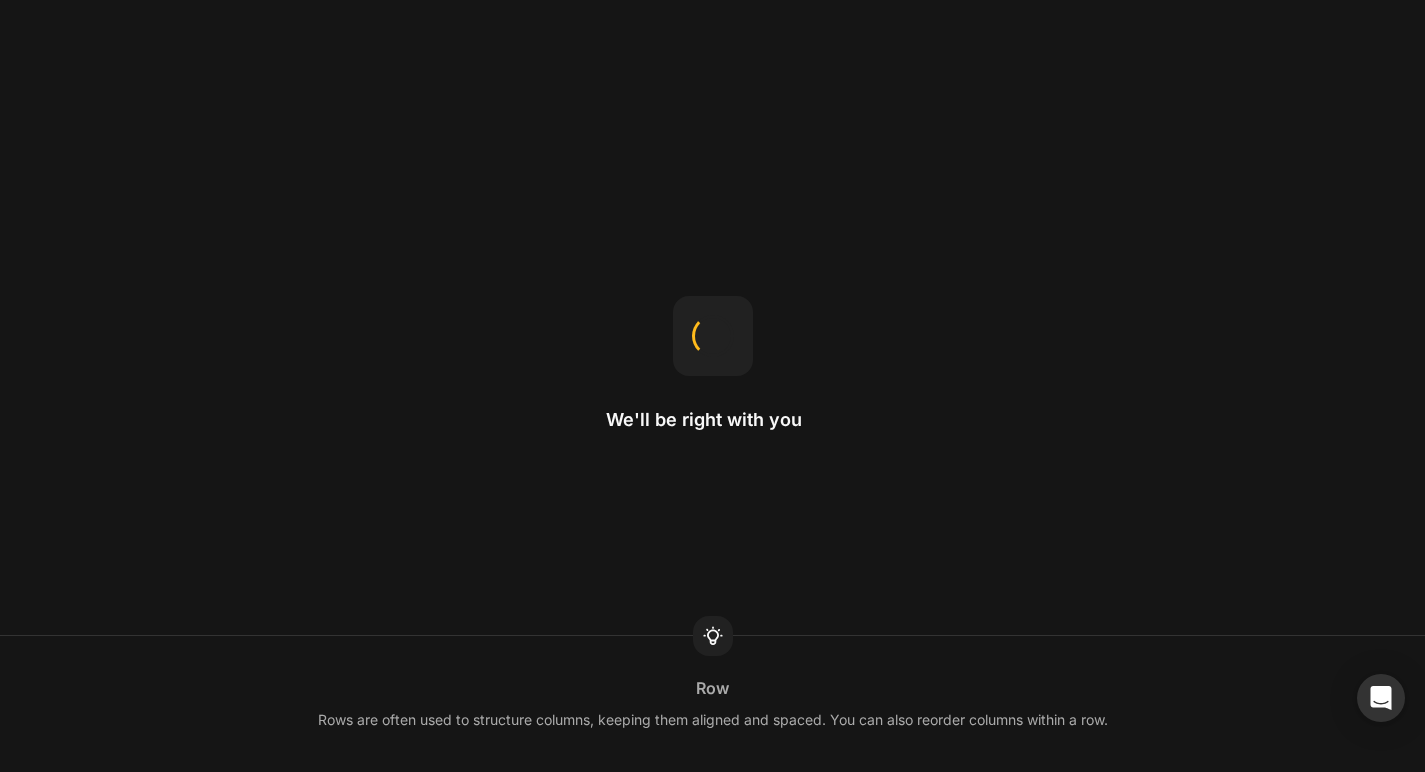 scroll, scrollTop: 0, scrollLeft: 0, axis: both 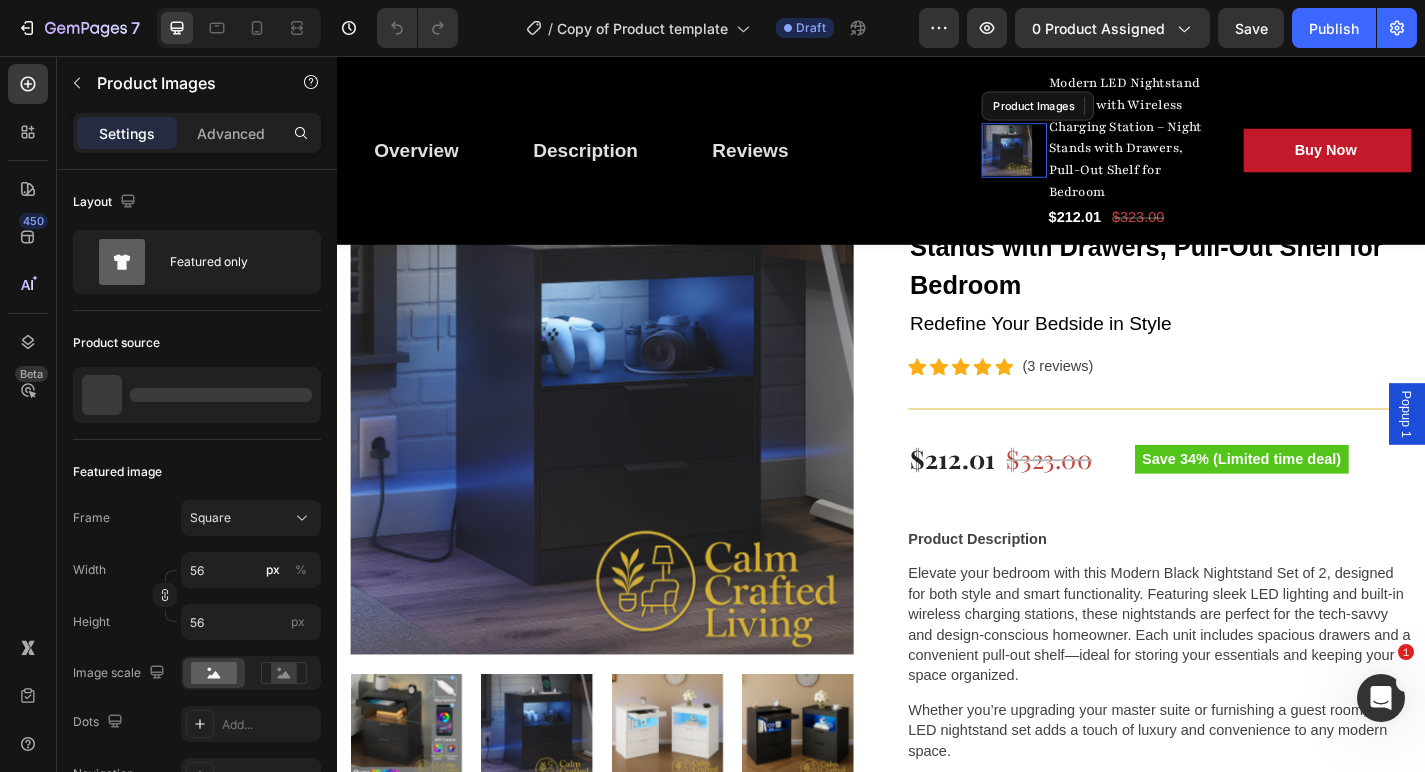 click at bounding box center [1076, 160] 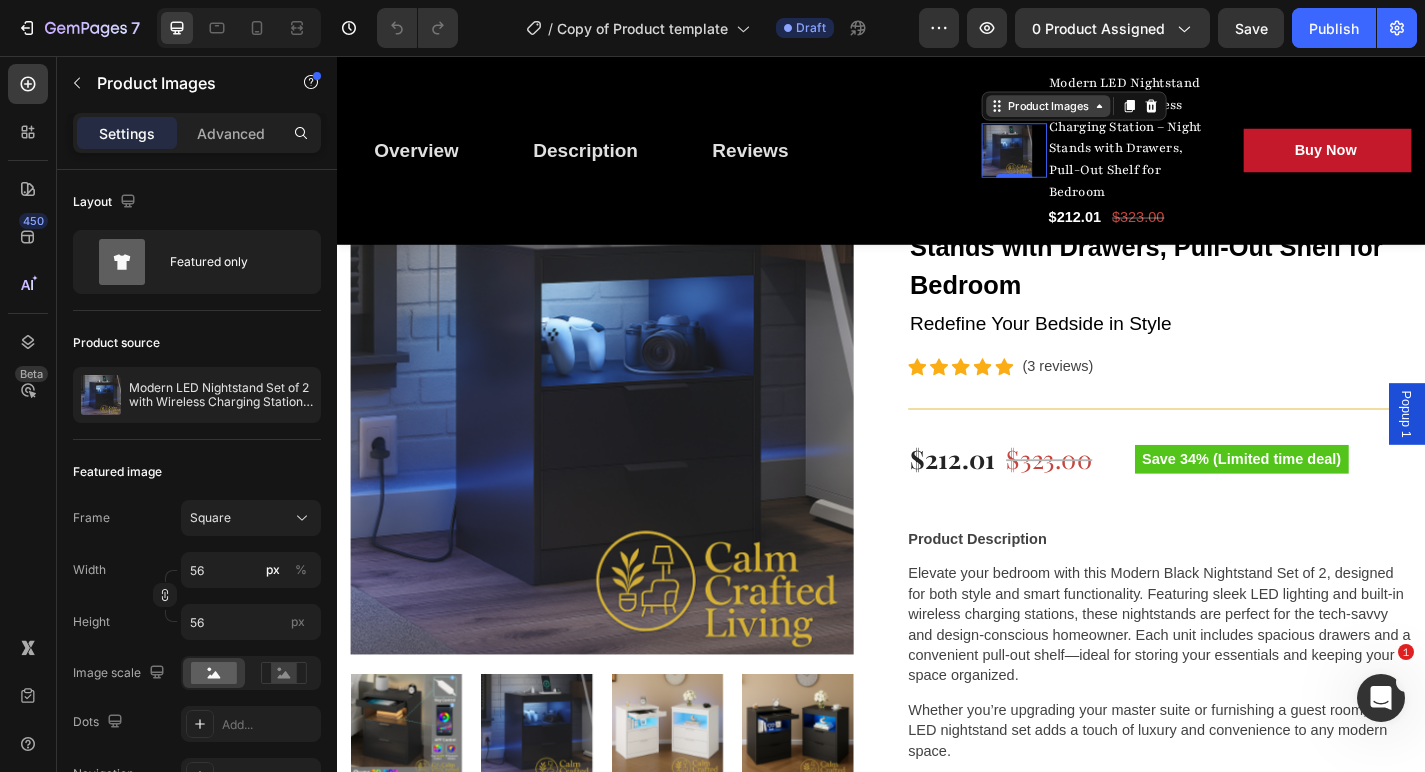 click on "Product Images" at bounding box center (1121, 111) 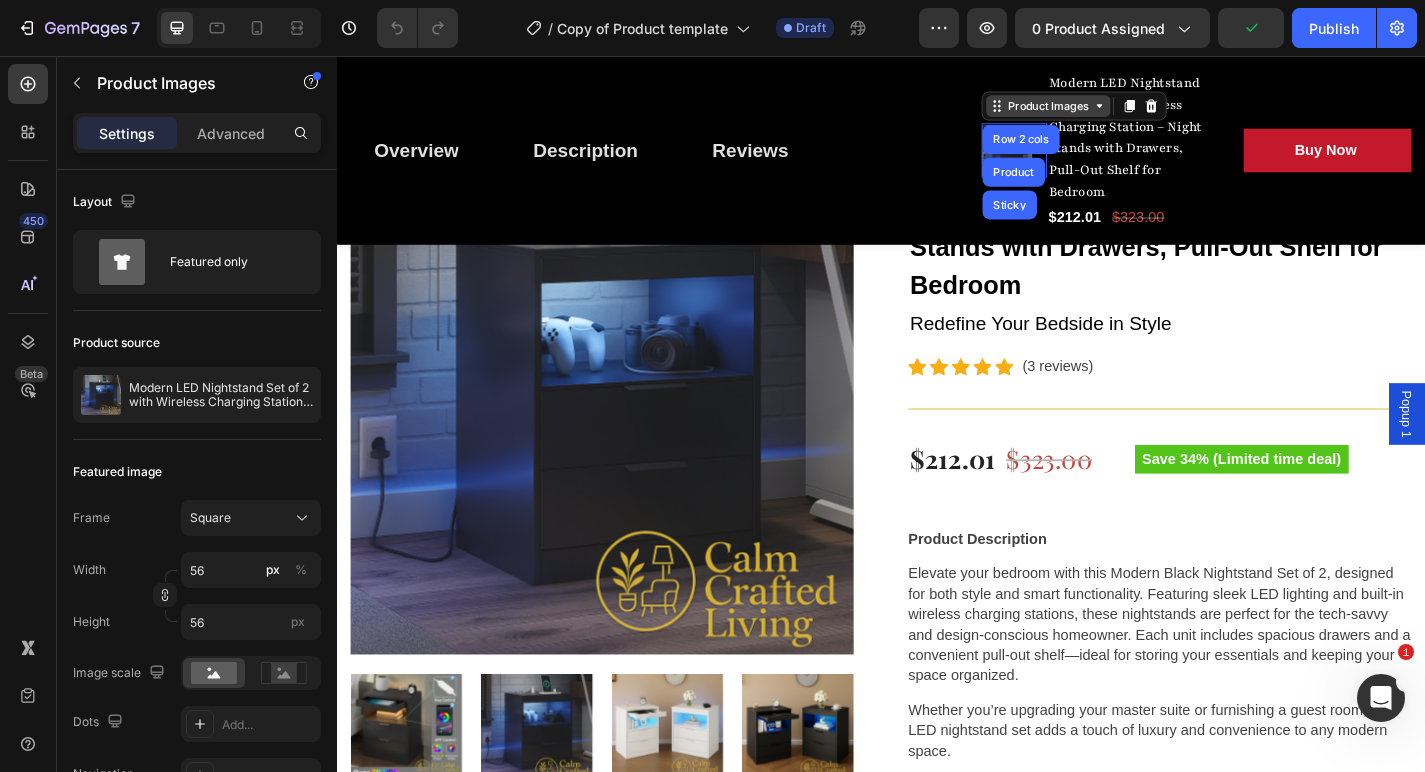 click on "Product Images" at bounding box center (1121, 111) 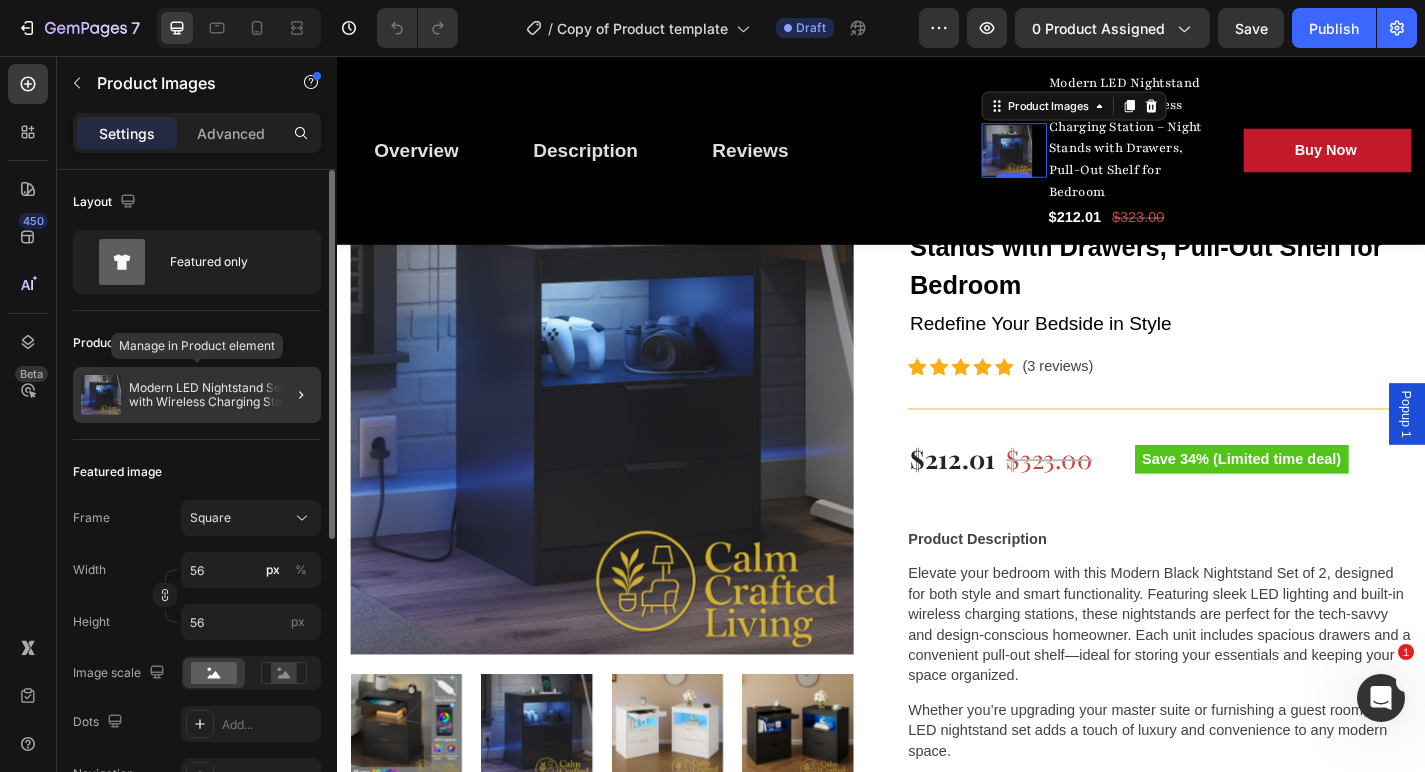 click on "Modern LED Nightstand Set of 2 with Wireless Charging Station – Night Stands with Drawers, Pull-Out Shelf for Bedroom" at bounding box center [221, 395] 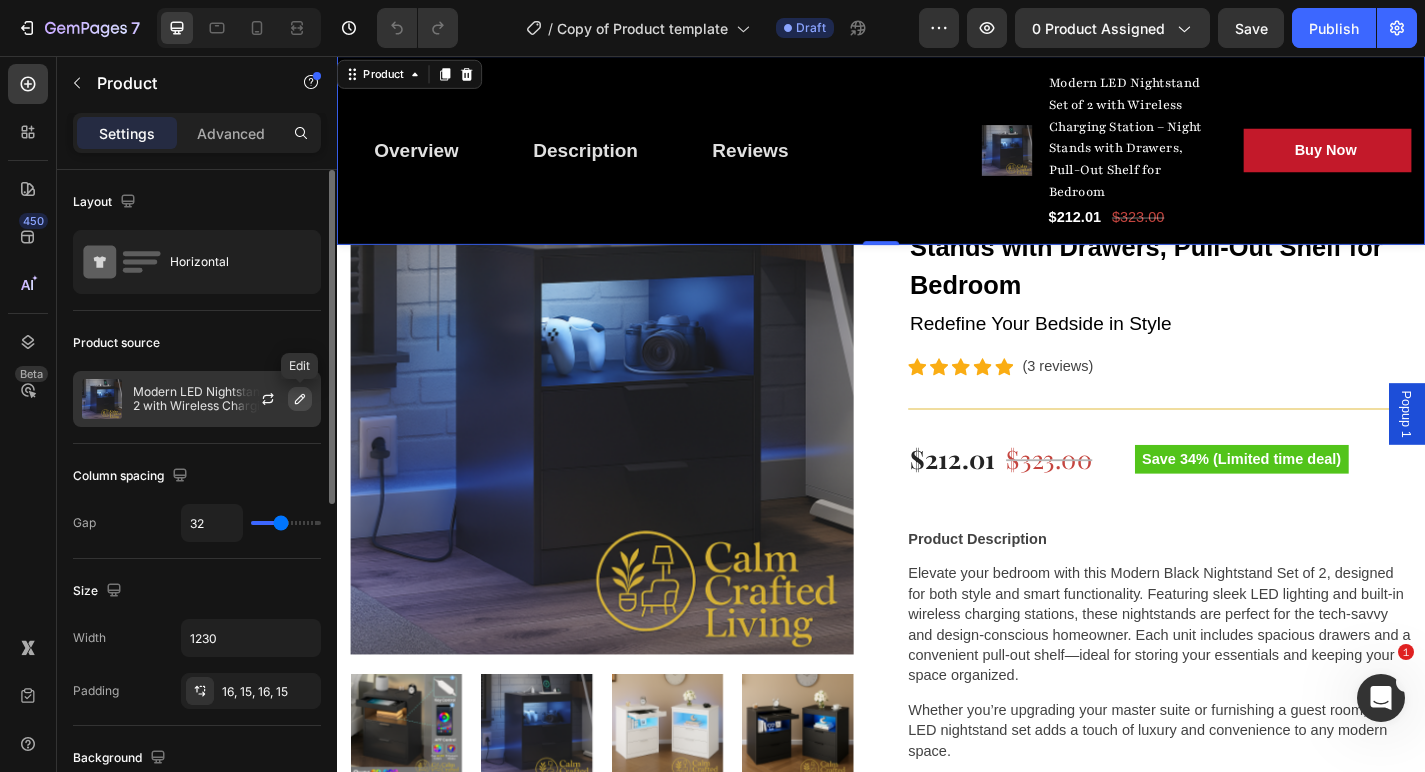 click 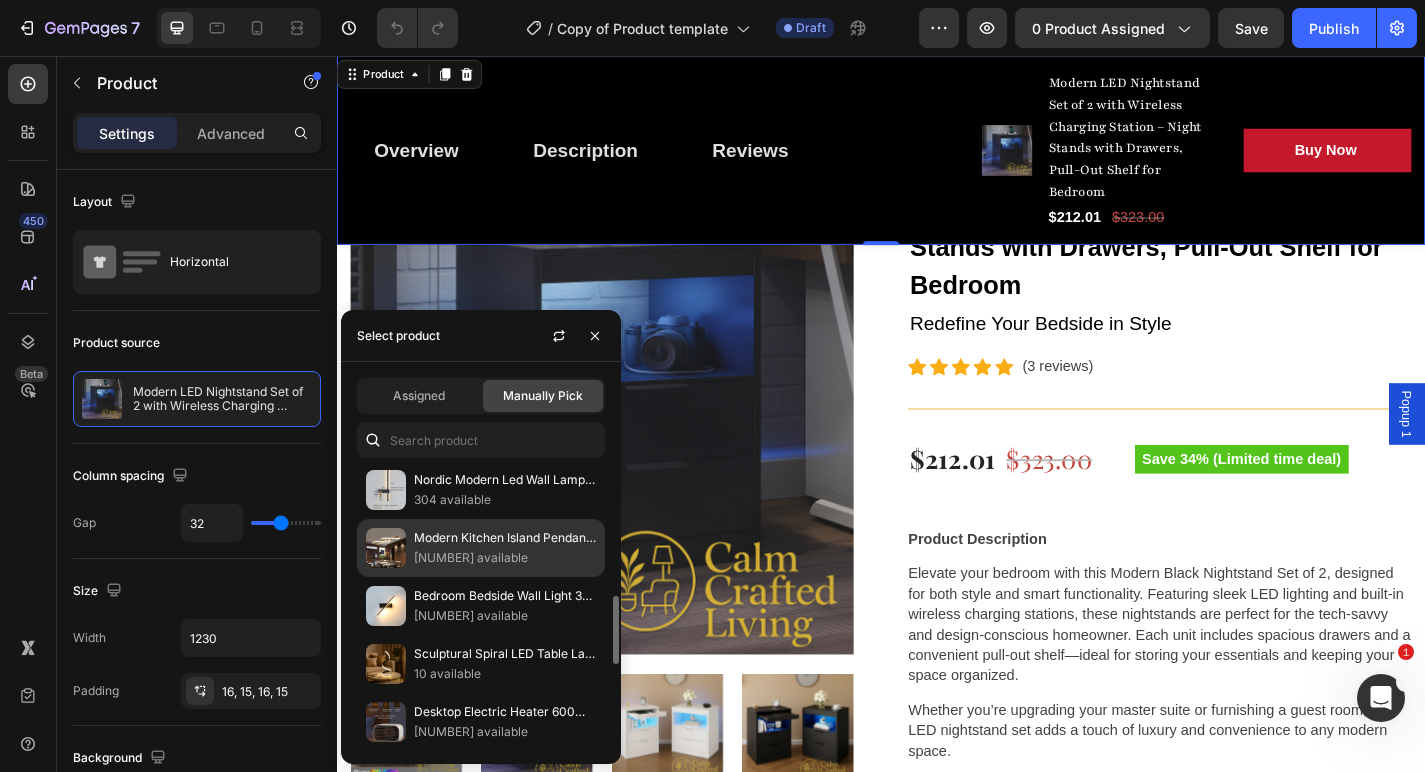 scroll, scrollTop: 529, scrollLeft: 0, axis: vertical 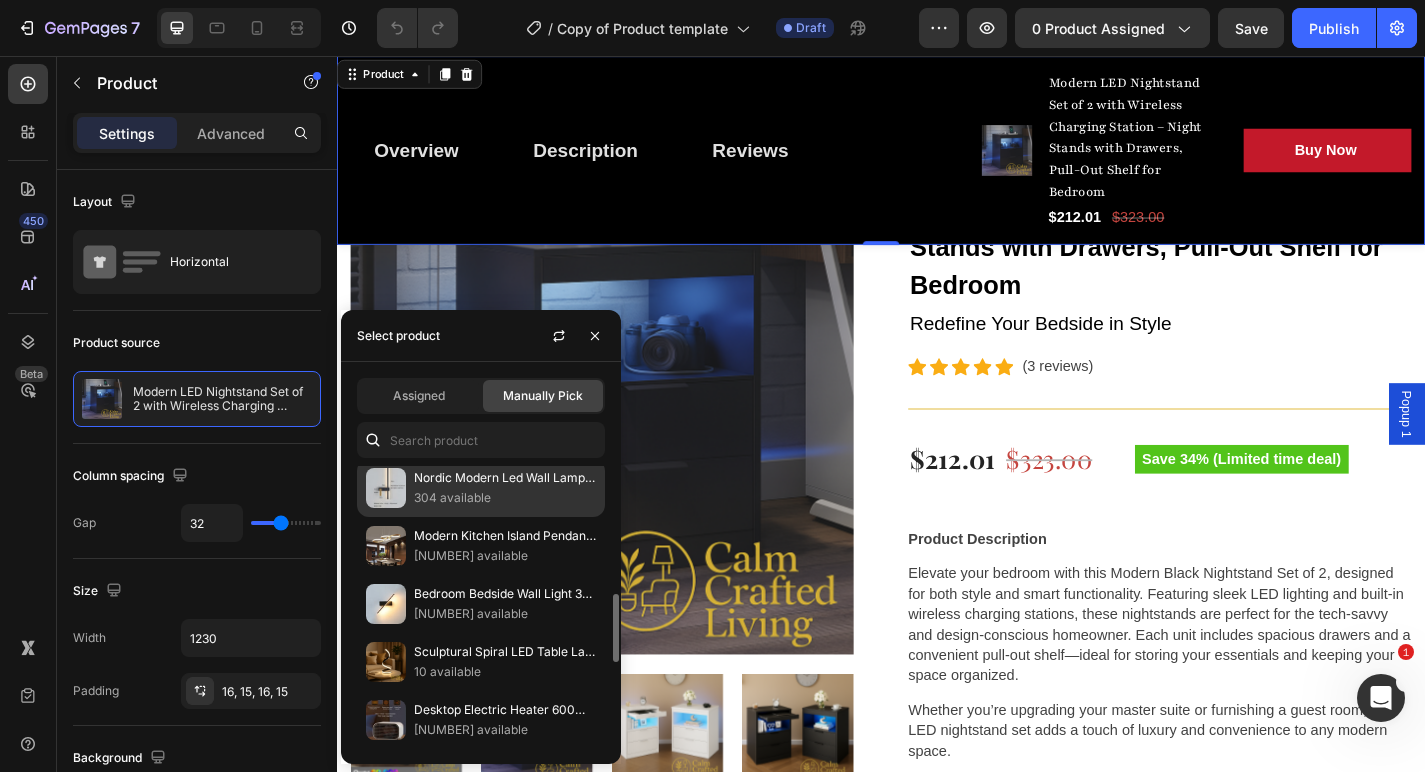 click on "Nordic Modern Led Wall Lamp Living Room Sofa TV Background Home Decor Spot Light Design Led Reading Lamp Light Bedroom 304 available" 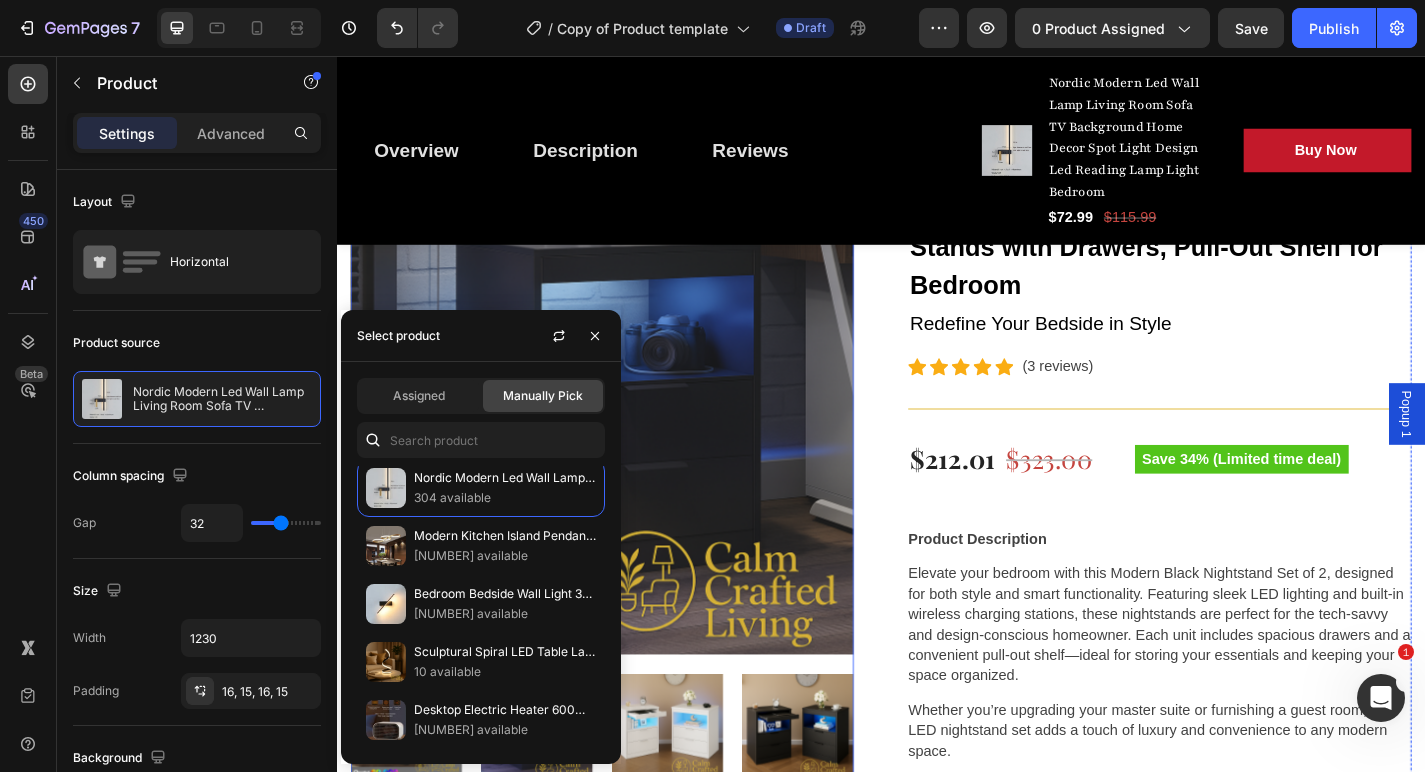click at bounding box center (629, 438) 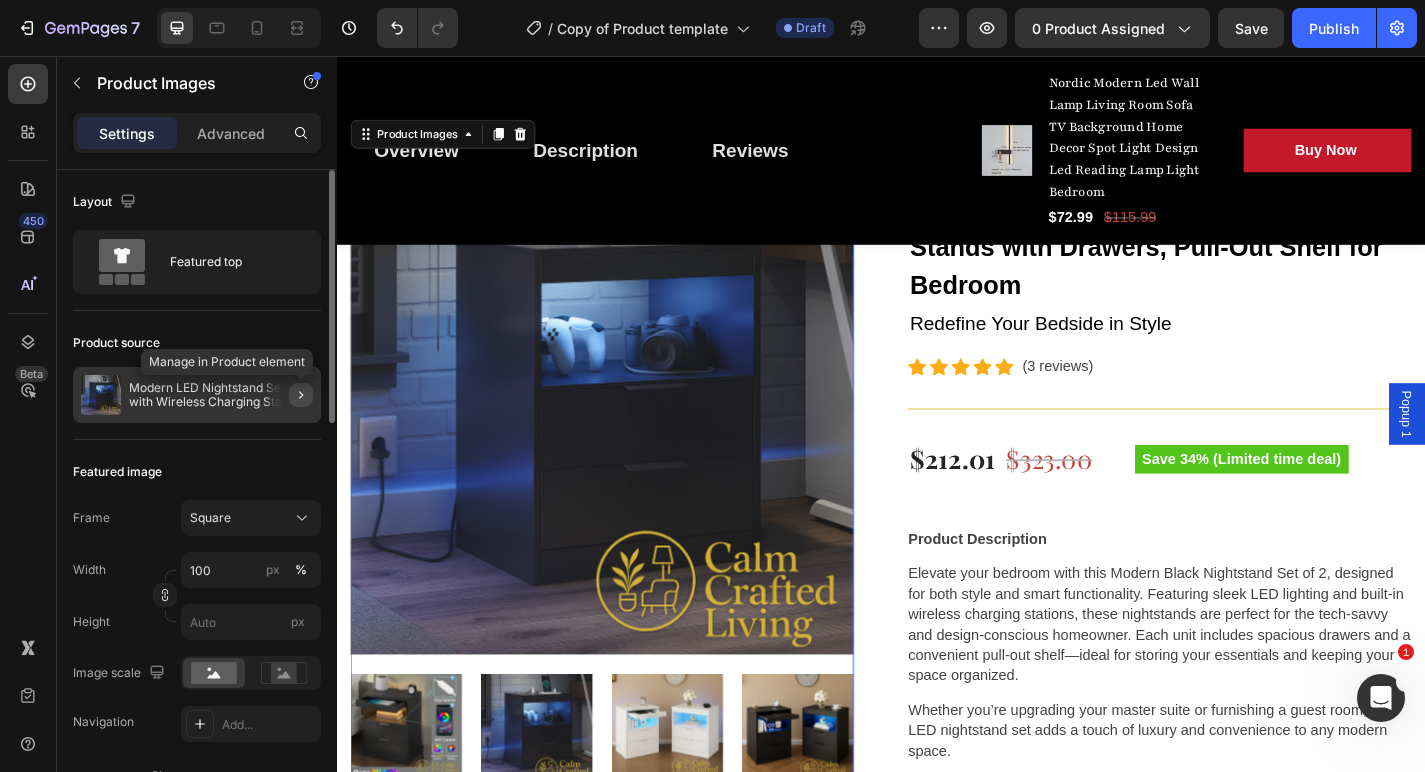 click 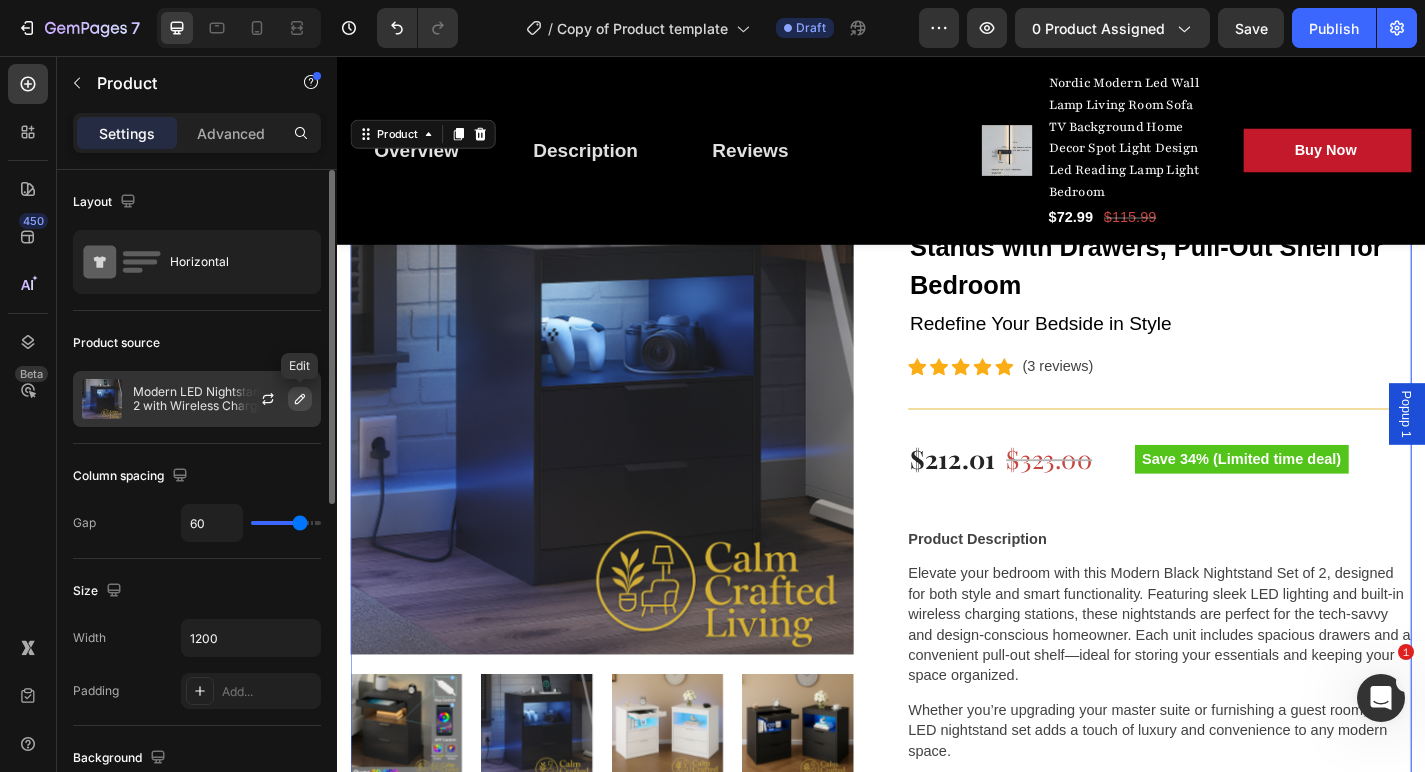 click 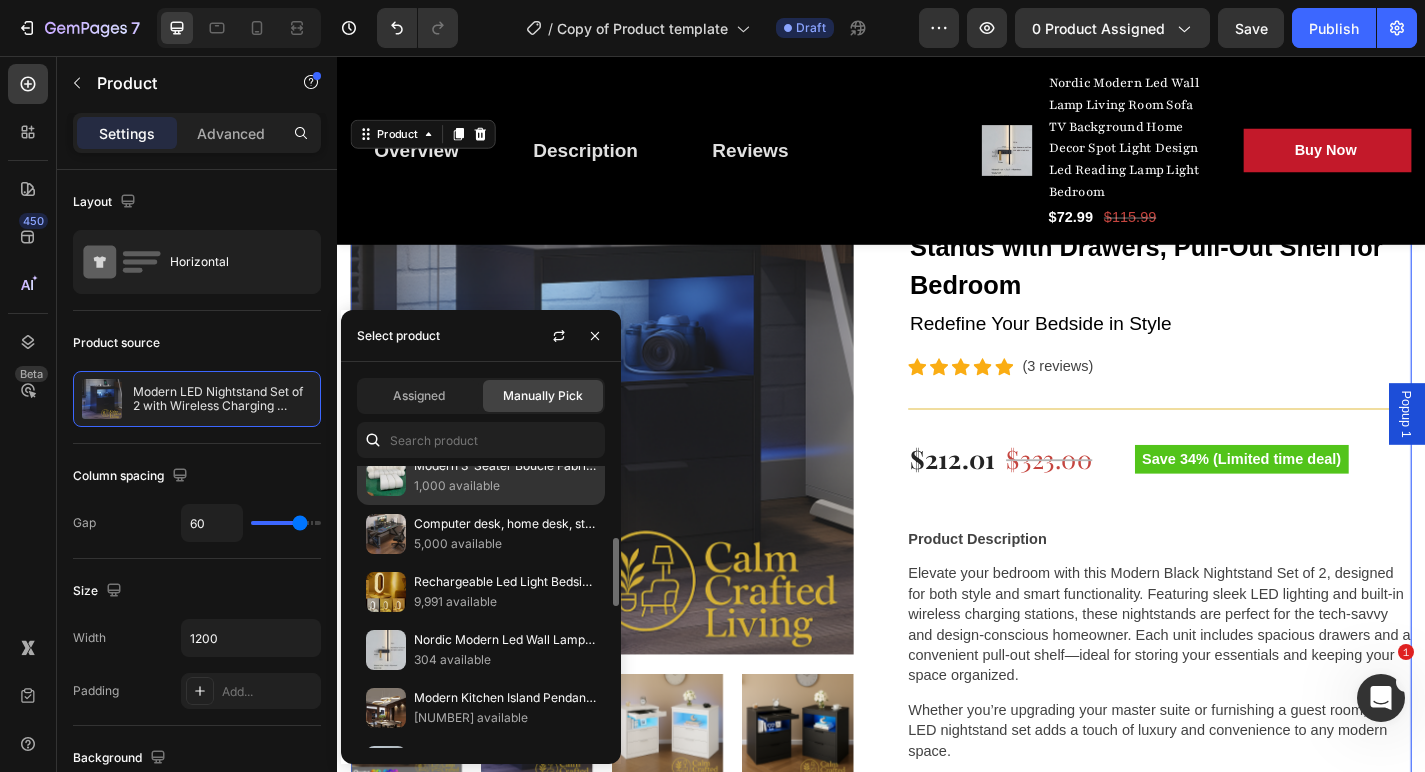 scroll, scrollTop: 373, scrollLeft: 0, axis: vertical 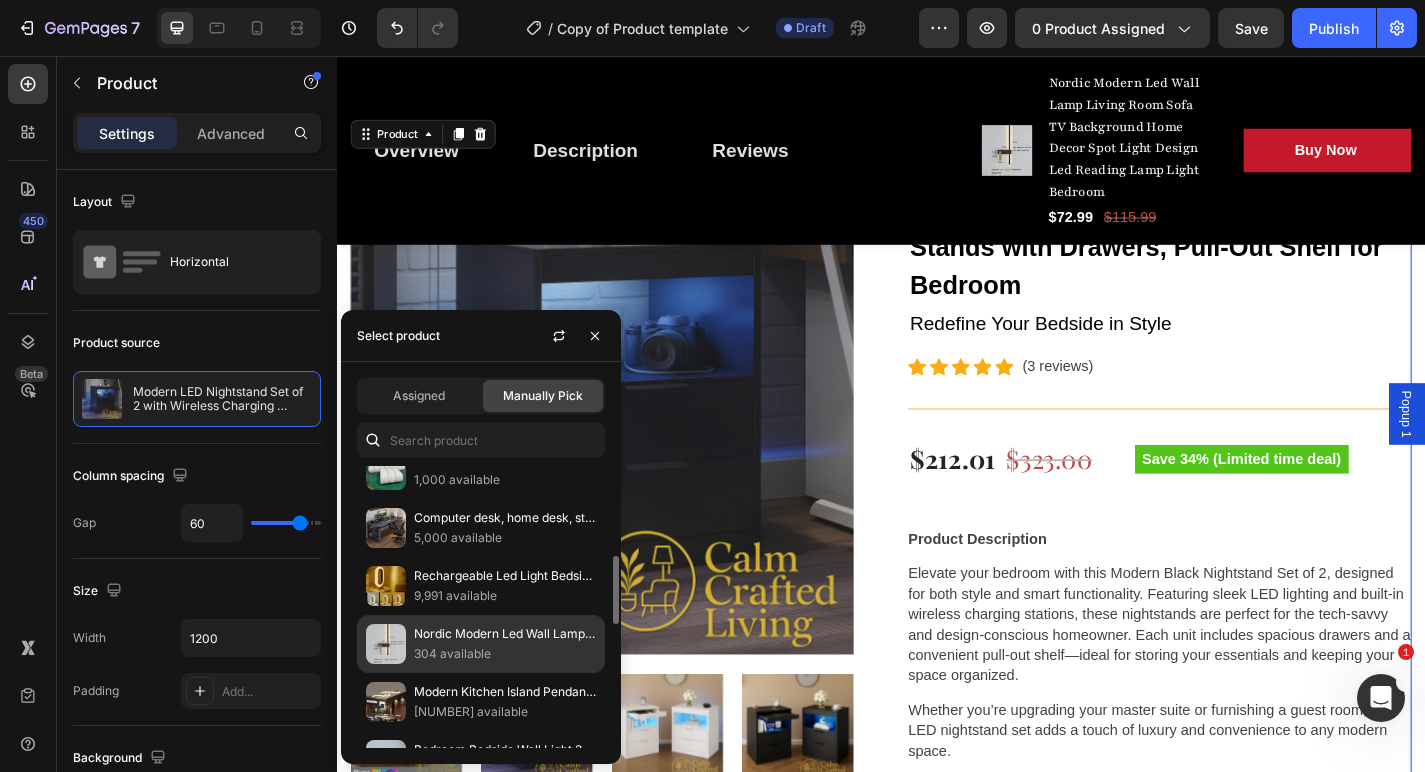 click on "Nordic Modern Led Wall Lamp Living Room Sofa TV Background Home Decor Spot Light Design Led Reading Lamp Light Bedroom" at bounding box center [505, 634] 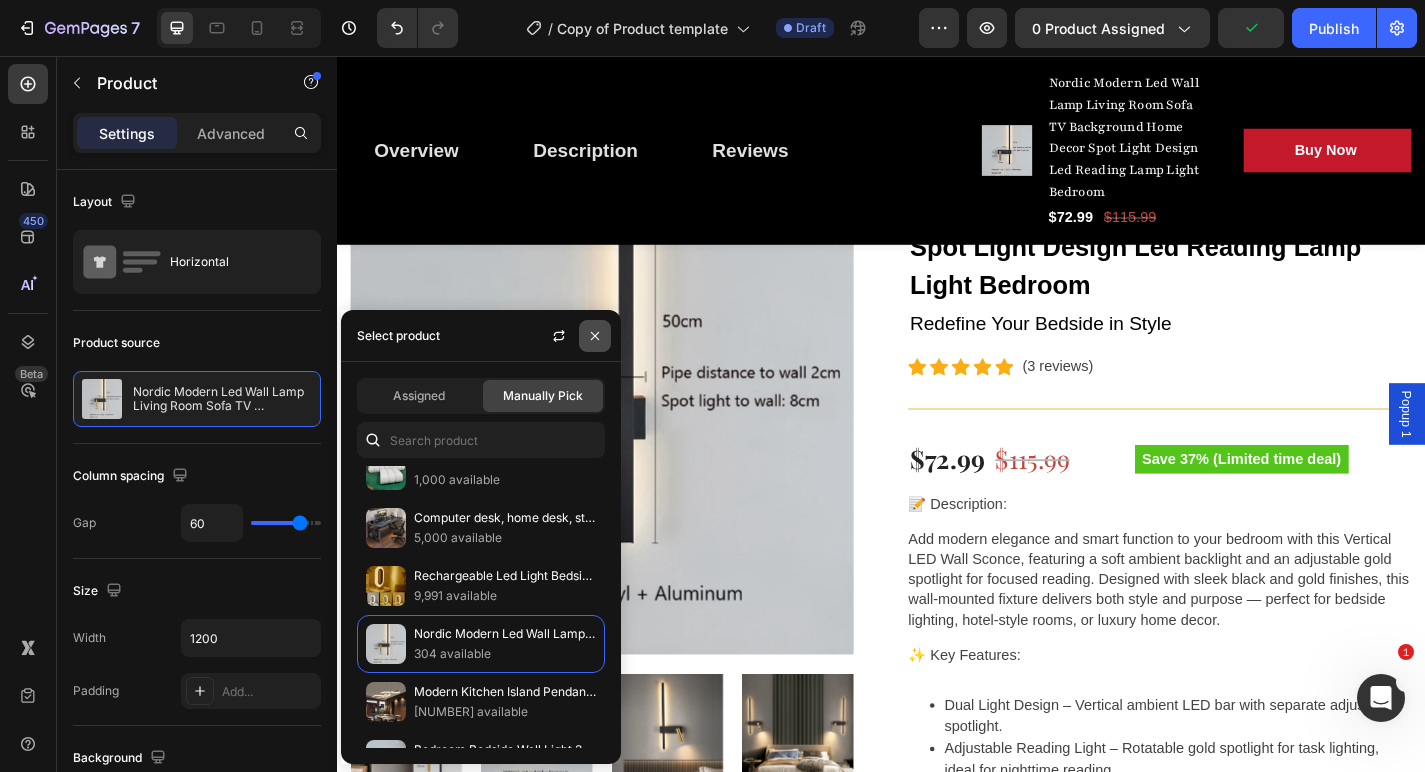 click 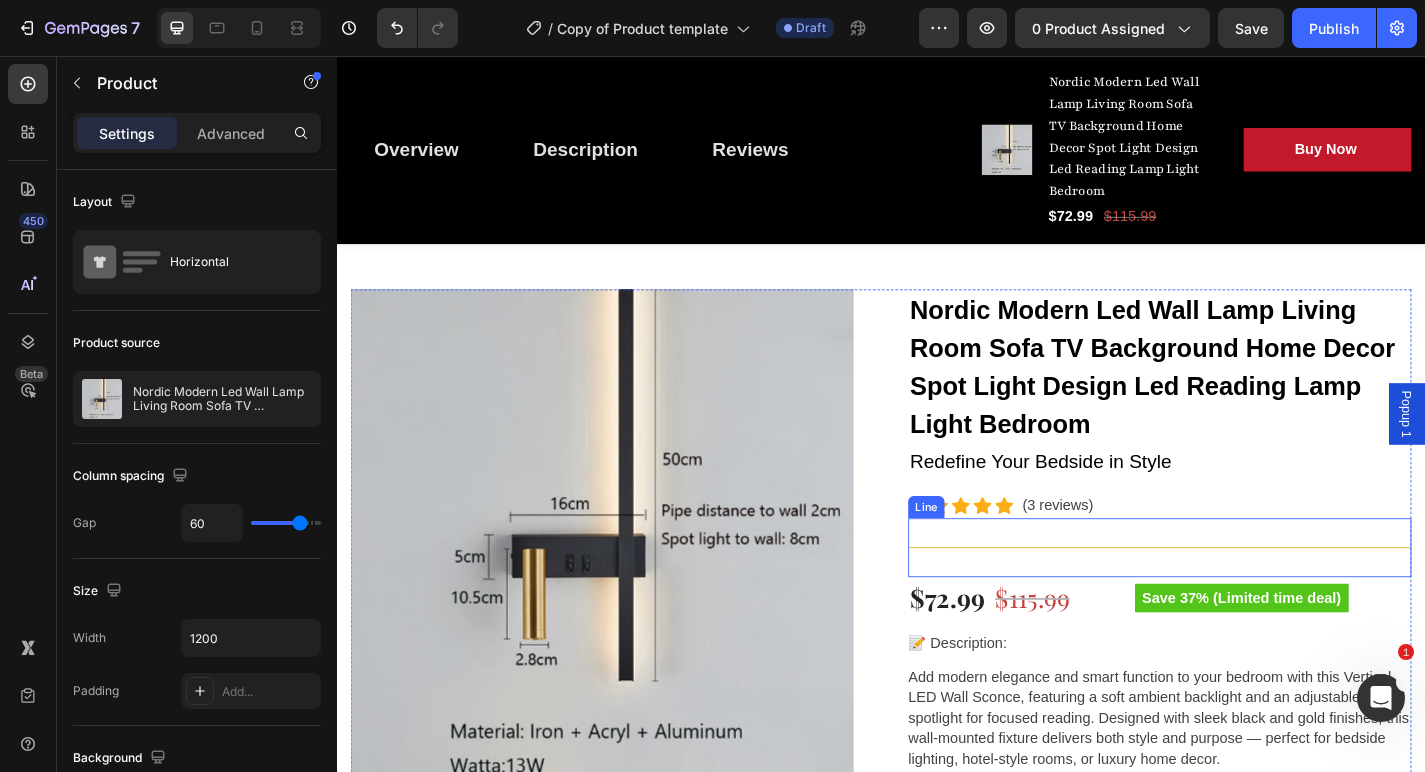 scroll, scrollTop: 406, scrollLeft: 0, axis: vertical 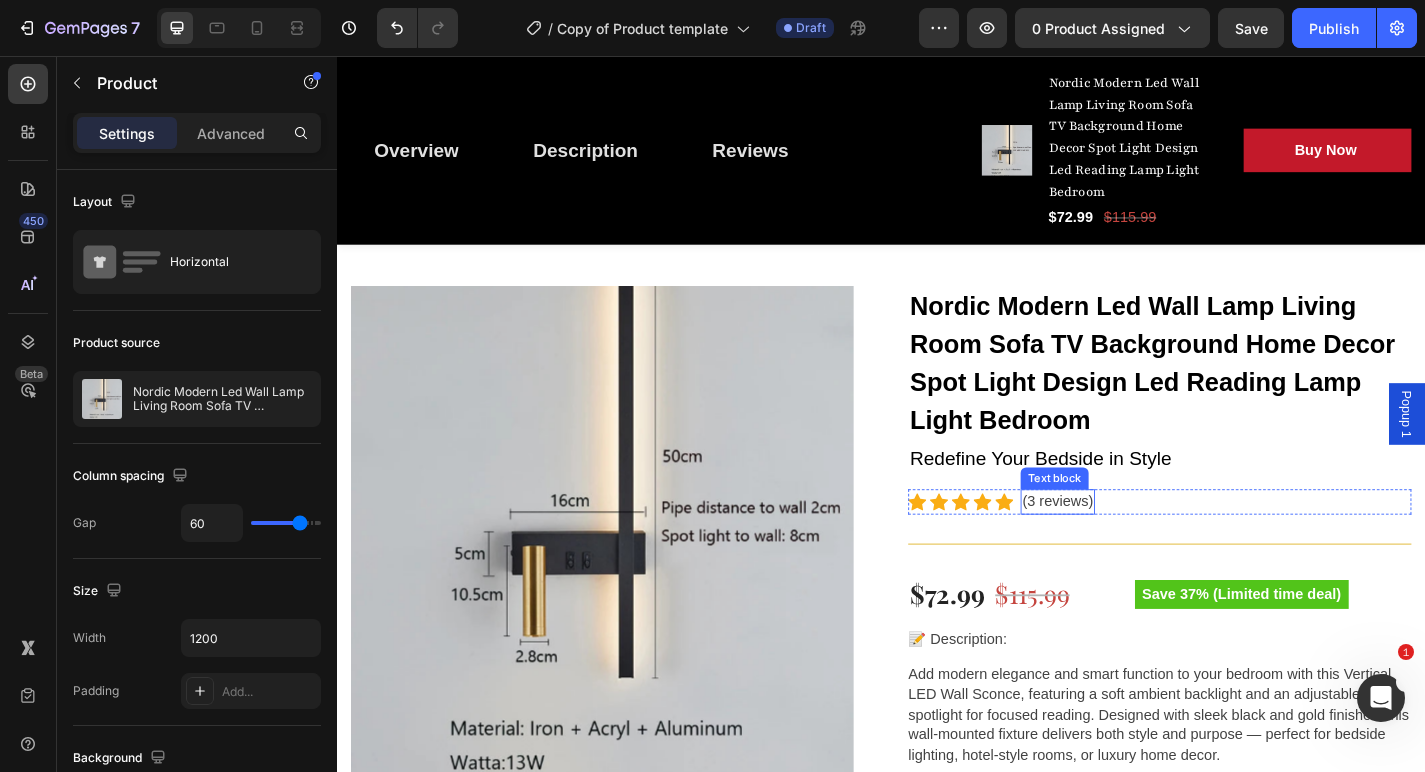 click on "(3 reviews)" at bounding box center [1132, 548] 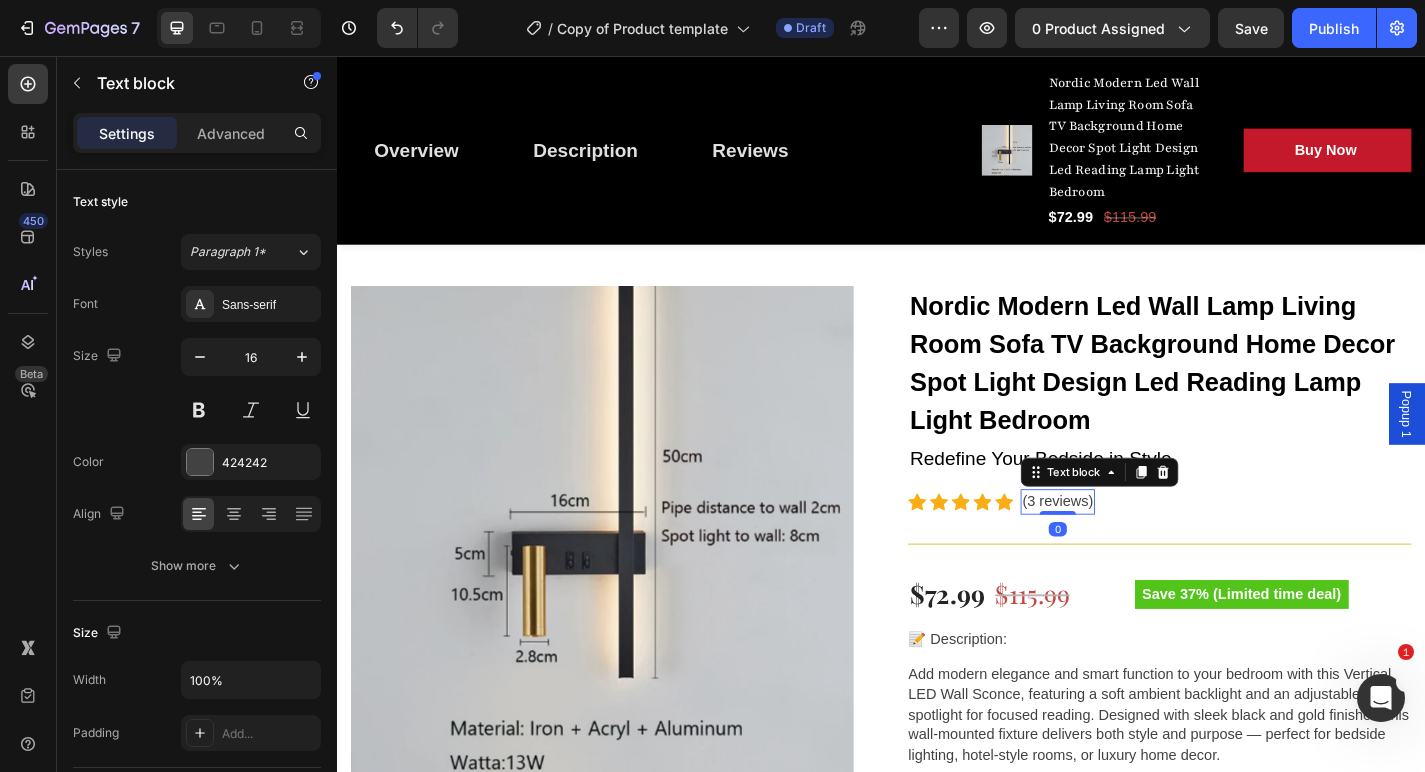 click on "(3 reviews)" at bounding box center (1132, 548) 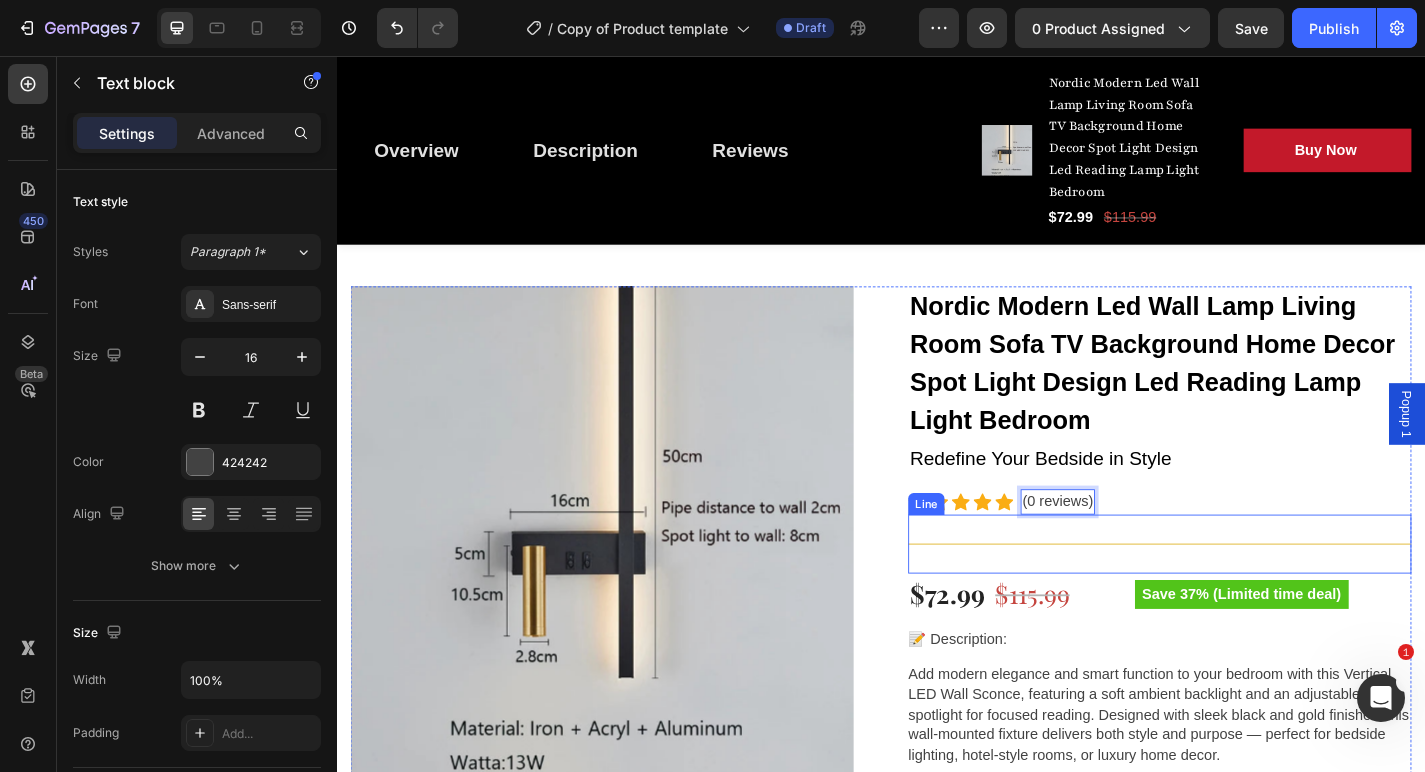 click on "Title Line" at bounding box center (1244, 594) 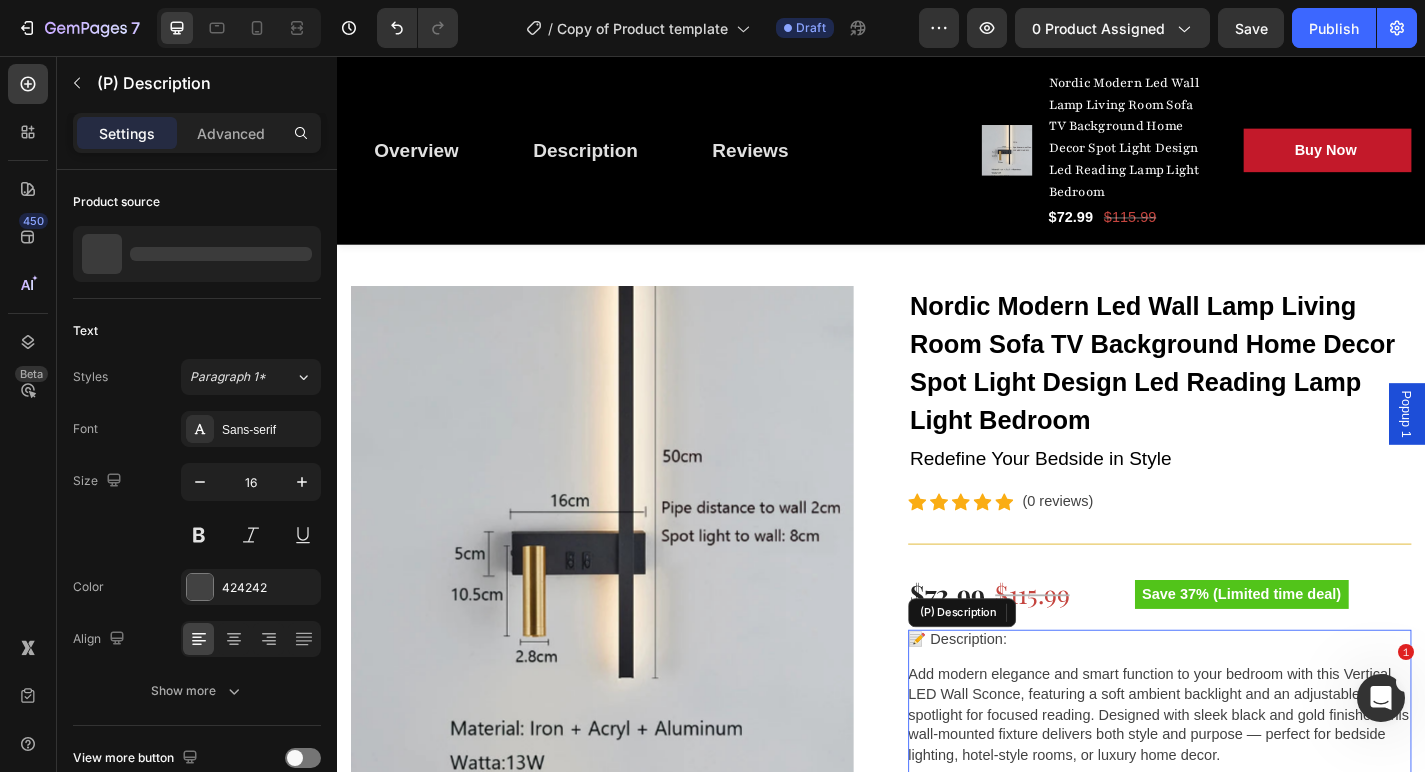 click on "📝 Description:" at bounding box center [1244, 700] 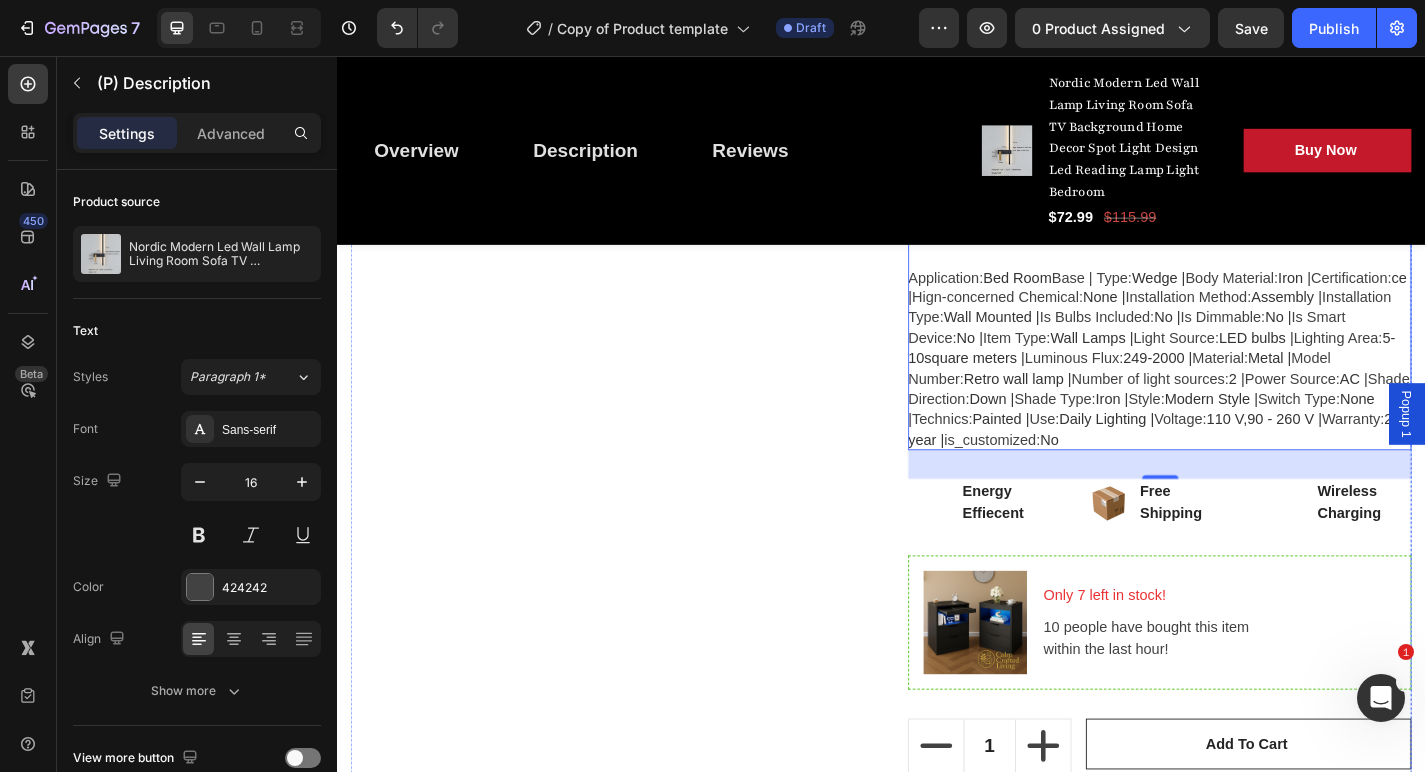 scroll, scrollTop: 1498, scrollLeft: 0, axis: vertical 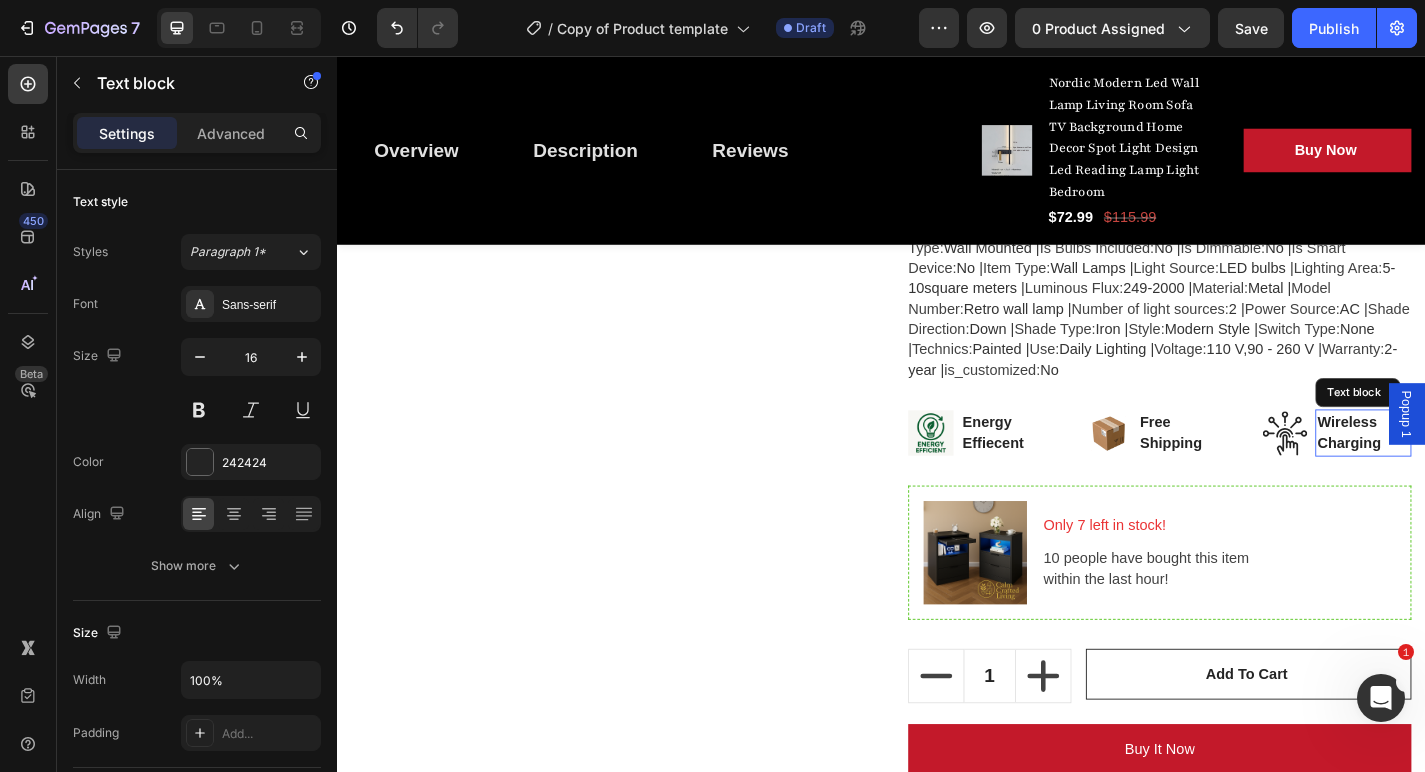 click on "Wireless Charging" at bounding box center (1469, 472) 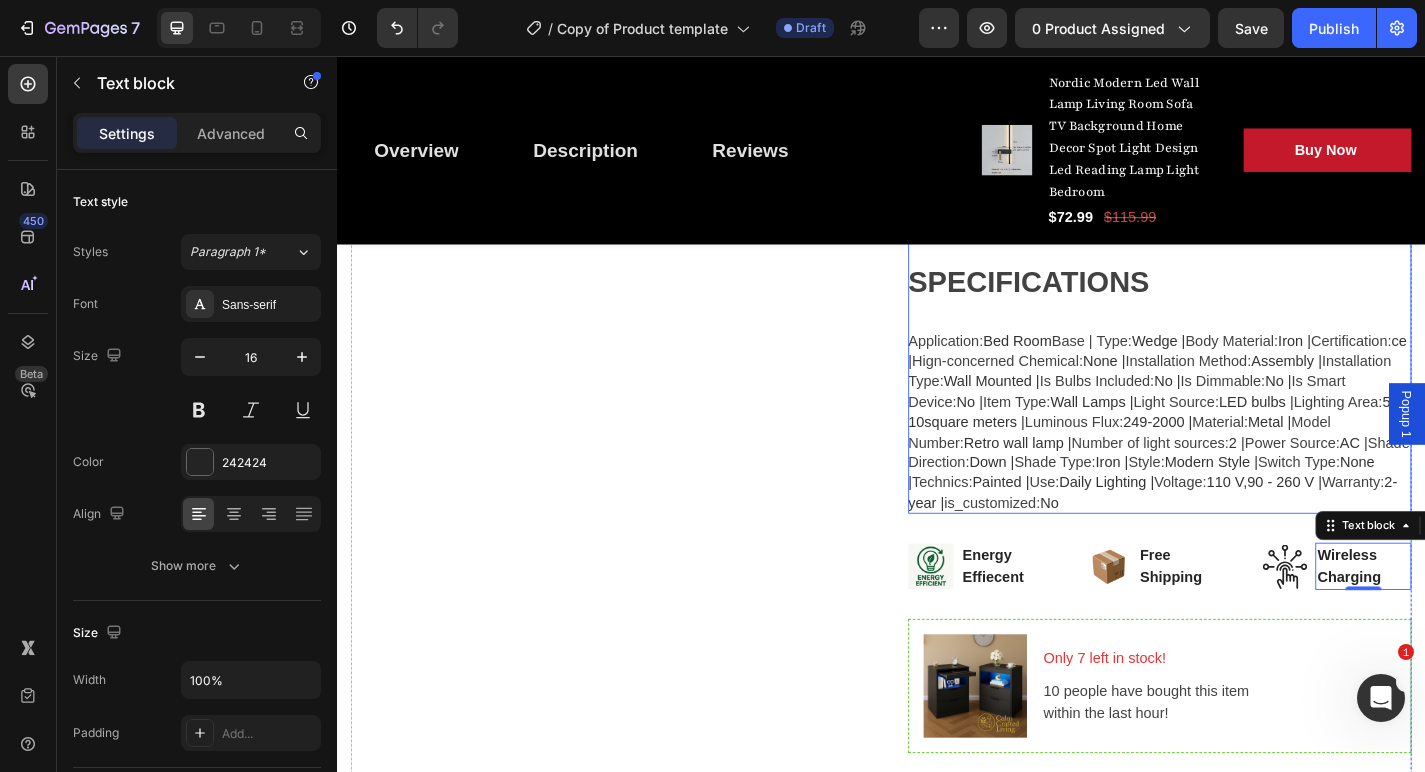 scroll, scrollTop: 1364, scrollLeft: 0, axis: vertical 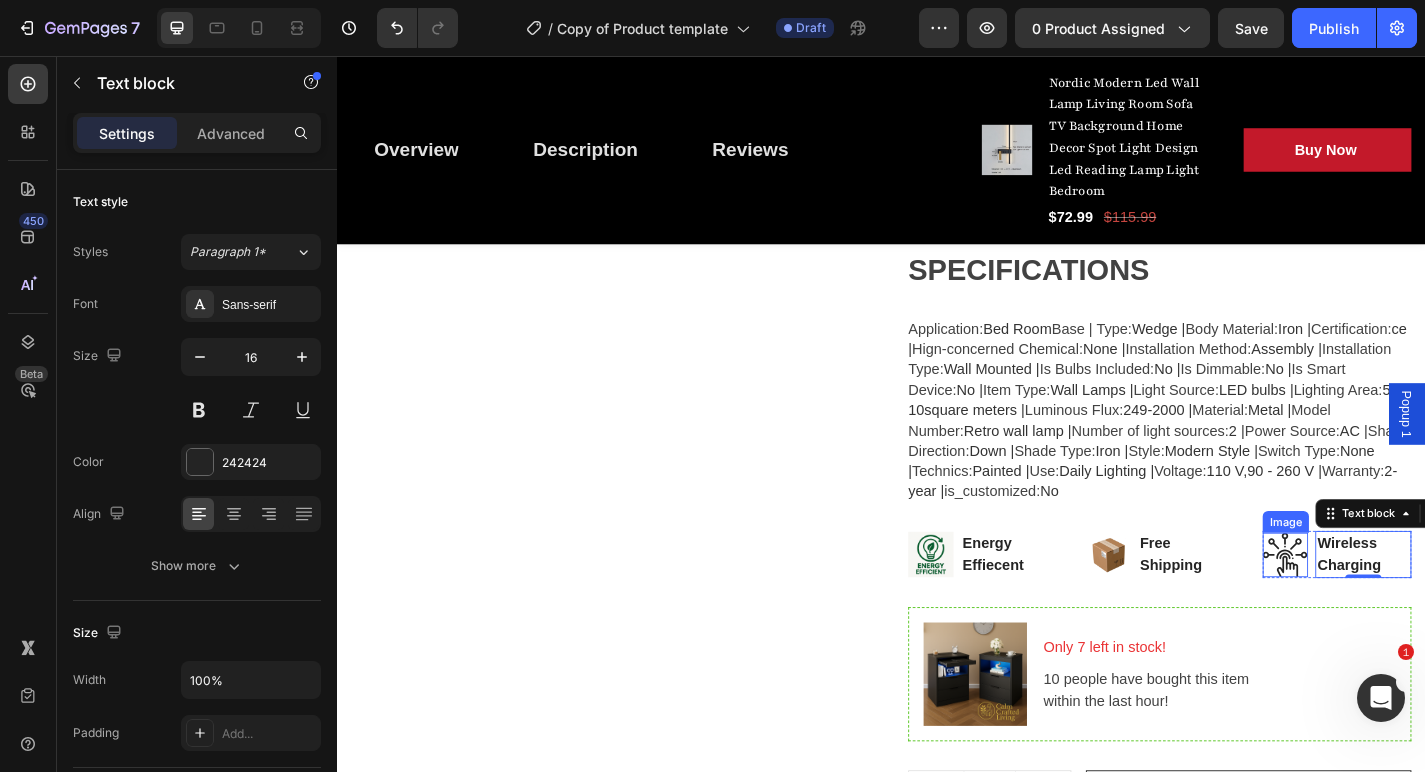 click at bounding box center (1383, 606) 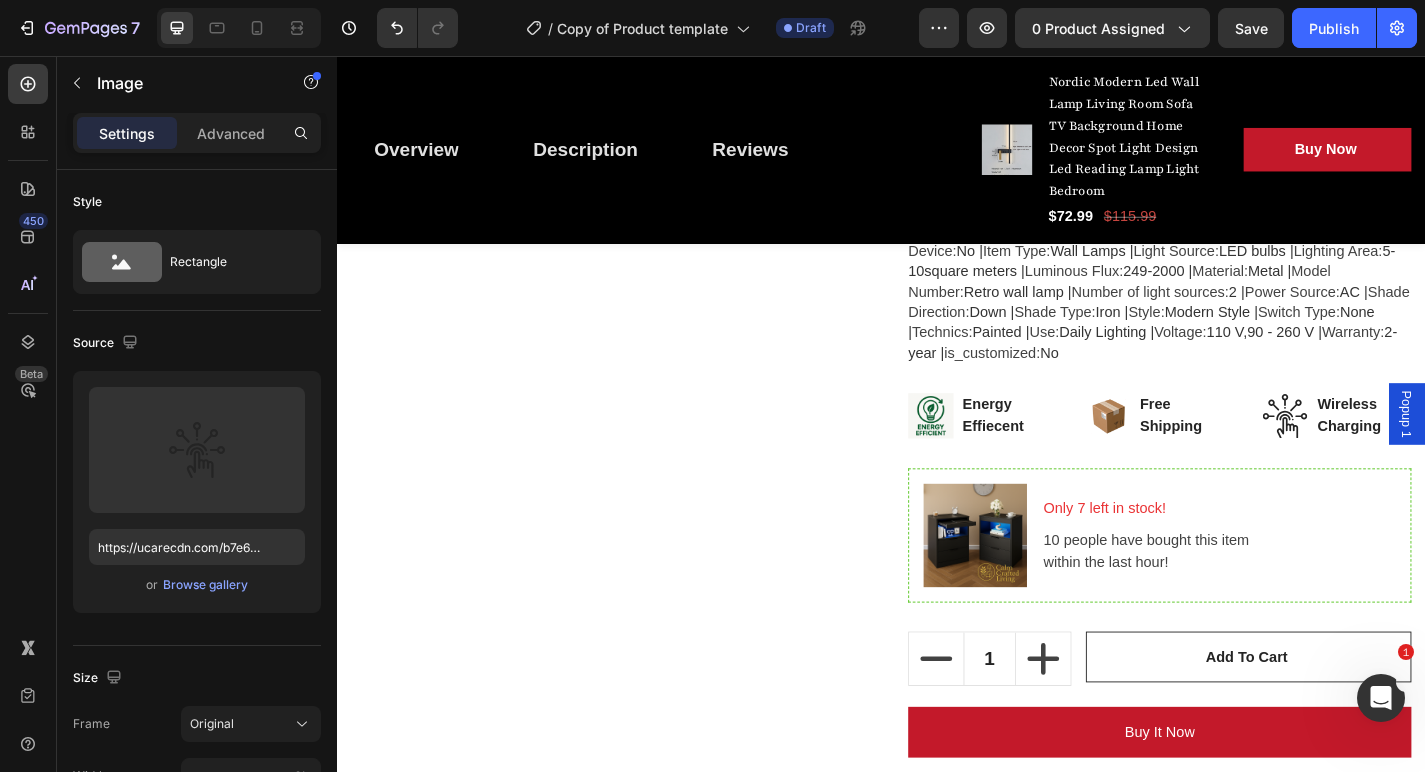 scroll, scrollTop: 1376, scrollLeft: 0, axis: vertical 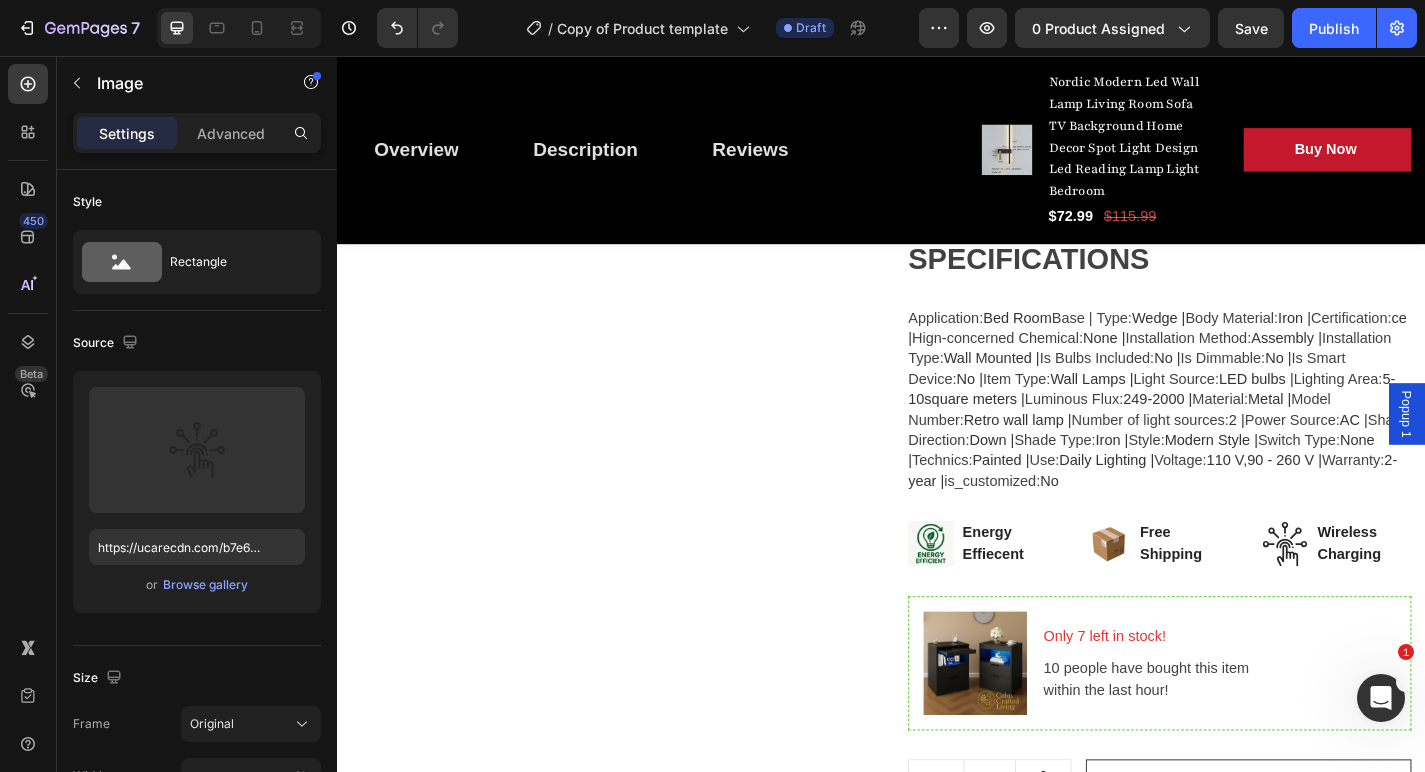 click at bounding box center (1383, 594) 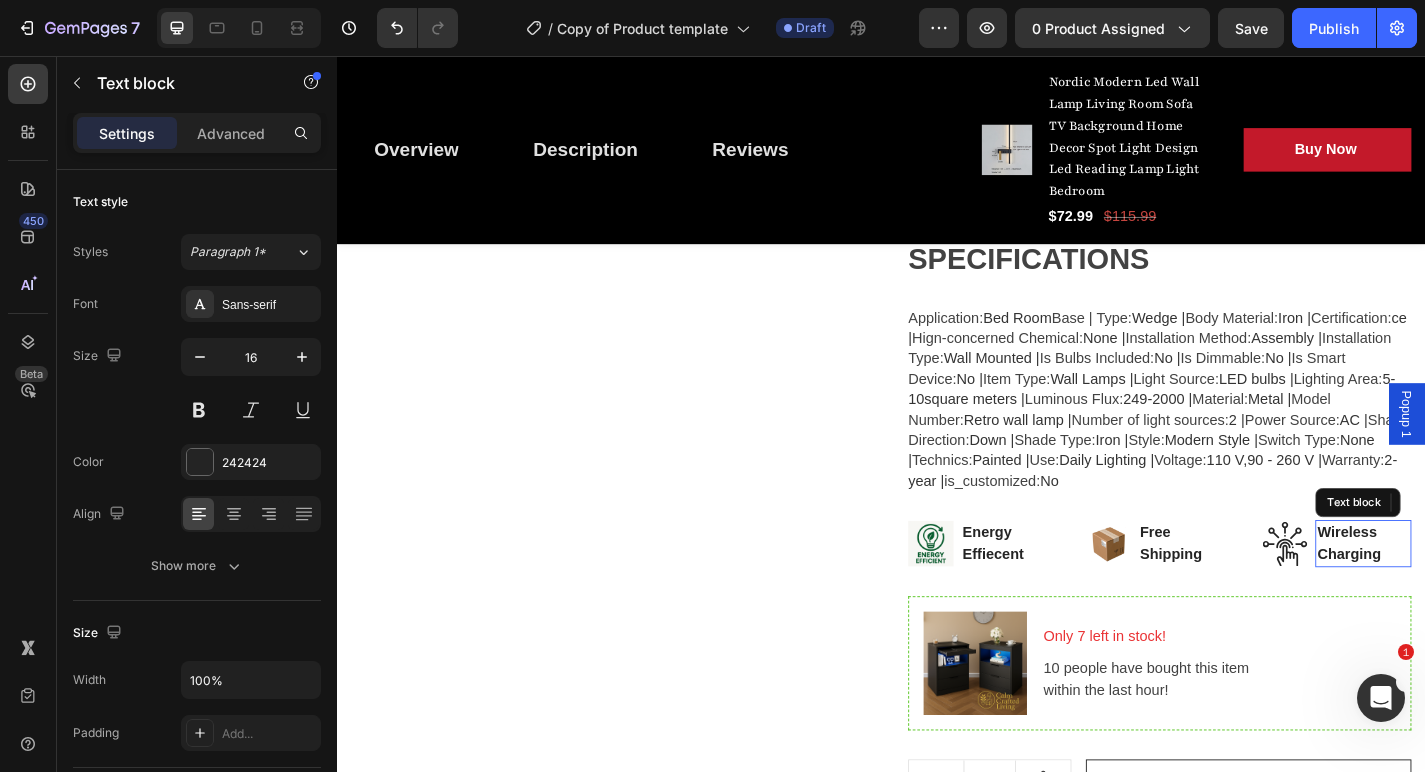 click on "Wireless Charging" at bounding box center (1469, 594) 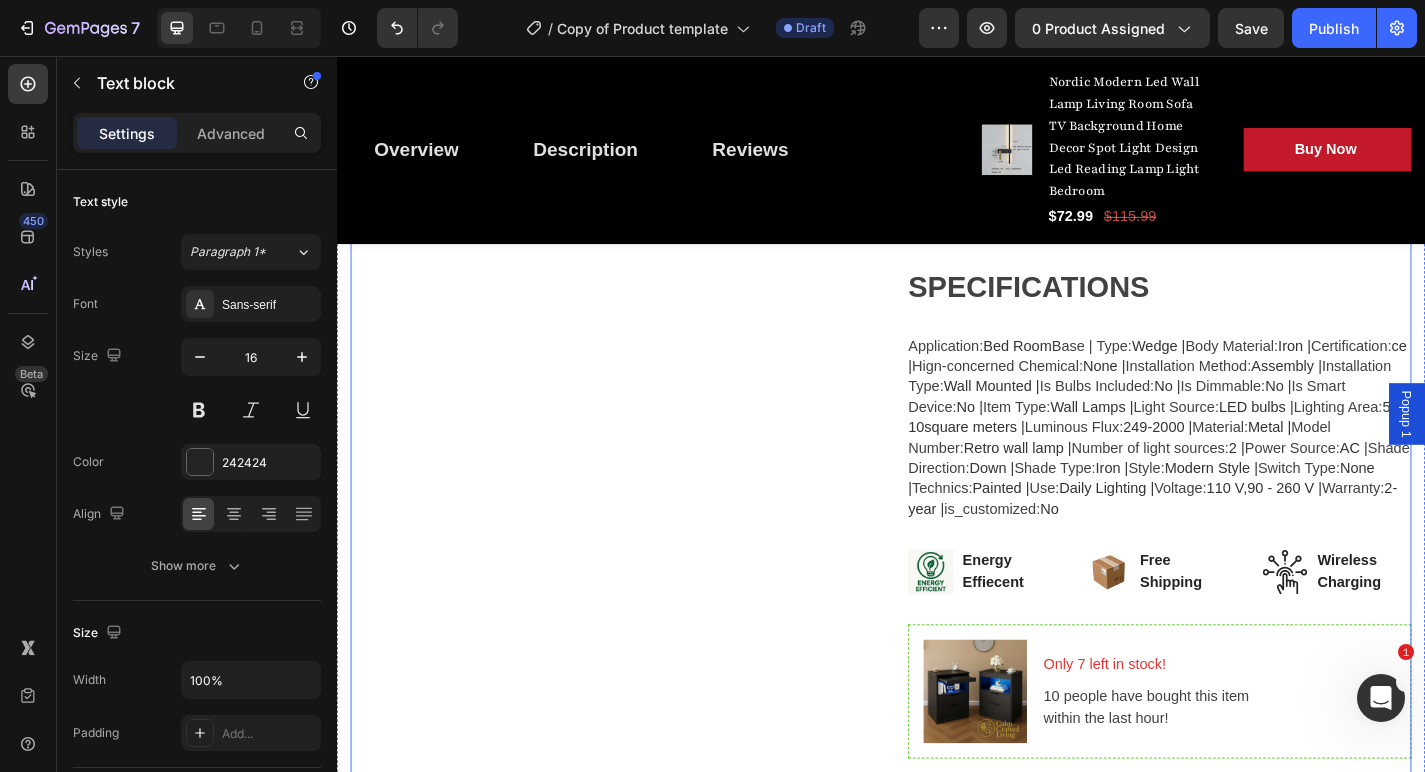 scroll, scrollTop: 1347, scrollLeft: 0, axis: vertical 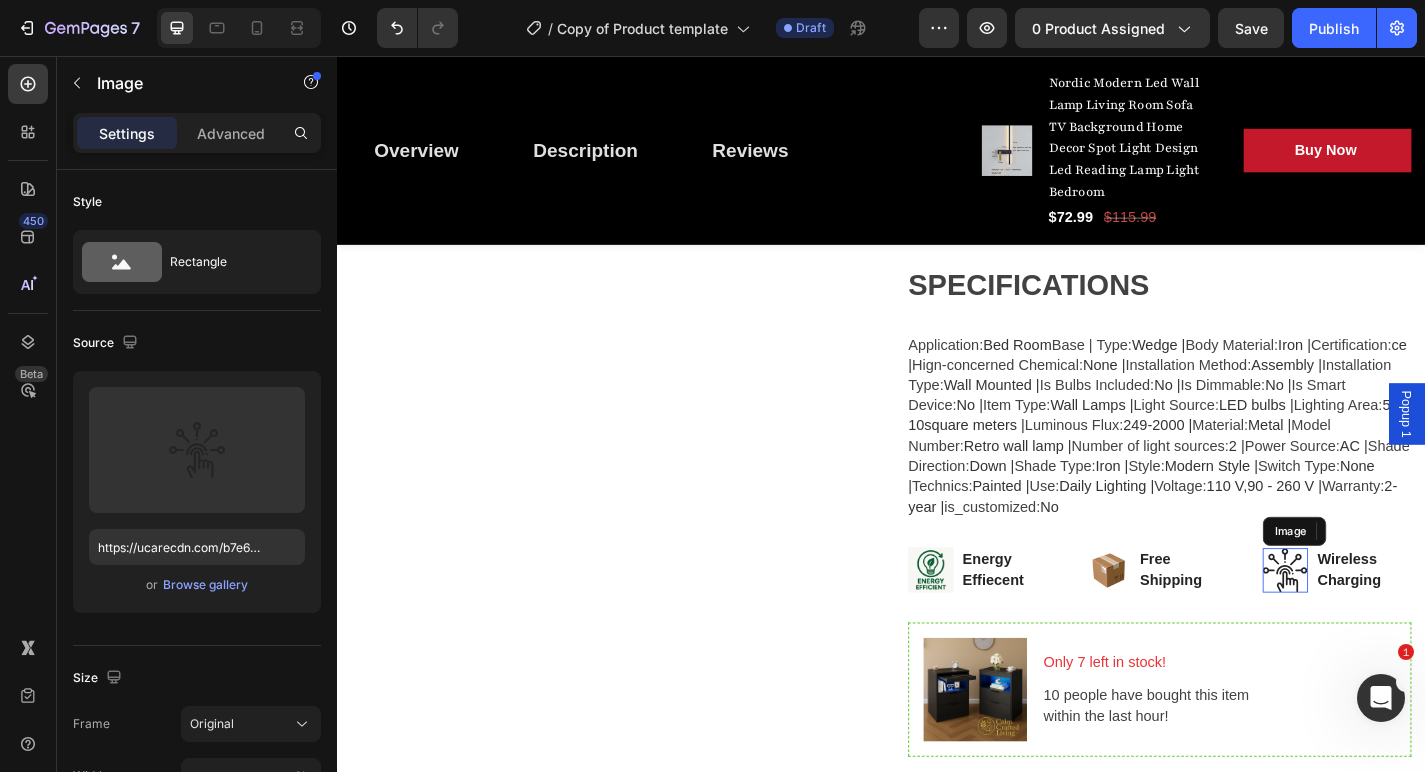 click at bounding box center [1383, 623] 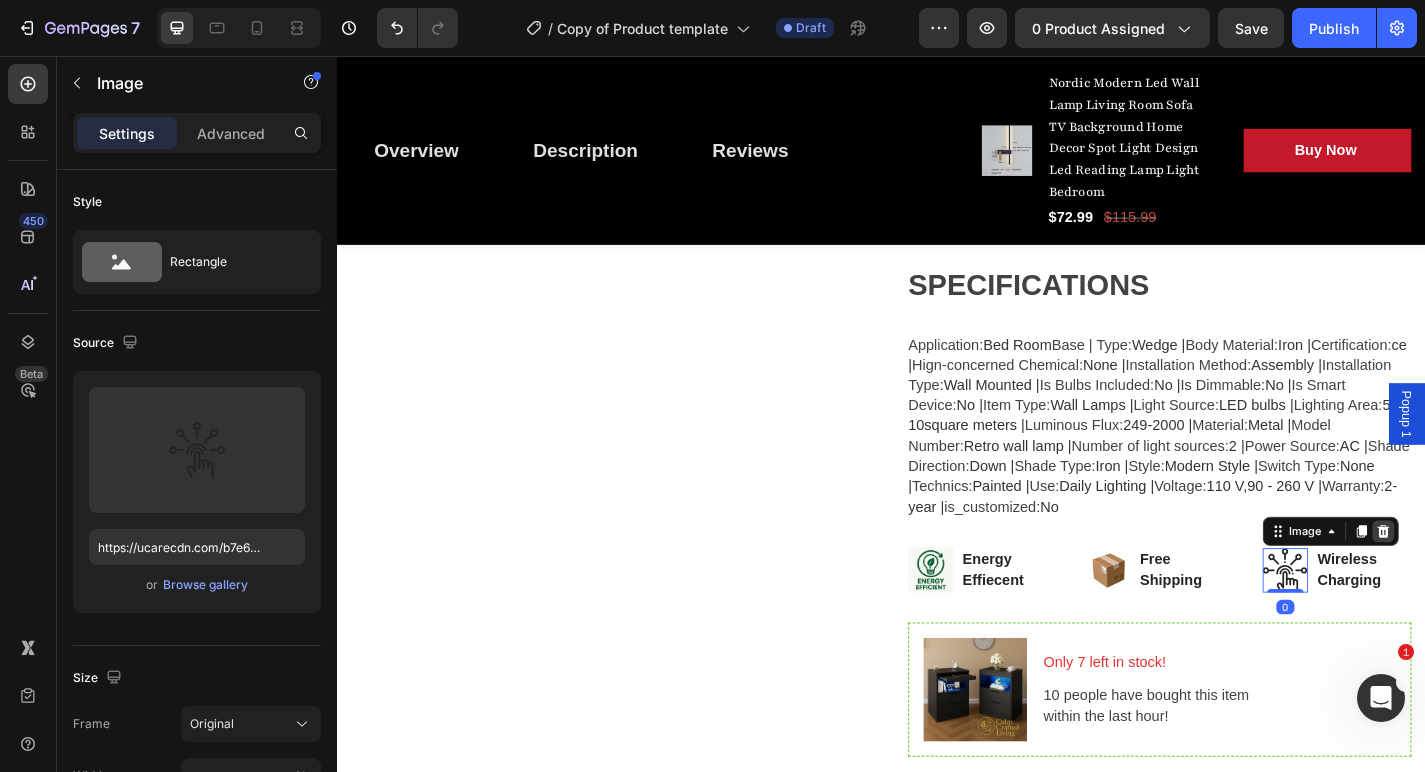 click at bounding box center [1491, 580] 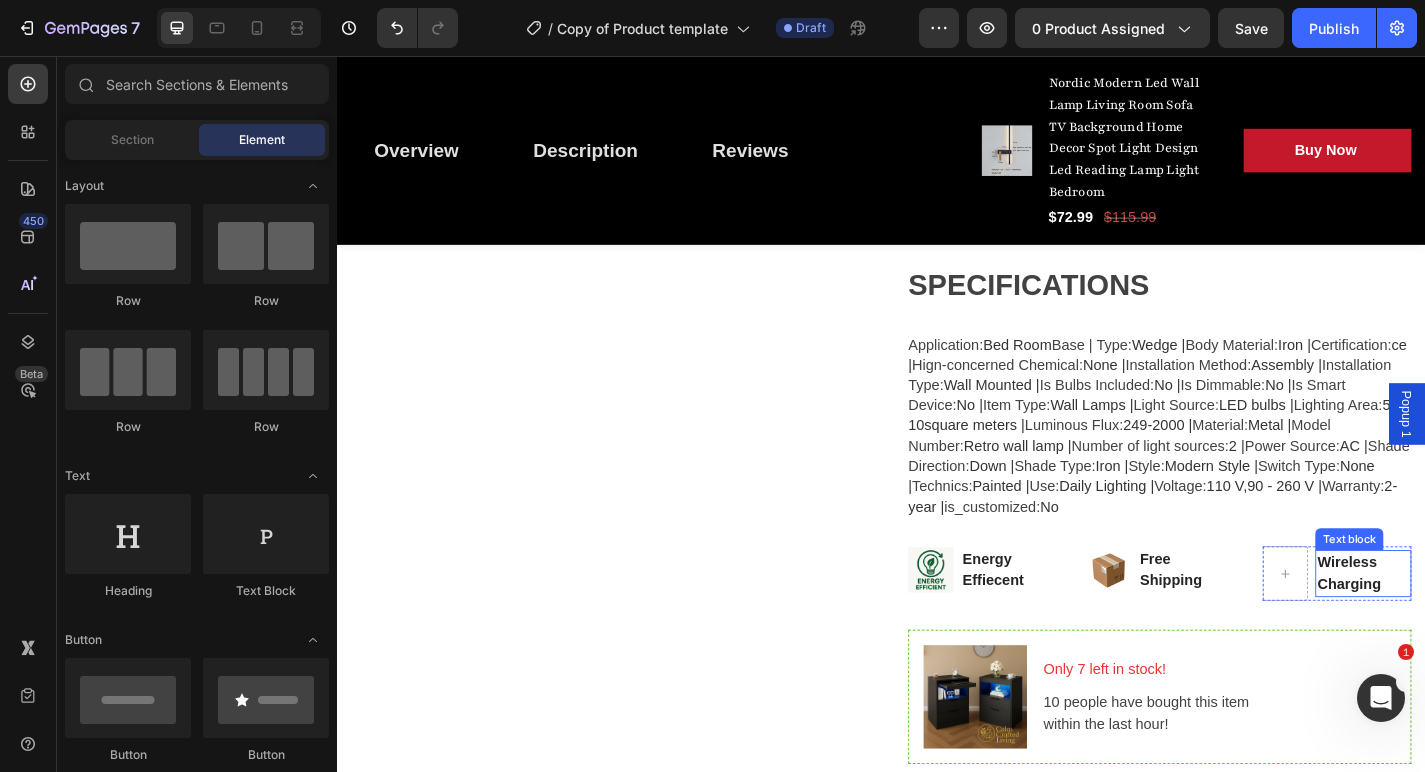 click on "Wireless Charging" at bounding box center (1469, 627) 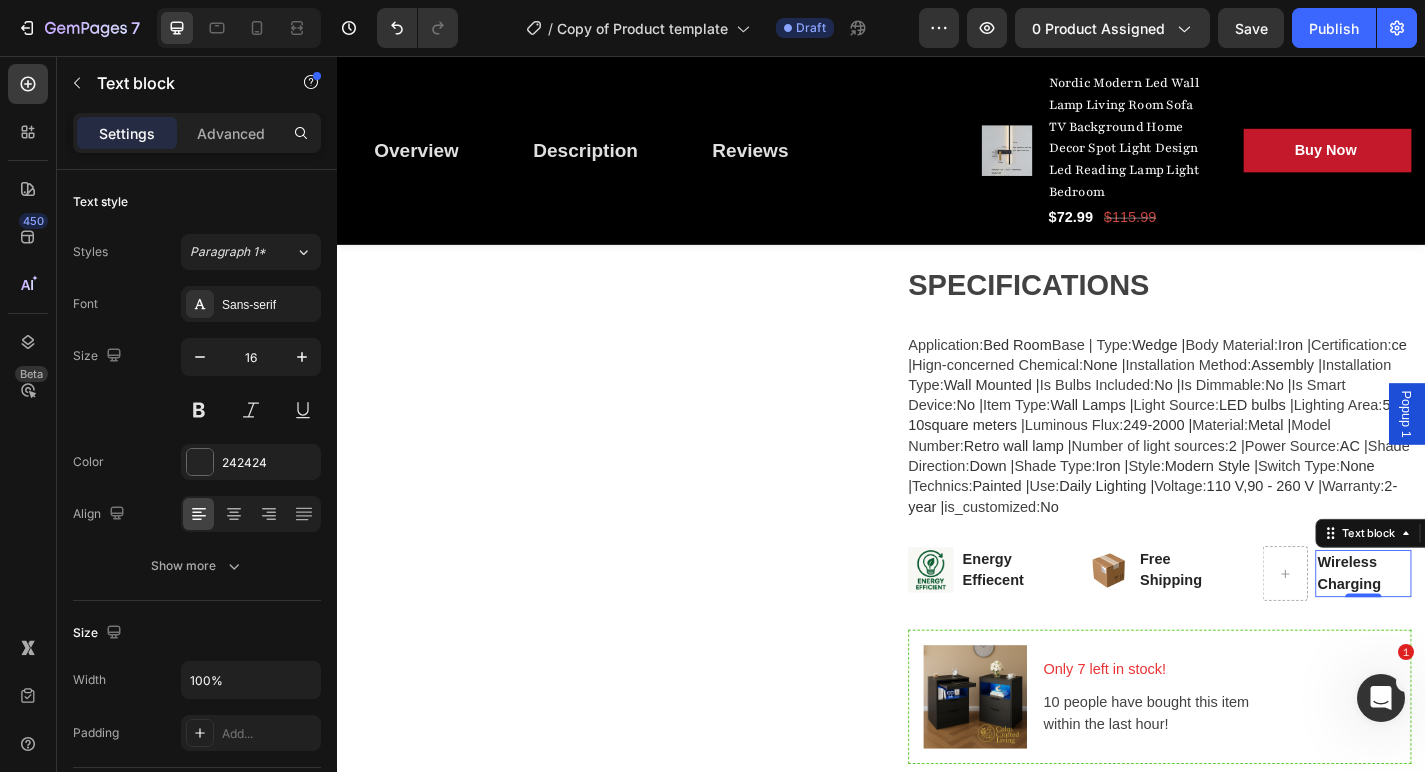 click on "Wireless Charging" at bounding box center (1469, 627) 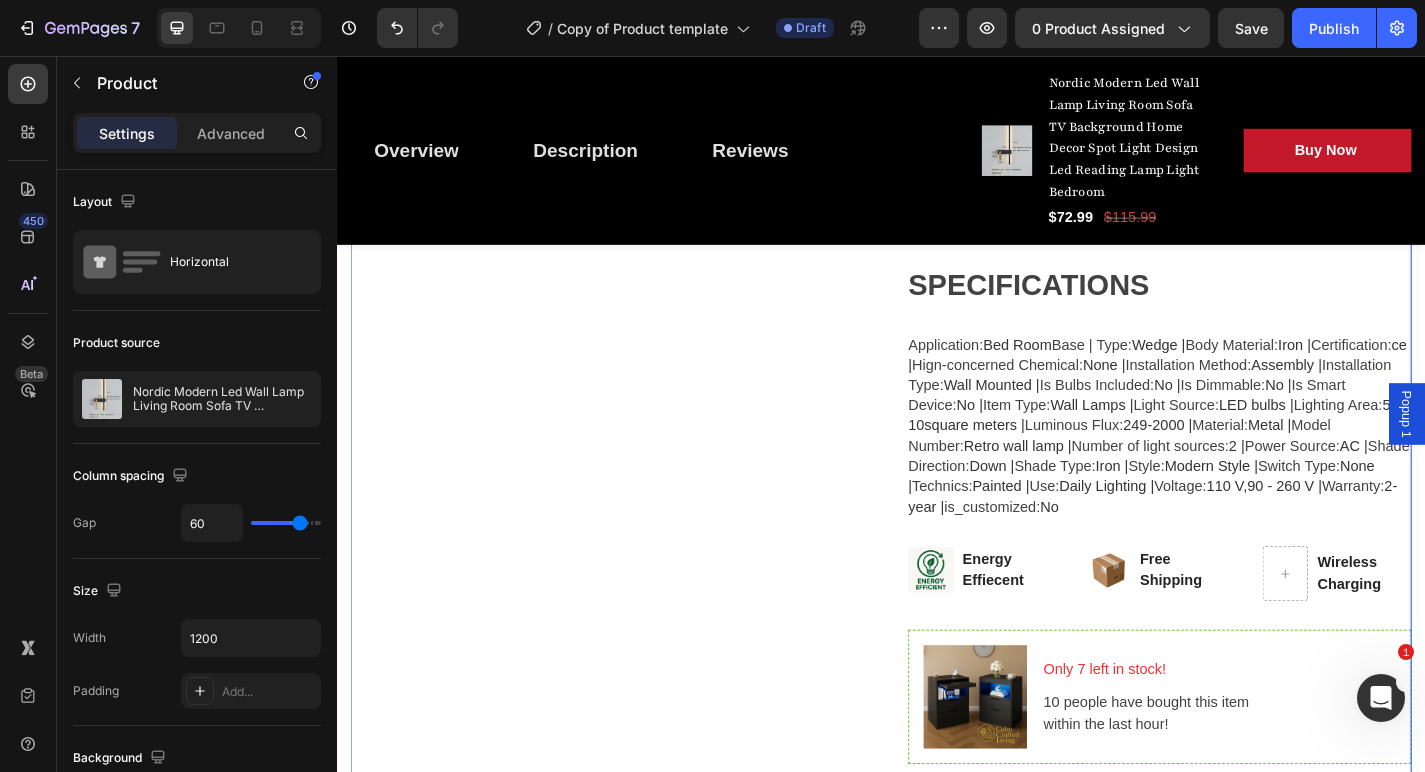 click on "Nordic Modern Led Wall Lamp Living Room Sofa TV Background Home Decor Spot Light Design Led Reading Lamp Light Bedroom (P) Title Redefine Your Bedside in Style Text block                Icon                Icon                Icon                Icon                Icon Icon List Hoz (0 reviews) Text block Row                Title Line $72.99 (P) Price (P) Price $115.99 (P) Price (P) Price Row Save 37% (Limited time deal) Product Badge Row   📝 Description:
Add modern elegance and smart function to your bedroom with this Vertical LED Wall Sconce, featuring a soft ambient backlight and an adjustable gold spotlight for focused reading. Designed with sleek black and gold finishes, this wall-mounted fixture delivers both style and purpose — perfect for bedside lighting, hotel-style rooms, or luxury home decor.
✨ Key Features:
Dual Light Design – Vertical ambient LED bar with separate adjustable spotlight.
Soft Ambient Glow – Warm, glare-free LED backlight enhances room atmosphere." at bounding box center (1244, 204) 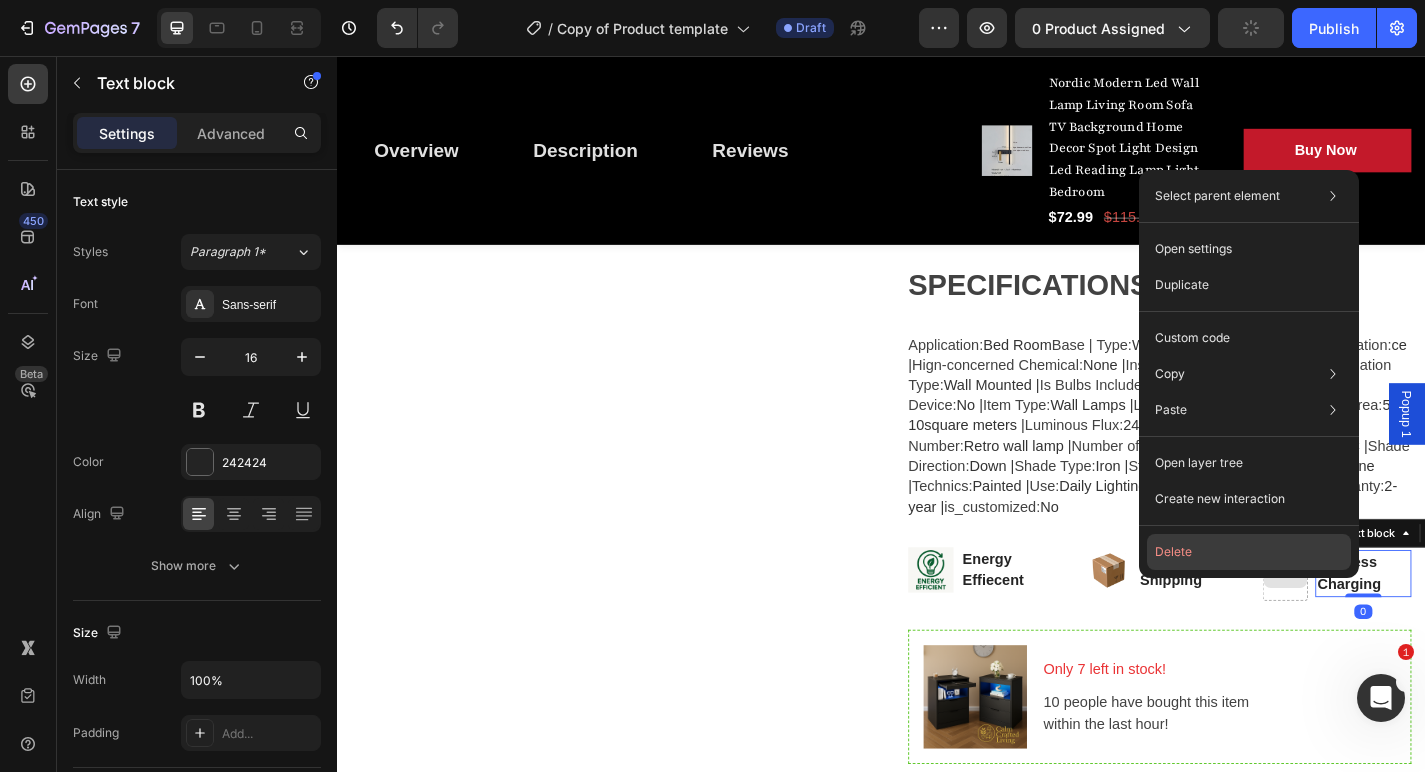 click on "Delete" 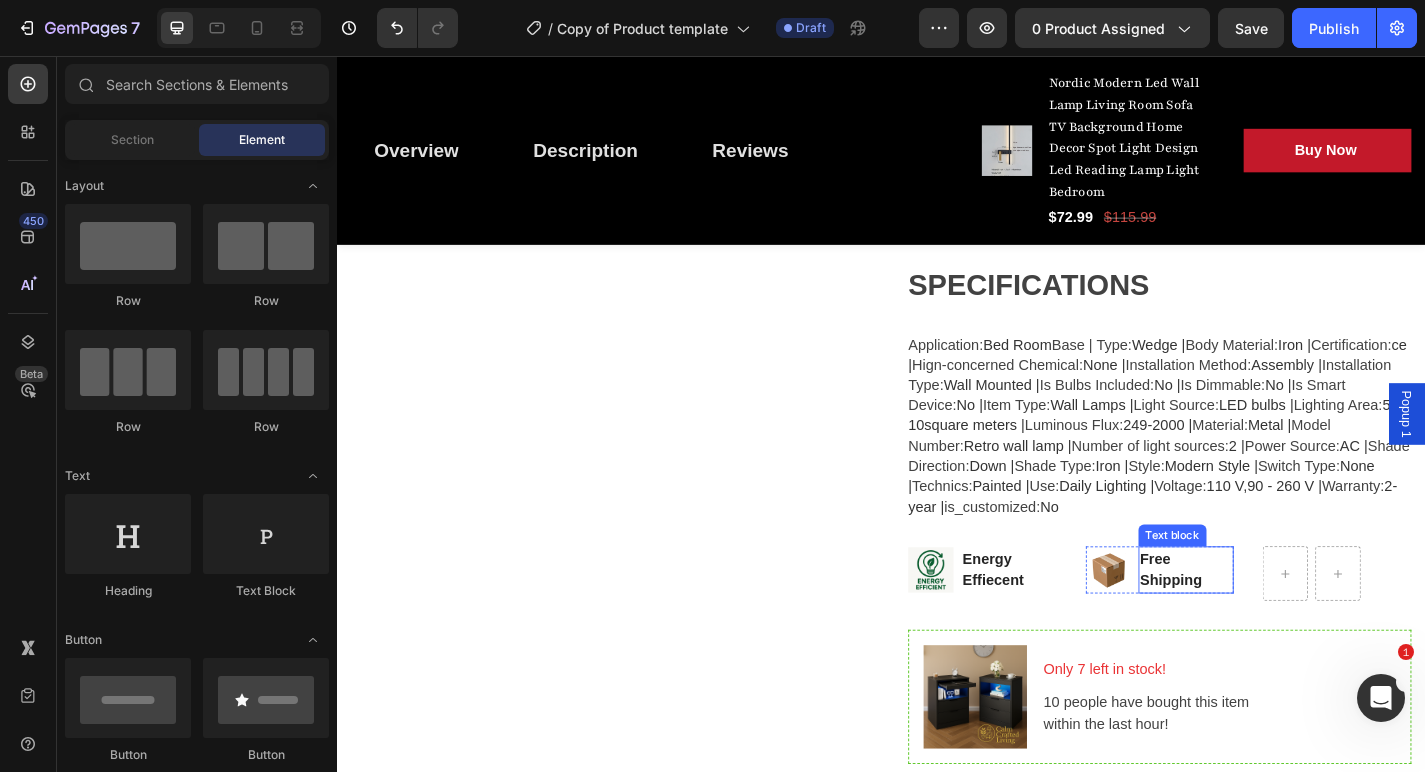 click on "Free Shipping" at bounding box center (1274, 623) 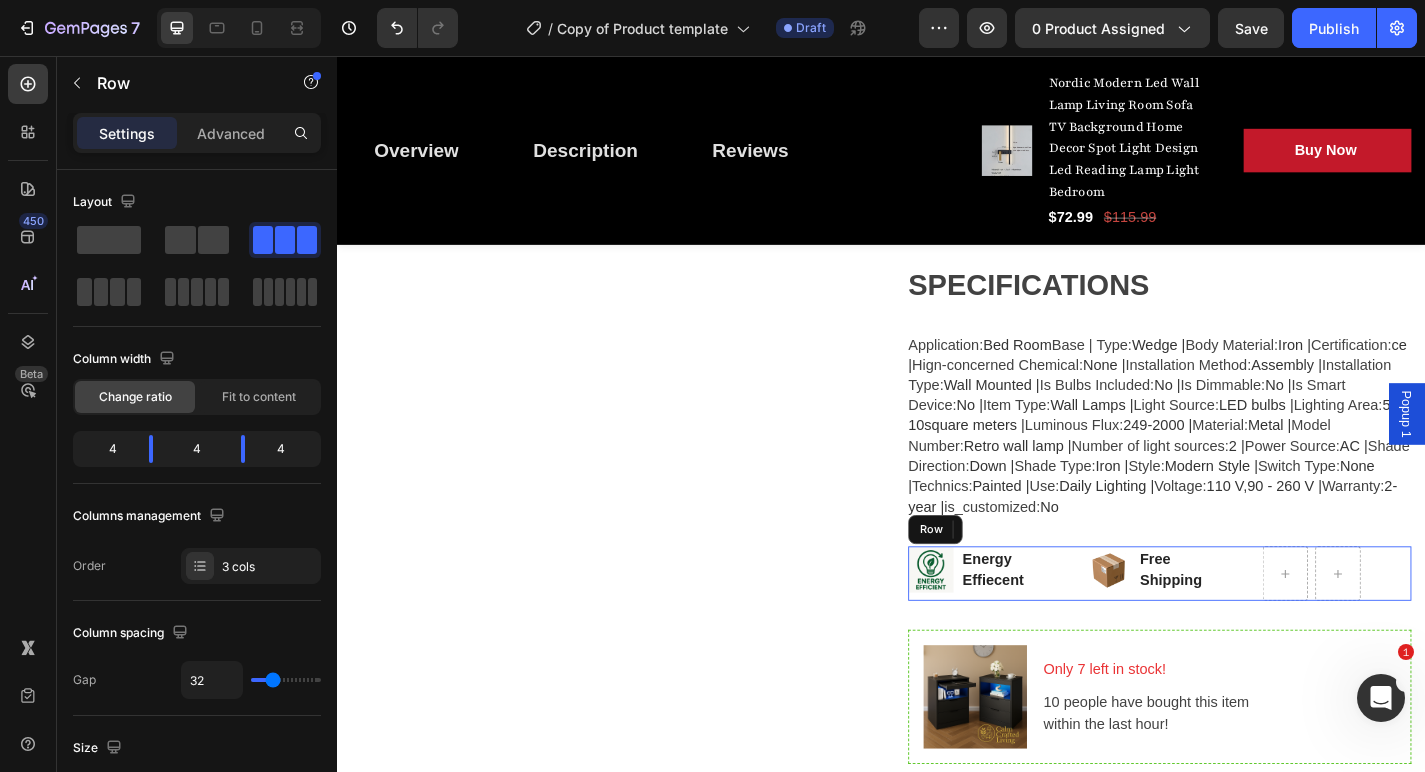 click on "Image Energy Effiecent  Text block Row Image Free Shipping Text block   0 Row
Row Row" at bounding box center [1244, 627] 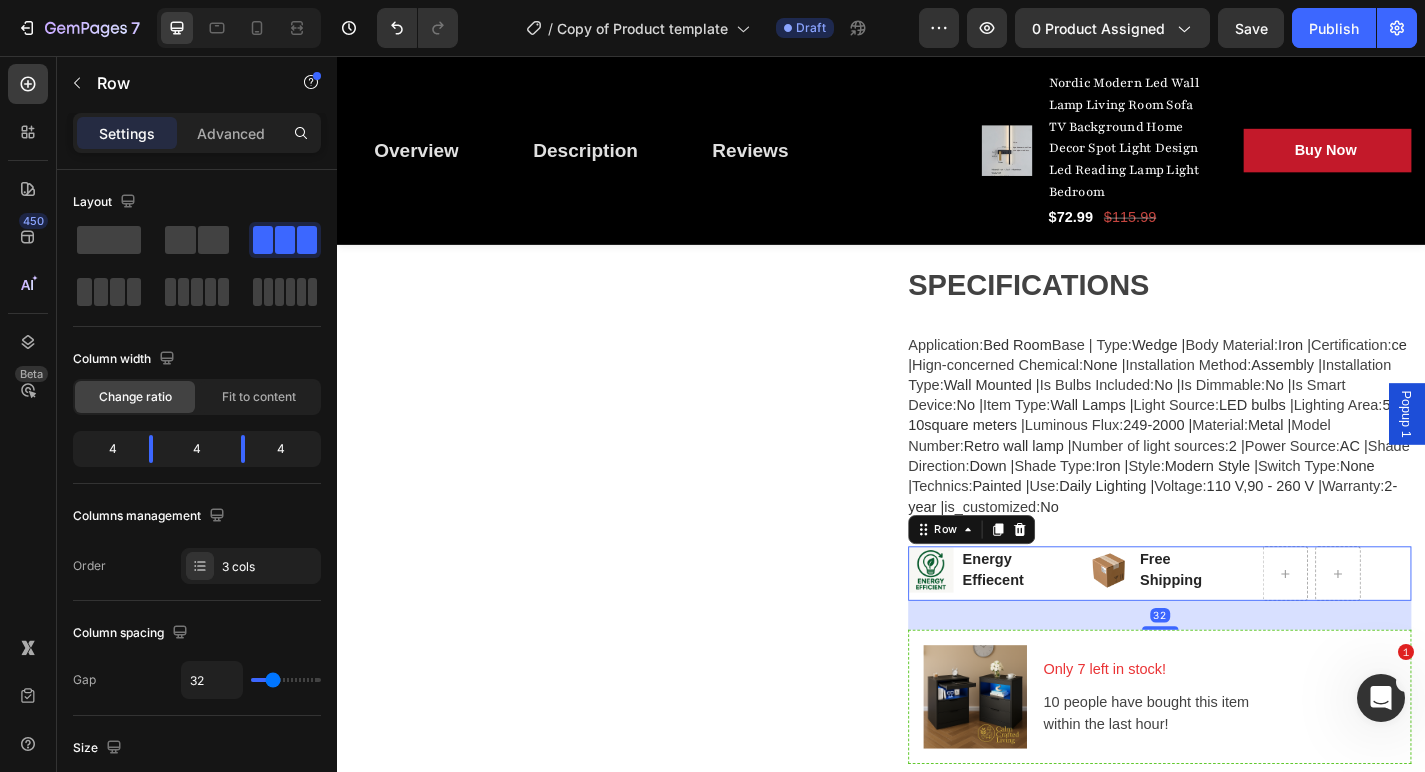 drag, startPoint x: 1143, startPoint y: 634, endPoint x: 628, endPoint y: 411, distance: 561.20764 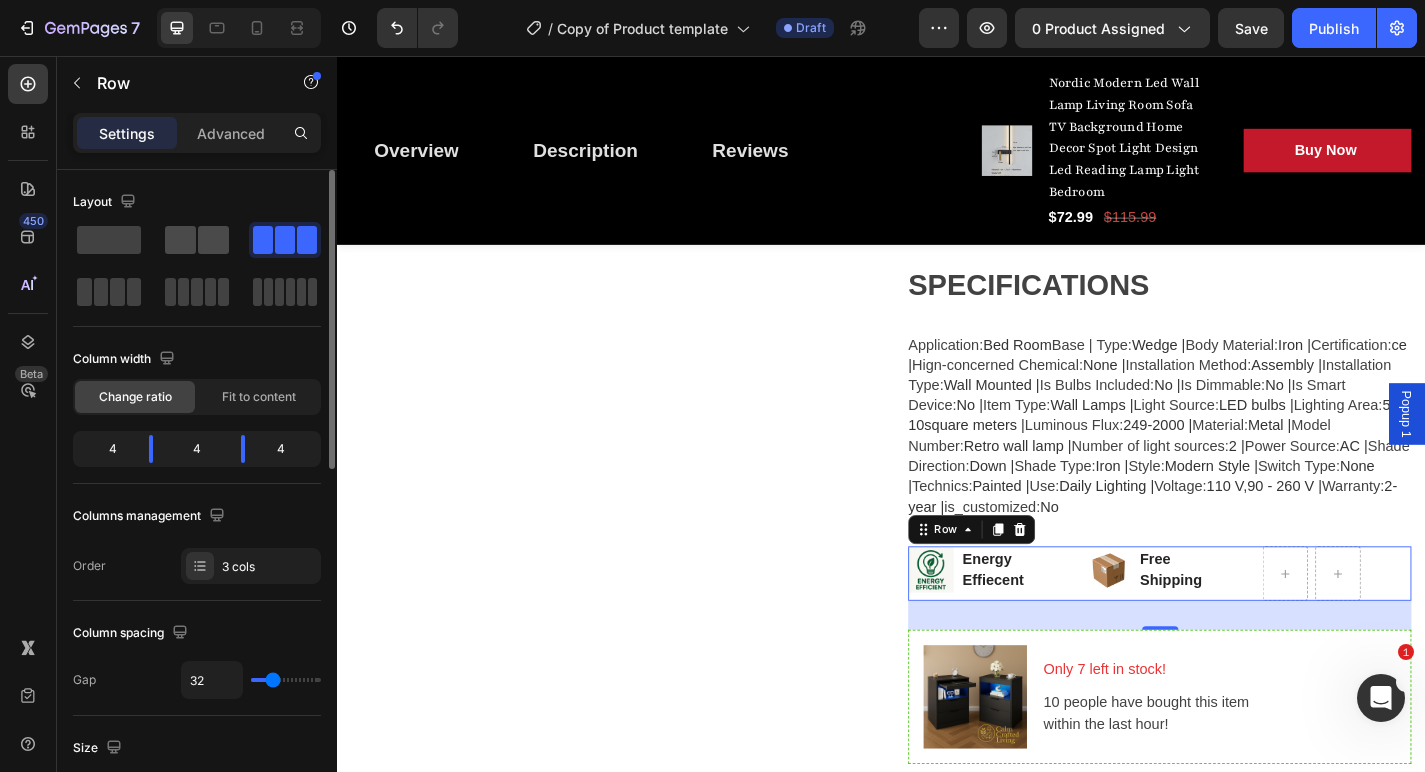 click 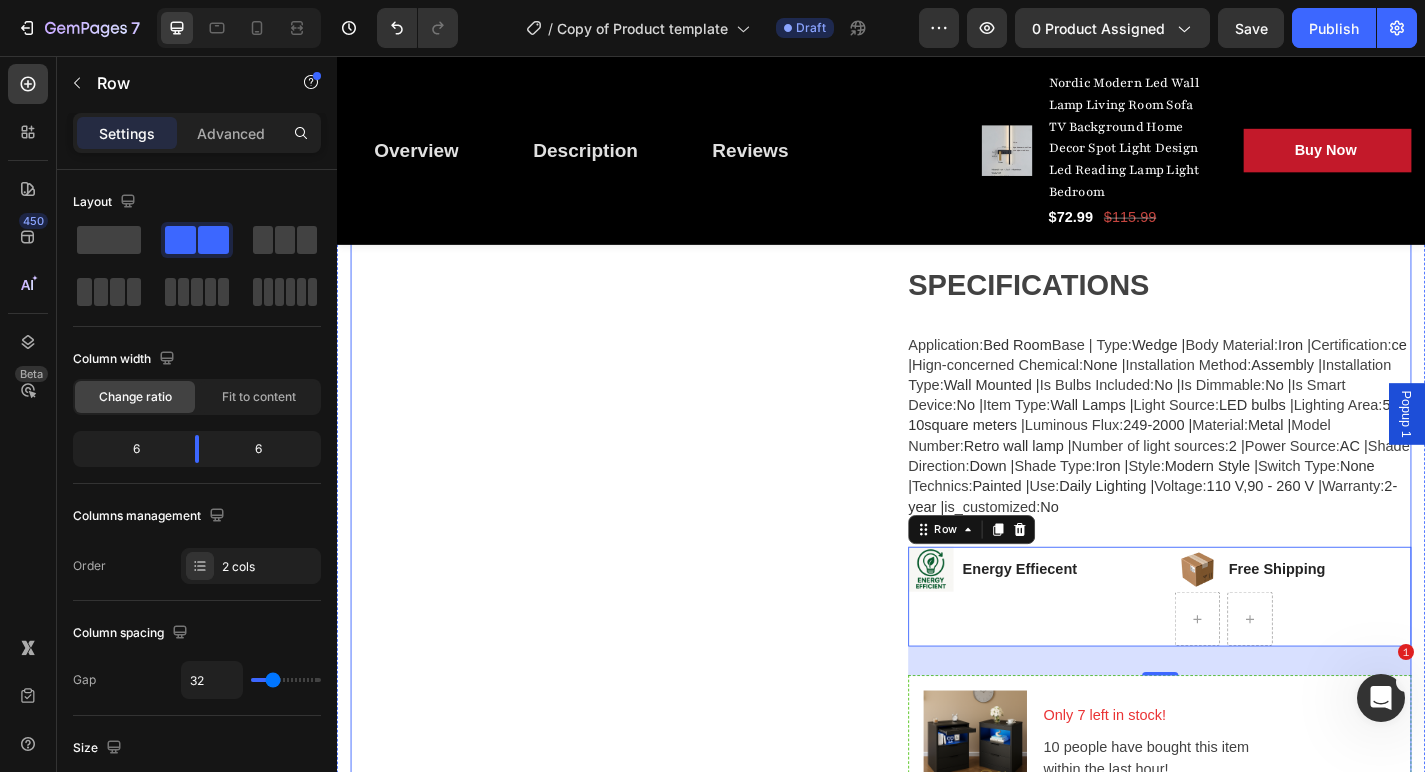click on "Product Images" at bounding box center (629, 229) 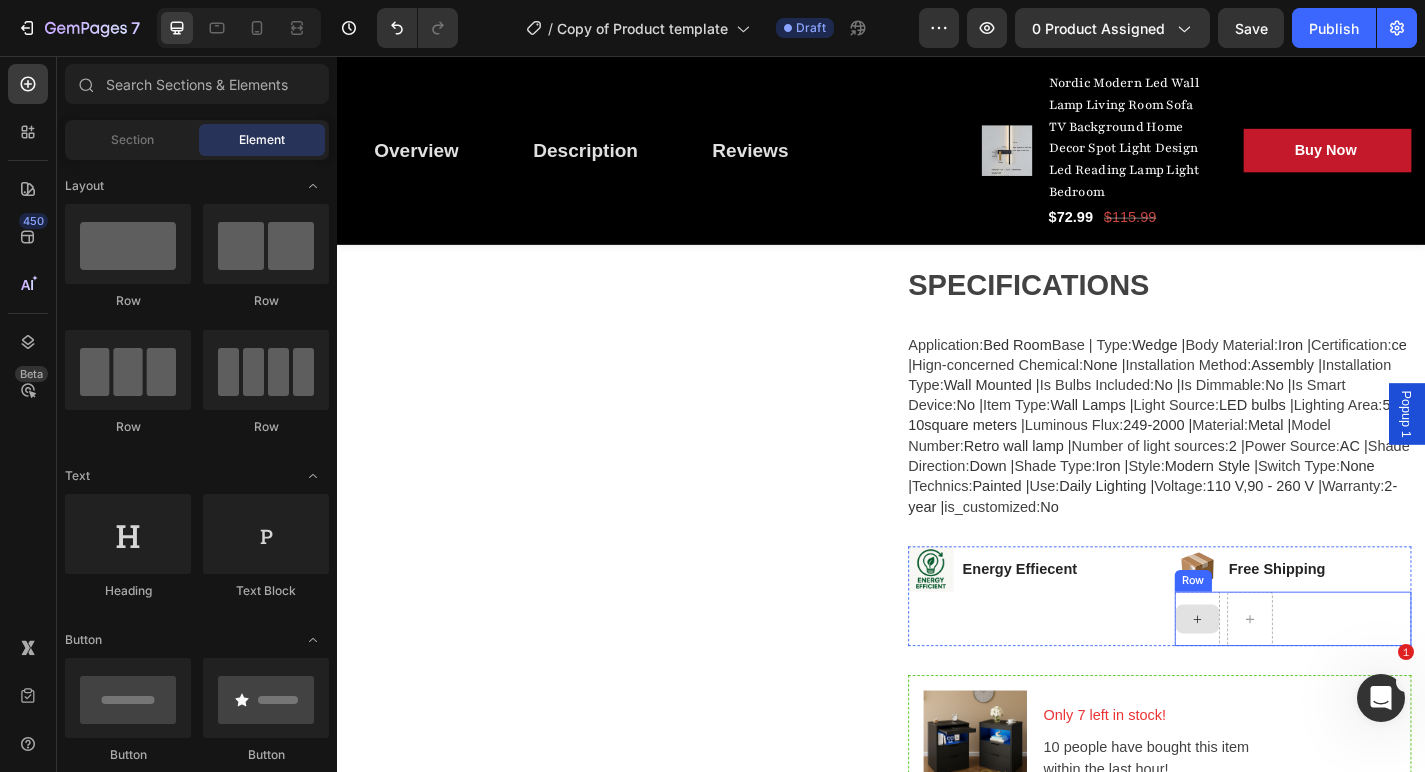 click at bounding box center [1286, 677] 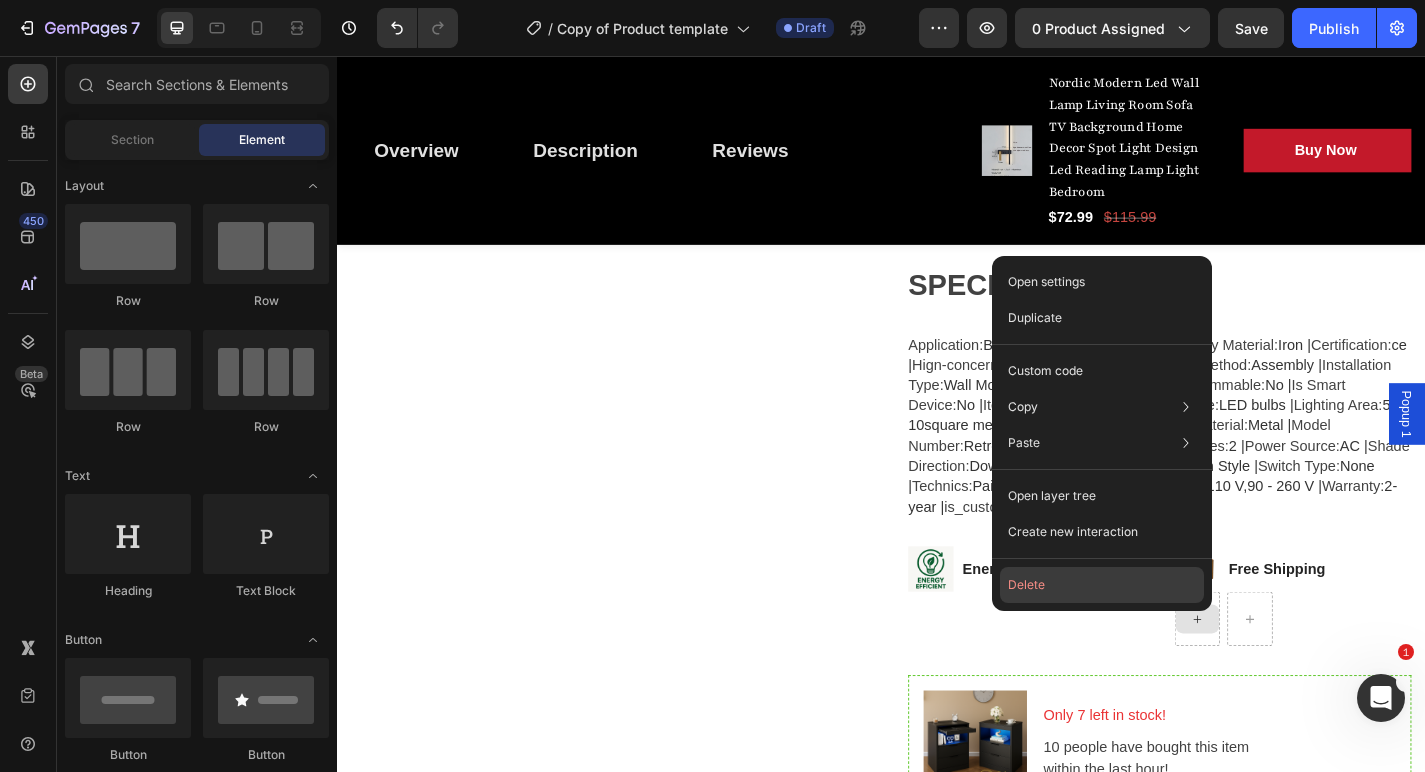 click on "Delete" 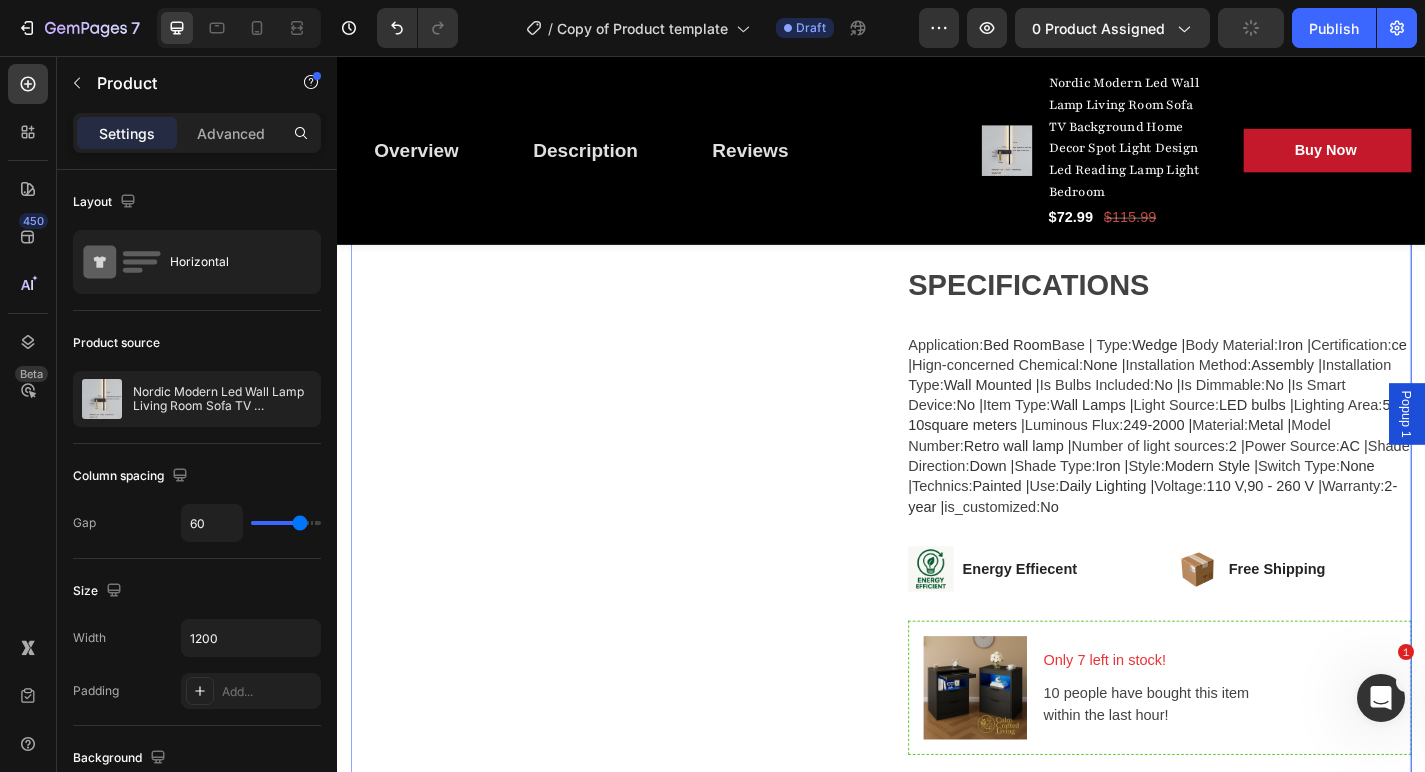 click on "Product Images" at bounding box center (629, 199) 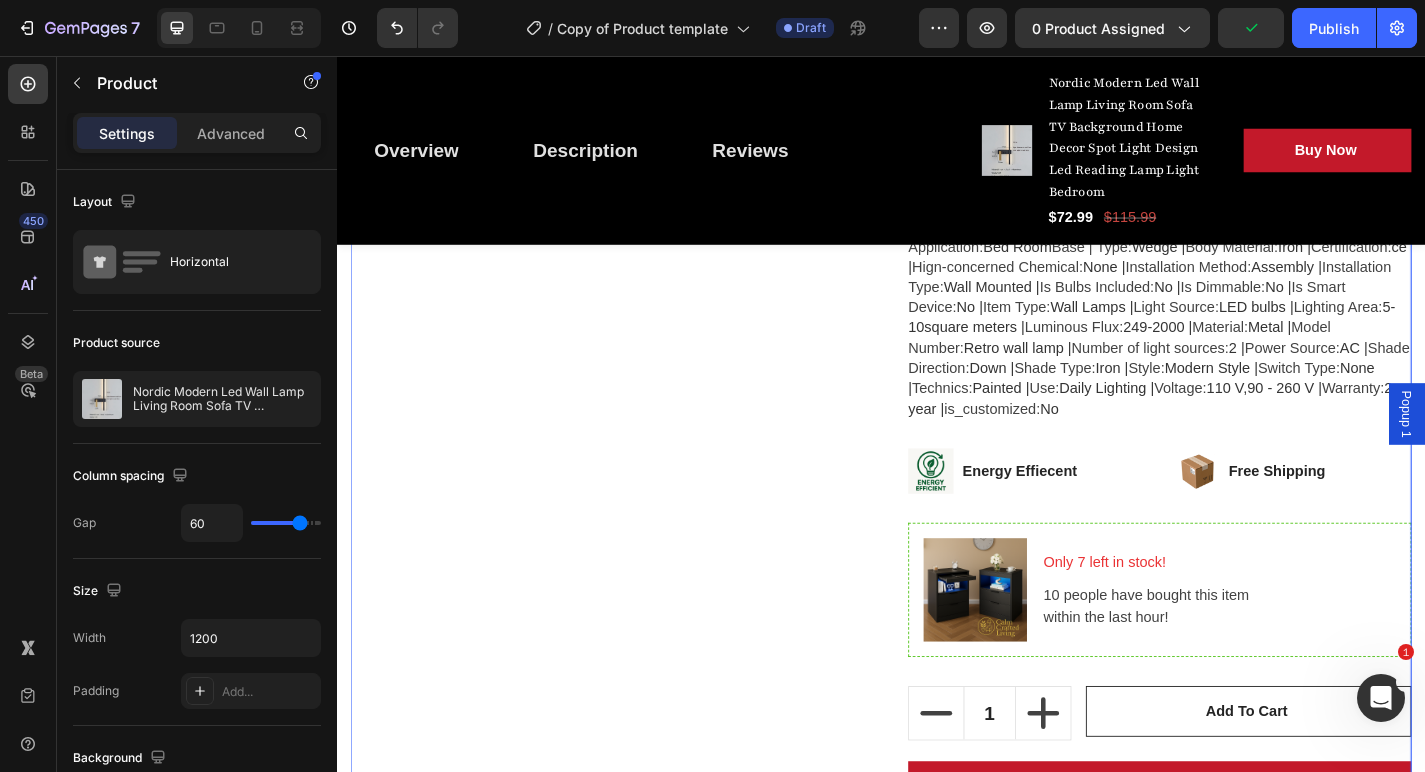 scroll, scrollTop: 1551, scrollLeft: 0, axis: vertical 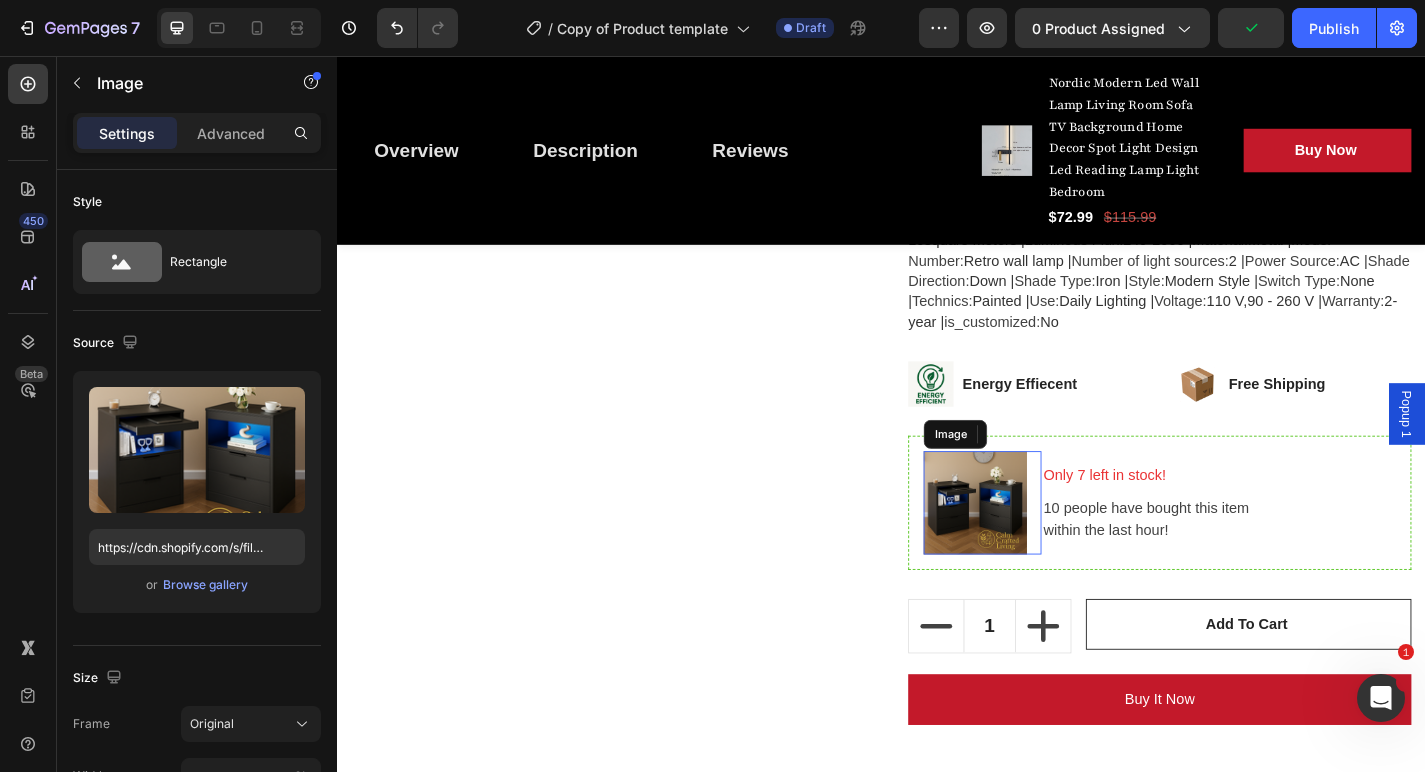 click at bounding box center (1041, 549) 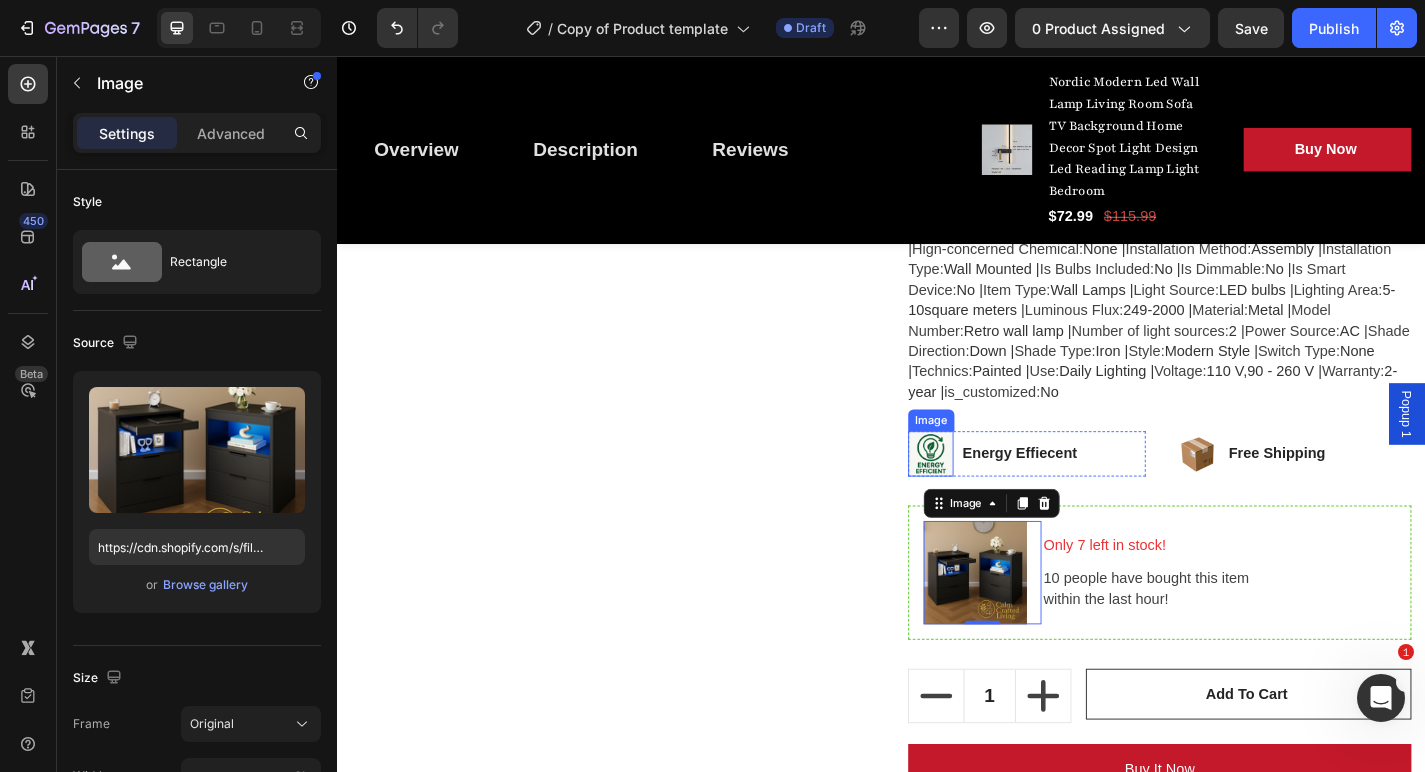 scroll, scrollTop: 1473, scrollLeft: 0, axis: vertical 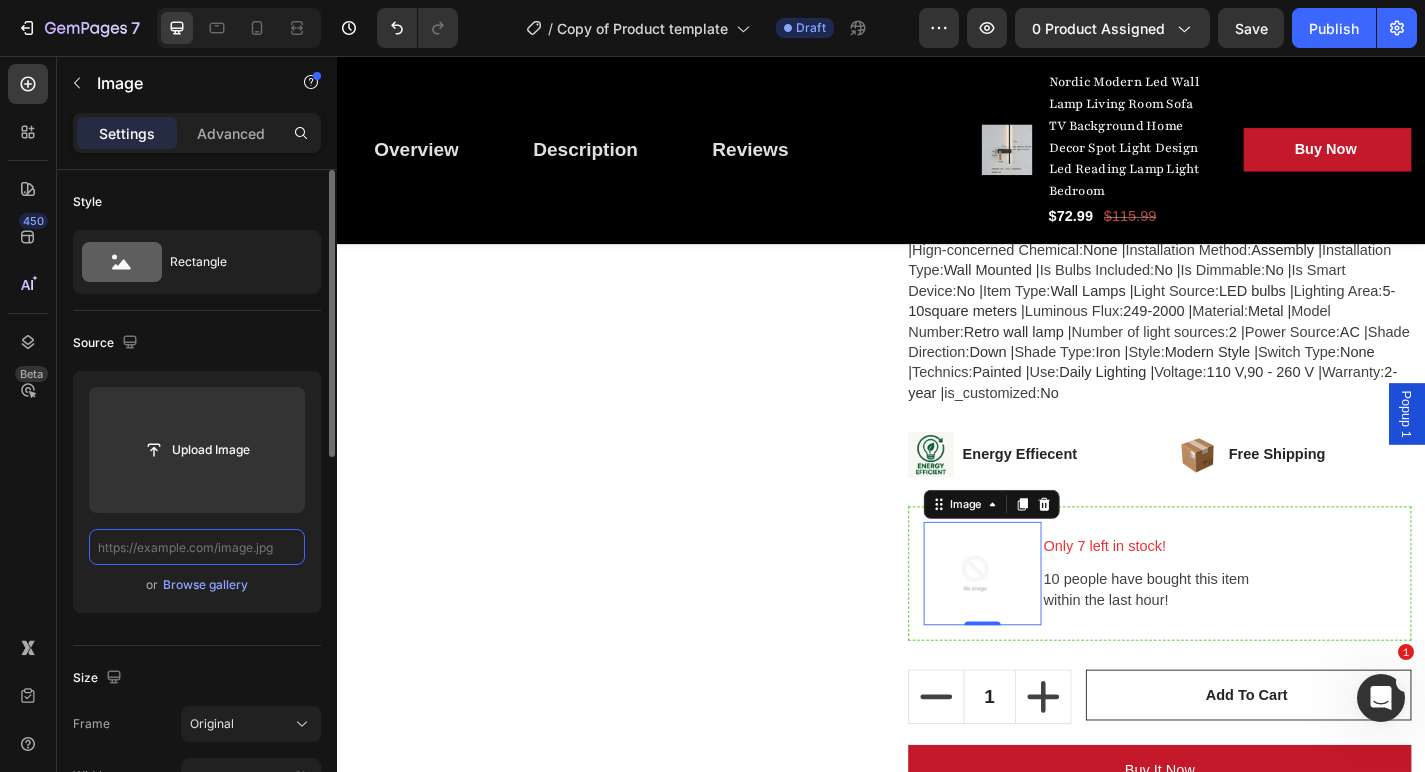 paste on "https://cdn.shopify.com/s/files/1/0765/9077/6534/files/Sfce777b3c27947d6bc267d24d12d8bfcF.webp?v=1754065165" 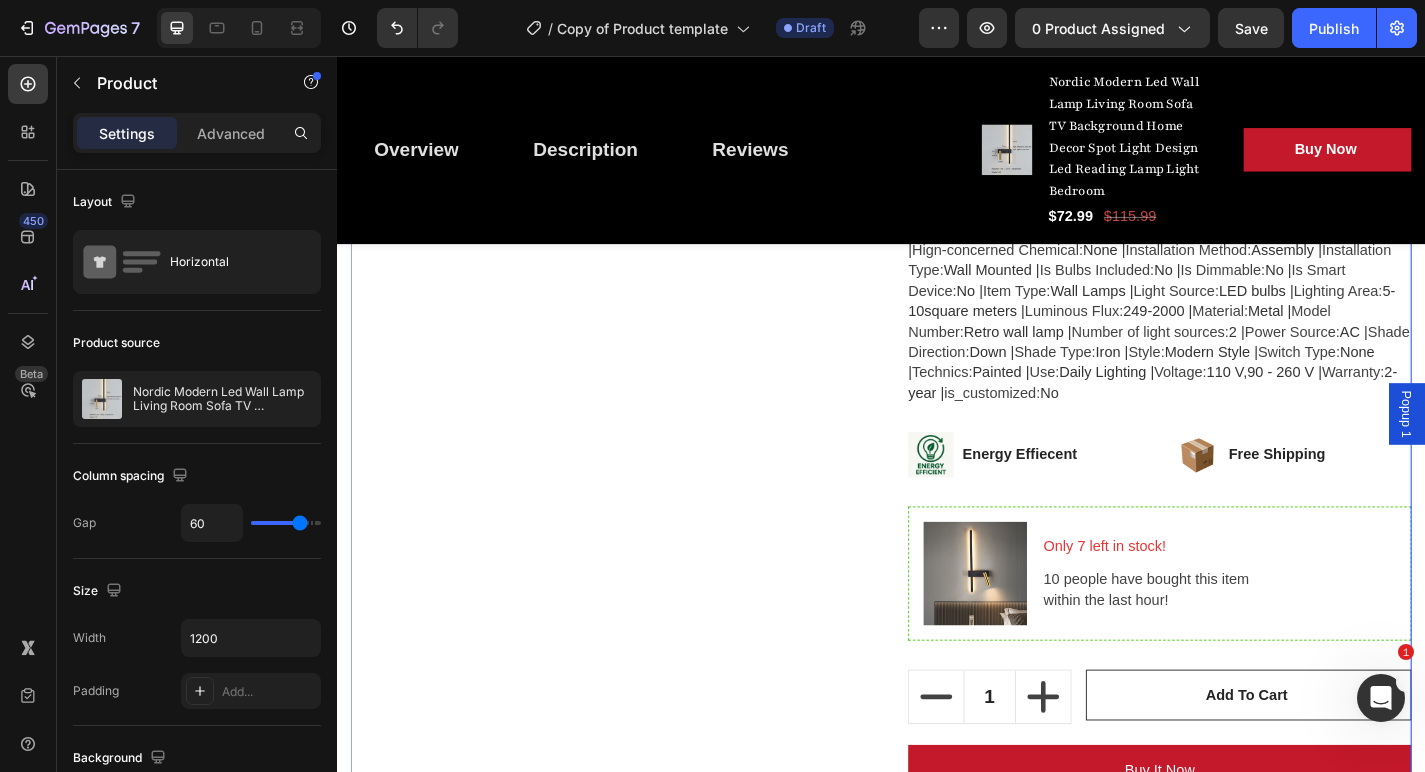 click on "Product Images" at bounding box center (629, 73) 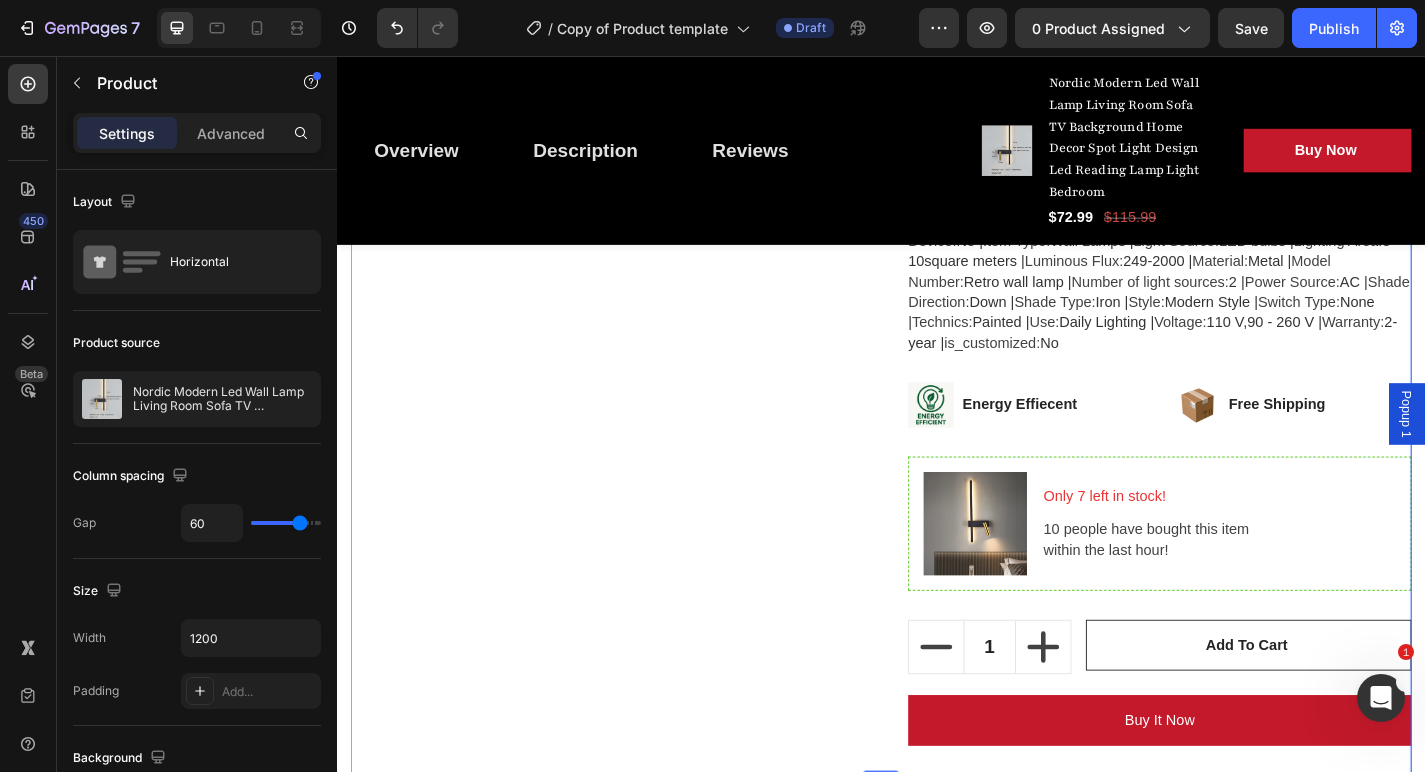 scroll, scrollTop: 1575, scrollLeft: 0, axis: vertical 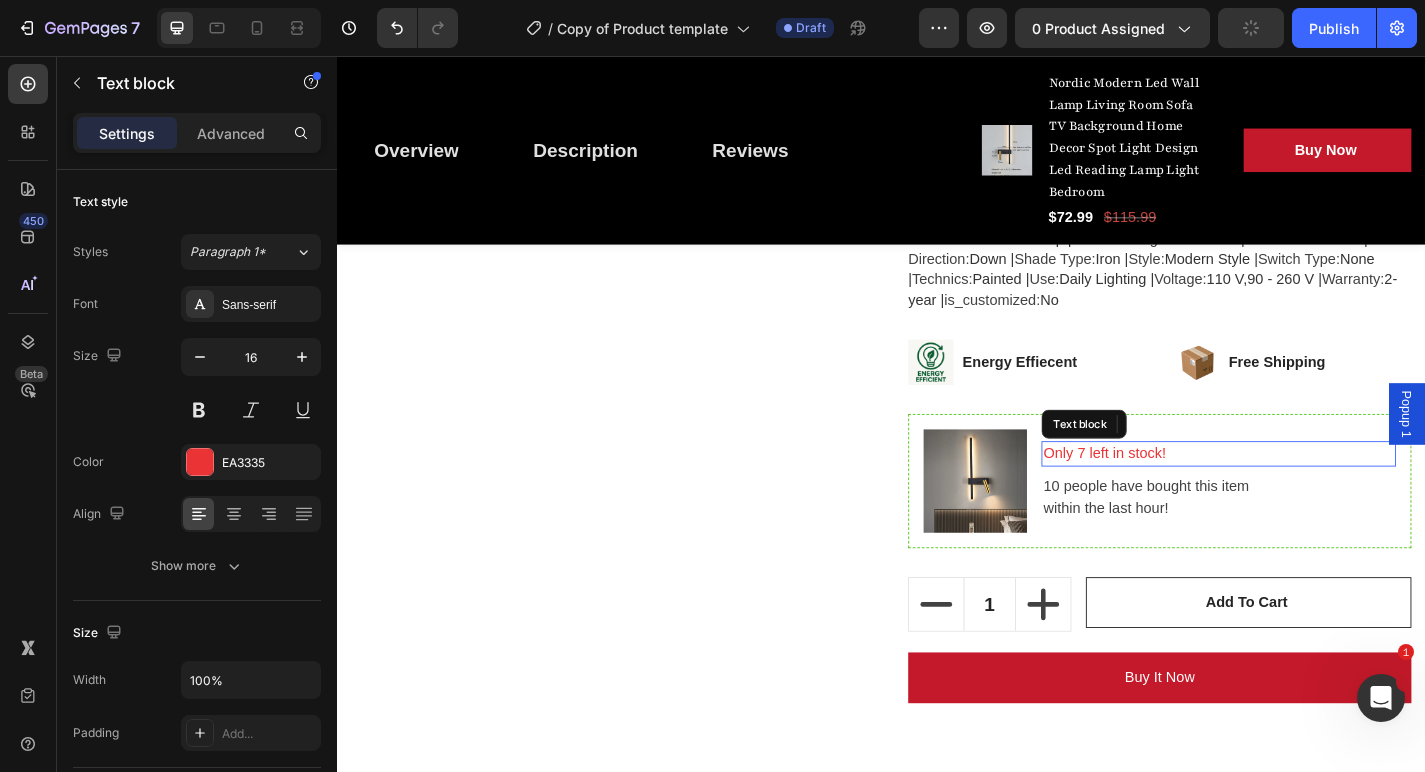 click on "Only 7 left in stock!" at bounding box center [1309, 495] 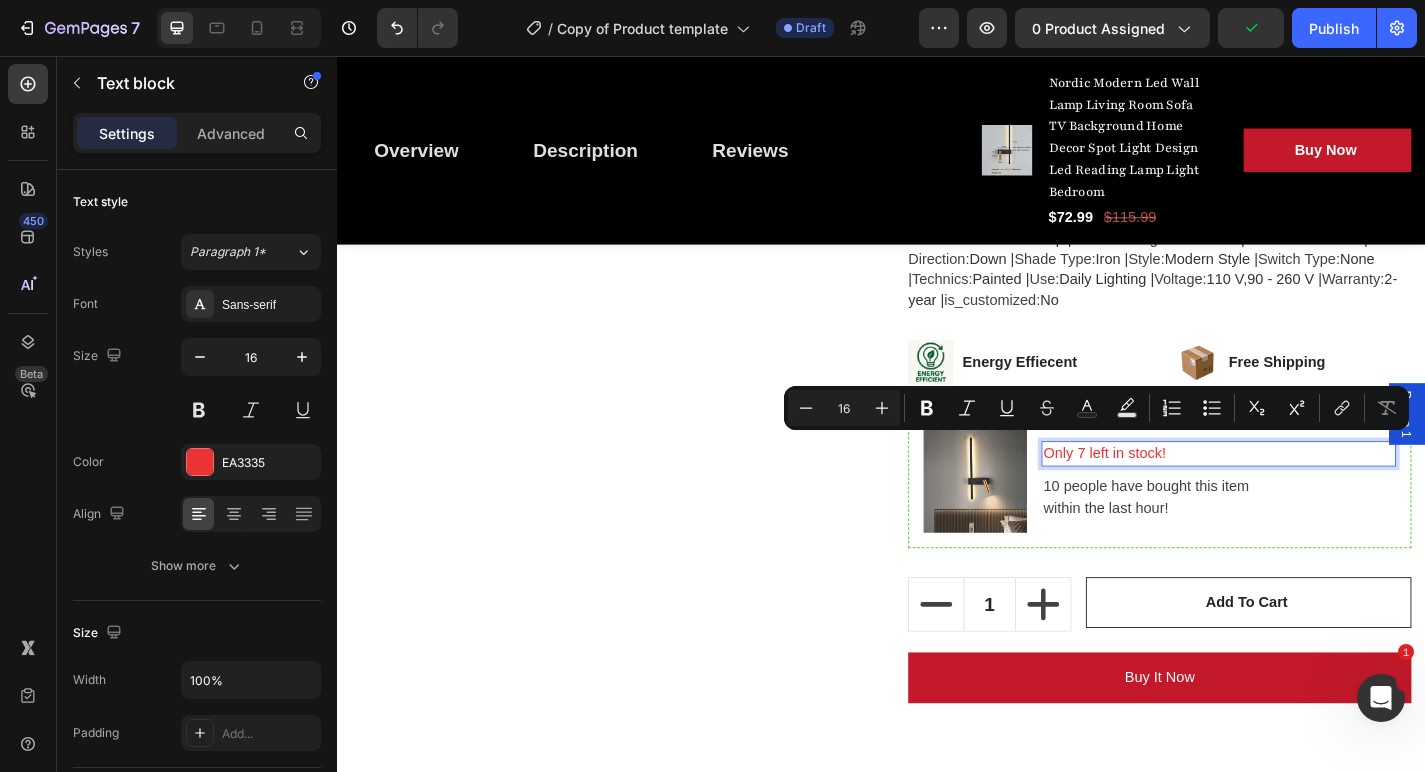 click on "Only 7 left in stock!" at bounding box center [1309, 495] 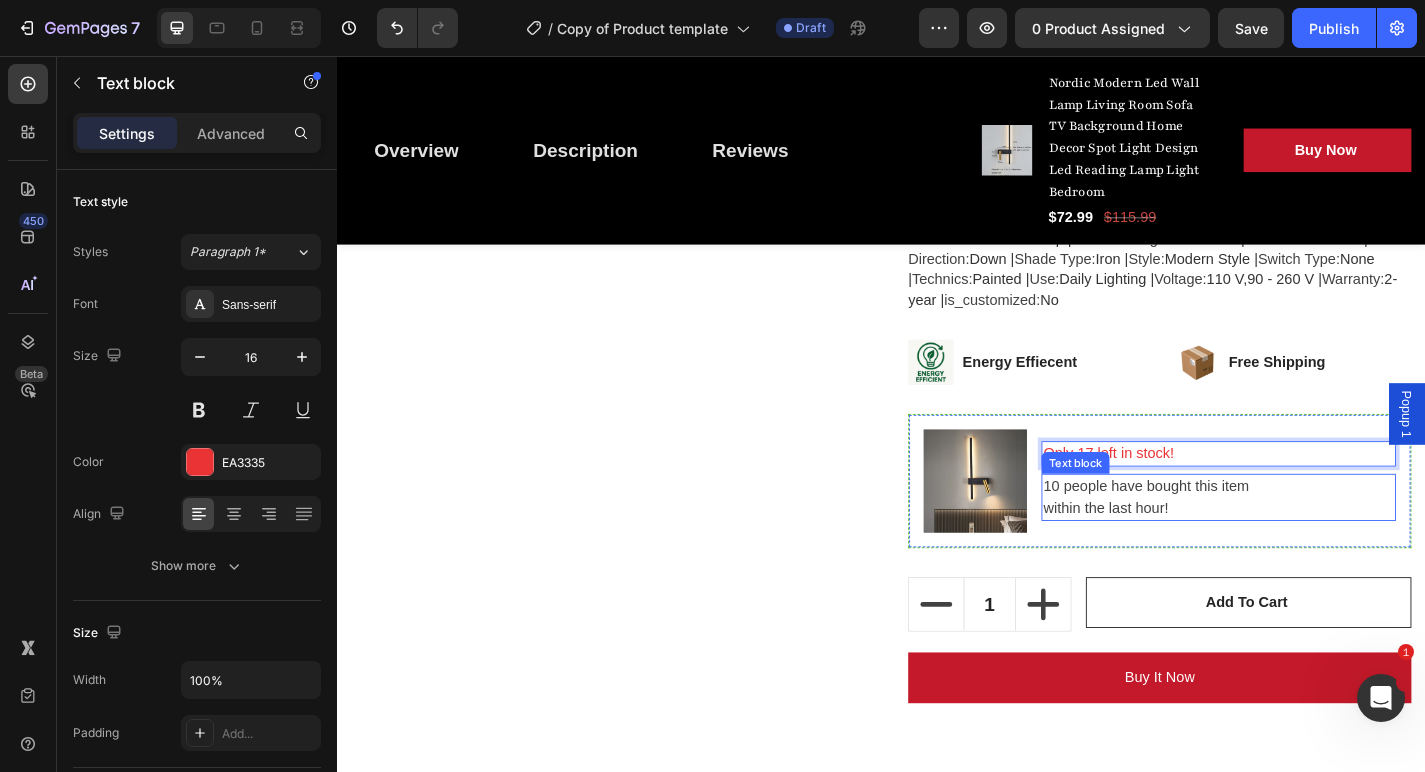 click on "10 people have bought this item within the last hour!" at bounding box center (1309, 543) 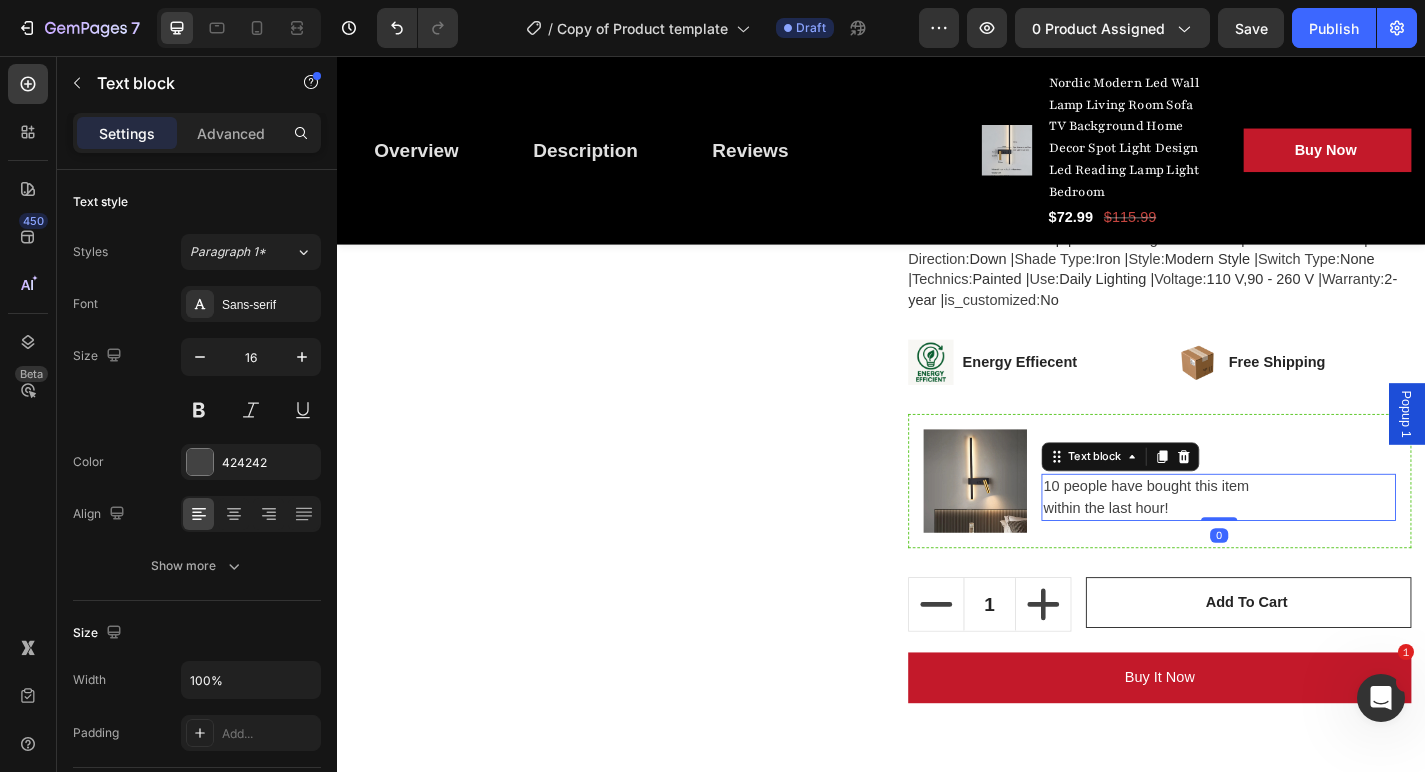 click on "10 people have bought this item within the last hour!" at bounding box center [1309, 543] 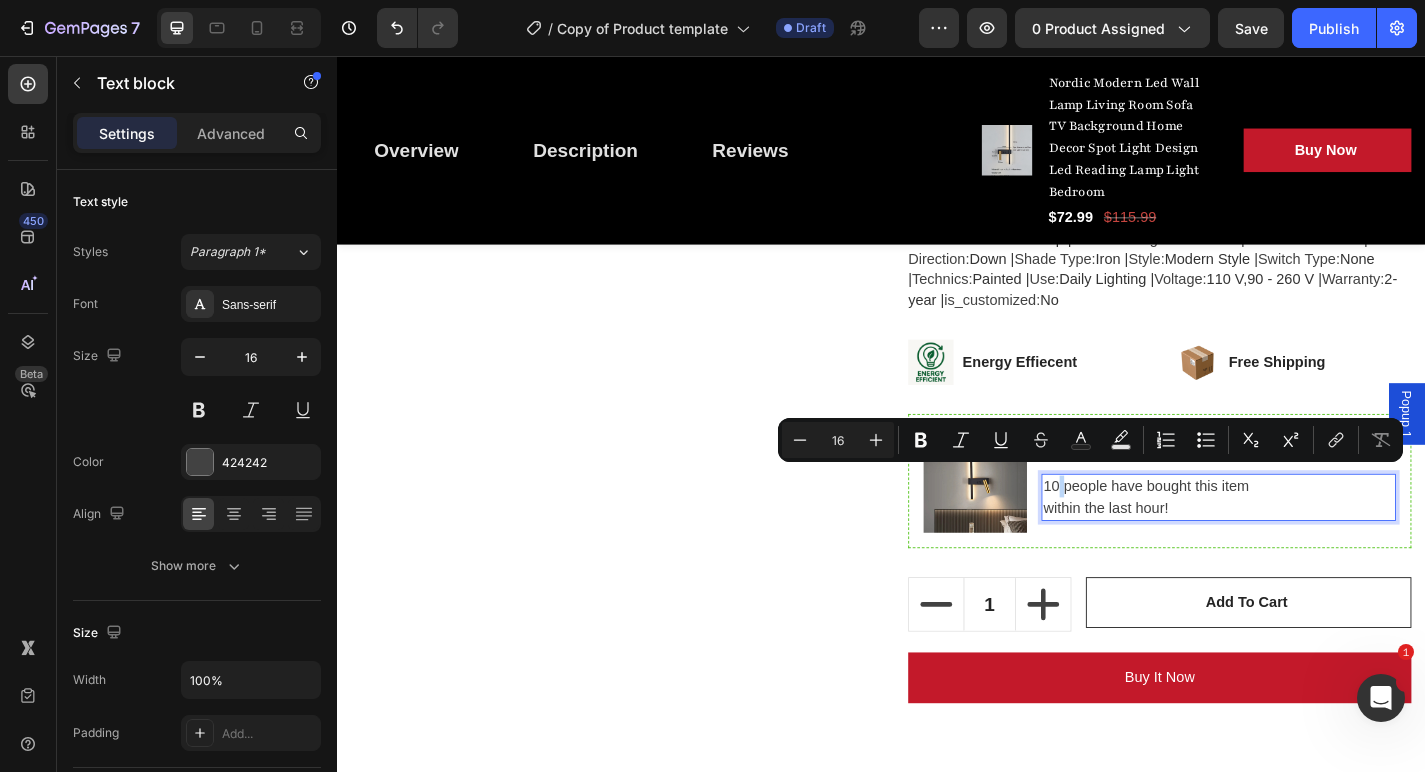click on "10 people have bought this item within the last hour!" at bounding box center [1309, 543] 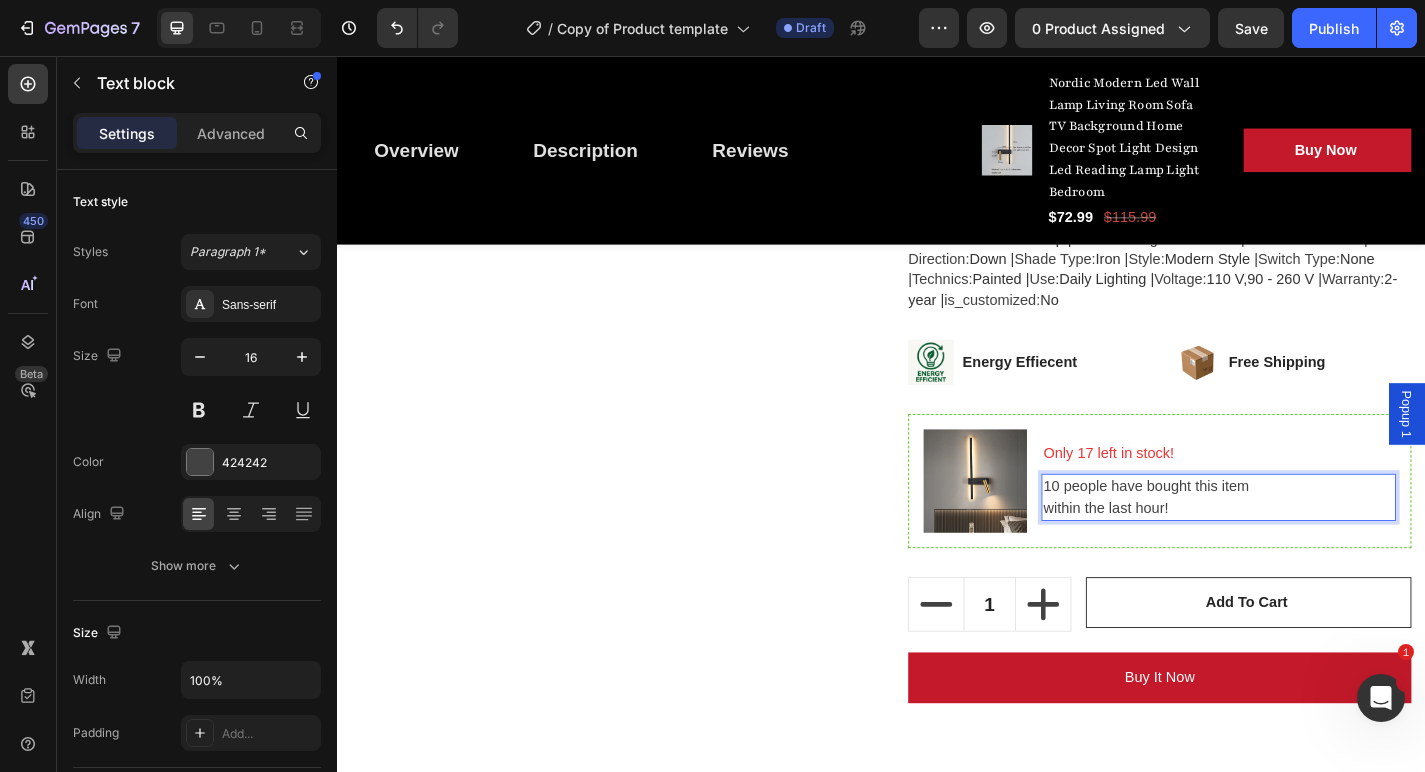 click on "10 people have bought this item within the last hour!" at bounding box center (1309, 543) 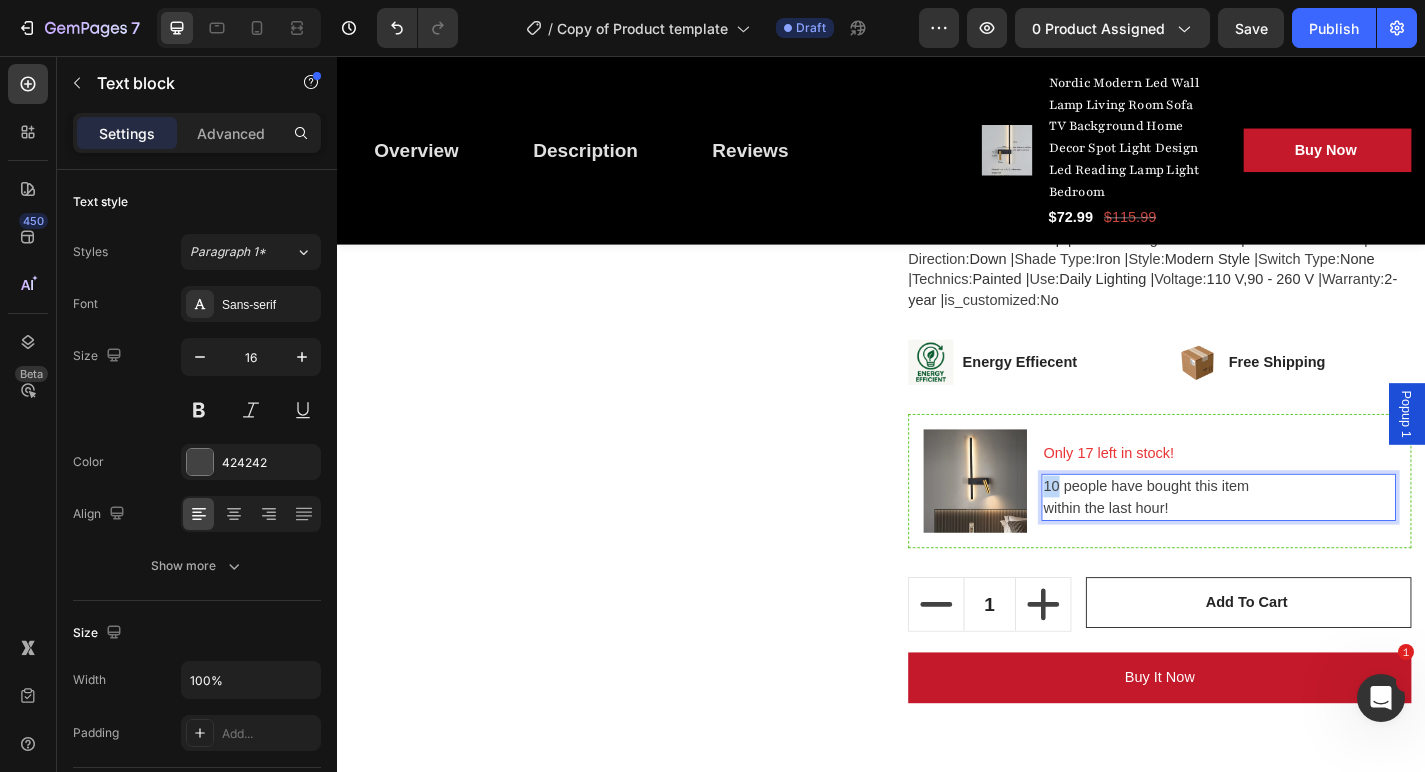 click on "10 people have bought this item within the last hour!" at bounding box center [1309, 543] 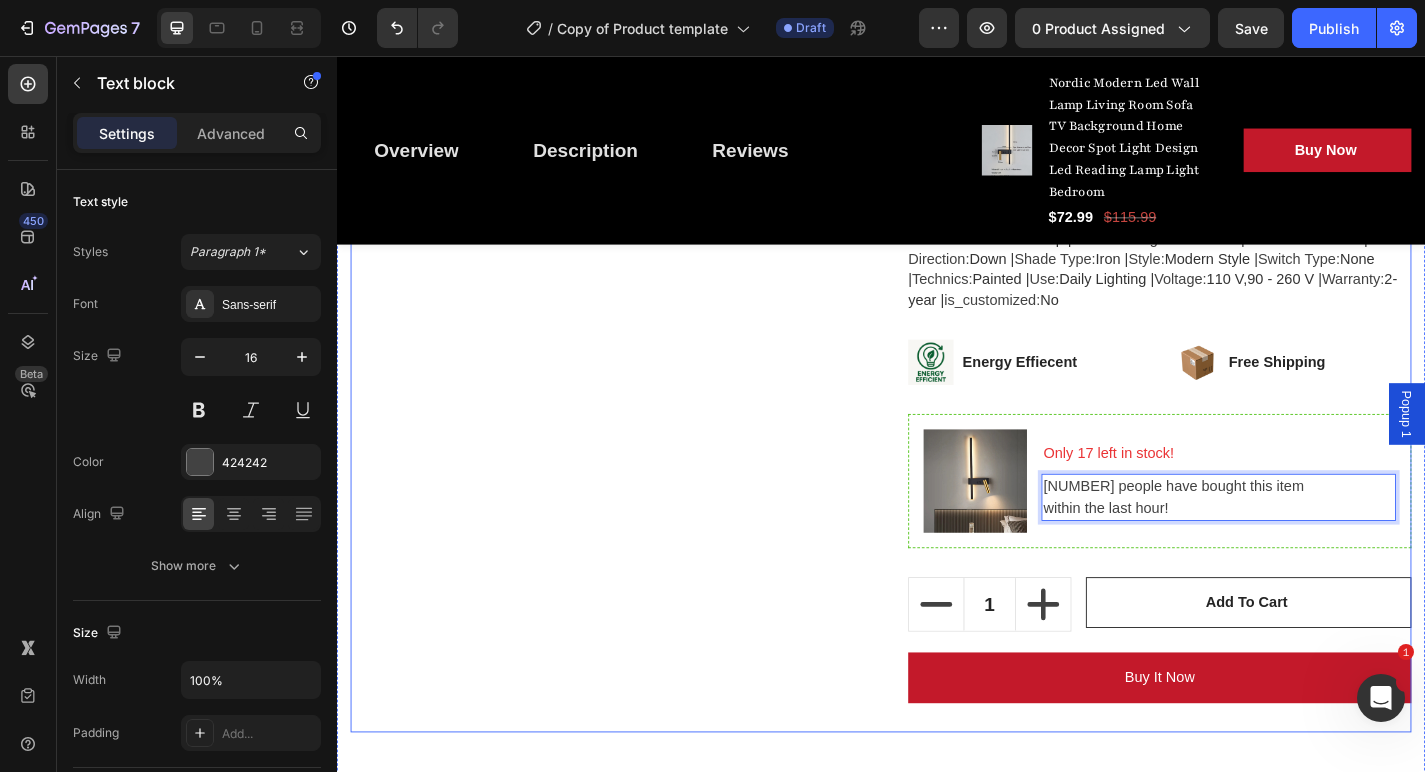 click on "Product Images Nordic Modern Led Wall Lamp Living Room Sofa TV Background Home Decor Spot Light Design Led Reading Lamp Light Bedroom (P) Title Redefine Your Bedside in Style Text block                Icon                Icon                Icon                Icon                Icon Icon List Hoz (0 reviews) Text block Row                Title Line $72.99 (P) Price (P) Price $115.99 (P) Price (P) Price Row Save 37% (Limited time deal) Product Badge Row   📝 Description:
Add modern elegance and smart function to your bedroom with this Vertical LED Wall Sconce, featuring a soft ambient backlight and an adjustable gold spotlight for focused reading. Designed with sleek black and gold finishes, this wall-mounted fixture delivers both style and purpose — perfect for bedside lighting, hotel-style rooms, or luxury home decor.
✨ Key Features:
Dual Light Design – Vertical ambient LED bar with separate adjustable spotlight.
SPECIFICATIONS
Application :  Bed Room Base | Type :  :" at bounding box center [937, -29] 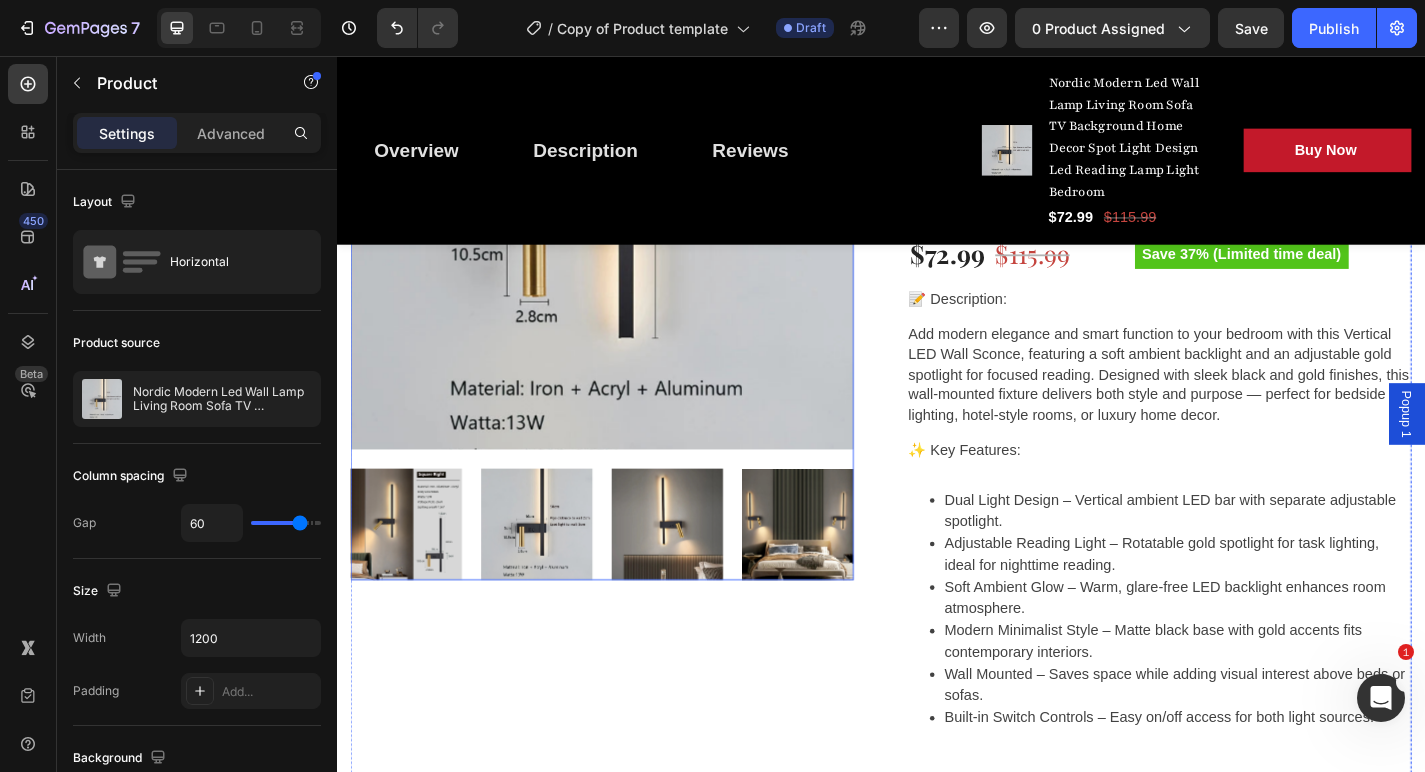 scroll, scrollTop: 808, scrollLeft: 0, axis: vertical 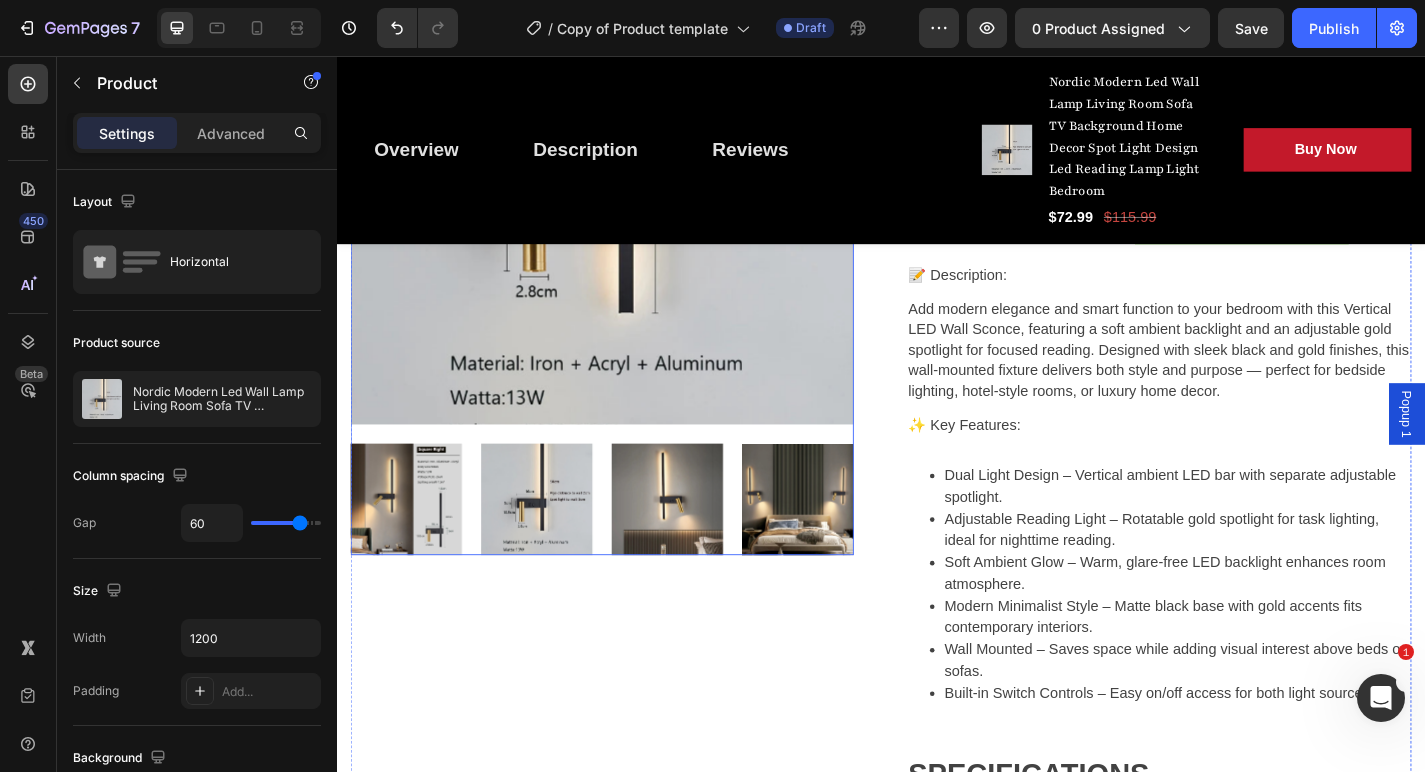 click at bounding box center [557, 545] 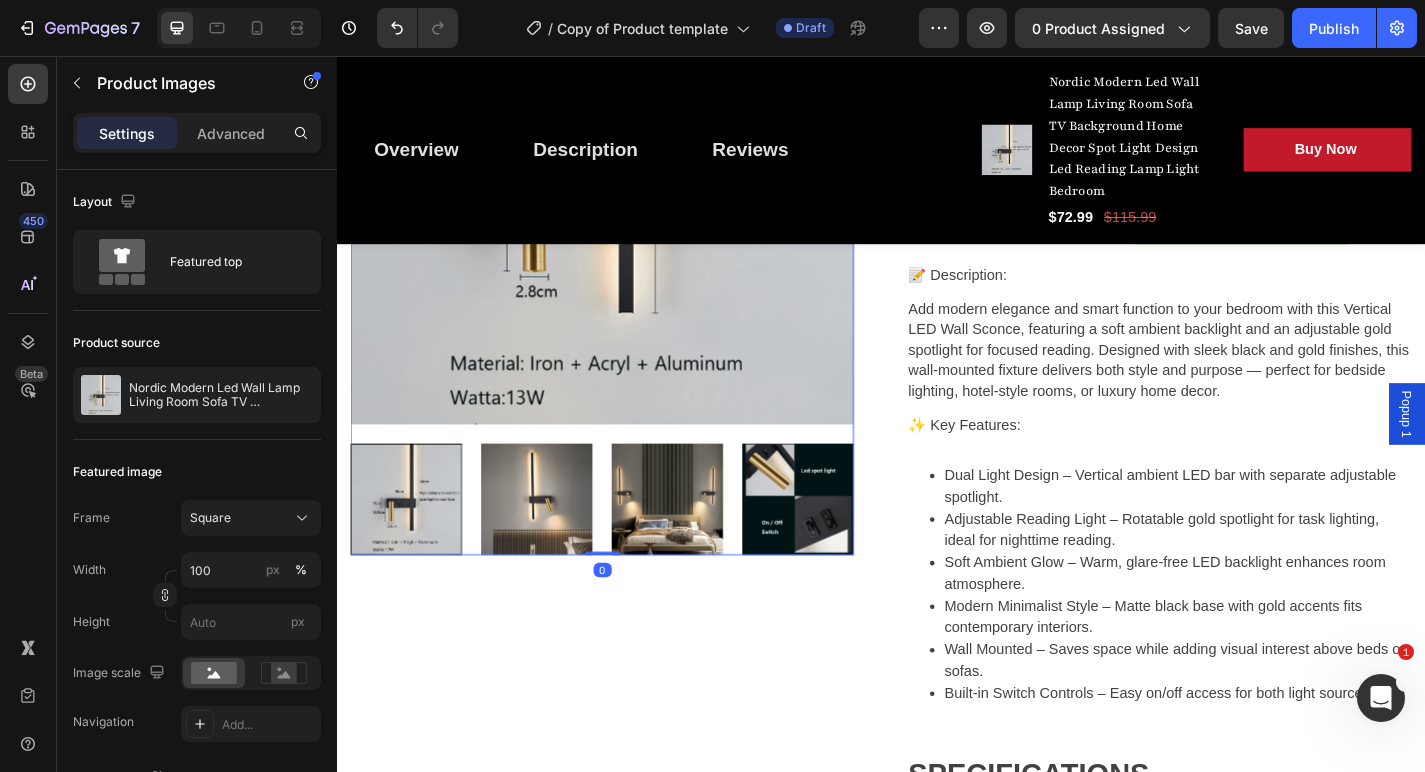 click at bounding box center (557, 545) 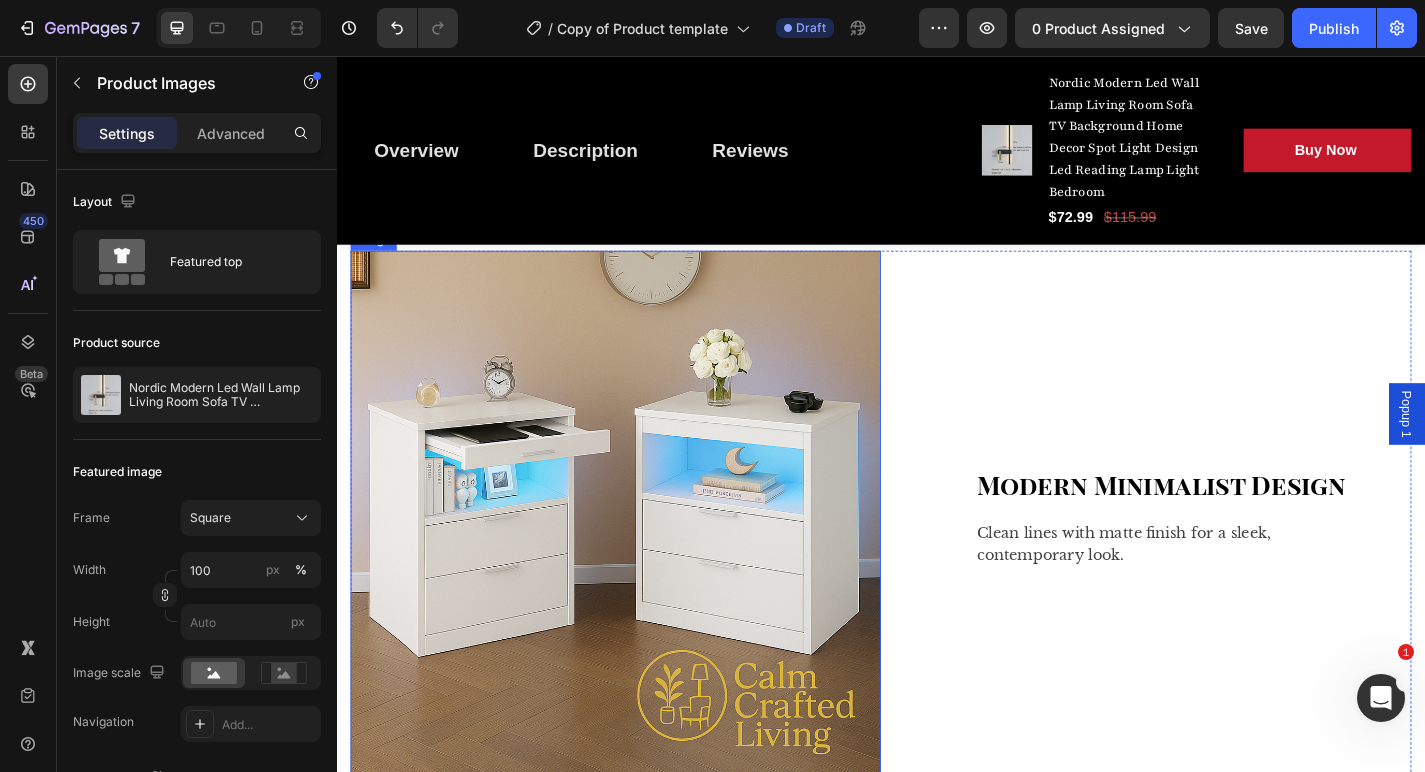 scroll, scrollTop: 2357, scrollLeft: 0, axis: vertical 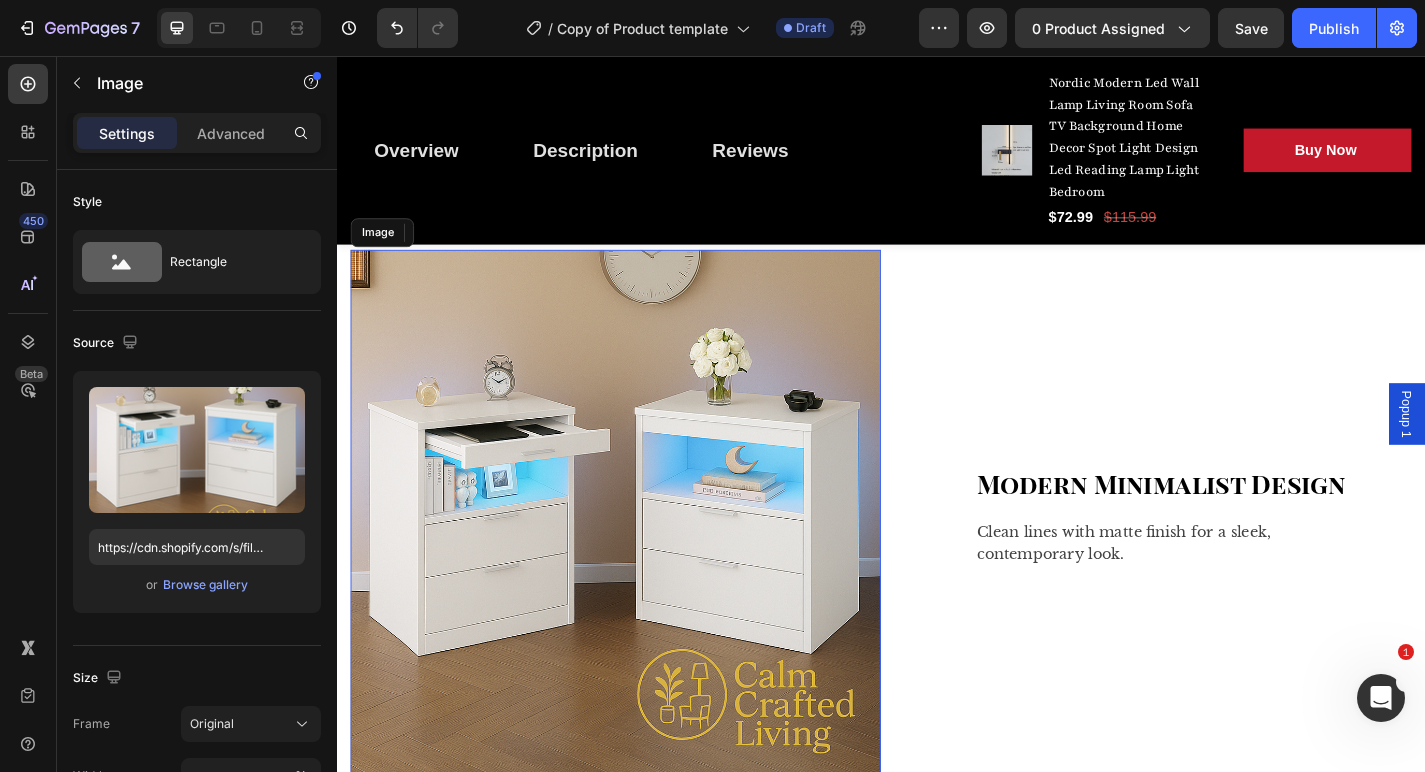 click at bounding box center [644, 562] 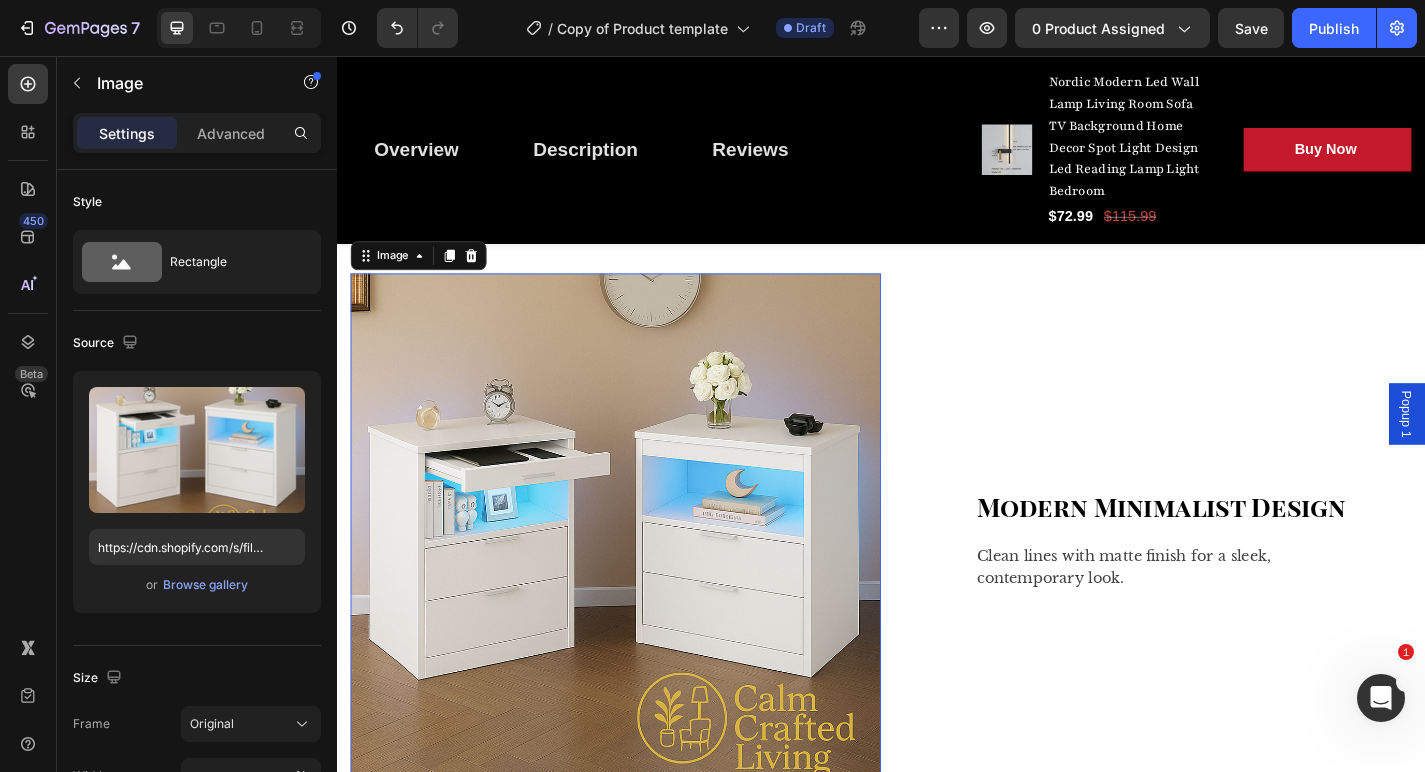 scroll, scrollTop: 2348, scrollLeft: 0, axis: vertical 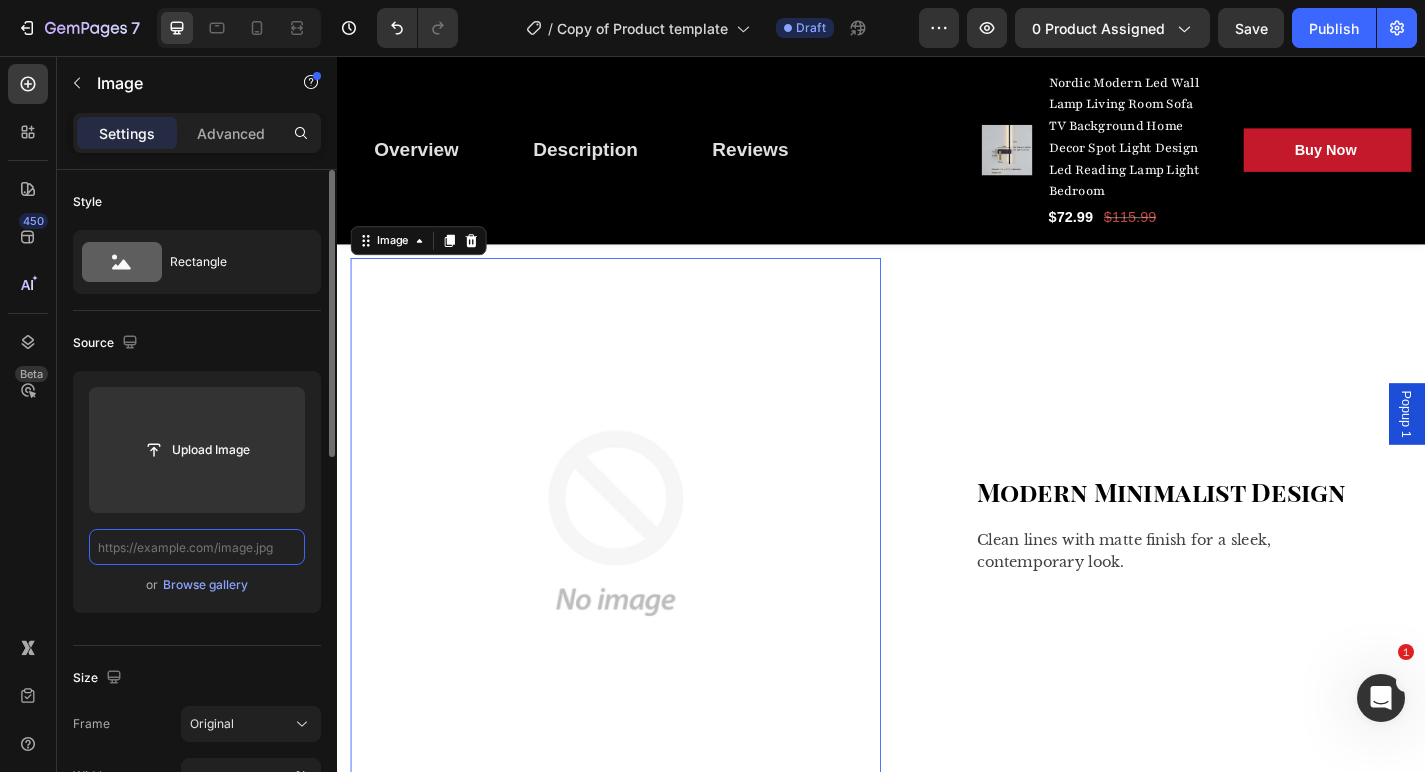 paste on "https://cdn.shopify.com/s/files/1/0765/9077/6534/files/Sfce777b3c27947d6bc267d24d12d8bfcF.webp?v=1754065165" 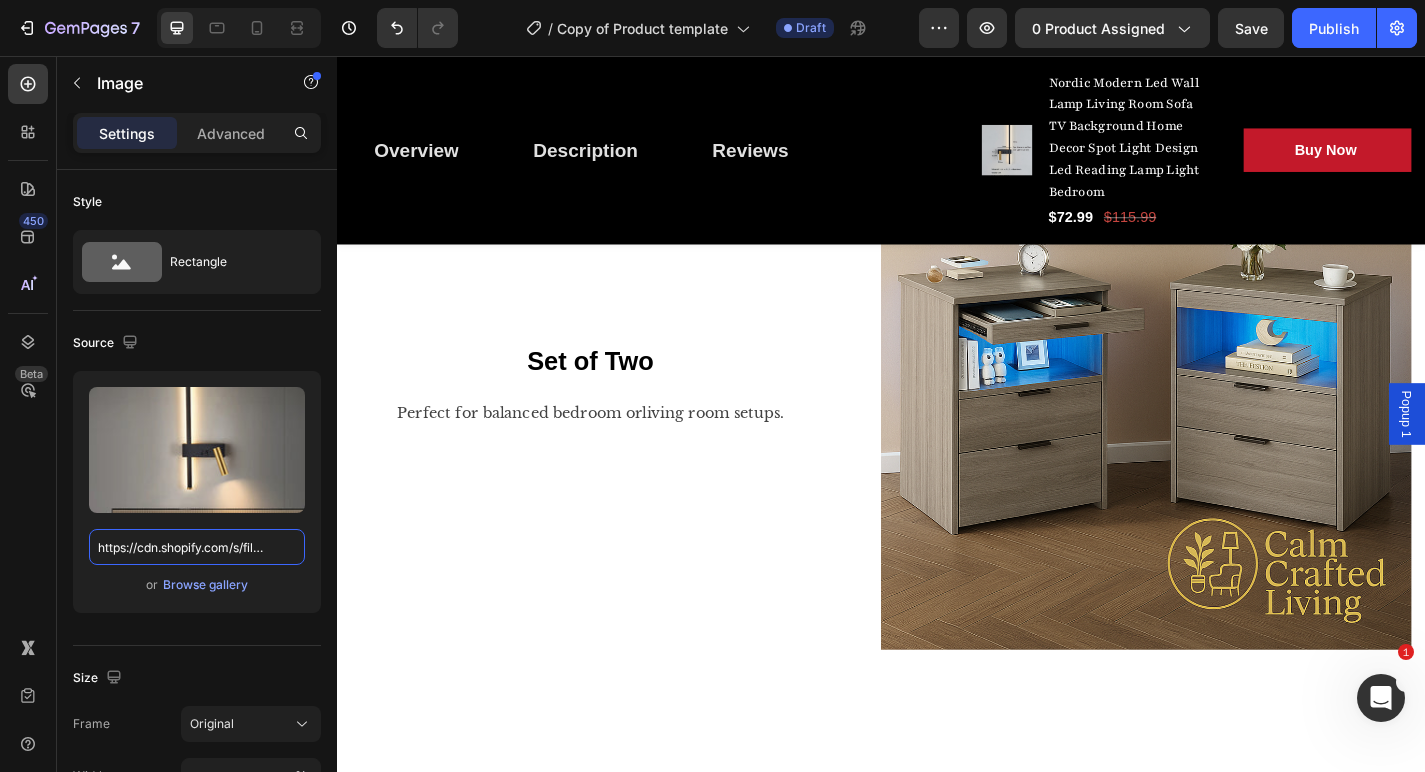 scroll, scrollTop: 3077, scrollLeft: 0, axis: vertical 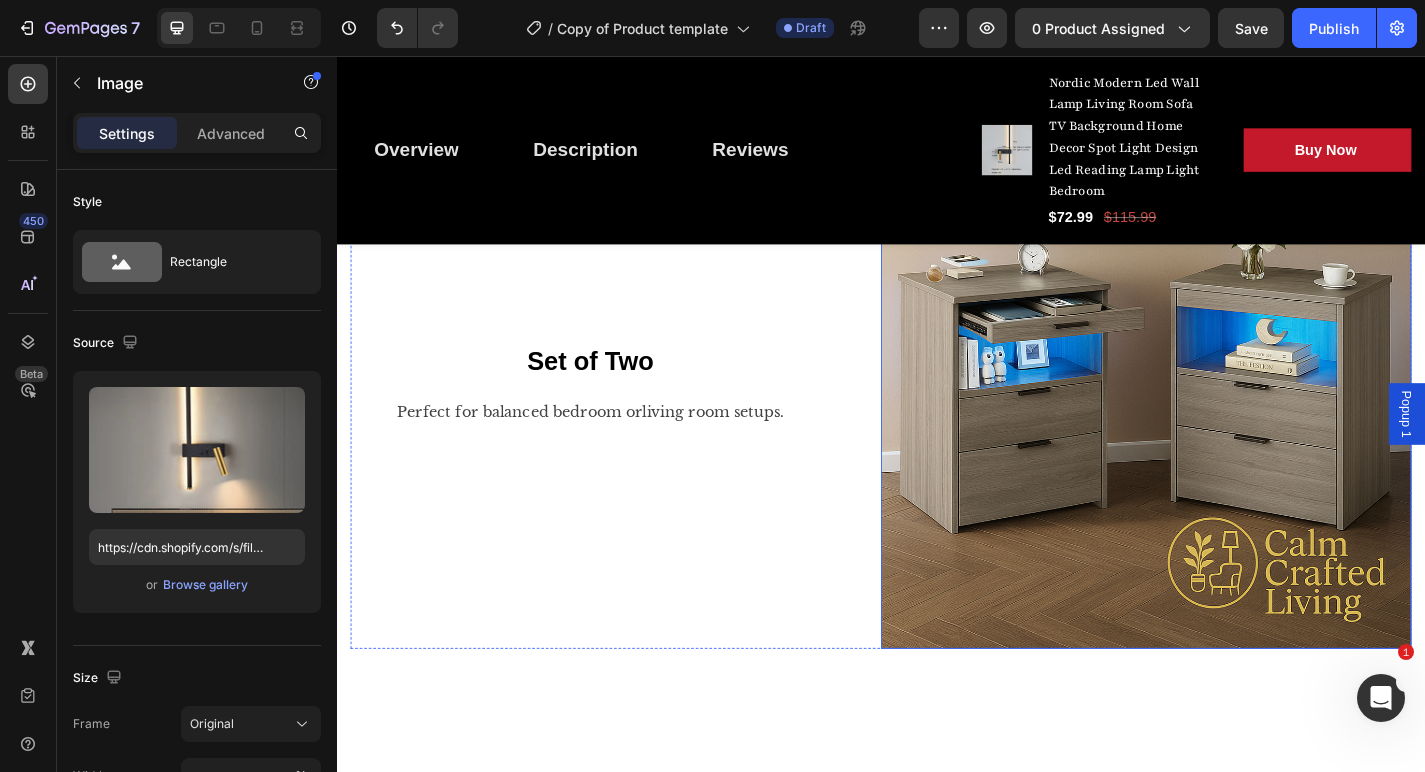 click at bounding box center (1229, 417) 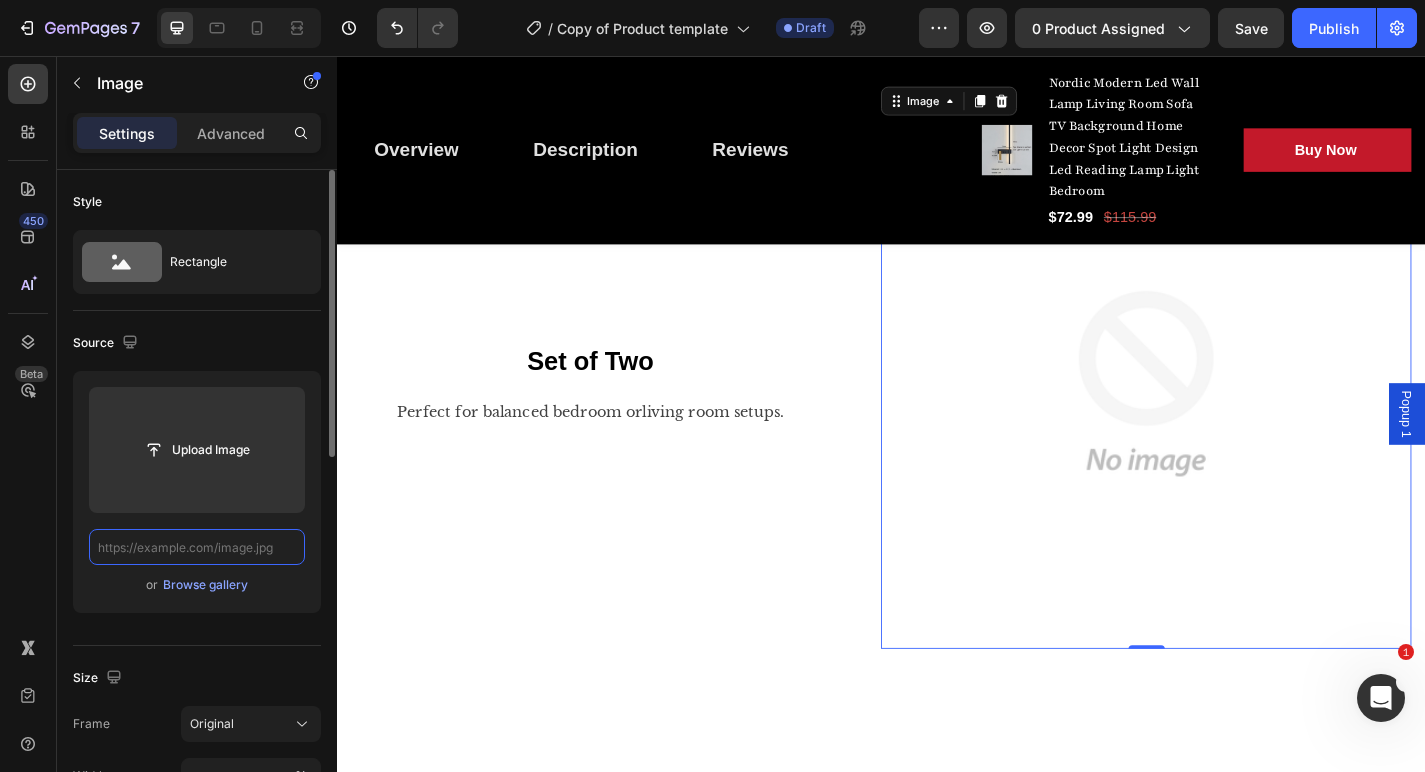 paste on "https://cdn.shopify.com/s/files/1/0765/9077/6534/files/S5259630005514a3ca2f29af985658db5J.webp?v=1754065165" 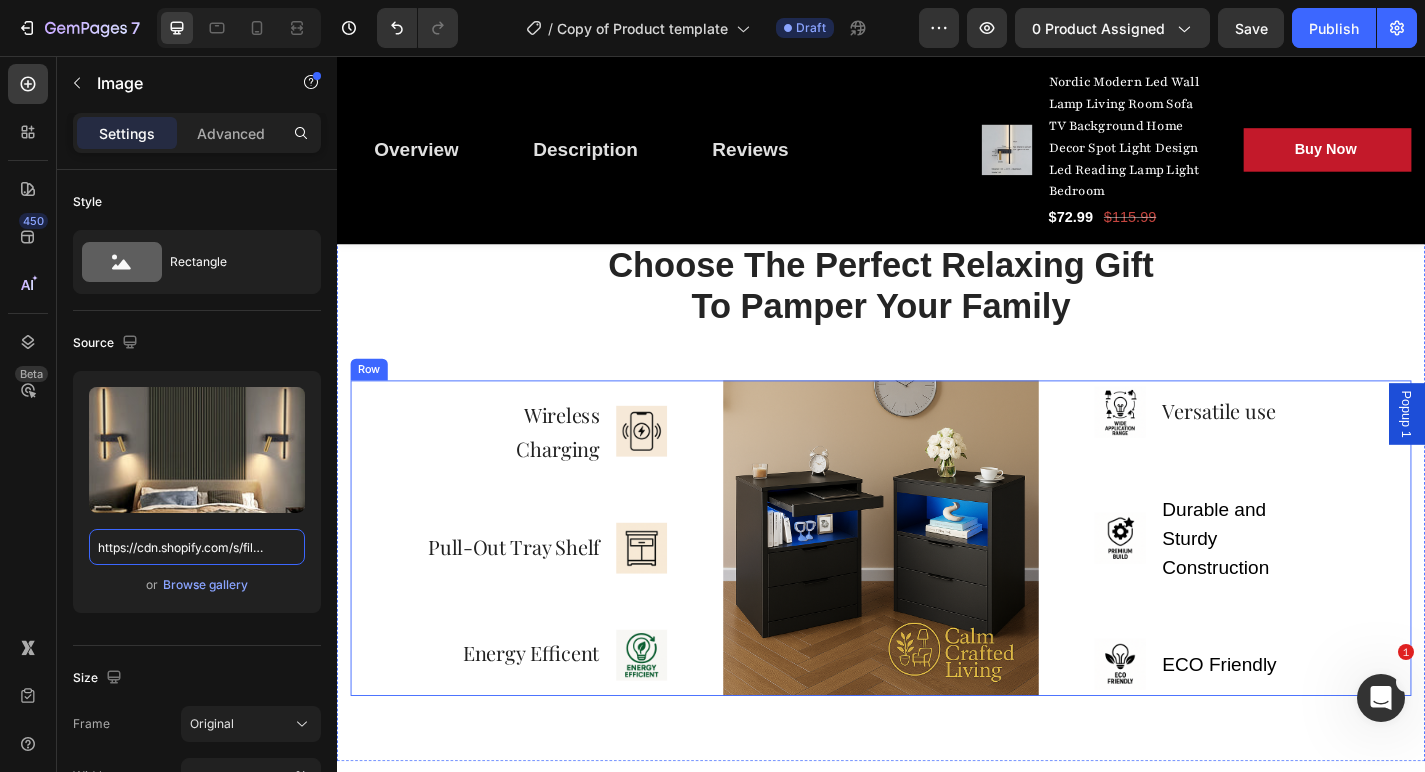 scroll, scrollTop: 3671, scrollLeft: 0, axis: vertical 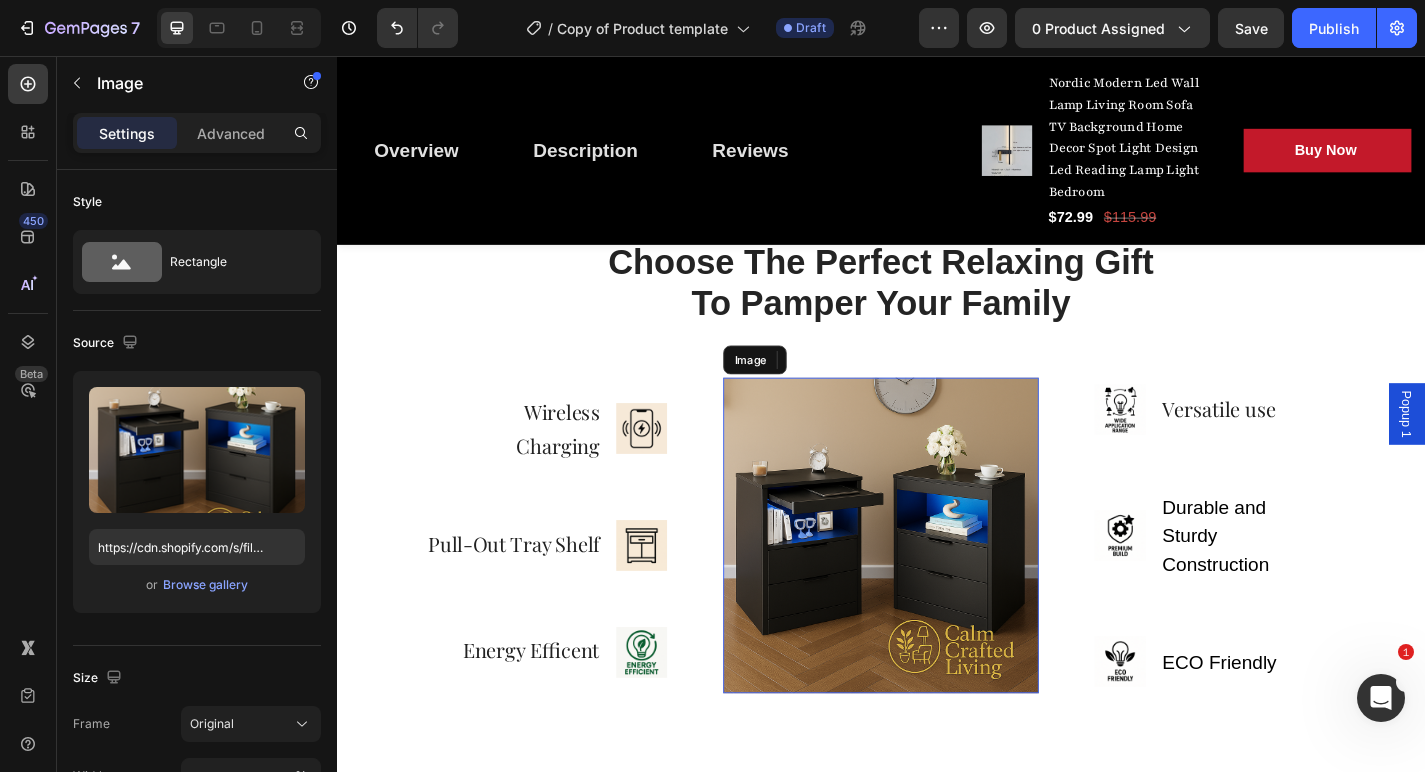click at bounding box center (937, 585) 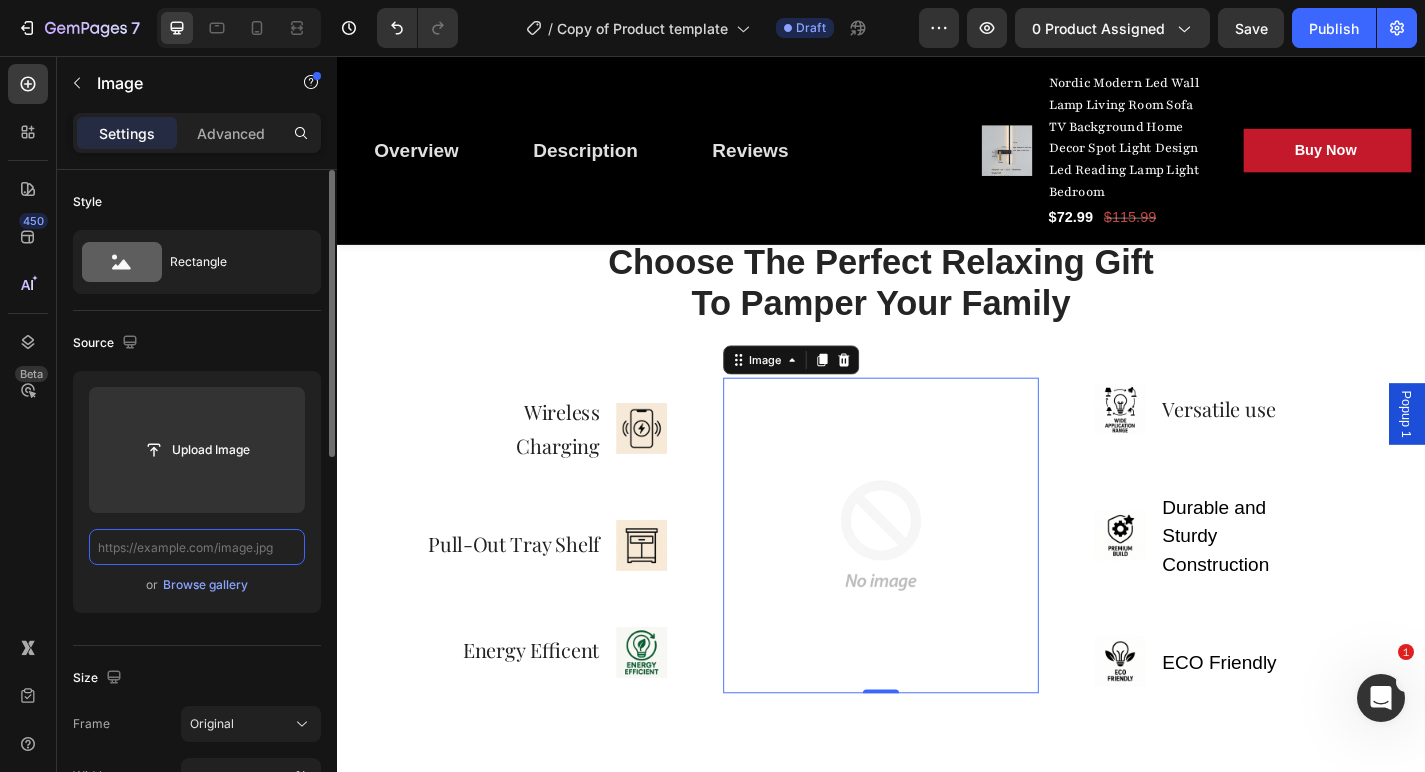 paste on "https://cdn.shopify.com/s/files/1/0765/9077/6534/files/Sc262c0012cbd4cfca2f5657153f4d1d0t.webp?v=1754065165" 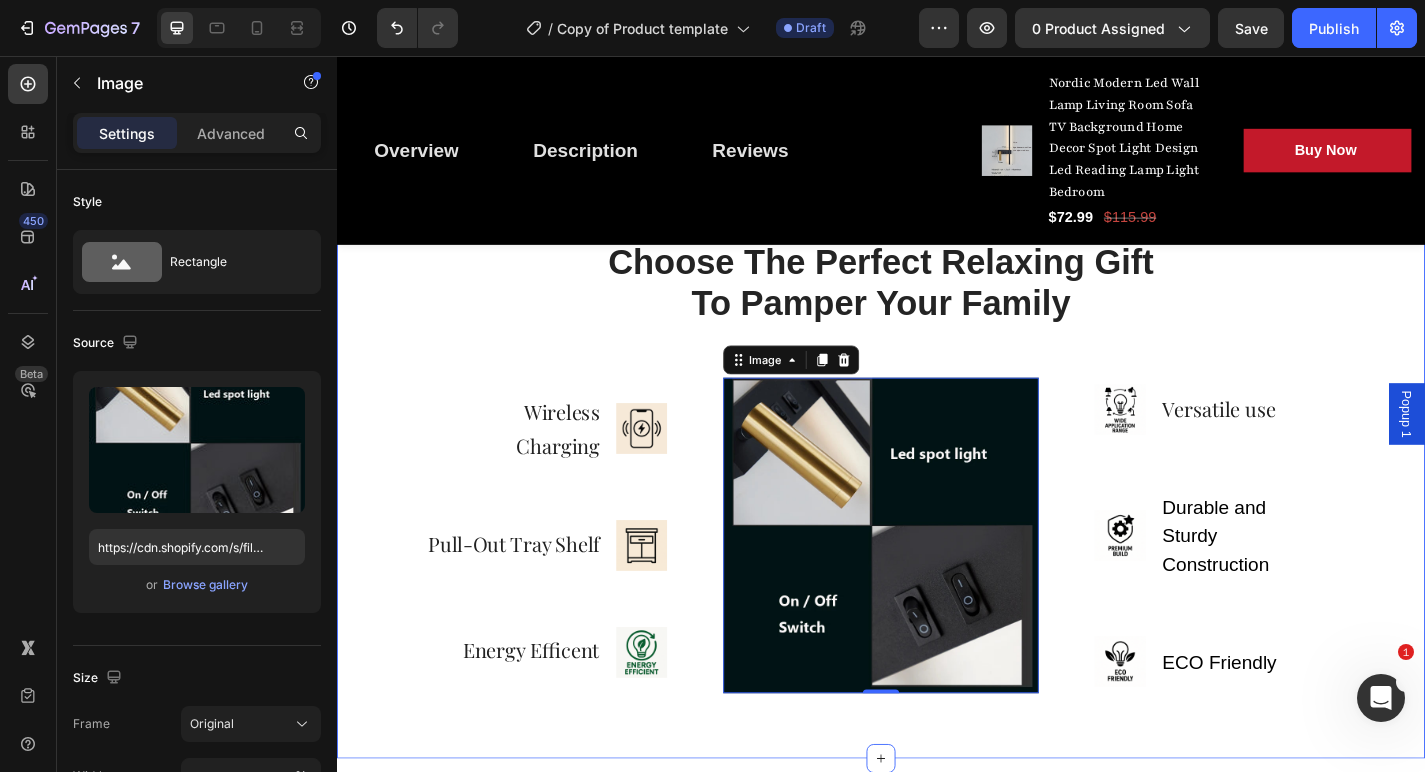 click on "Choose The Perfect Relaxing Gift To Pamper Your Family Heading Row Wireless Charging  Text block Image Row Pull-Out Tray Shelf Text Block Image Row Energy Efficent Text block Image Row Image   0 Image Versatile use Text block Row Image Durable and Sturdy Construction Text block Row Image ECO Friendly Text block Row Row" at bounding box center (937, 510) 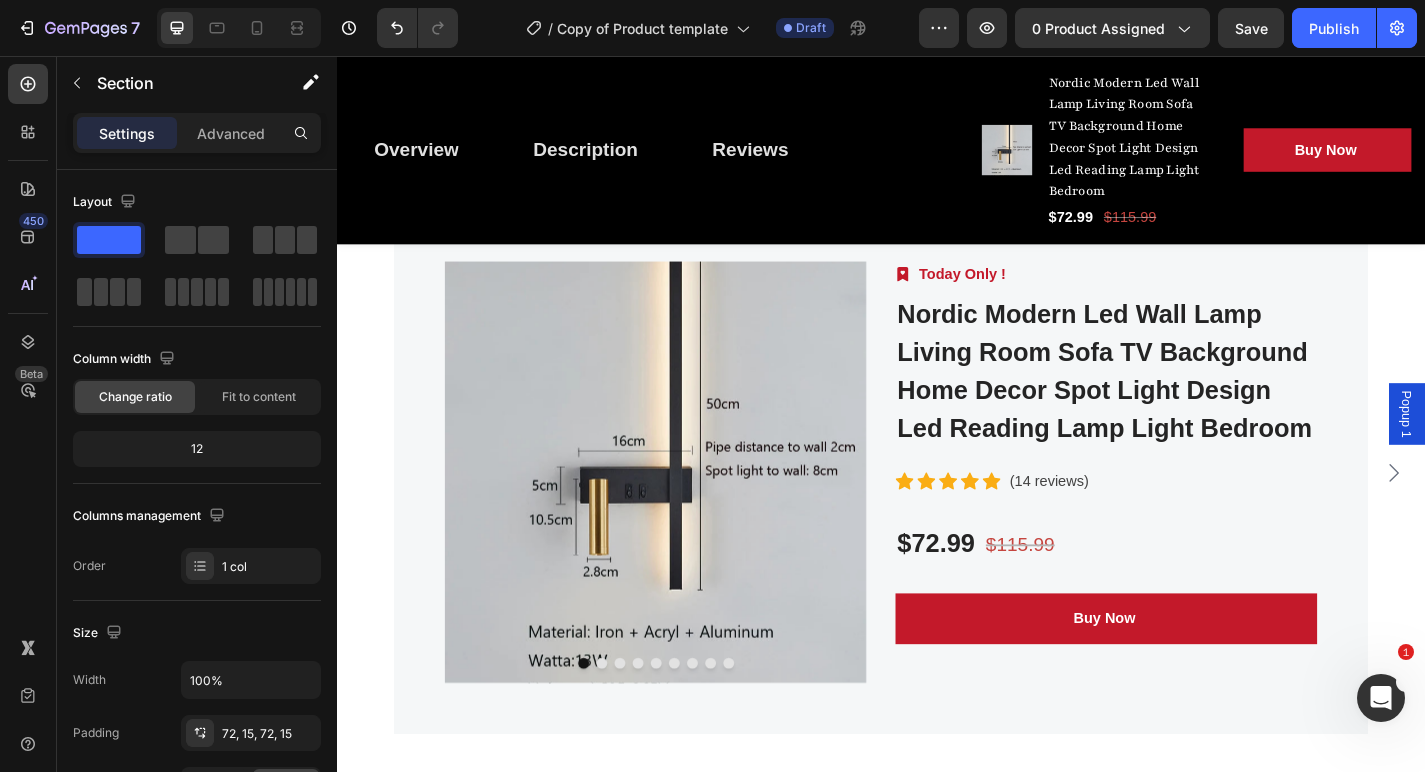 scroll, scrollTop: 5027, scrollLeft: 0, axis: vertical 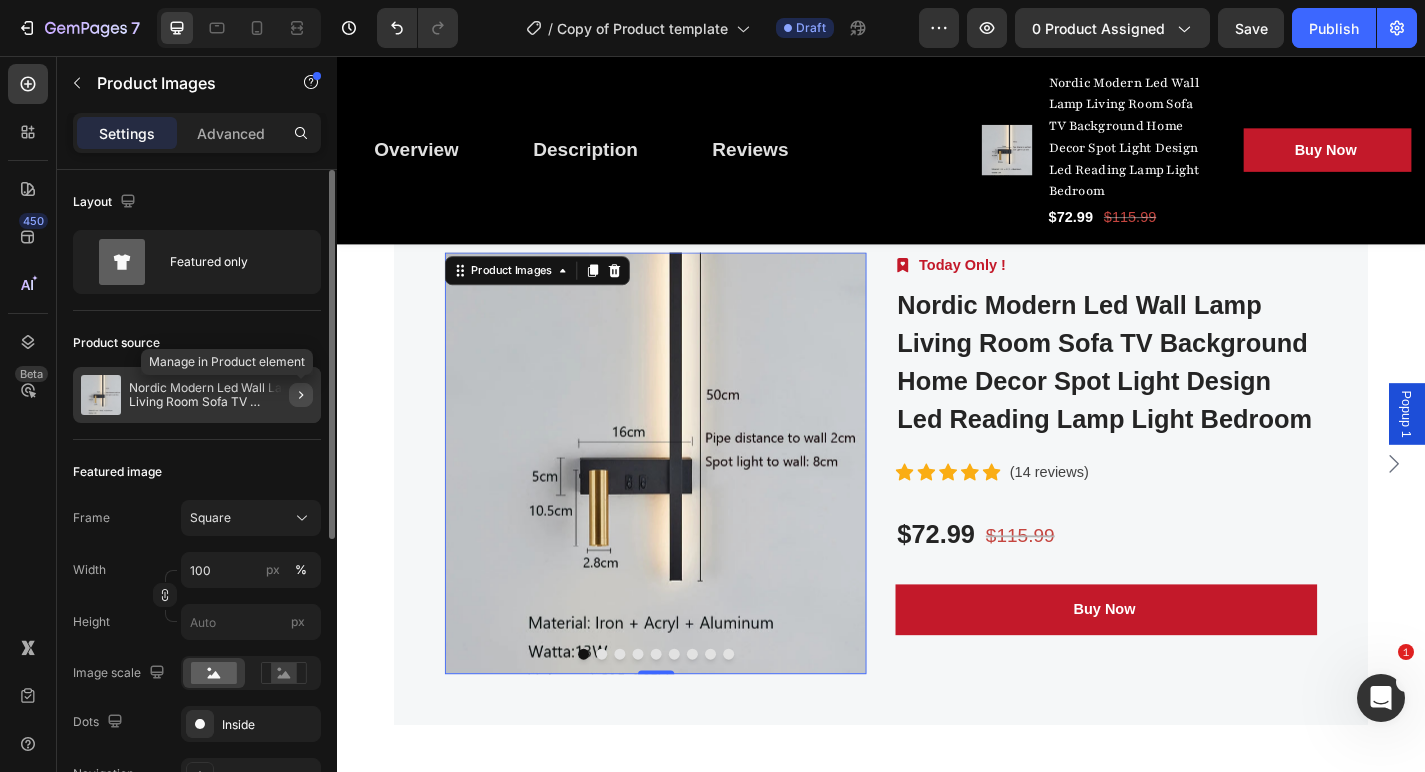 click 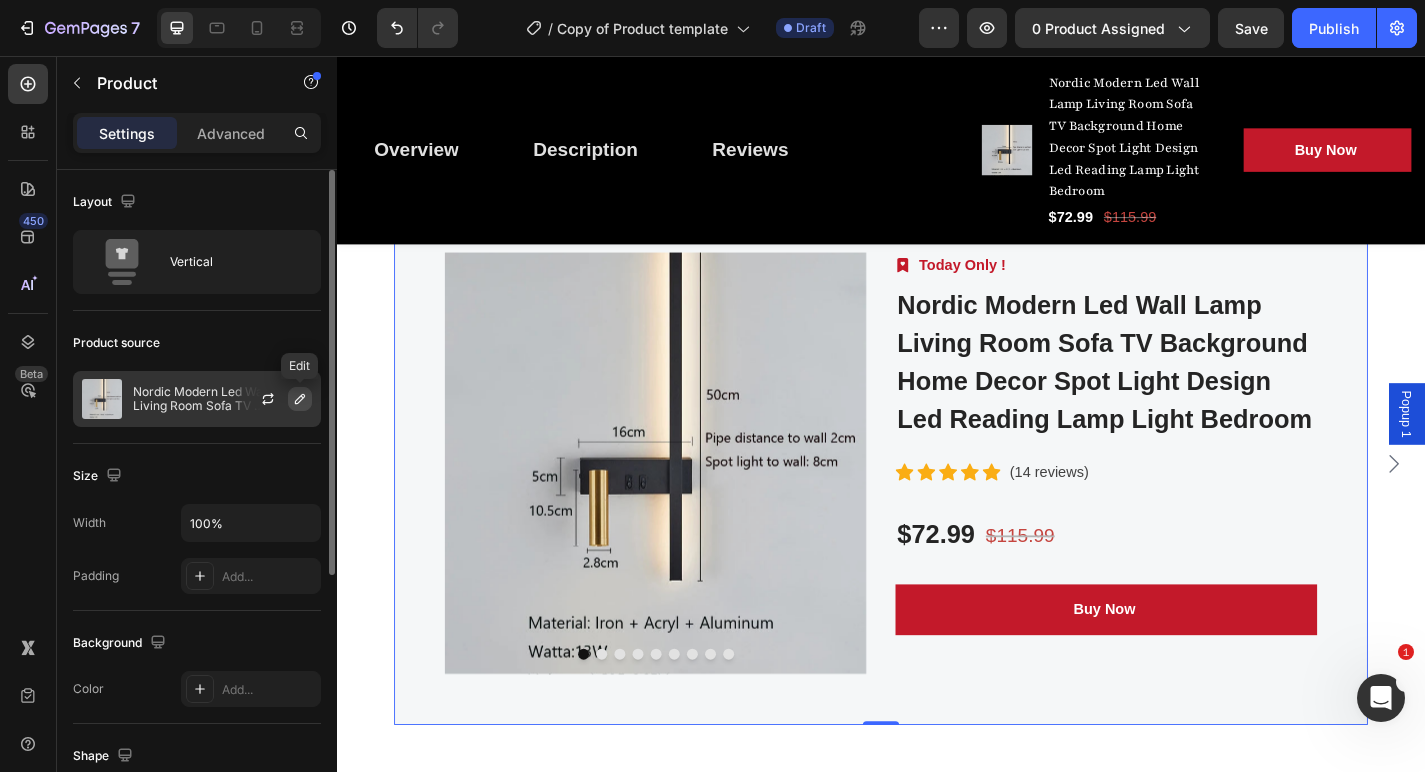 click 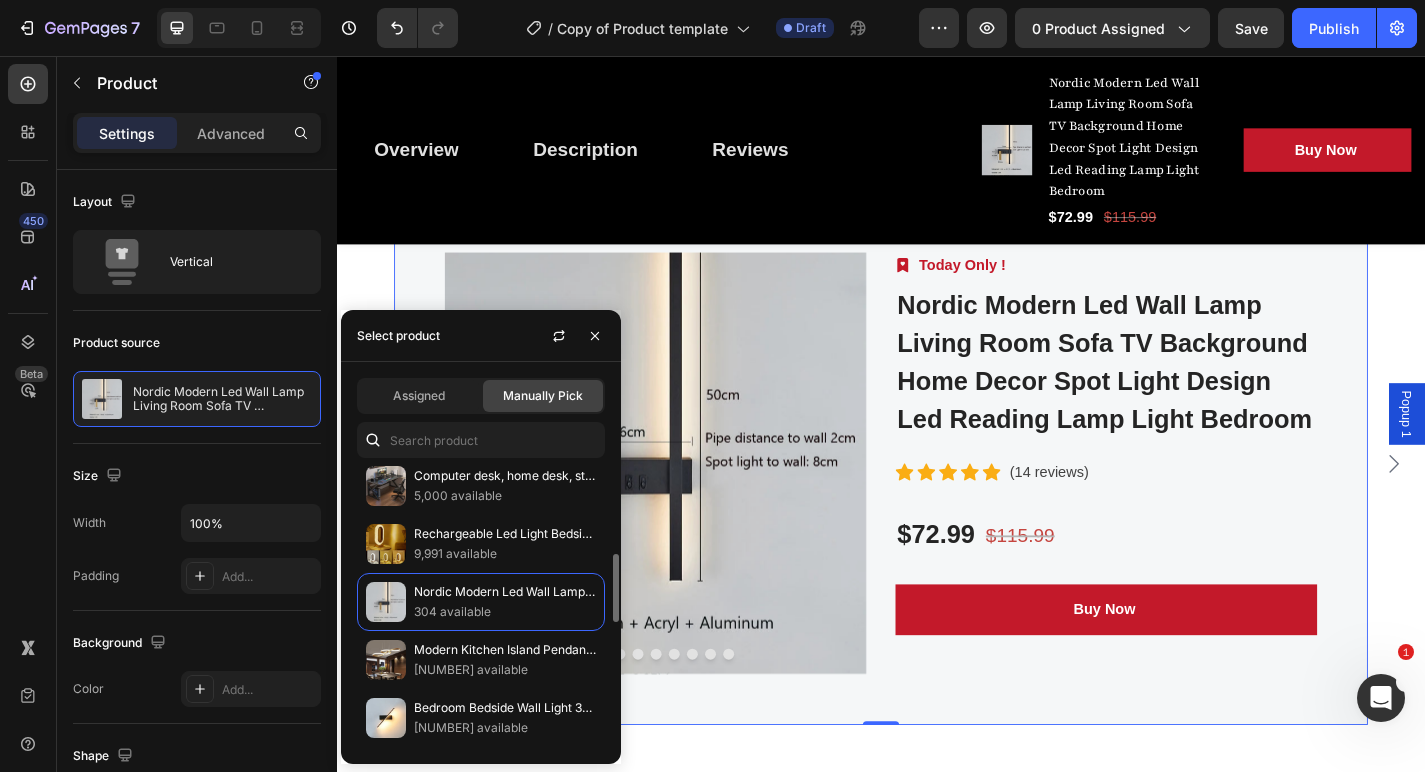 scroll, scrollTop: 422, scrollLeft: 0, axis: vertical 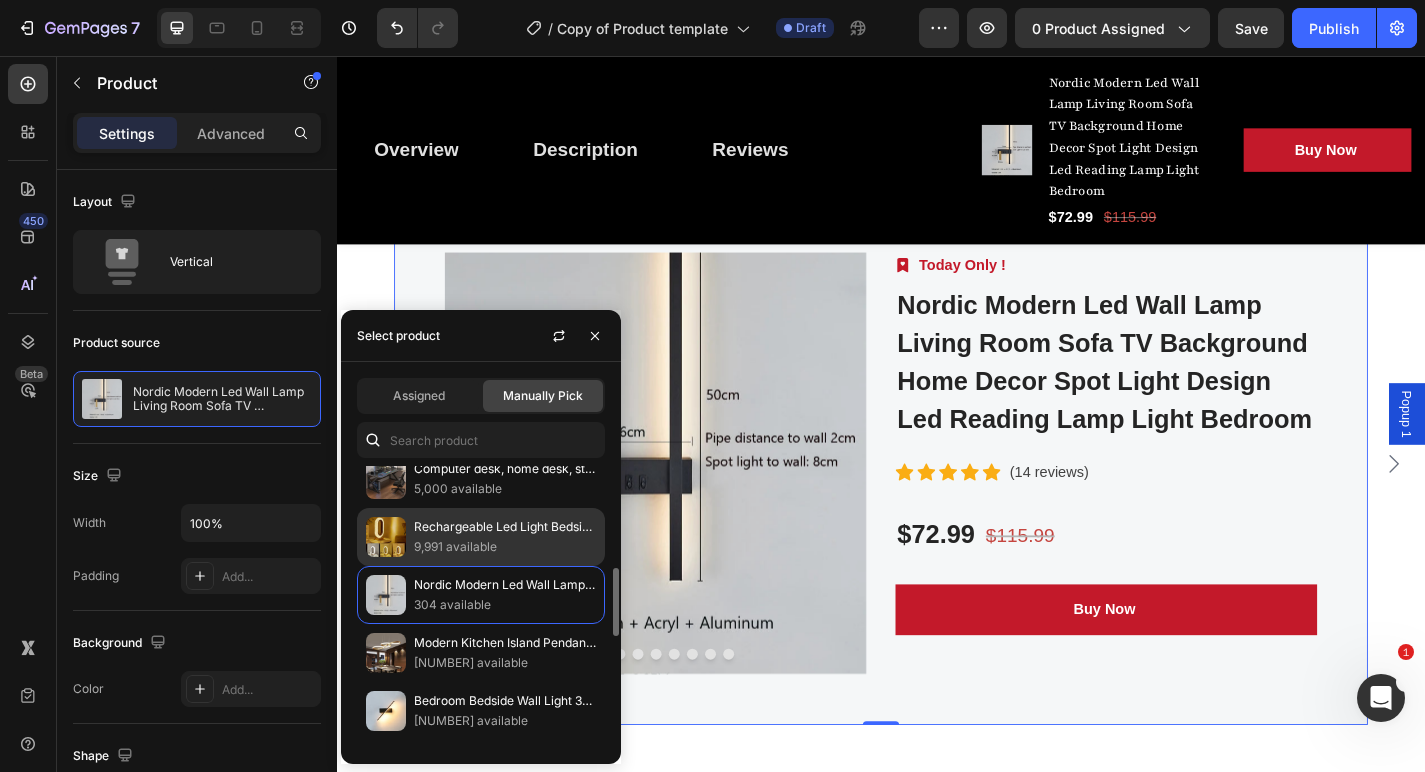 click on "Rechargeable Led Light Bedside Ambient Light Book Reading Lamp Wireless Mood Light Living Room Birthday Decoration" at bounding box center [505, 527] 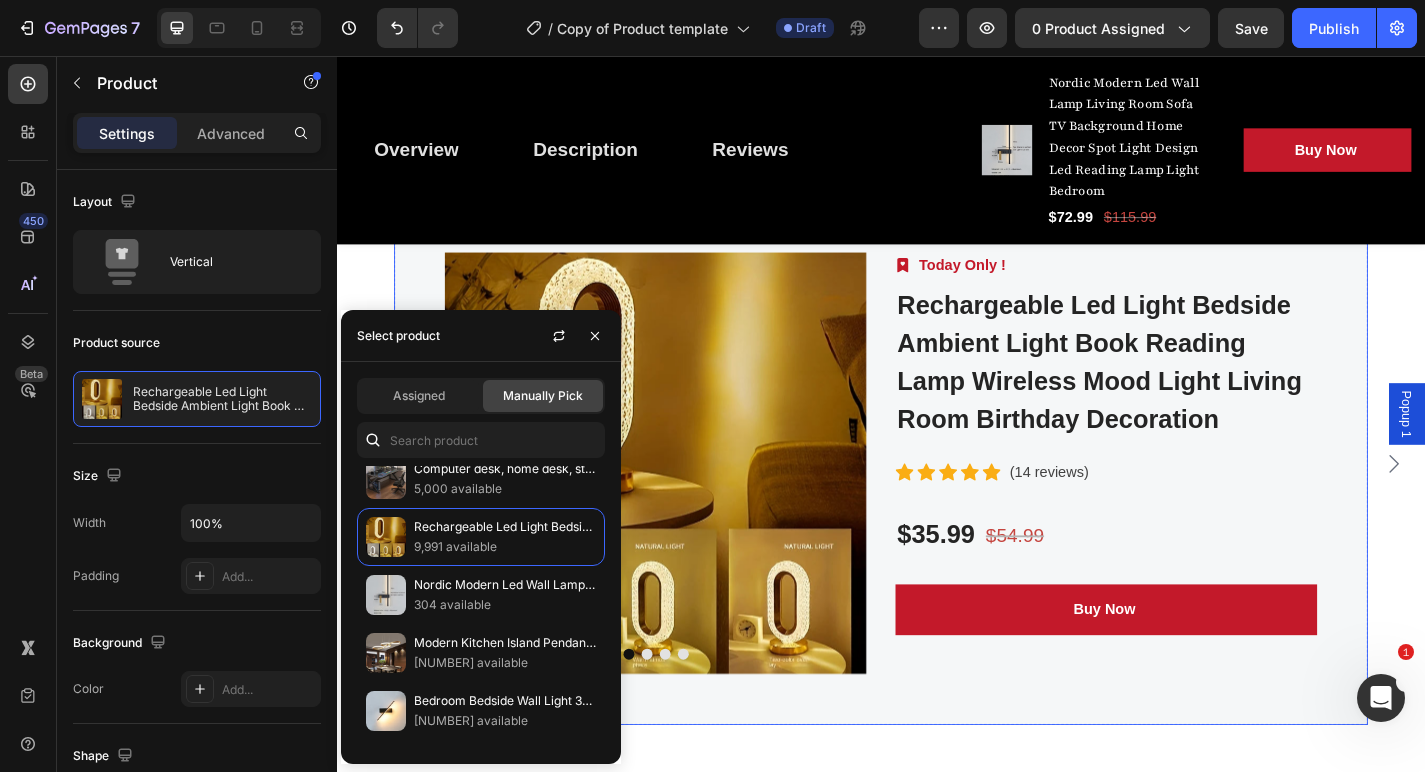 click on "Image Today Only ! Text block Row Rechargeable Led Light Bedside Ambient Light Book Reading Lamp Wireless Mood Light Living Room Birthday Decoration (P) Title Text block                Icon                Icon                Icon                Icon                Icon Icon List Hoz (14 reviews) Text block Row $35.99 (P) Price (P) Price $54.99 (P) Price (P) Price Row Buy Now (P) Cart Button" at bounding box center (1185, 505) 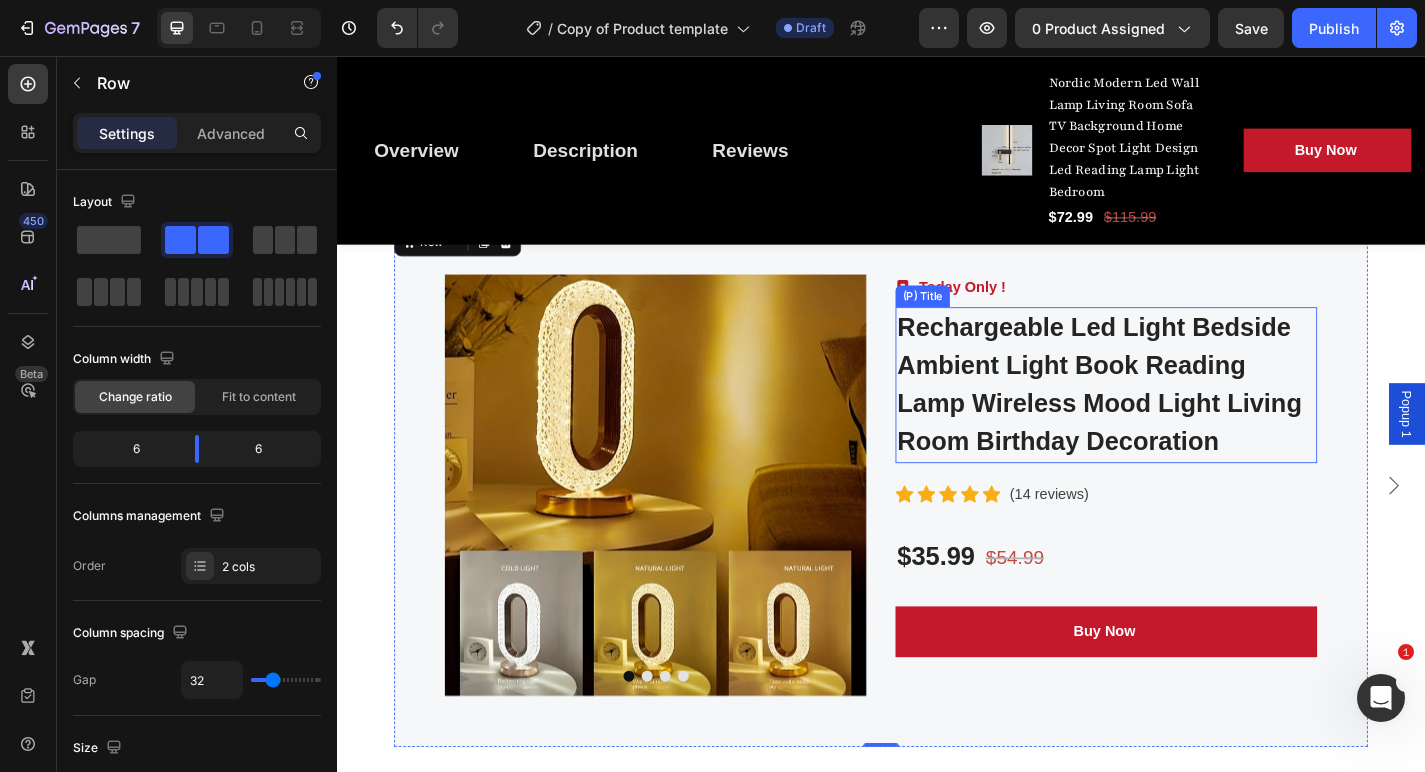 scroll, scrollTop: 5005, scrollLeft: 0, axis: vertical 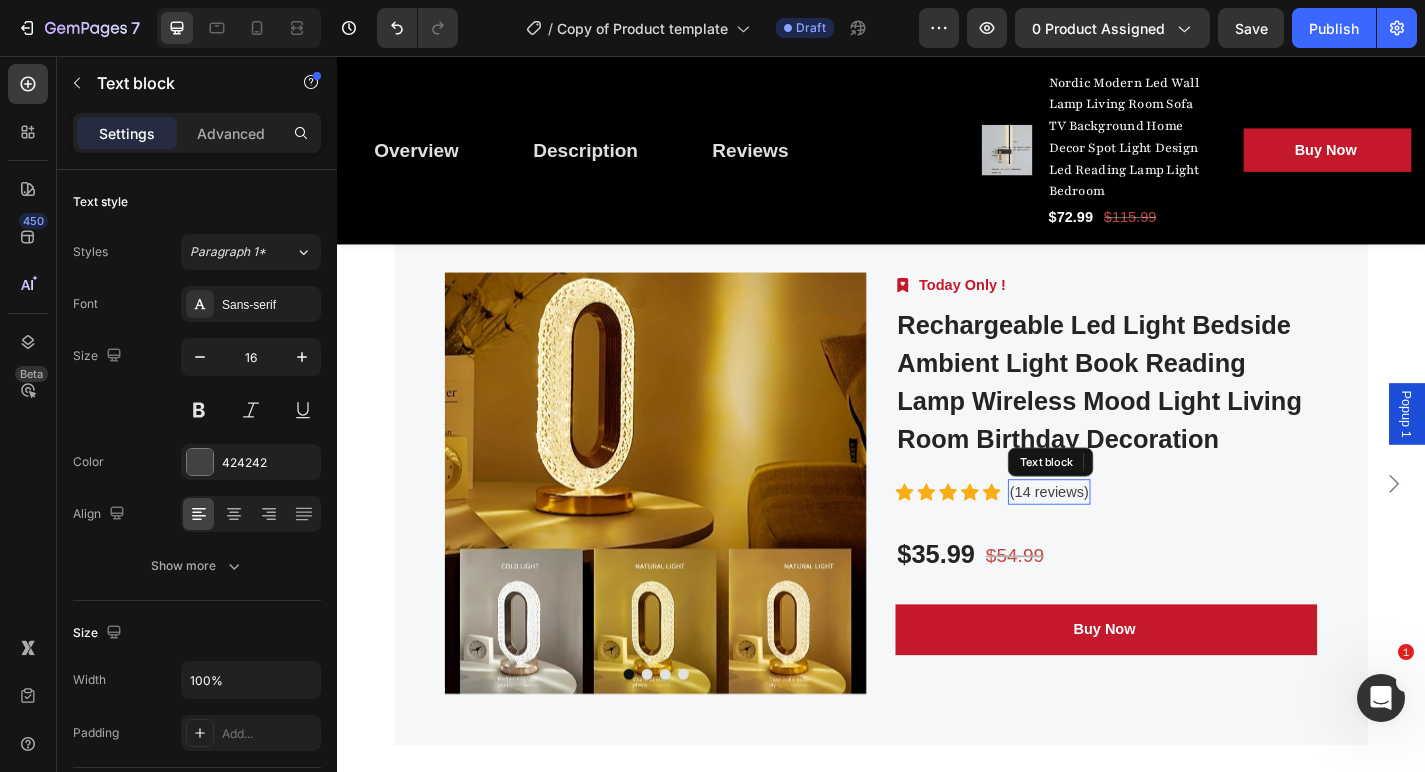 click on "(14 reviews)" at bounding box center [1122, 537] 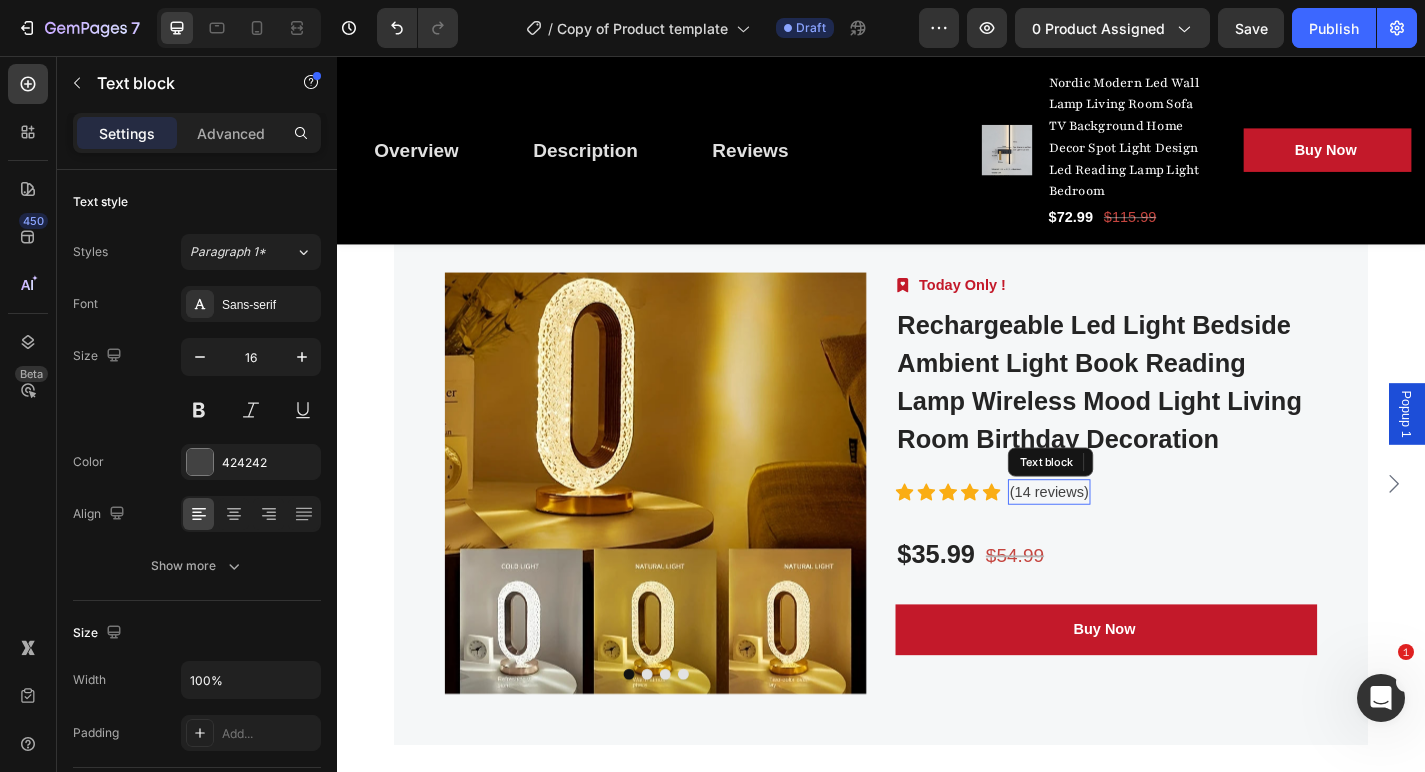 click on "(14 reviews)" at bounding box center [1122, 537] 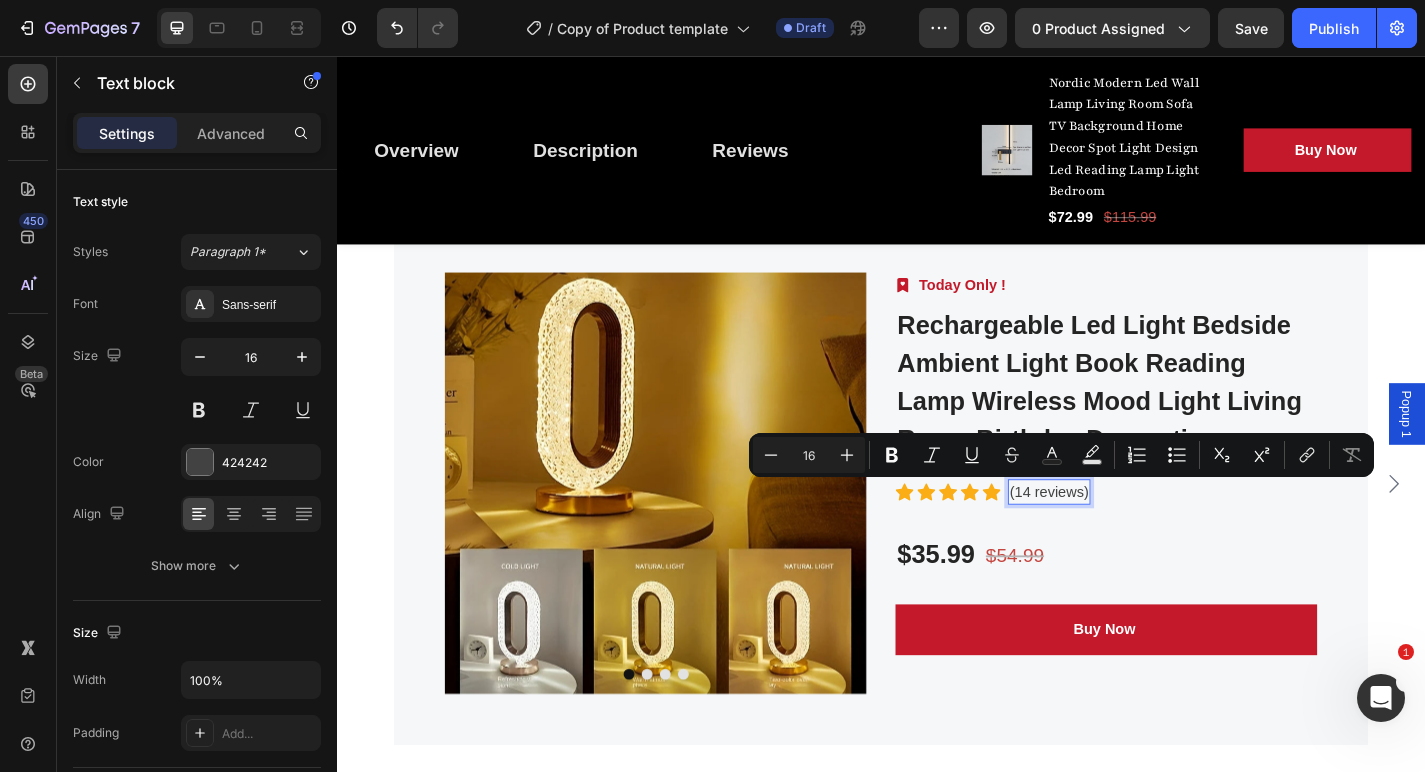 click on "(14 reviews)" at bounding box center [1122, 537] 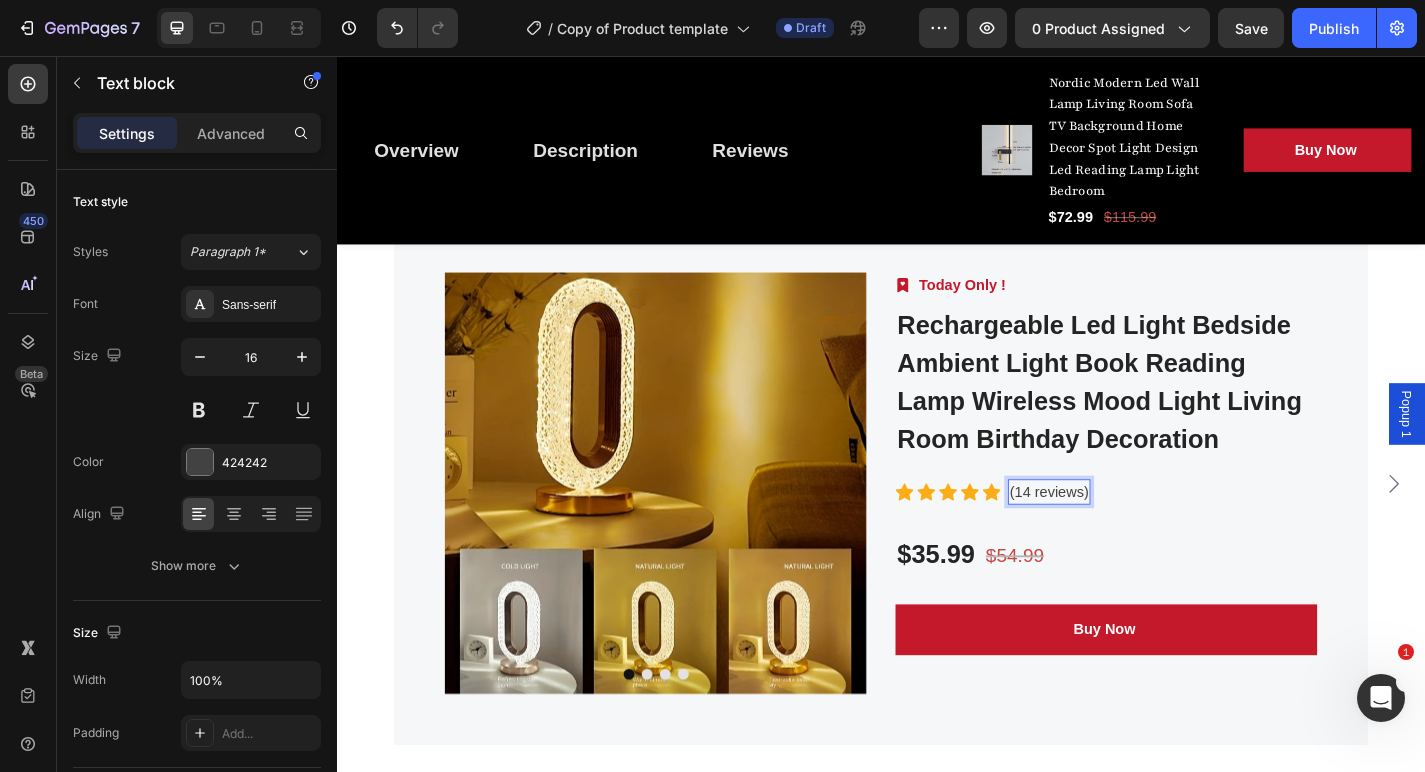 click on "(14 reviews)" at bounding box center [1122, 537] 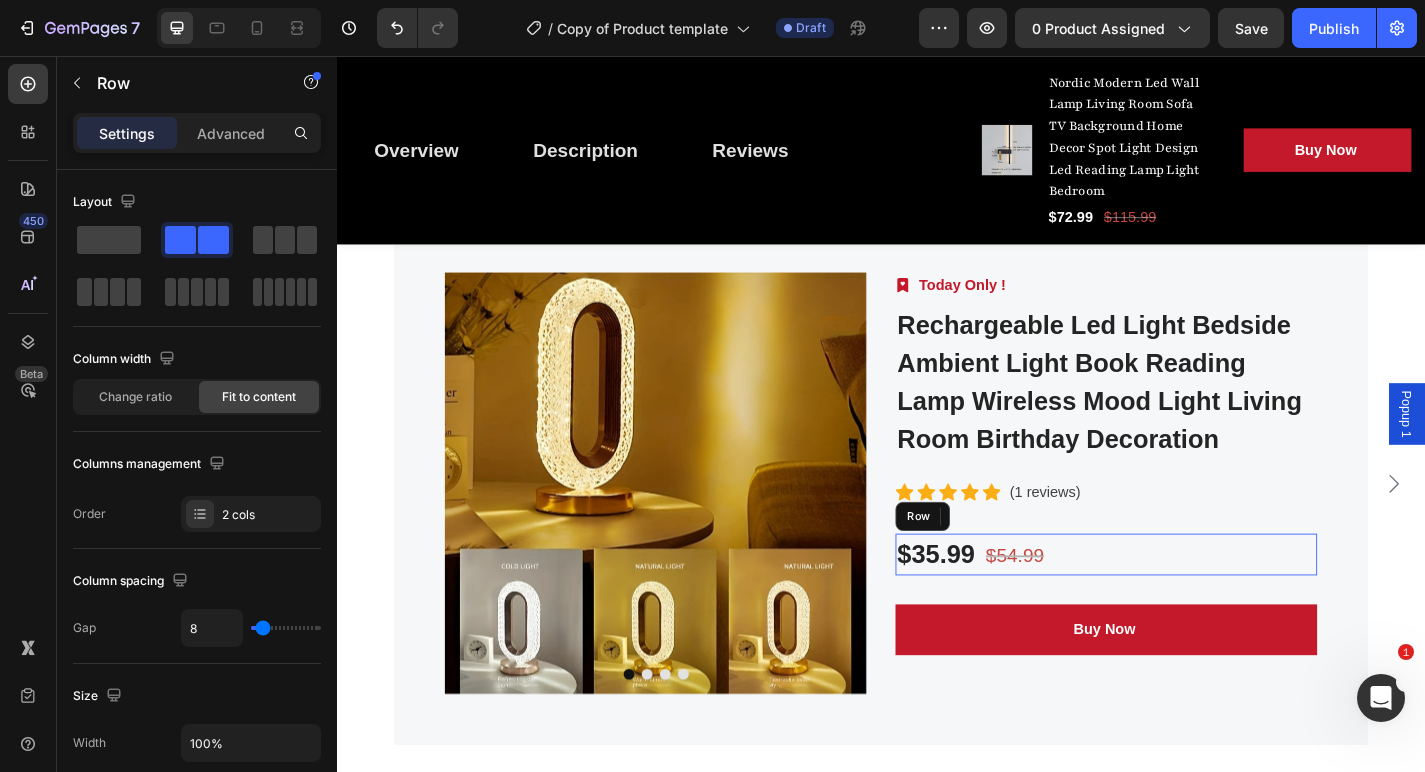 click on "$35.99 (P) Price (P) Price $54.99 (P) Price (P) Price Row" at bounding box center (1185, 606) 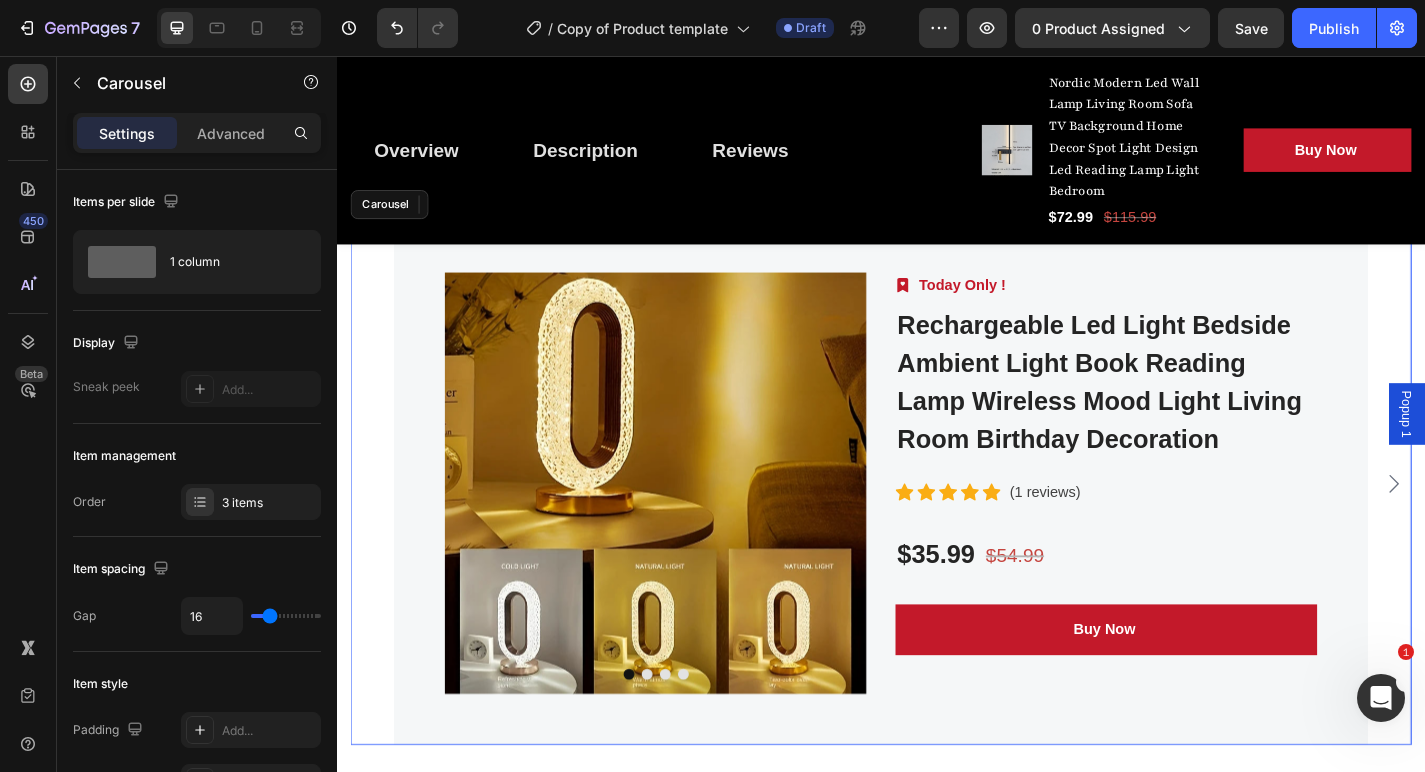 click 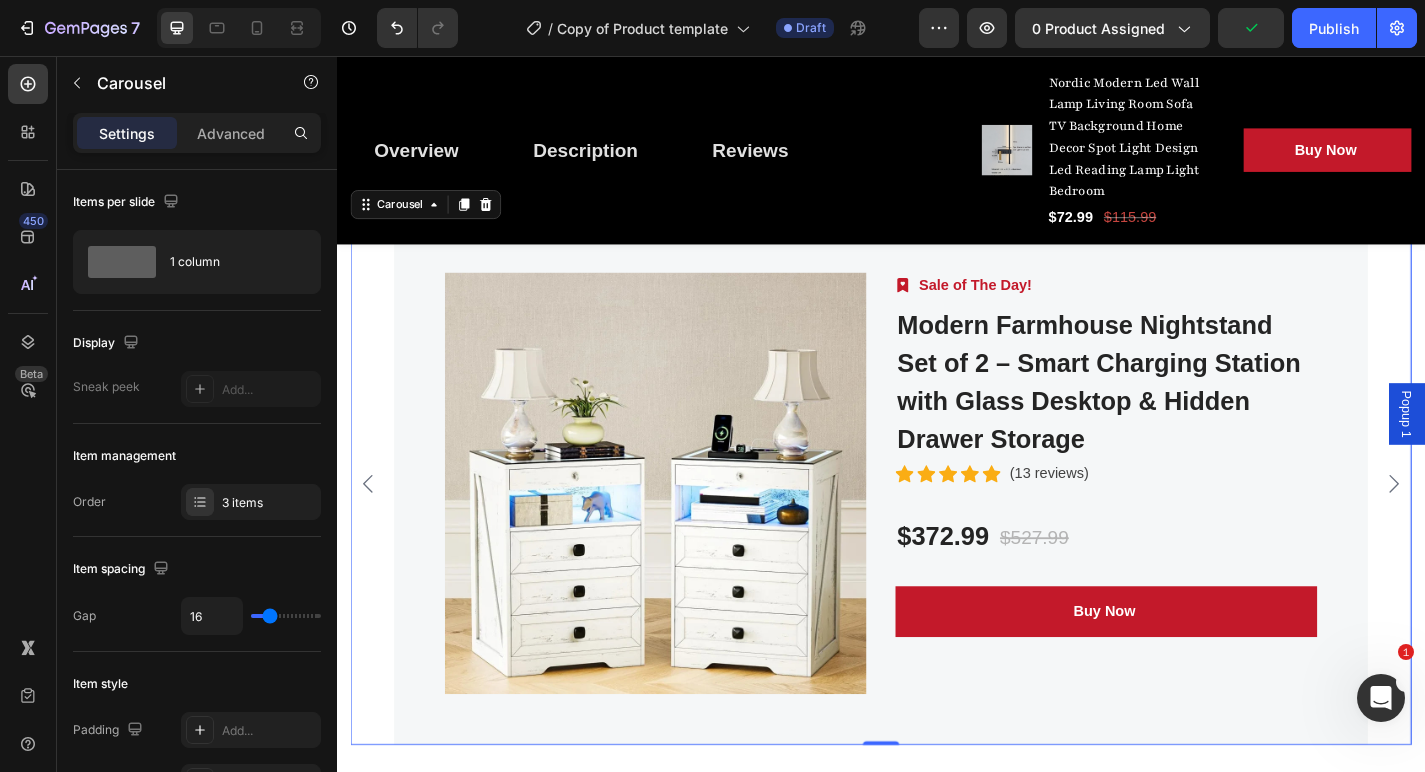 click 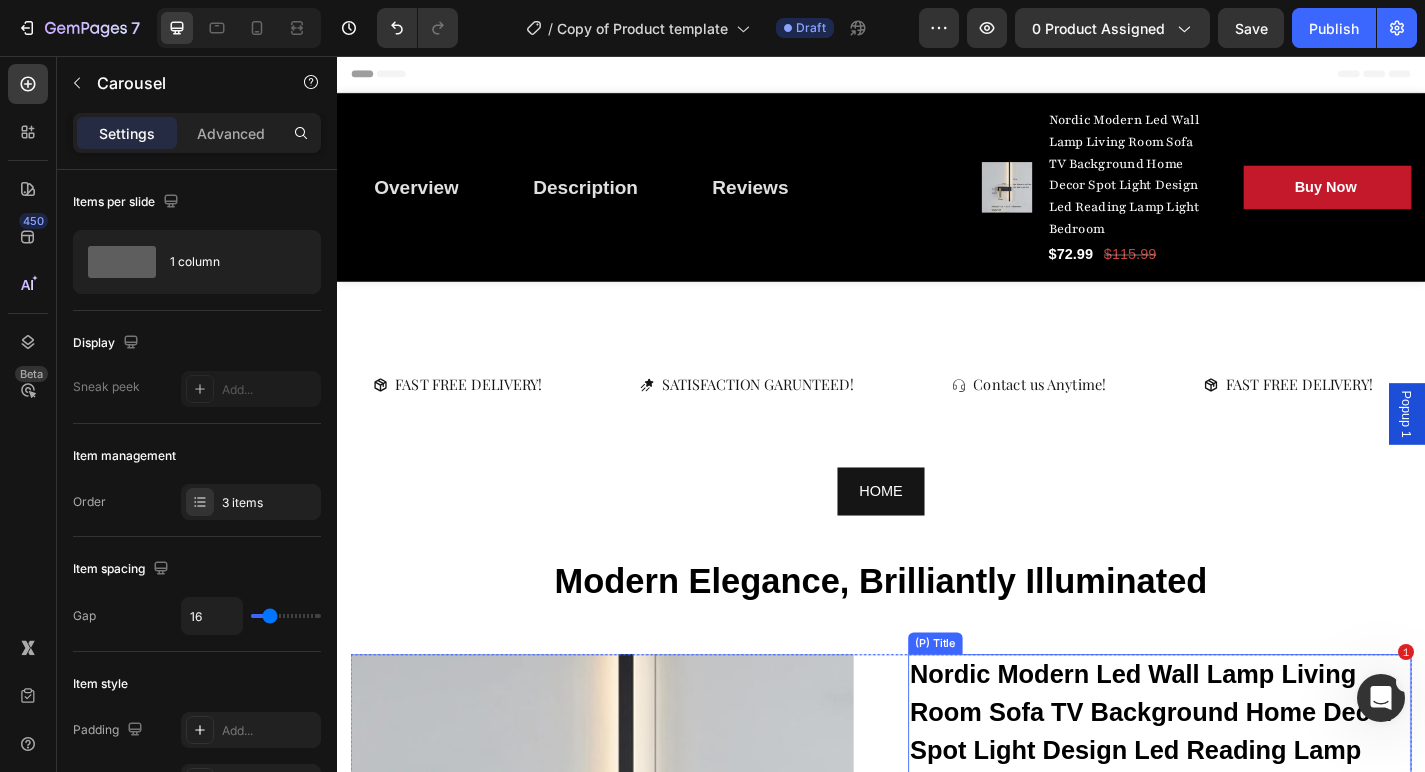 scroll, scrollTop: 0, scrollLeft: 0, axis: both 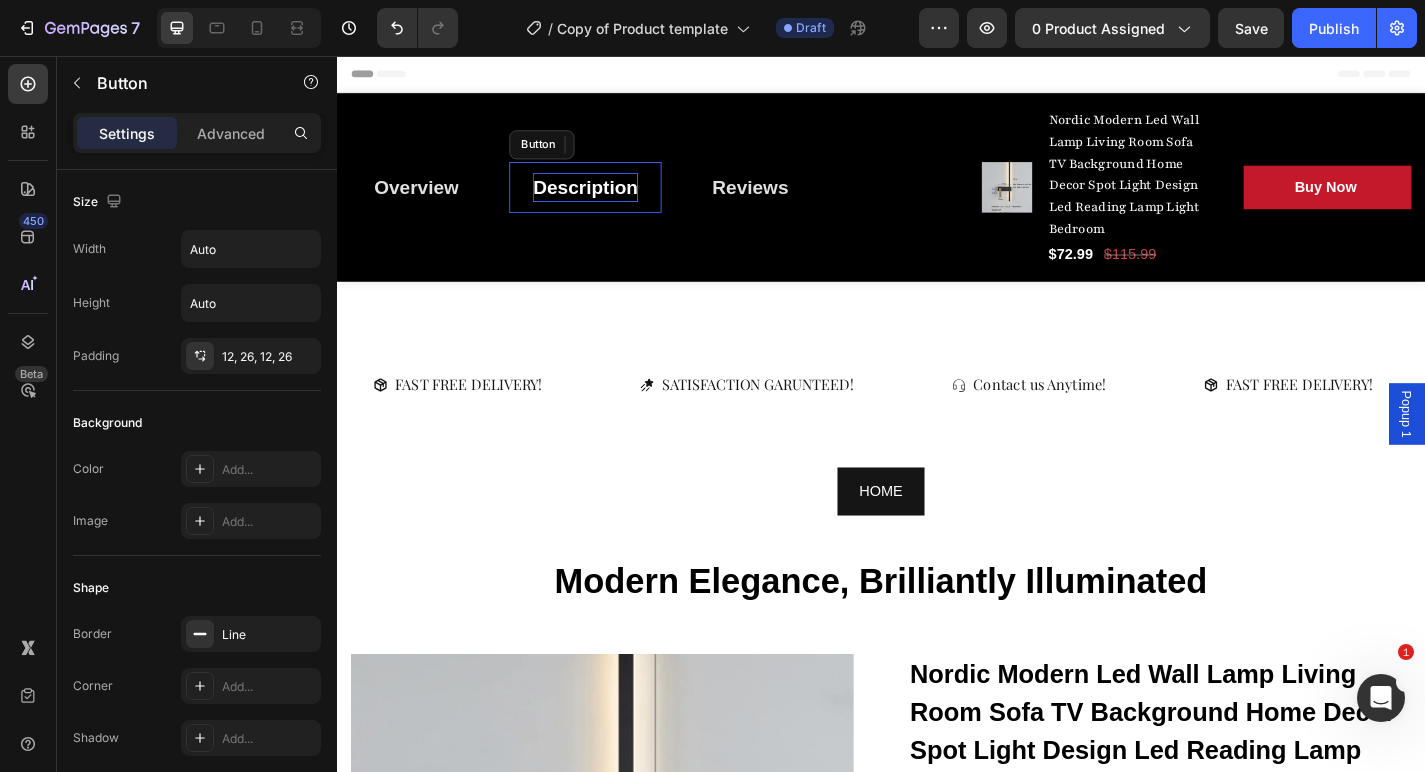 click on "Description" at bounding box center (611, 201) 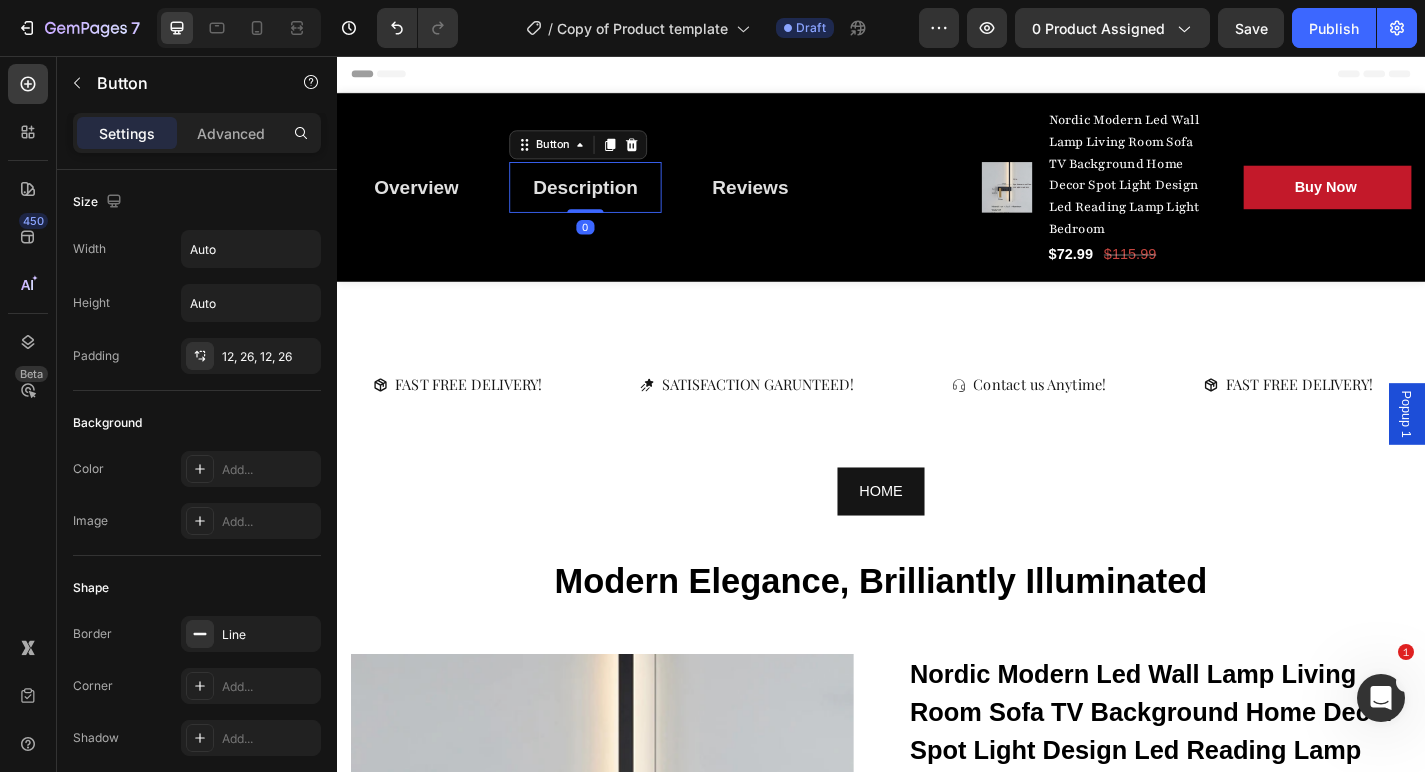 click on "Popup 1" at bounding box center (1517, 451) 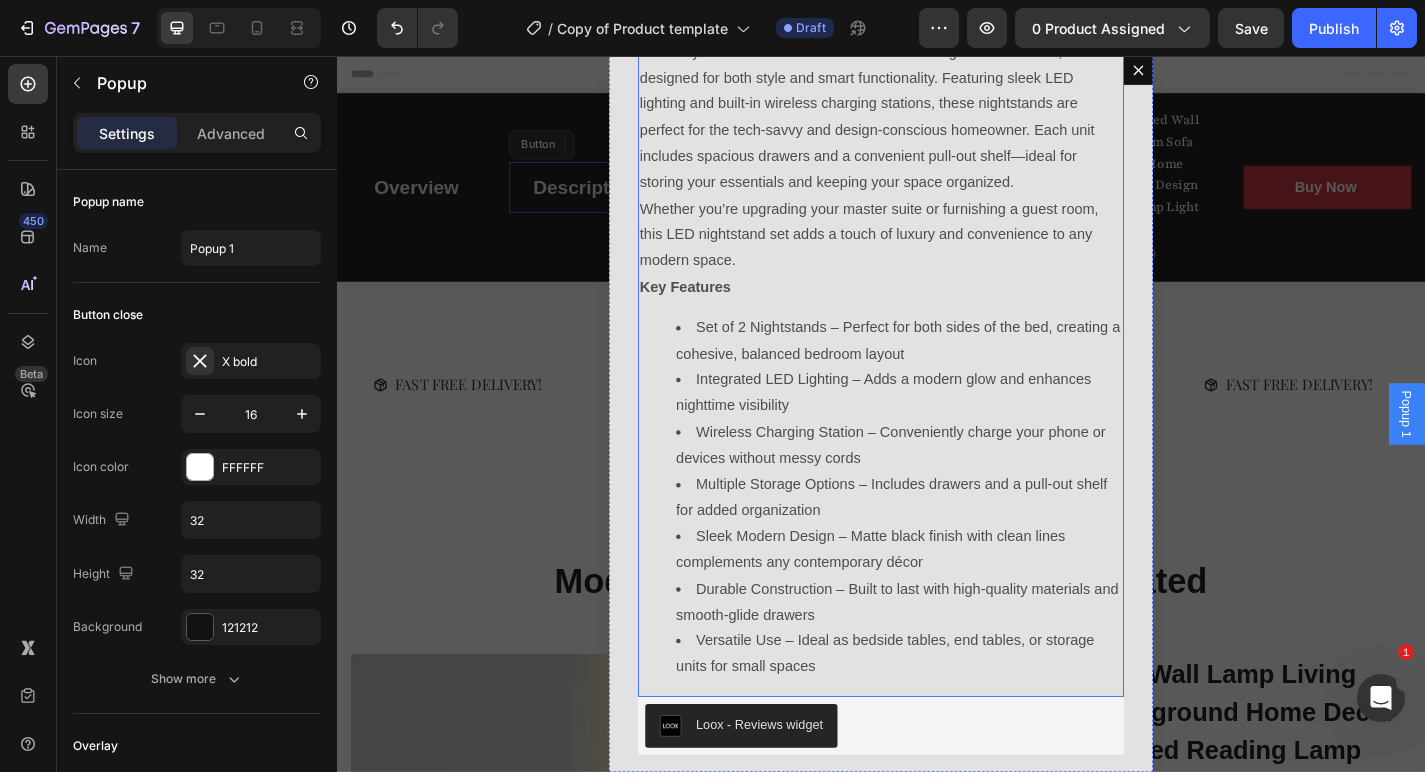 scroll, scrollTop: 80, scrollLeft: 0, axis: vertical 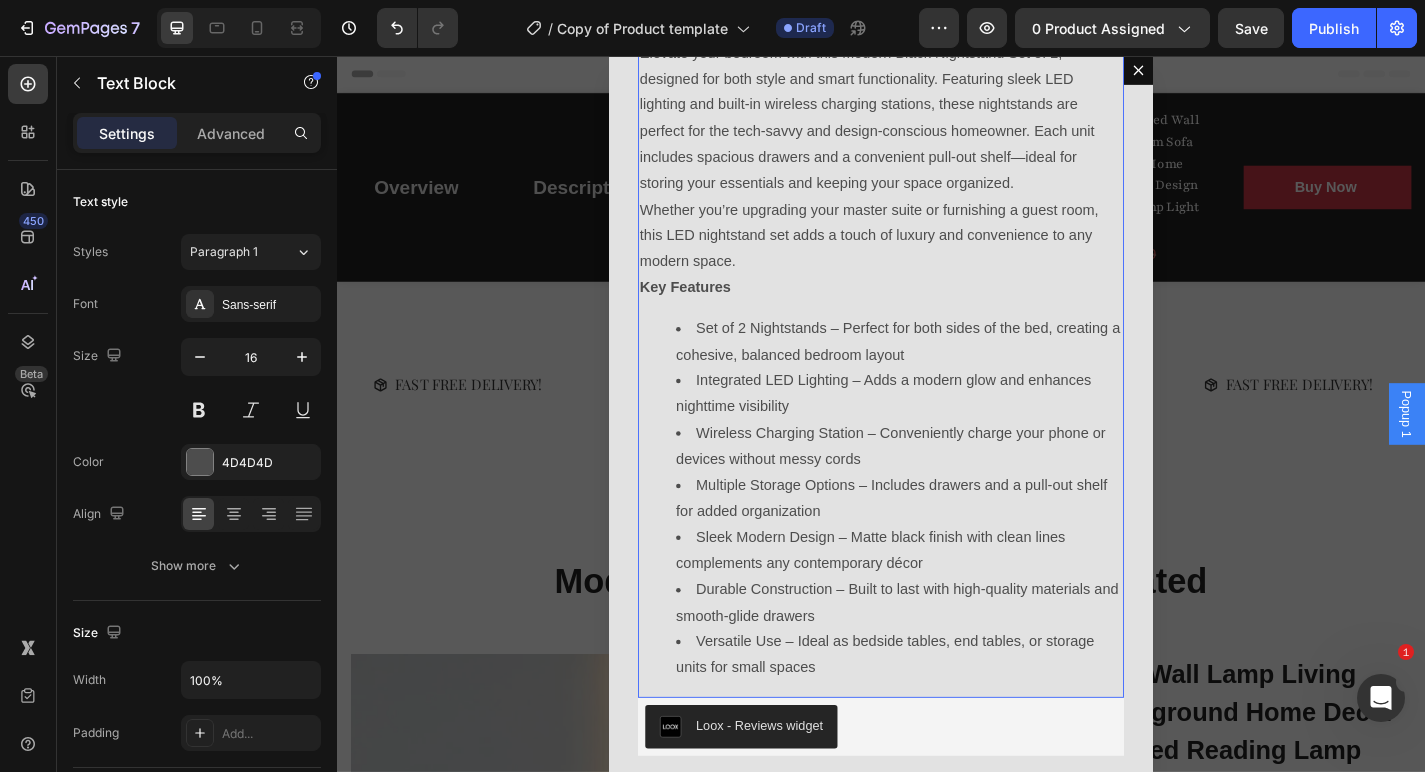 click on "Versatile Use – Ideal as bedside tables, end tables, or storage units for small spaces" at bounding box center (957, 717) 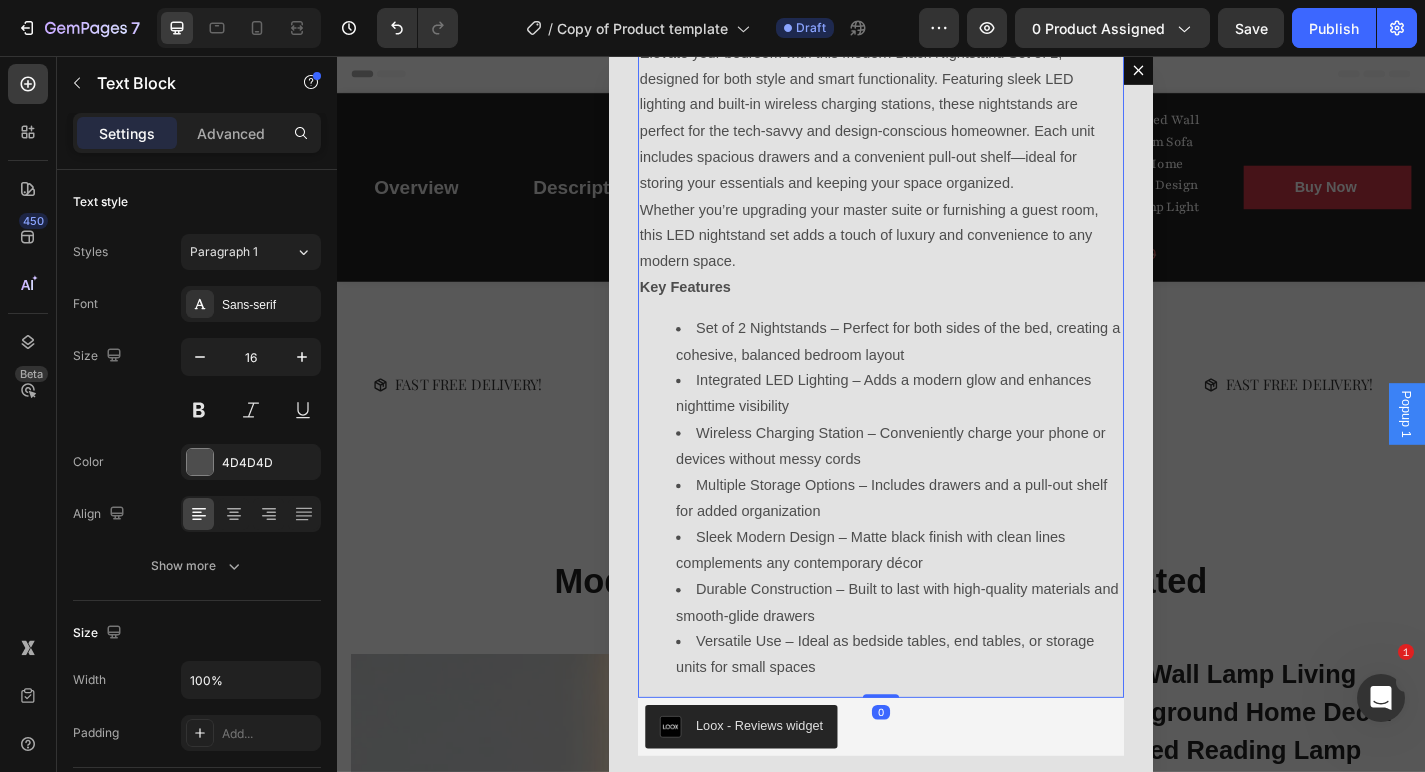 click on "Versatile Use – Ideal as bedside tables, end tables, or storage units for small spaces" at bounding box center (957, 717) 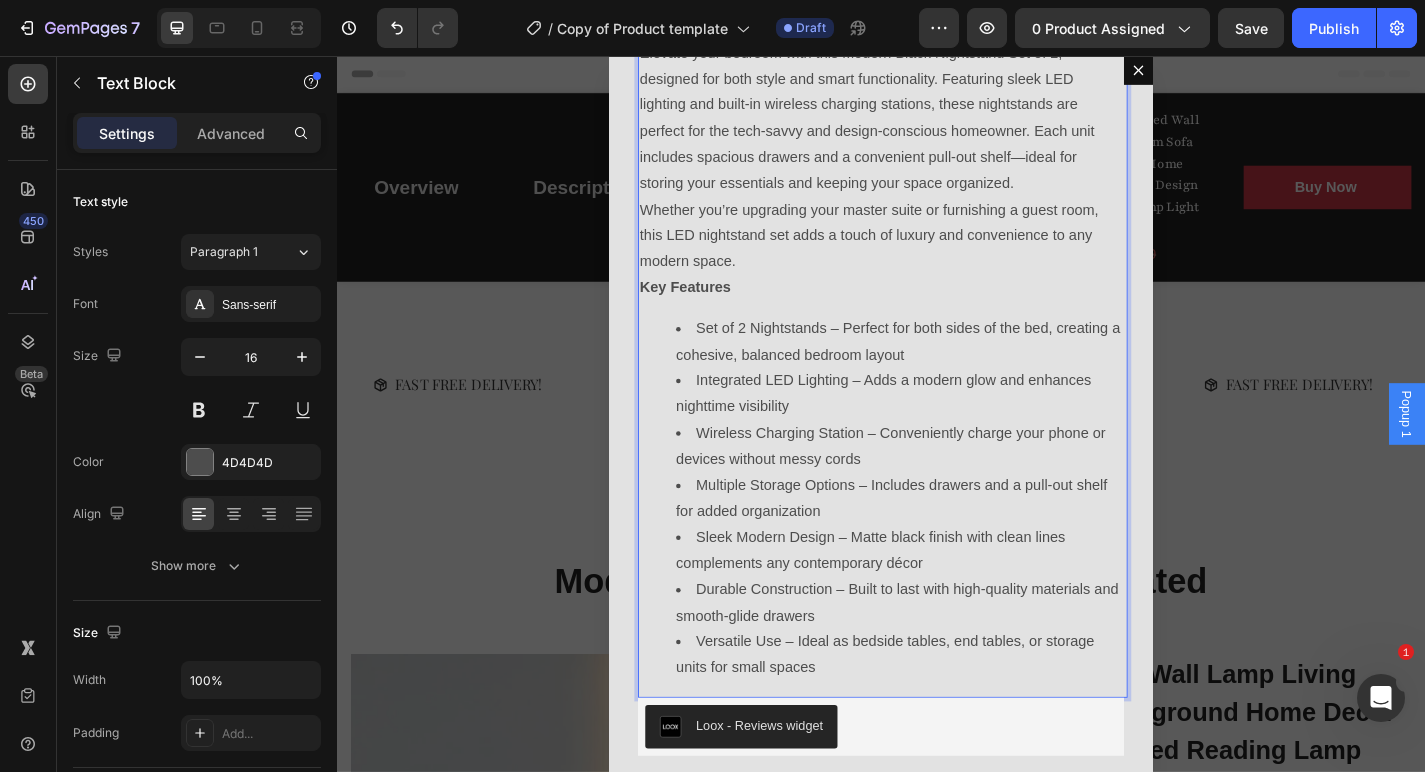 click on "Versatile Use – Ideal as bedside tables, end tables, or storage units for small spaces" at bounding box center [957, 717] 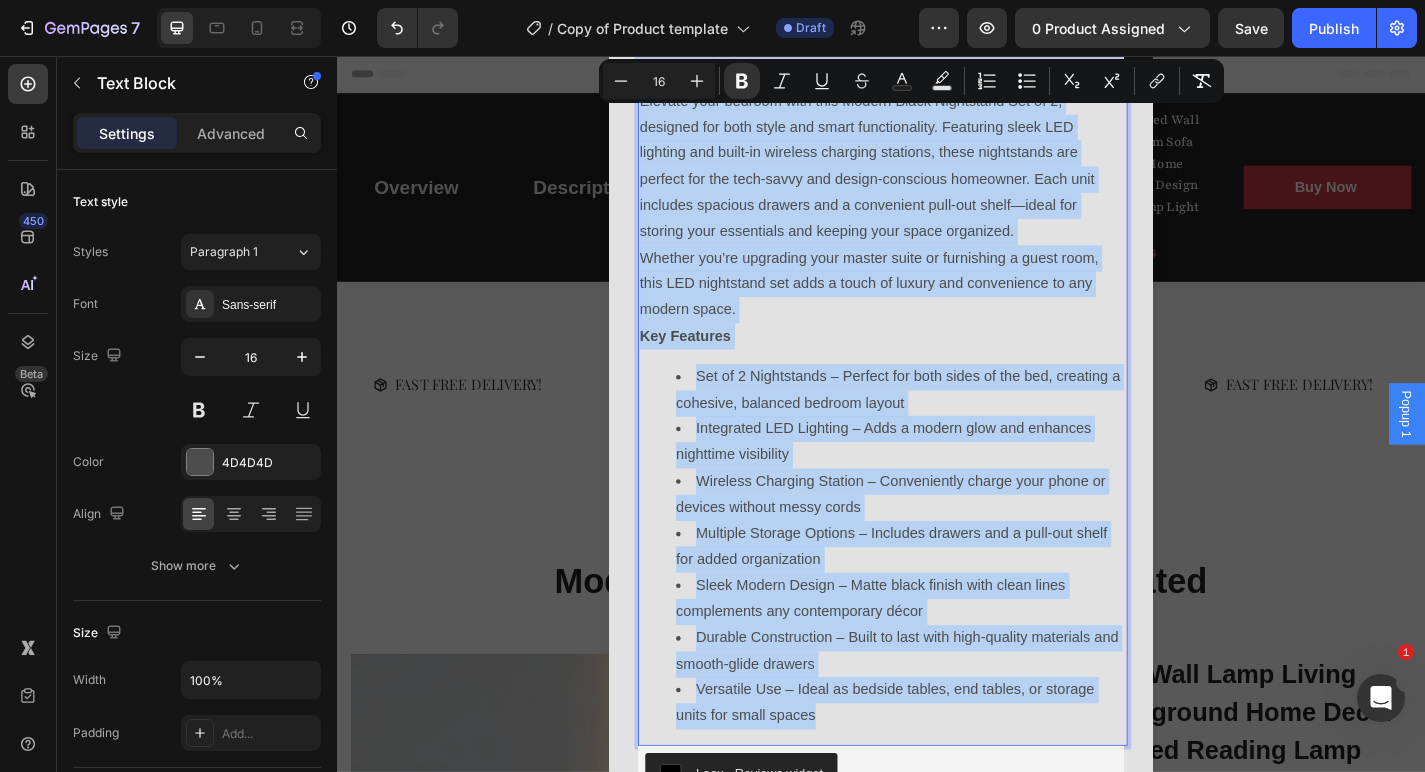 scroll, scrollTop: 0, scrollLeft: 0, axis: both 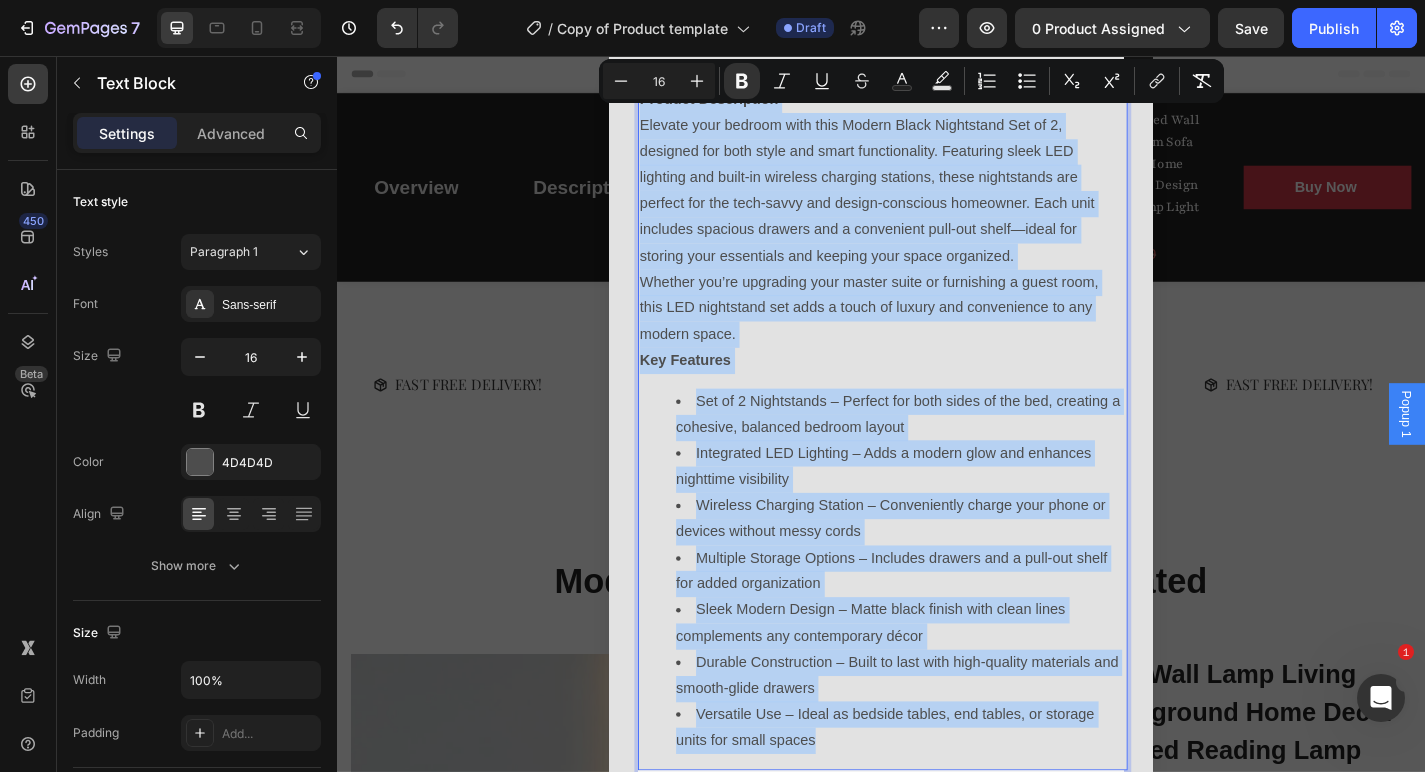 drag, startPoint x: 826, startPoint y: 717, endPoint x: 661, endPoint y: 49, distance: 688.0763 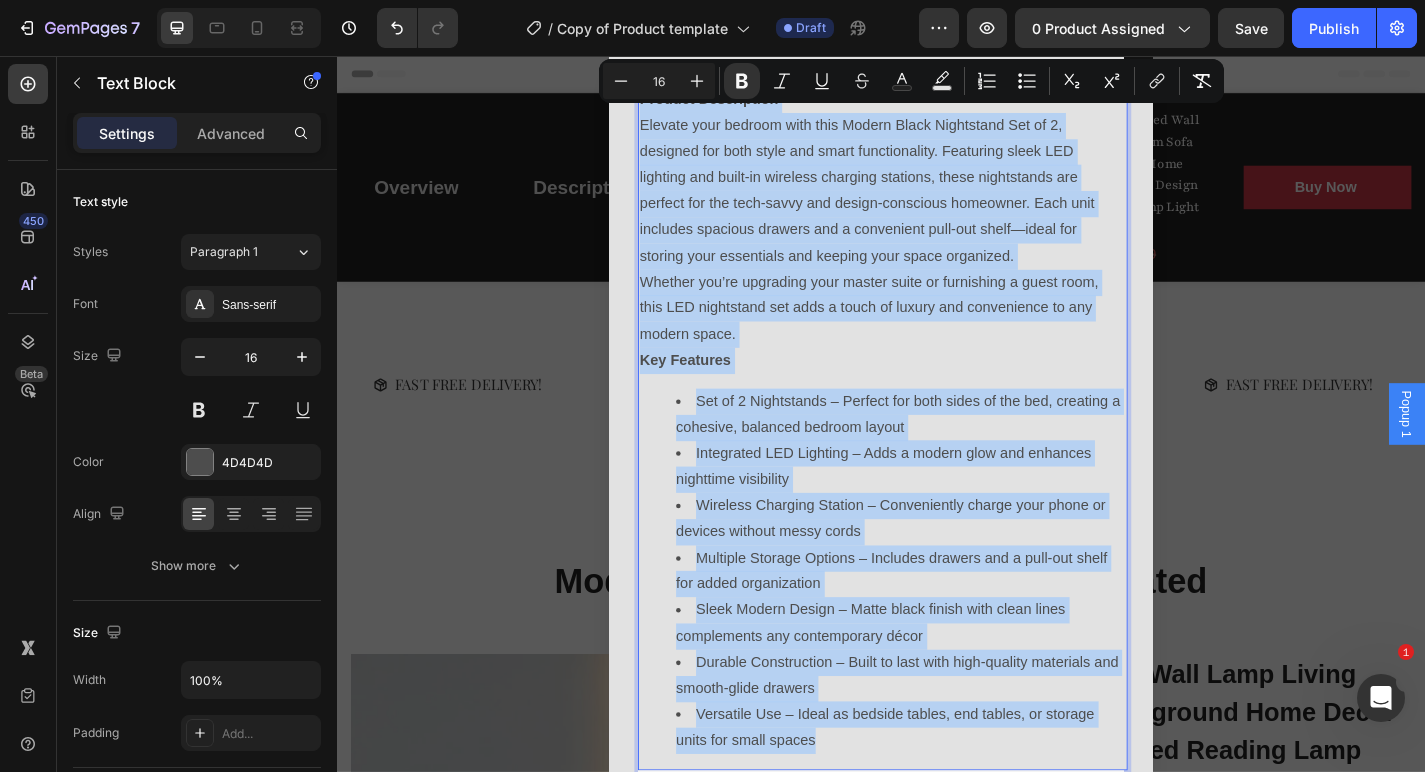 click on "Popup 1 Header Overview Button Description Button Reviews Button Row Product Images Nordic Modern Led Wall Lamp Living Room Sofa TV Background Home Decor Spot Light Design Led Reading Lamp Light Bedroom (P) Title $72.99 (P) Price (P) Price $115.99 (P) Price (P) Price Row Buy Now (P) Cart Button Row Row Product Sticky
FAST FREE DELIVERY! Button
SATISFACTION GARUNTEED! Button
Contact us Anytime! Button
FAST FREE DELIVERY! Button
SATISFACTION GARUNTEED! Button
Contact us Anytime! Button
FAST FREE DELIVERY! Button
SATISFACTION GARUNTEED! Button
Contact us Anytime! Button
FAST FREE DELIVERY! Button
SATISFACTION GARUNTEED! Button
Contact us Anytime! Button
FAST FREE DELIVERY! Button
SATISFACTION GARUNTEED! Button
Contact us Anytime! Button
FAST FREE DELIVERY! HOME" at bounding box center (937, 3577) 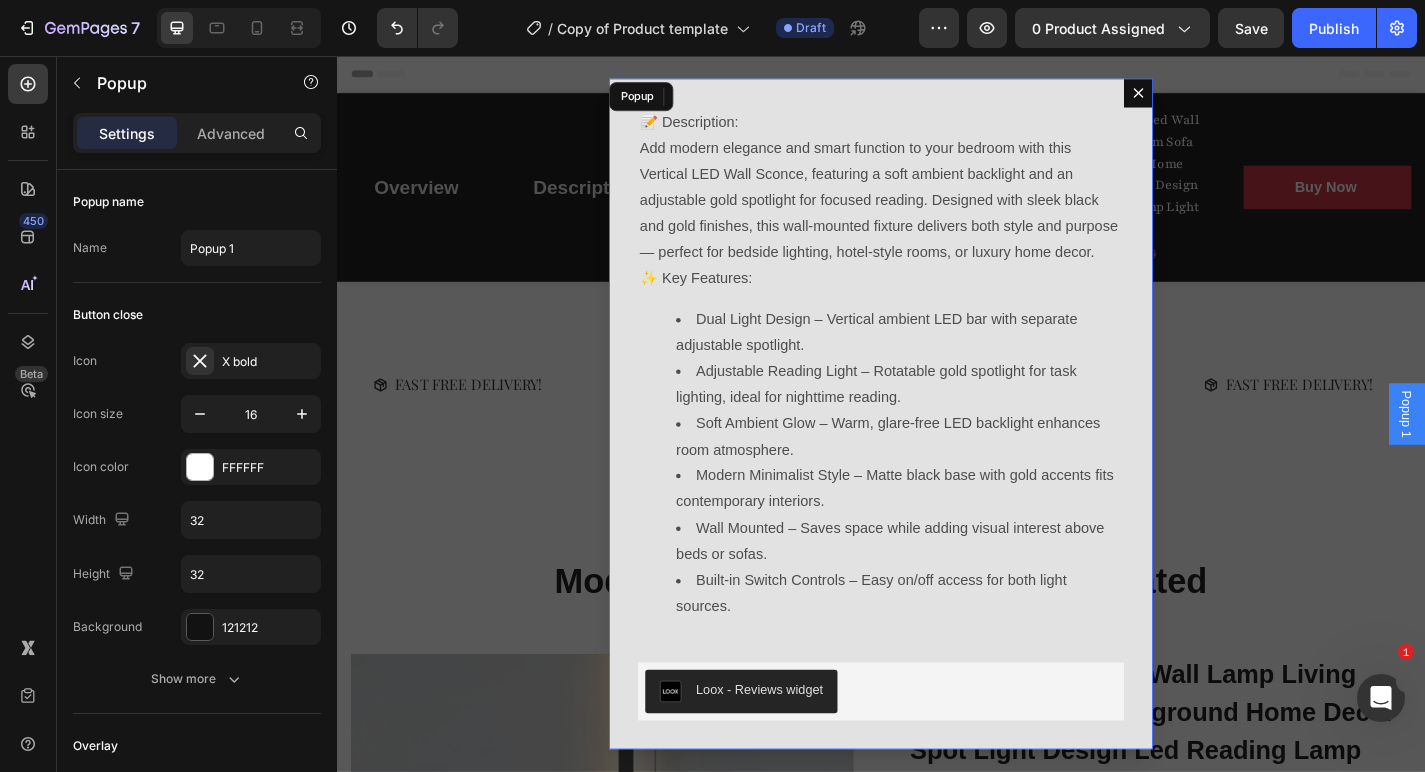 click 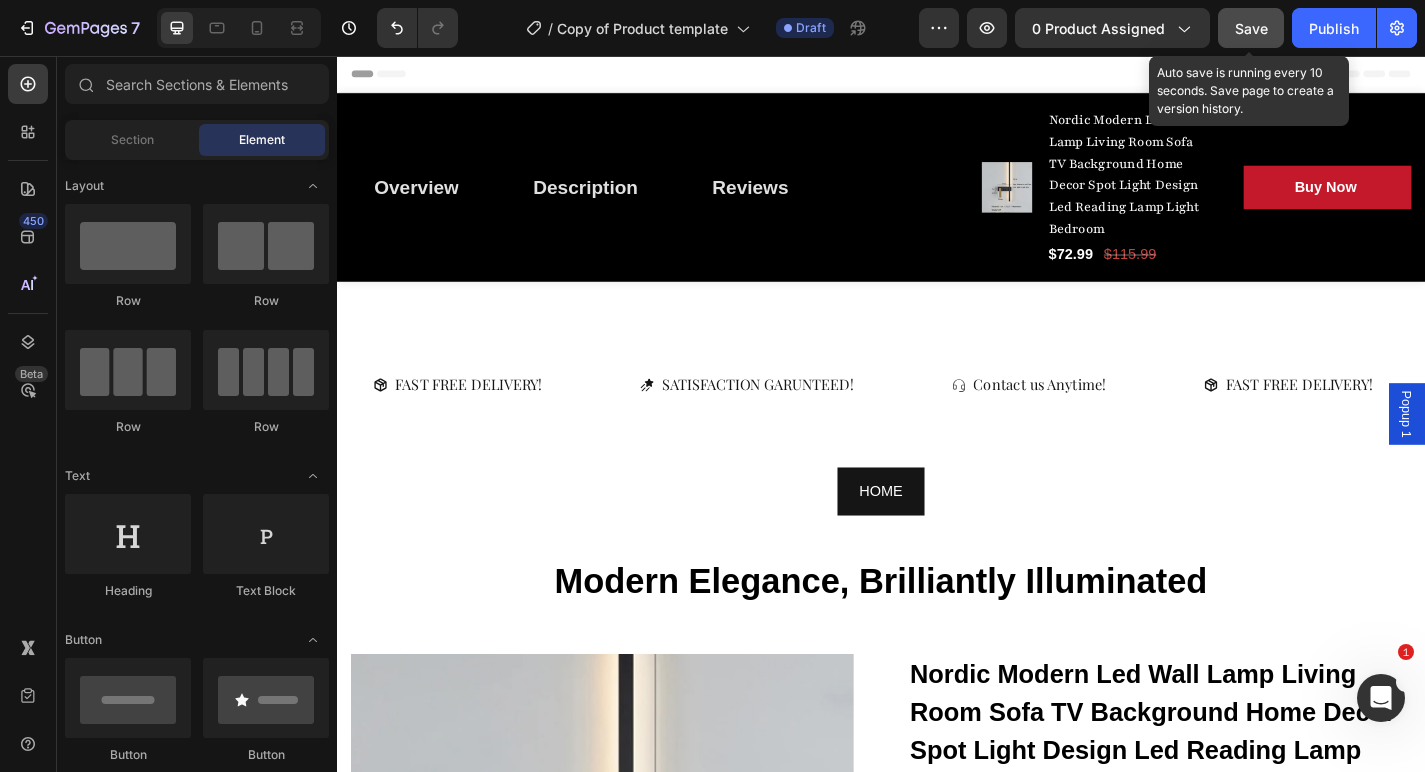 click on "Save" at bounding box center [1251, 28] 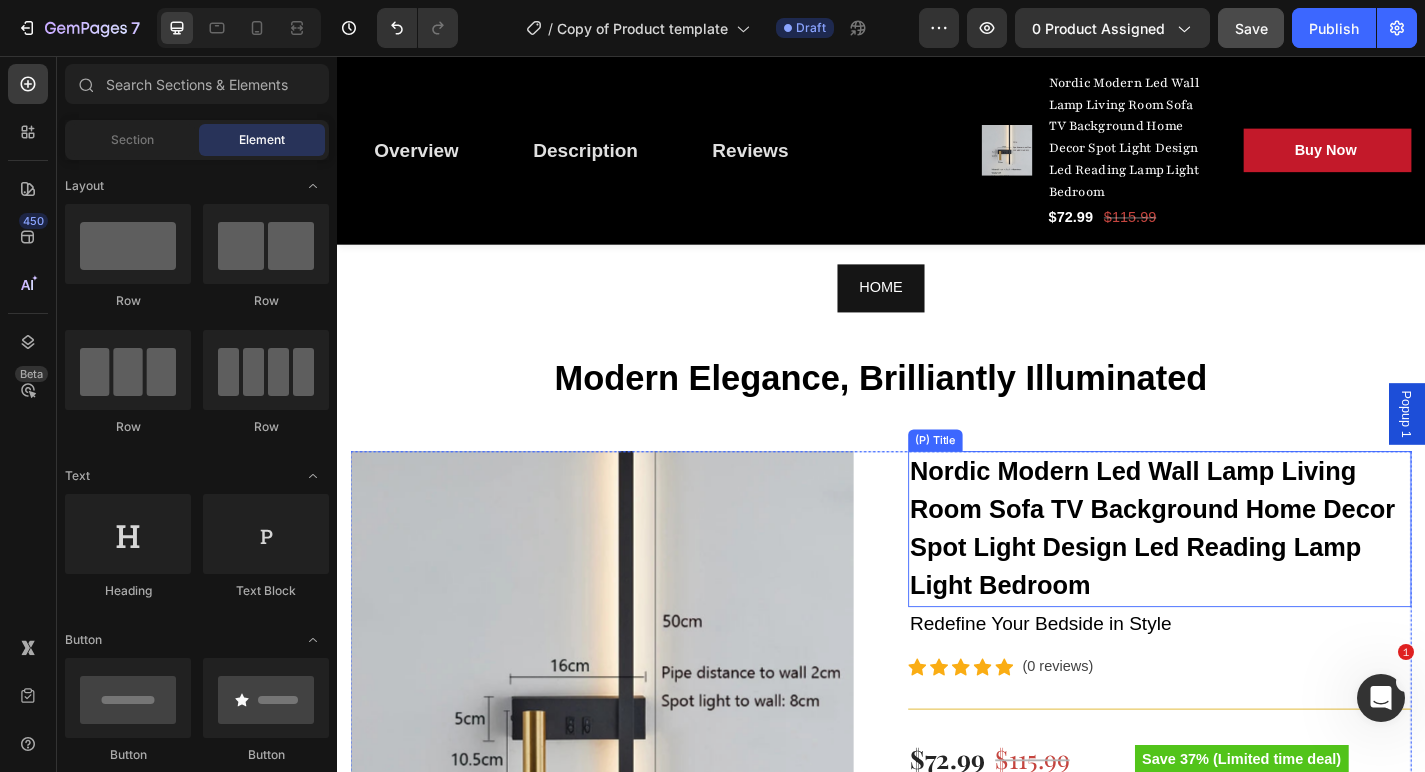 scroll, scrollTop: 248, scrollLeft: 0, axis: vertical 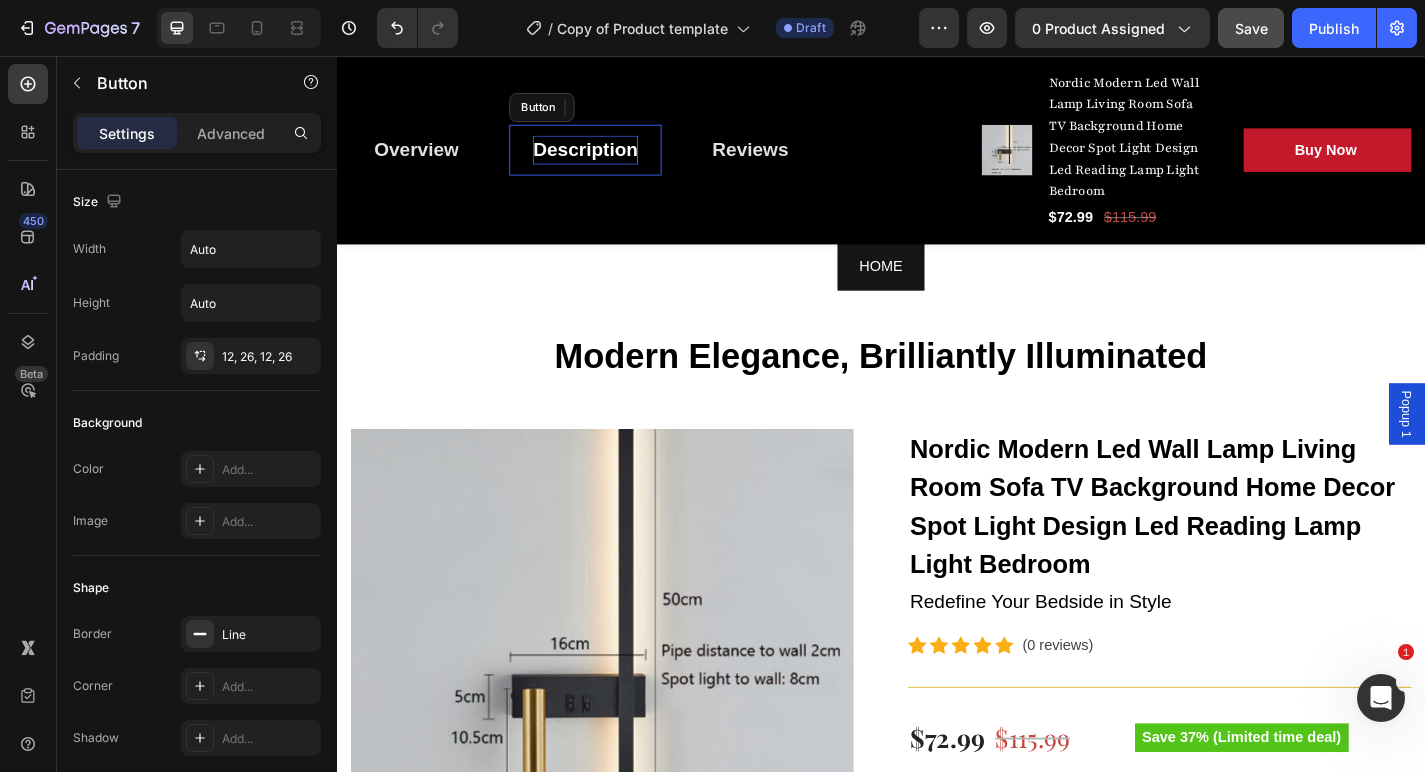 click on "Description" at bounding box center (611, 160) 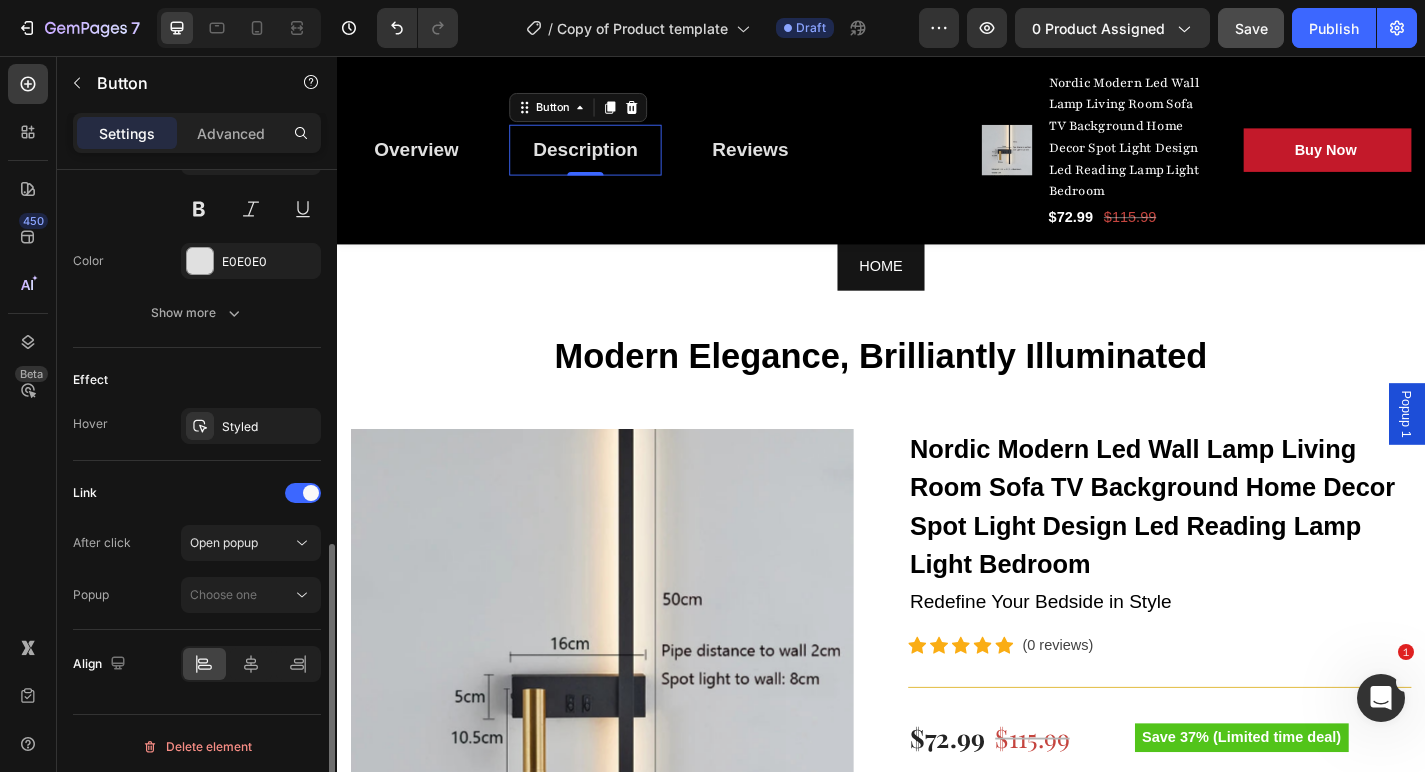 scroll, scrollTop: 879, scrollLeft: 0, axis: vertical 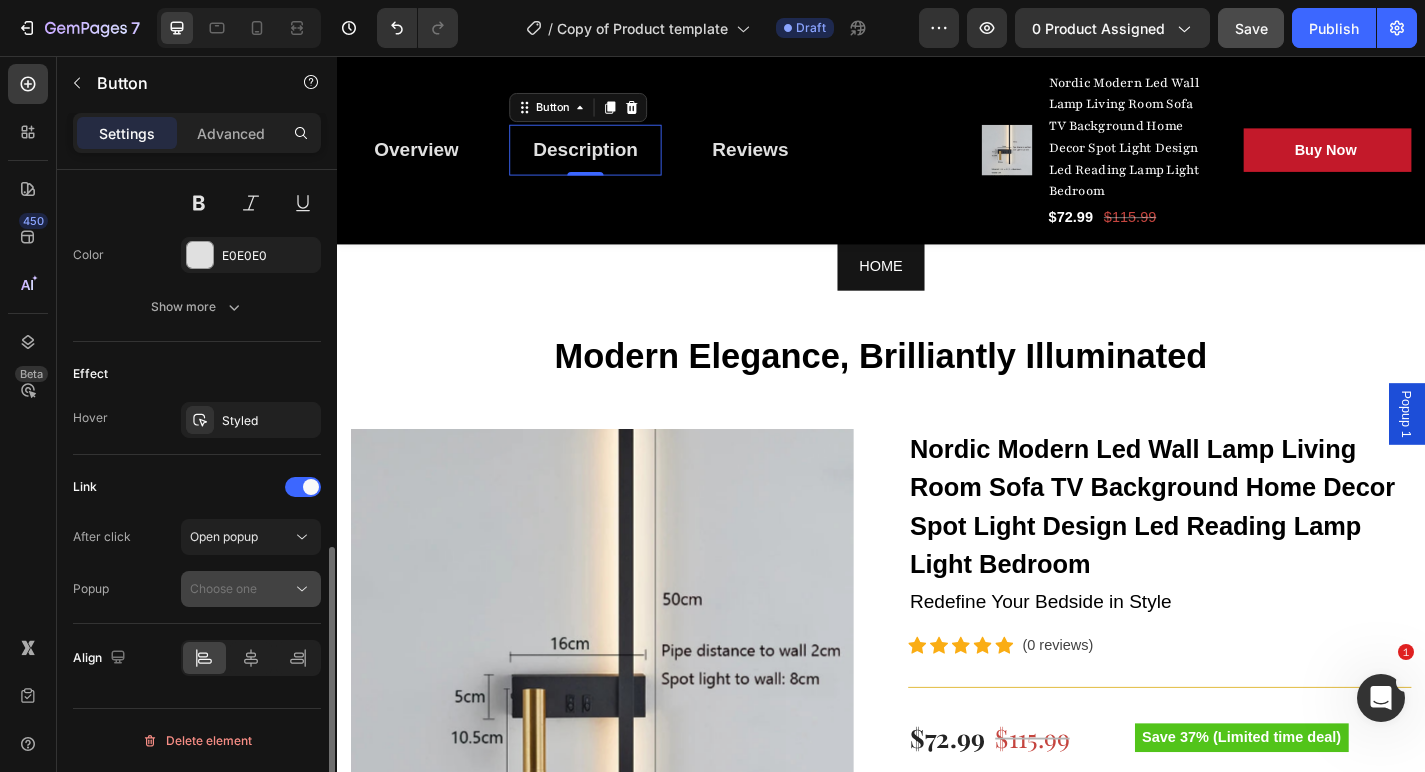 click on "Choose one" at bounding box center (241, 589) 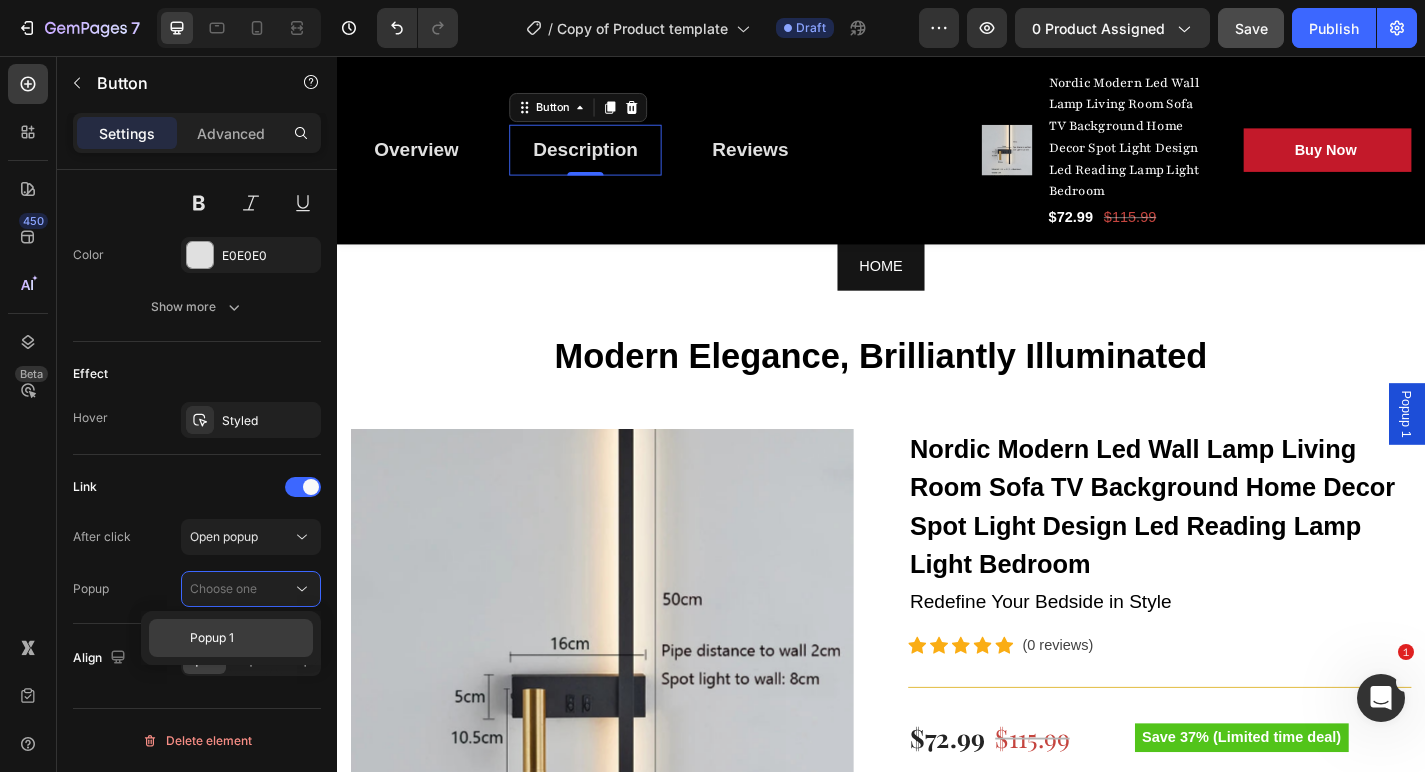 click on "Popup 1" 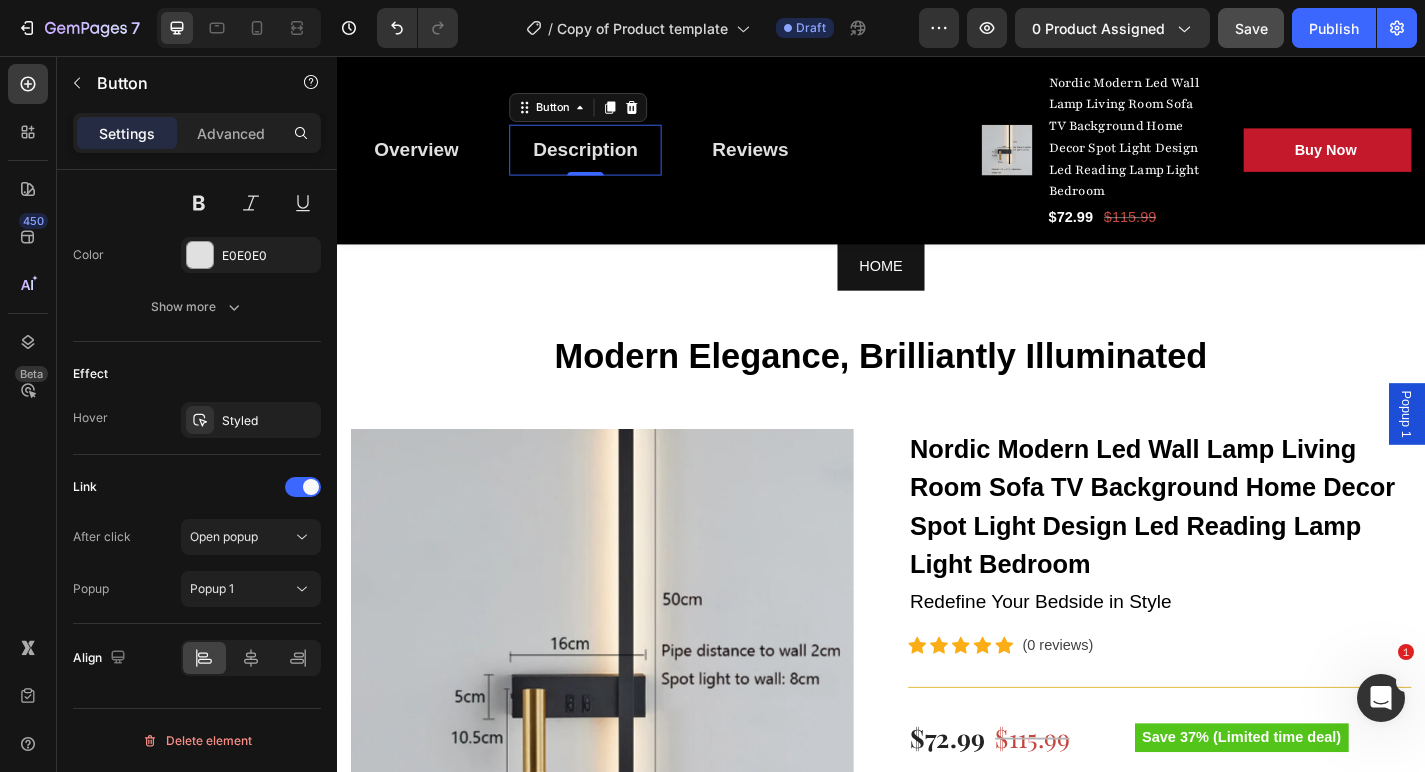 click on "Popup 1" at bounding box center (1517, 451) 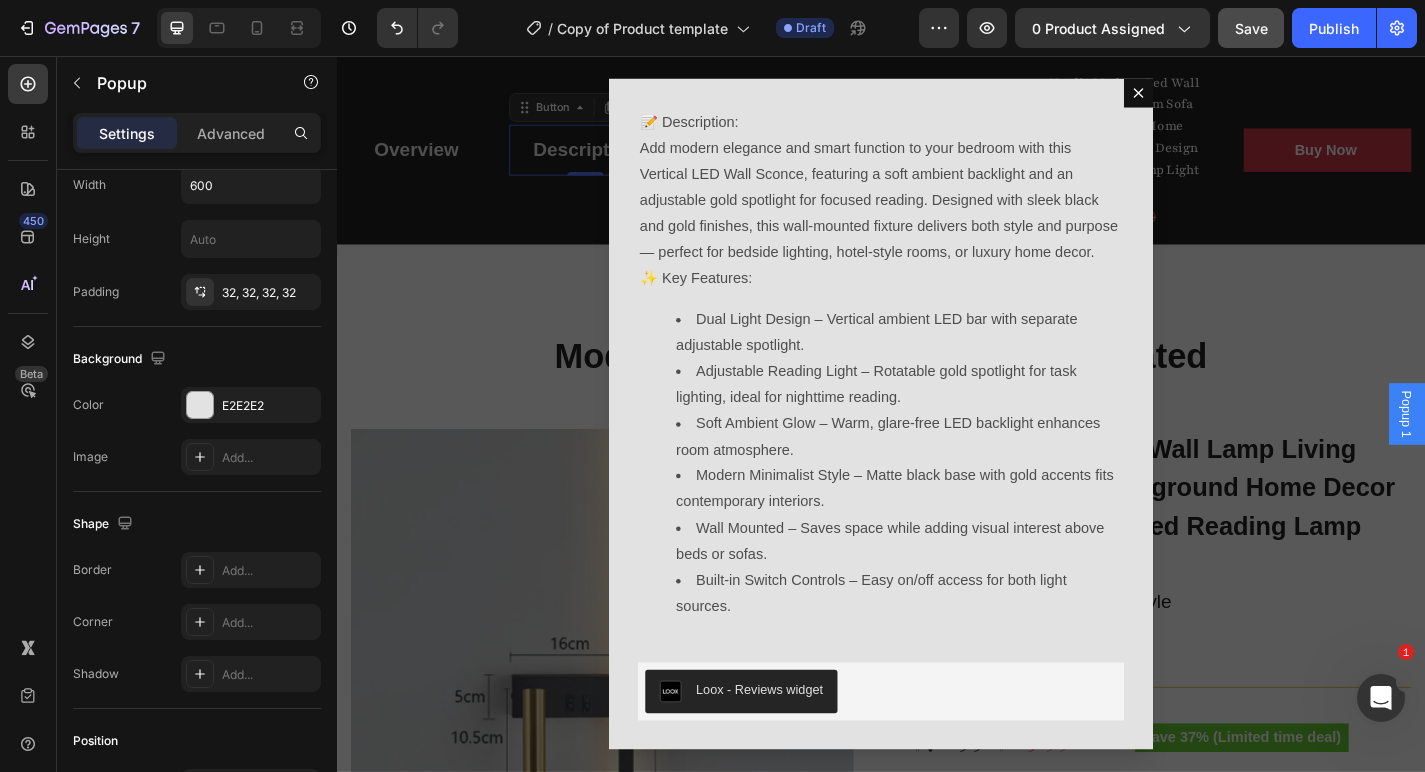 scroll, scrollTop: 0, scrollLeft: 0, axis: both 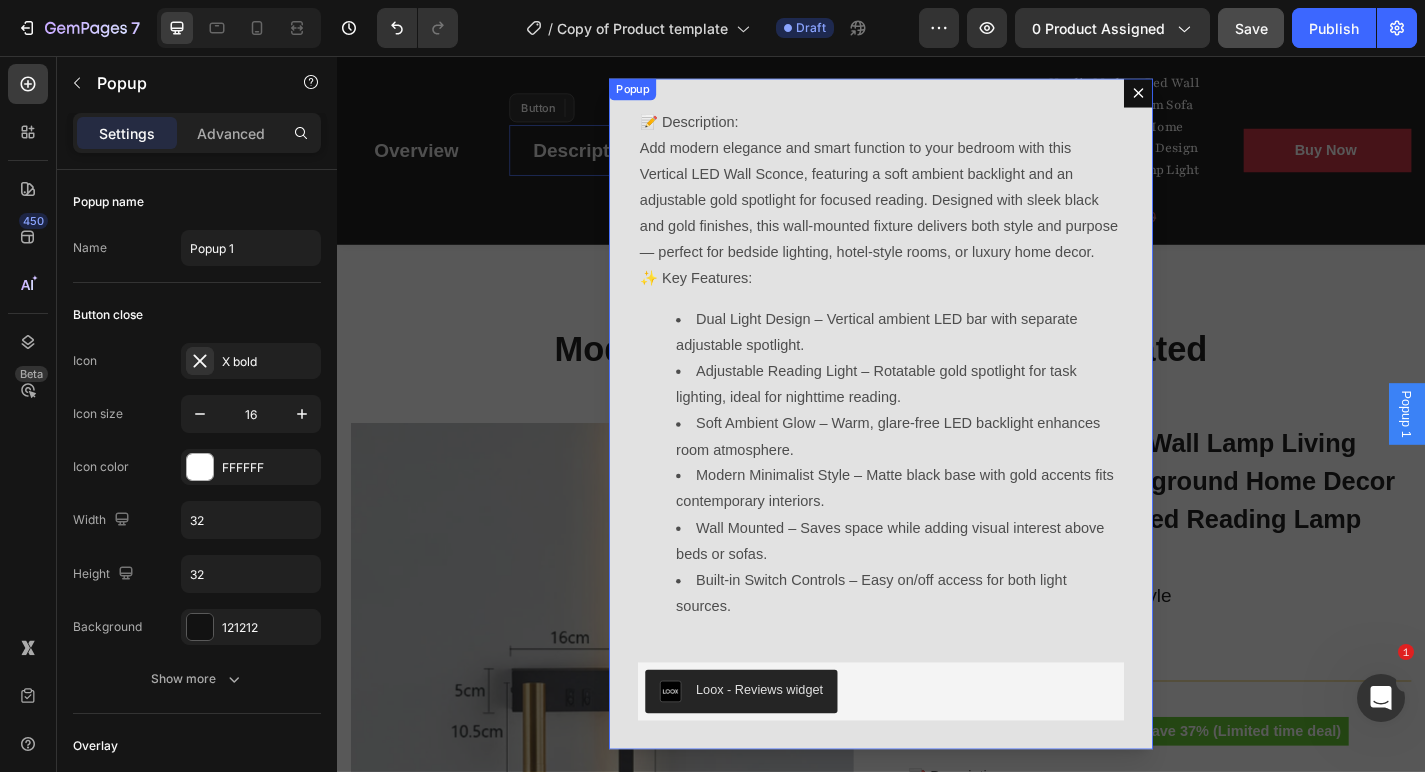 click 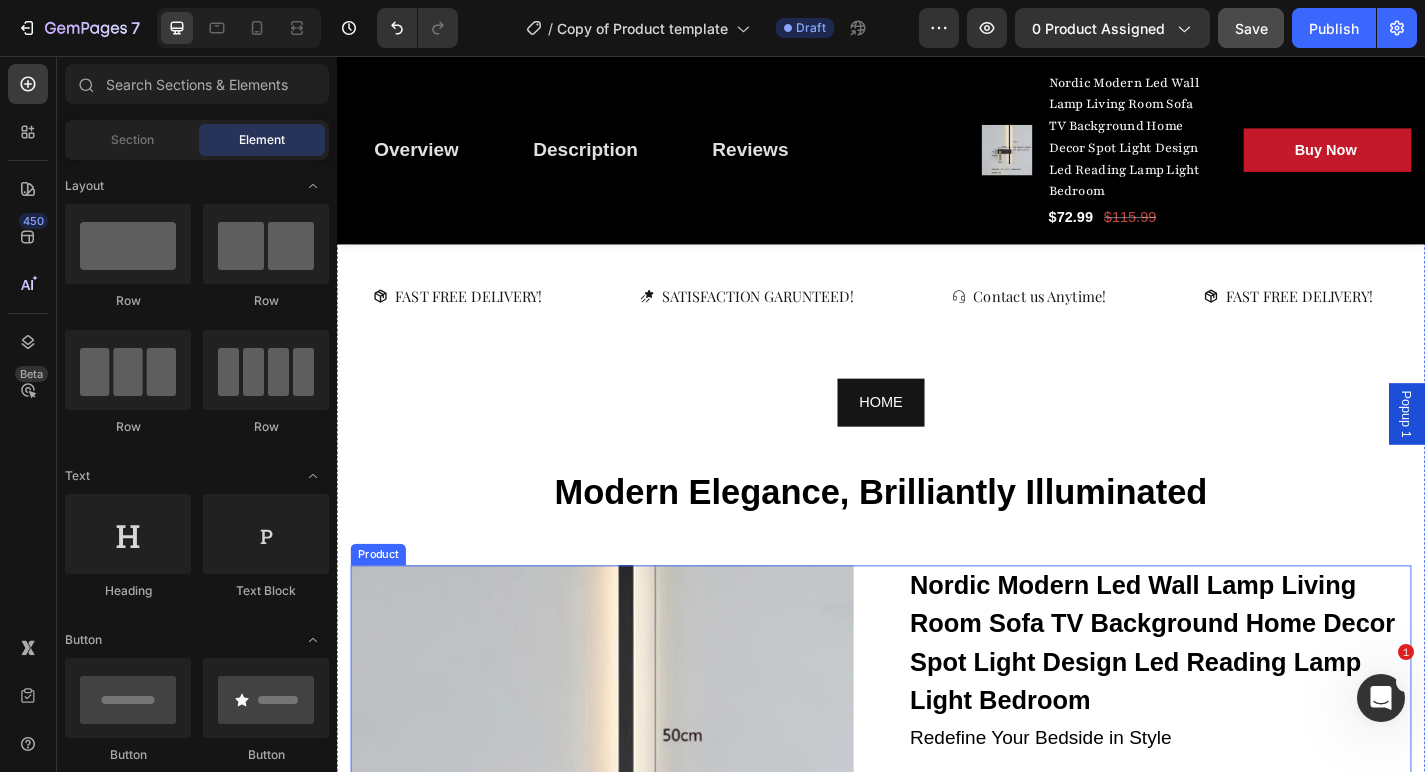 scroll, scrollTop: 64, scrollLeft: 0, axis: vertical 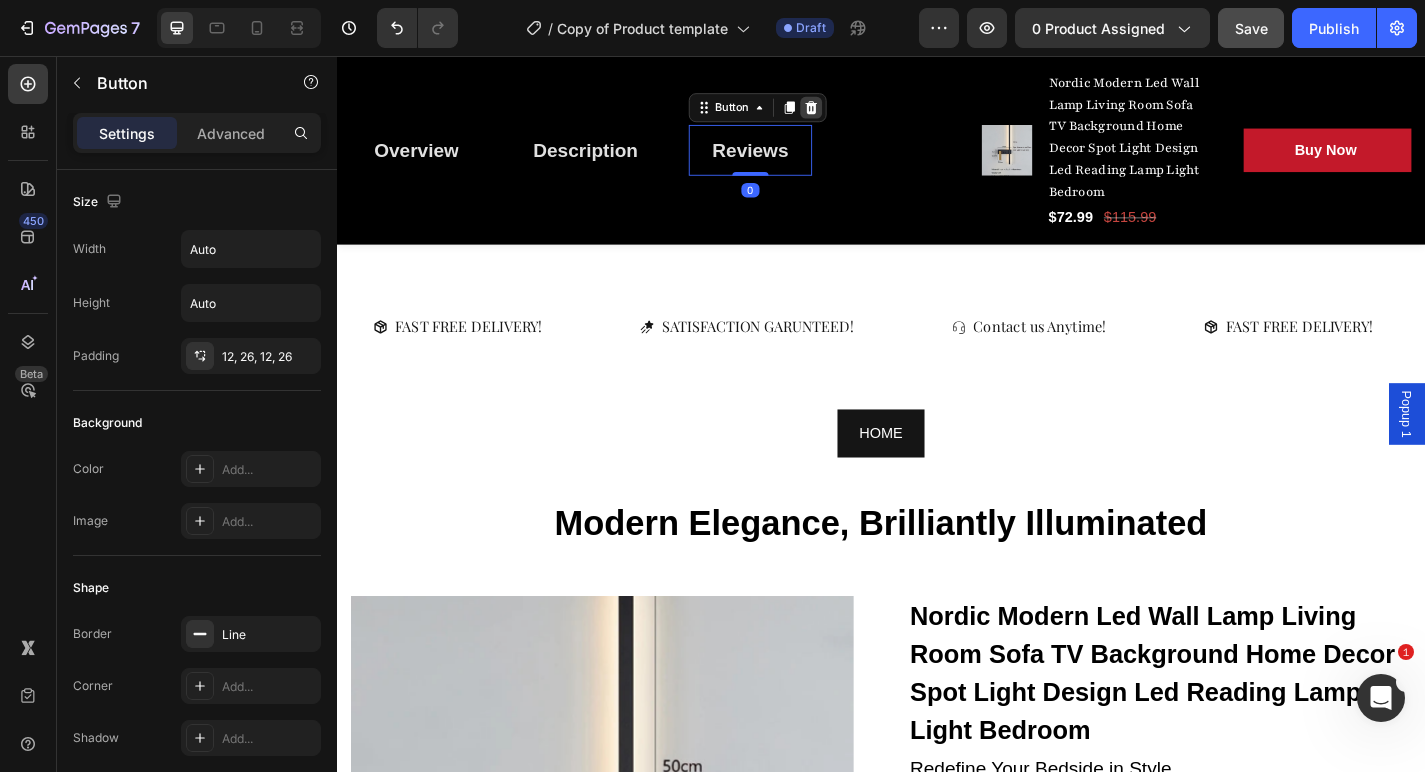 click 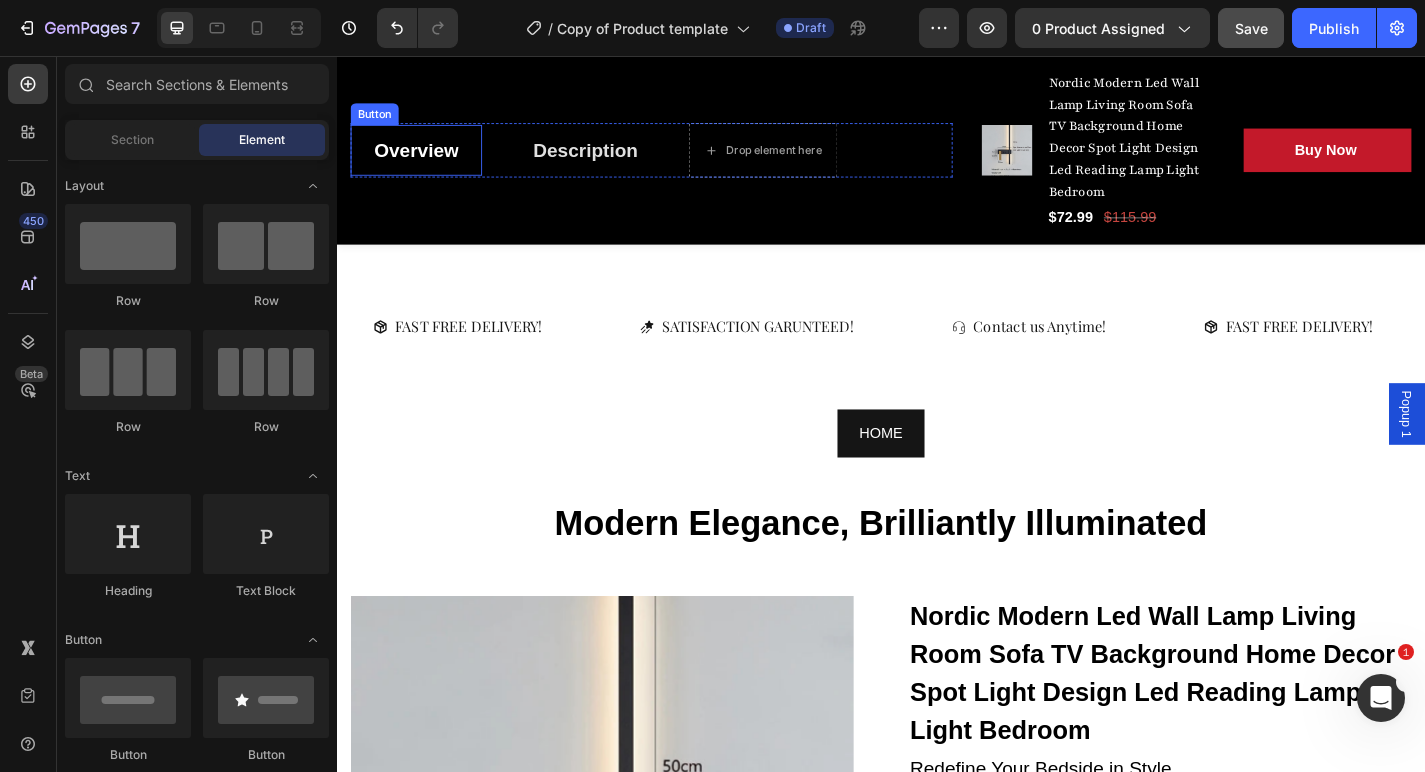 click on "Overview" at bounding box center (424, 160) 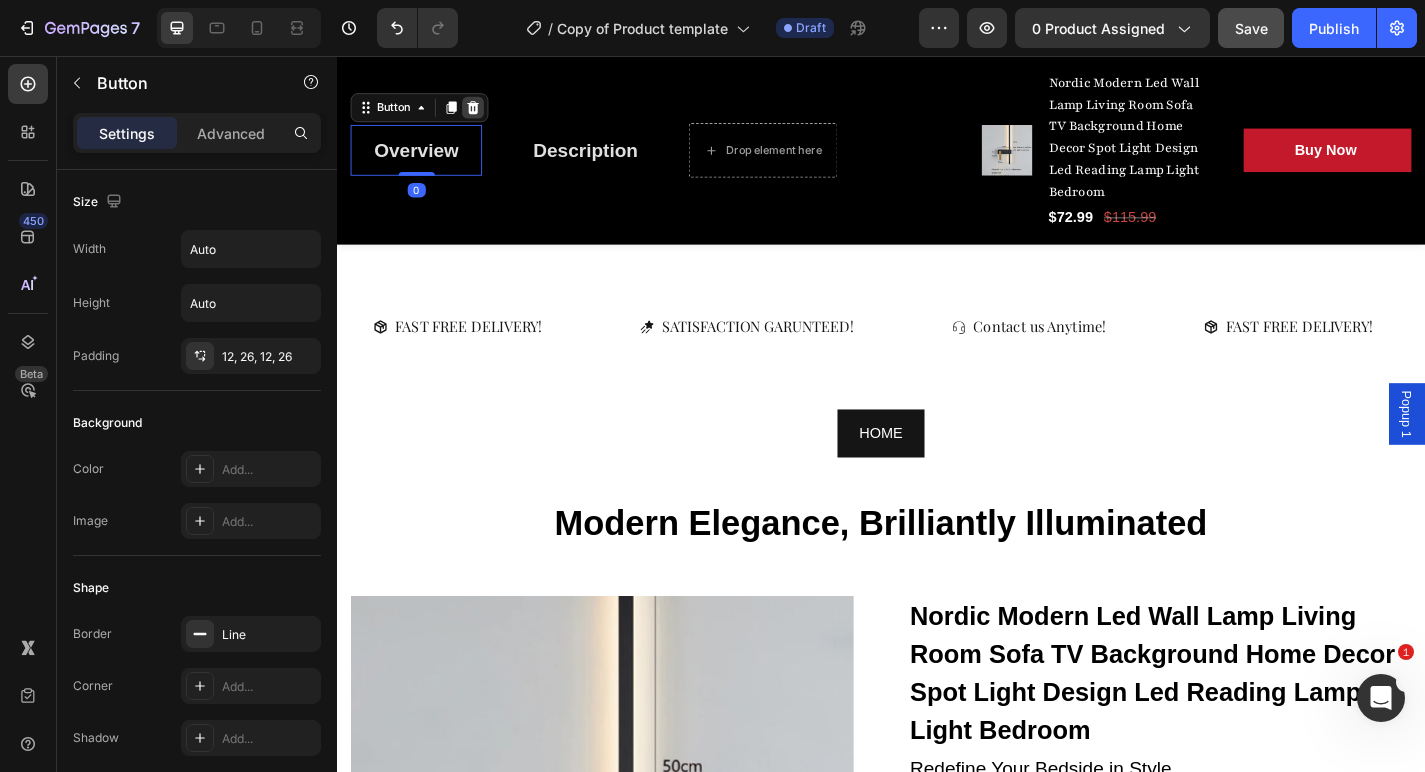 click 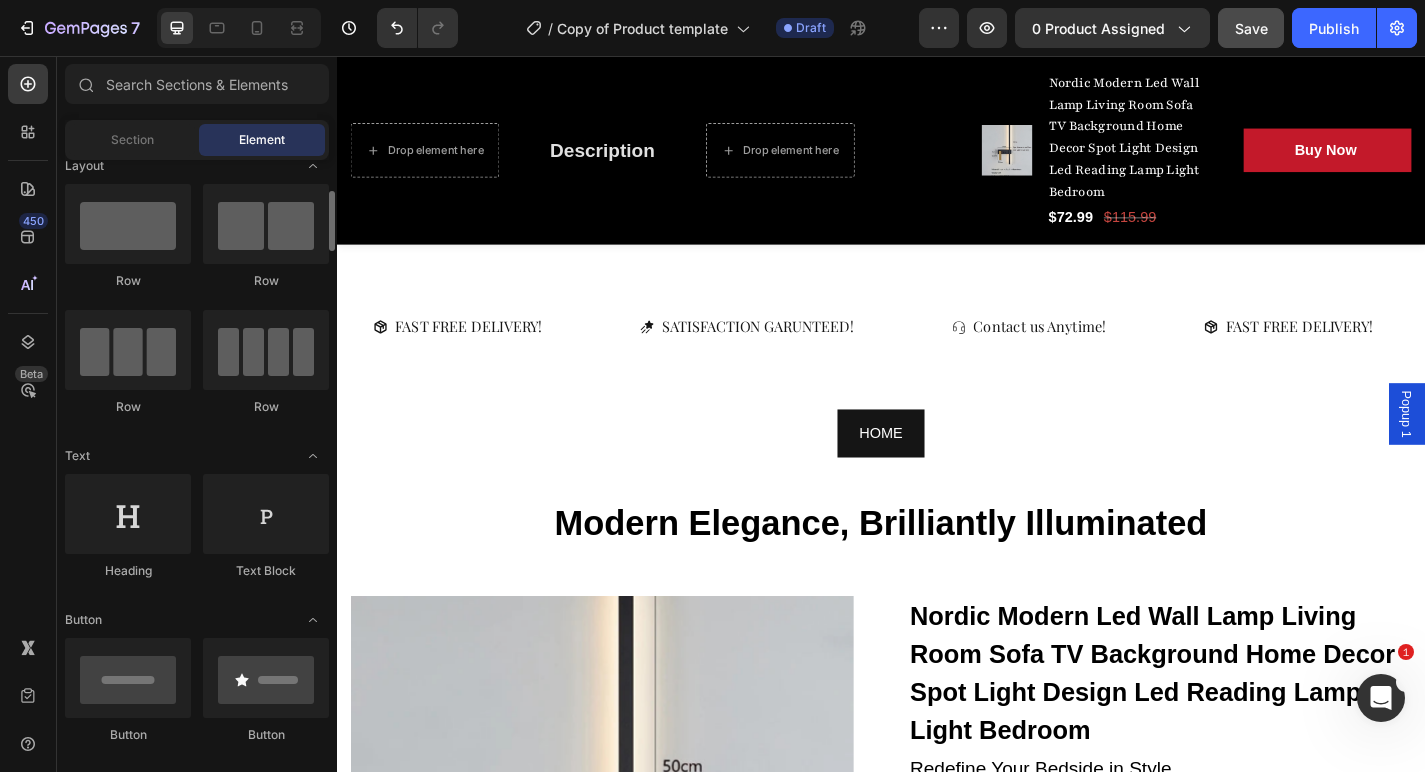 scroll, scrollTop: 0, scrollLeft: 0, axis: both 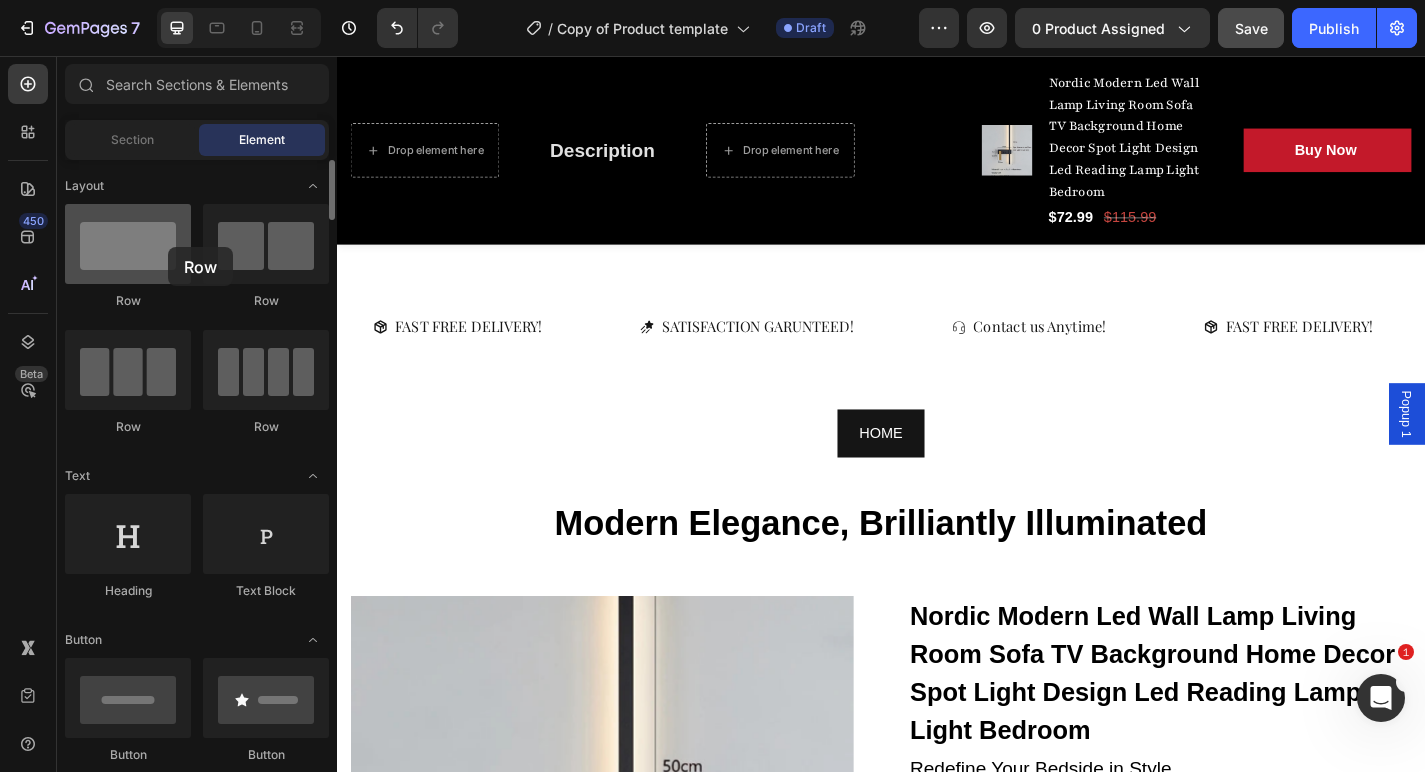 click at bounding box center (128, 244) 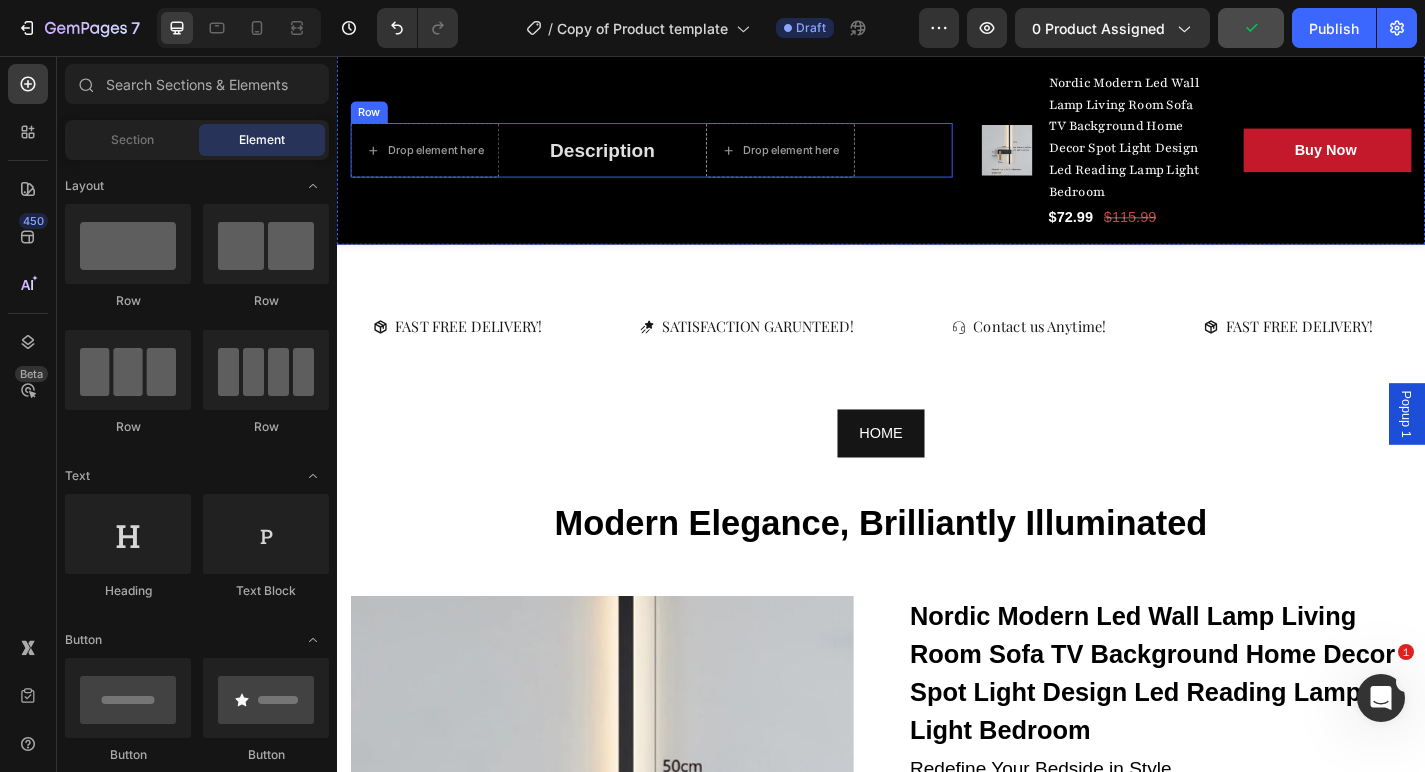 click on "Drop element here Description Button
Drop element here Row" at bounding box center (684, 160) 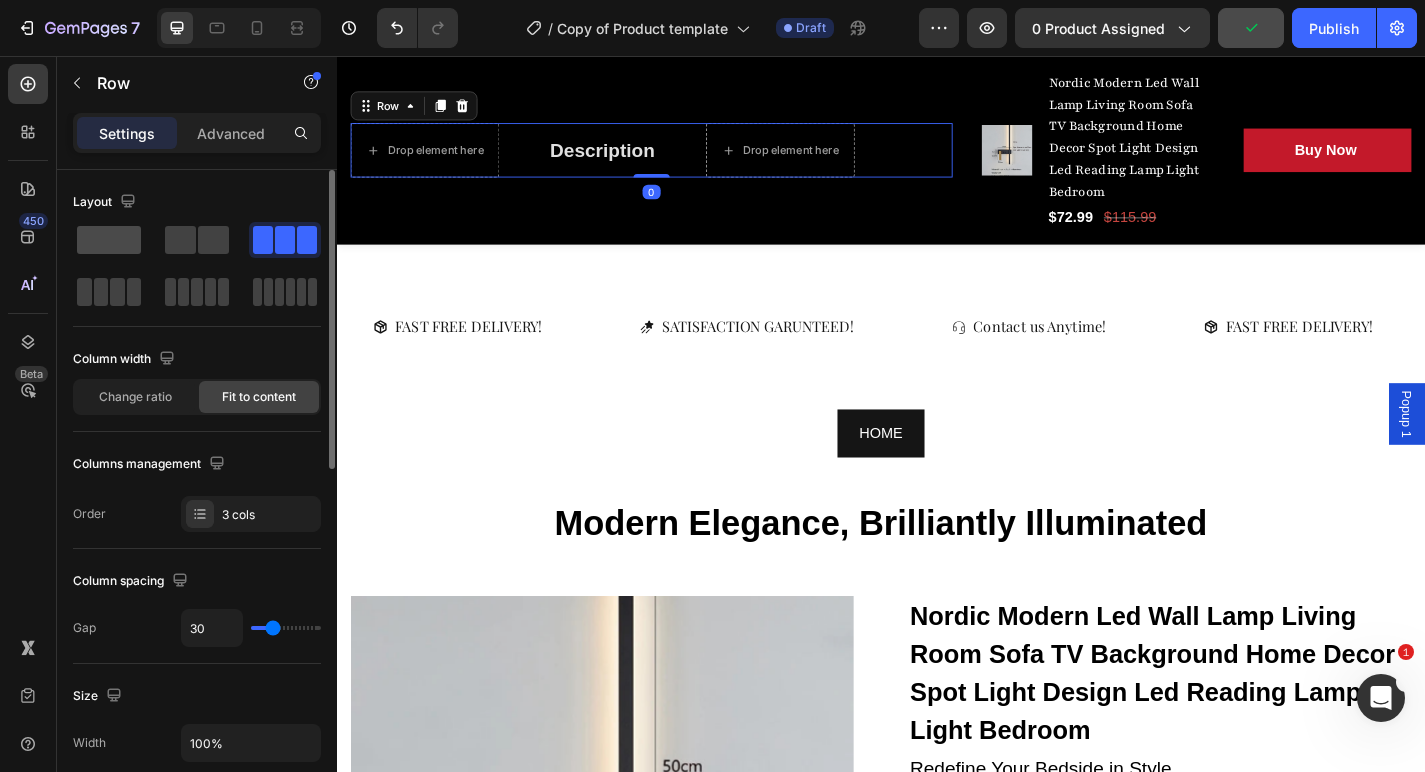 click 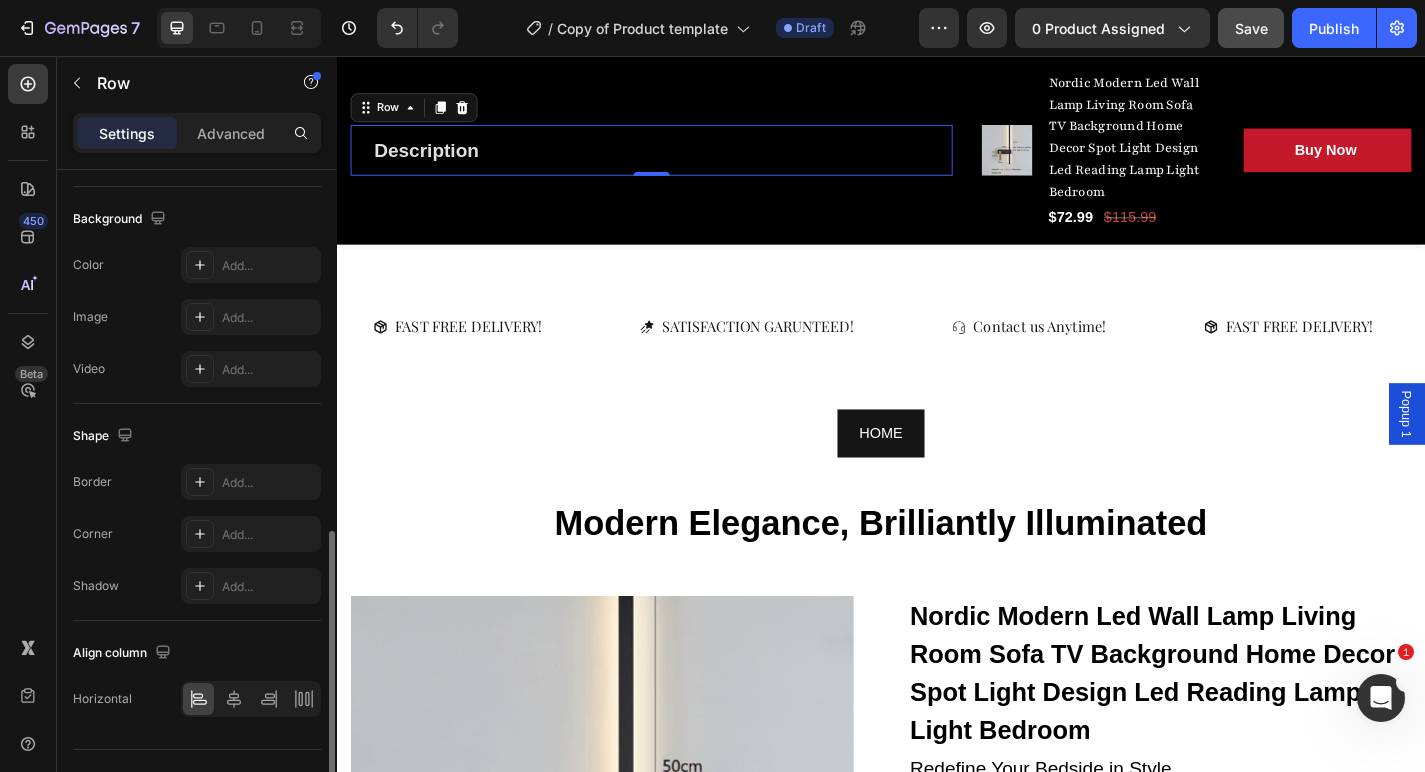 scroll, scrollTop: 622, scrollLeft: 0, axis: vertical 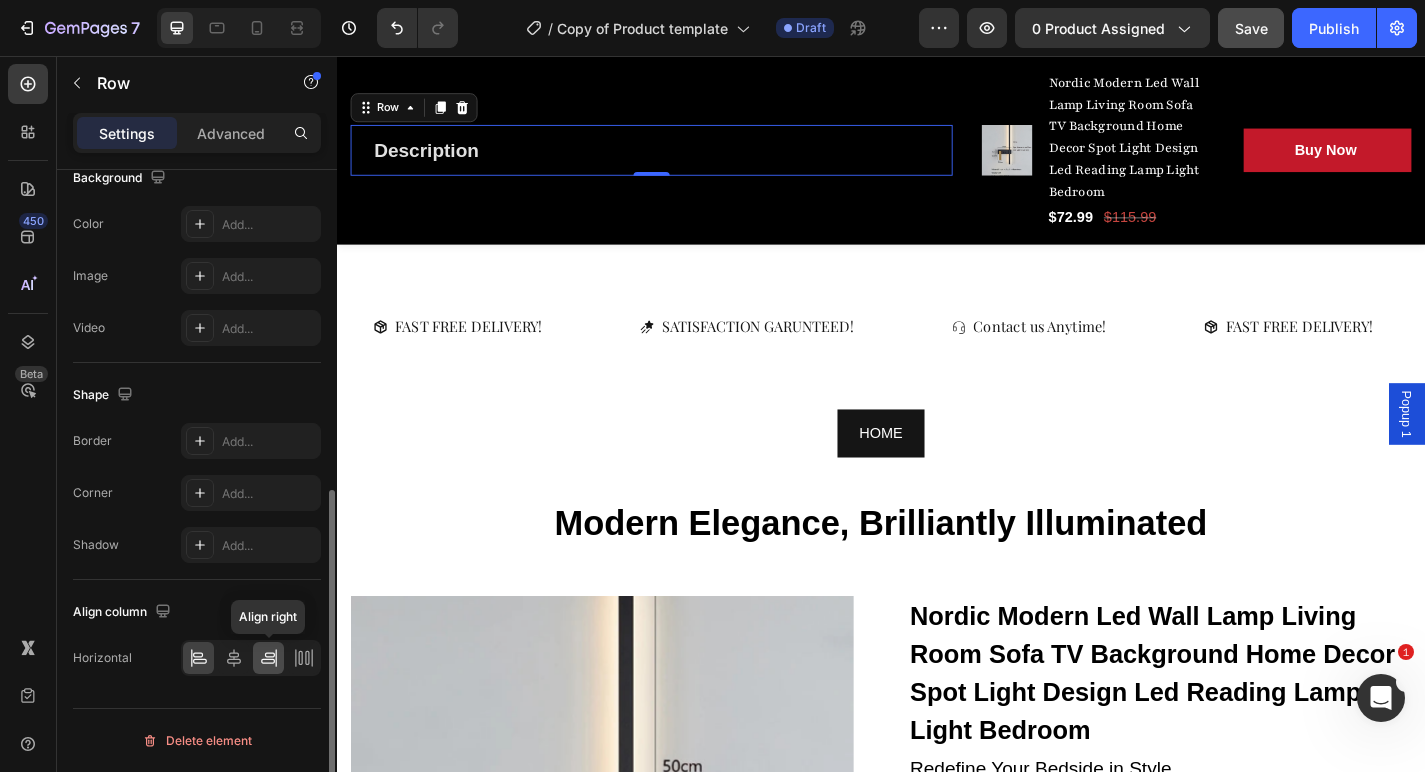 click 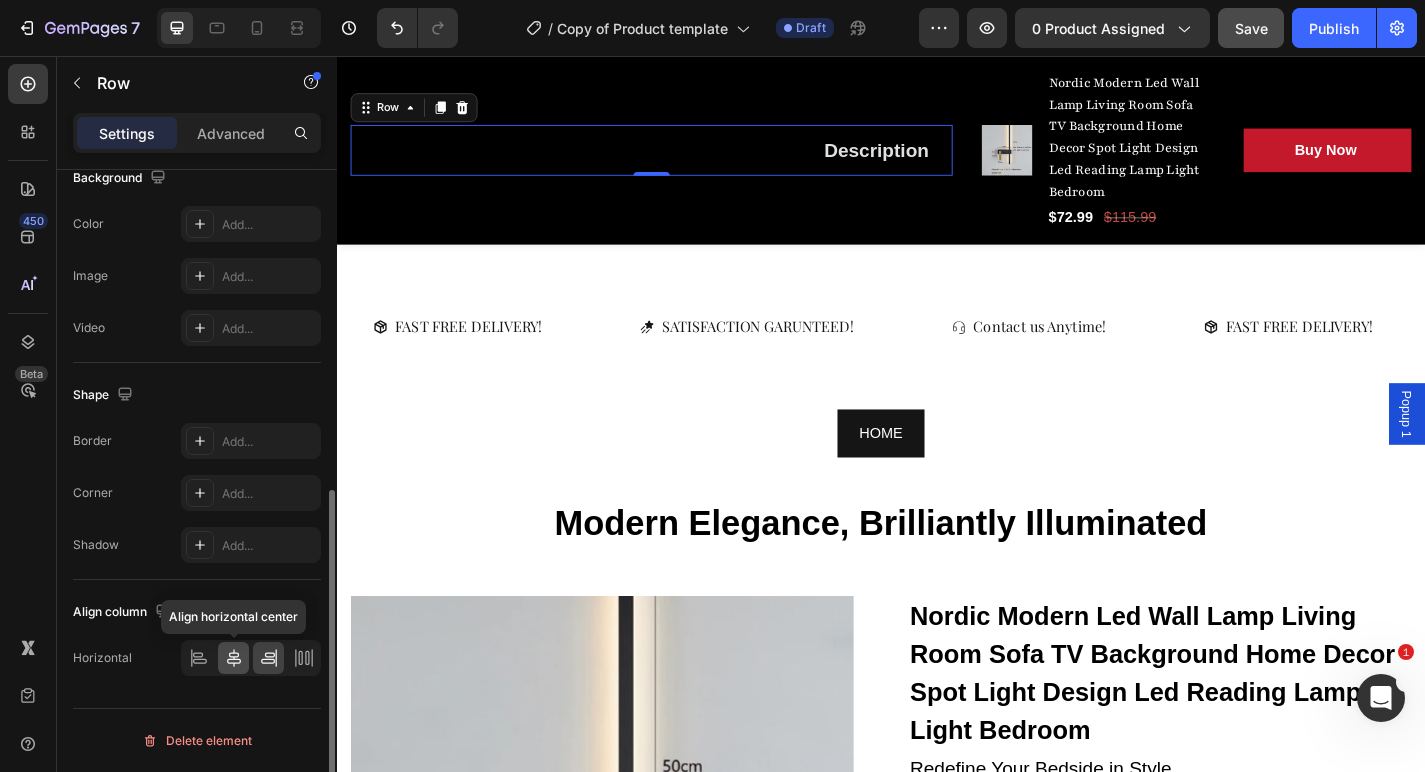 click 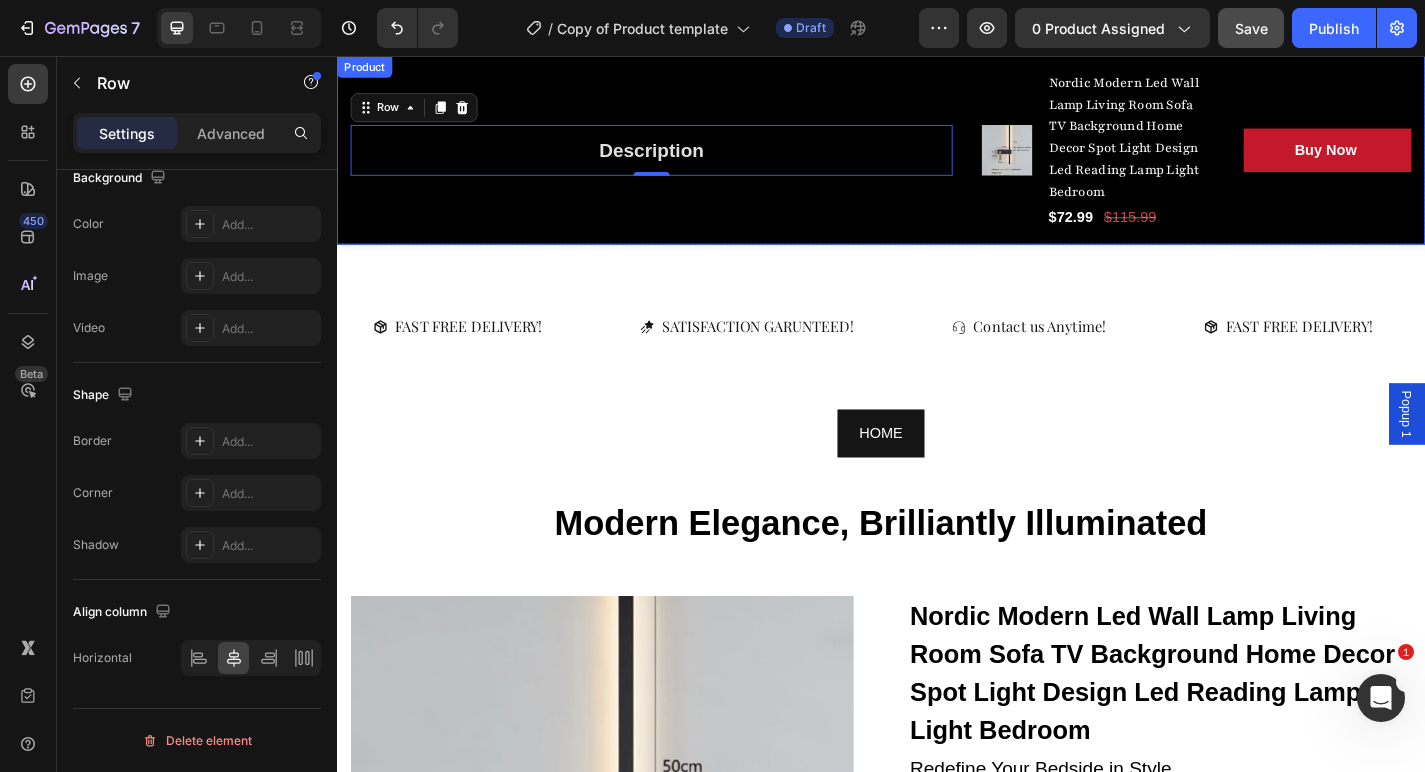 click on "Description Button Row   0 Product Images Nordic Modern Led Wall Lamp Living Room Sofa TV Background Home Decor Spot Light Design Led Reading Lamp Light Bedroom (P) Title $72.99 (P) Price (P) Price $115.99 (P) Price (P) Price Row Buy Now (P) Cart Button Row Row Product" at bounding box center (937, 160) 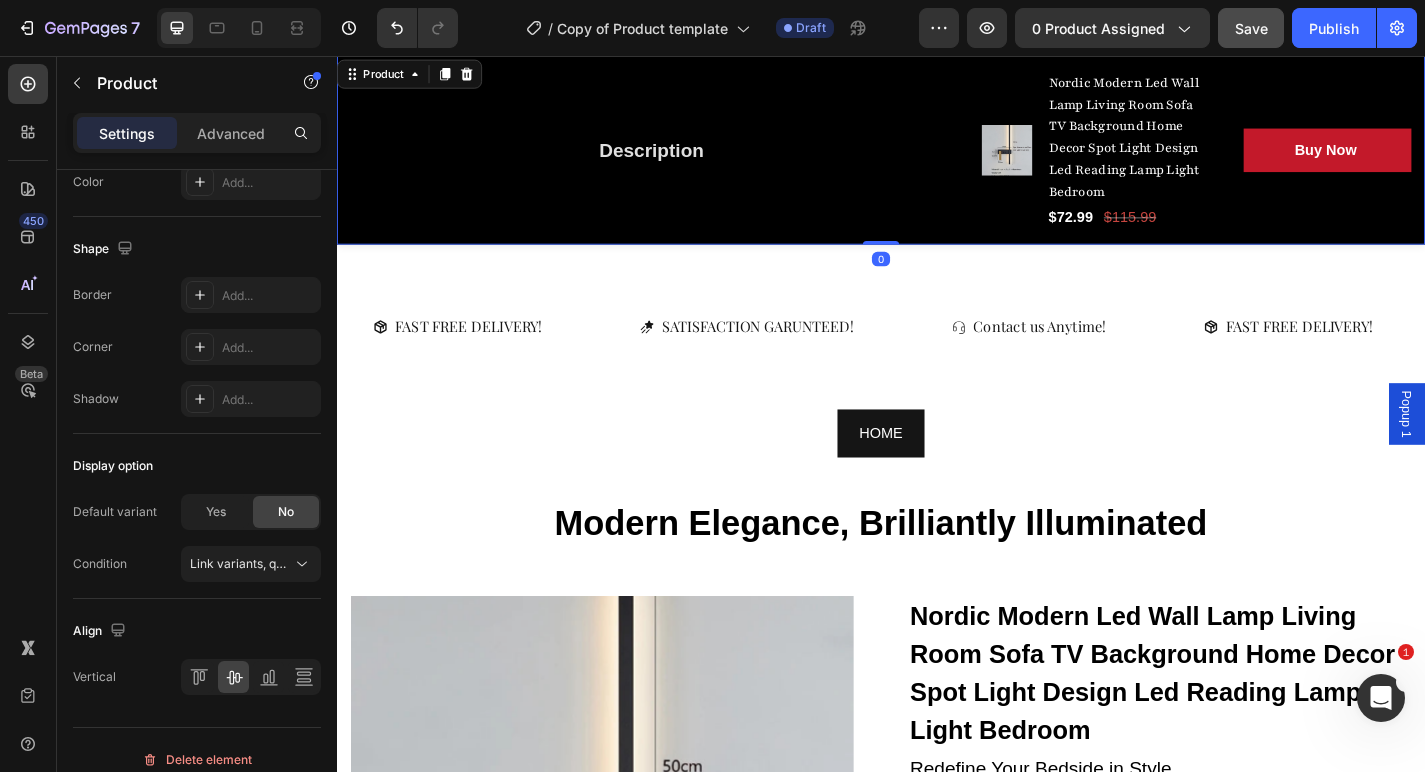 scroll, scrollTop: 0, scrollLeft: 0, axis: both 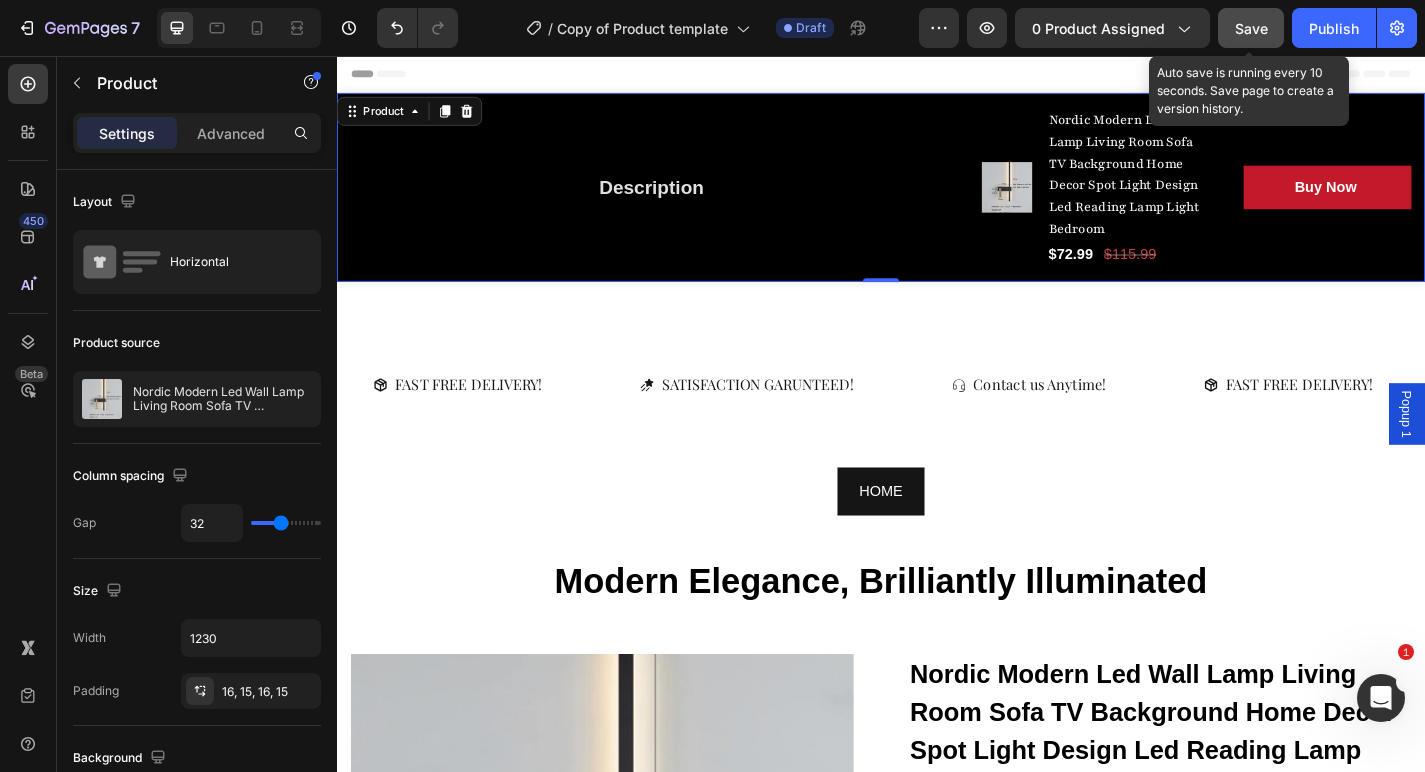 click on "Save" 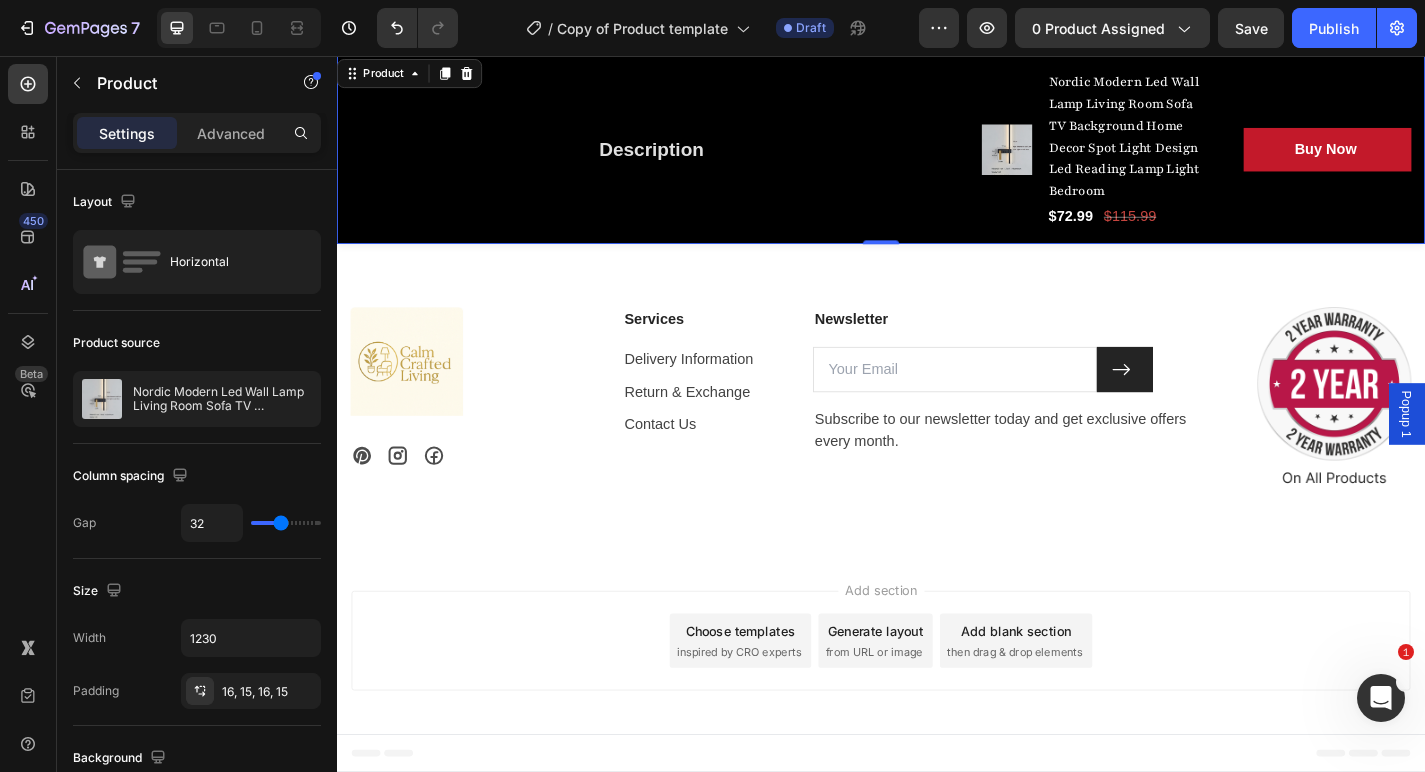 scroll, scrollTop: 6243, scrollLeft: 0, axis: vertical 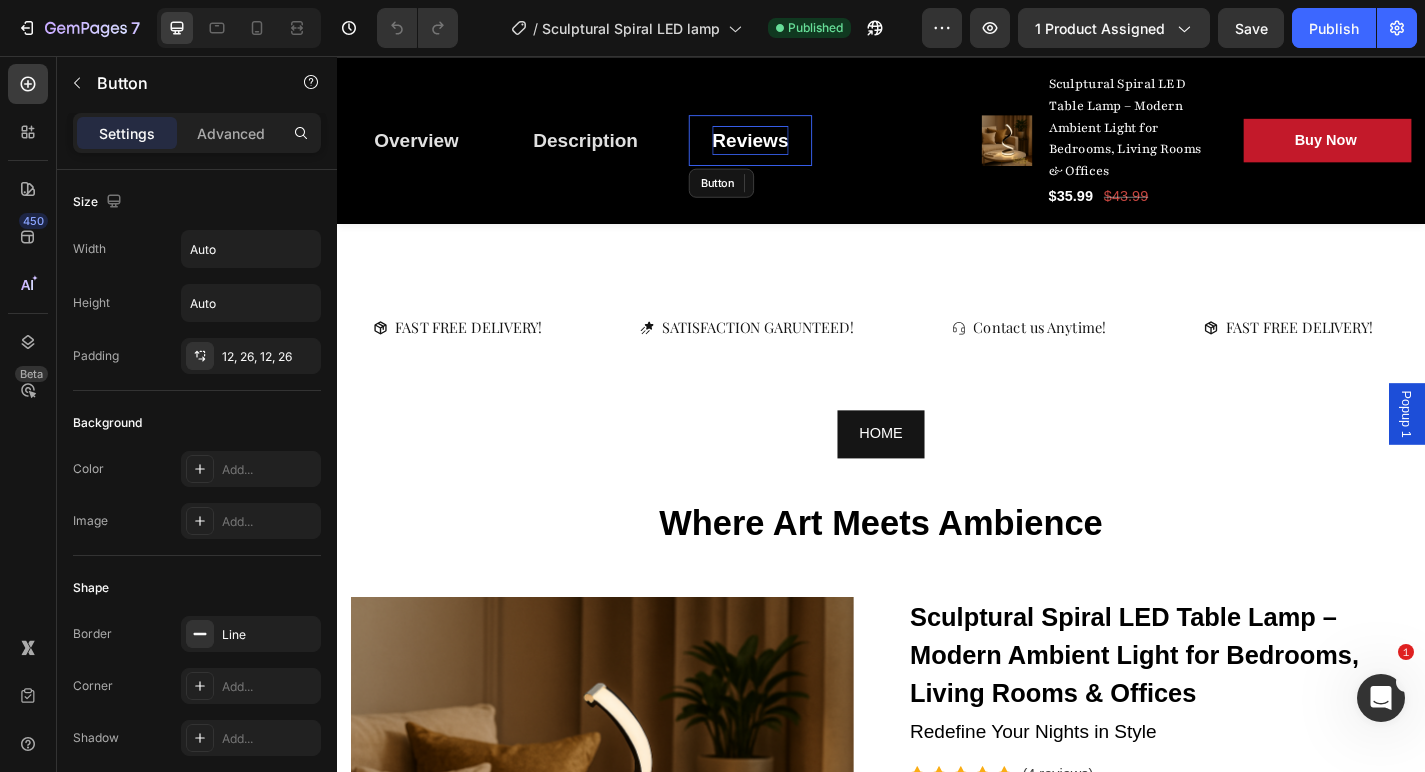 click on "Reviews" at bounding box center [793, 150] 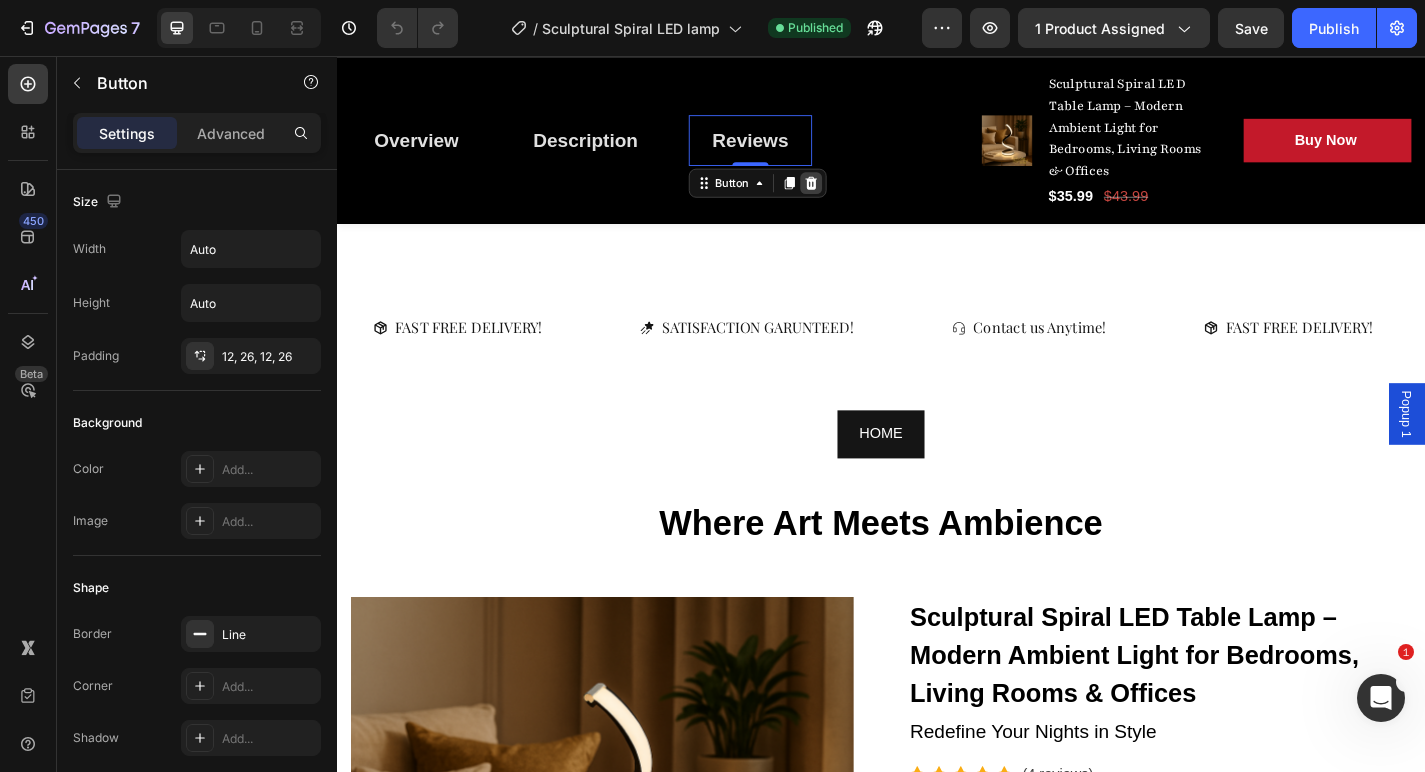 click 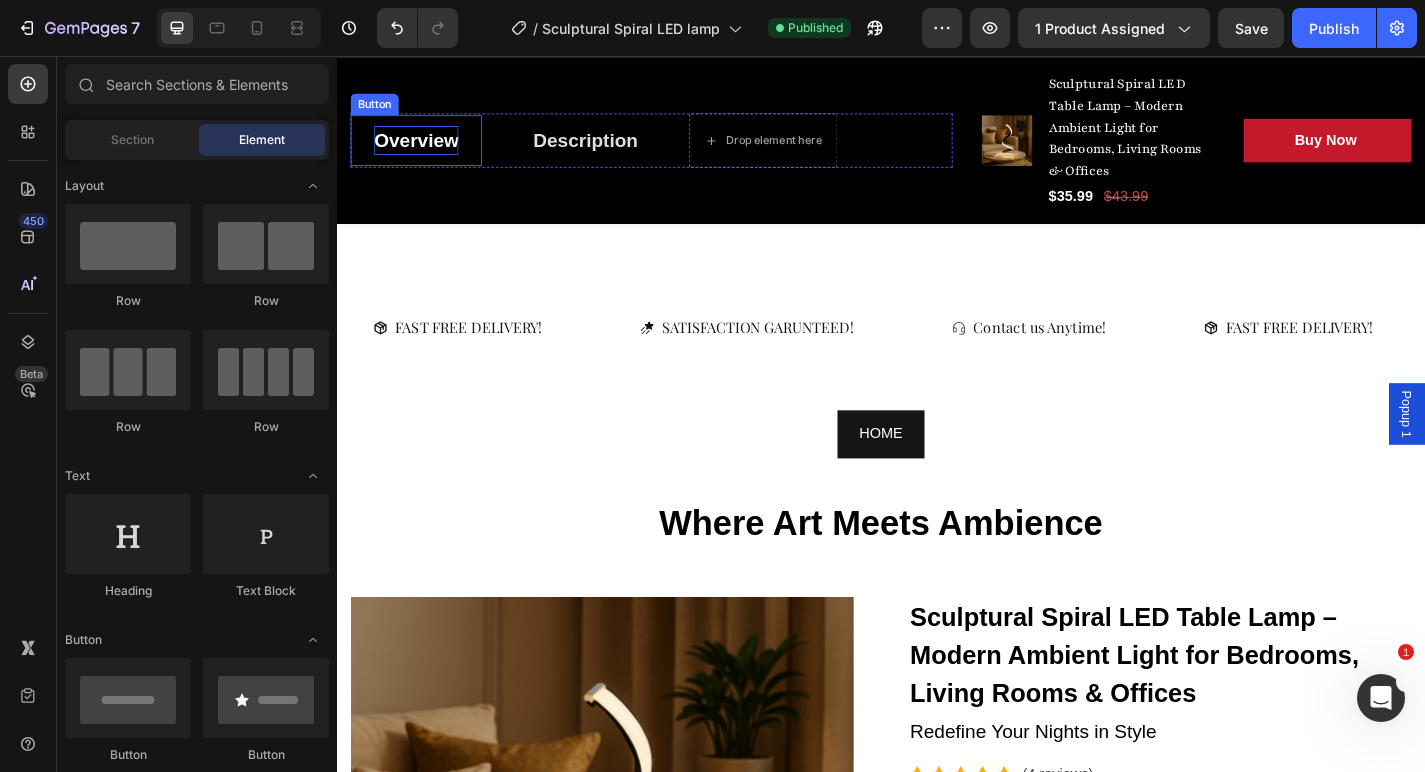 click on "Overview" at bounding box center (424, 150) 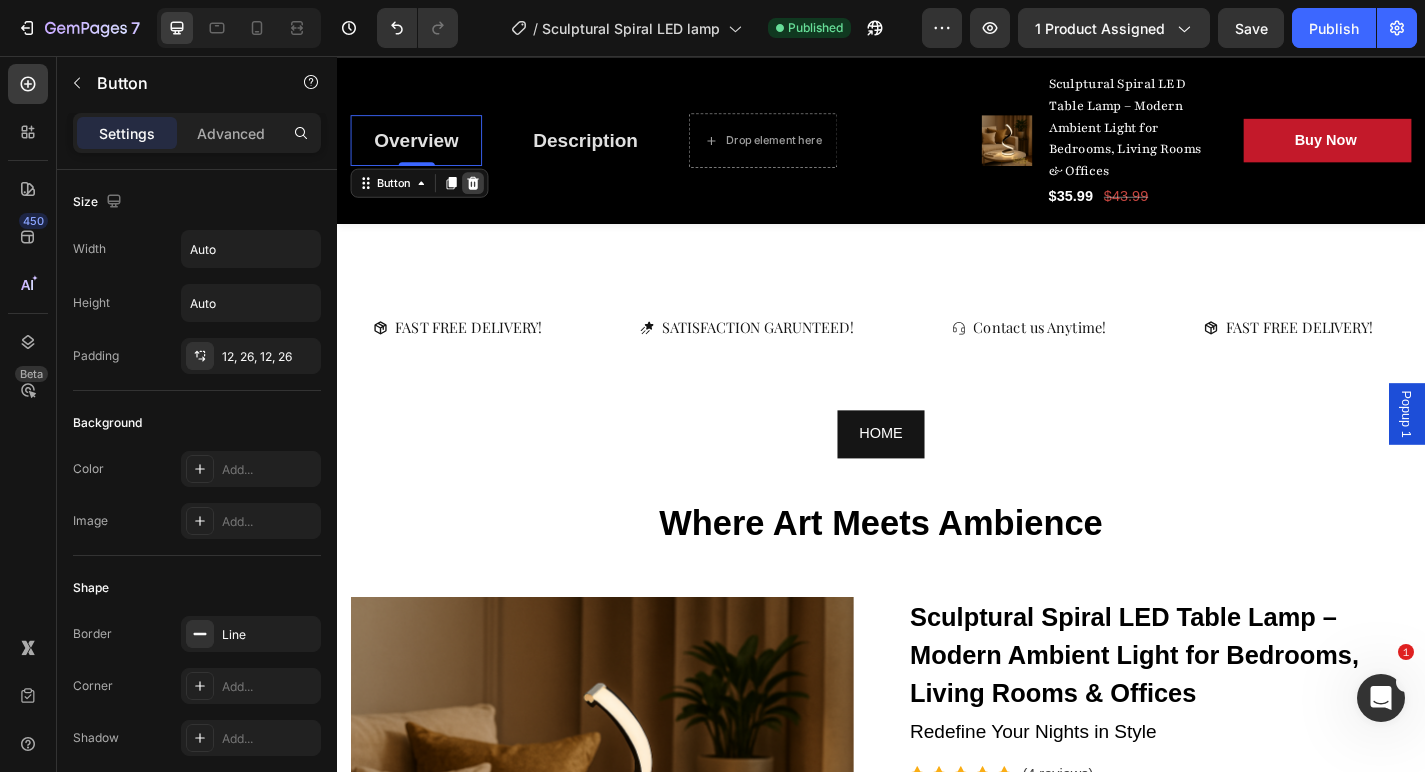 click 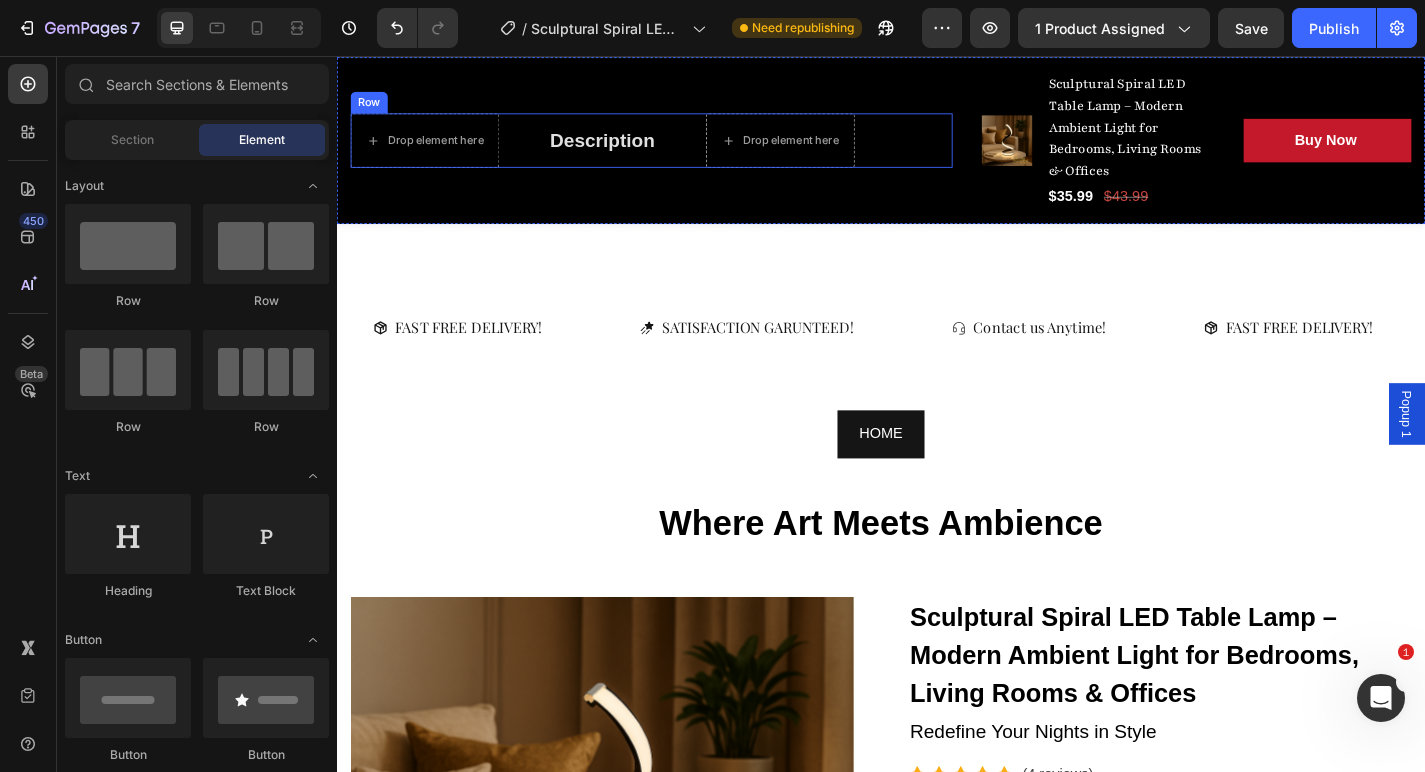 click on "Drop element here Description Button
Drop element here Row" at bounding box center [684, 150] 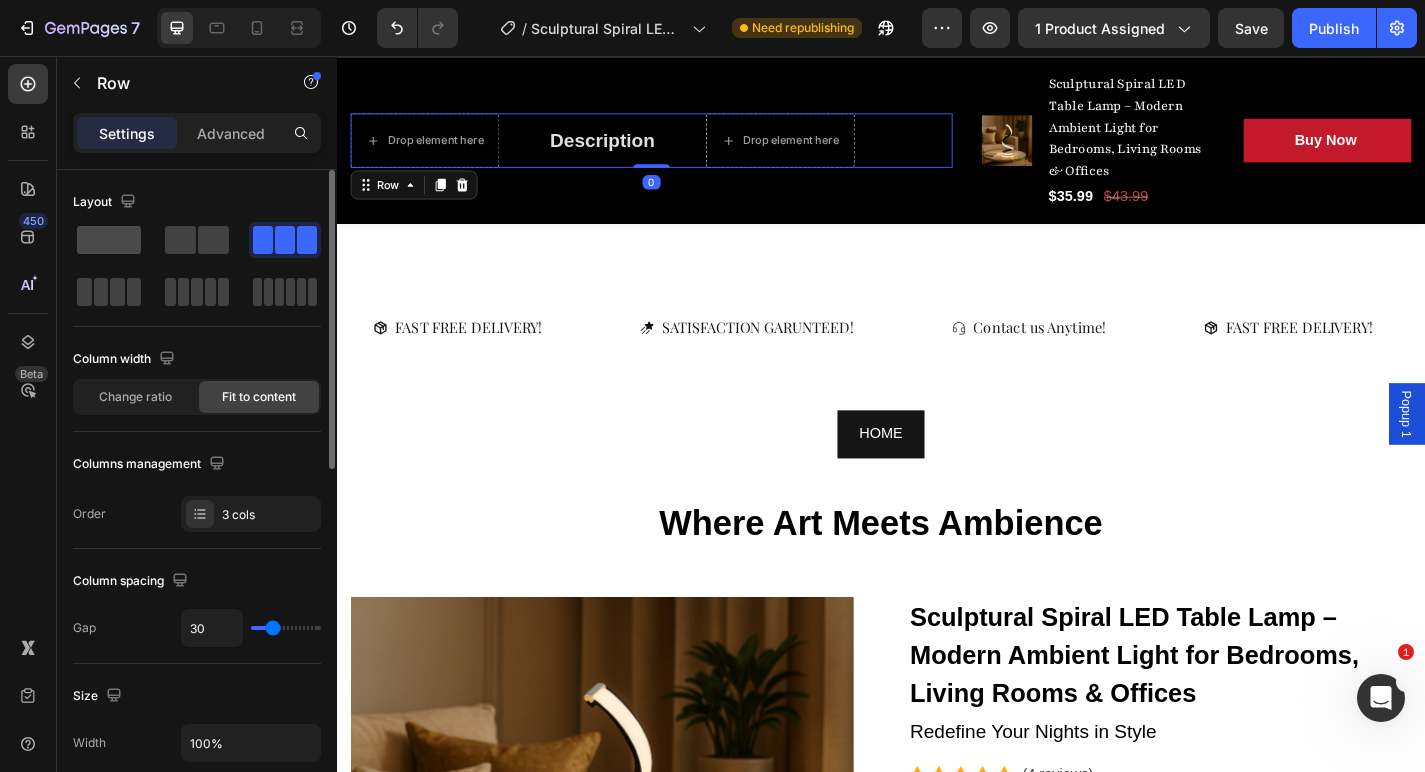 click 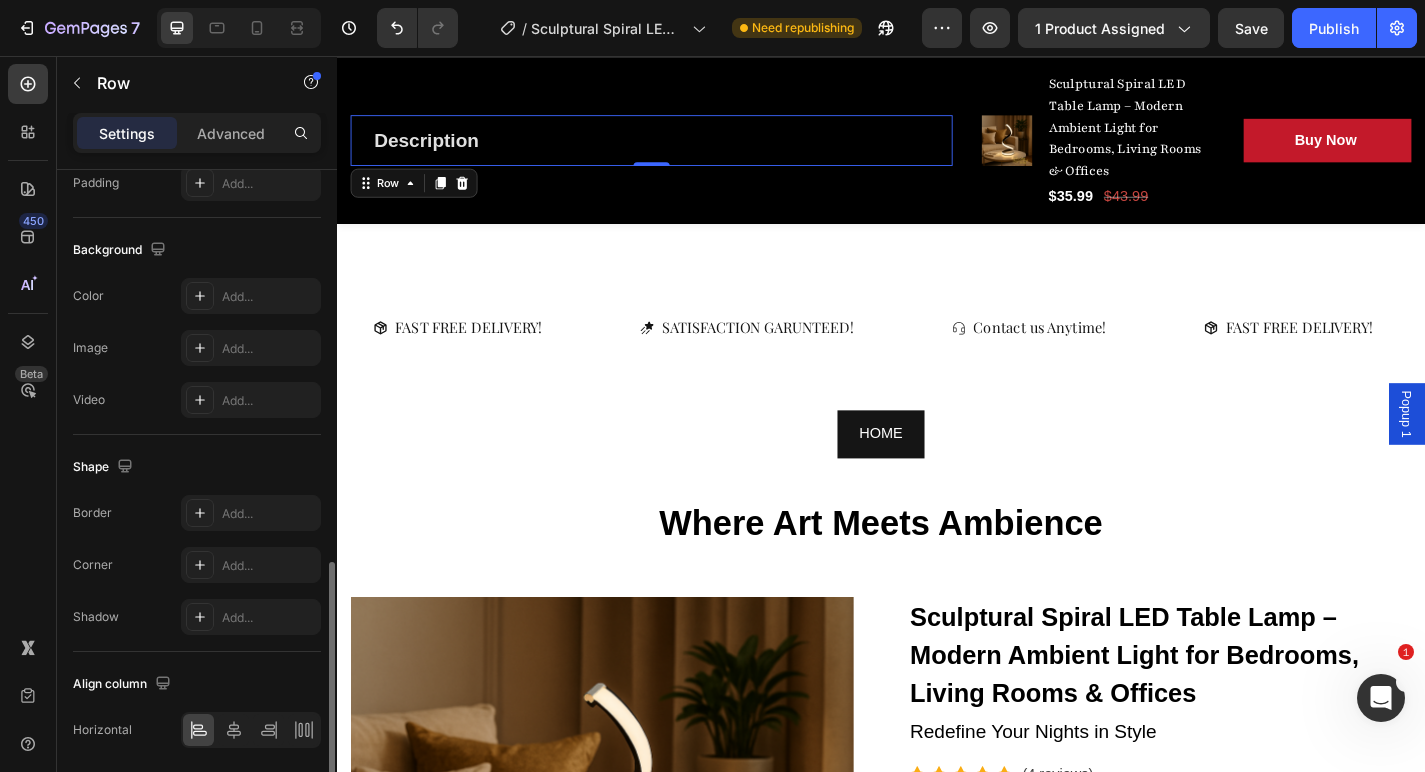 scroll, scrollTop: 622, scrollLeft: 0, axis: vertical 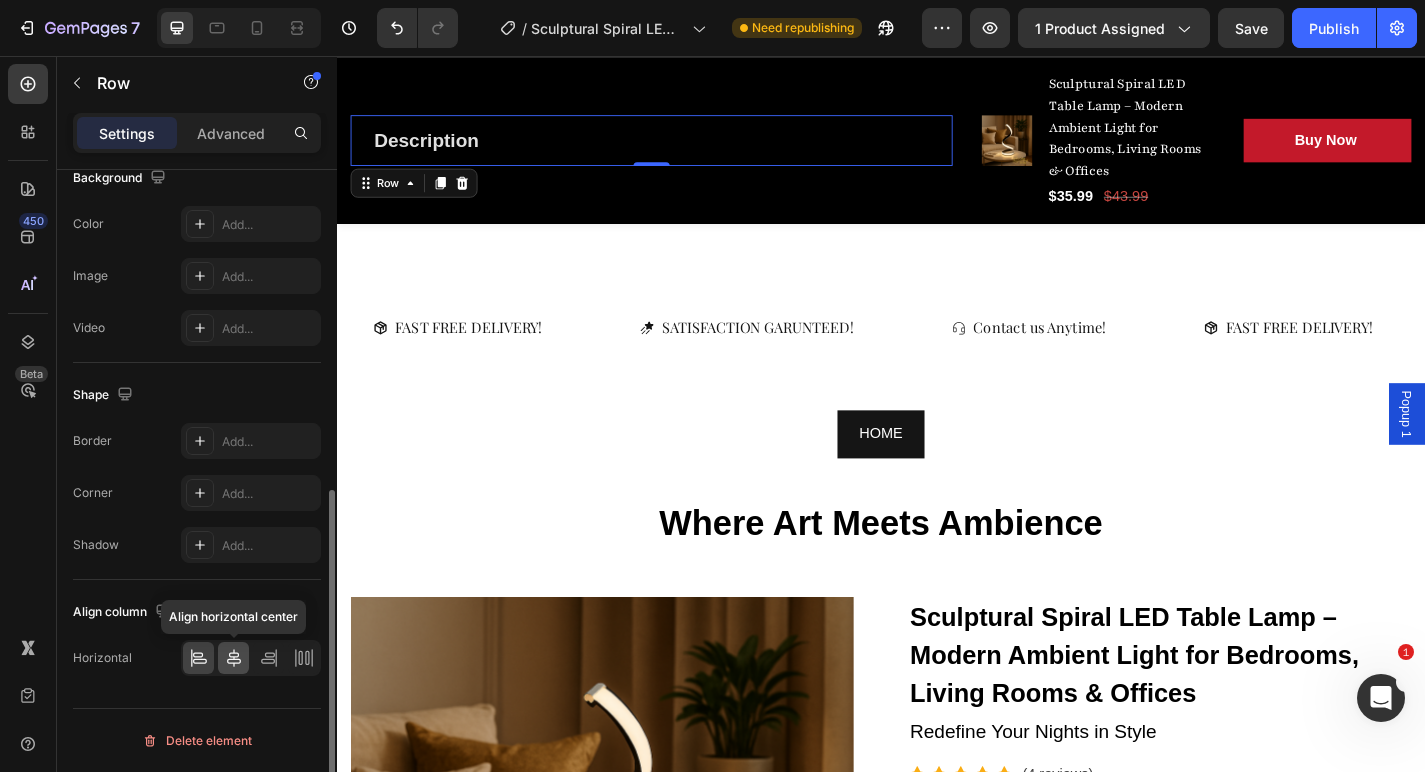 click 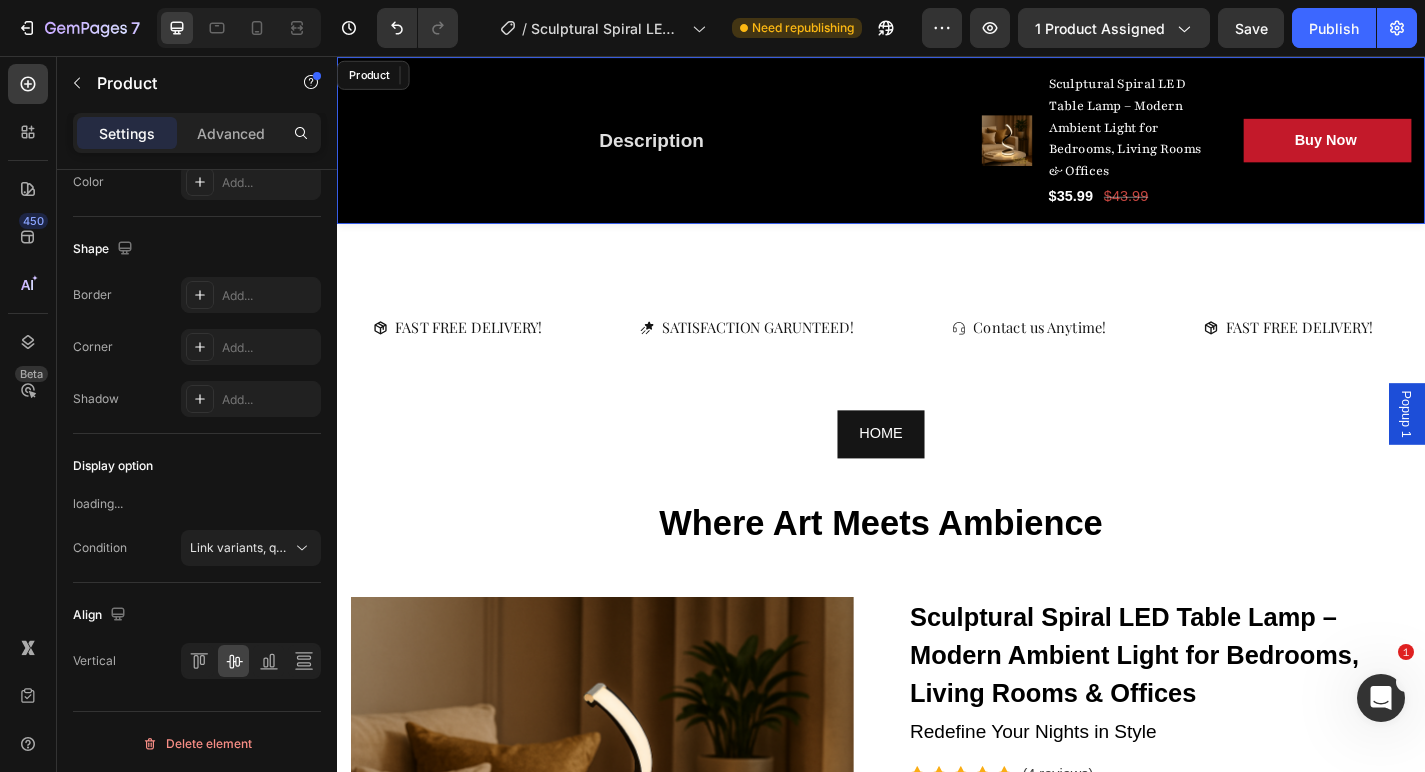 click on "Description Button Row   0" at bounding box center (684, 150) 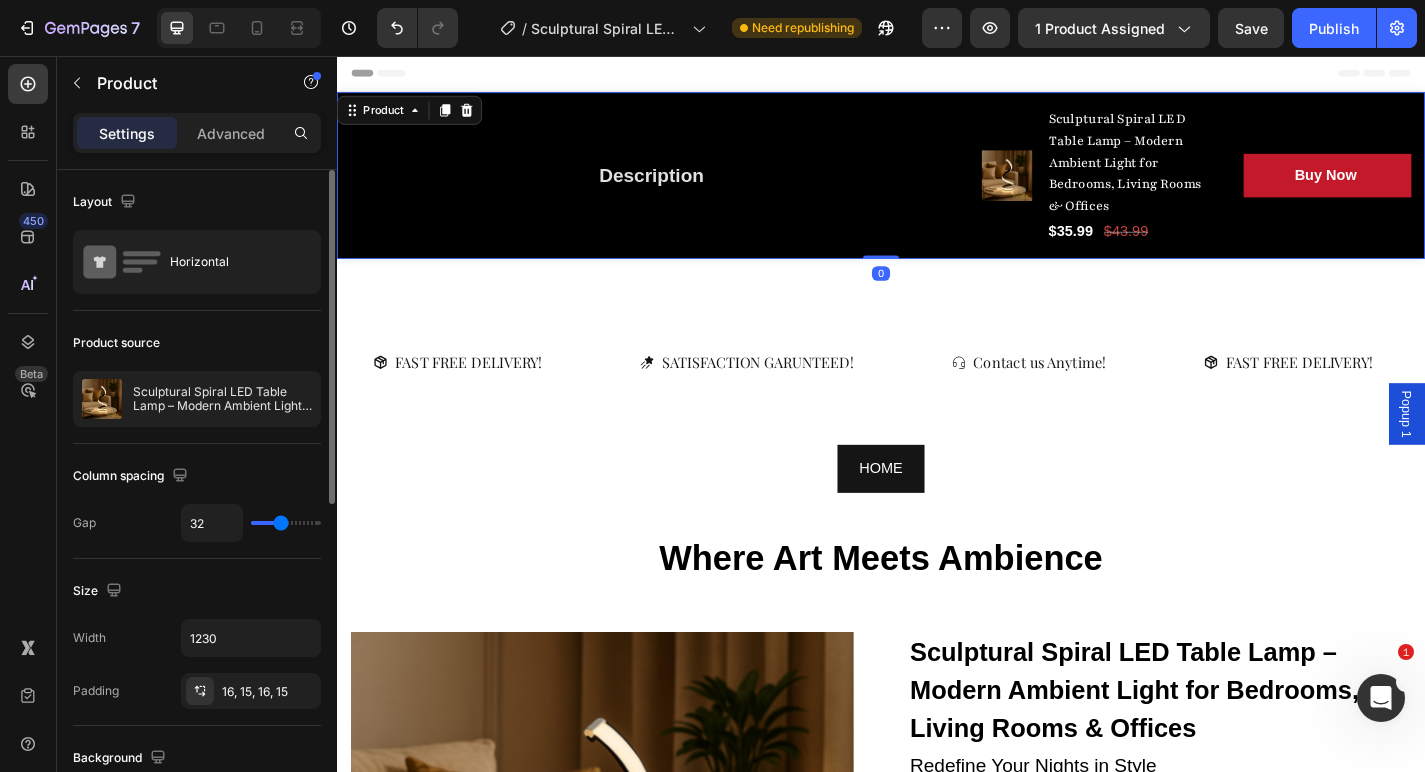 scroll, scrollTop: 0, scrollLeft: 0, axis: both 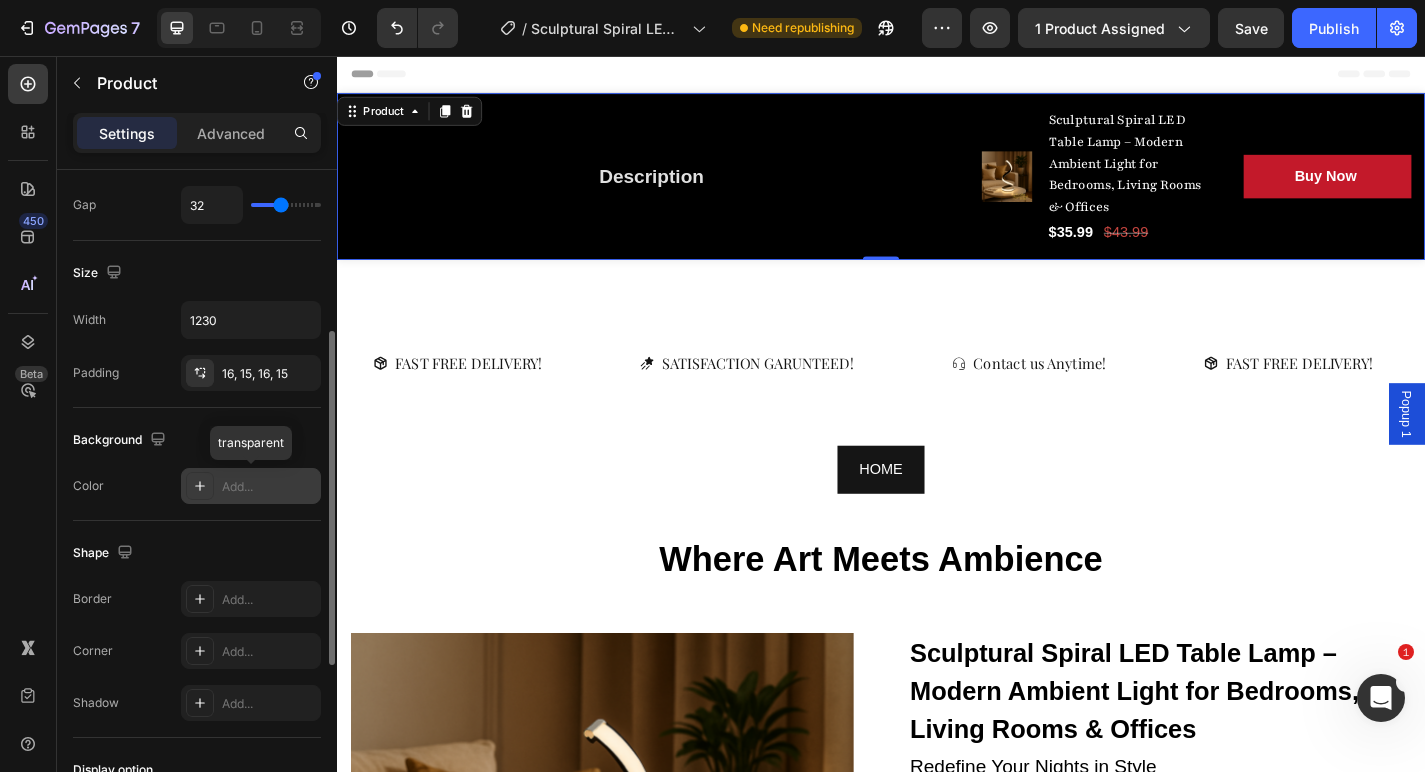click 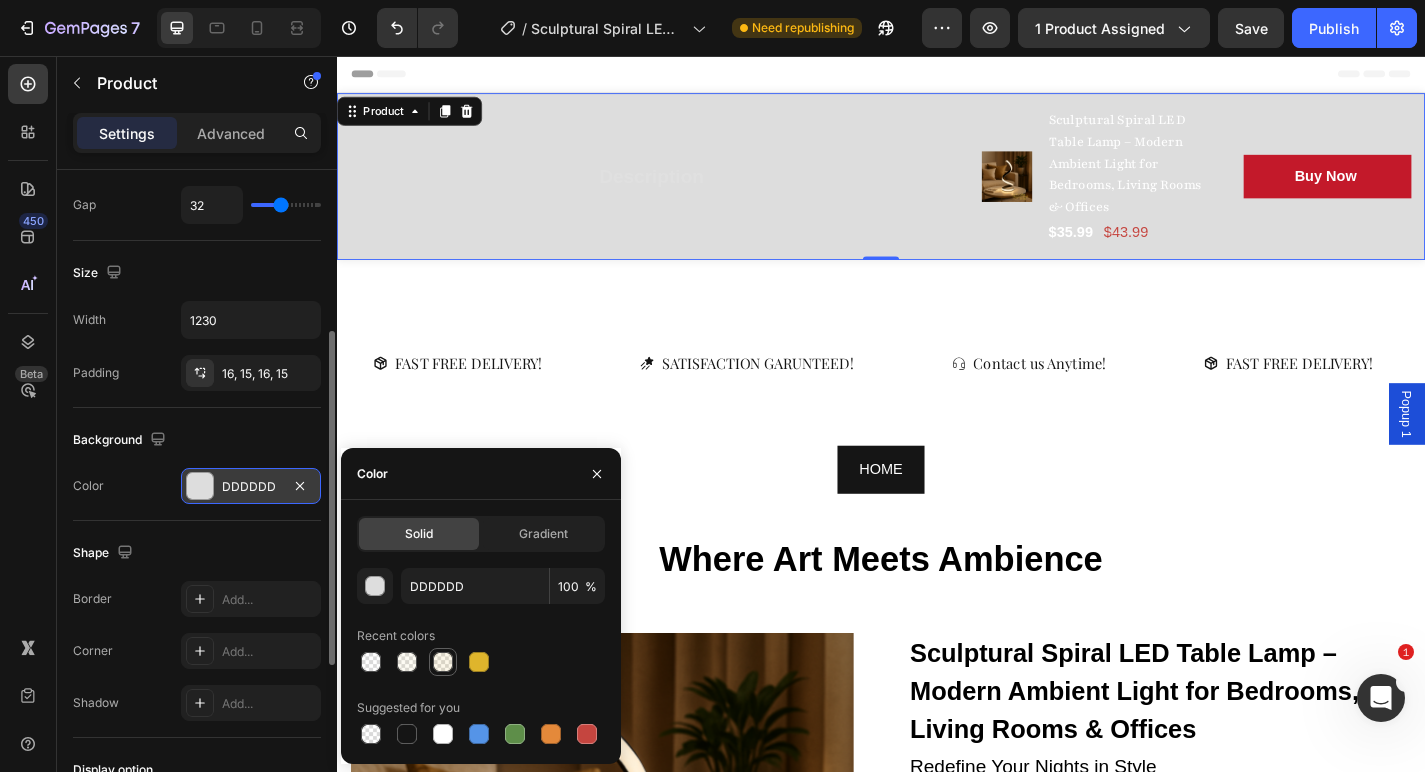 click at bounding box center [443, 662] 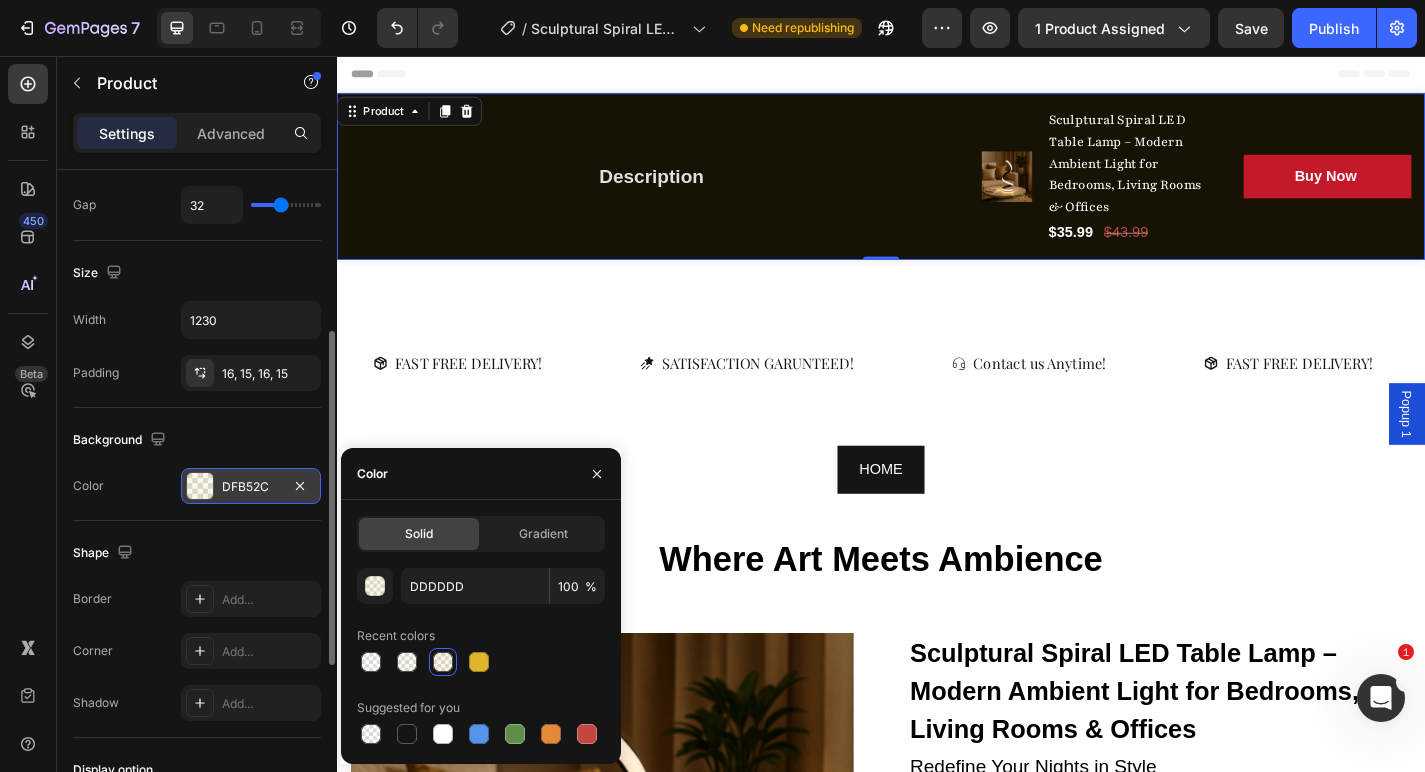 type on "DFB52C" 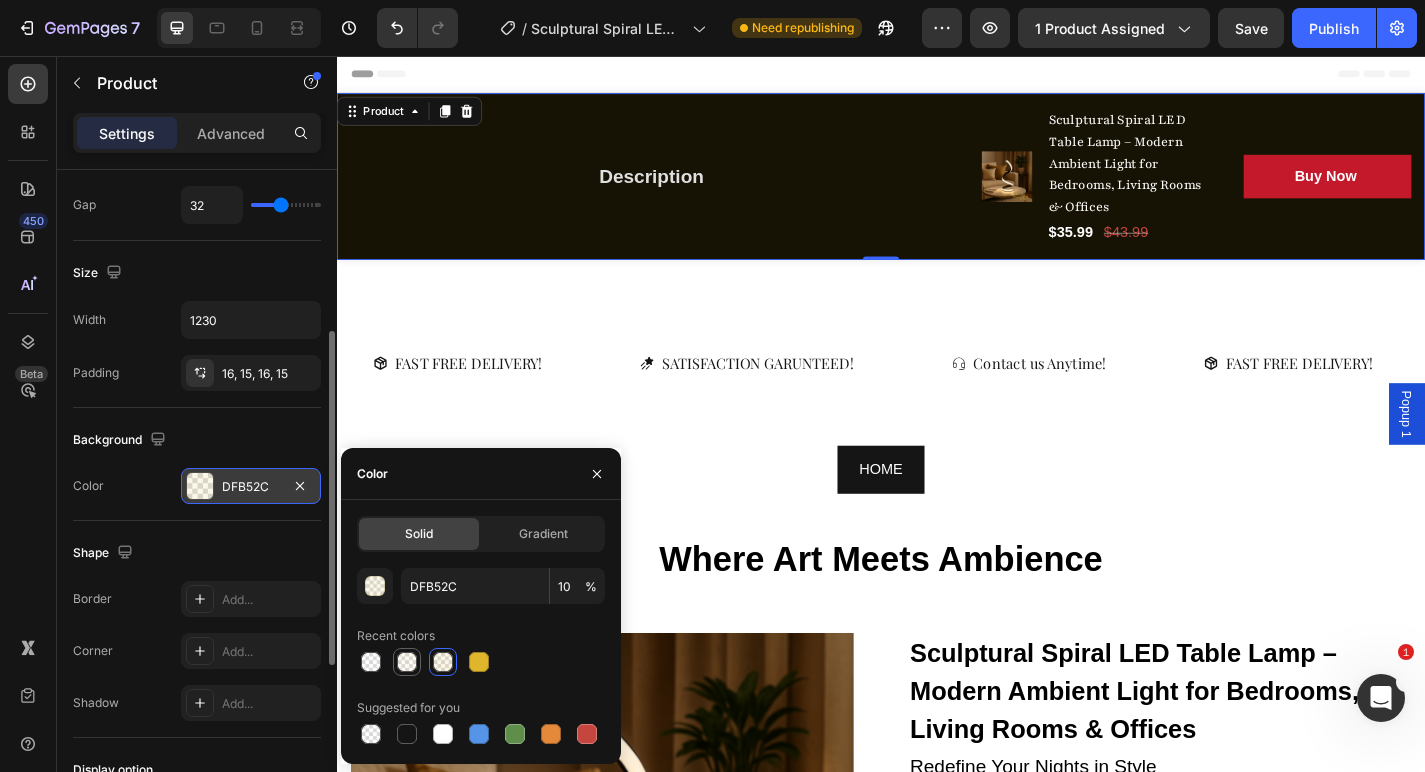 click at bounding box center (407, 662) 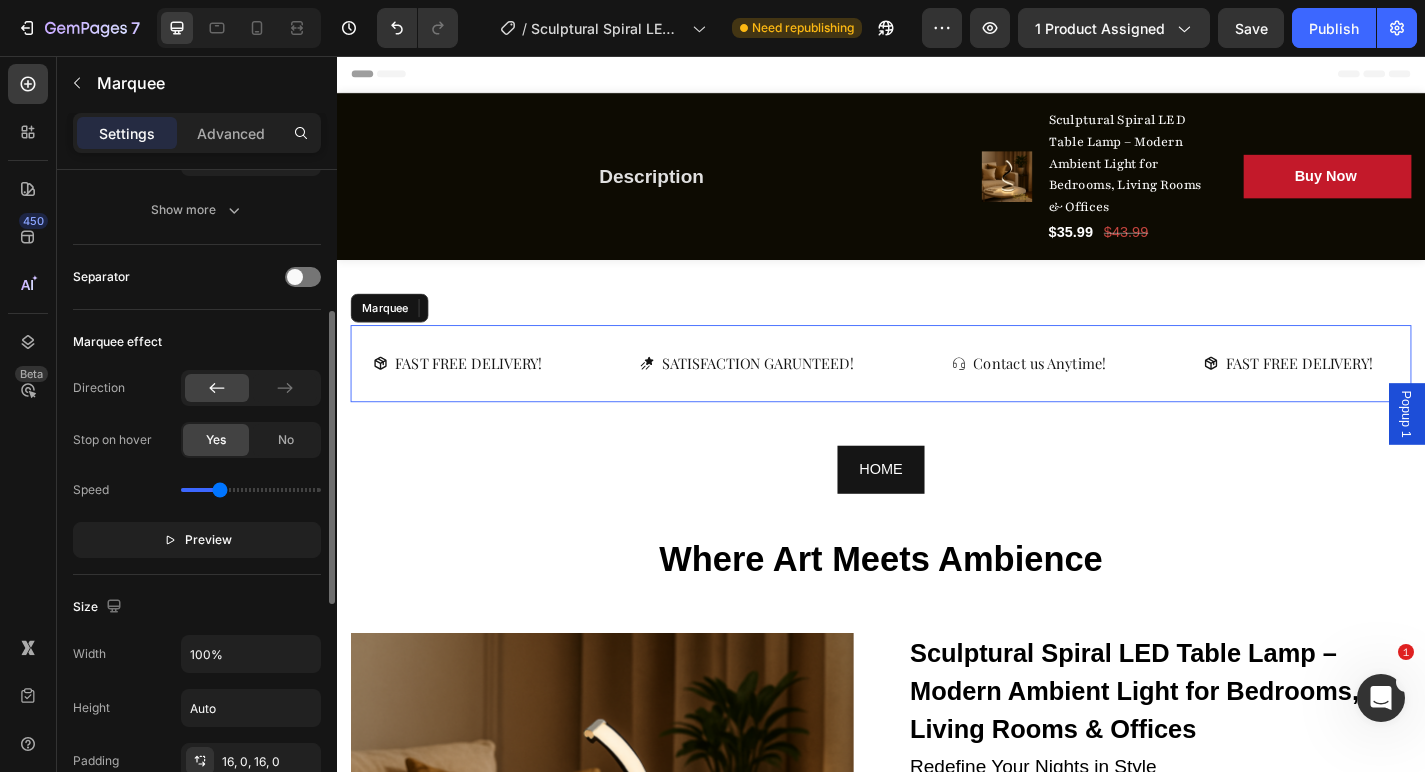 click on "FAST FREE DELIVERY! Button
SATISFACTION GARUNTEED! Button
Contact us Anytime! Button
FAST FREE DELIVERY! Button
SATISFACTION GARUNTEED! Button
Contact us Anytime! Button
FAST FREE DELIVERY! Button
SATISFACTION GARUNTEED! Button
Contact us Anytime! Button
FAST FREE DELIVERY! Button
SATISFACTION GARUNTEED! Button
Contact us Anytime! Button
FAST FREE DELIVERY! Button
SATISFACTION GARUNTEED! Button
Contact us Anytime! Button
FAST FREE DELIVERY! Button
SATISFACTION GARUNTEED! Button
Contact us Anytime! Button Marquee" at bounding box center (937, 395) 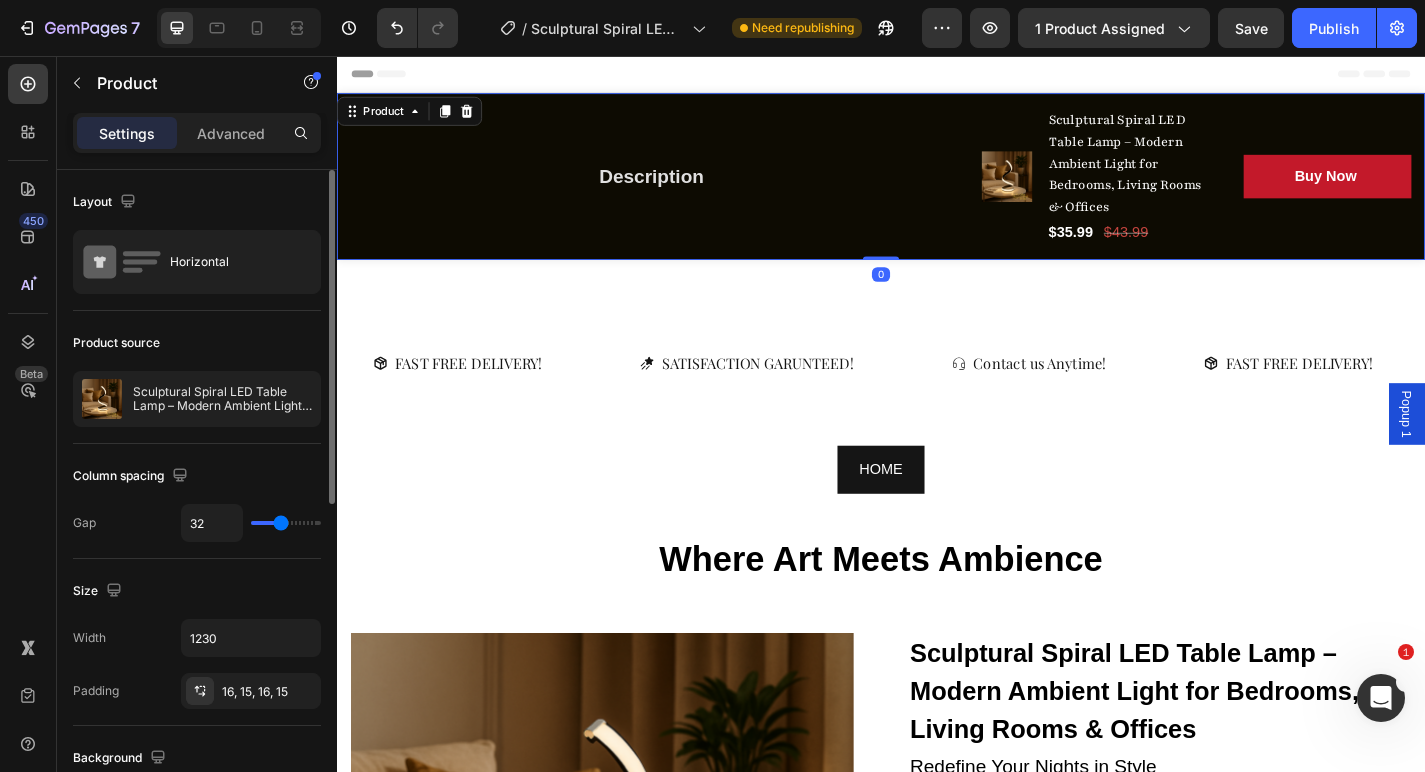 click on "Description Button Row" at bounding box center [684, 189] 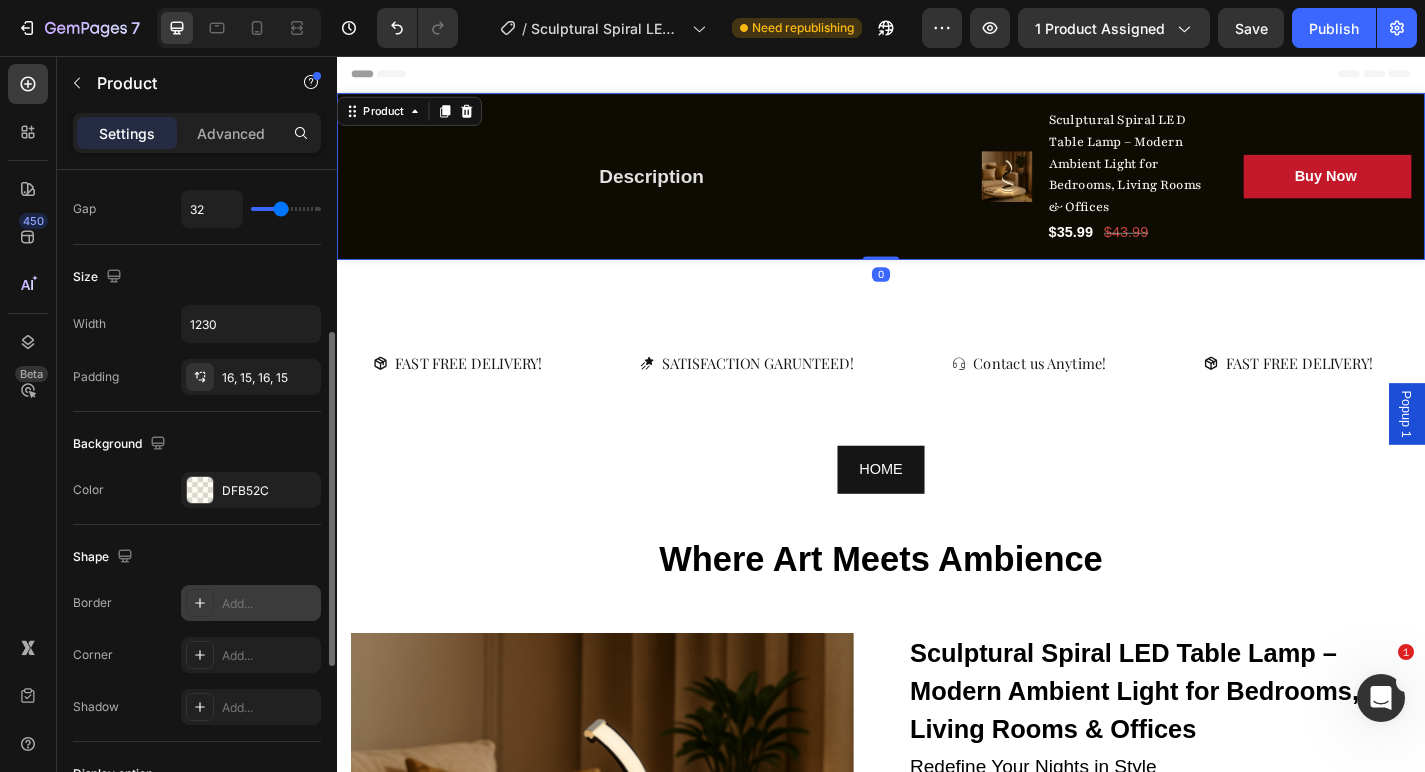 scroll, scrollTop: 318, scrollLeft: 0, axis: vertical 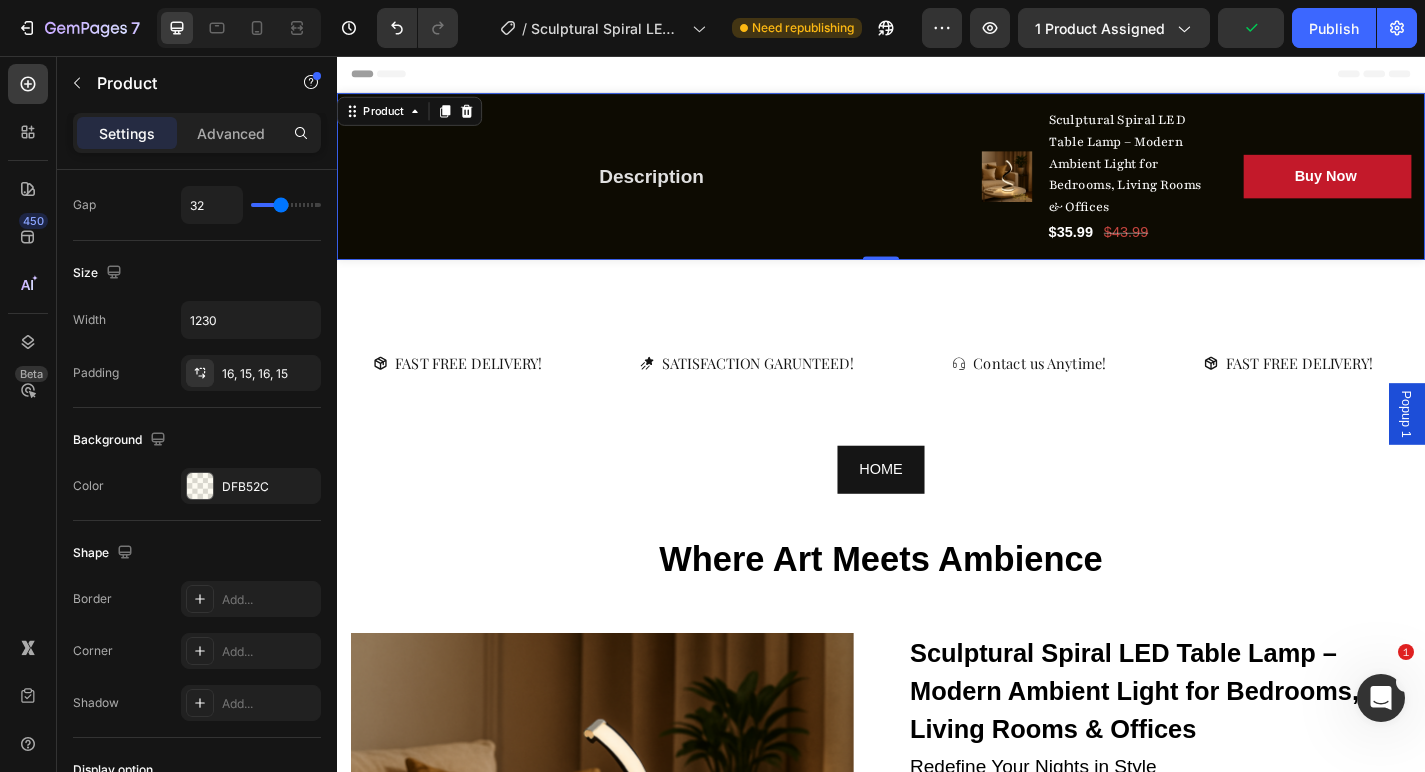 click on "Description Button Row" at bounding box center (684, 189) 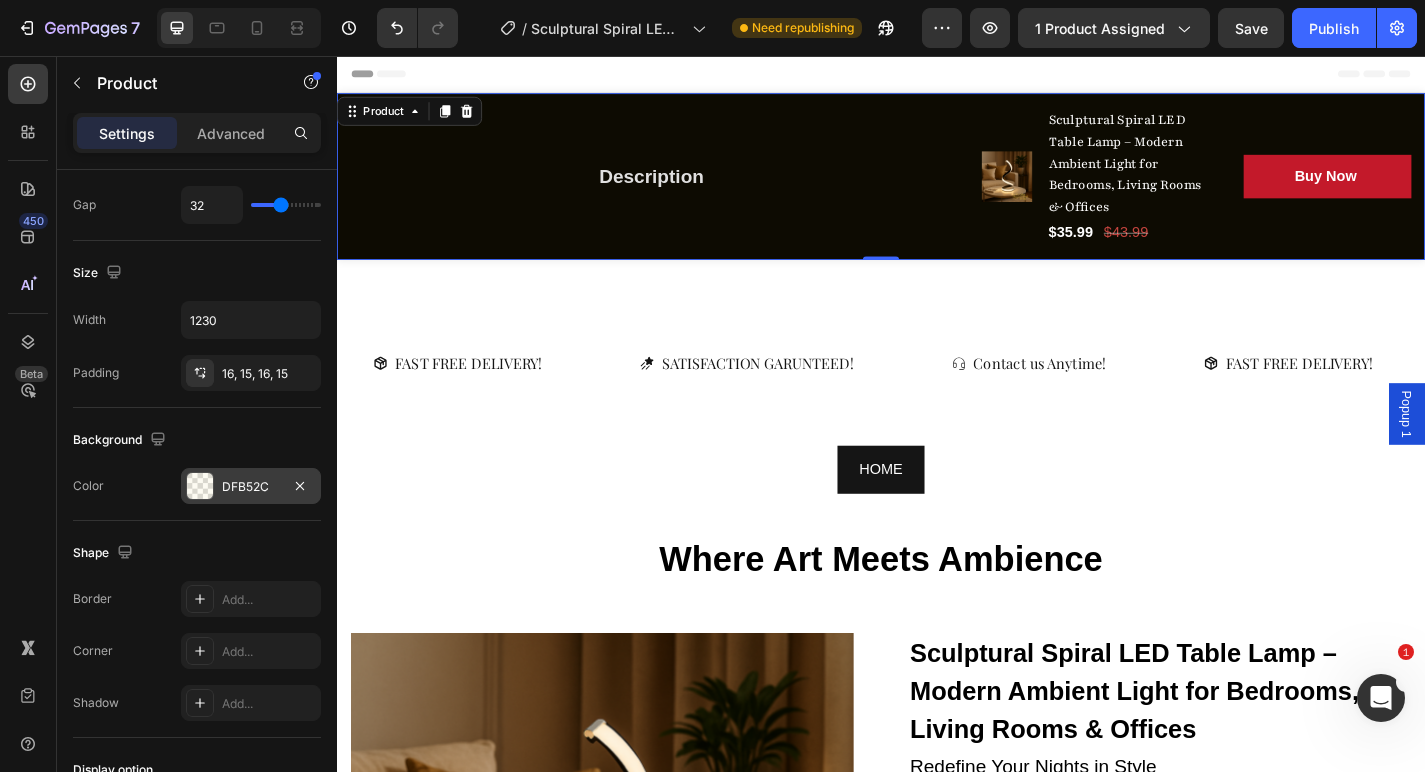 click at bounding box center (200, 486) 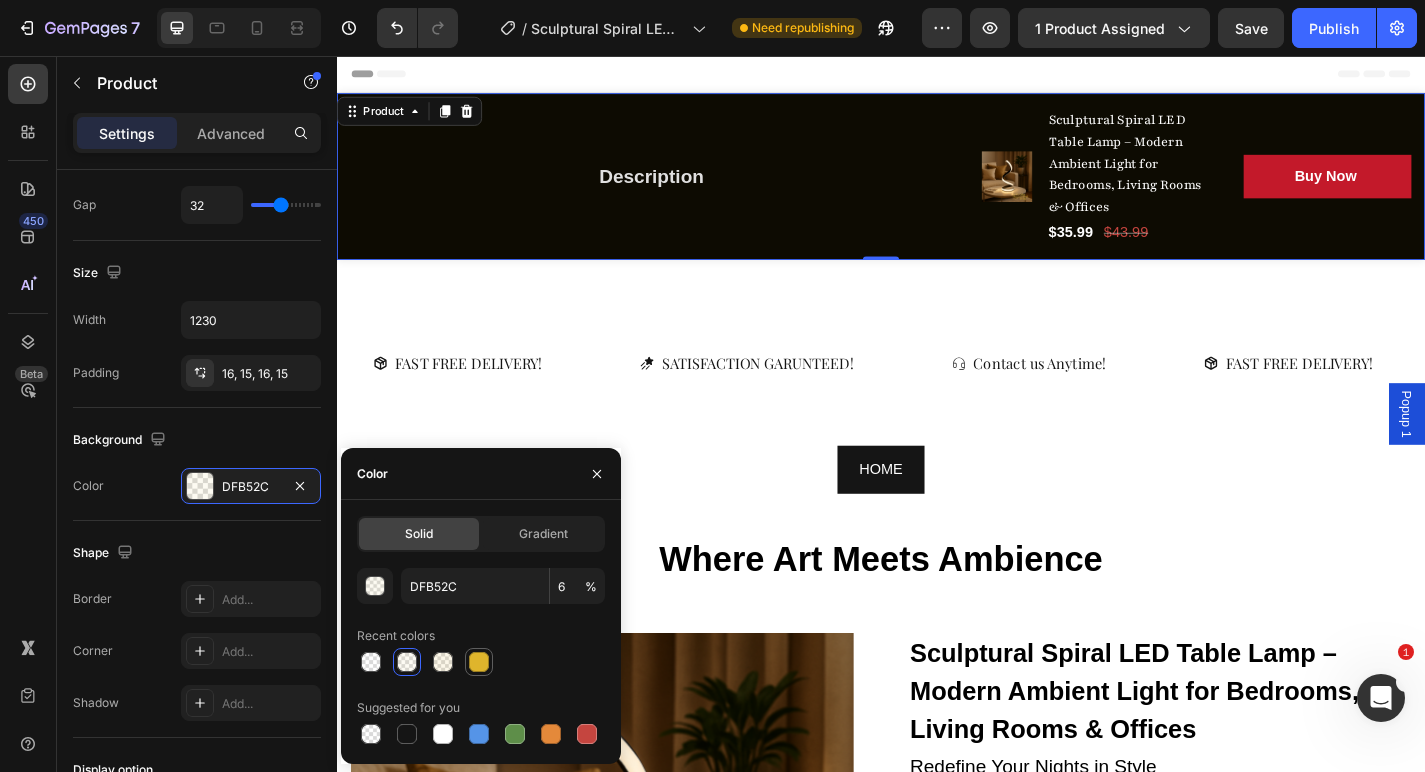 click at bounding box center (479, 662) 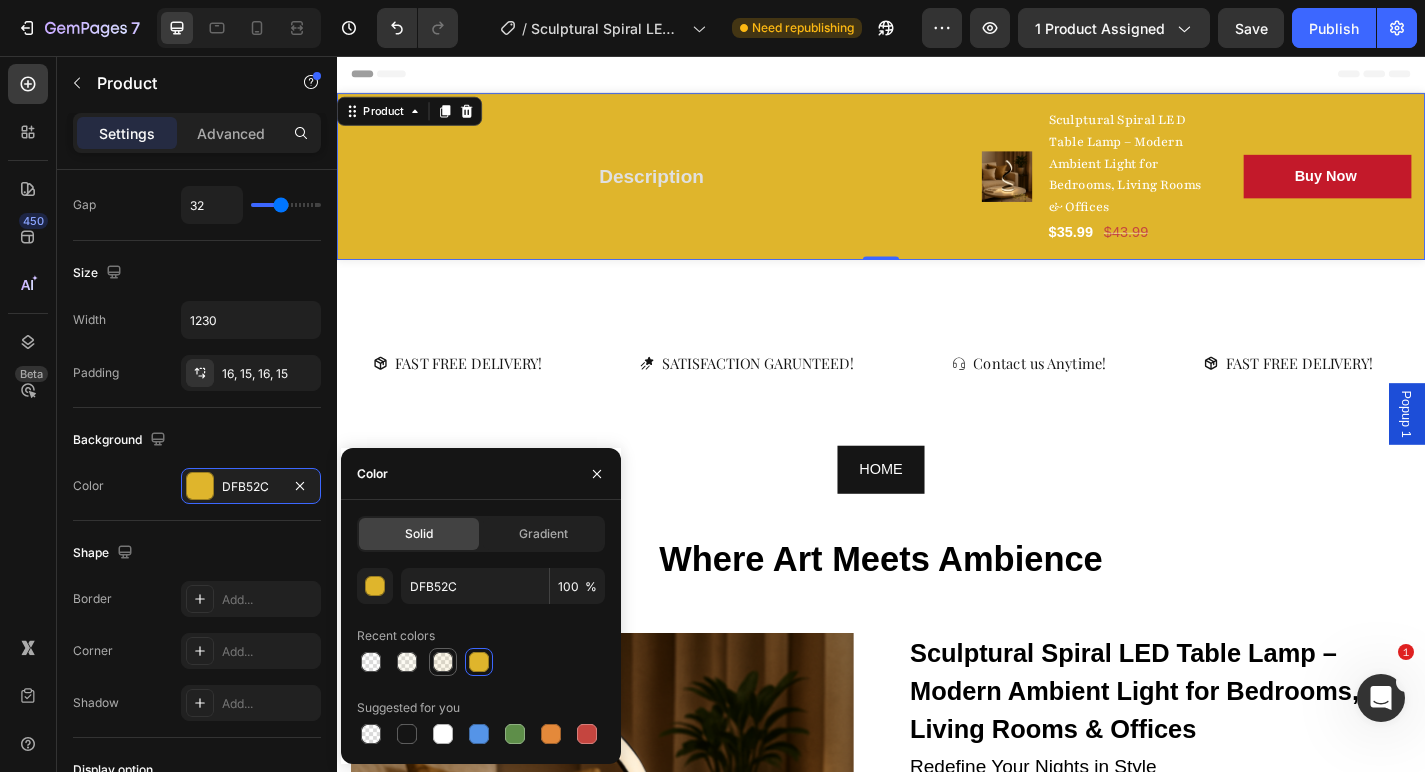 click at bounding box center [443, 662] 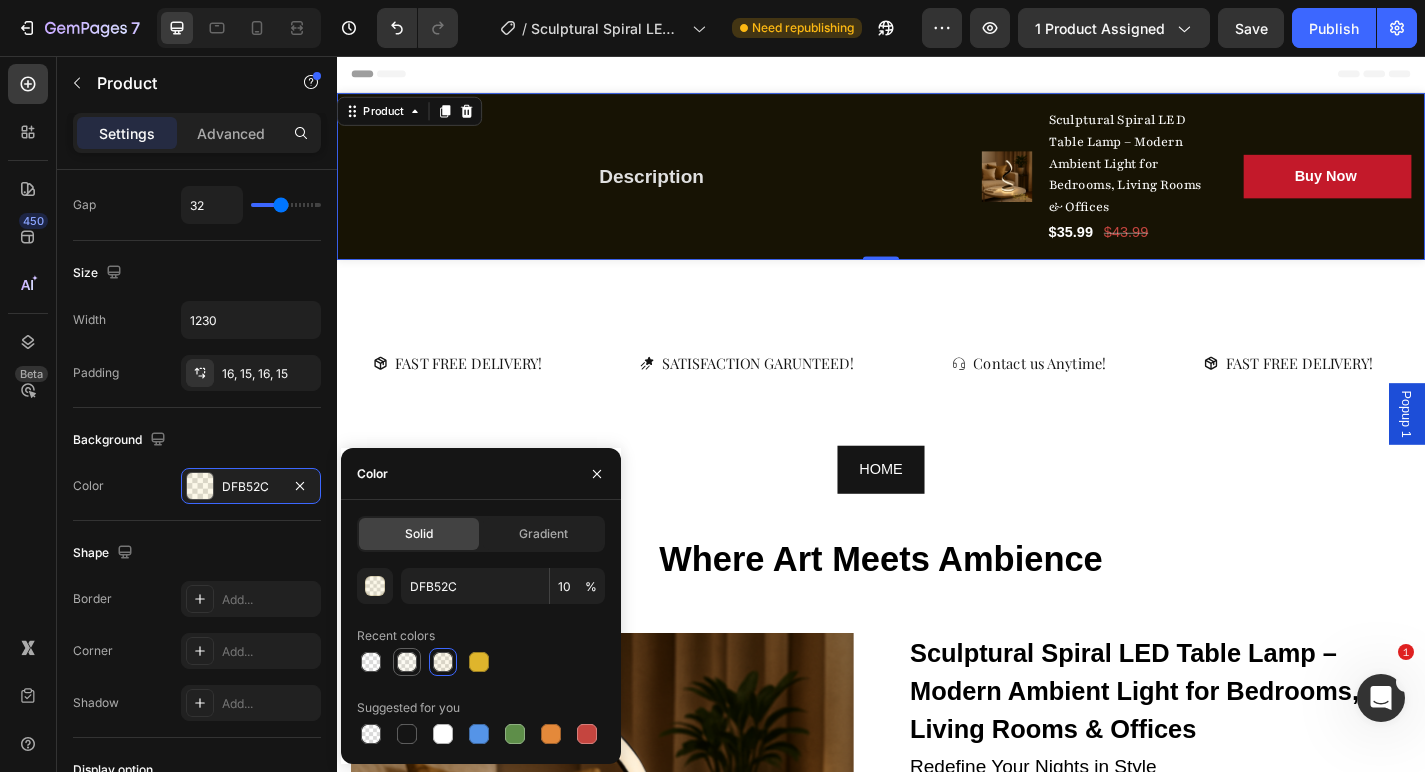 click at bounding box center [407, 662] 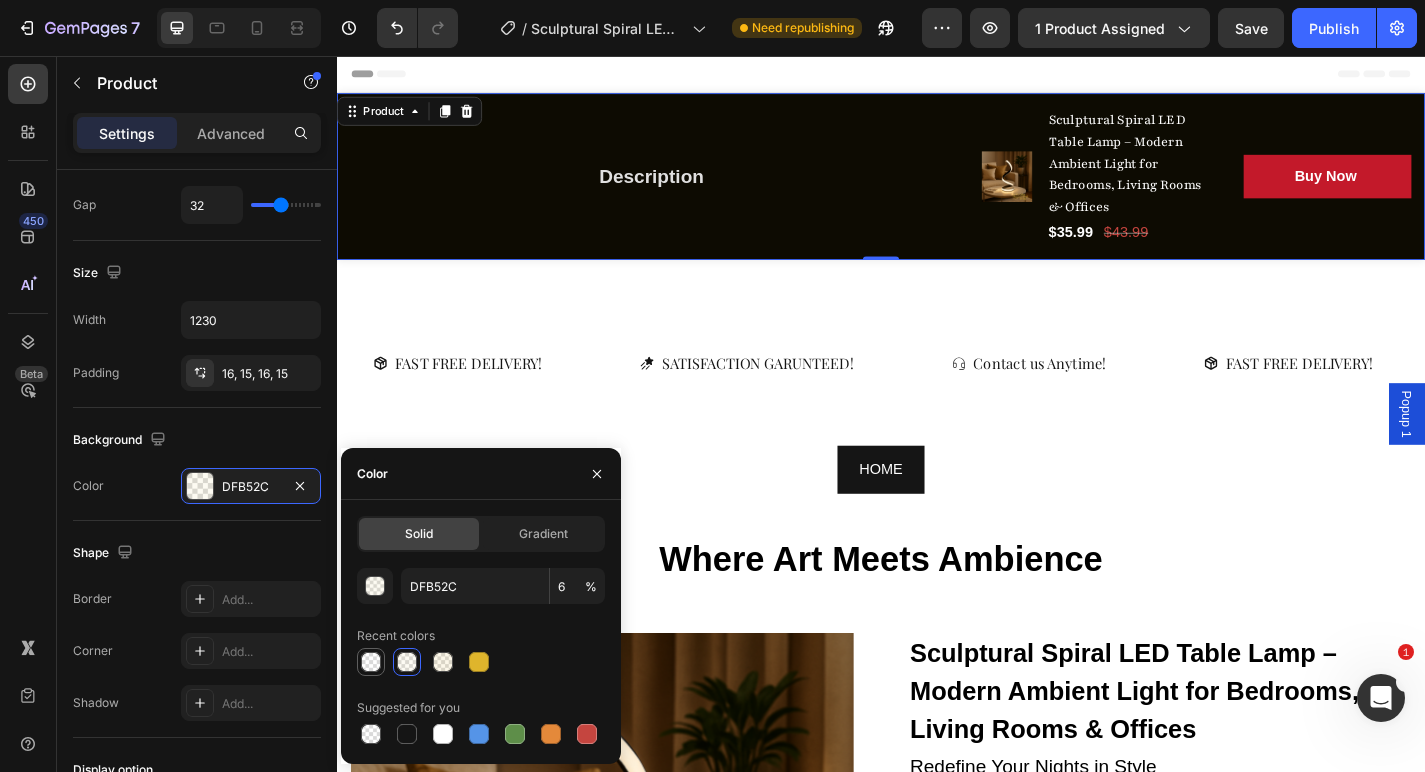 click at bounding box center [371, 662] 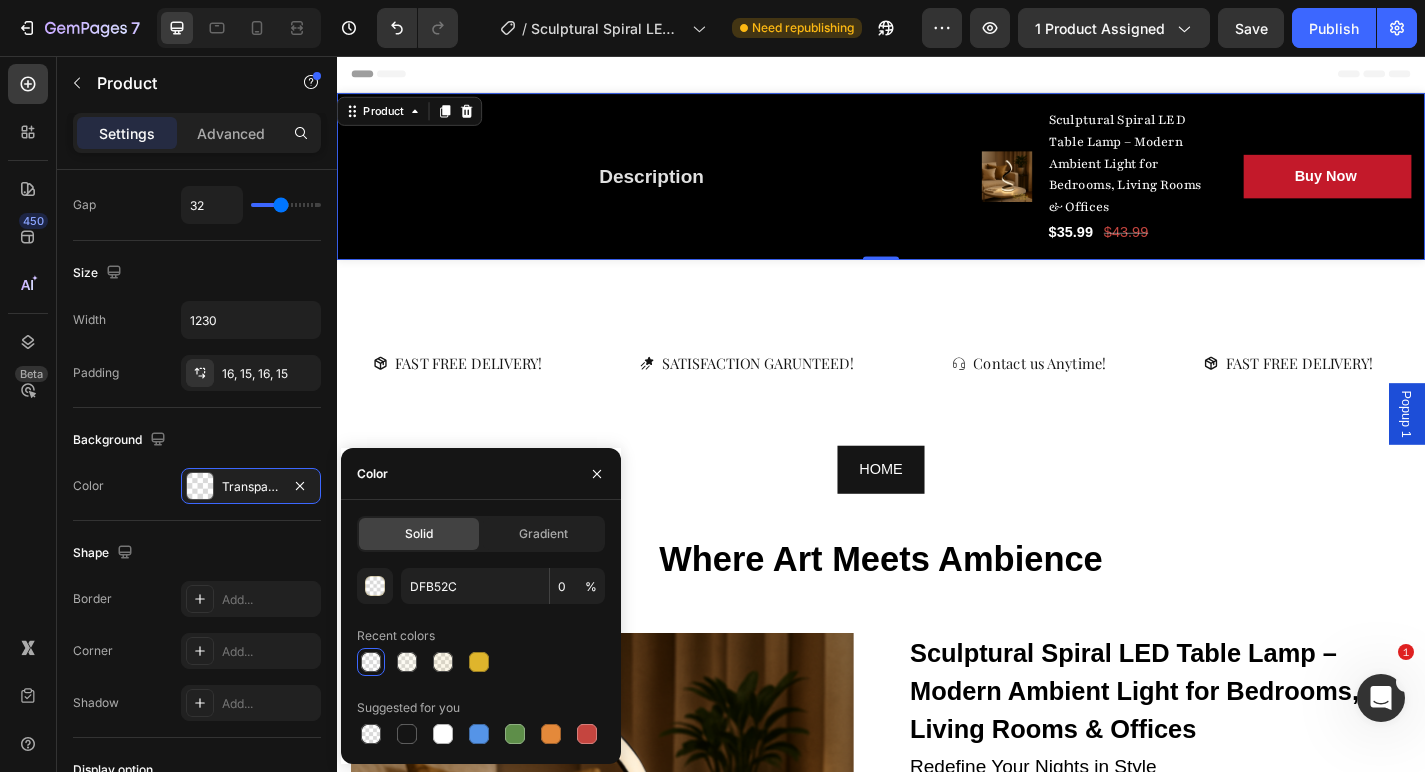 click 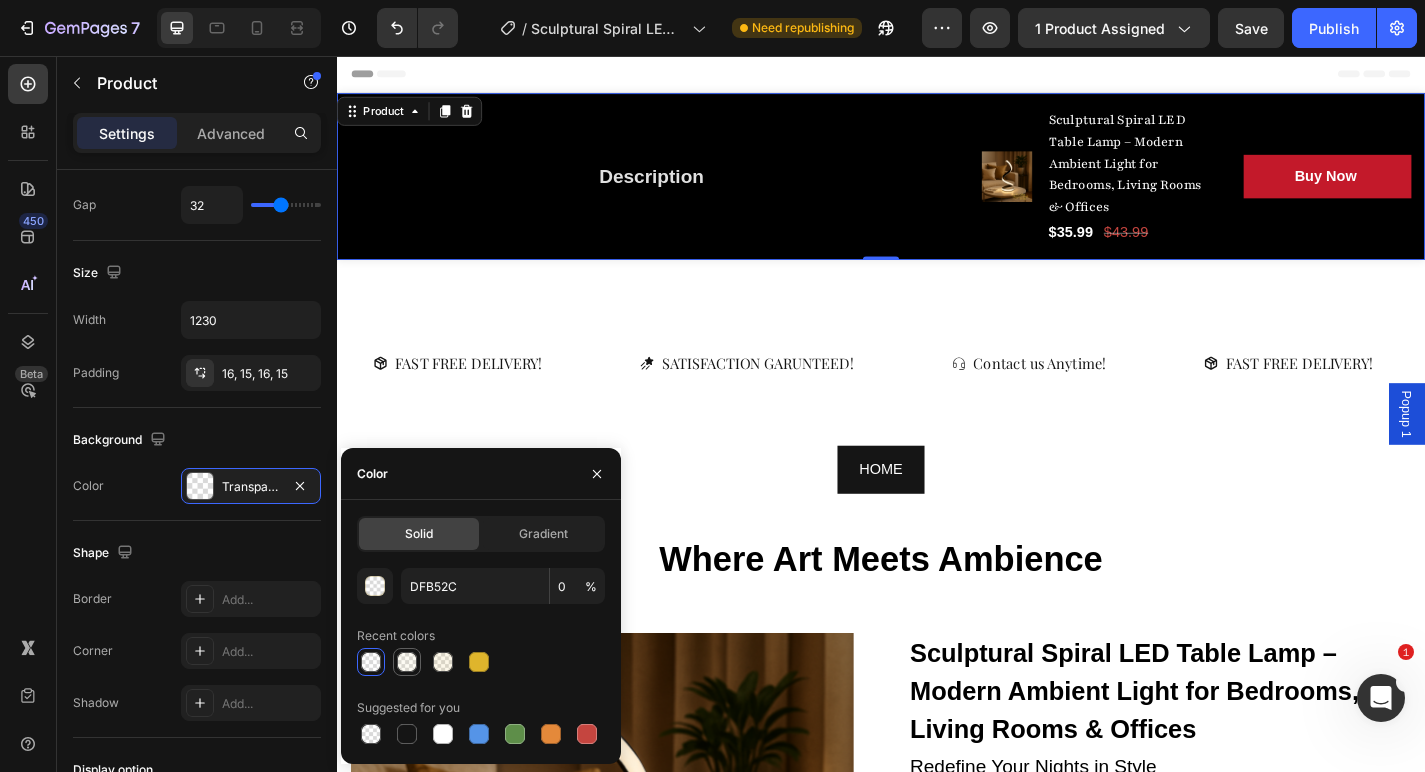 click at bounding box center [407, 662] 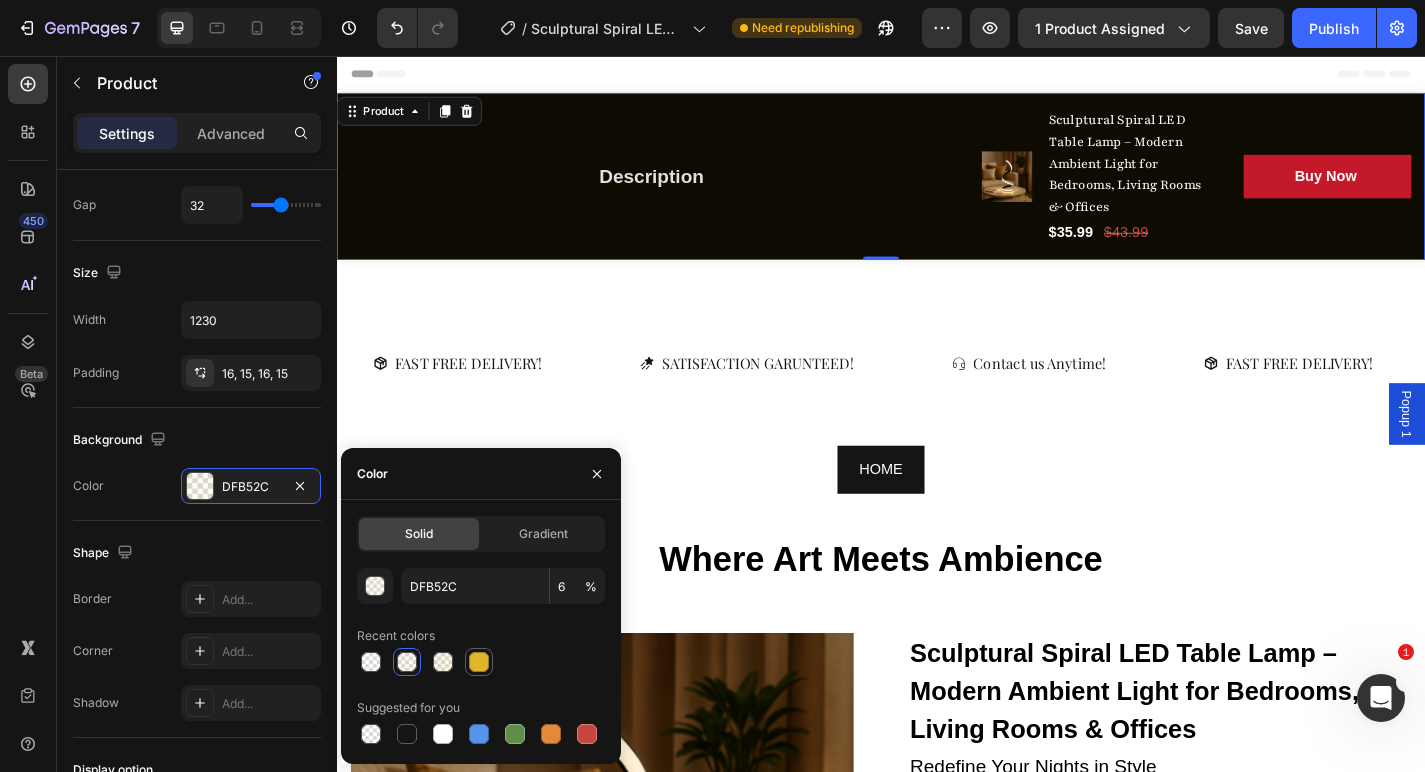 click at bounding box center [479, 662] 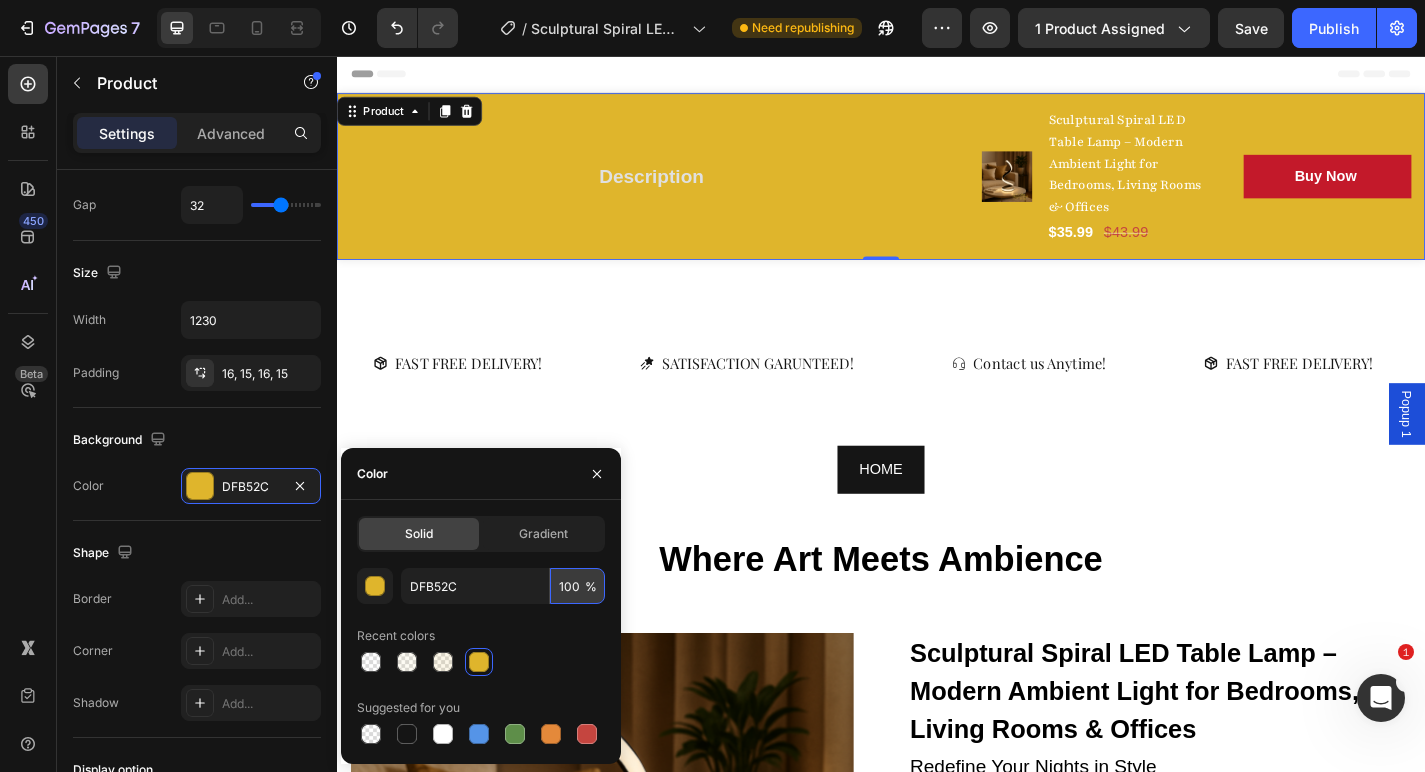 click on "100" at bounding box center [577, 586] 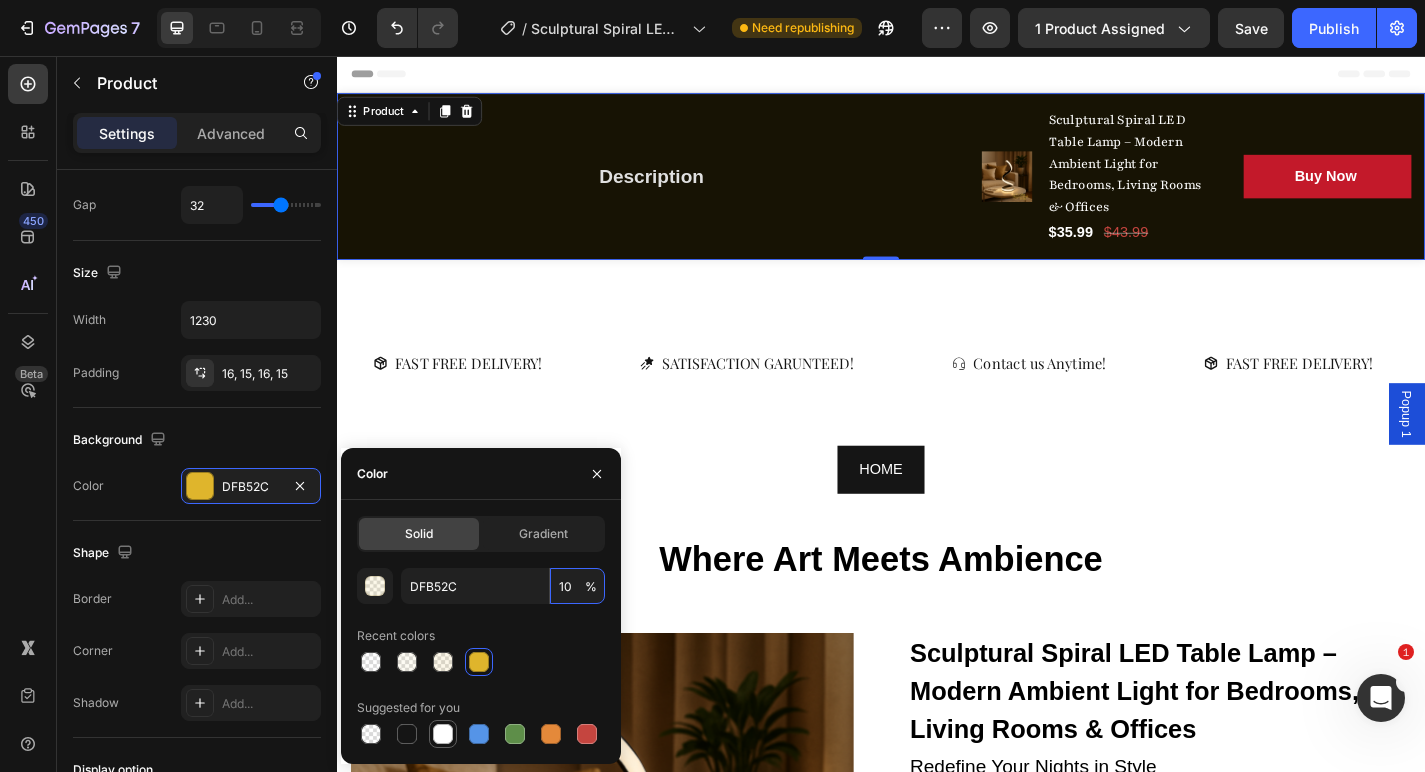 type on "10" 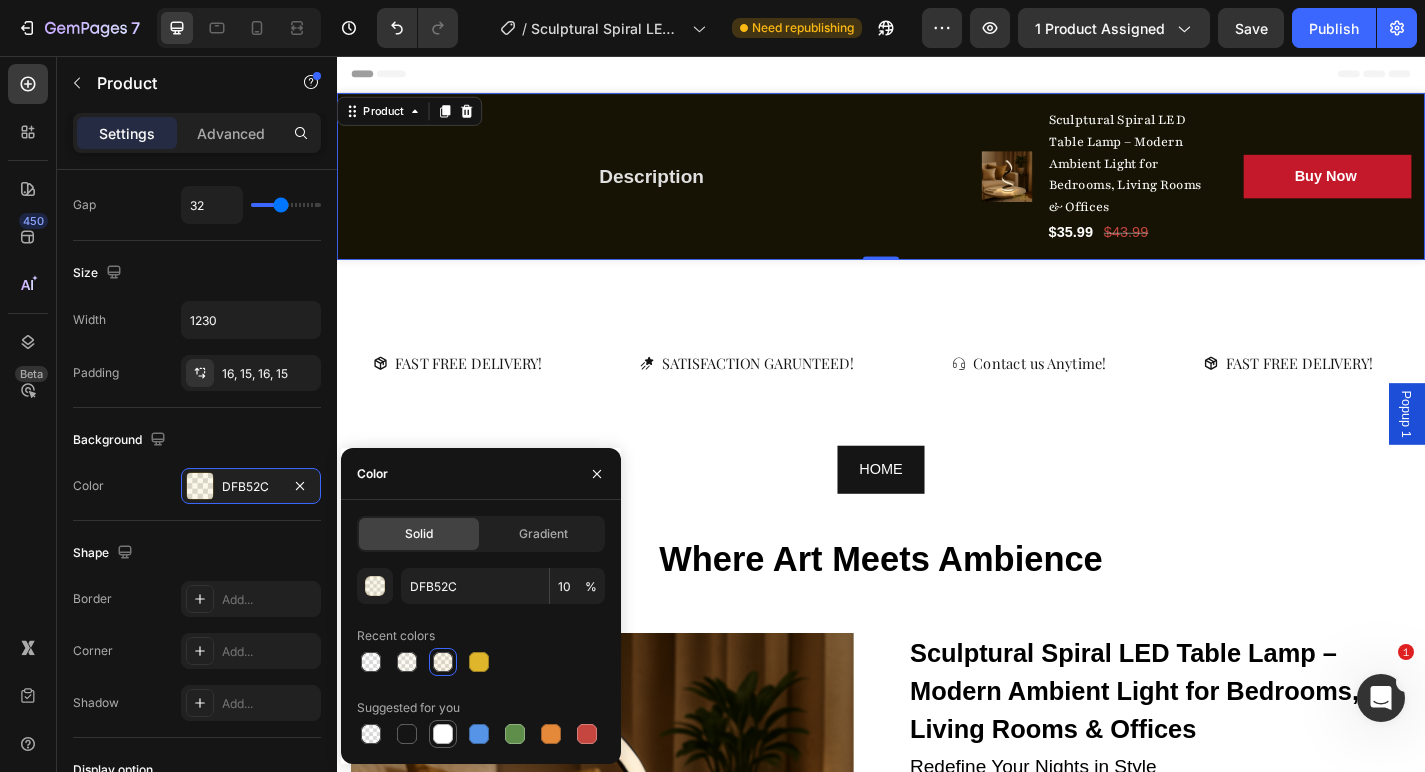 click at bounding box center (443, 734) 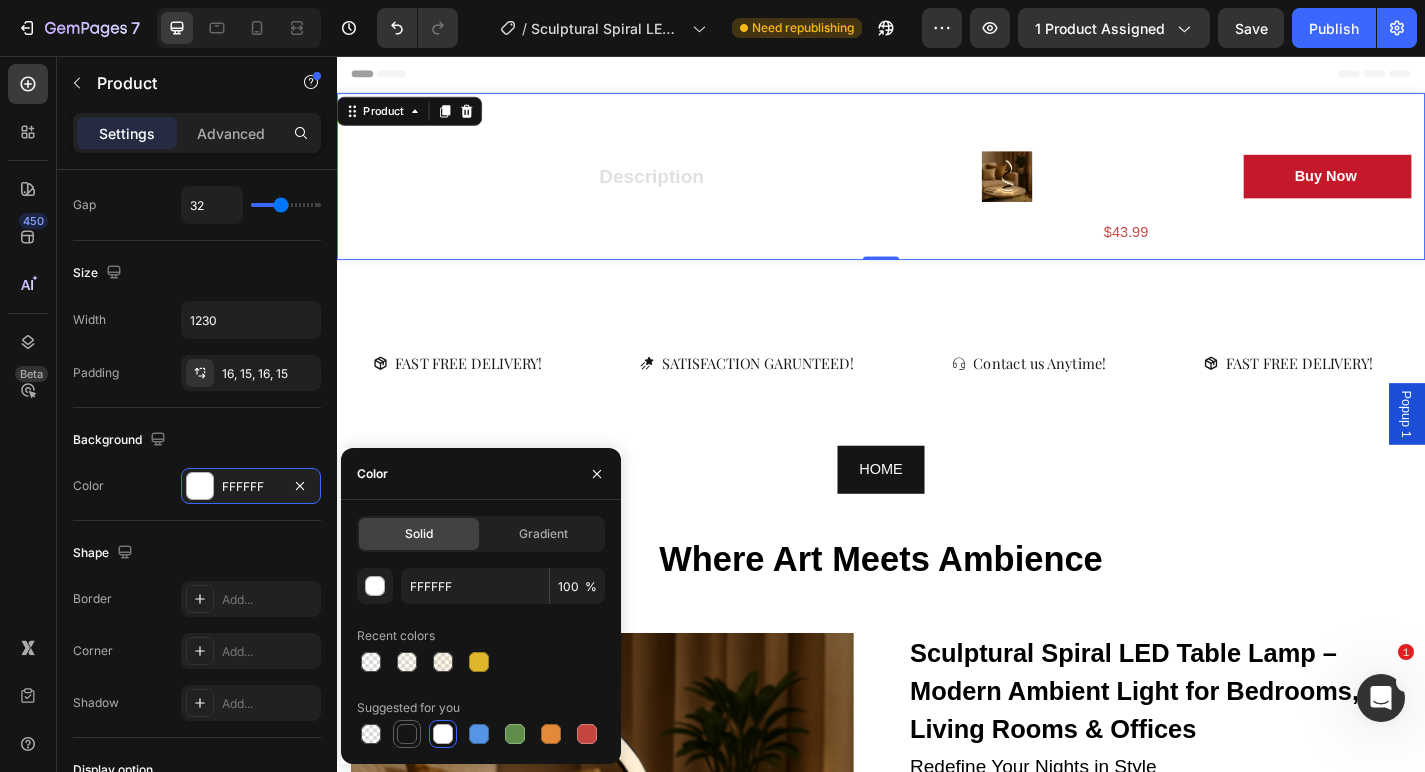 click at bounding box center (407, 734) 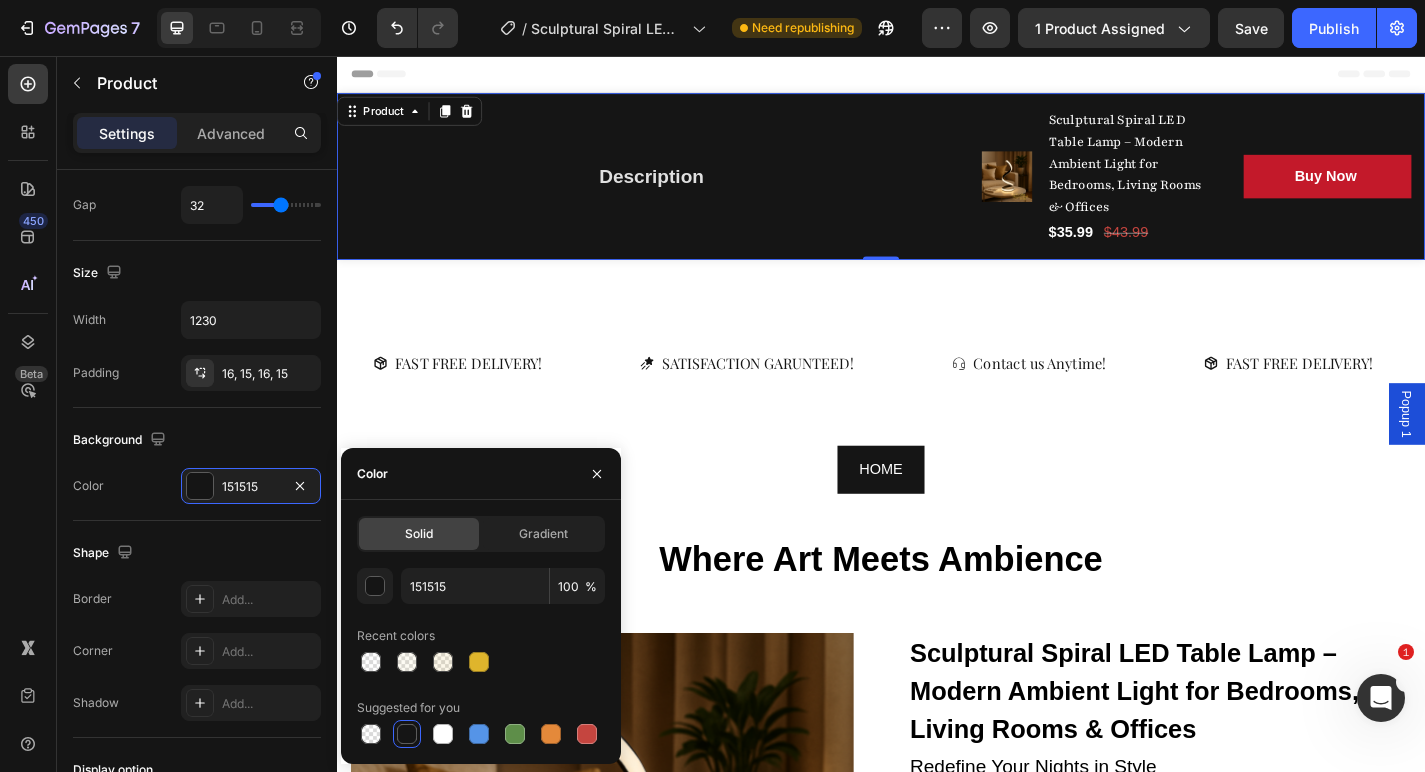 click 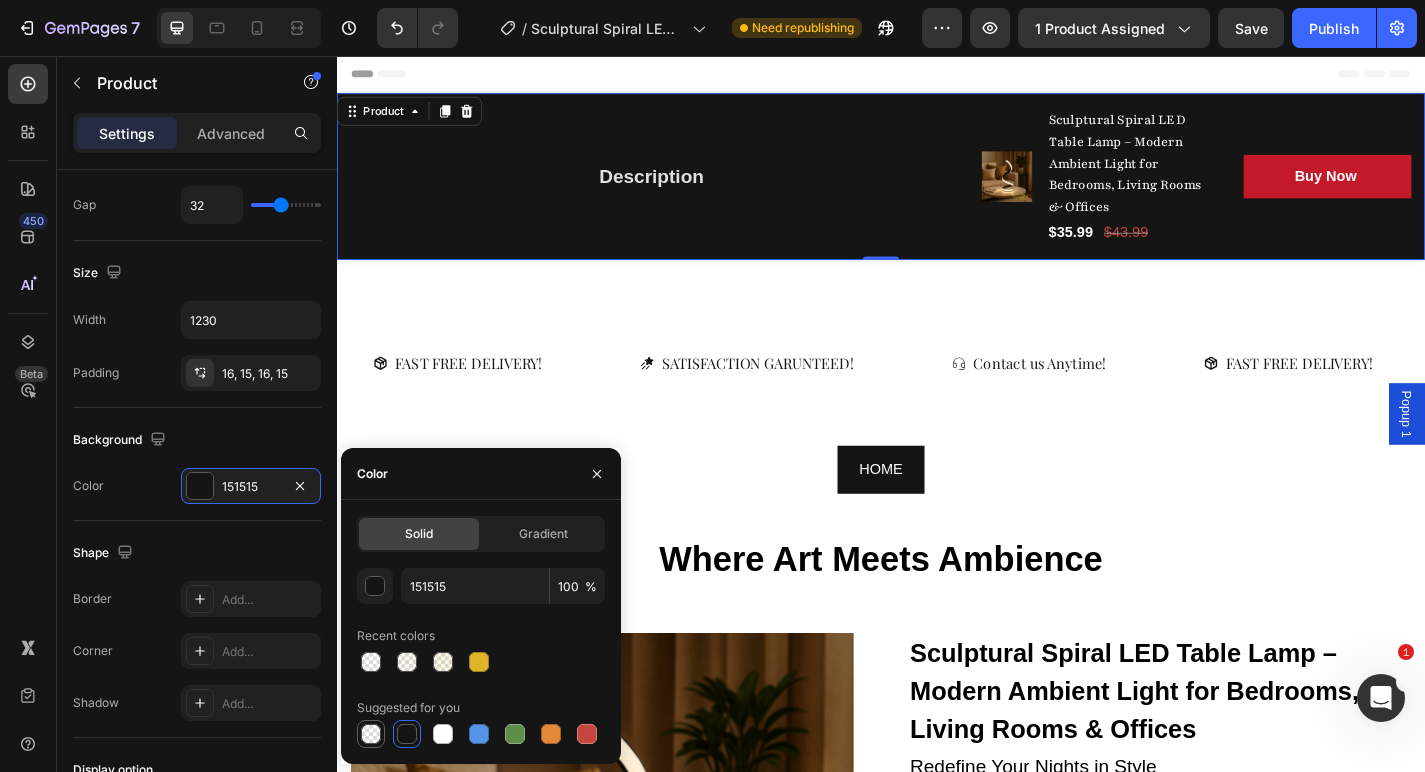 click at bounding box center [371, 734] 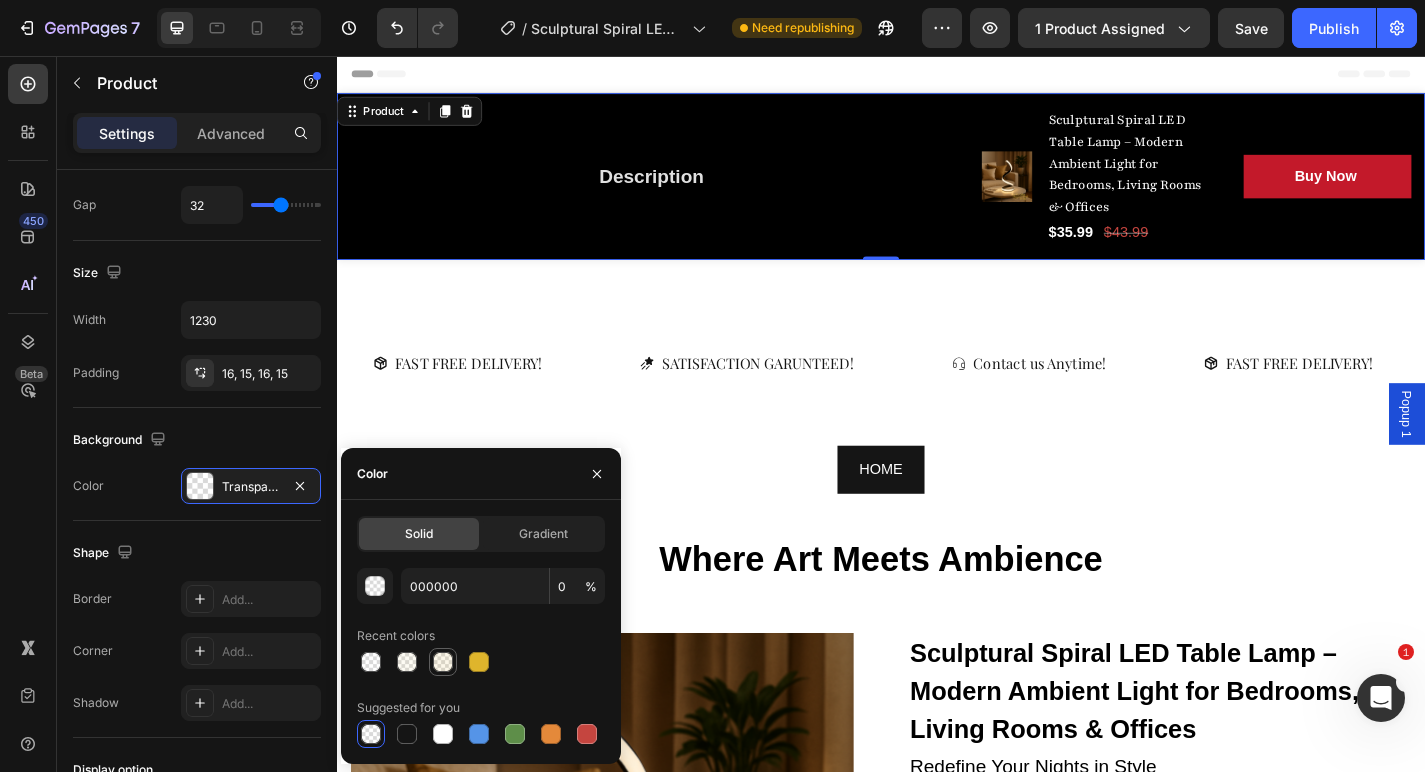 click at bounding box center (443, 662) 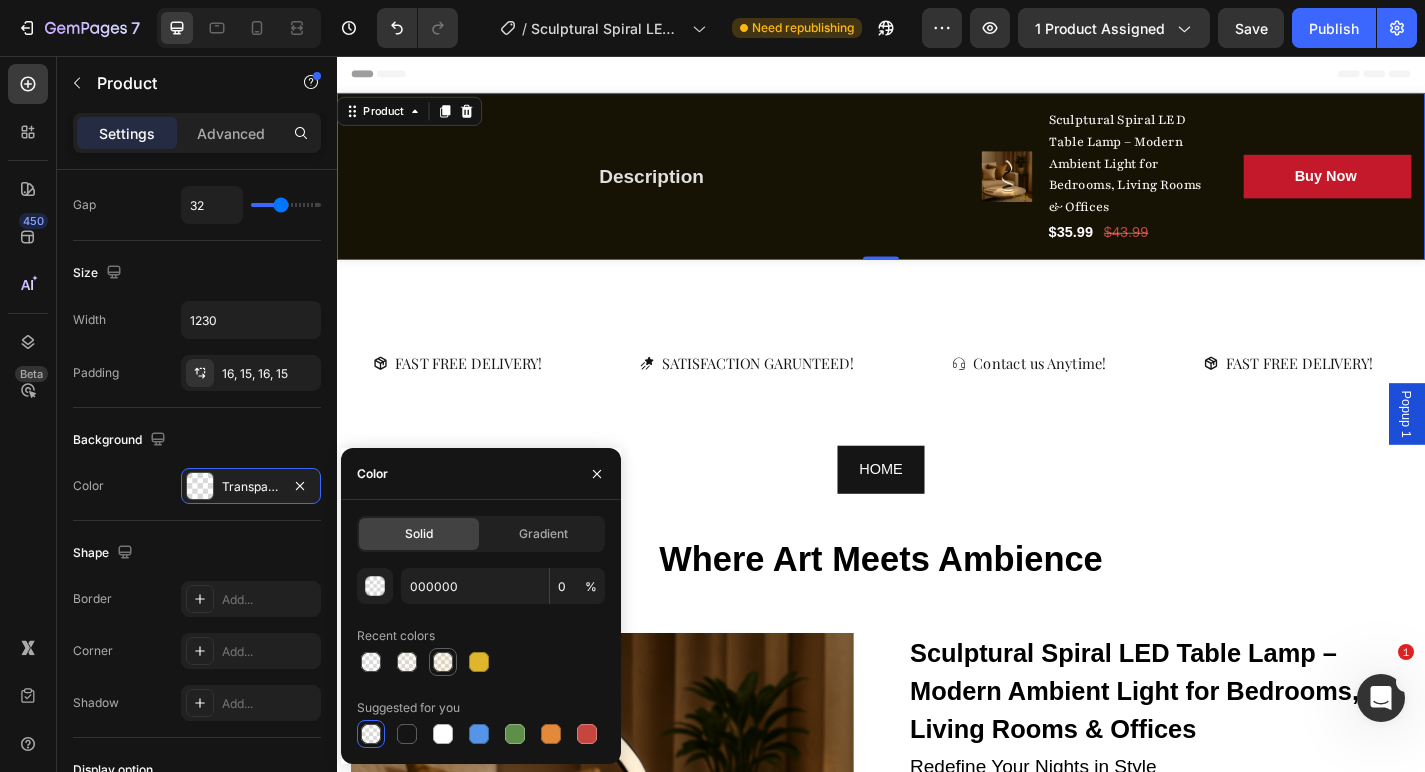 type on "DFB52C" 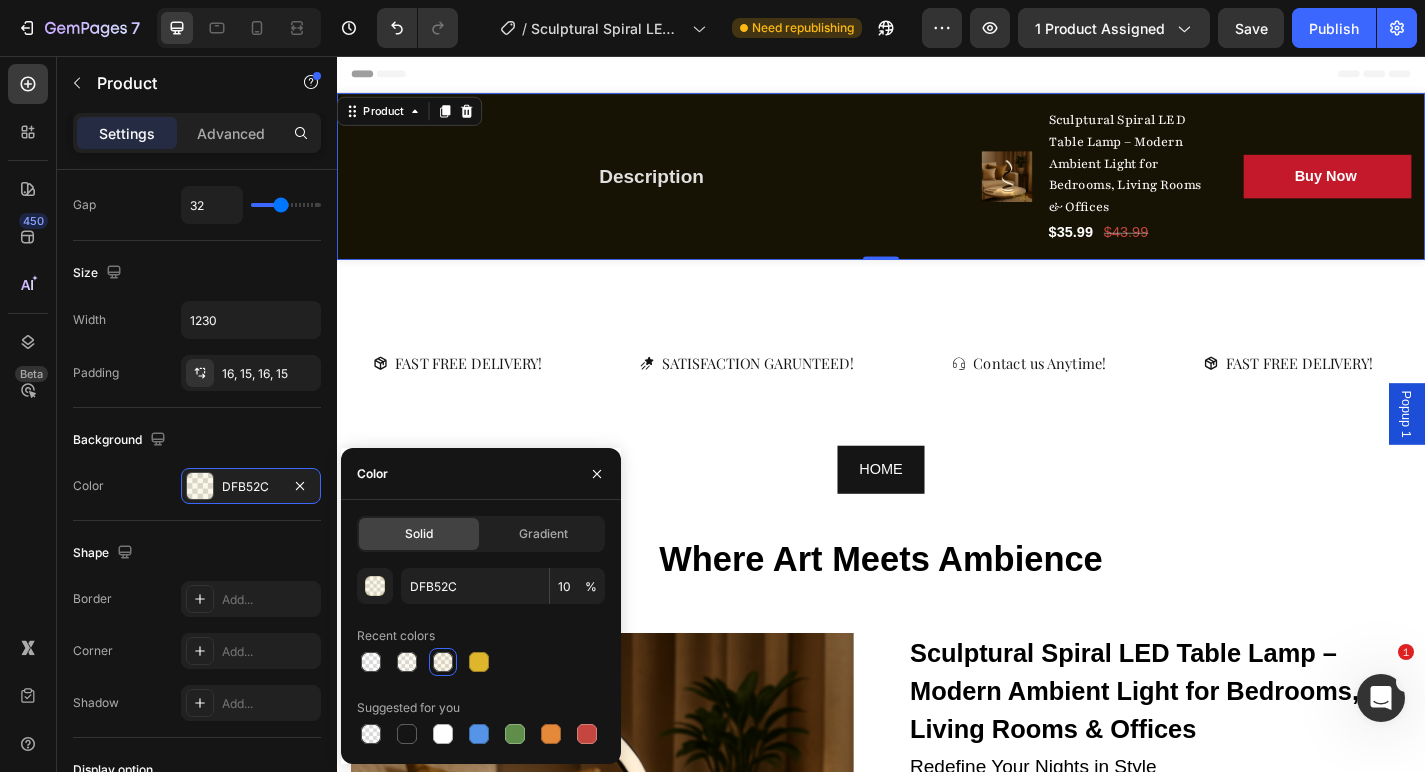 click 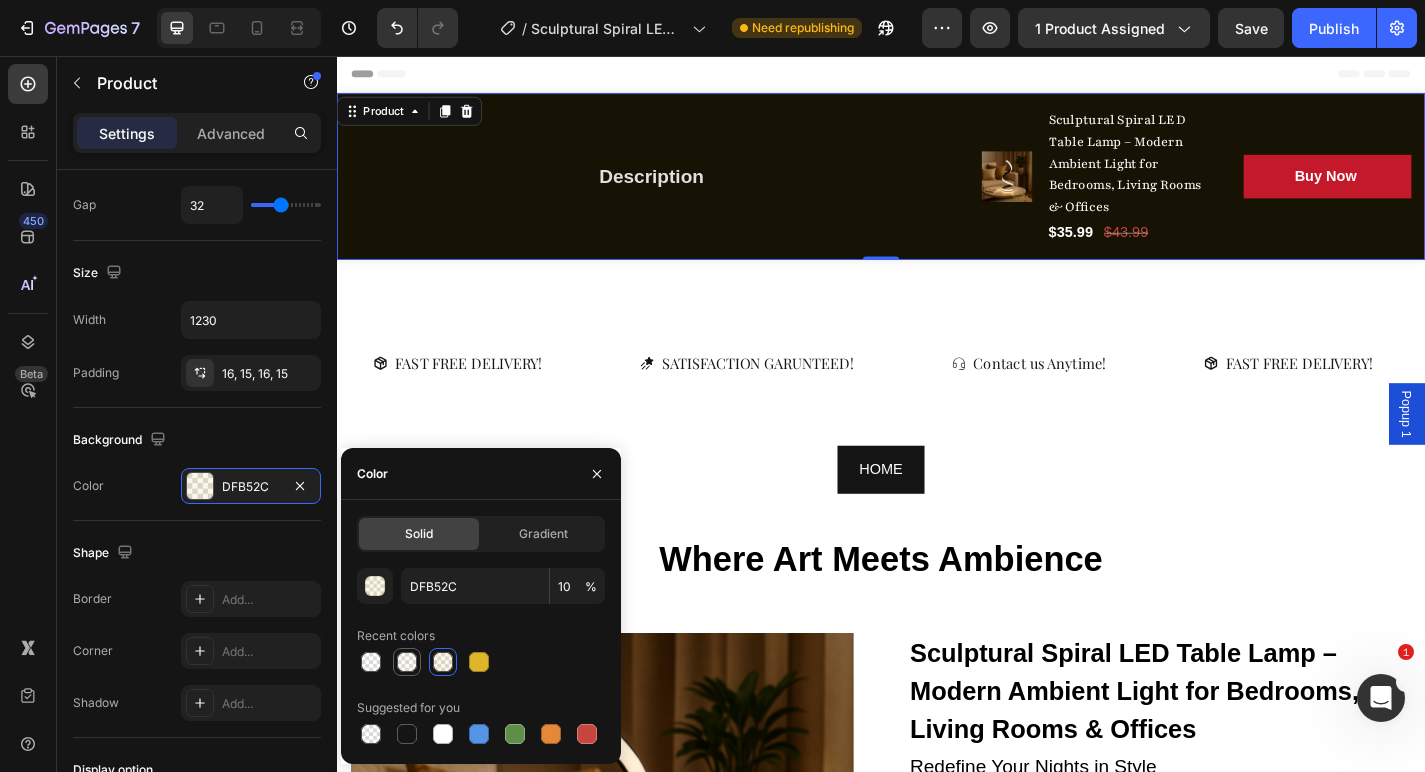 click at bounding box center (407, 662) 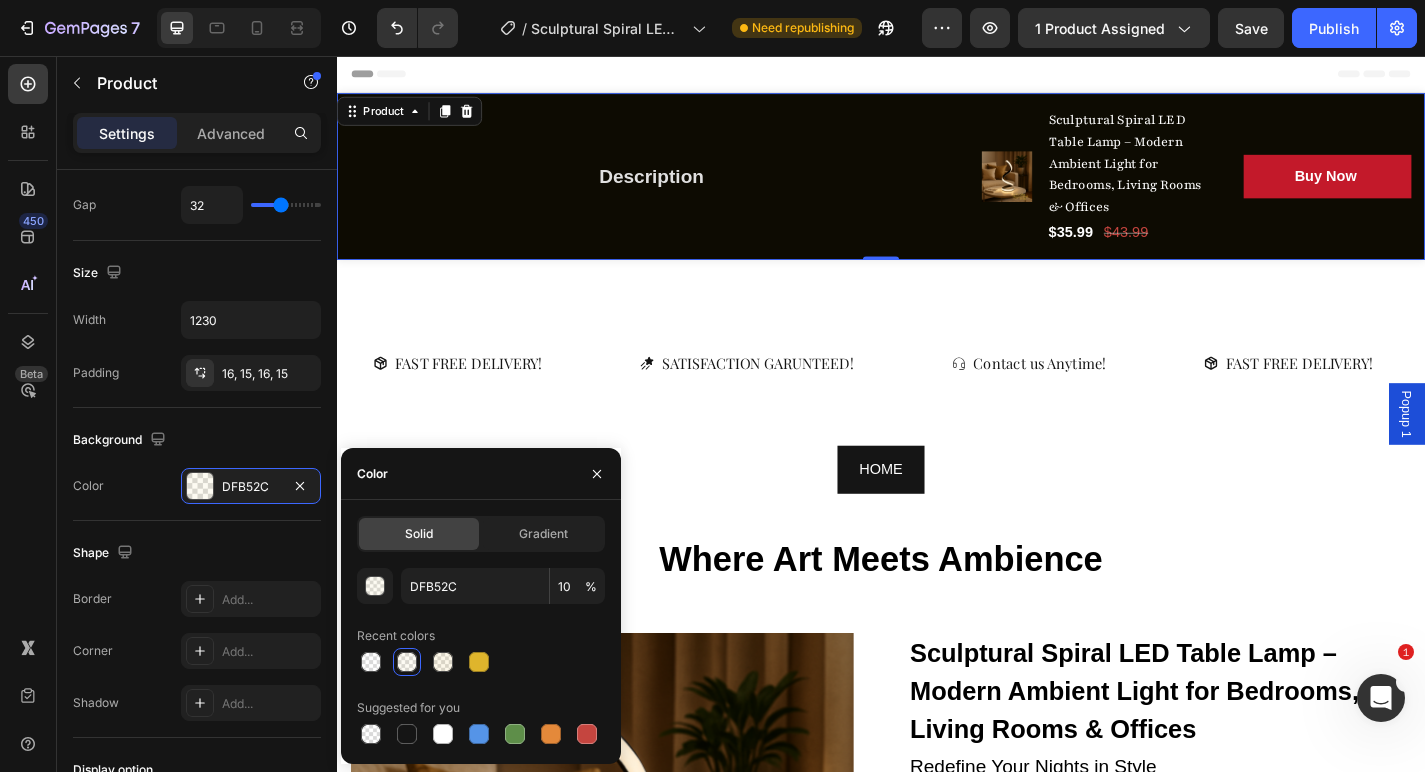 type on "6" 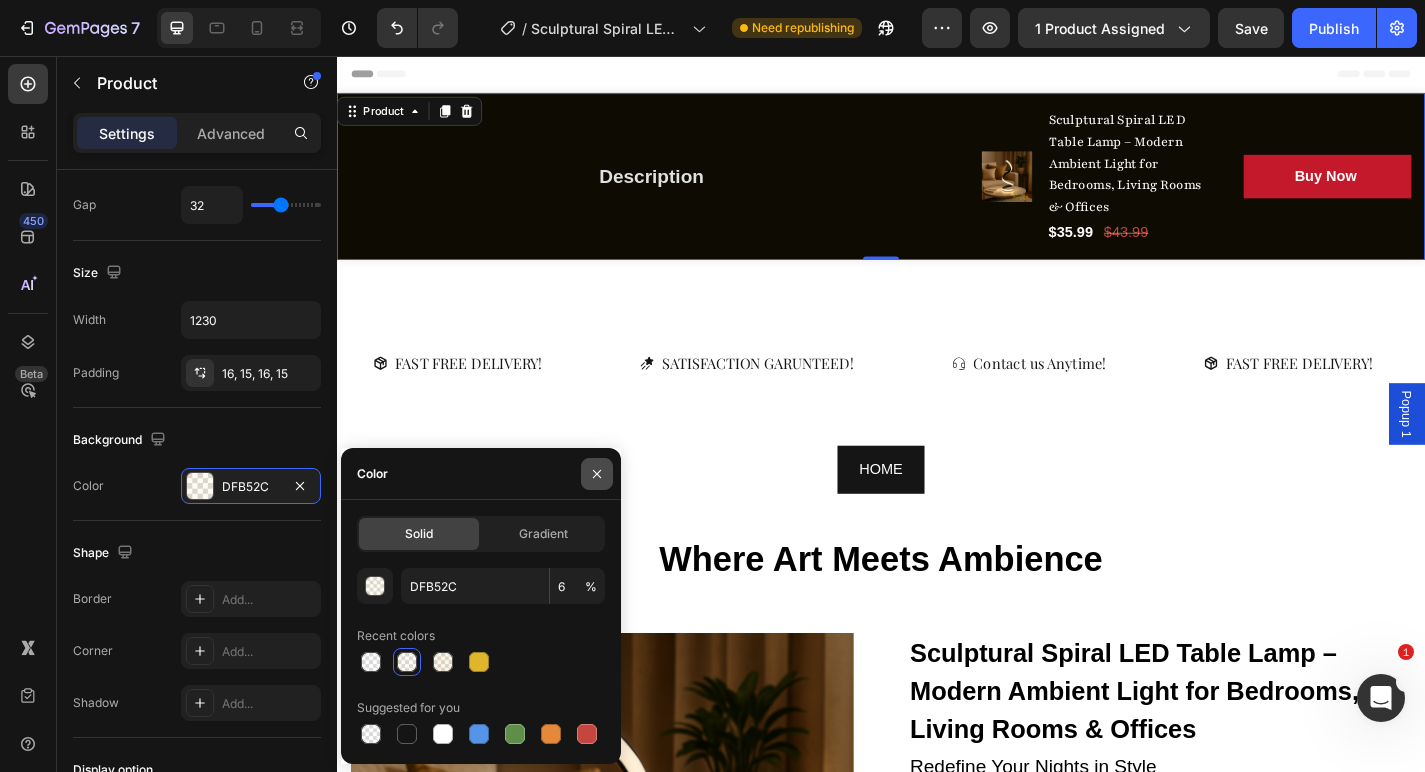 click 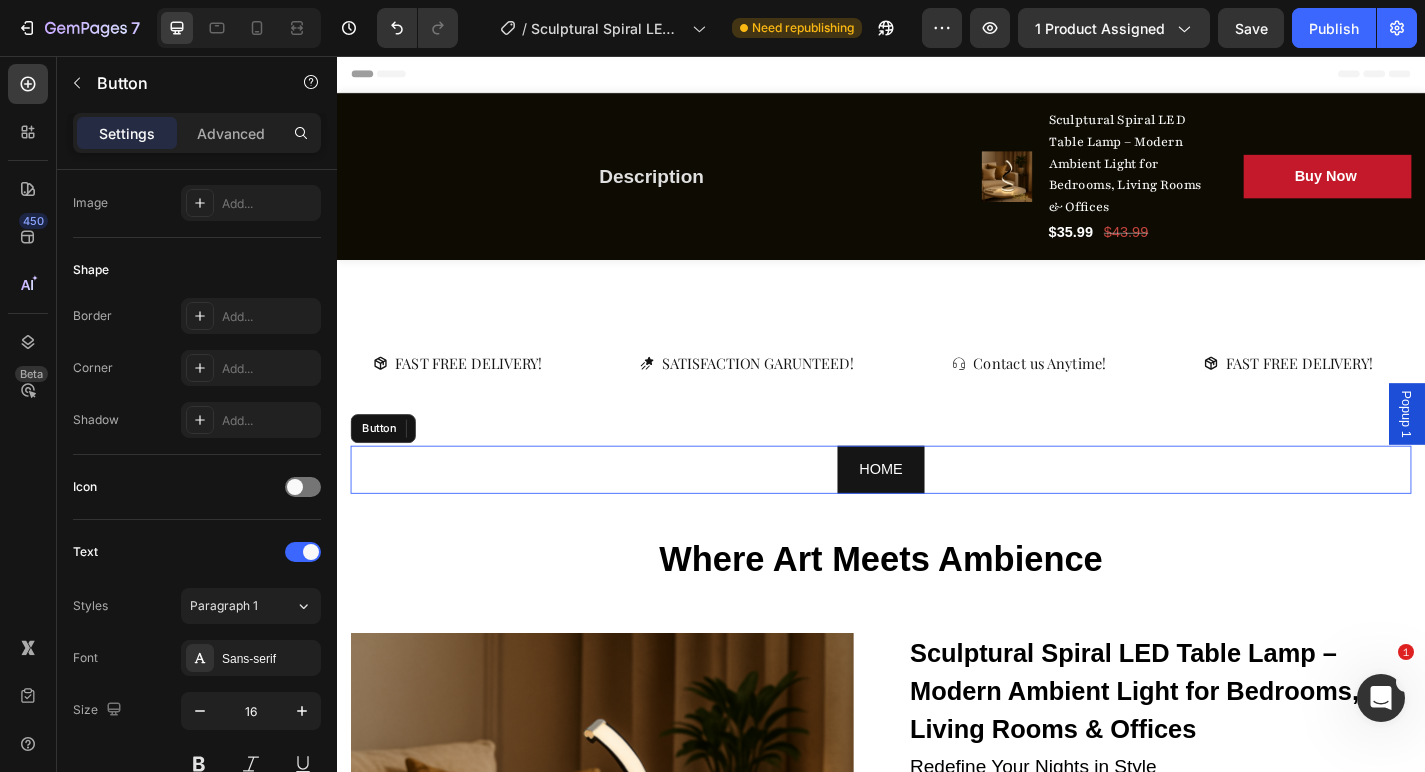 click on "HOME Button" at bounding box center [937, 512] 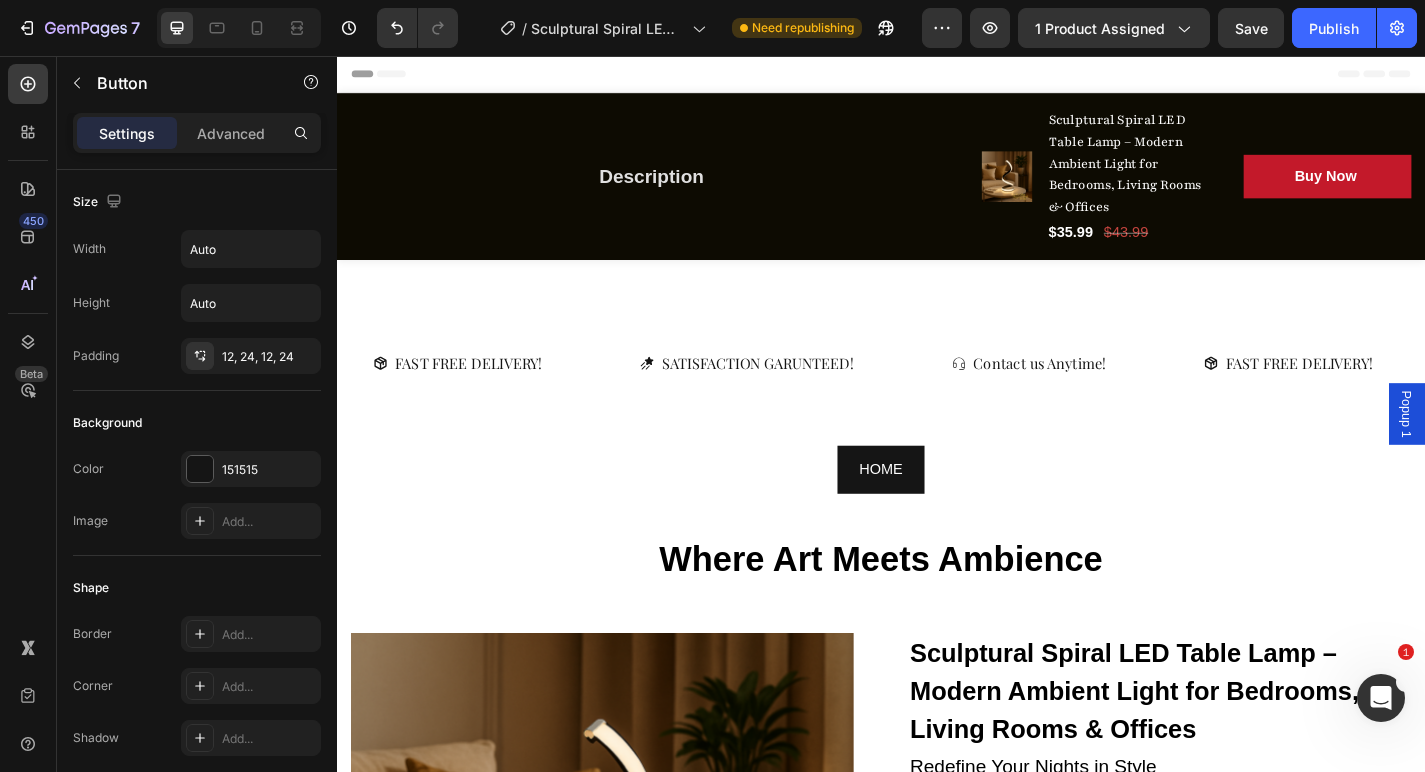 scroll, scrollTop: 0, scrollLeft: 0, axis: both 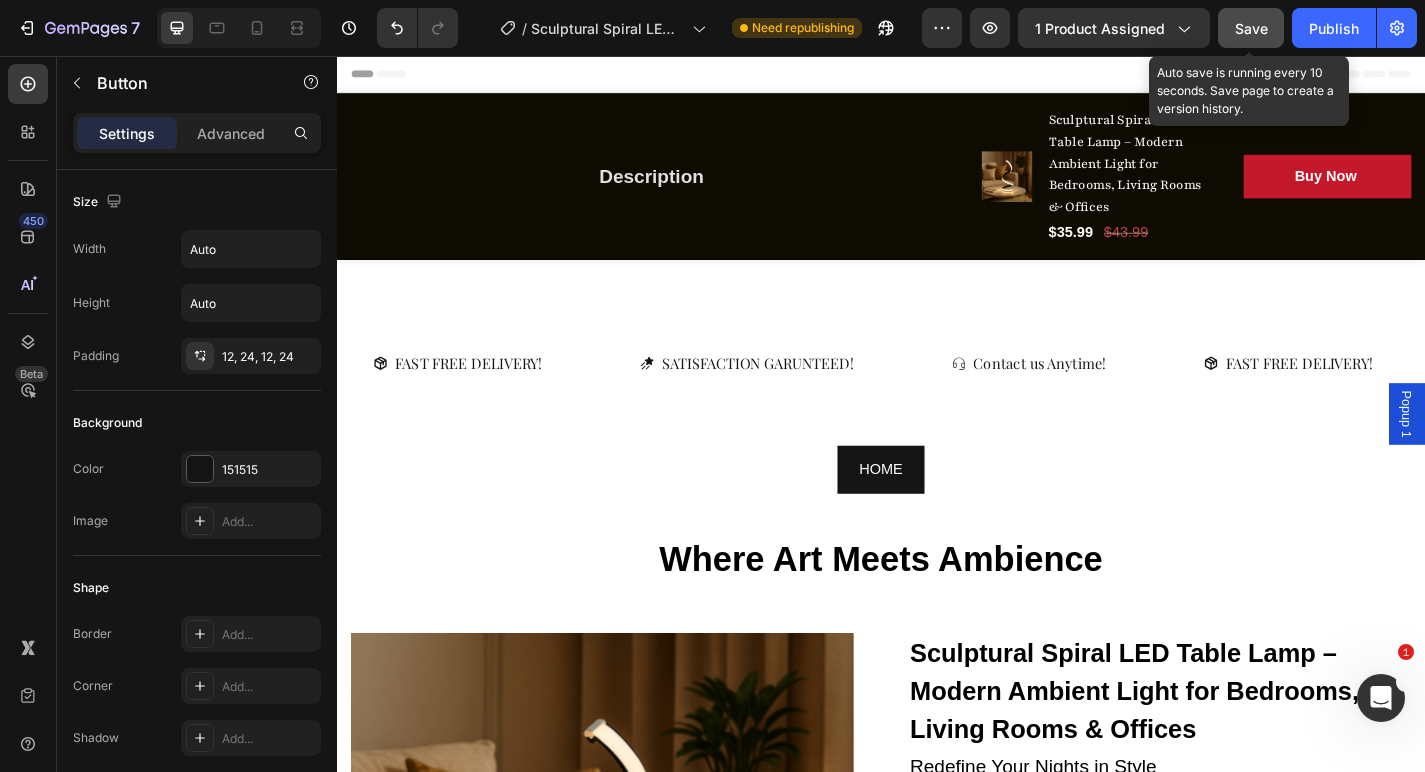 click on "Save" at bounding box center (1251, 28) 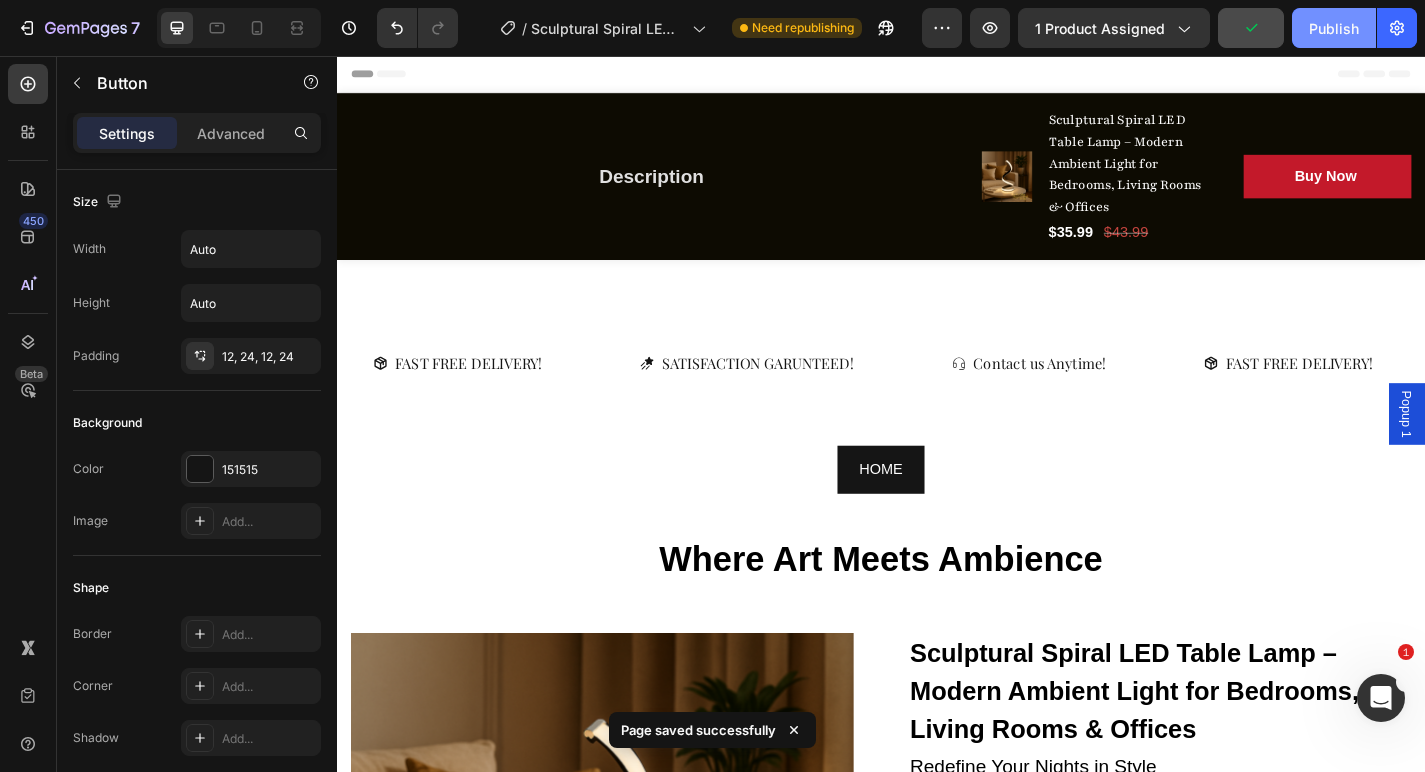 click on "Publish" at bounding box center (1334, 28) 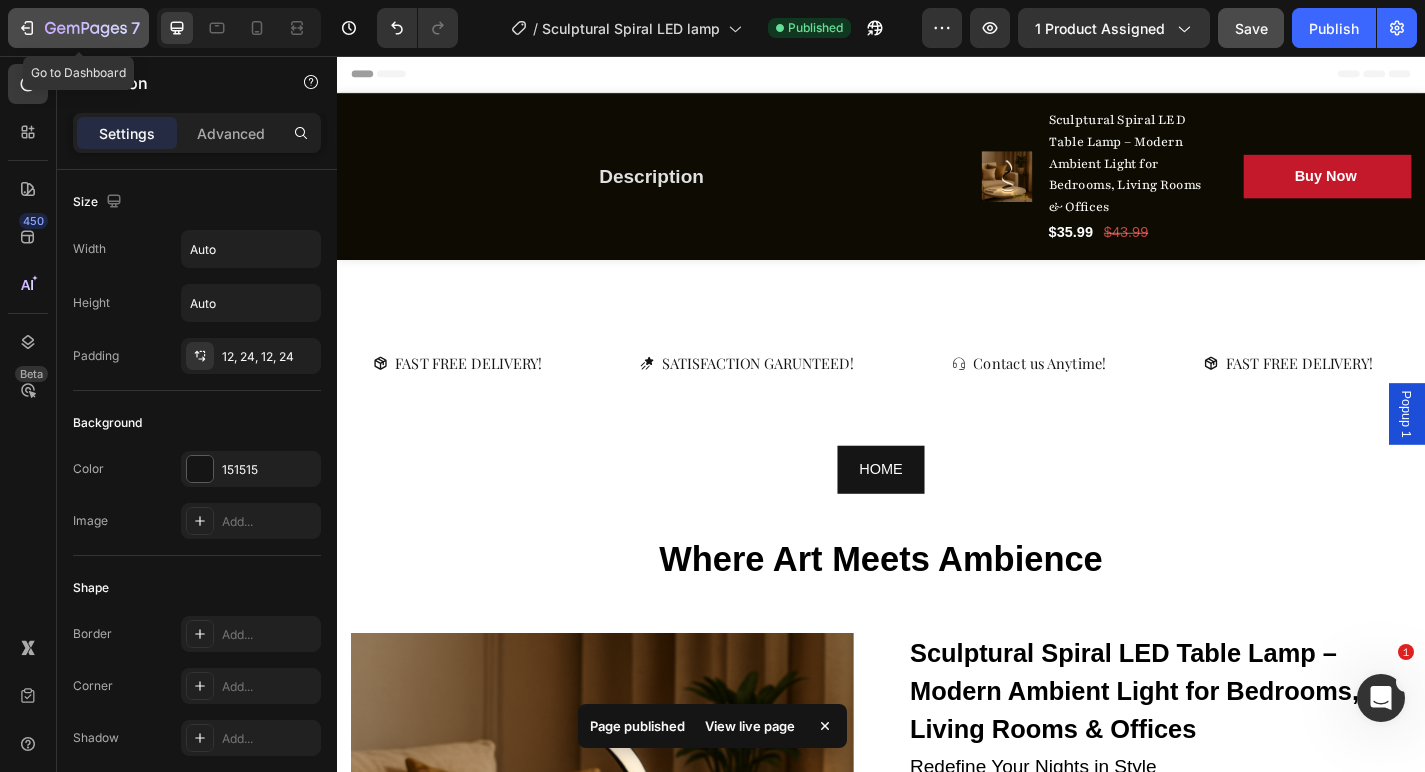click 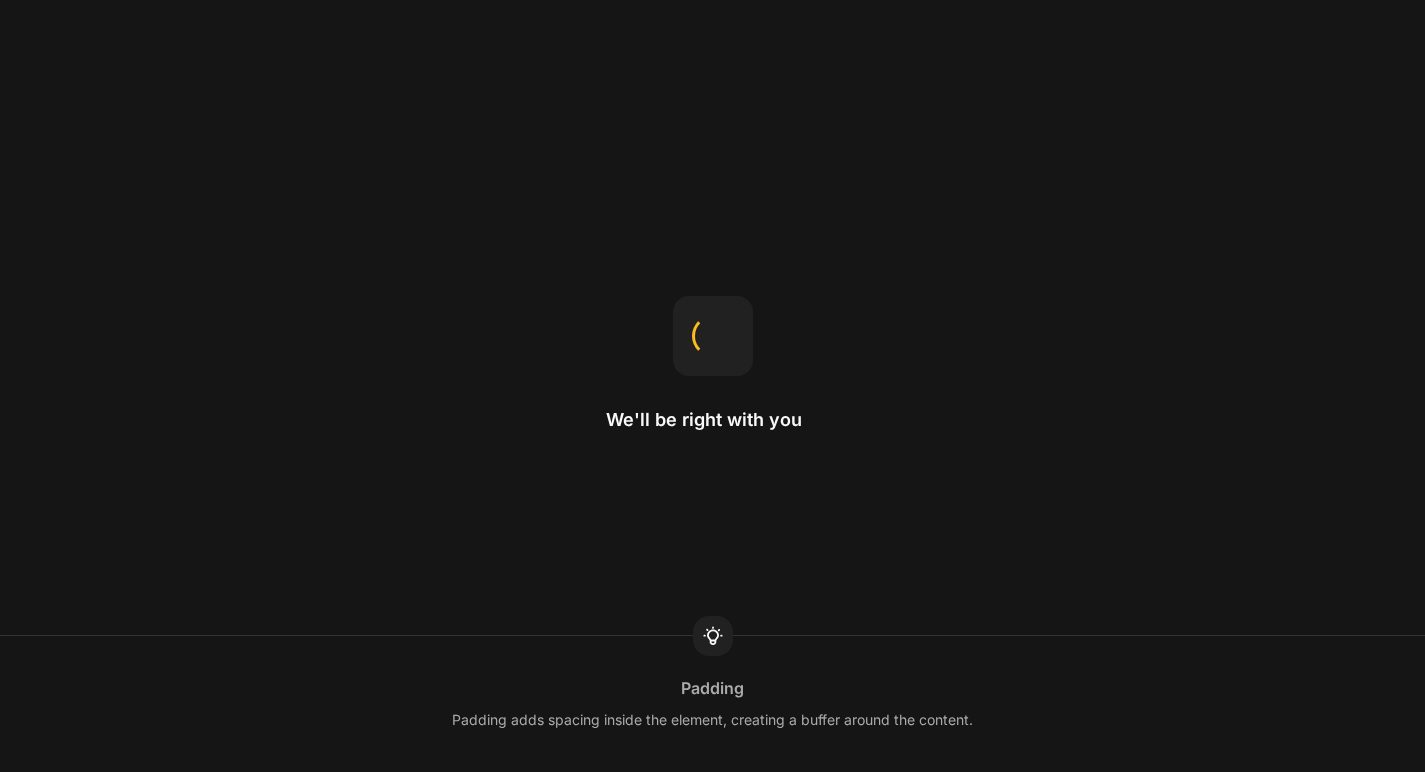 scroll, scrollTop: 0, scrollLeft: 0, axis: both 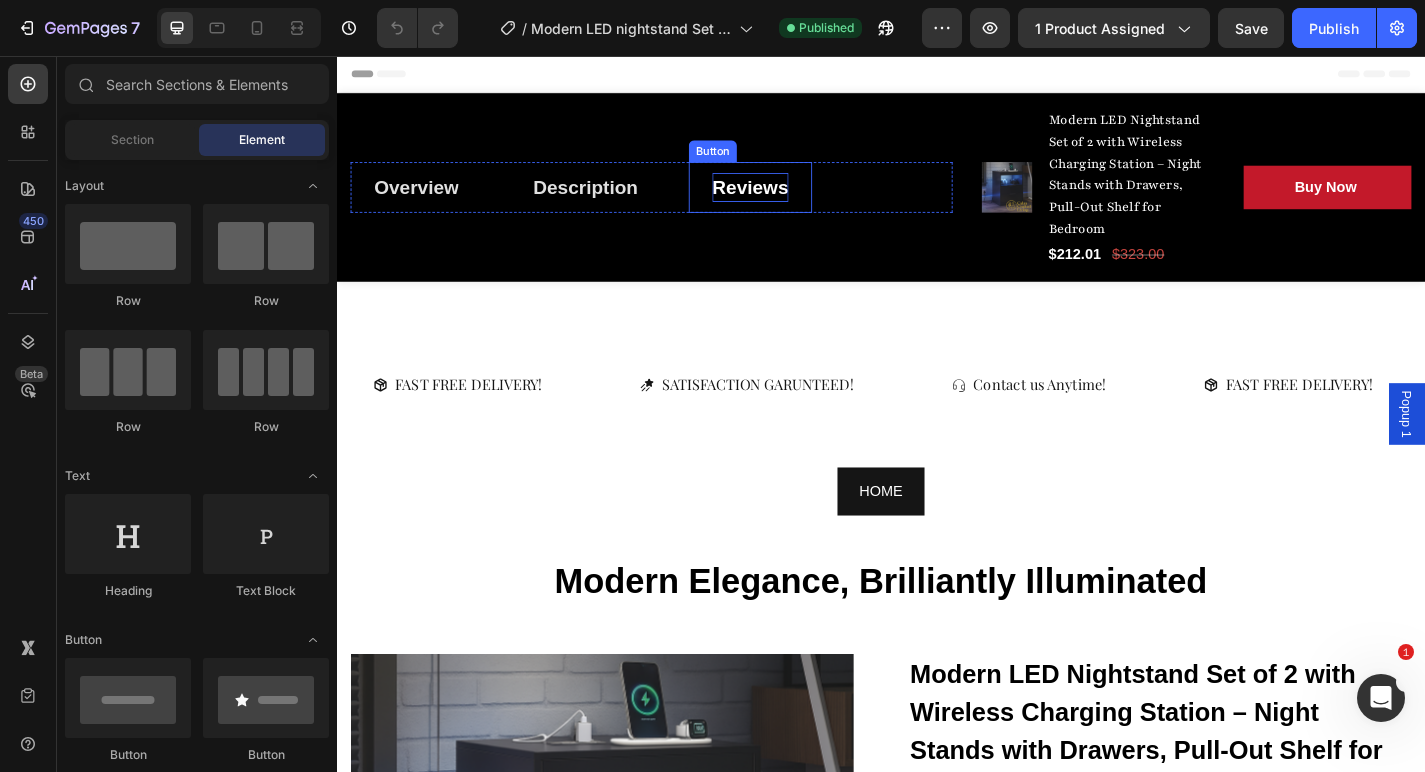 click on "Reviews" at bounding box center [793, 201] 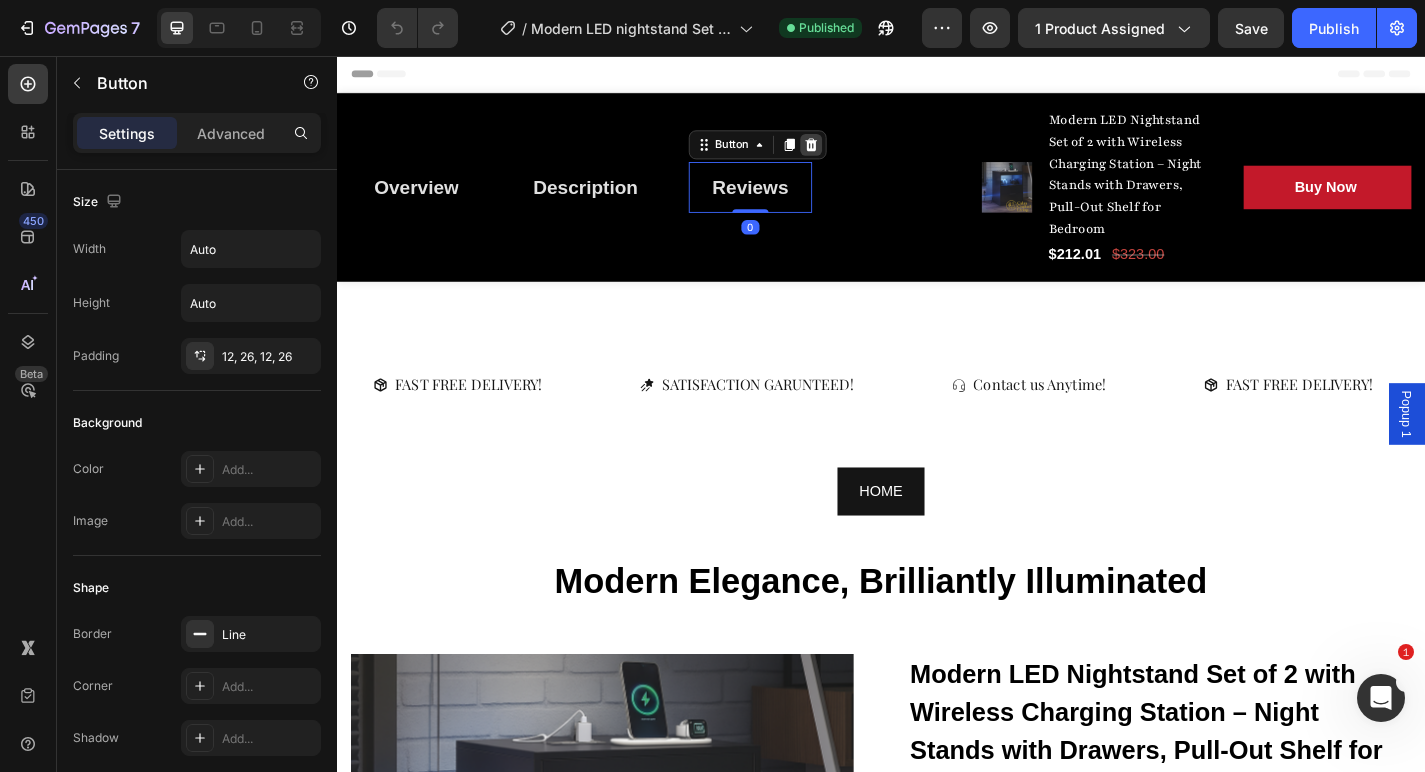 click 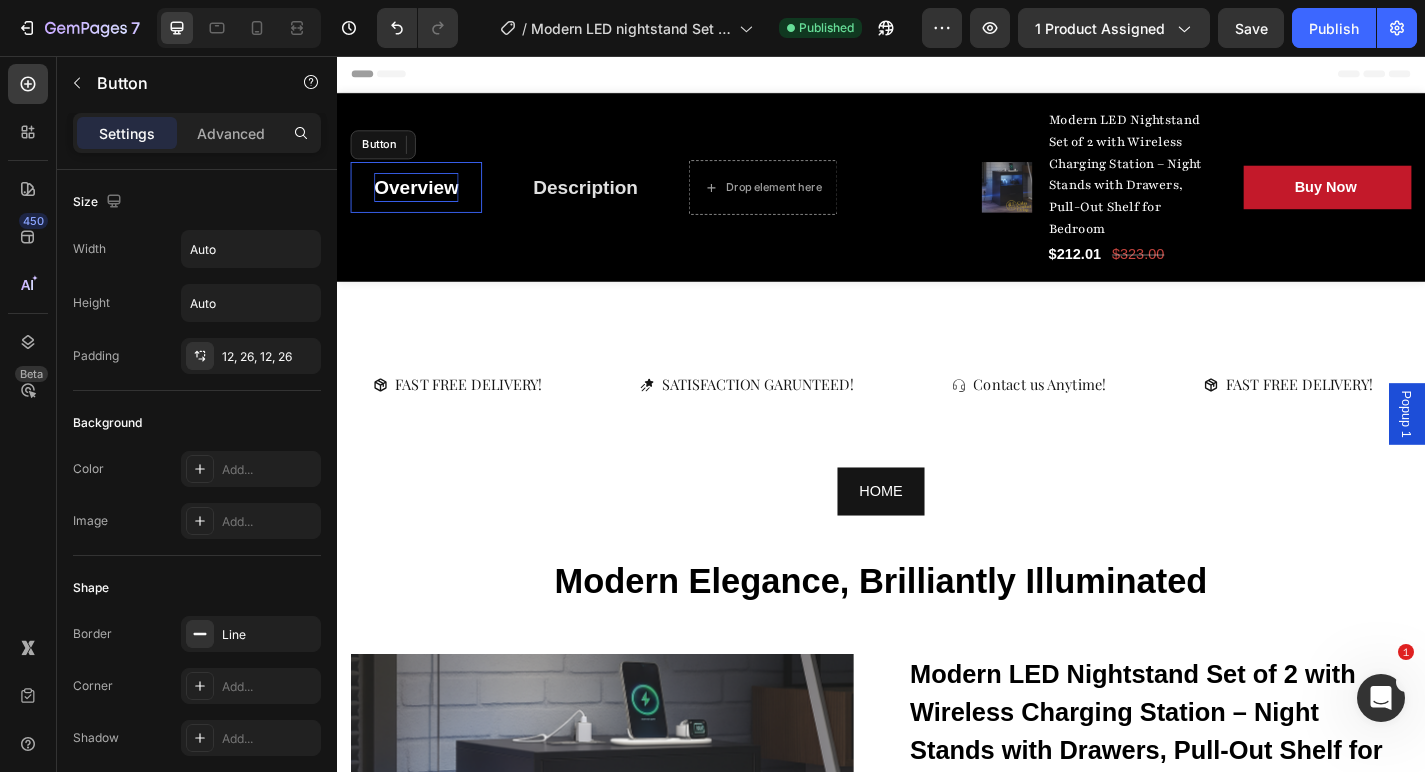 click on "Overview" at bounding box center [424, 201] 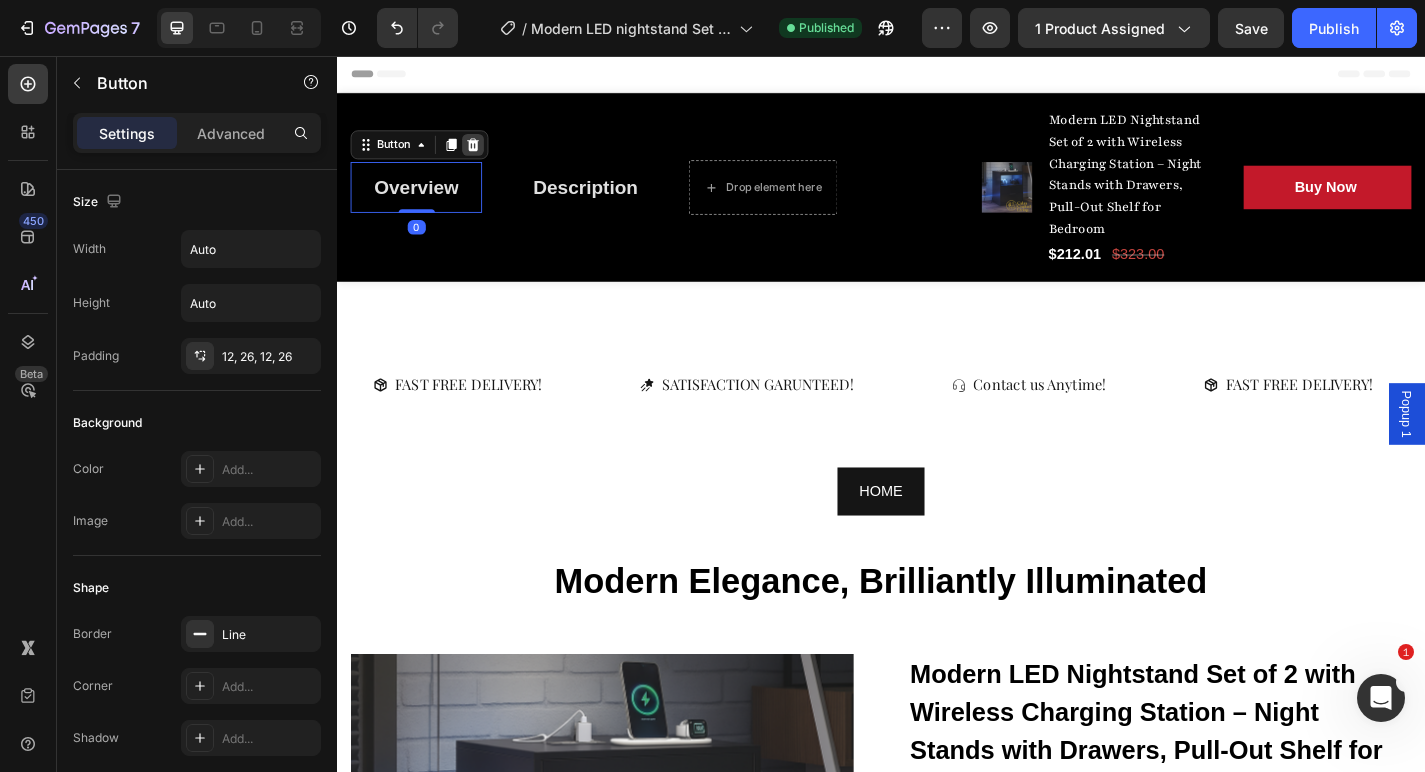 click 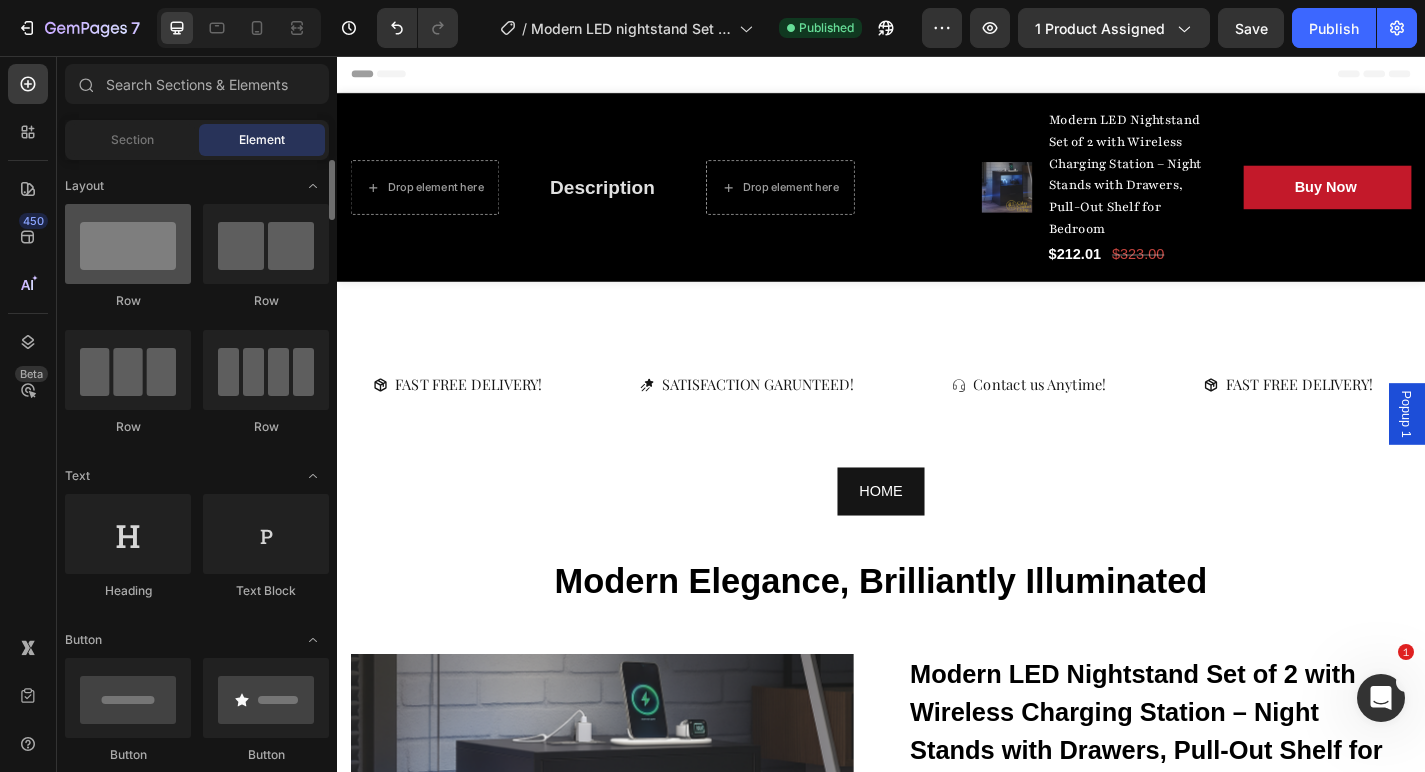 click at bounding box center (128, 244) 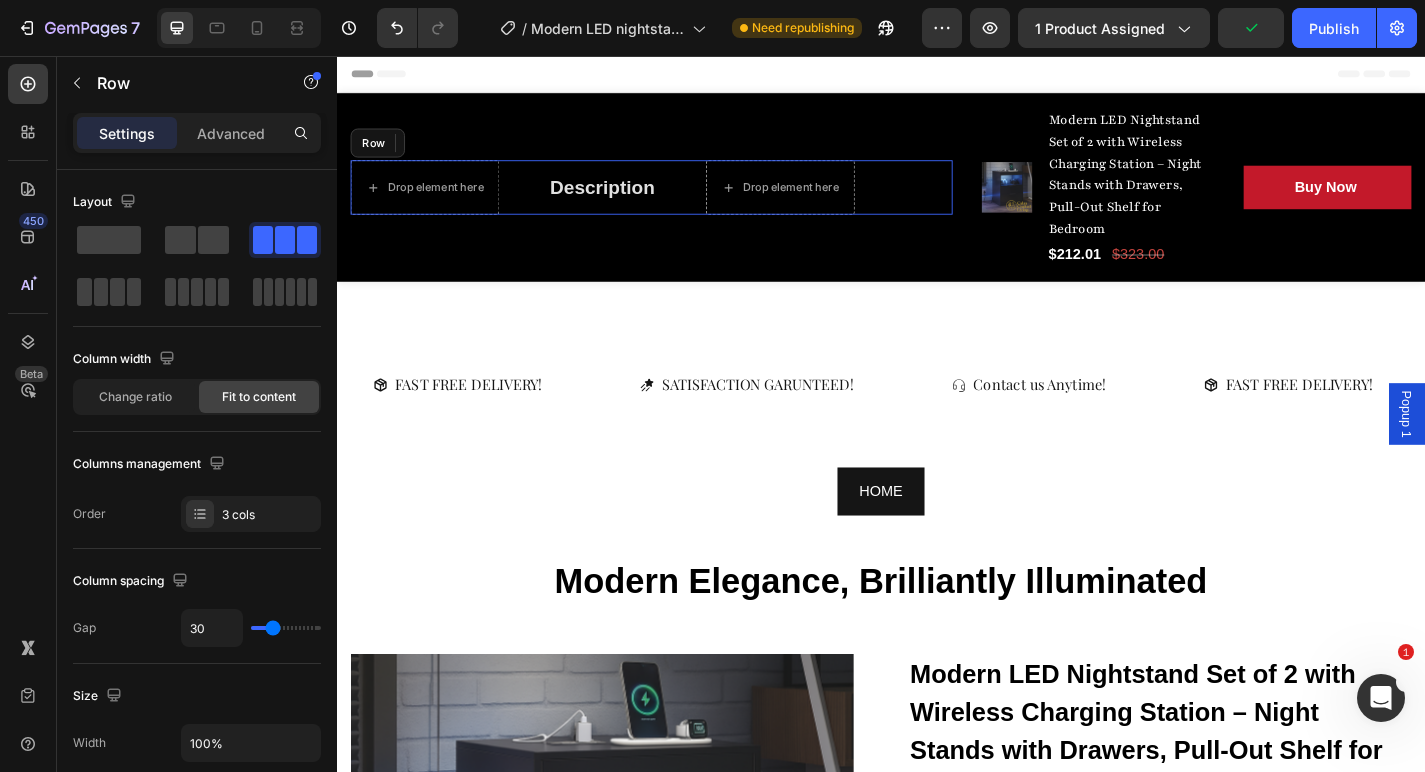 click on "Drop element here Description Button
Drop element here Row" at bounding box center [684, 201] 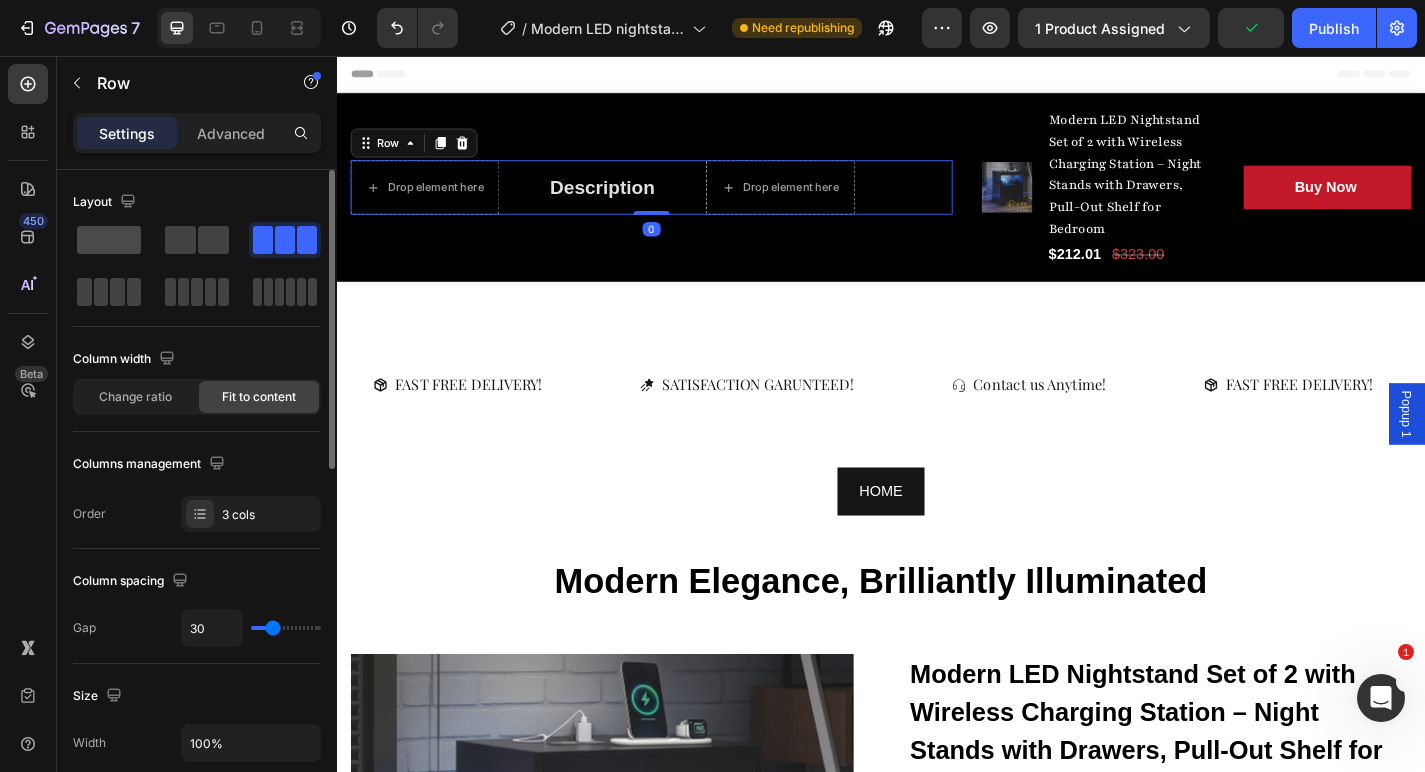 click 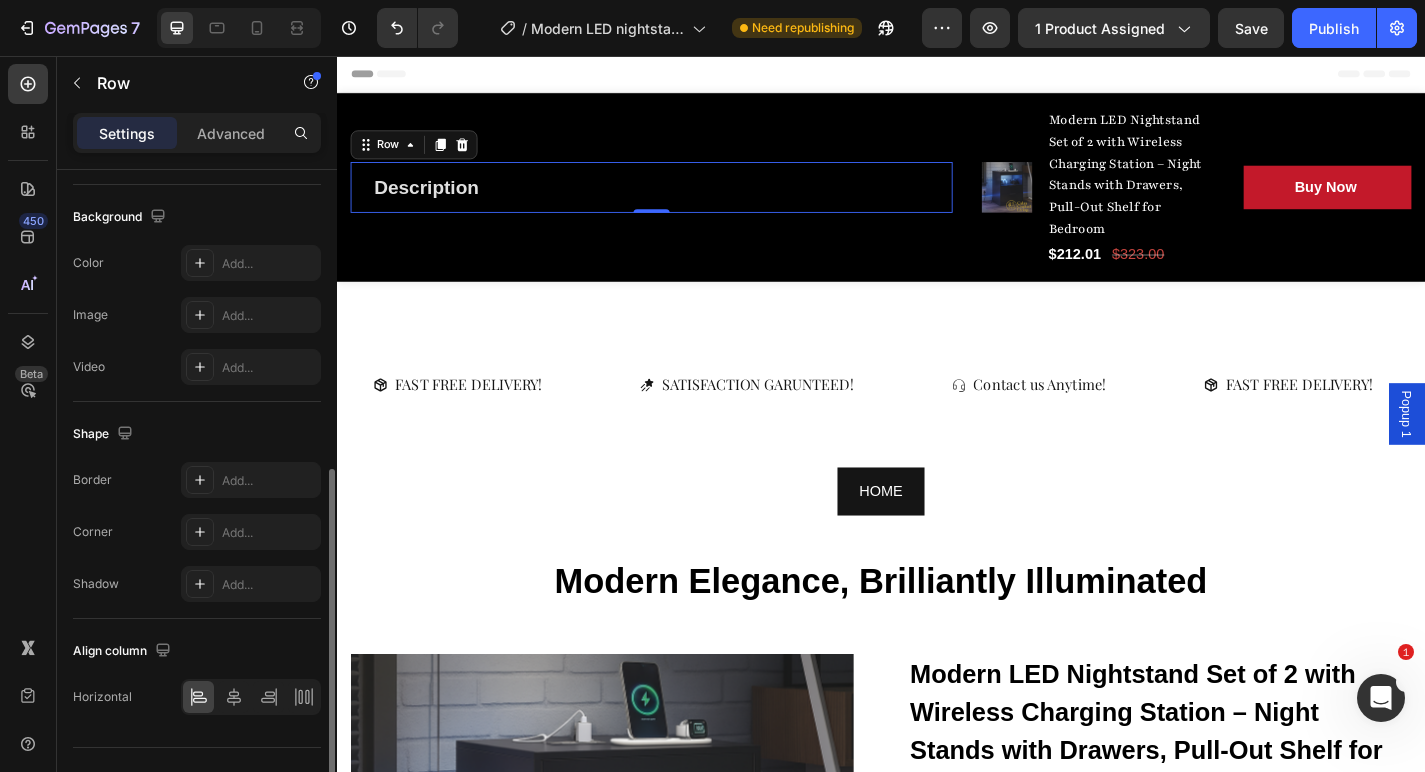 scroll, scrollTop: 622, scrollLeft: 0, axis: vertical 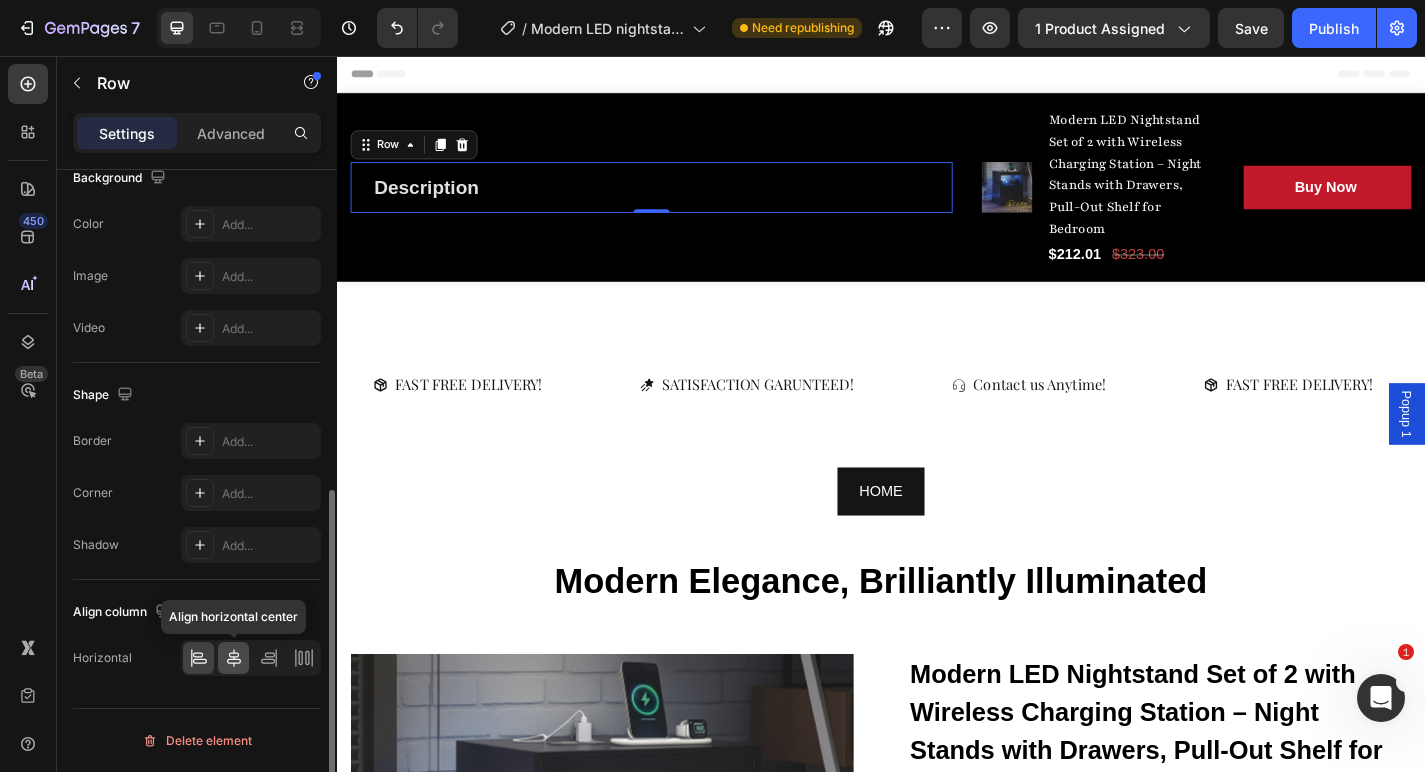 click 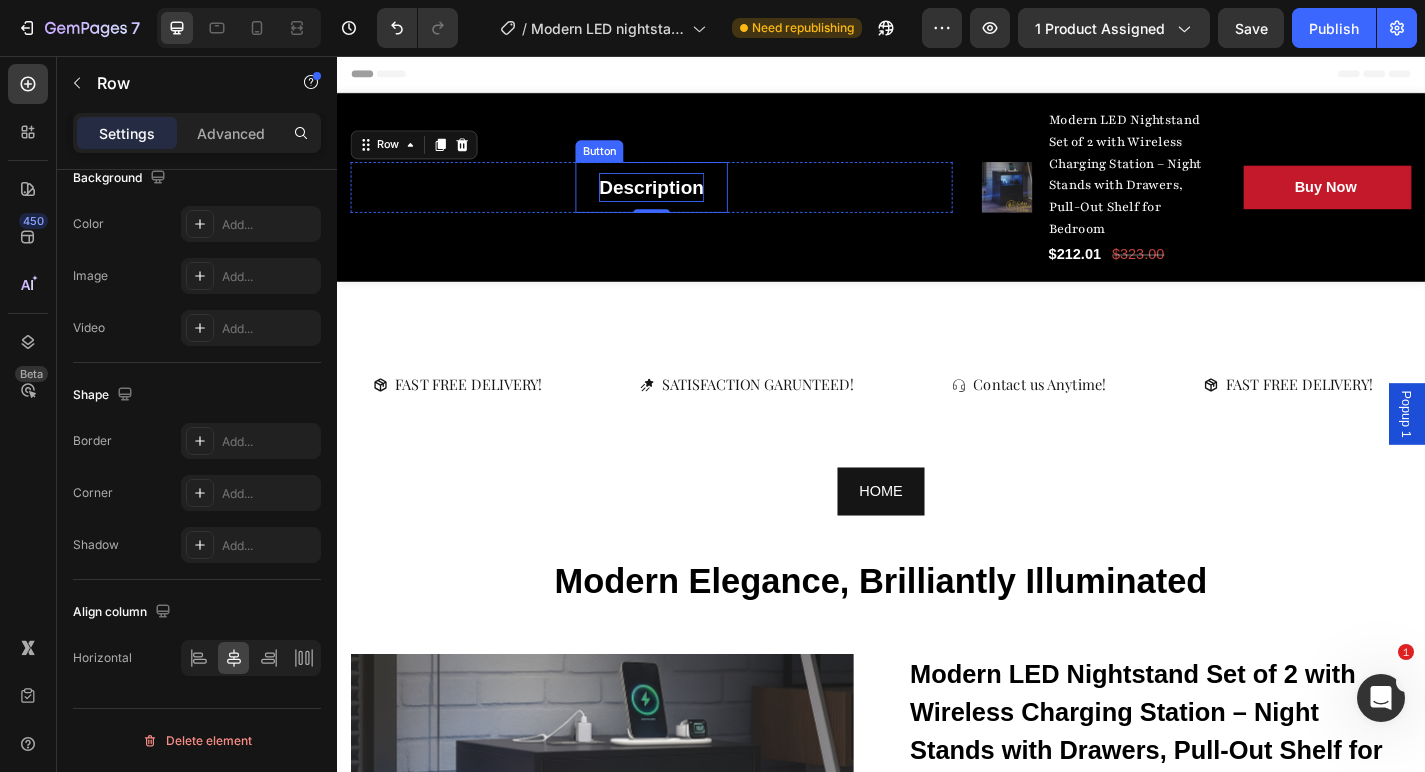 click on "Description" at bounding box center [684, 201] 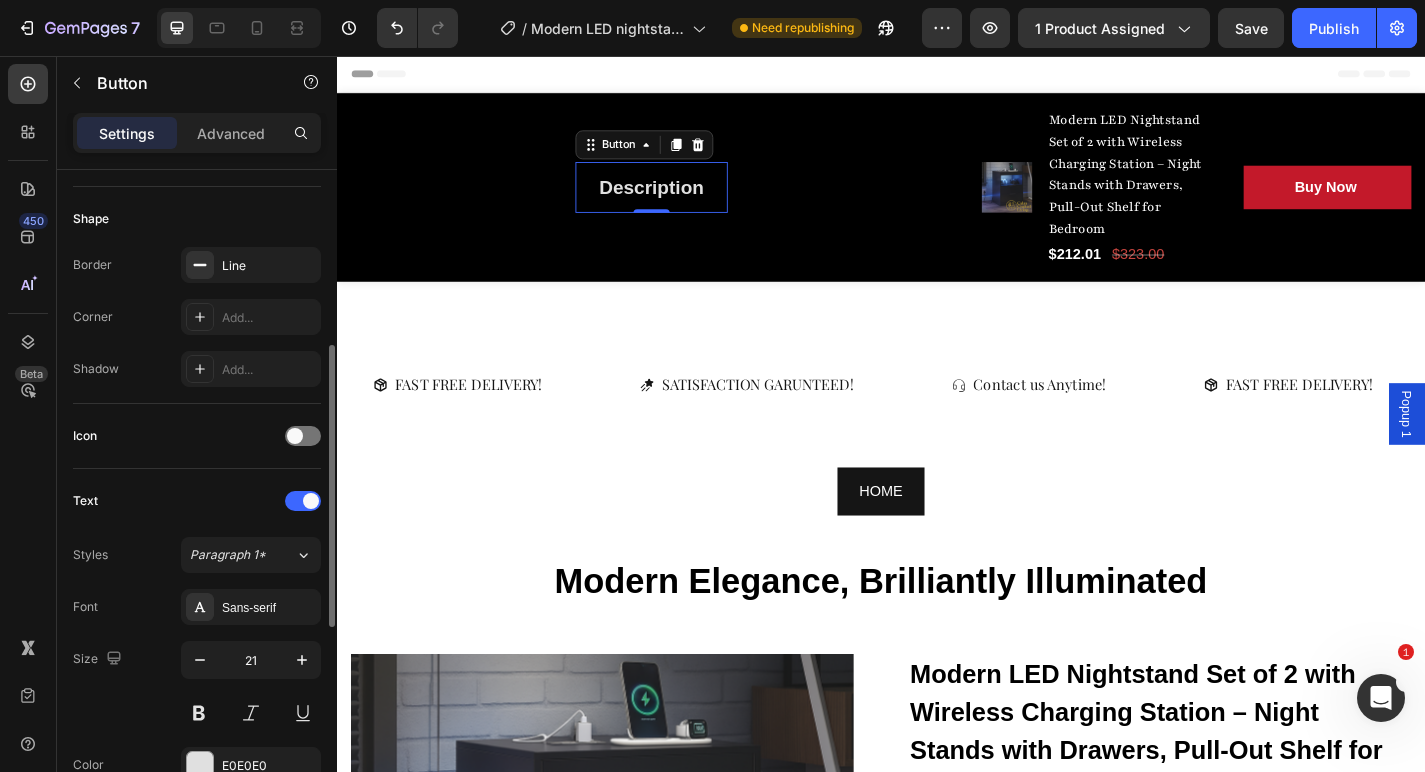 scroll, scrollTop: 363, scrollLeft: 0, axis: vertical 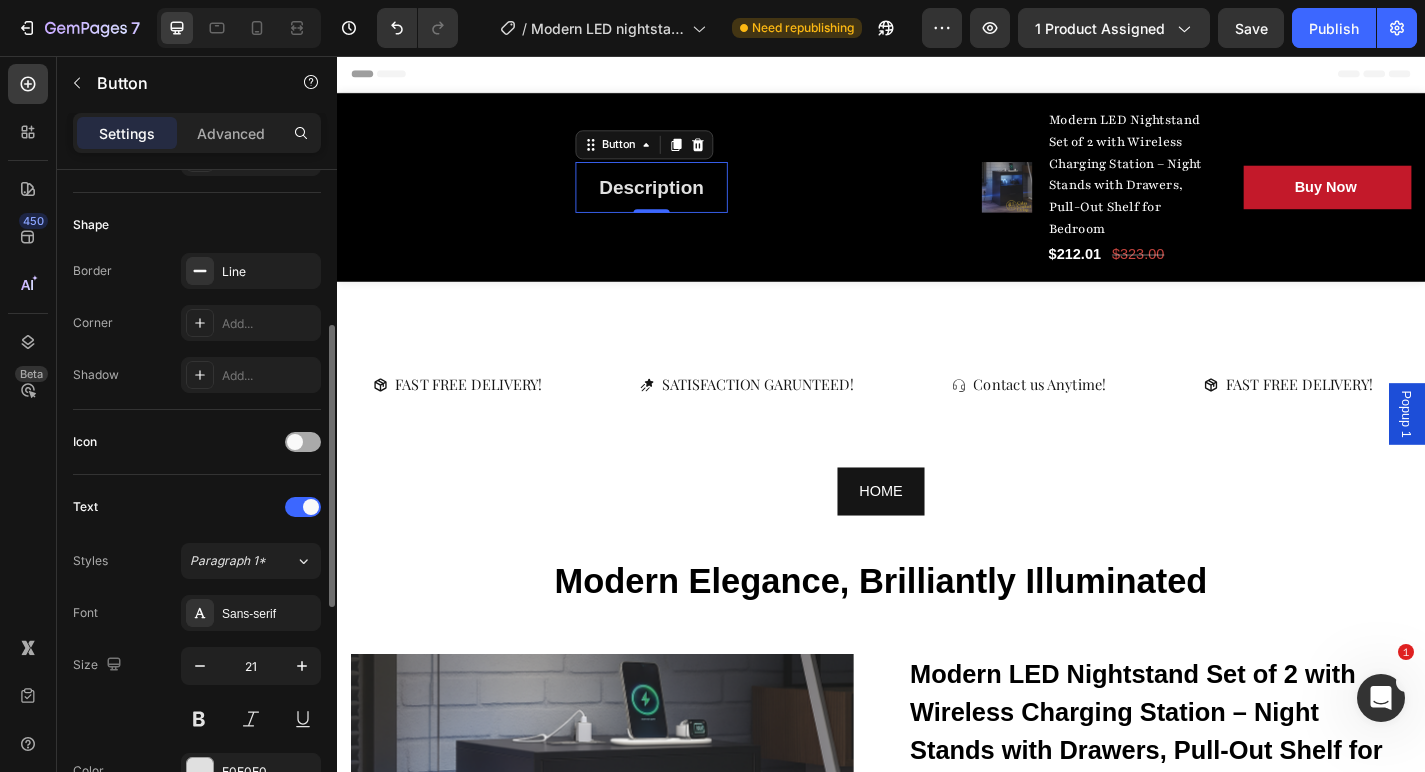 click at bounding box center (303, 442) 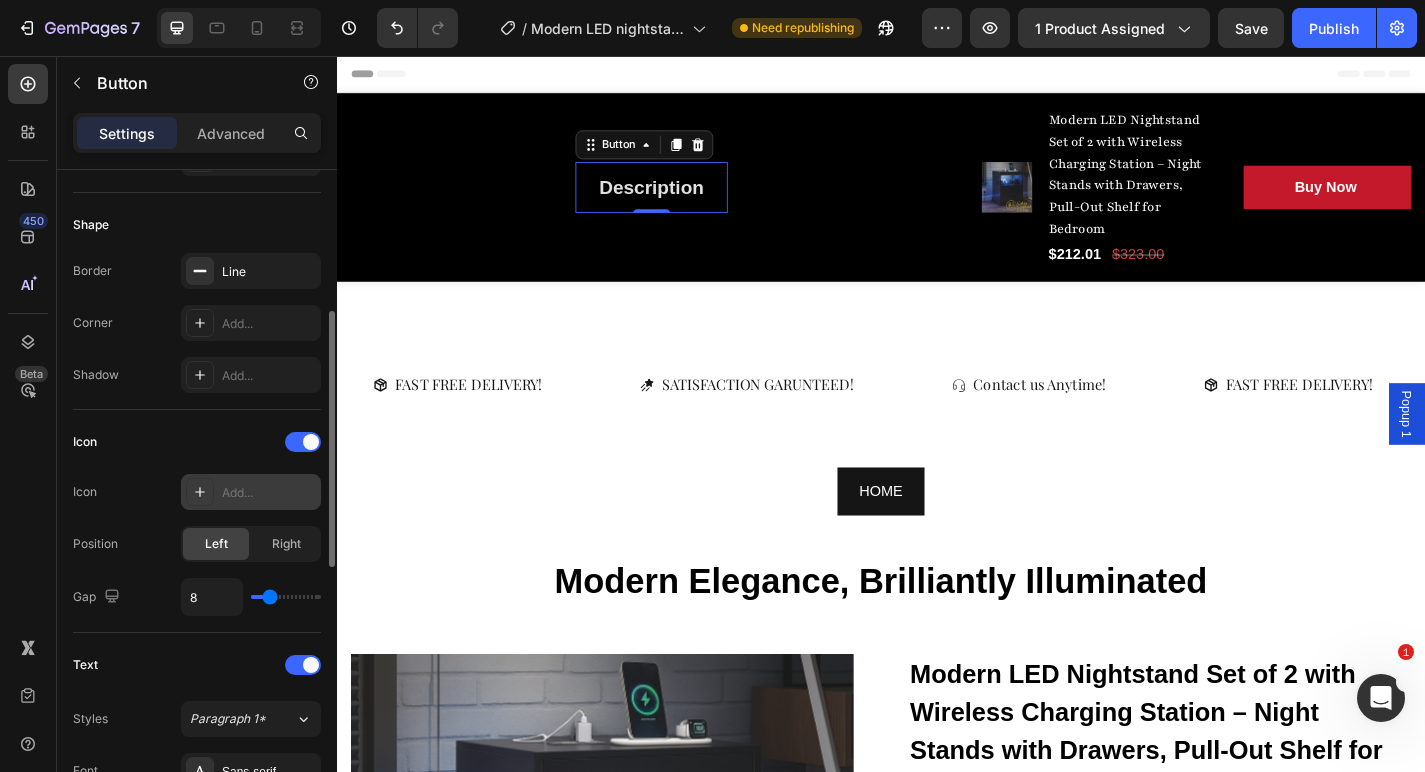 click on "Add..." at bounding box center (269, 493) 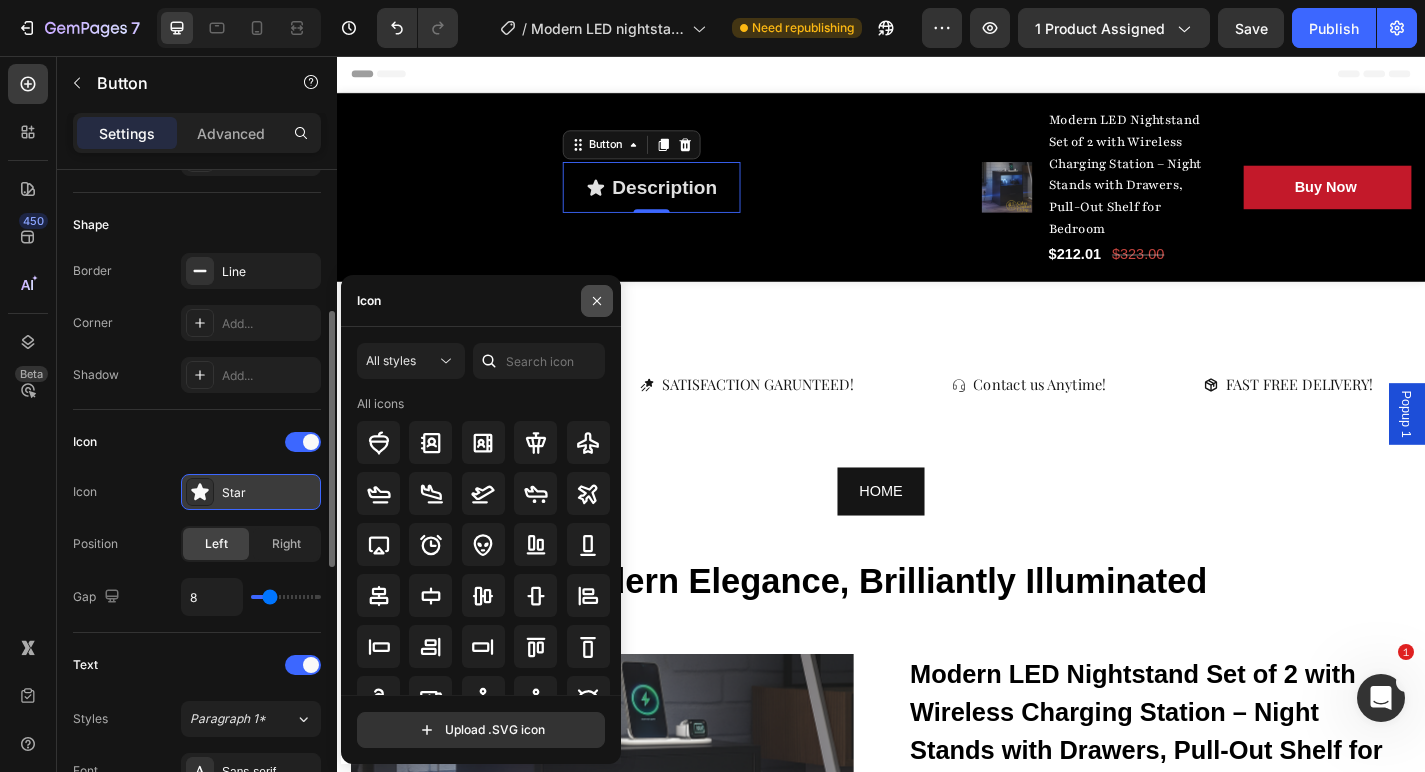 click 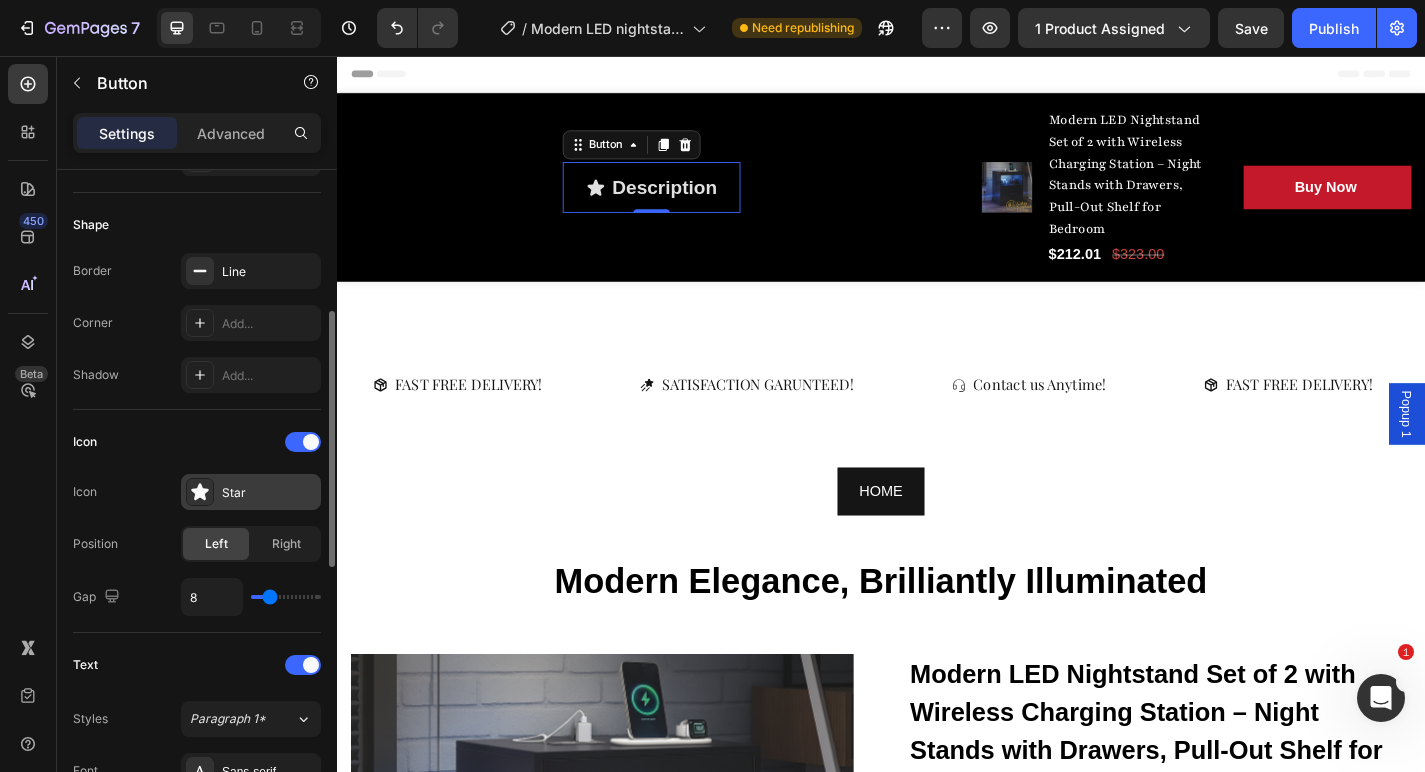 click on "Star" at bounding box center (269, 493) 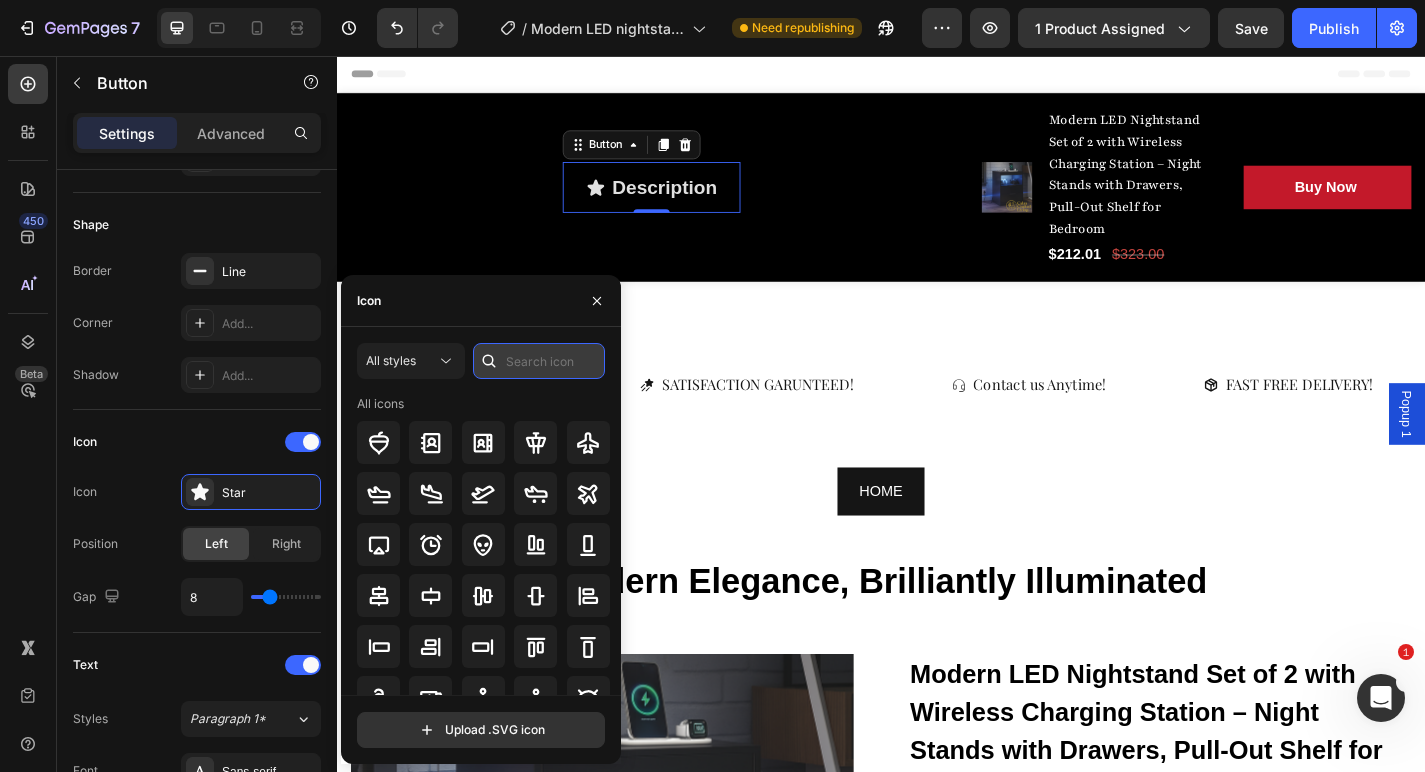 click at bounding box center [539, 361] 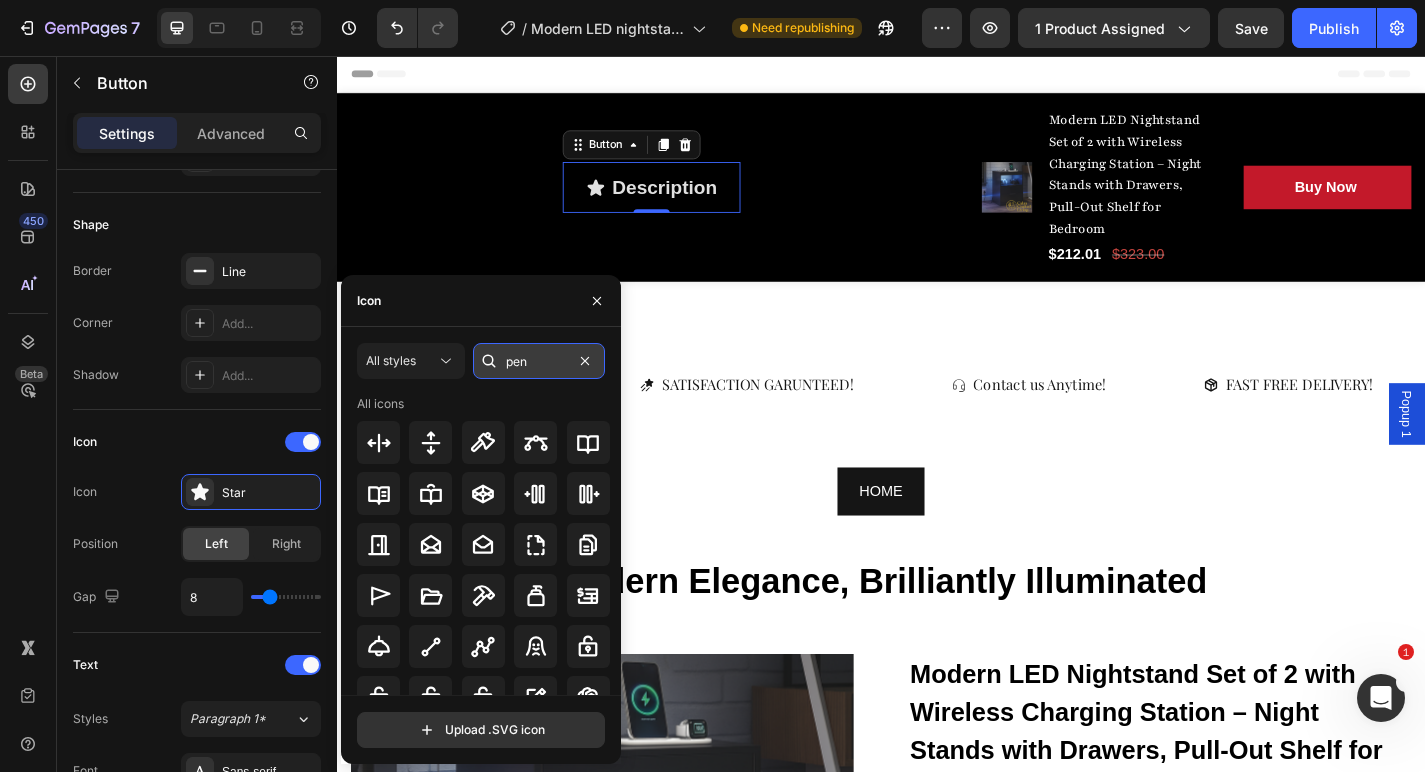 type on "pen" 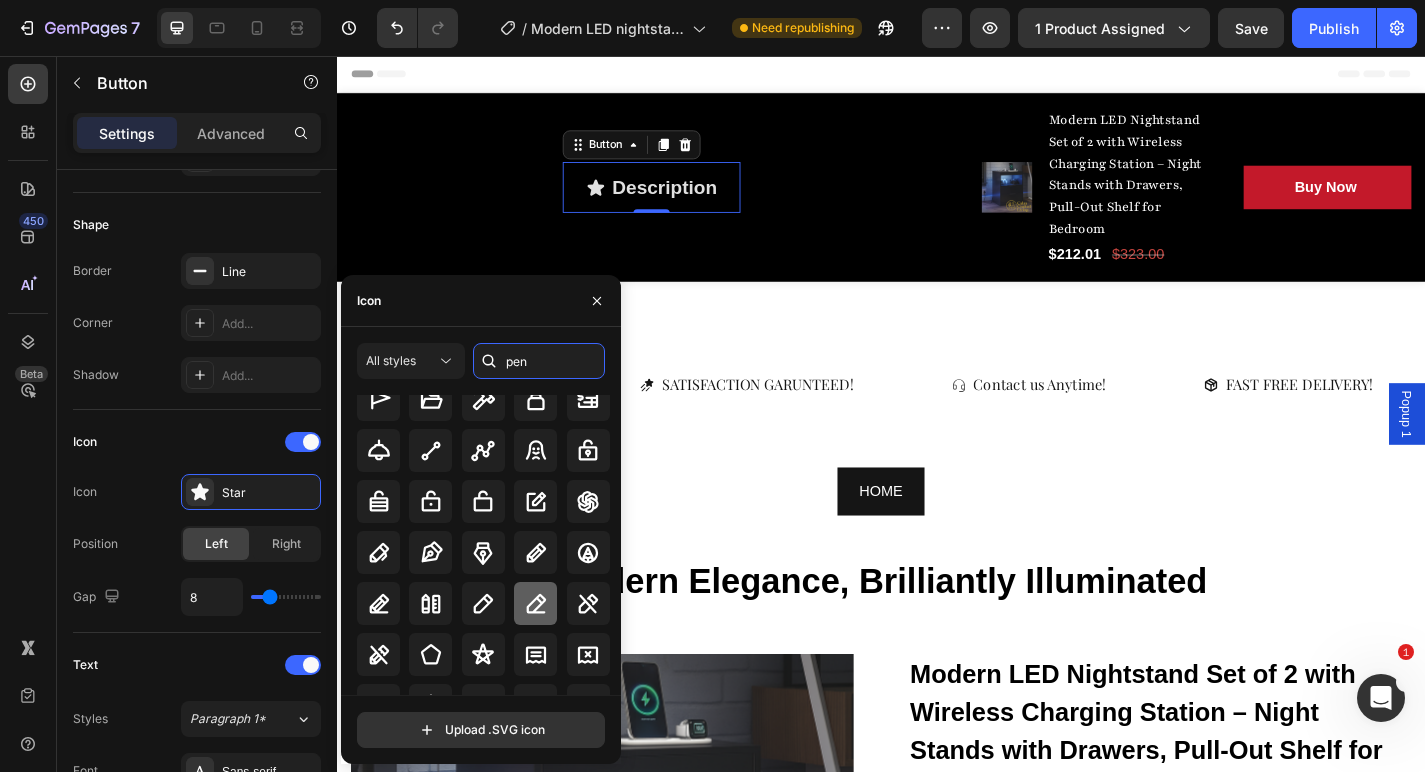 scroll, scrollTop: 212, scrollLeft: 0, axis: vertical 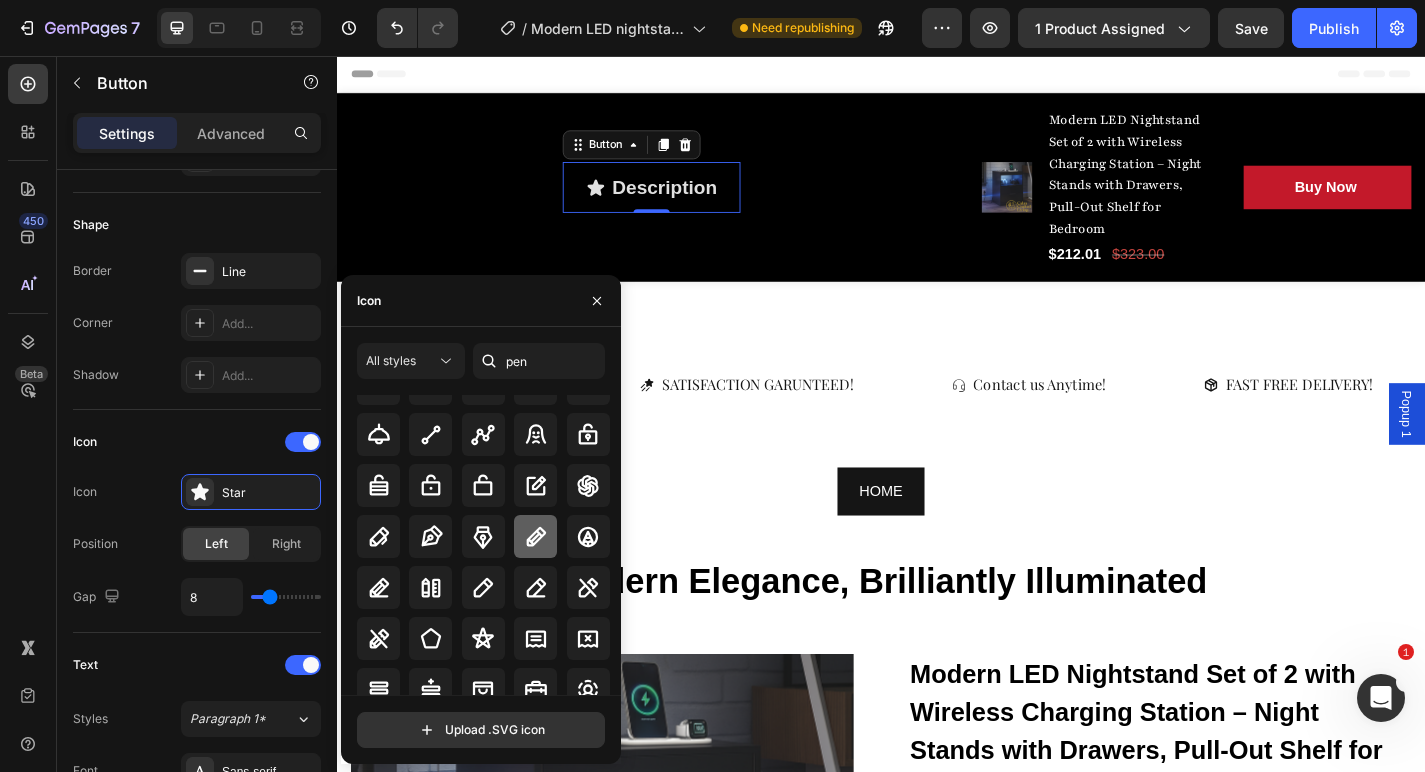click 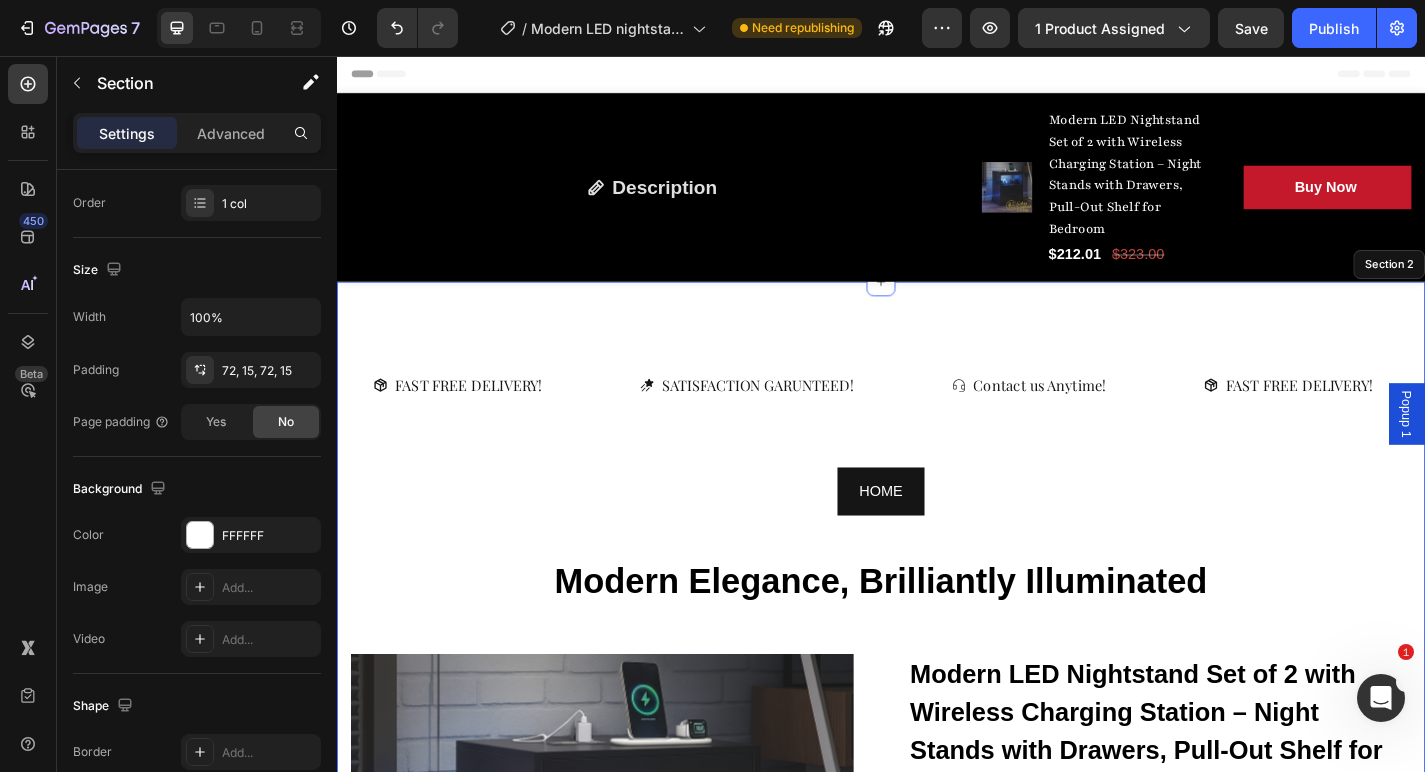 click on "FAST FREE DELIVERY! Button
SATISFACTION GARUNTEED! Button
Contact us Anytime! Button
FAST FREE DELIVERY! Button
SATISFACTION GARUNTEED! Button
Contact us Anytime! Button
FAST FREE DELIVERY! Button
SATISFACTION GARUNTEED! Button
Contact us Anytime! Button
FAST FREE DELIVERY! Button
SATISFACTION GARUNTEED! Button
Contact us Anytime! Button
FAST FREE DELIVERY! Button
SATISFACTION GARUNTEED! Button
Contact us Anytime! Button
FAST FREE DELIVERY! Button
SATISFACTION GARUNTEED! Button
Contact us Anytime! Button Marquee HOME Button Modern Elegance, Brilliantly Illuminated Heading Row Product Images Modern LED Nightstand Set of 2 with Wireless Charging Station – Night Stands with Drawers, Pull-Out Shelf for Bedroom (P) Title Icon Row" at bounding box center [937, 1435] 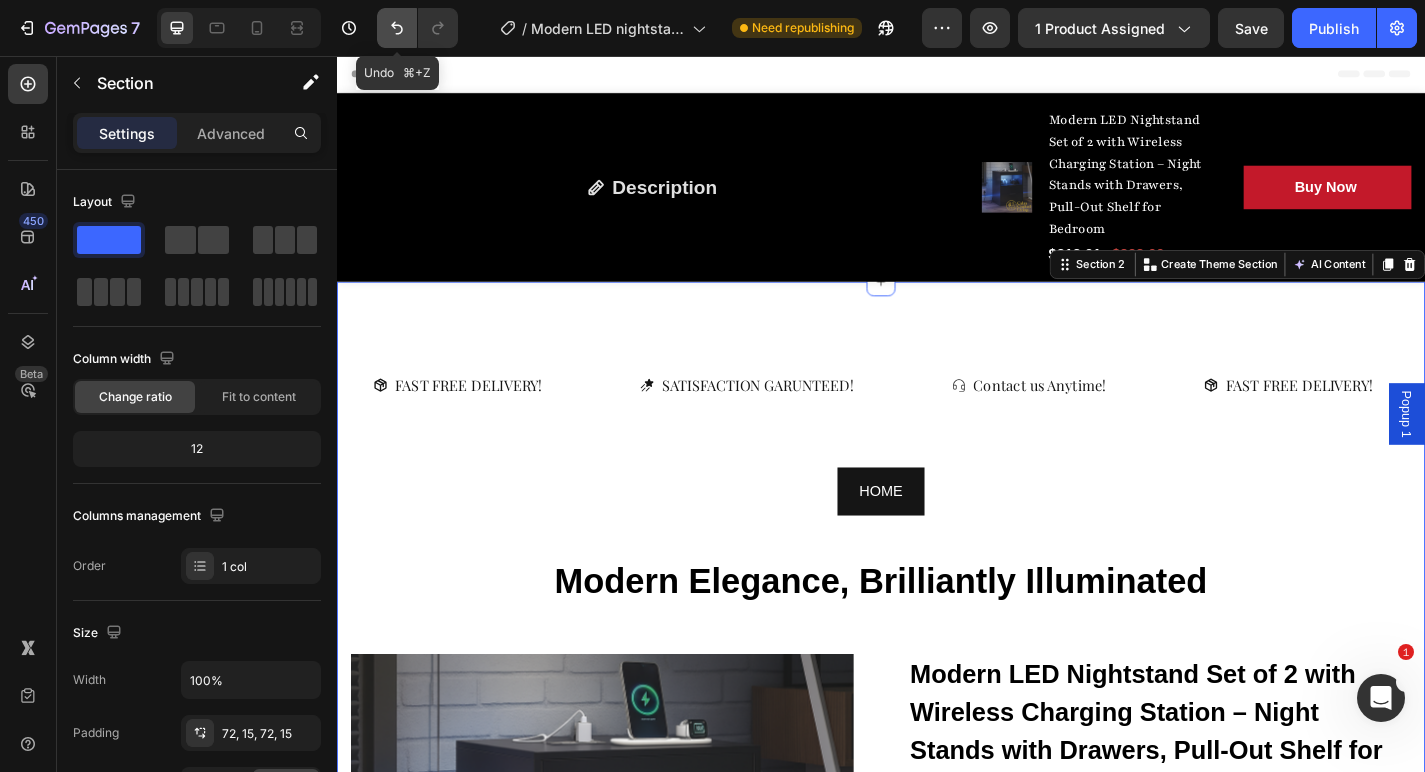 click 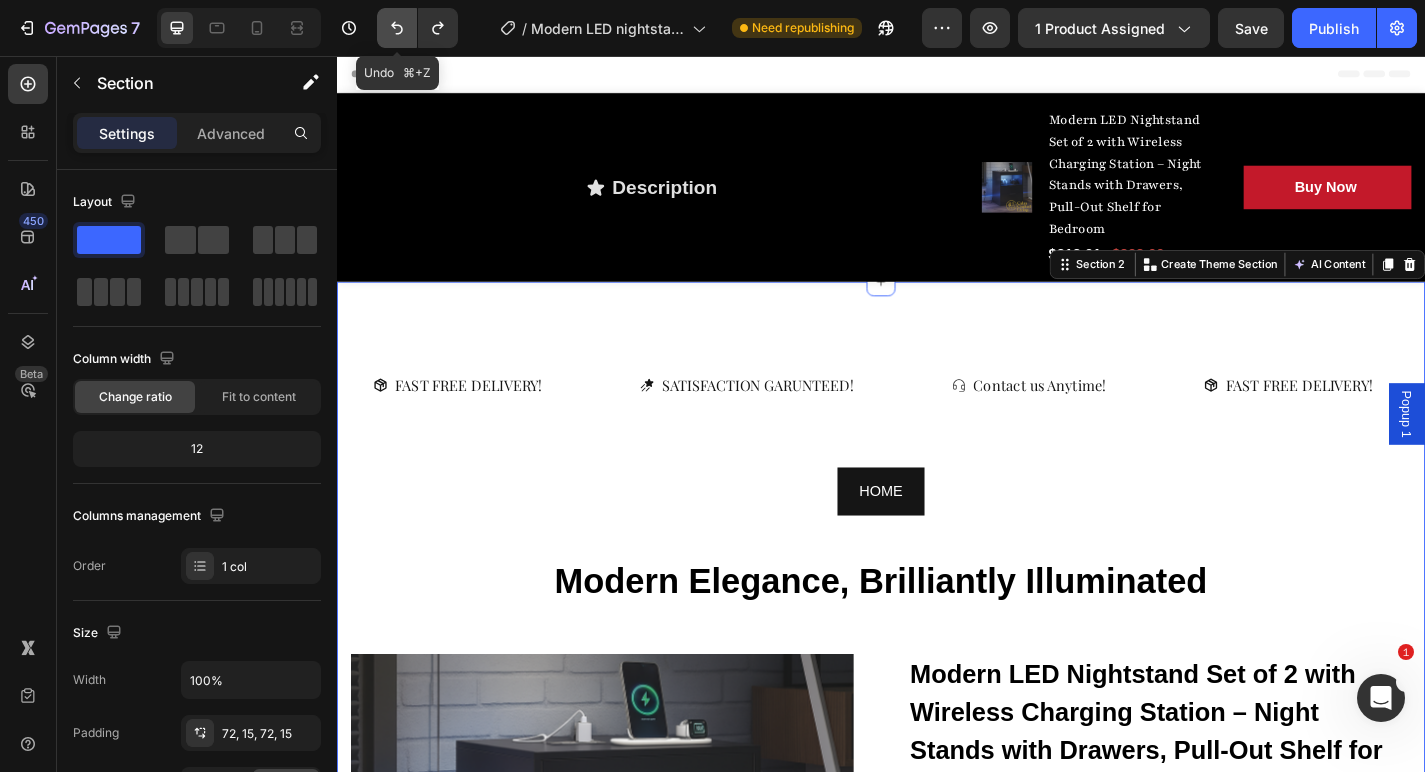 click 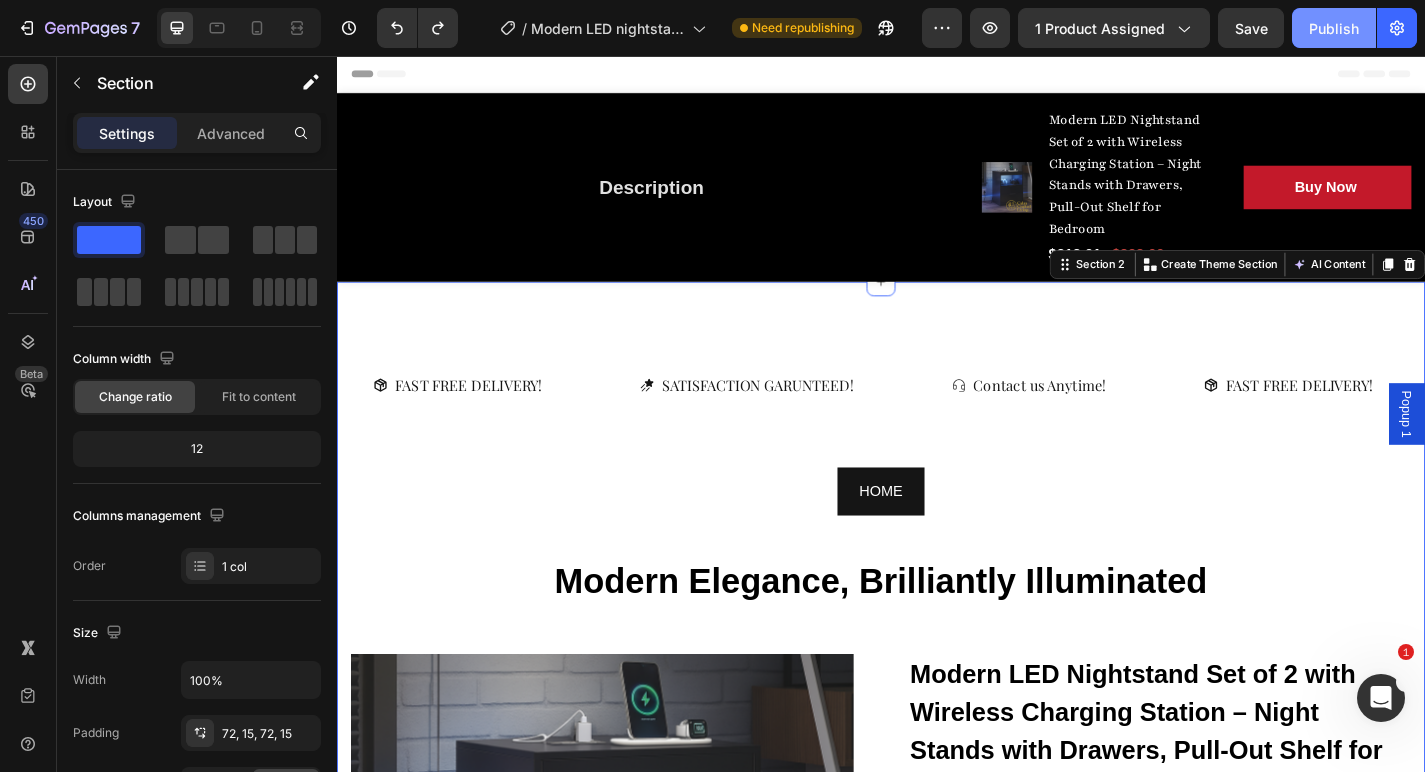 click on "Publish" at bounding box center (1334, 28) 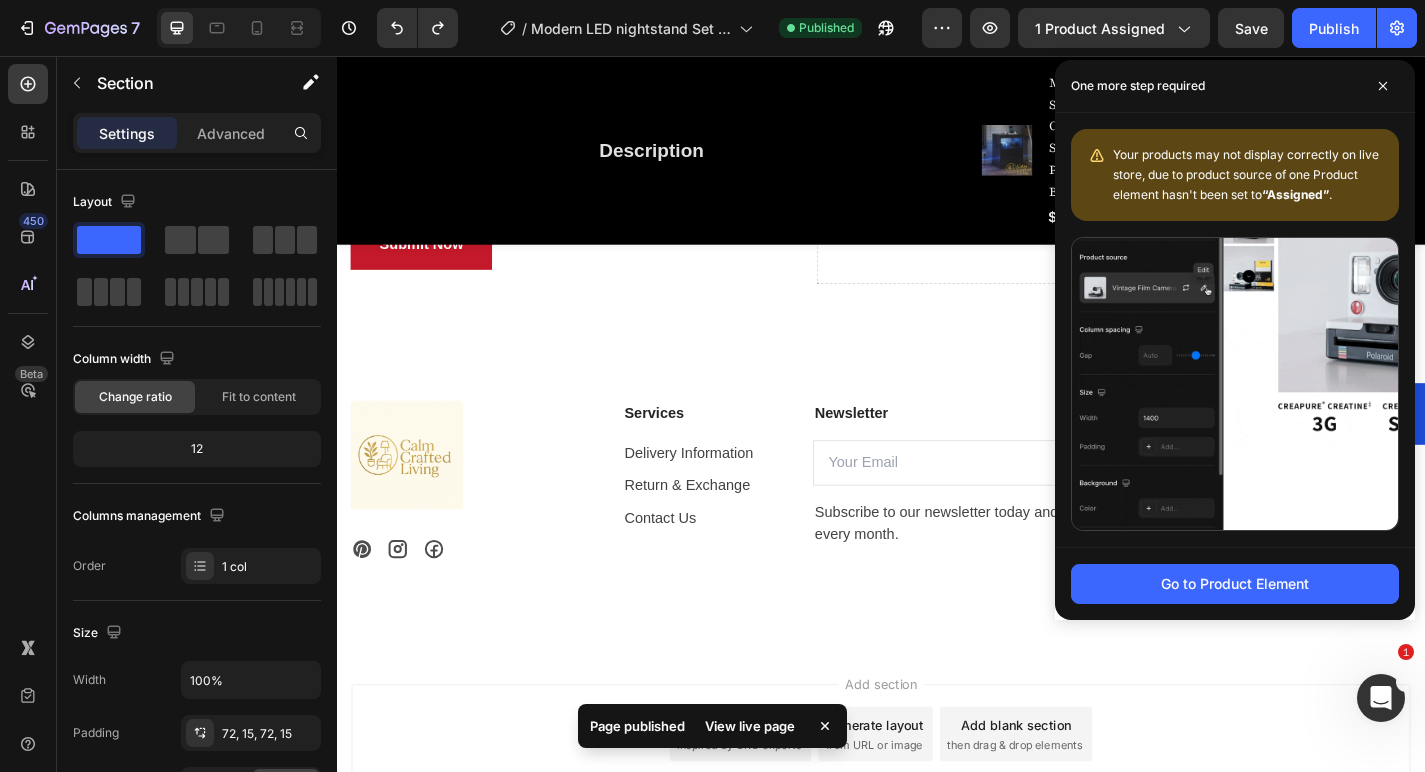 scroll, scrollTop: 6268, scrollLeft: 0, axis: vertical 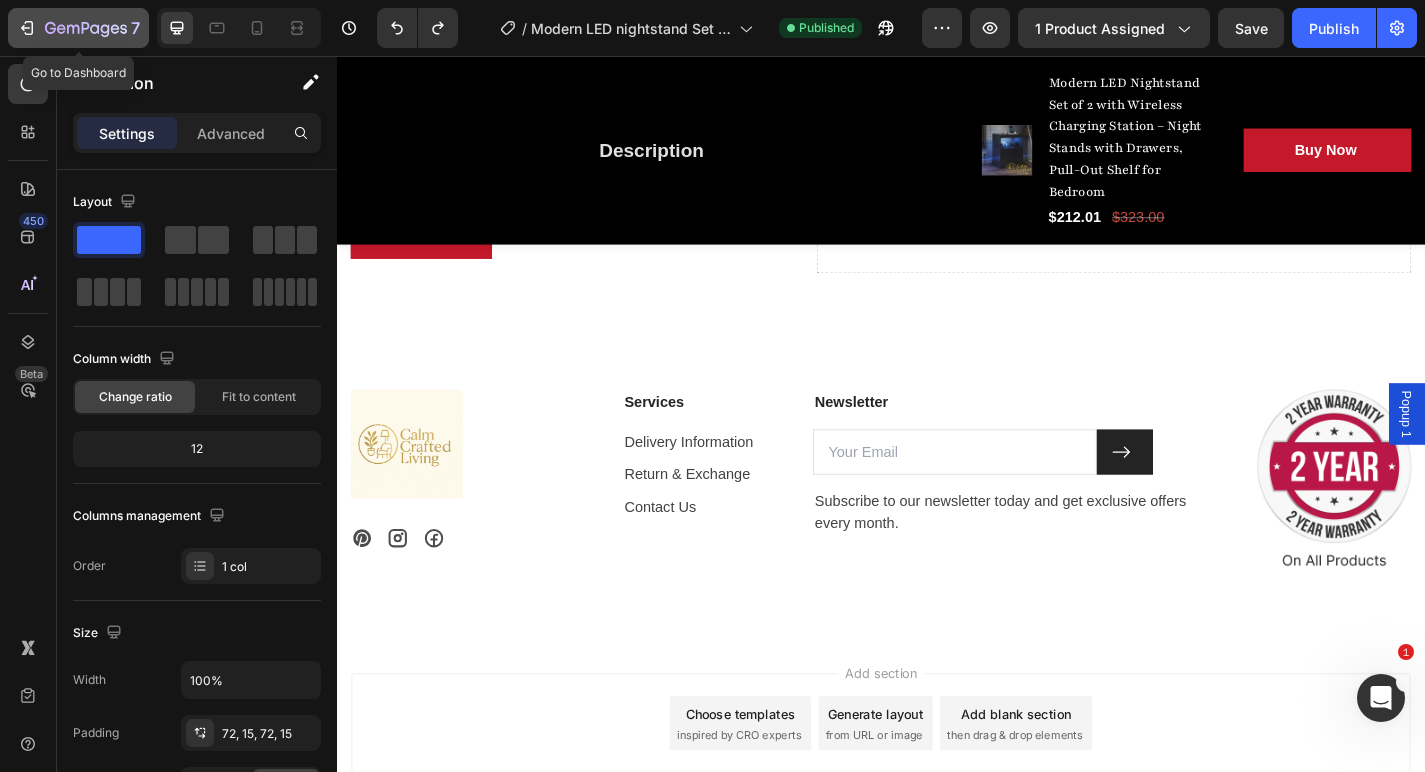 click 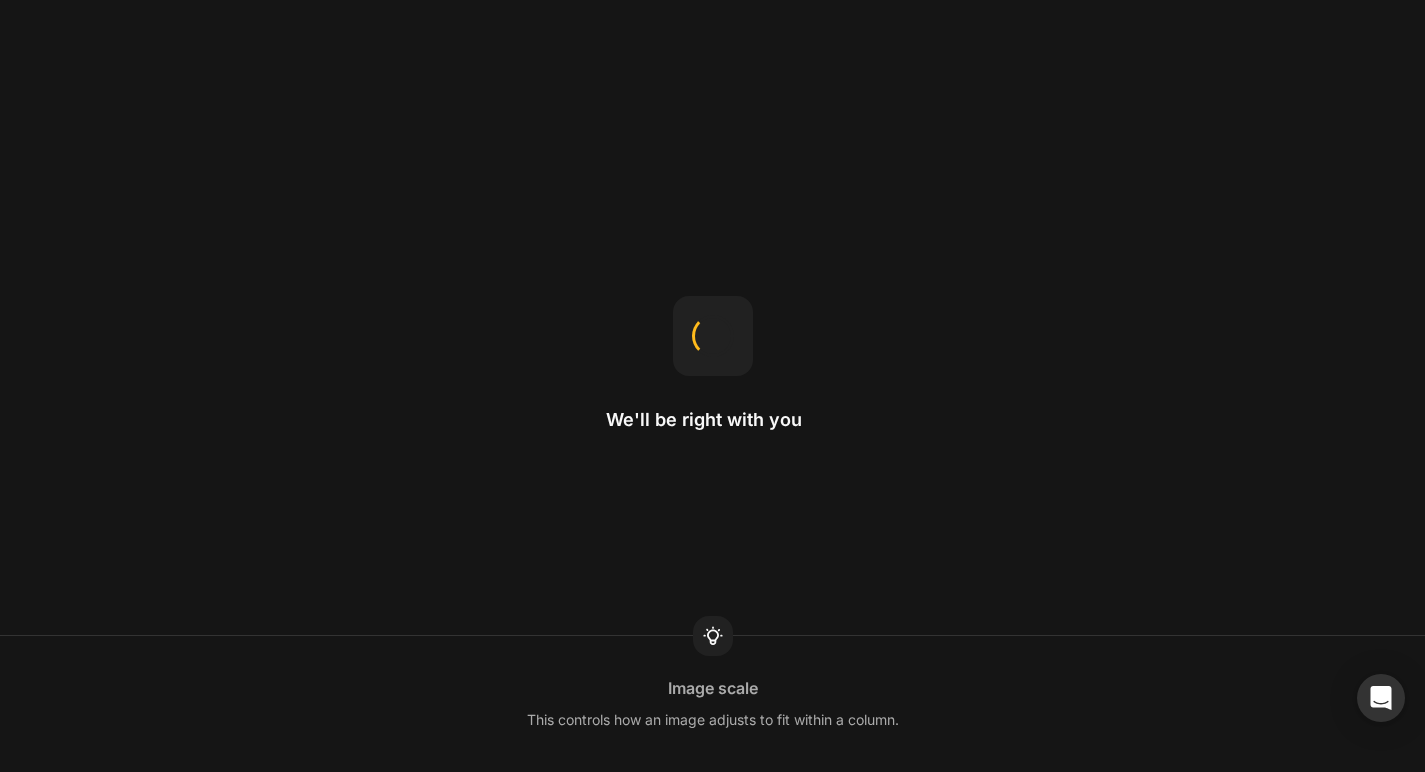 scroll, scrollTop: 0, scrollLeft: 0, axis: both 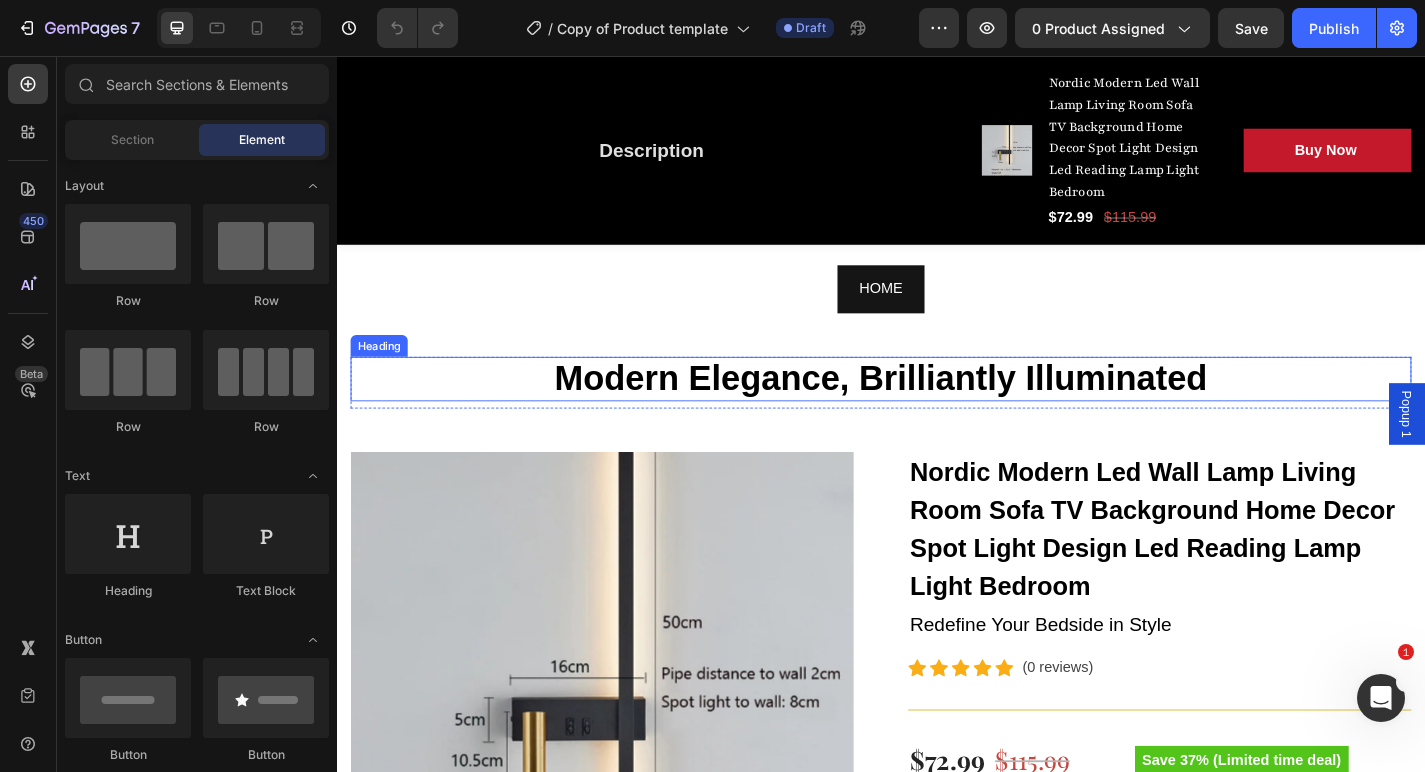click on "Modern Elegance, Brilliantly Illuminated" at bounding box center [937, 413] 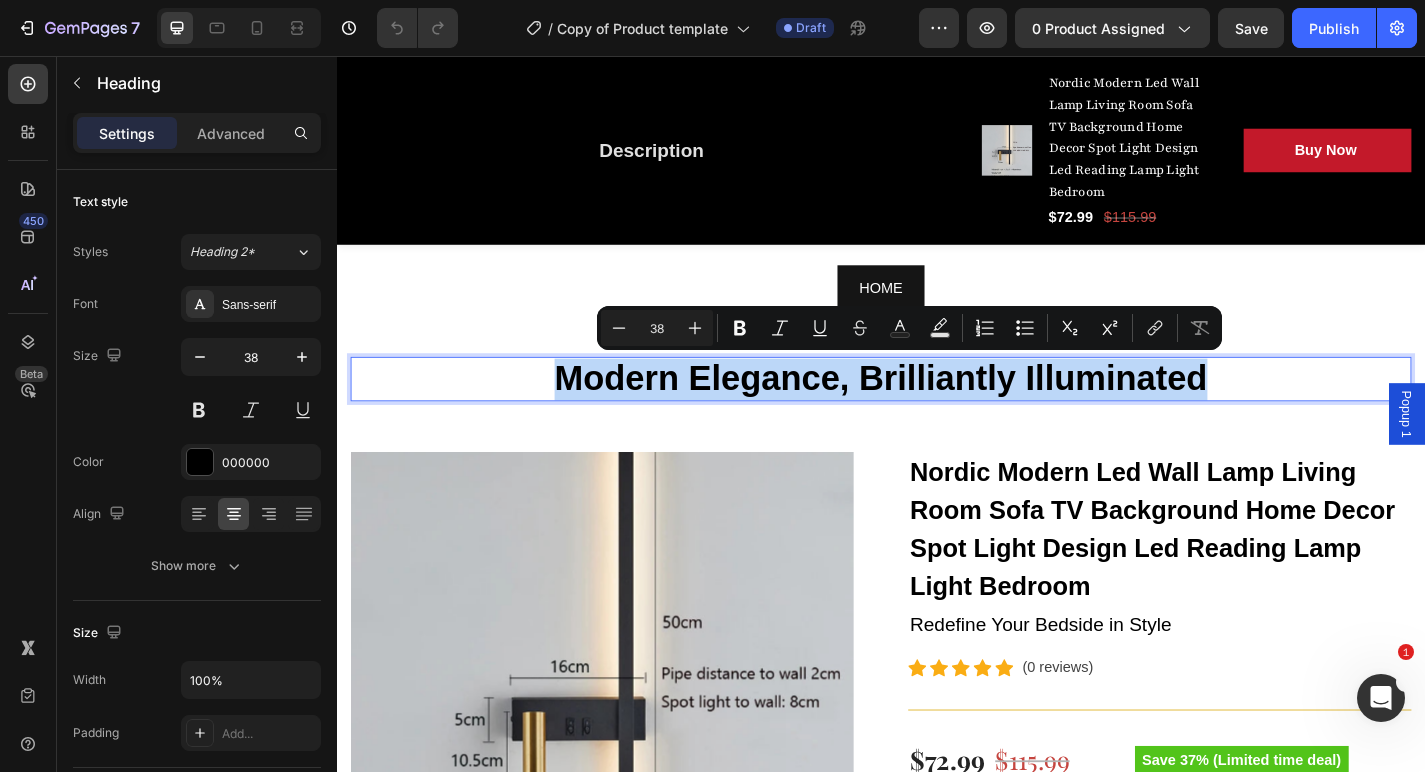 drag, startPoint x: 1310, startPoint y: 407, endPoint x: 584, endPoint y: 401, distance: 726.0248 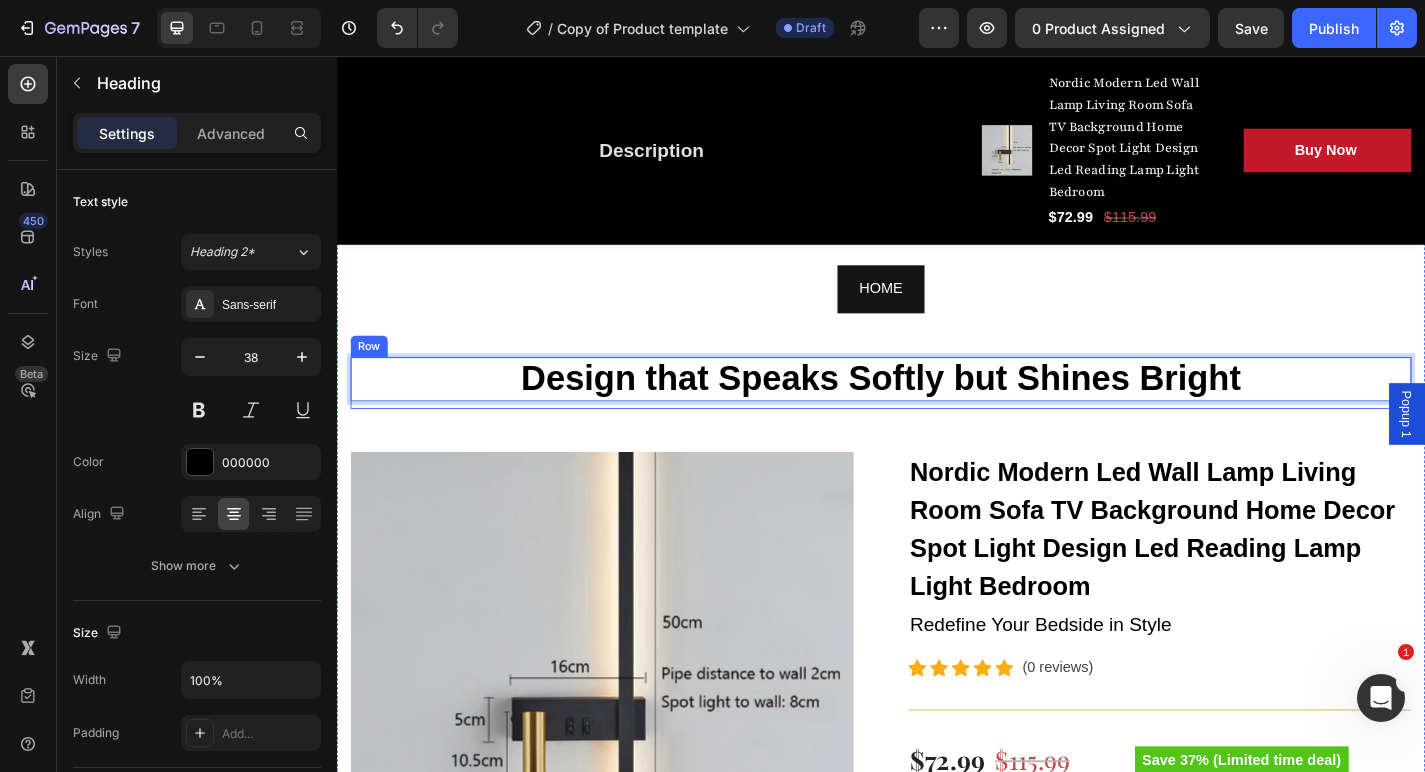 click on "FAST FREE DELIVERY! Button SATISFACTION GARUNTEED! Button Contact us Anytime! Button FAST FREE DELIVERY! Button SATISFACTION GARUNTEED! Button Contact us Anytime! Button FAST FREE DELIVERY! Button SATISFACTION GARUNTEED! Button Contact us Anytime! Button FAST FREE DELIVERY! Button SATISFACTION GARUNTEED! Button Contact us Anytime! Button FAST FREE DELIVERY! Button SATISFACTION GARUNTEED! Button Contact us Anytime! Button Marquee HOME Button Design that Speaks Softly but Shines Bright Heading 8 Row Product Images Nordic Modern Led Wall Lamp Living Room Sofa TV Background Home Decor Spot Light Design Led Reading Lamp Light Bedroom (P) Title" at bounding box center (937, 1143) 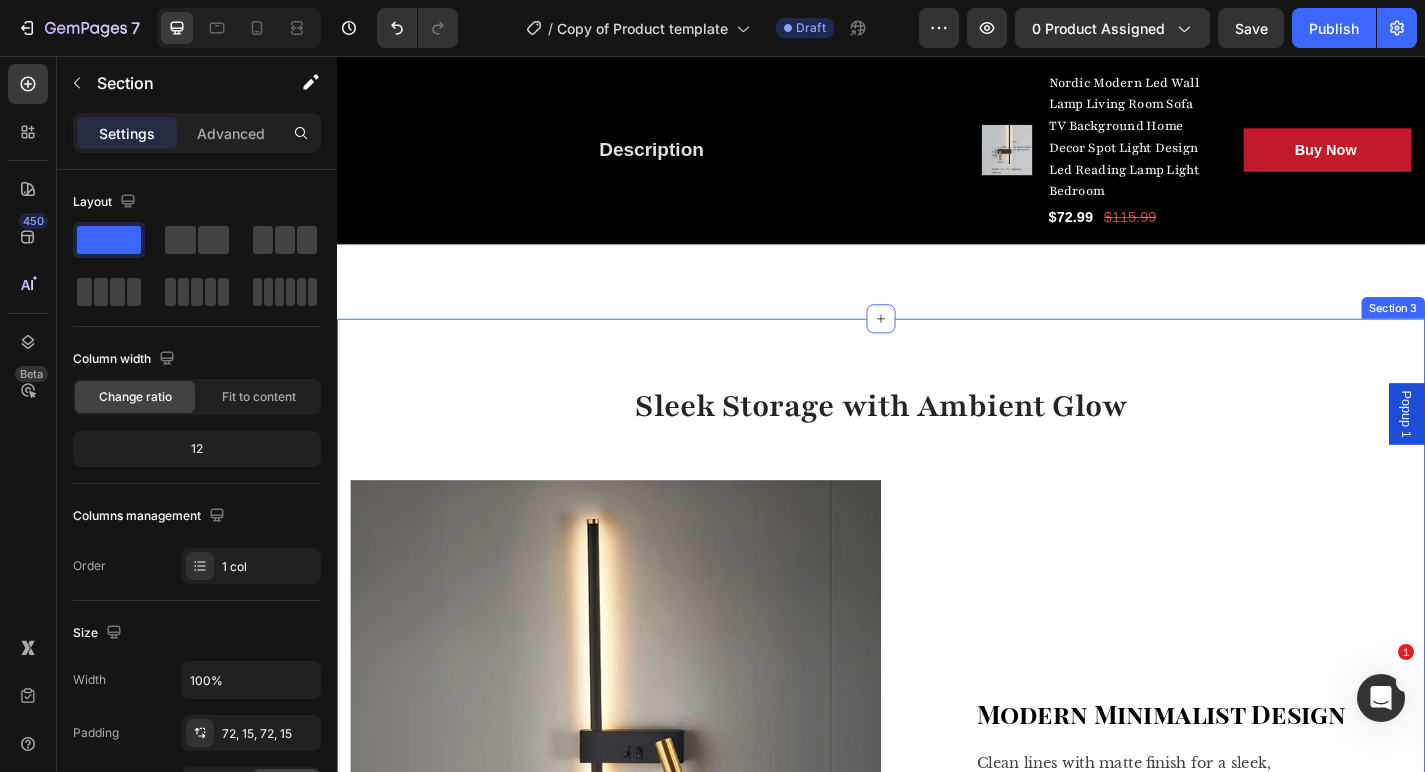 scroll, scrollTop: 2098, scrollLeft: 0, axis: vertical 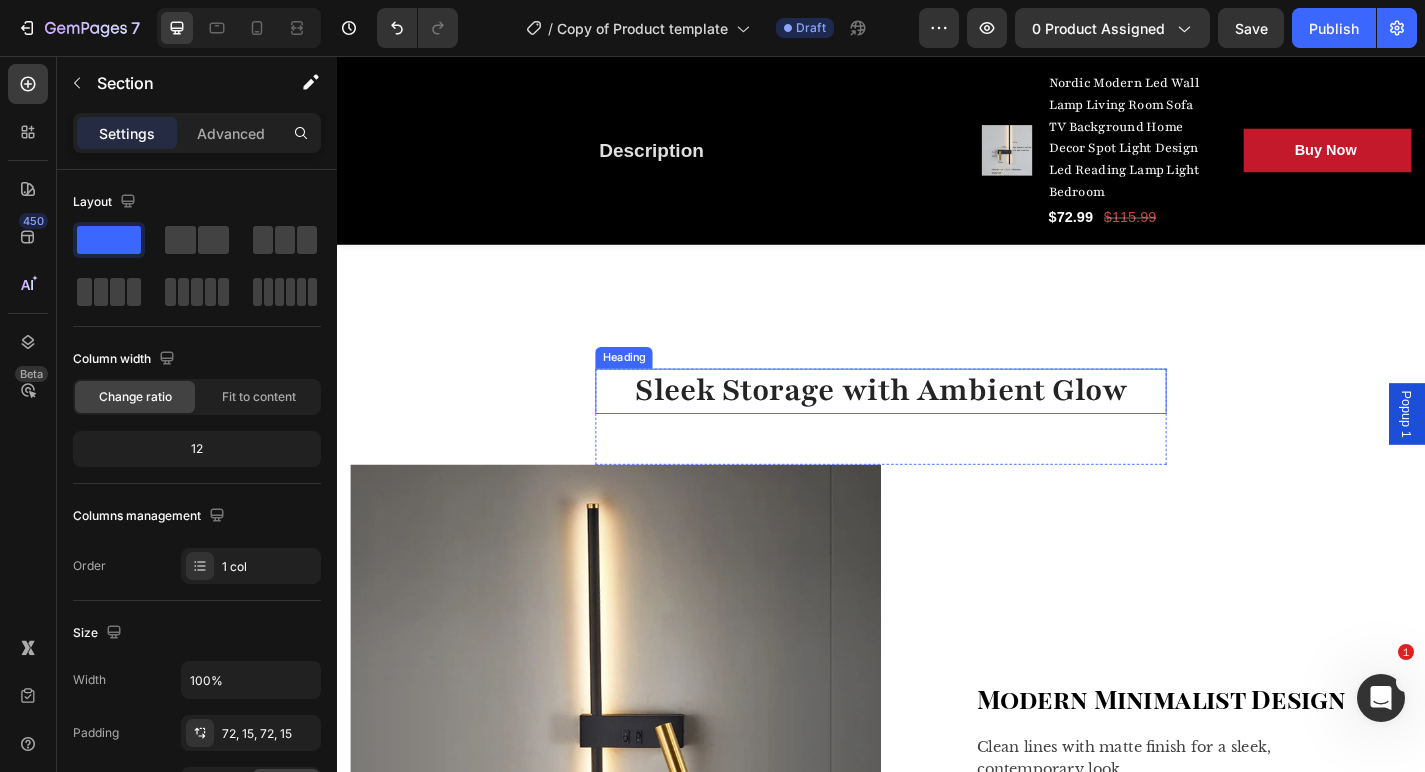 click on "Sleek Storage with Ambient Glow" at bounding box center (937, 426) 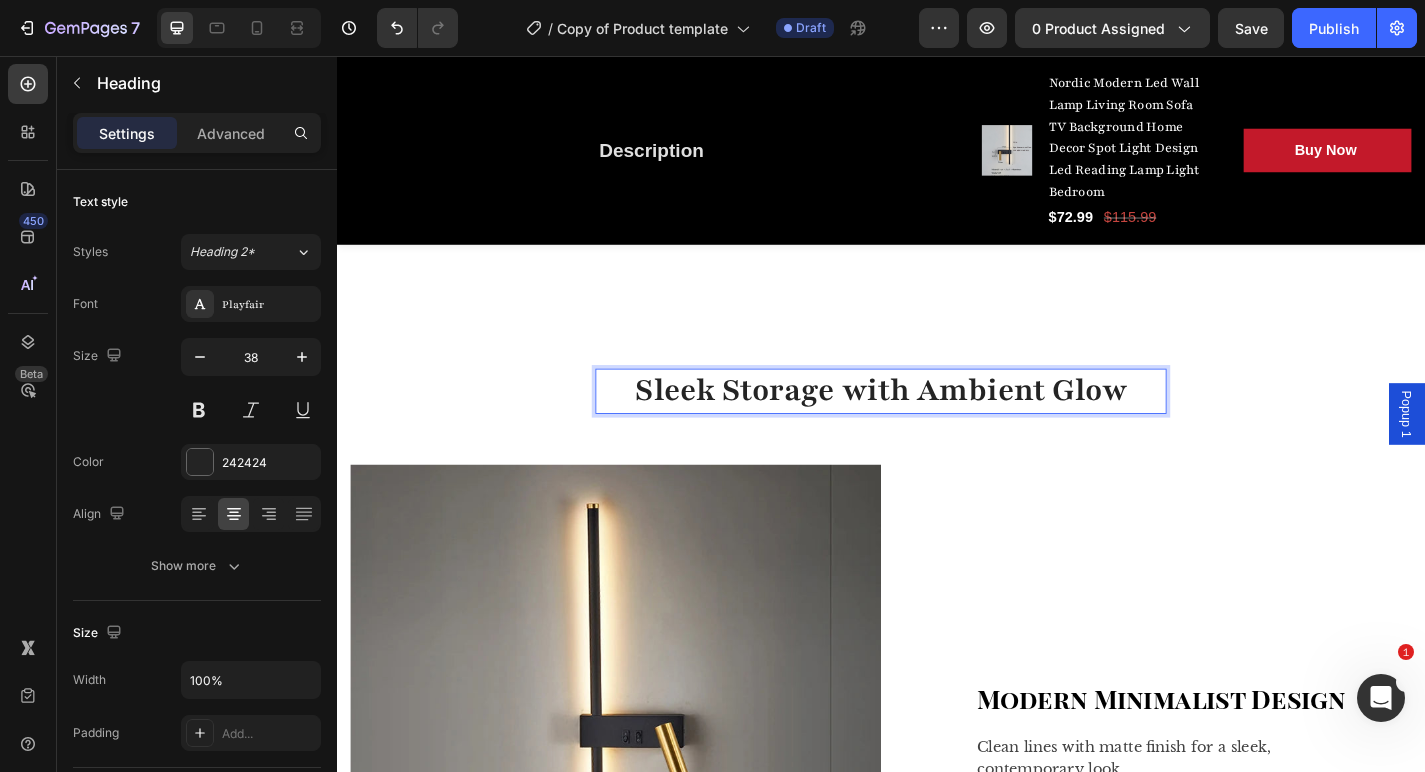 click on "Sleek Storage with Ambient Glow" at bounding box center (937, 426) 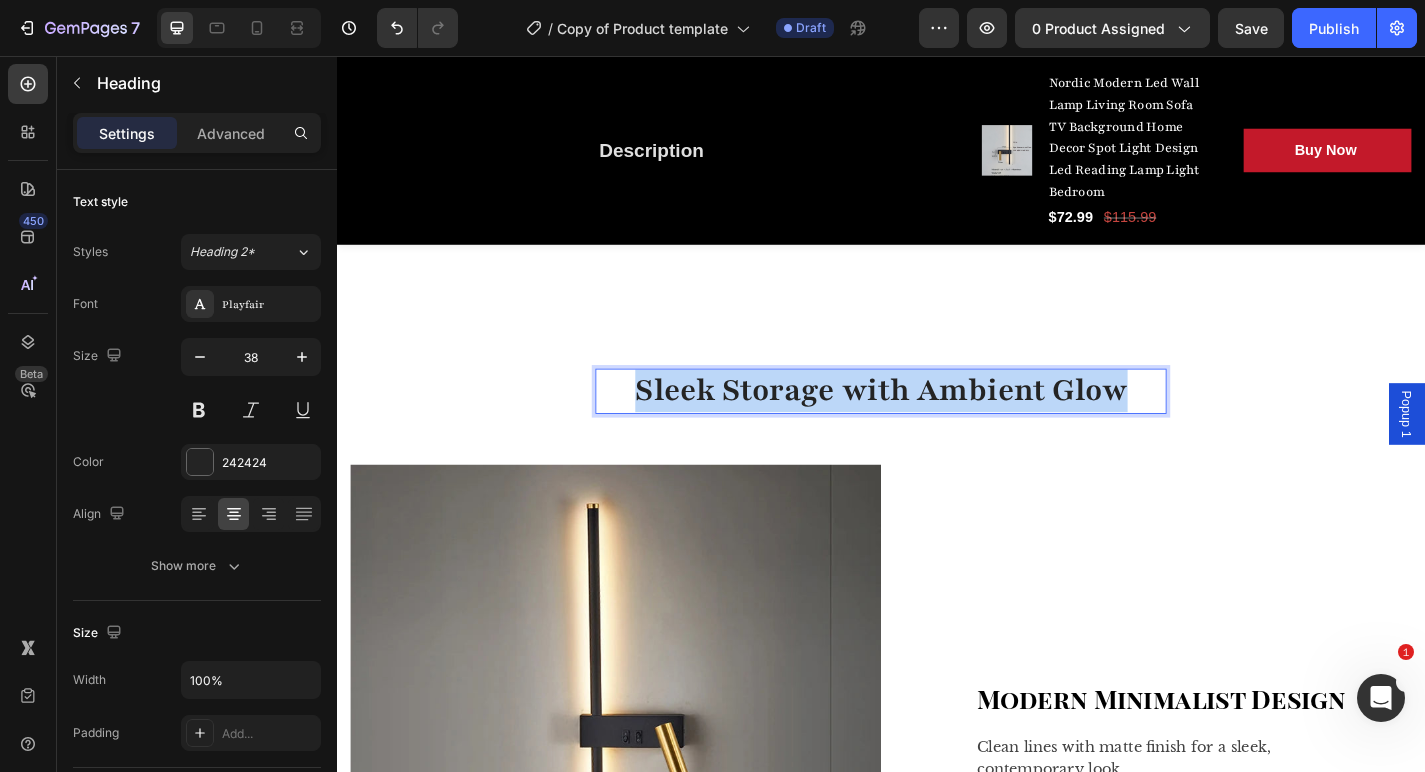 drag, startPoint x: 1204, startPoint y: 437, endPoint x: 668, endPoint y: 434, distance: 536.0084 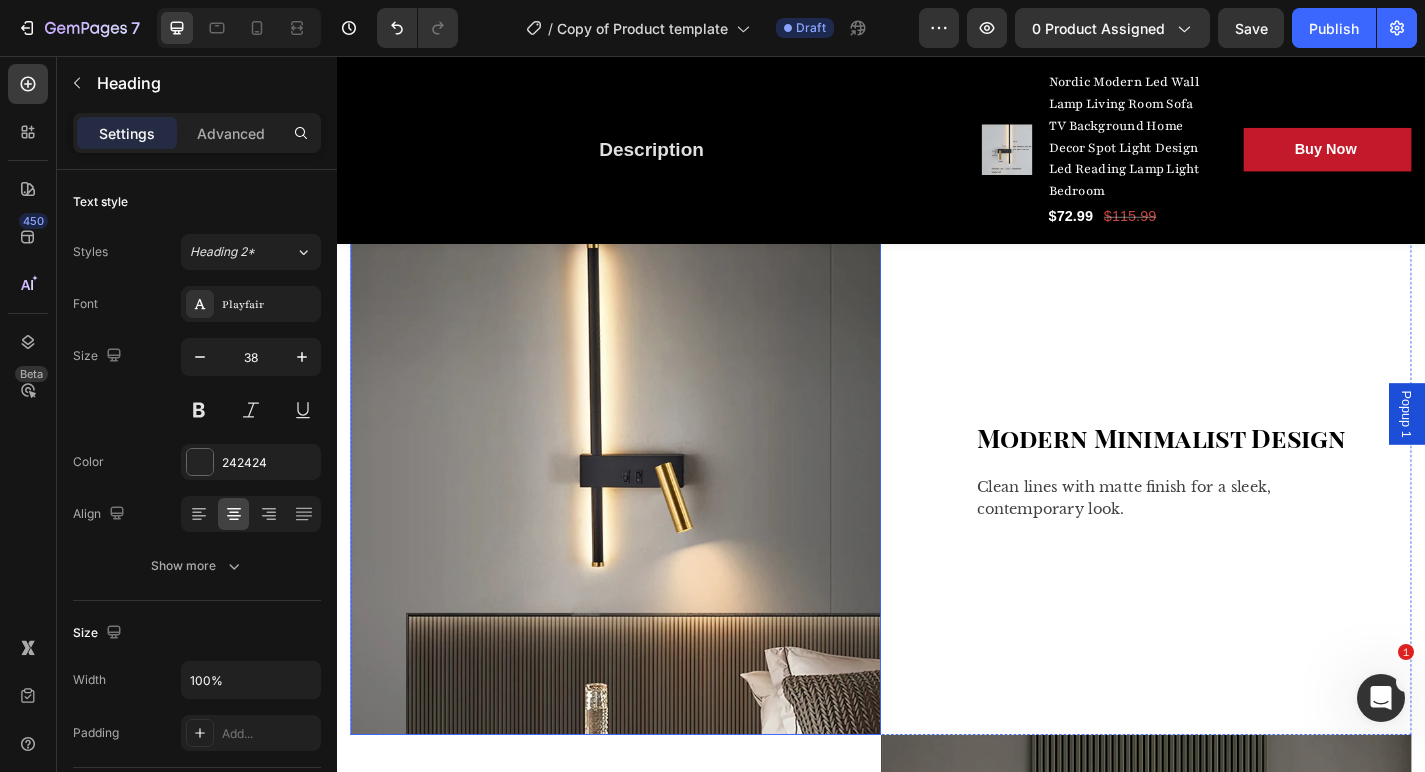 scroll, scrollTop: 2358, scrollLeft: 0, axis: vertical 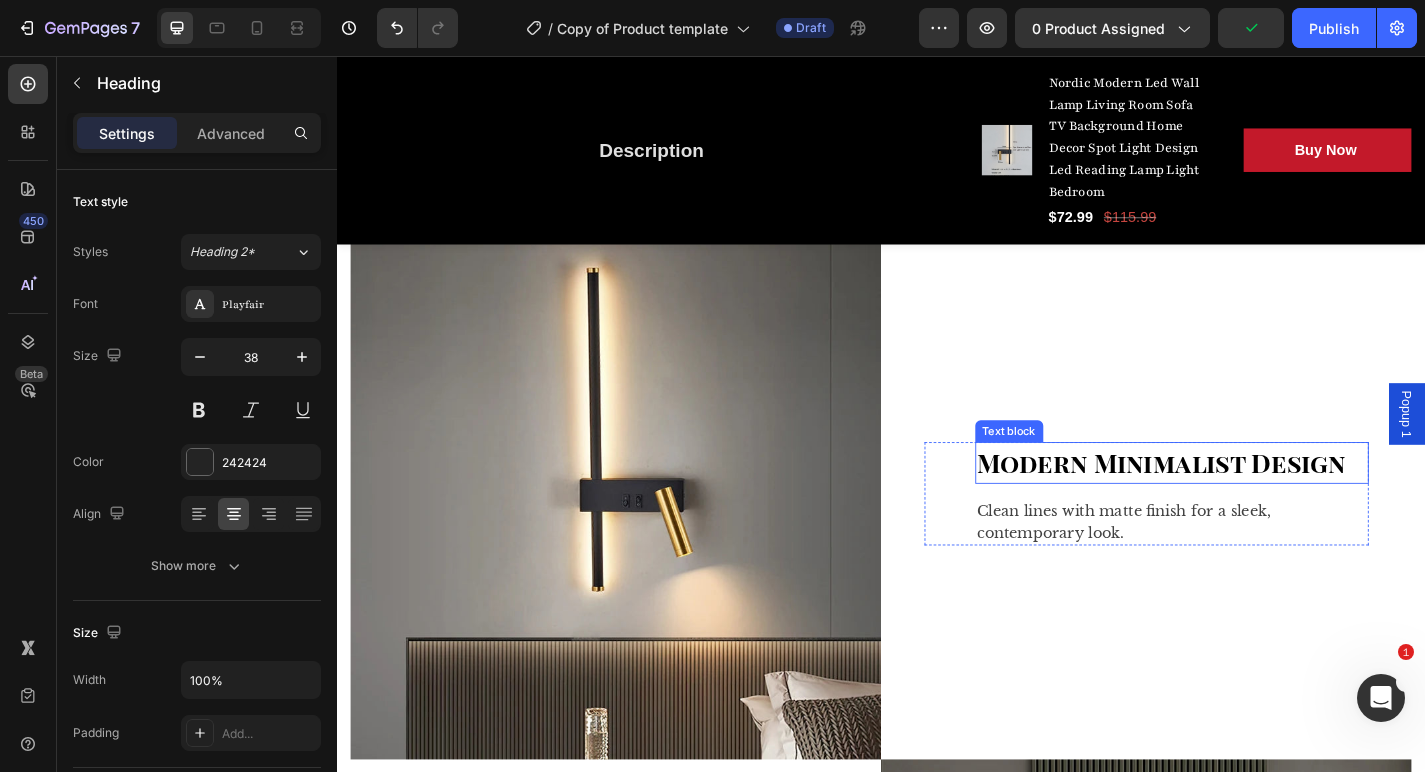 click on "Modern Minimalist Design" at bounding box center (1258, 505) 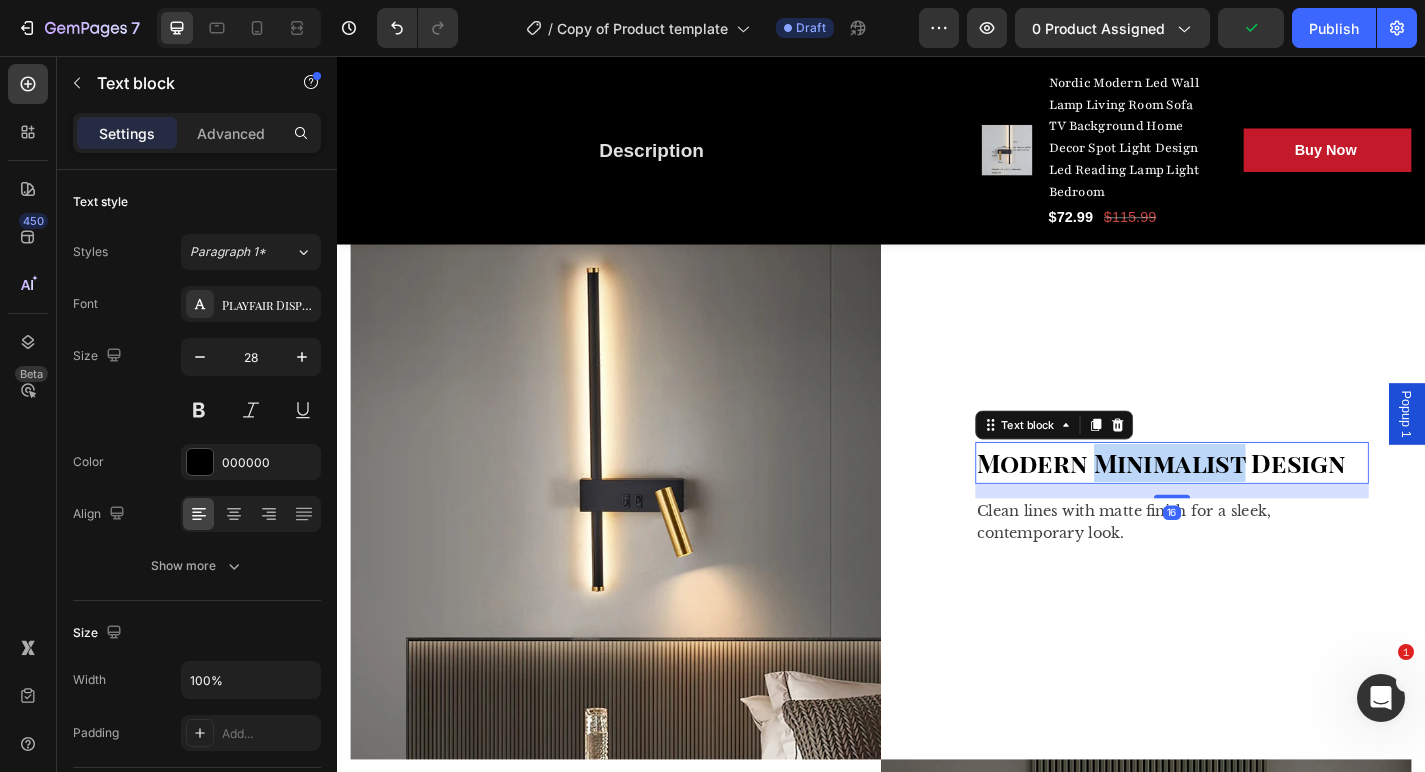 click on "Modern Minimalist Design" at bounding box center [1258, 505] 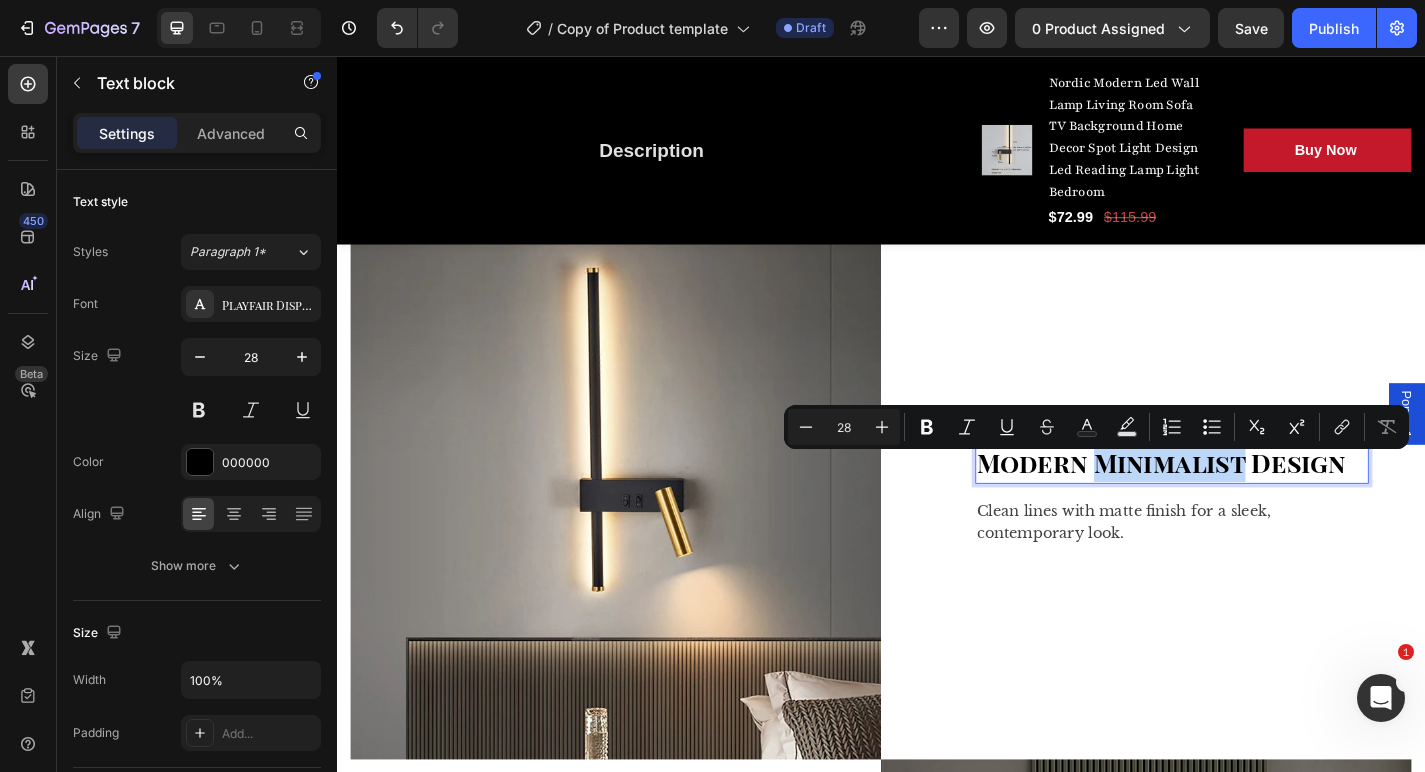 click on "Modern Minimalist Design" at bounding box center [1258, 505] 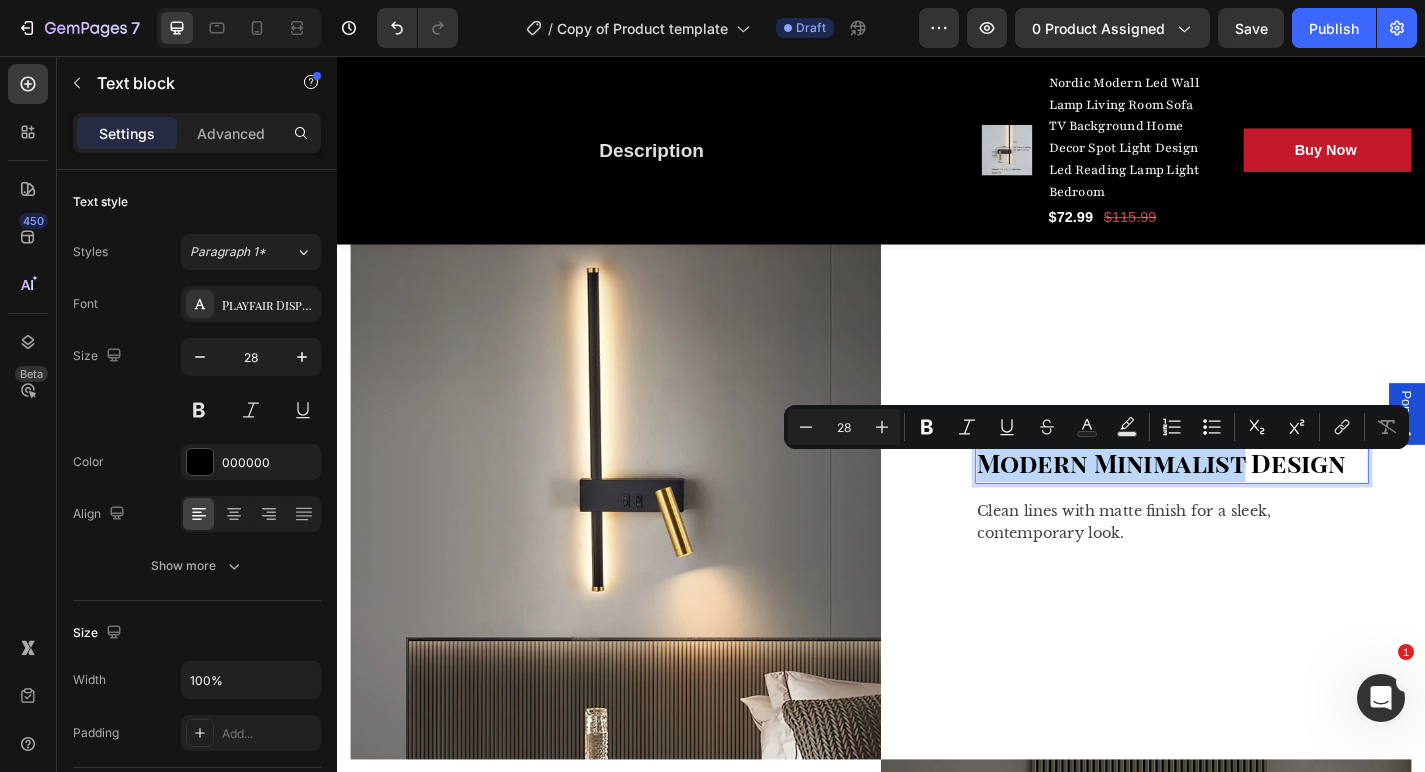 drag, startPoint x: 1340, startPoint y: 520, endPoint x: 1051, endPoint y: 504, distance: 289.44257 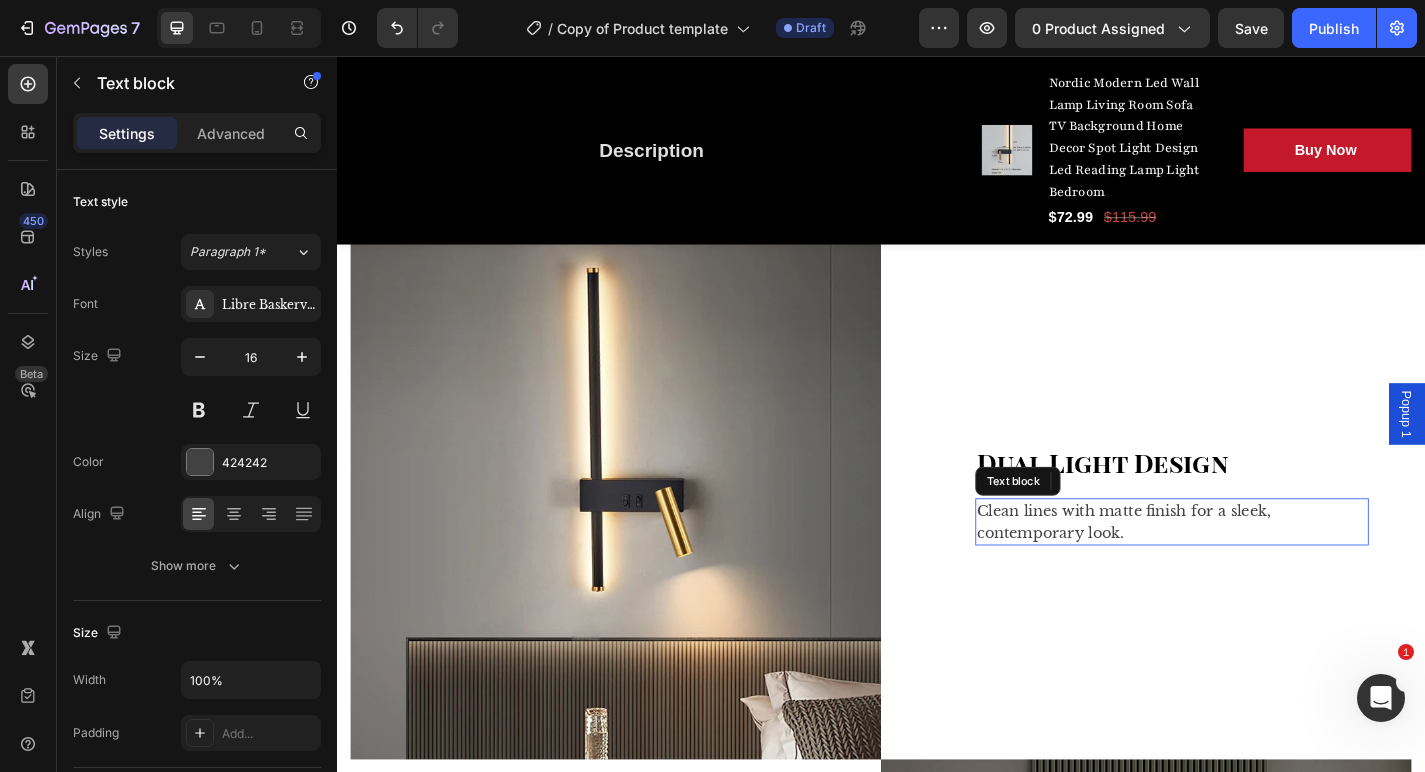 click on "Clean lines with matte finish for a sleek, contemporary look." at bounding box center (1258, 570) 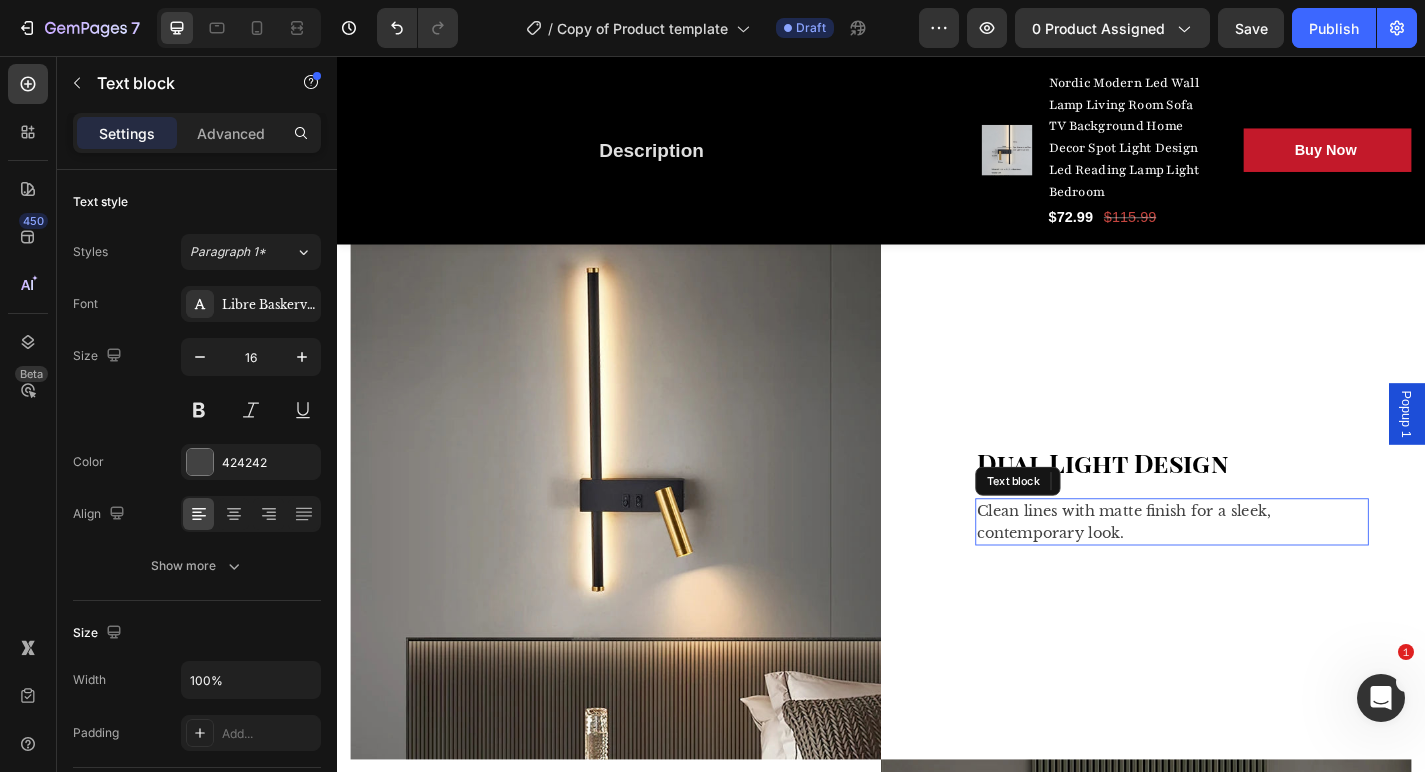 click on "Clean lines with matte finish for a sleek, contemporary look." at bounding box center (1258, 570) 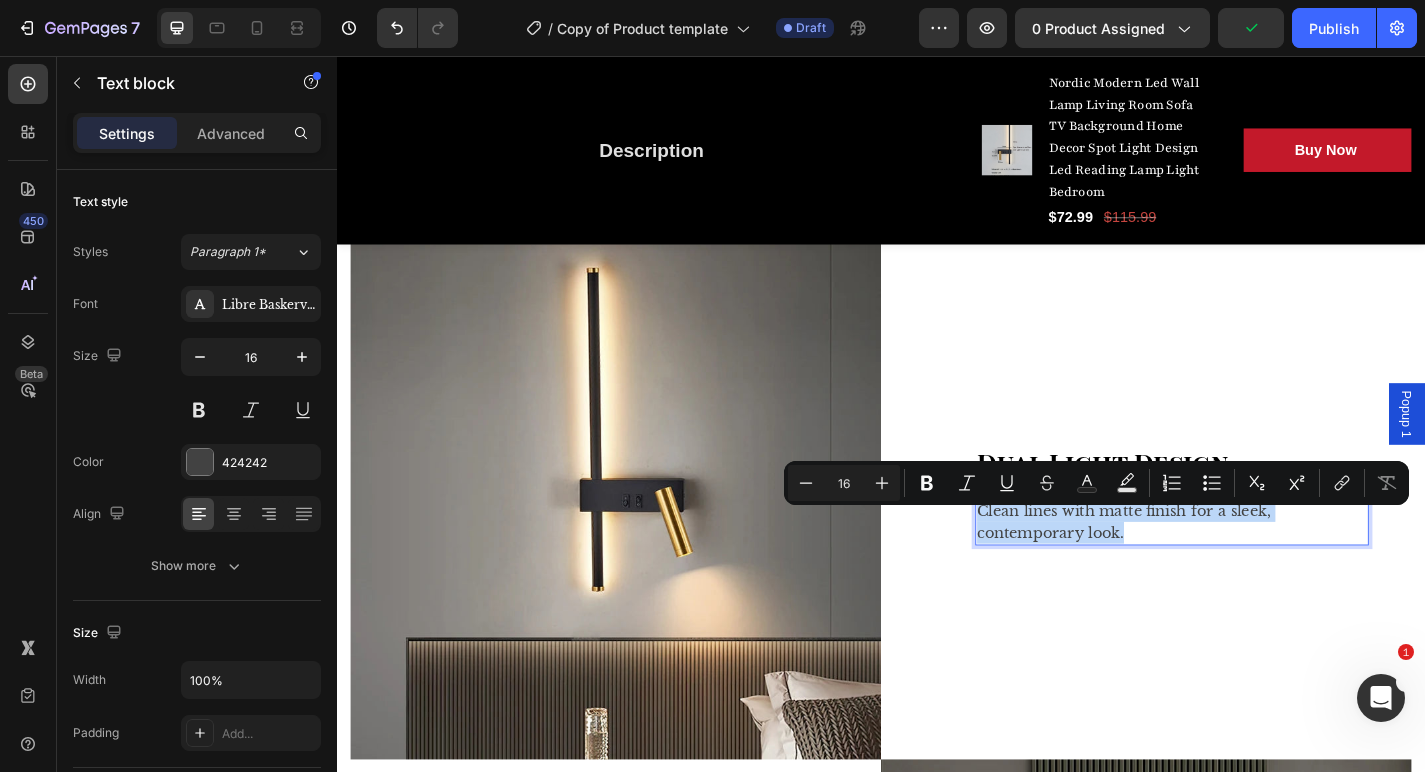 drag, startPoint x: 1216, startPoint y: 595, endPoint x: 1050, endPoint y: 557, distance: 170.29387 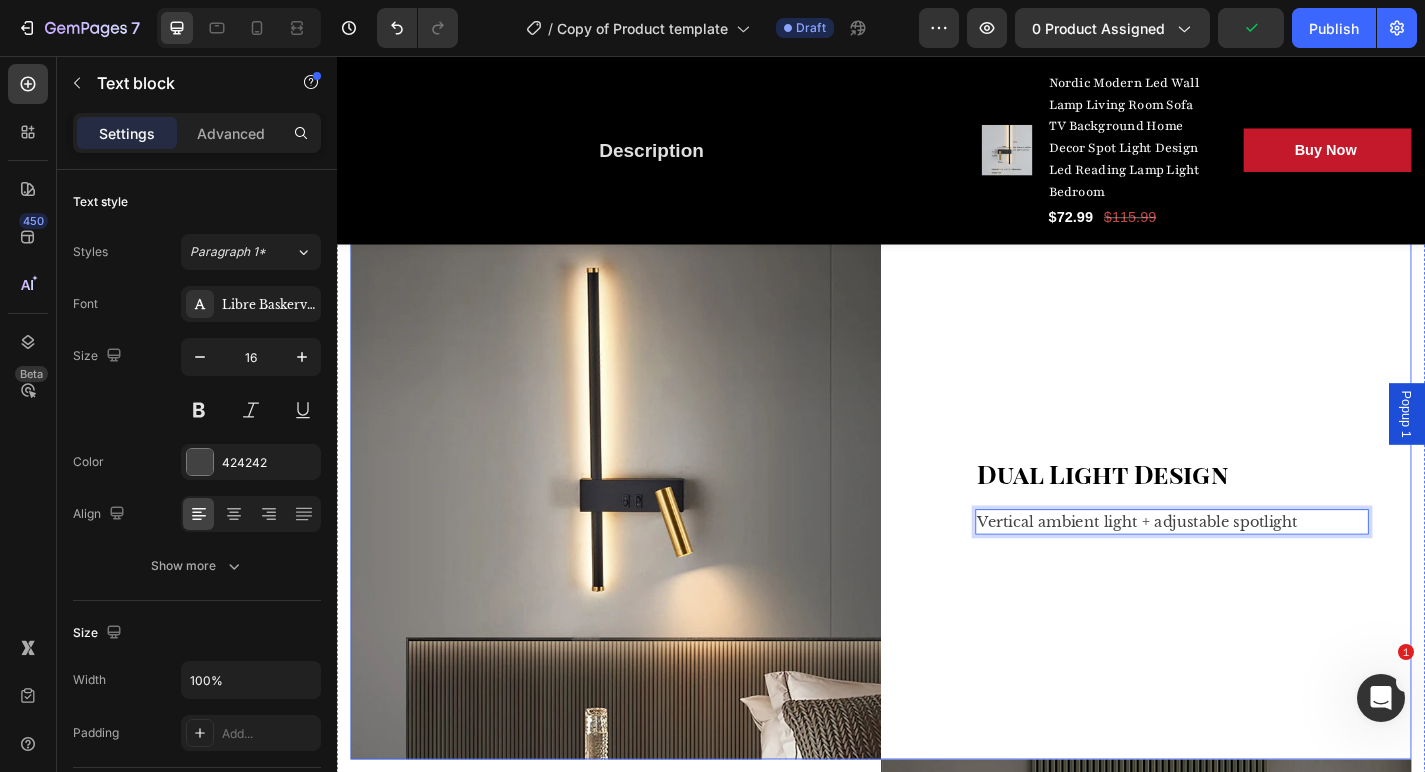 click on "Dual Light Design Text block Vertical ambient light + adjustable spotlight Text block   0 Row" at bounding box center [1229, 539] 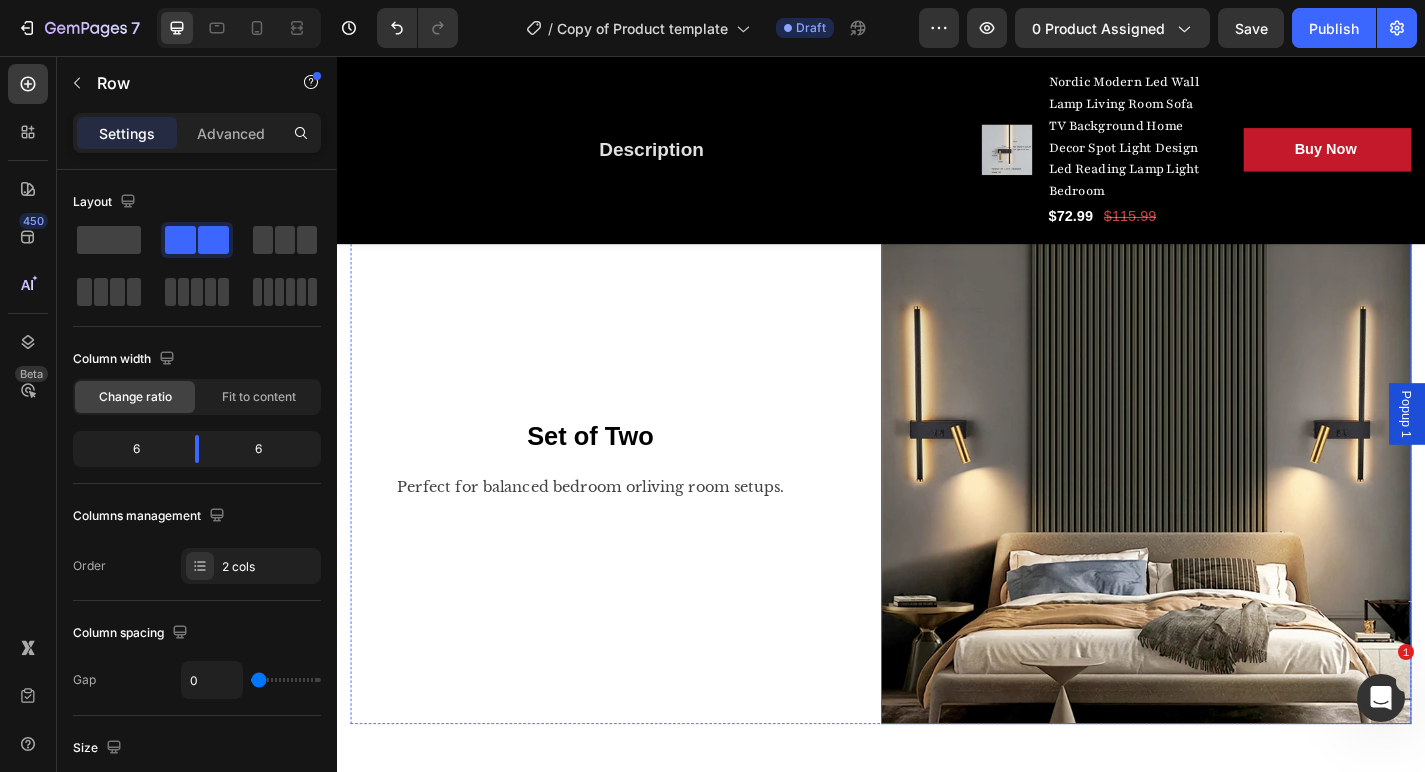 scroll, scrollTop: 3001, scrollLeft: 0, axis: vertical 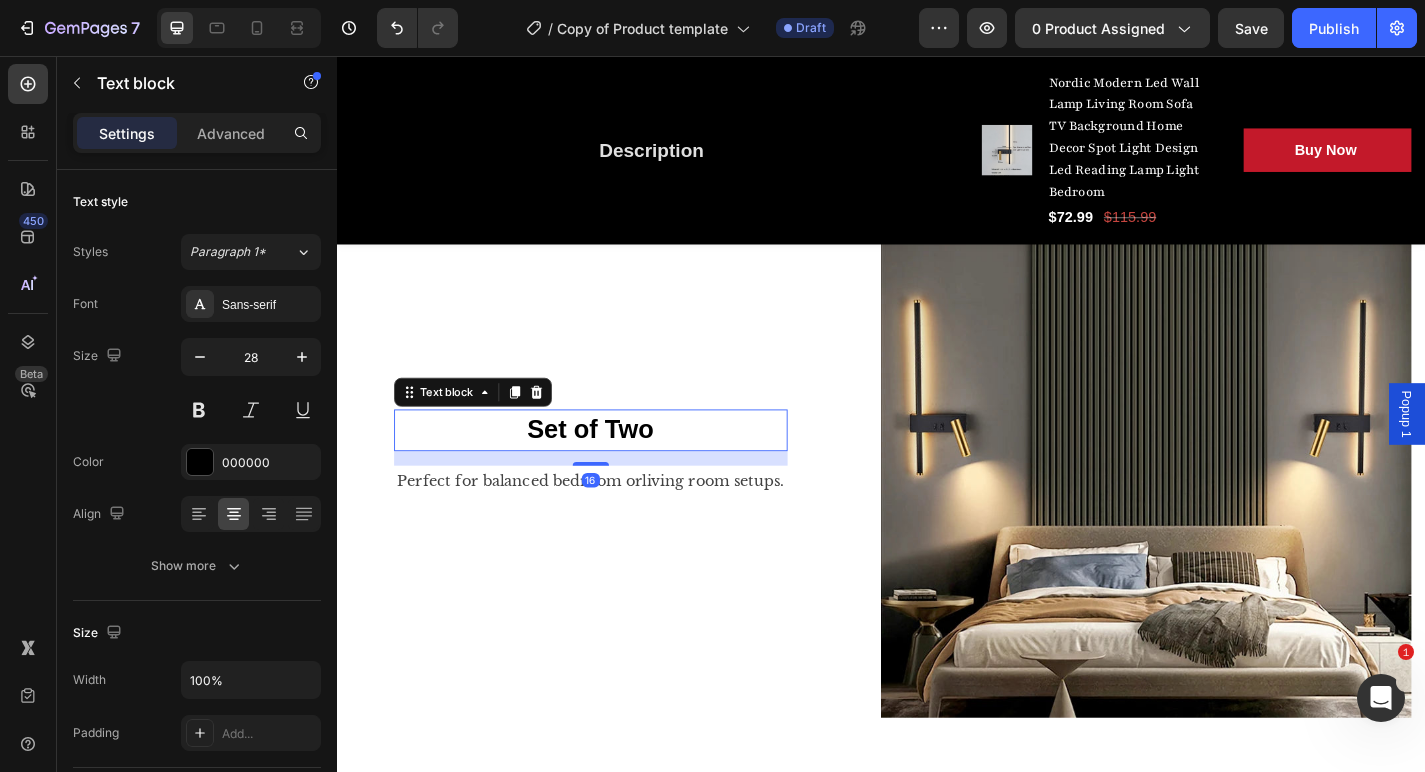 click on "Set of Two" at bounding box center [617, 469] 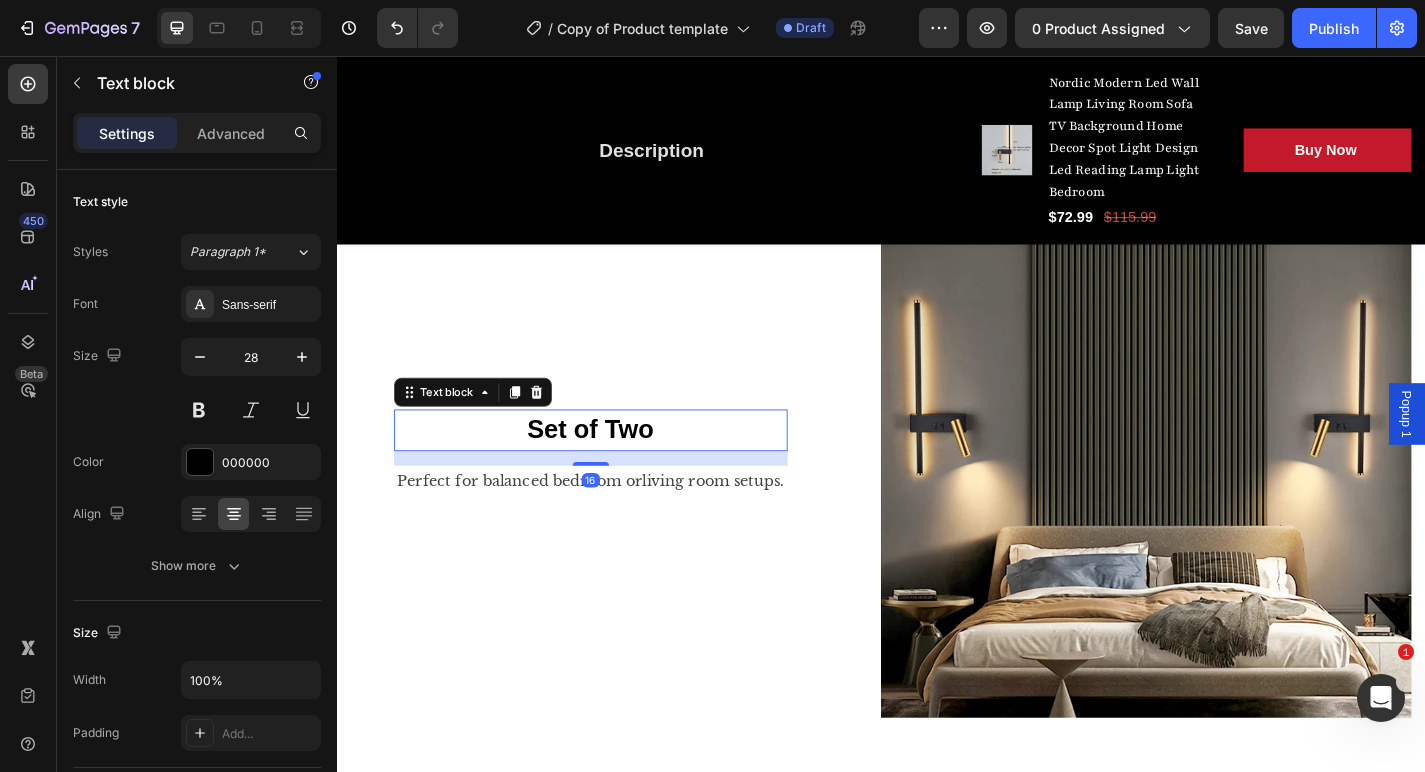 click on "Set of Two" at bounding box center [617, 469] 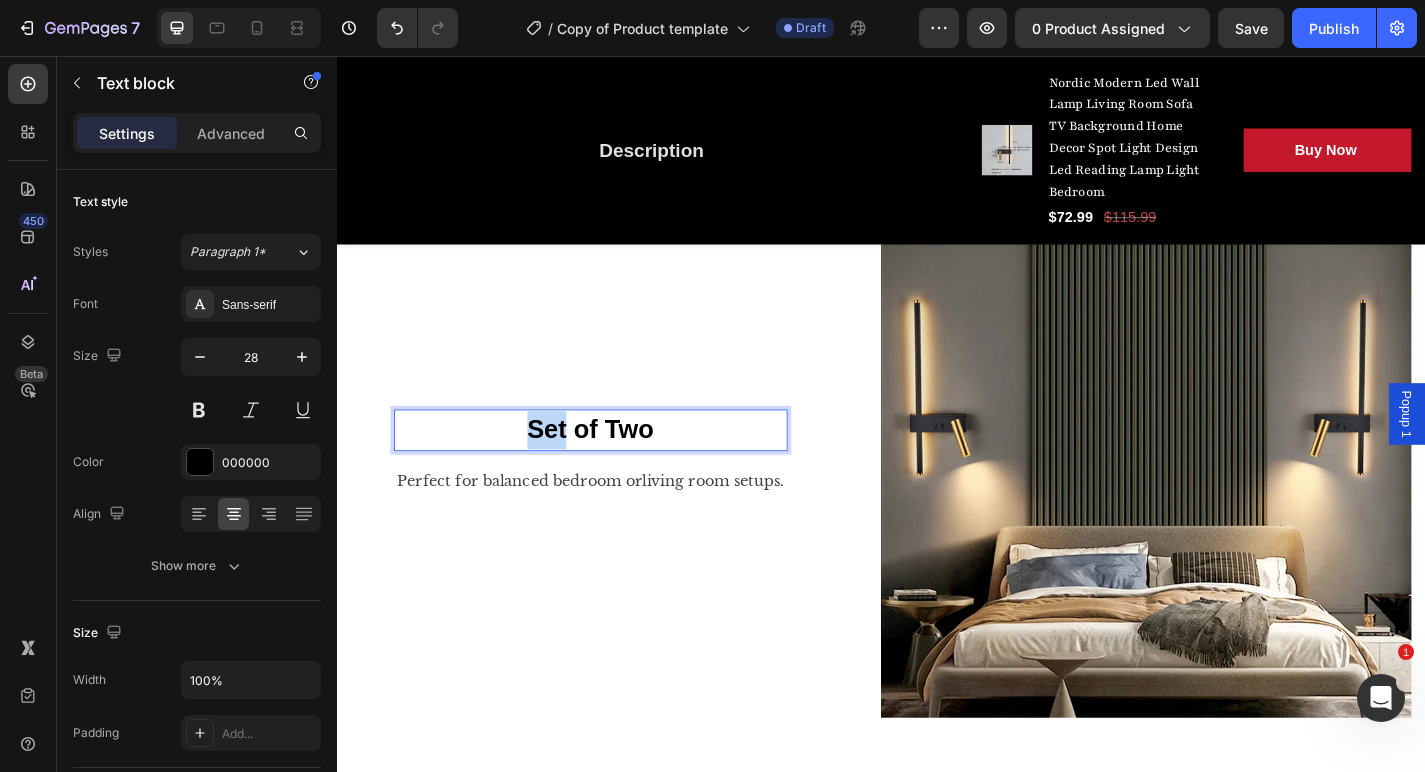 click on "Set of Two" at bounding box center (617, 469) 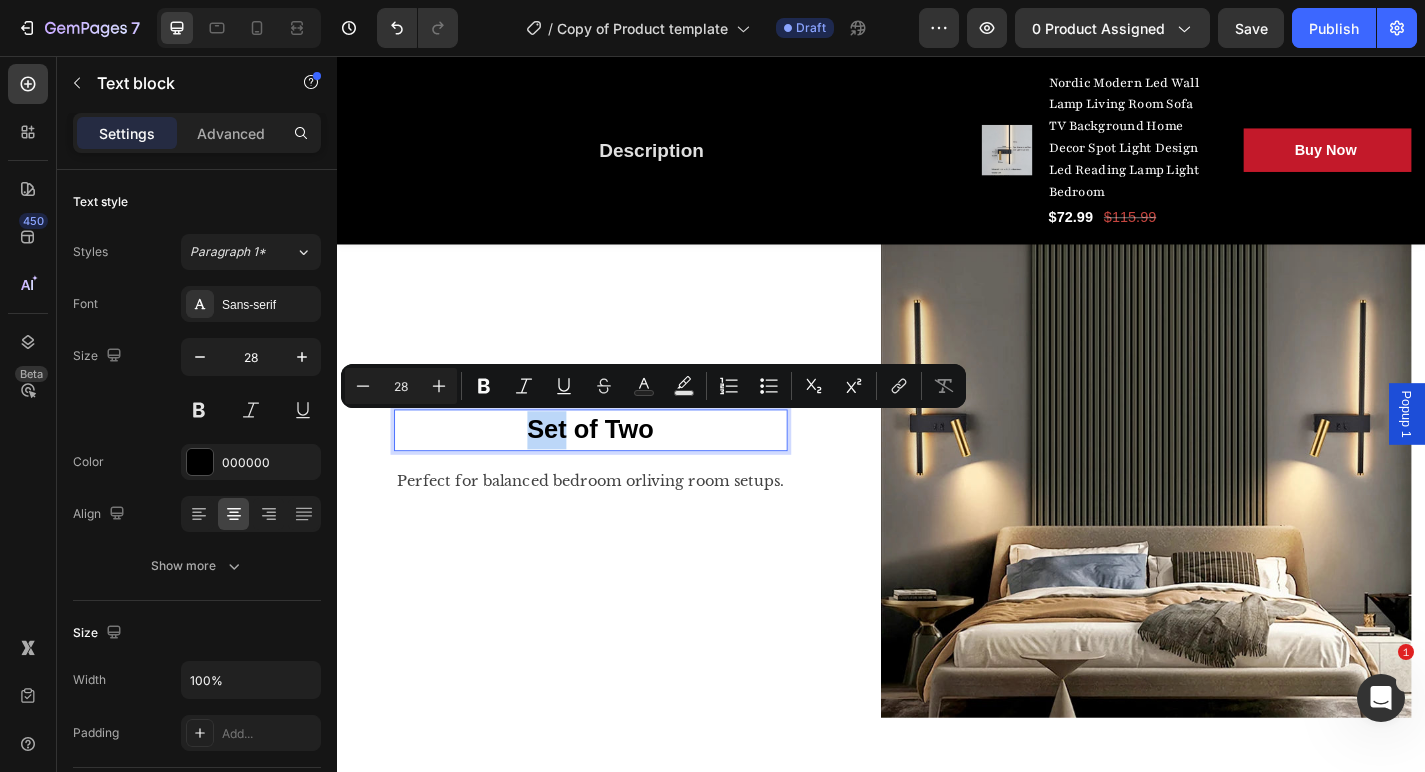 click on "Set of Two" at bounding box center [617, 469] 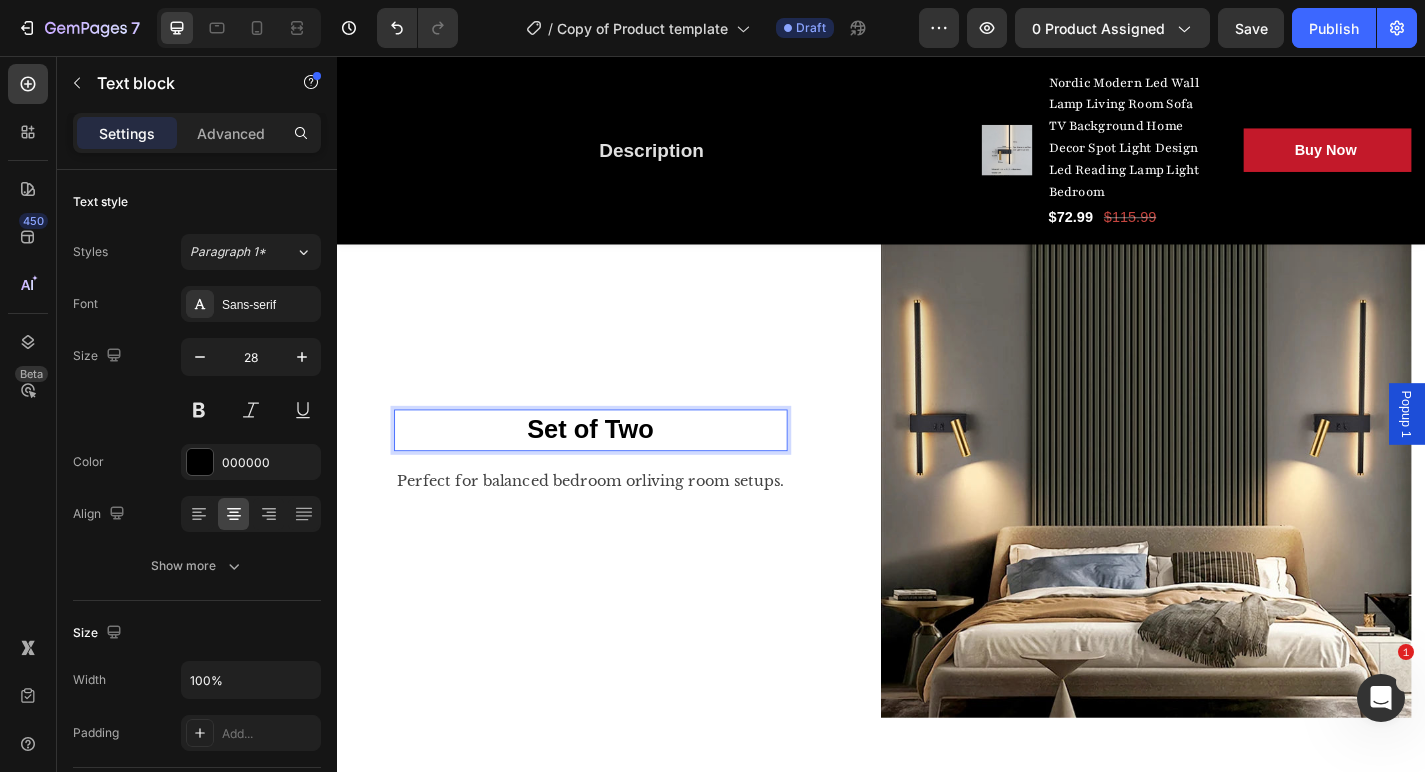 click on "Set of Two" at bounding box center [617, 469] 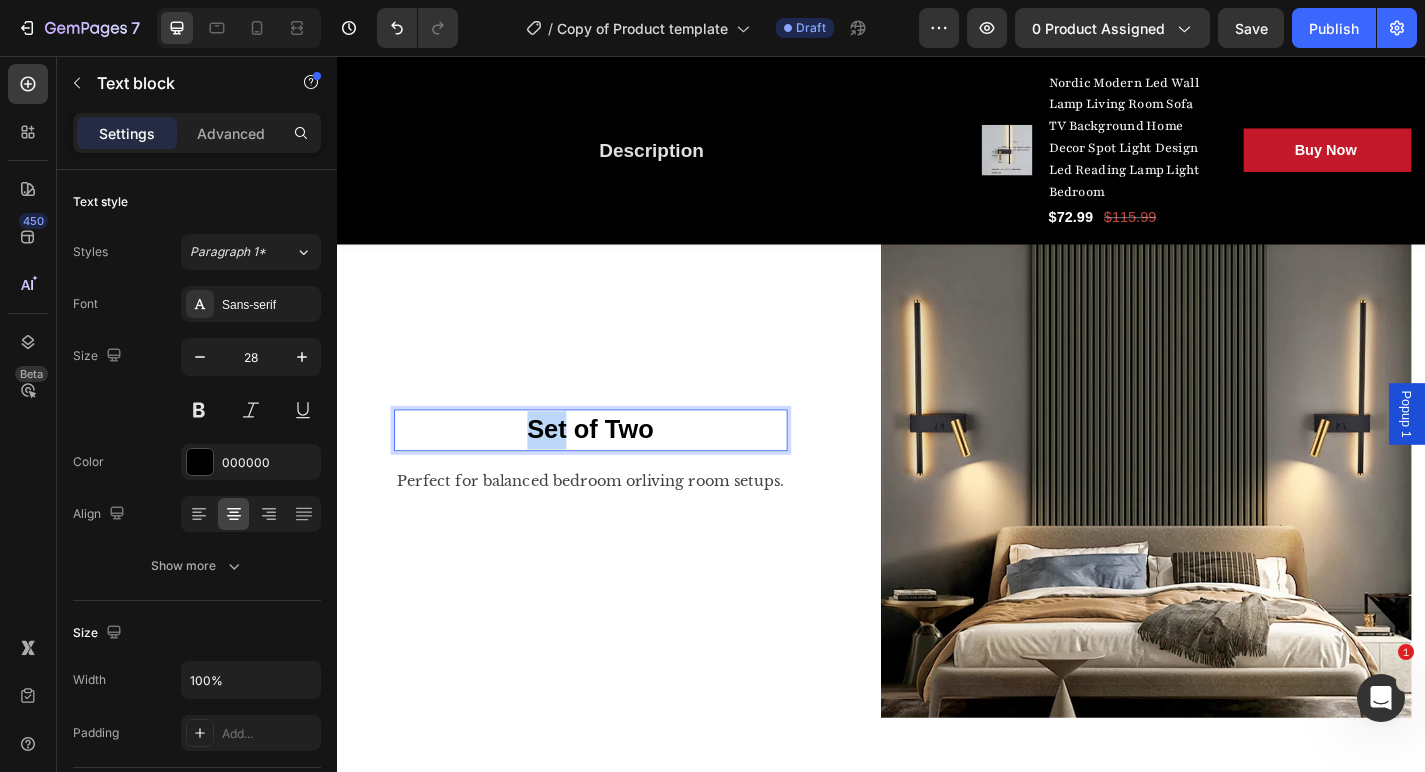click on "Set of Two" at bounding box center [617, 469] 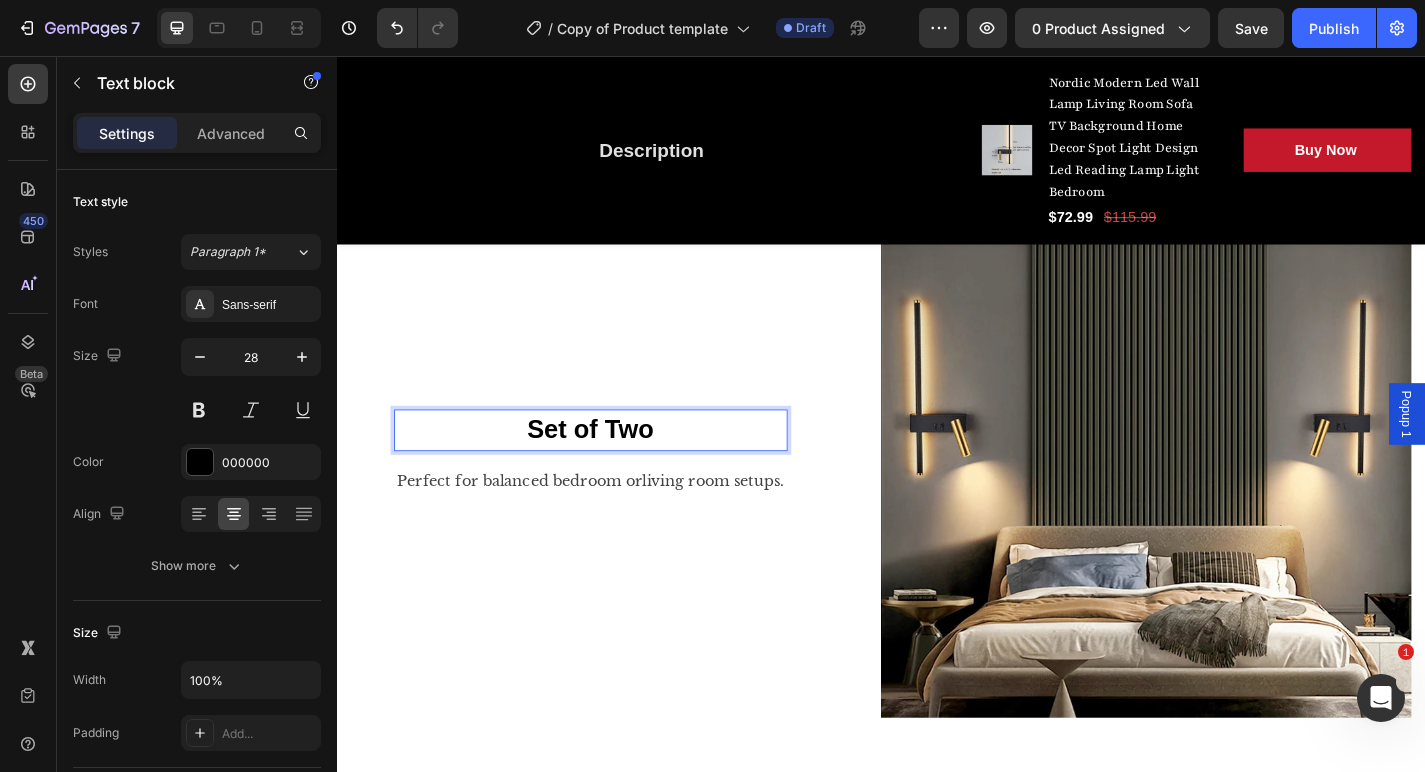 click on "Set of Two" at bounding box center [617, 469] 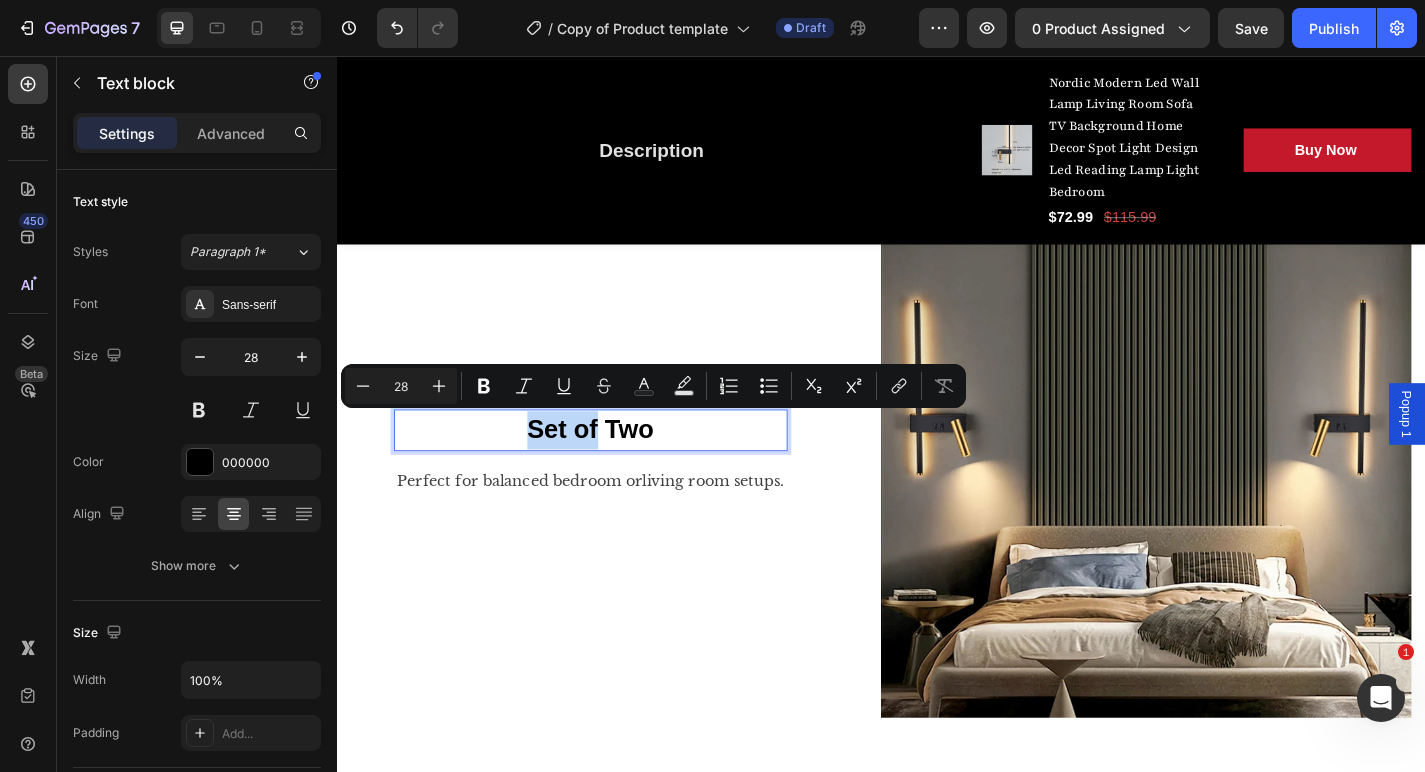 drag, startPoint x: 626, startPoint y: 475, endPoint x: 548, endPoint y: 473, distance: 78.025635 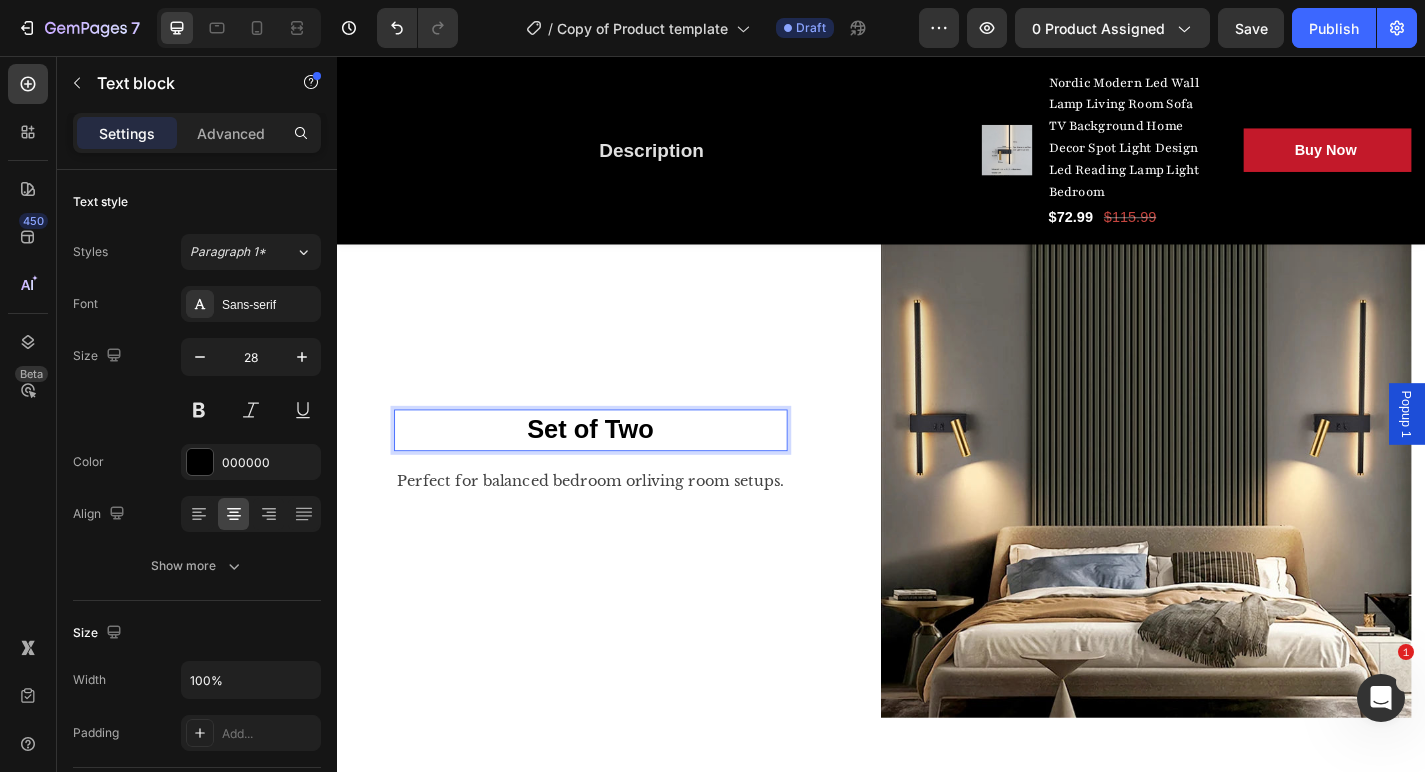 click on "Set of Two" at bounding box center [617, 469] 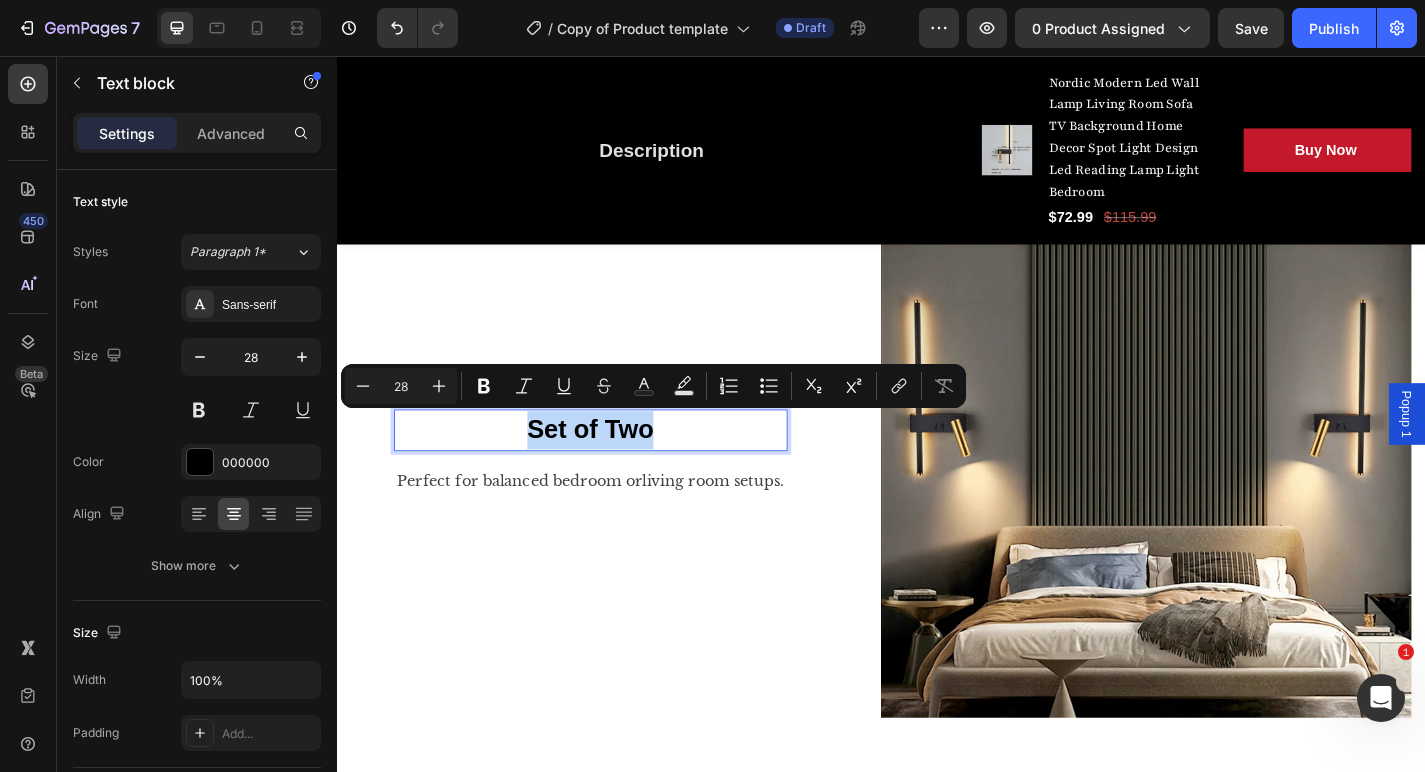 drag, startPoint x: 686, startPoint y: 477, endPoint x: 525, endPoint y: 473, distance: 161.04968 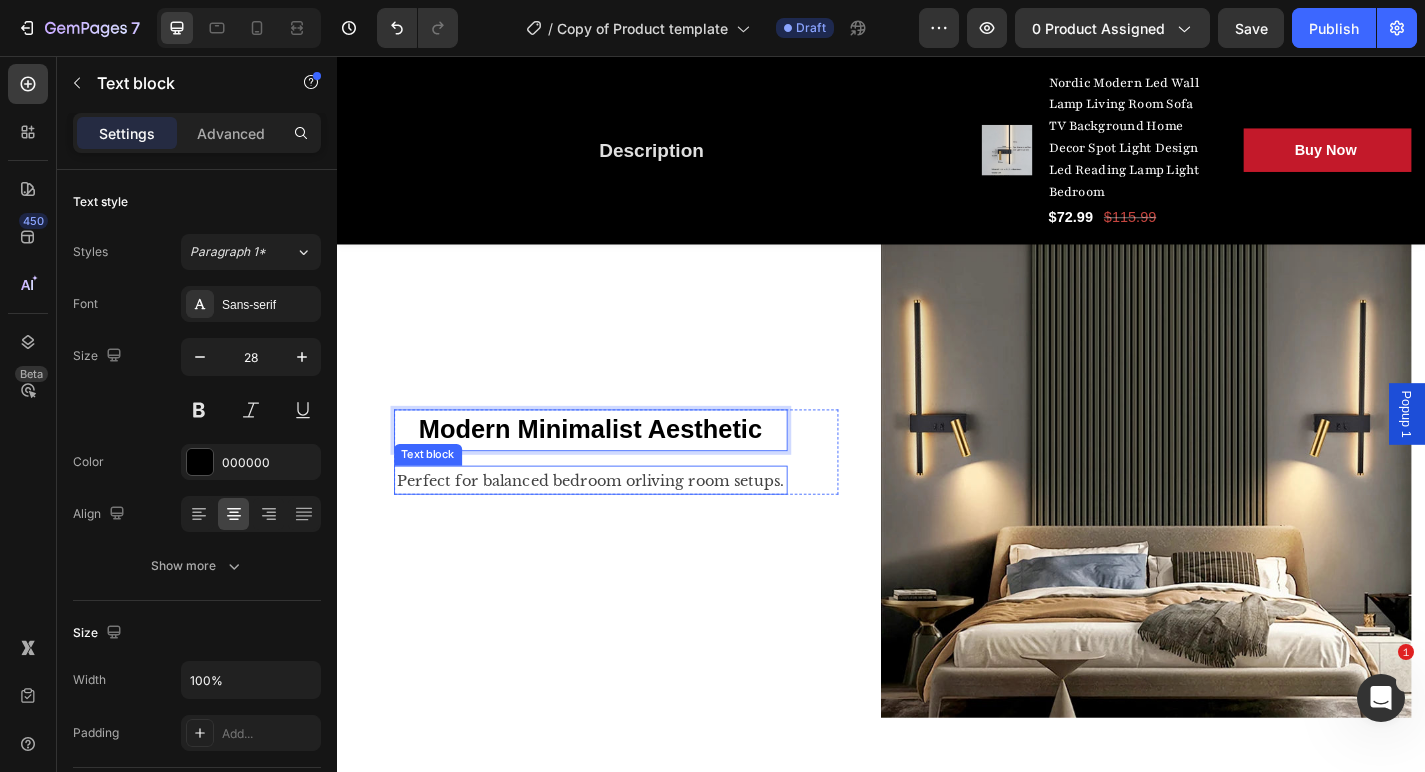 click on "Perfect for balanced bedroom orliving room setups." at bounding box center [617, 524] 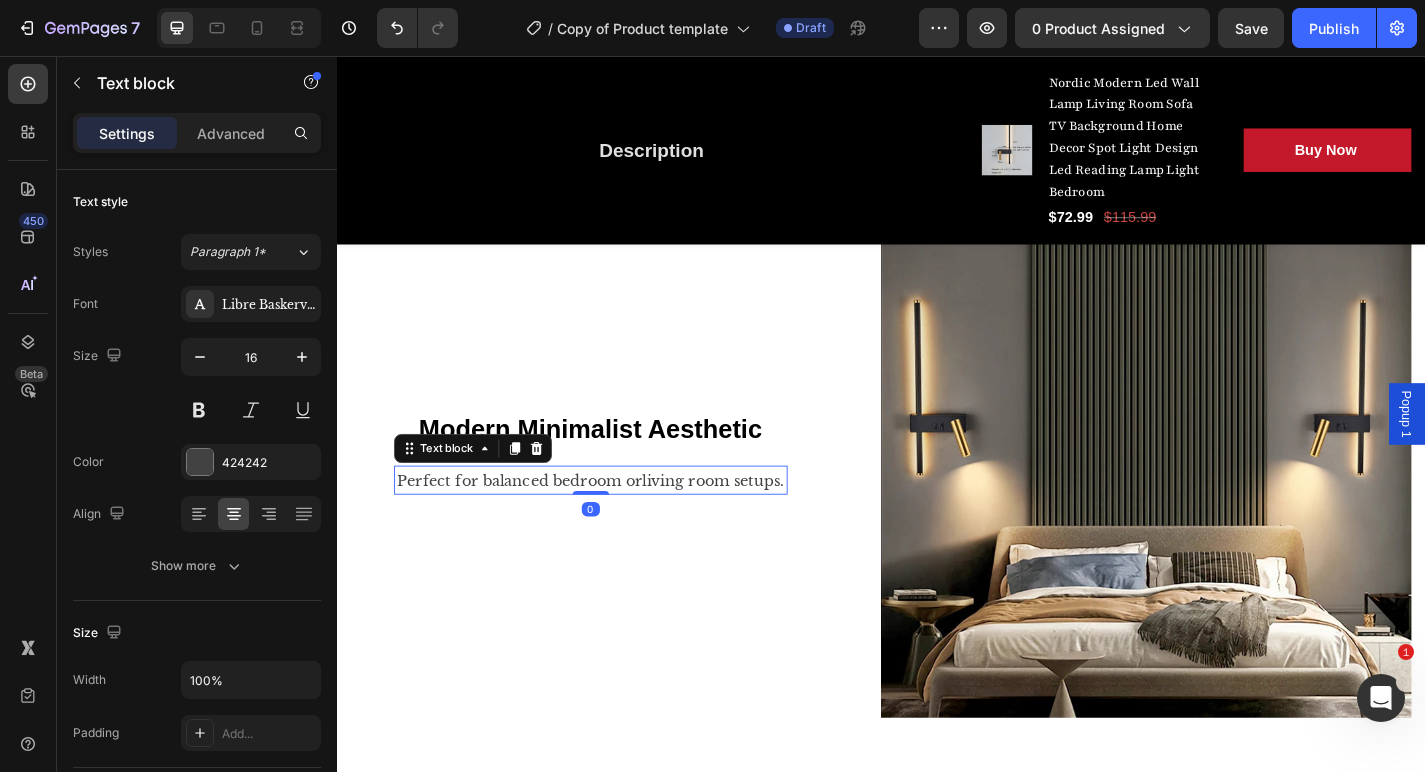 click on "Perfect for balanced bedroom orliving room setups." at bounding box center [617, 524] 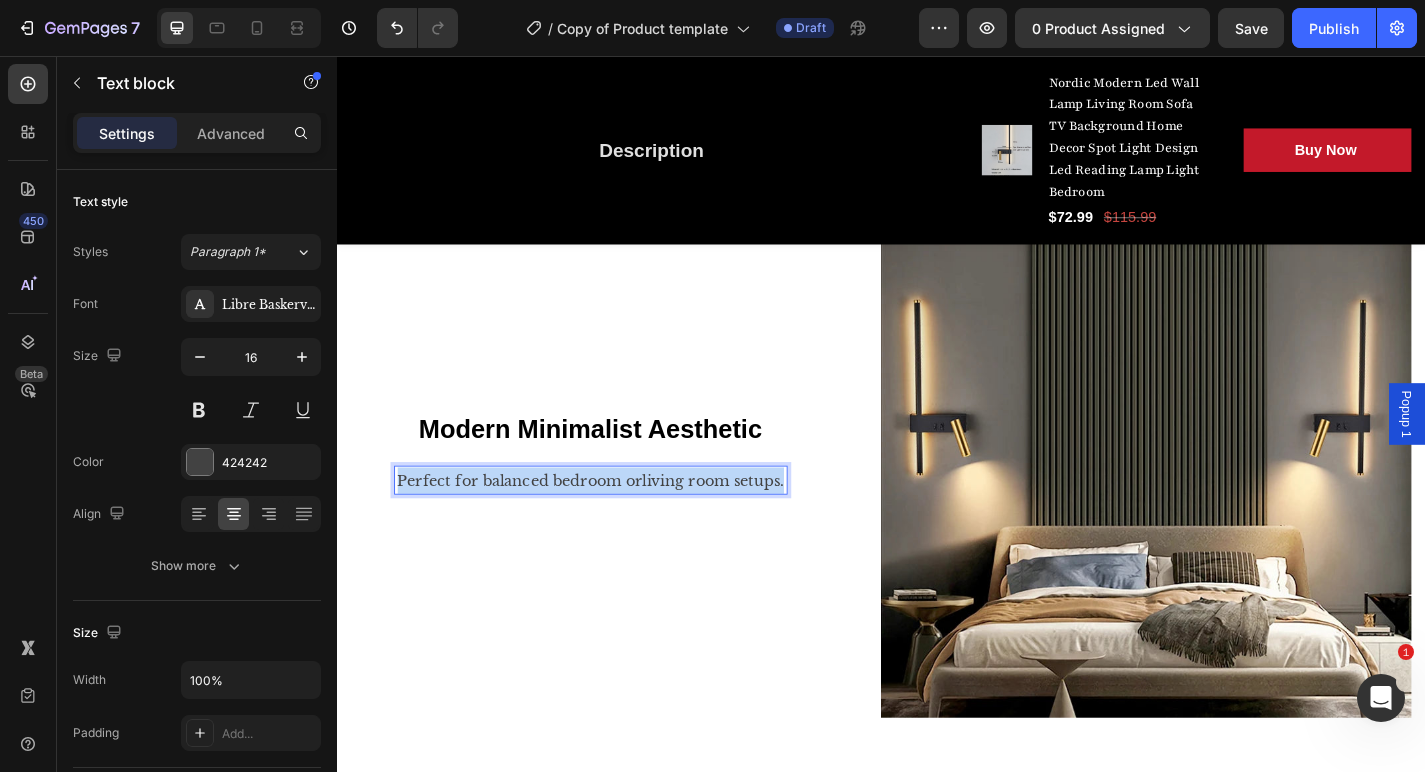 click on "Perfect for balanced bedroom orliving room setups." at bounding box center (617, 524) 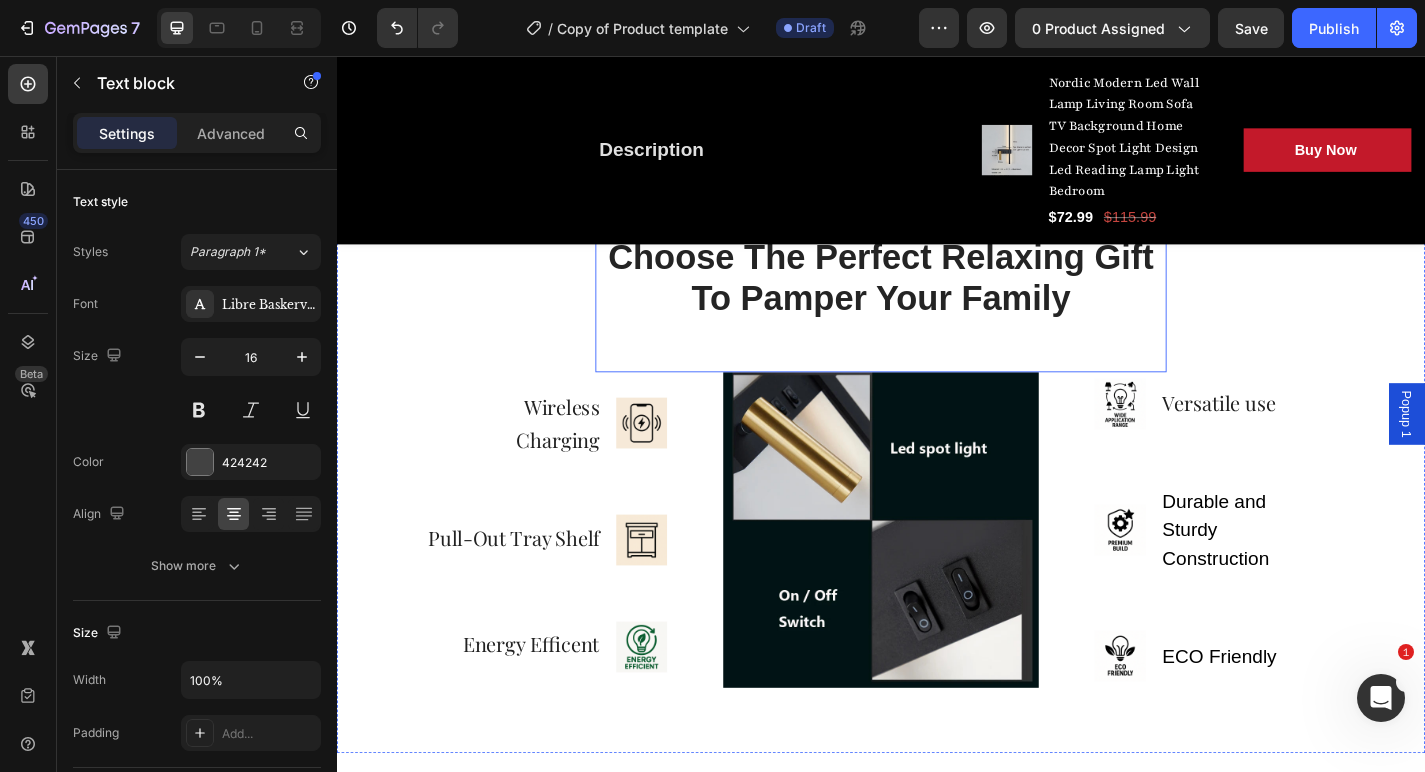 scroll, scrollTop: 3686, scrollLeft: 0, axis: vertical 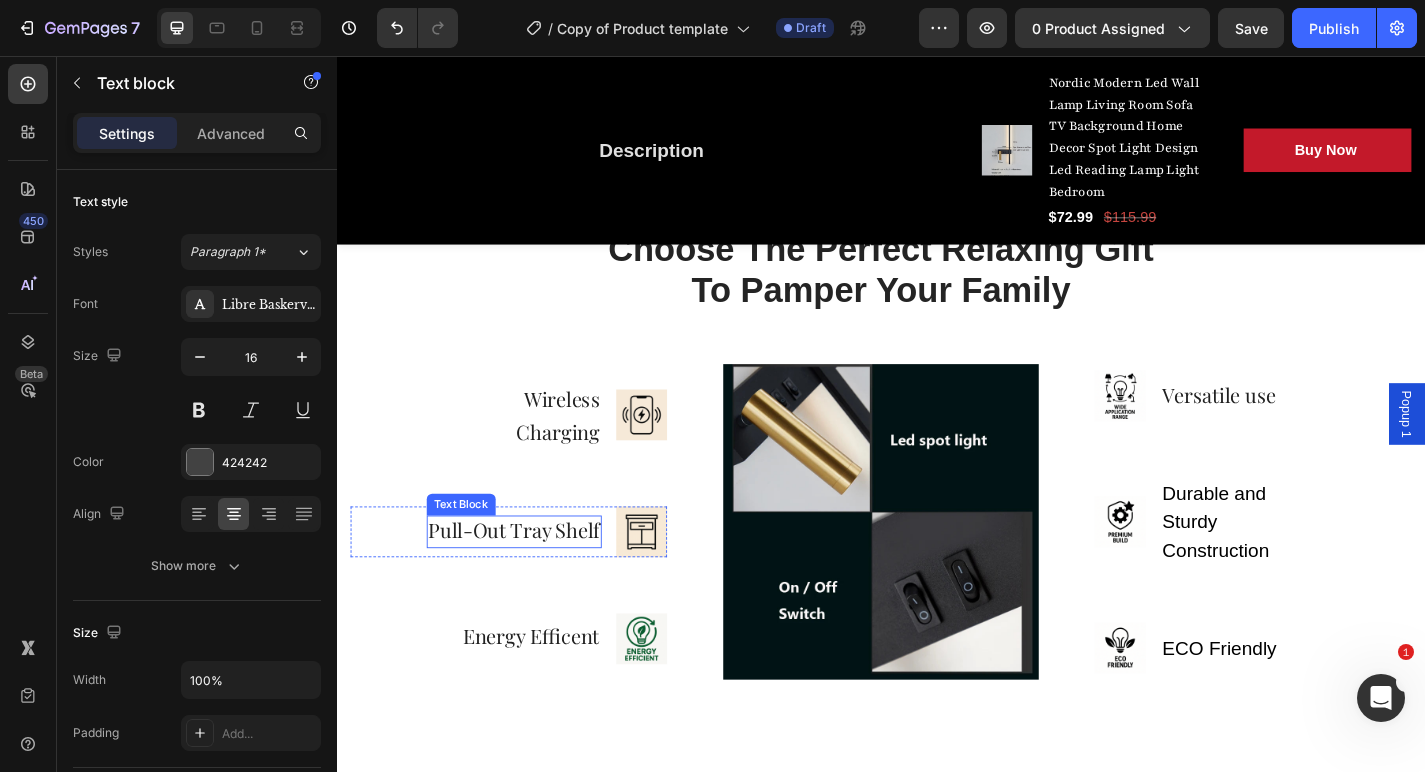 click on "Pull-Out Tray Shelf" at bounding box center [532, 579] 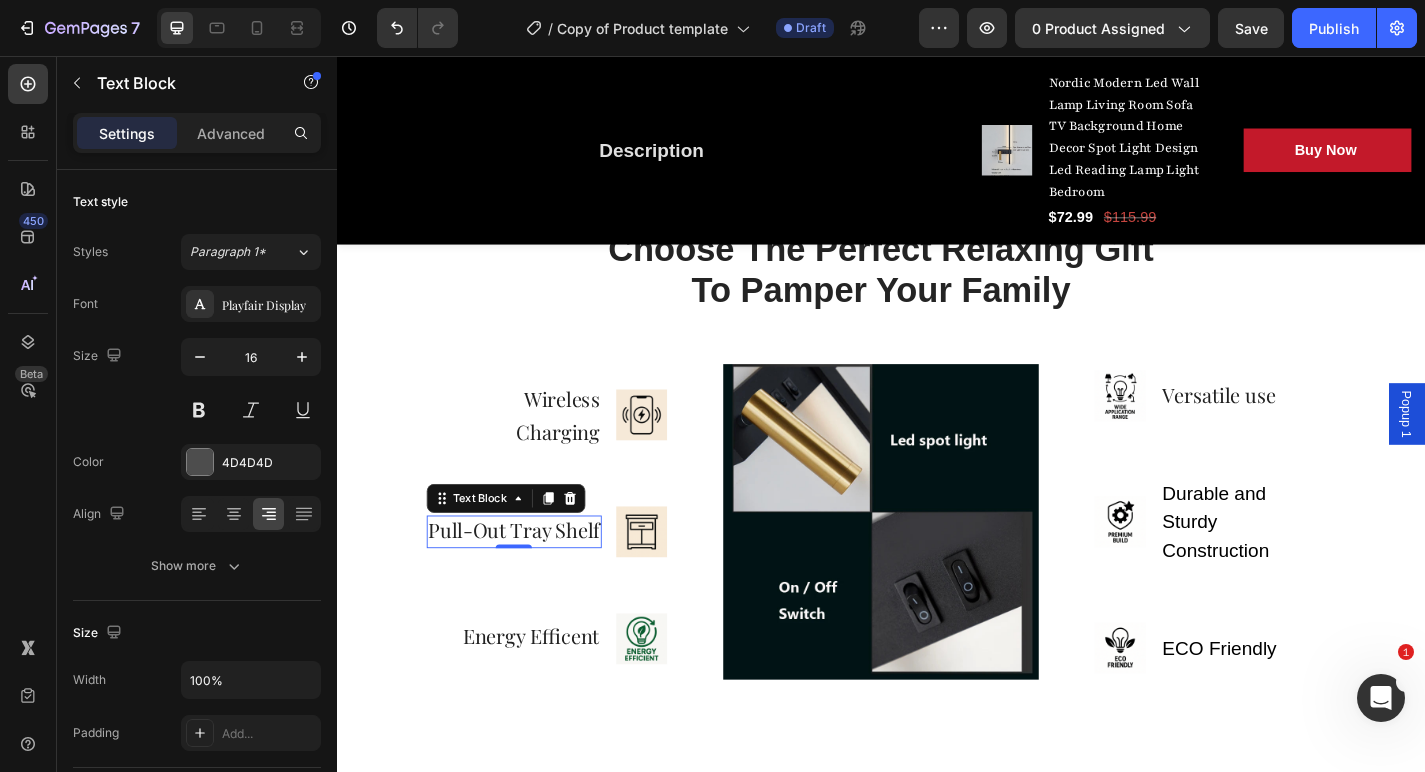 click on "Pull-Out Tray Shelf" at bounding box center (532, 579) 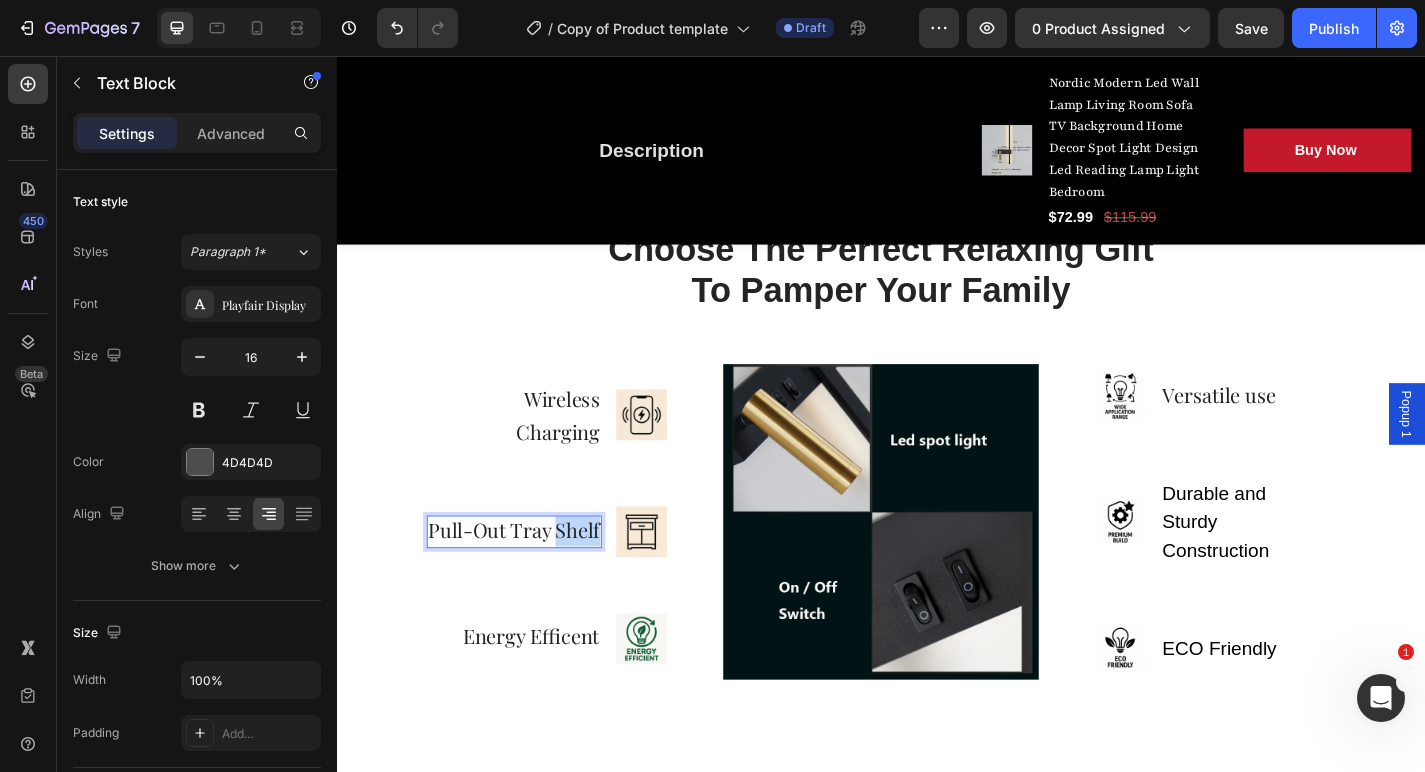 click on "Pull-Out Tray Shelf" at bounding box center [532, 579] 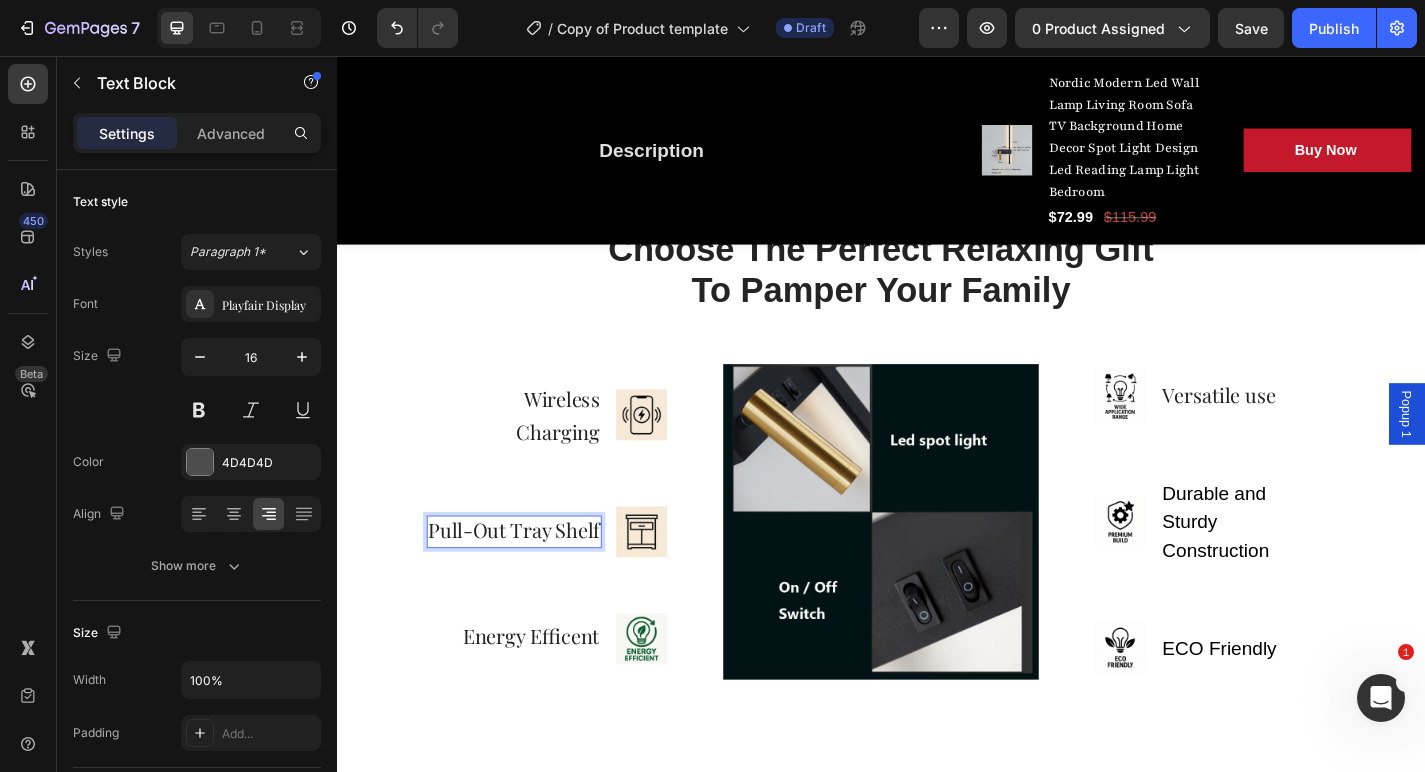 click on "Pull-Out Tray Shelf" at bounding box center [532, 579] 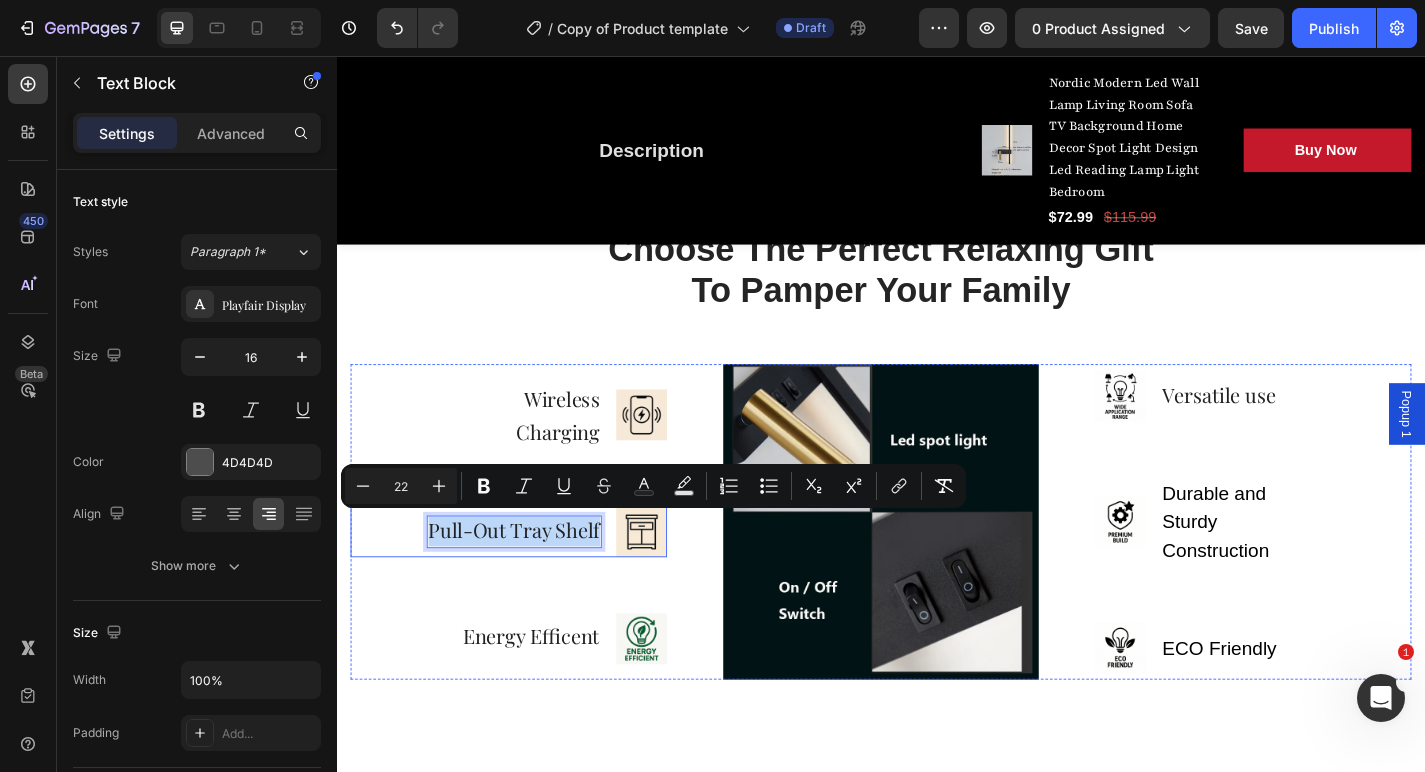 drag, startPoint x: 438, startPoint y: 571, endPoint x: 636, endPoint y: 570, distance: 198.00252 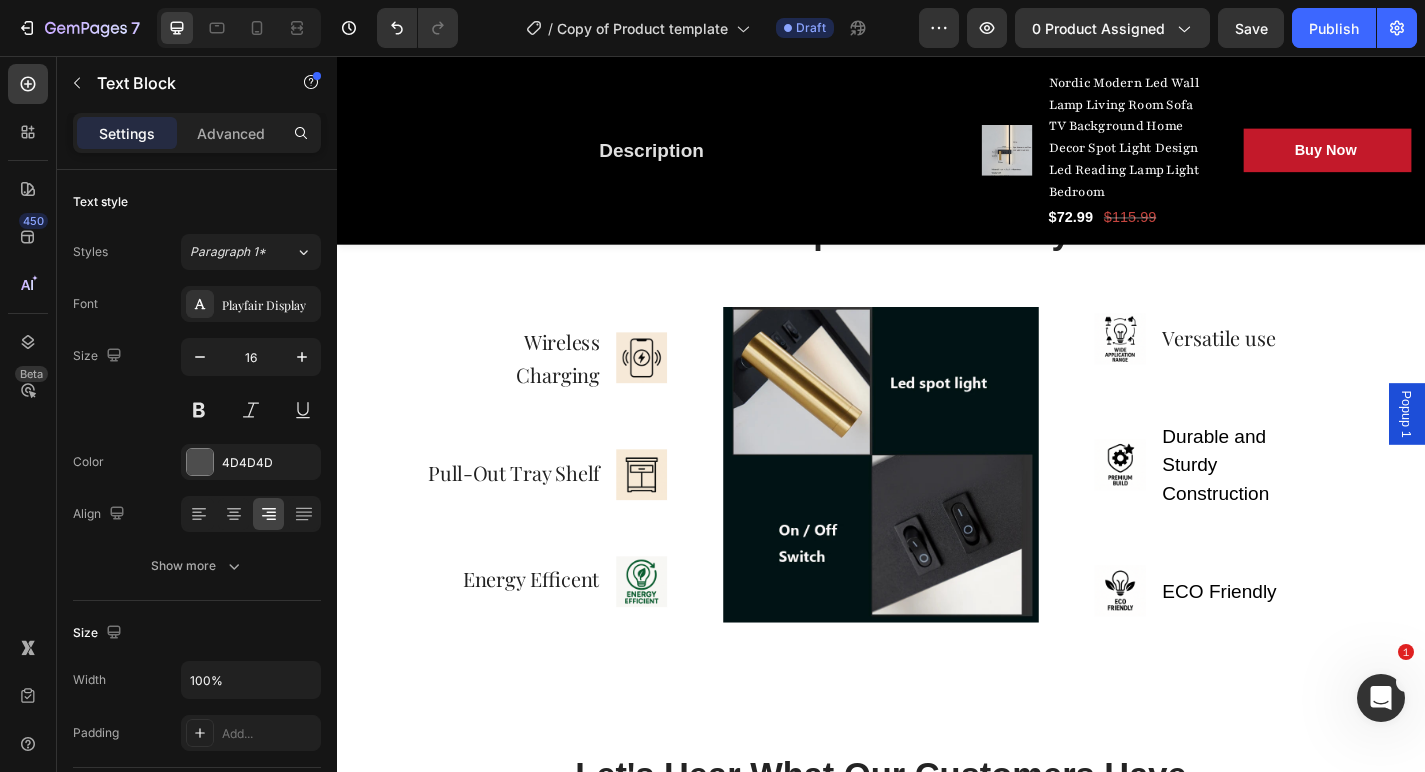 scroll, scrollTop: 3745, scrollLeft: 0, axis: vertical 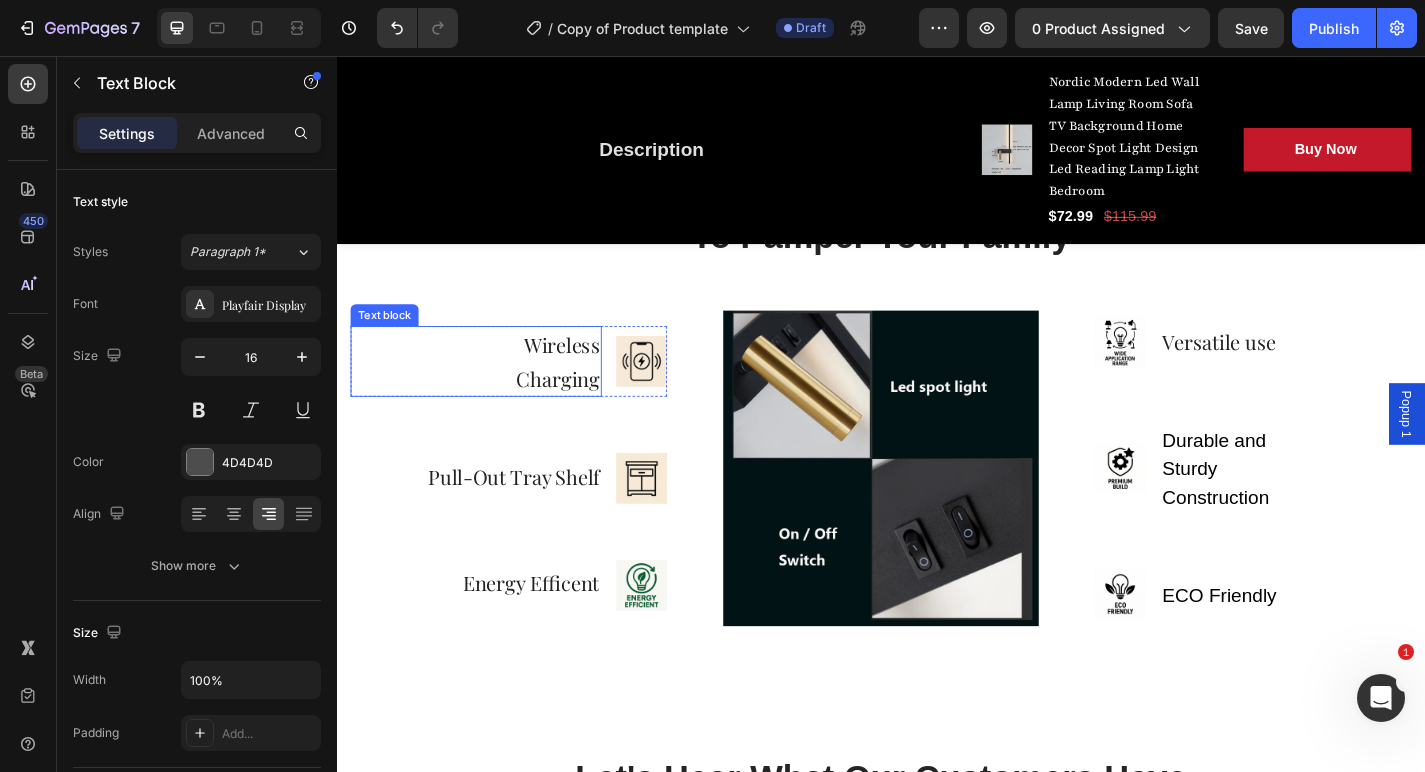 click on "Wireless Charging" at bounding box center [565, 393] 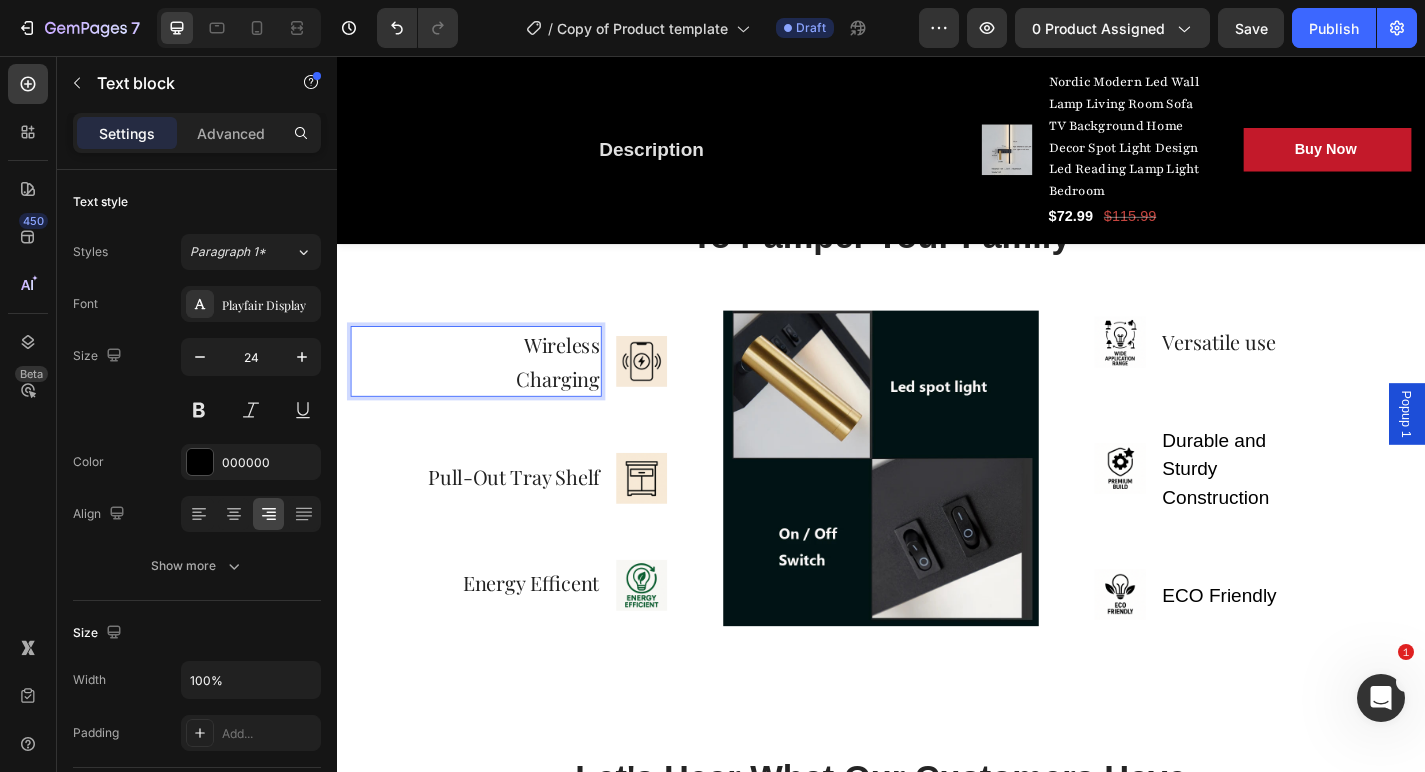 click on "Wireless Charging" at bounding box center (565, 393) 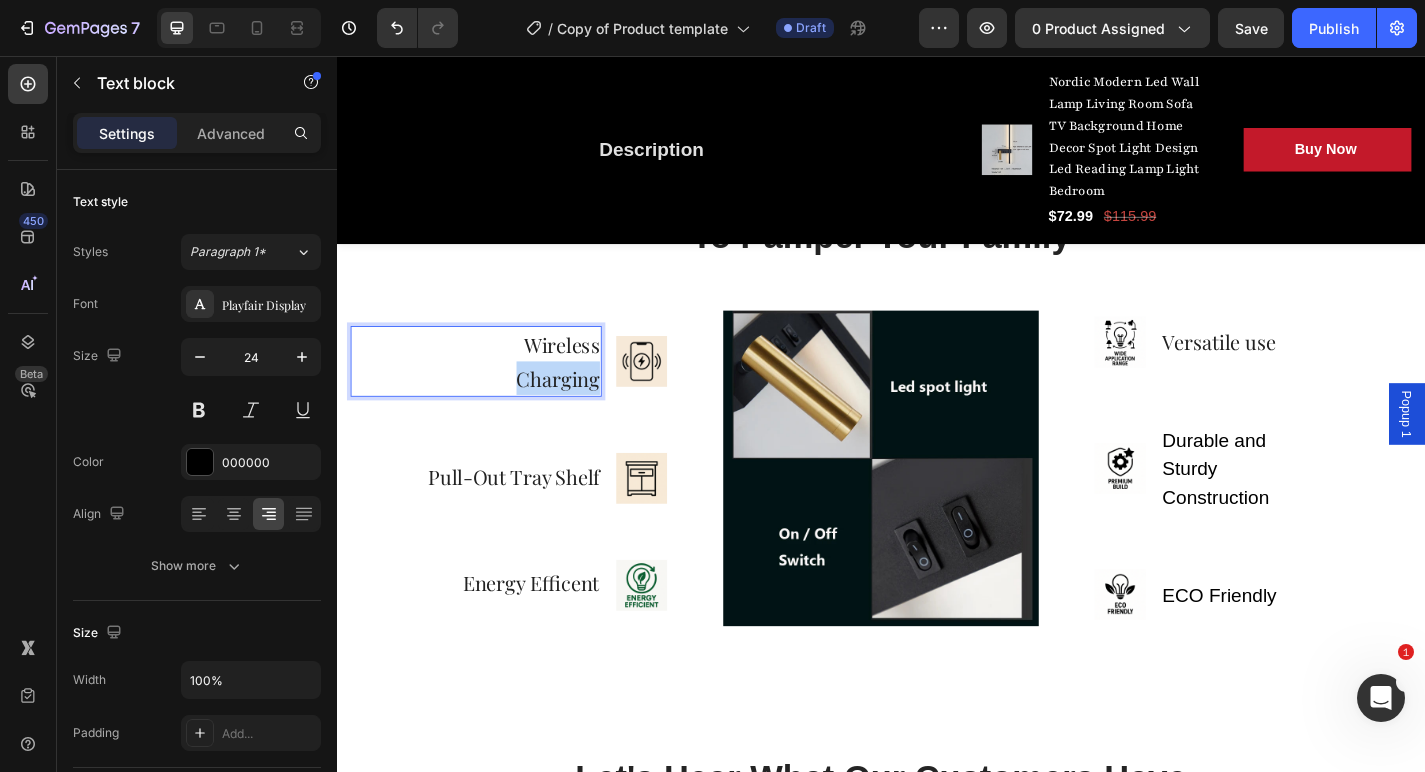 click on "Wireless Charging" at bounding box center [565, 393] 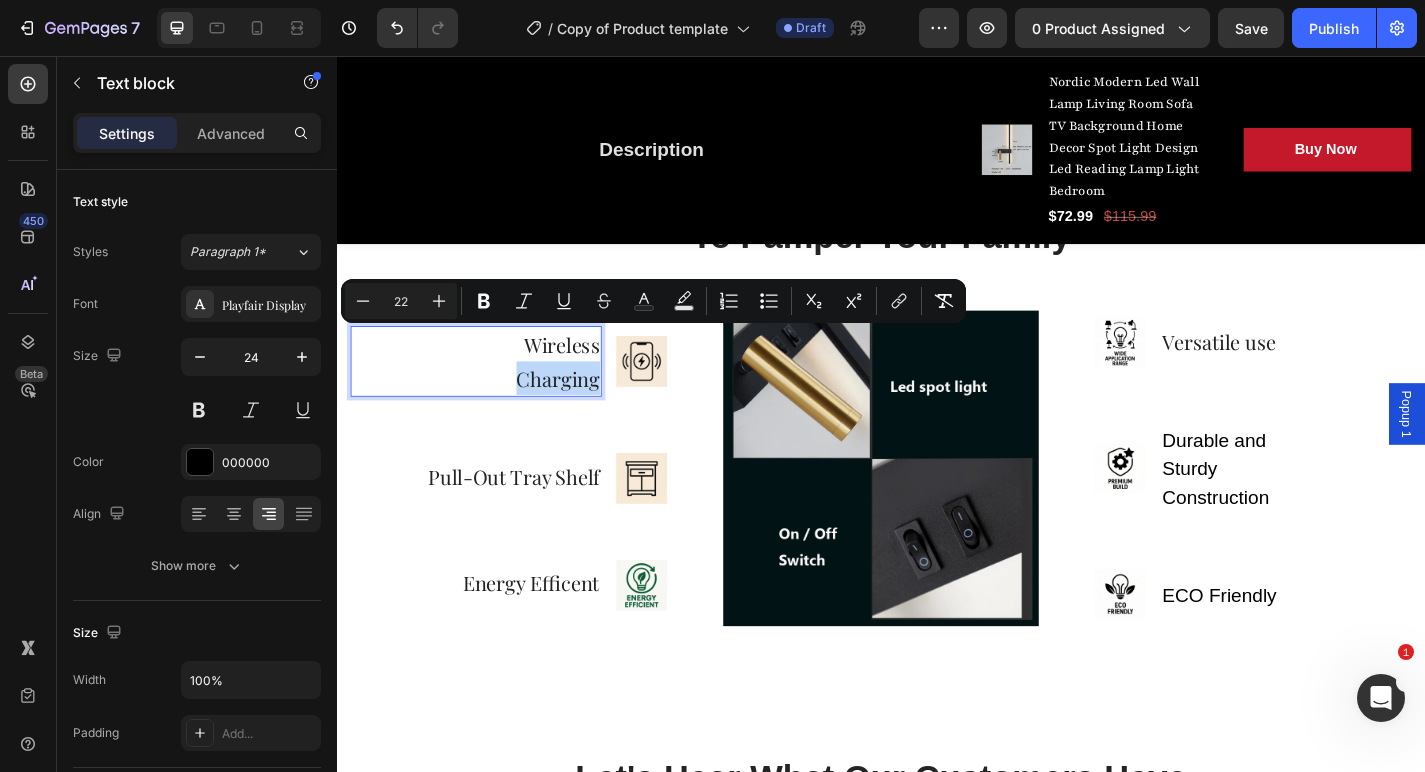 click on "Wireless Charging" at bounding box center (565, 393) 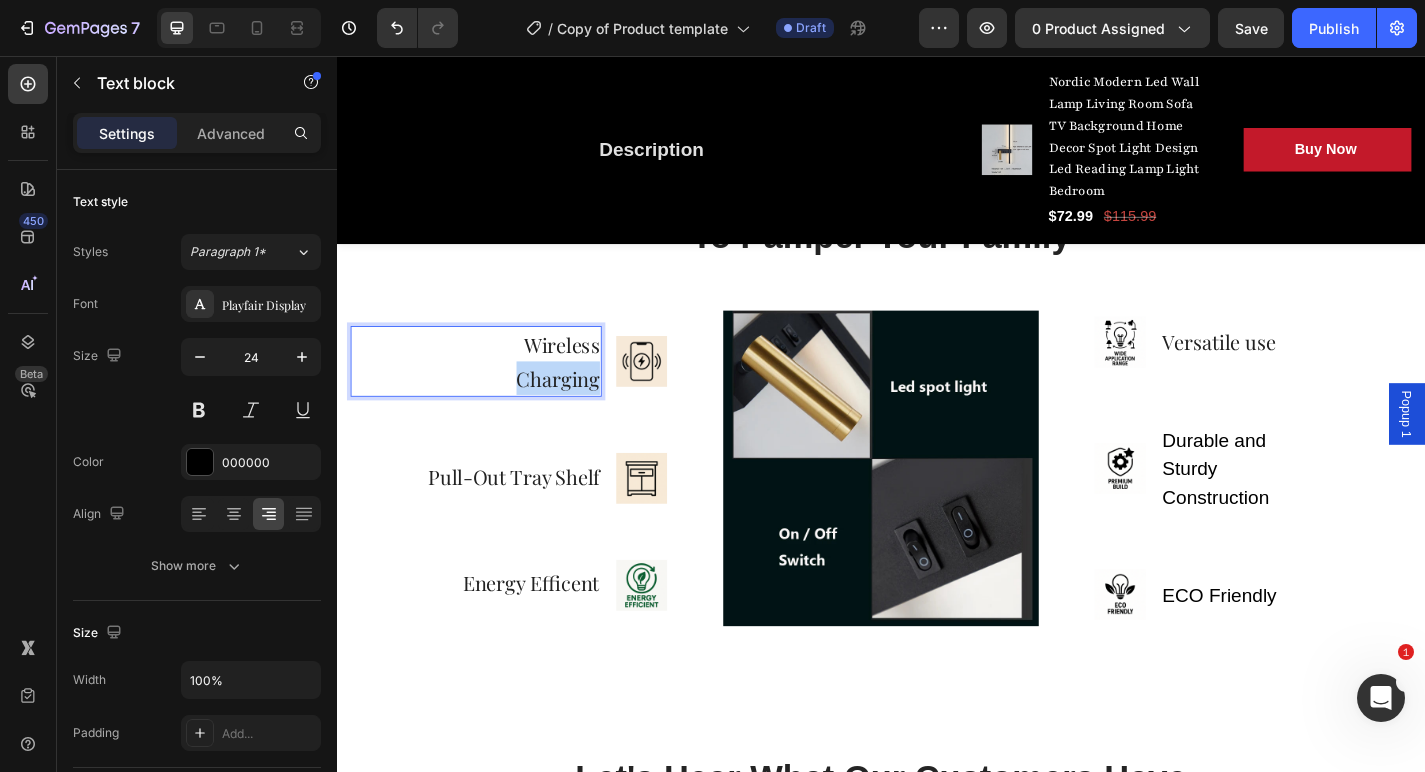 click on "Wireless Charging" at bounding box center (565, 393) 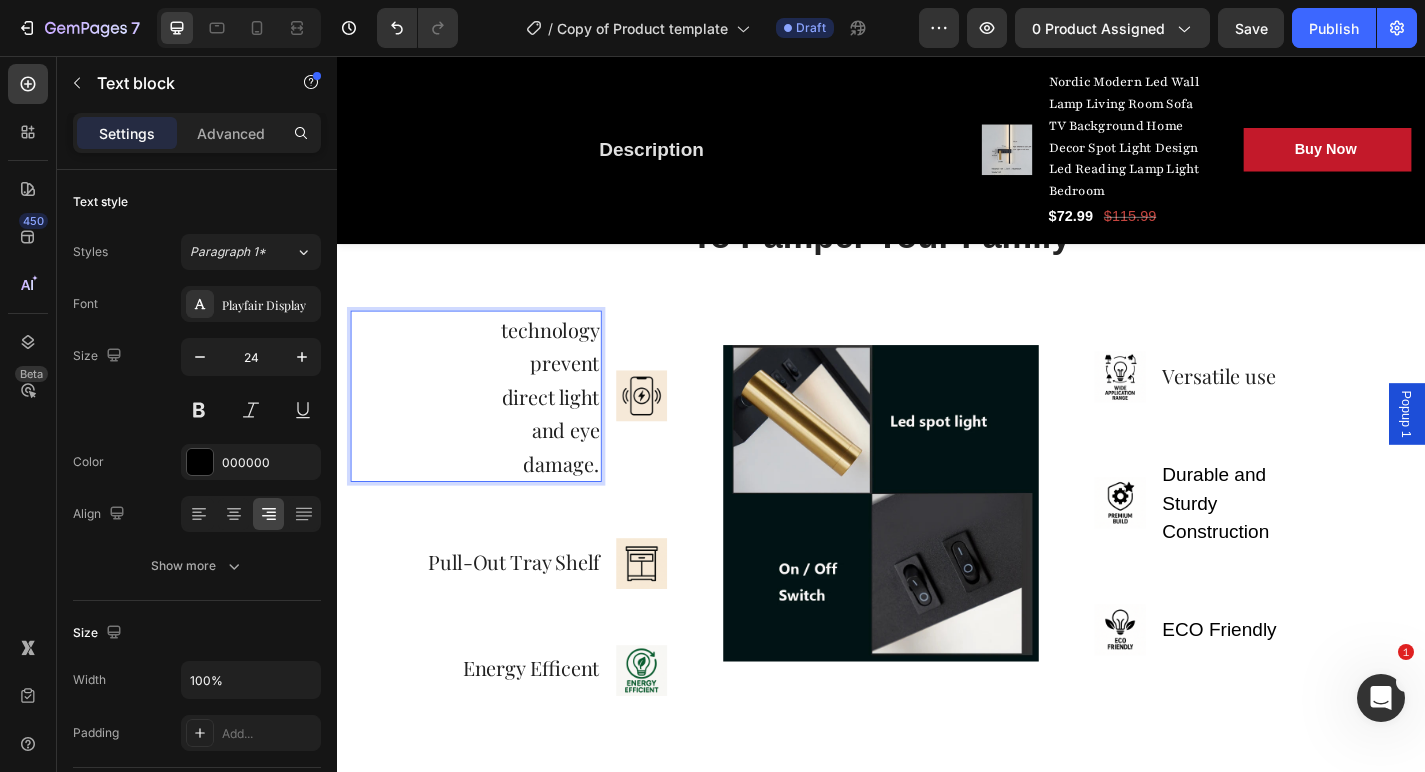 click on "technology prevent direct light and eye damage." at bounding box center (565, 431) 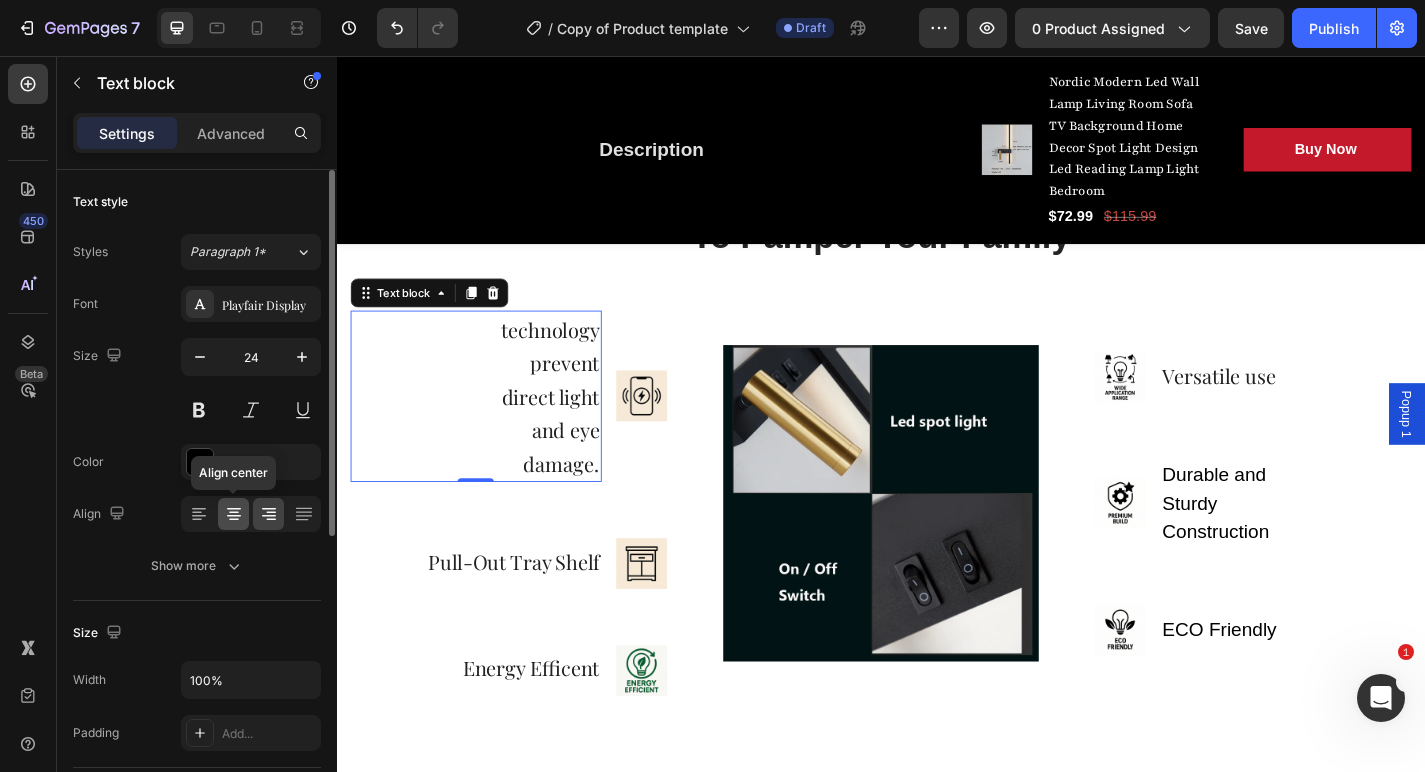 click 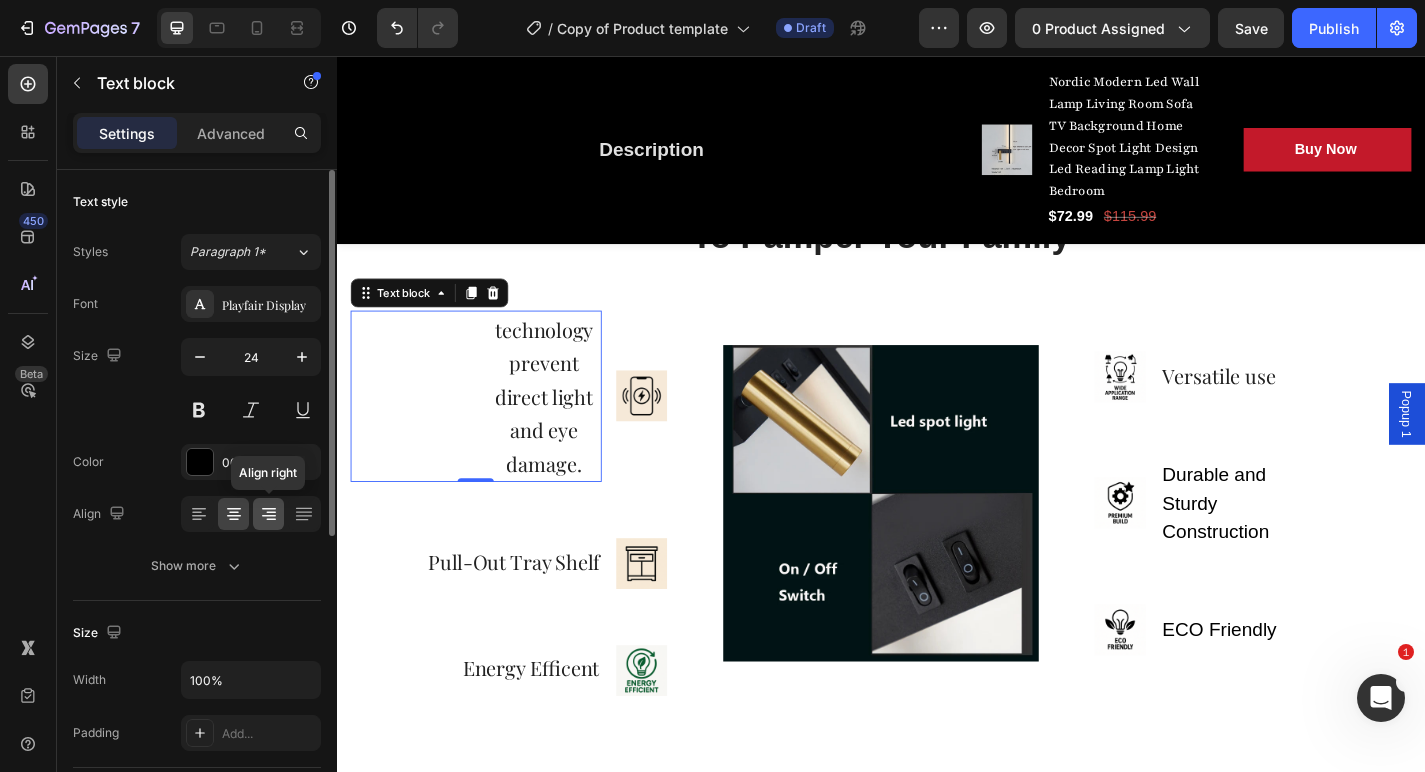 click 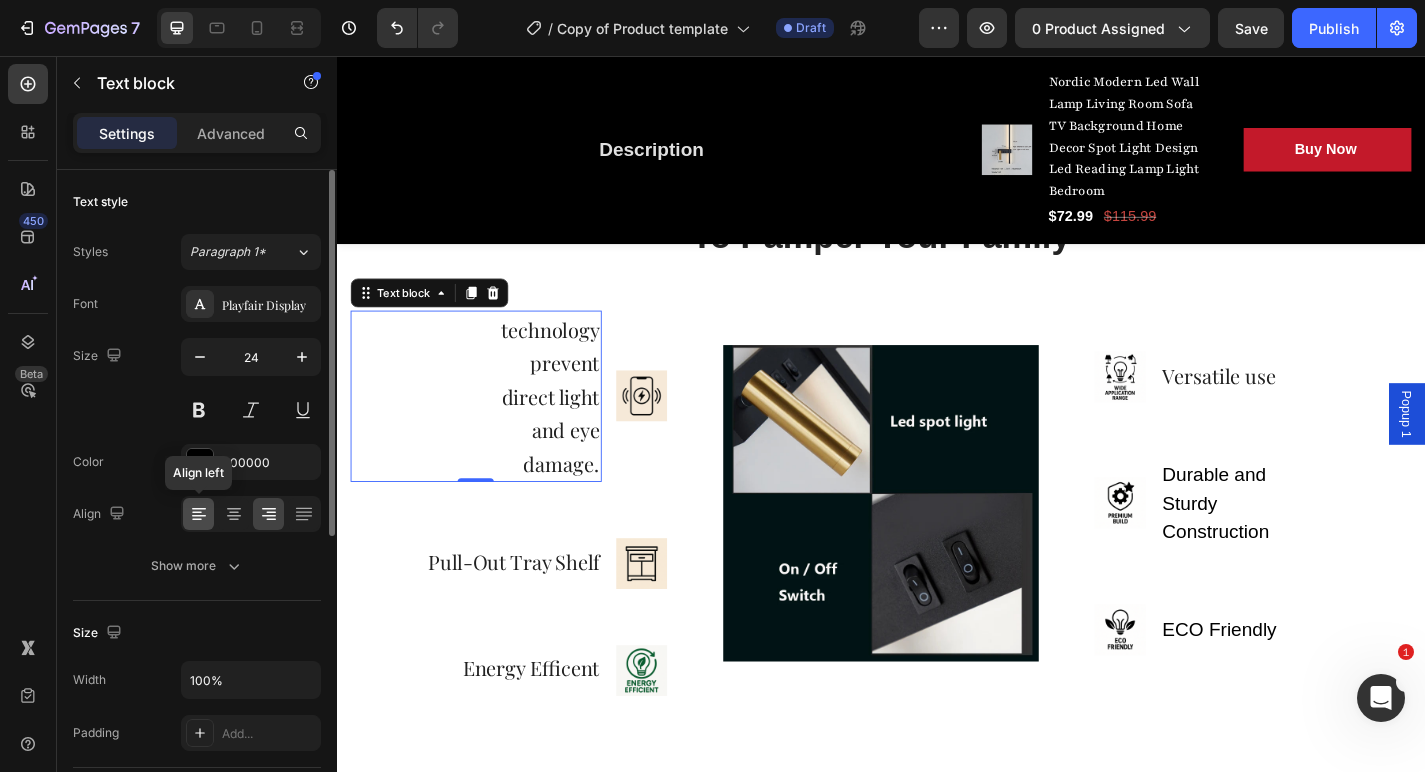 click 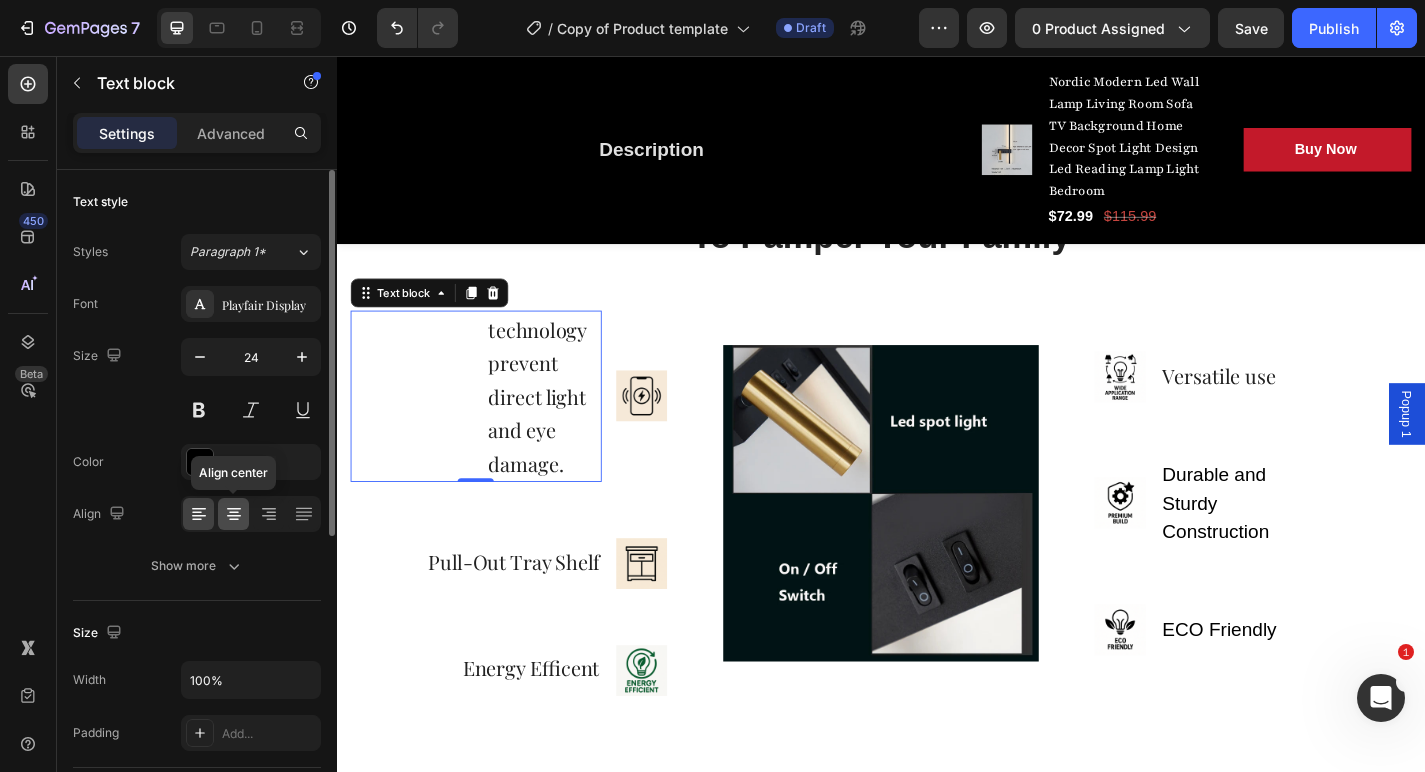 click 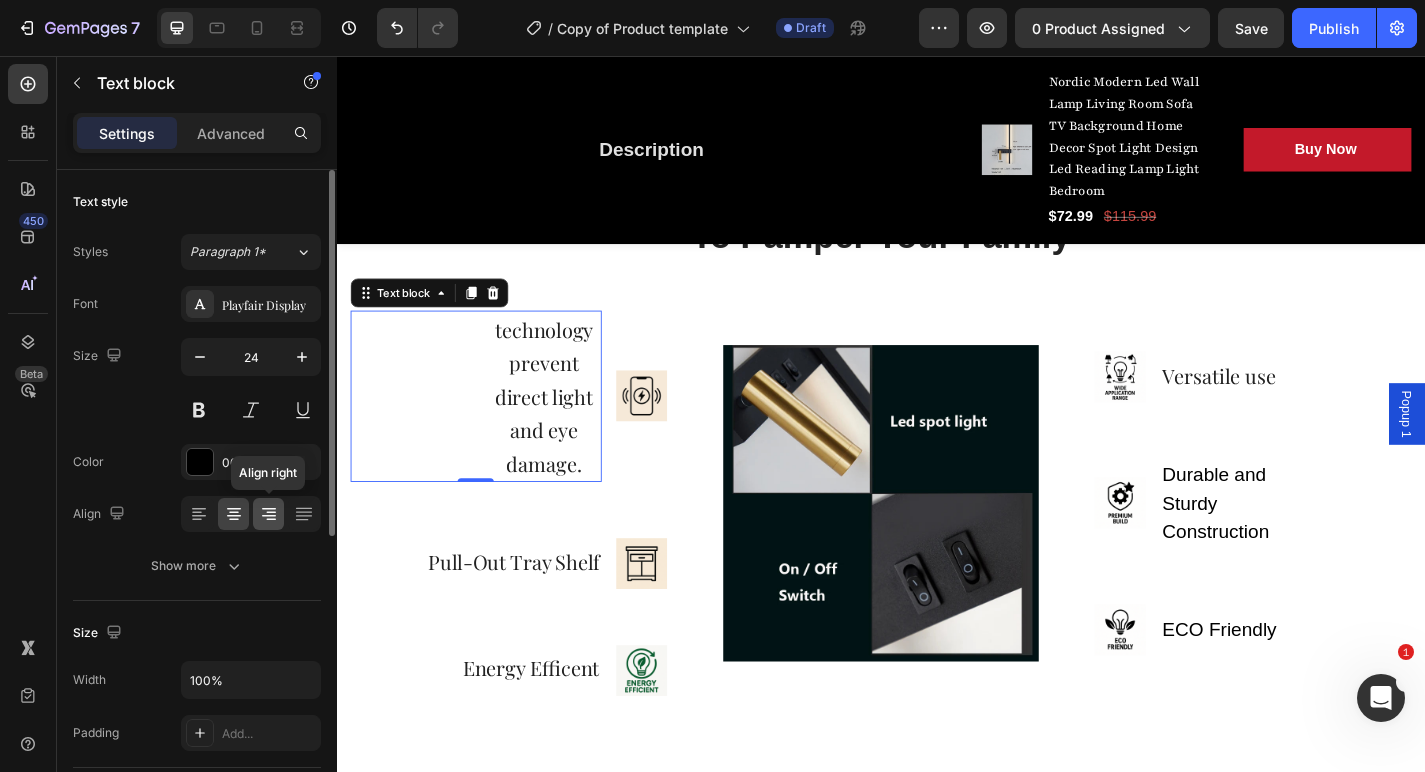 click 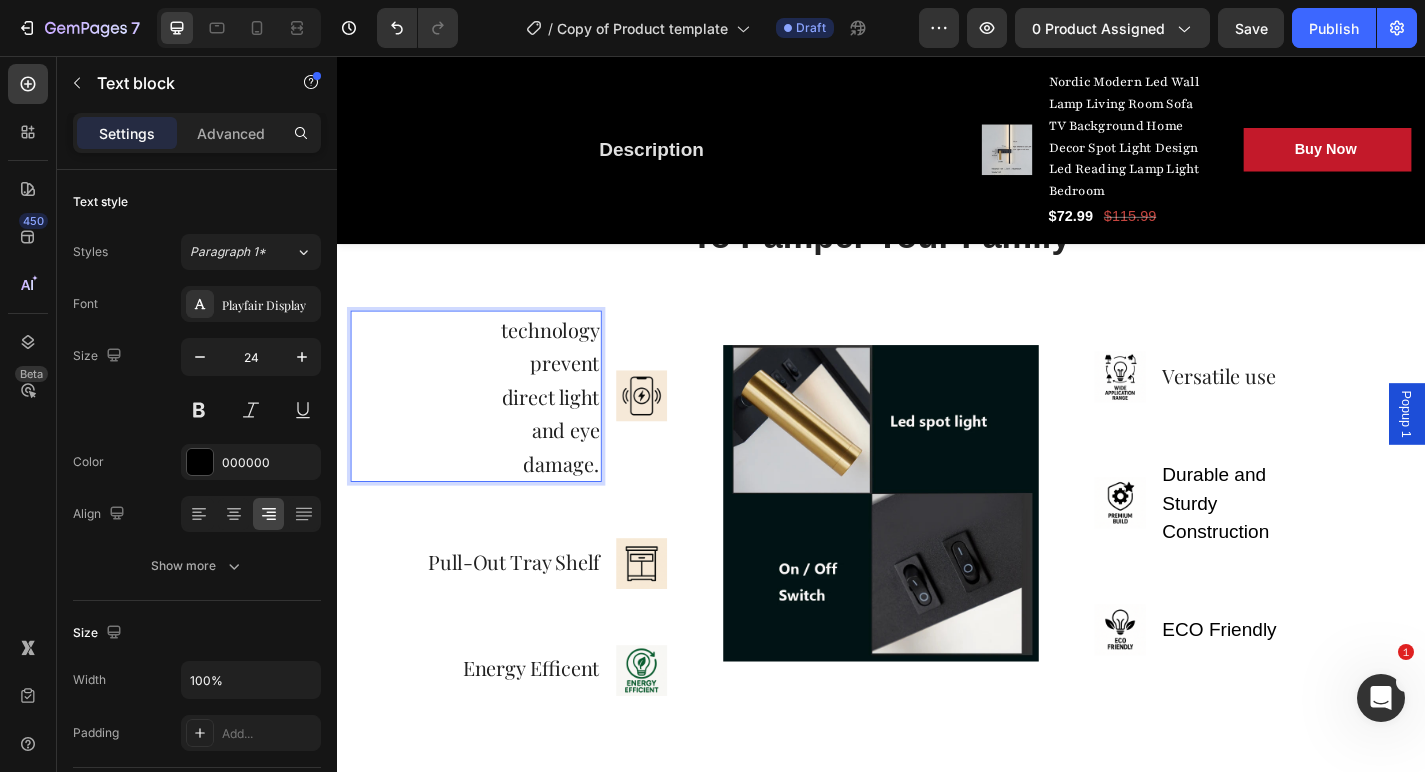 click on "technology prevent direct light and eye damage." at bounding box center (572, 432) 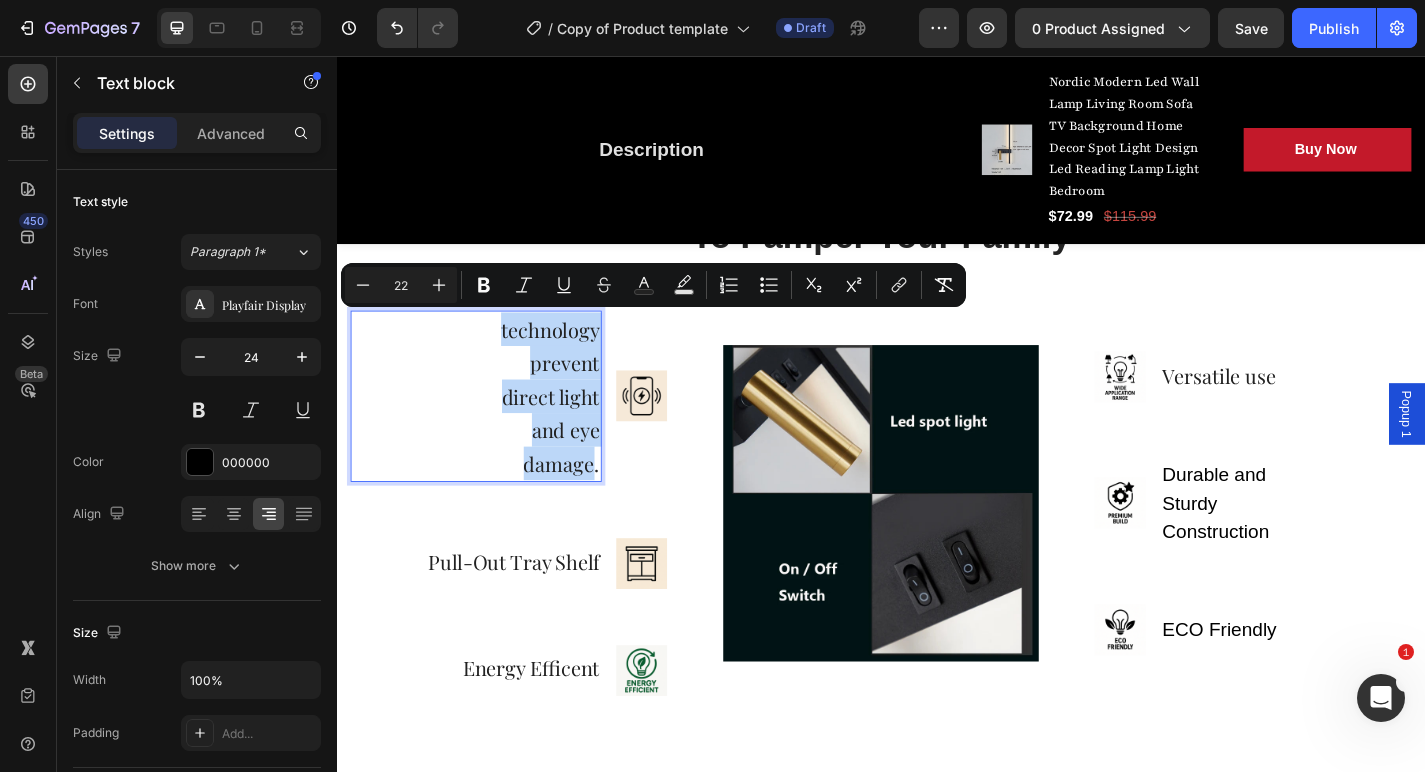 drag, startPoint x: 509, startPoint y: 350, endPoint x: 622, endPoint y: 500, distance: 187.80043 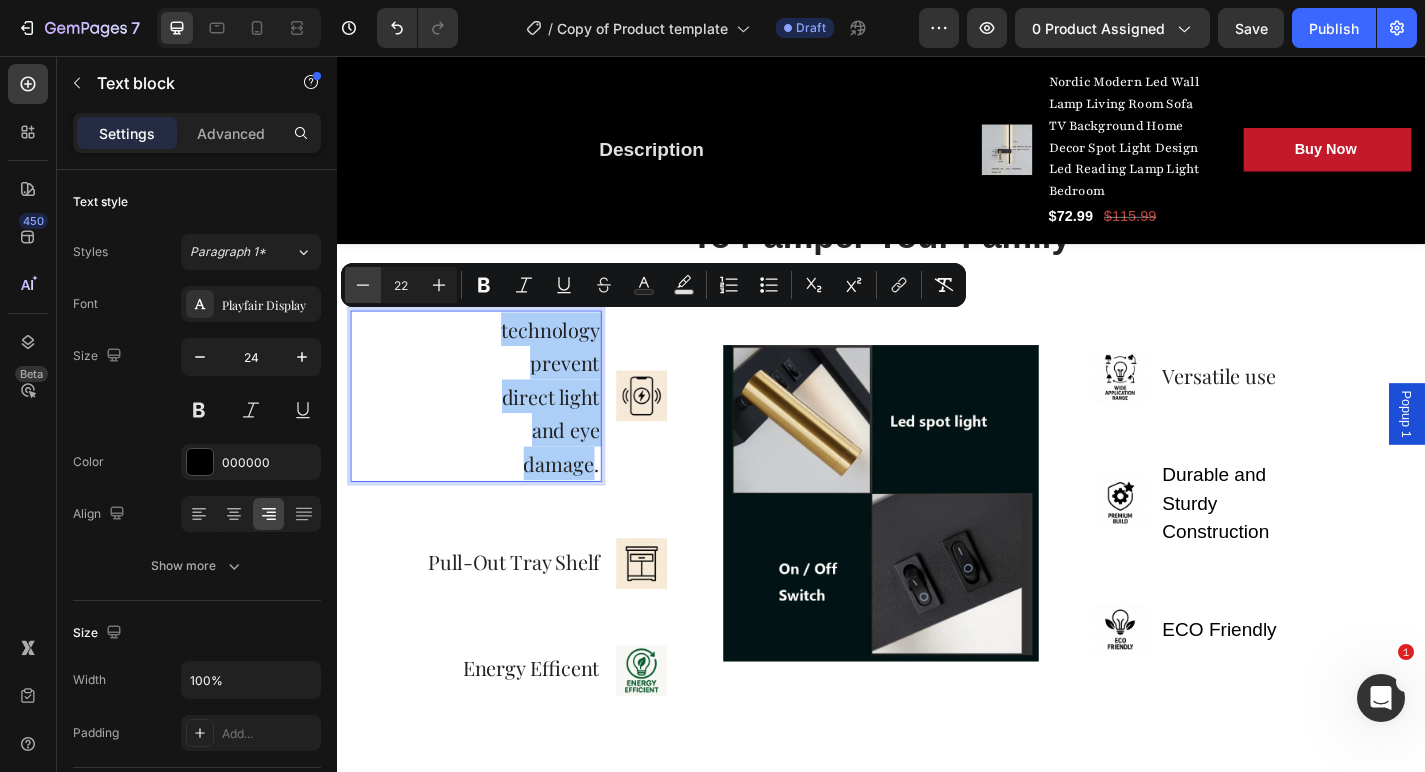 click 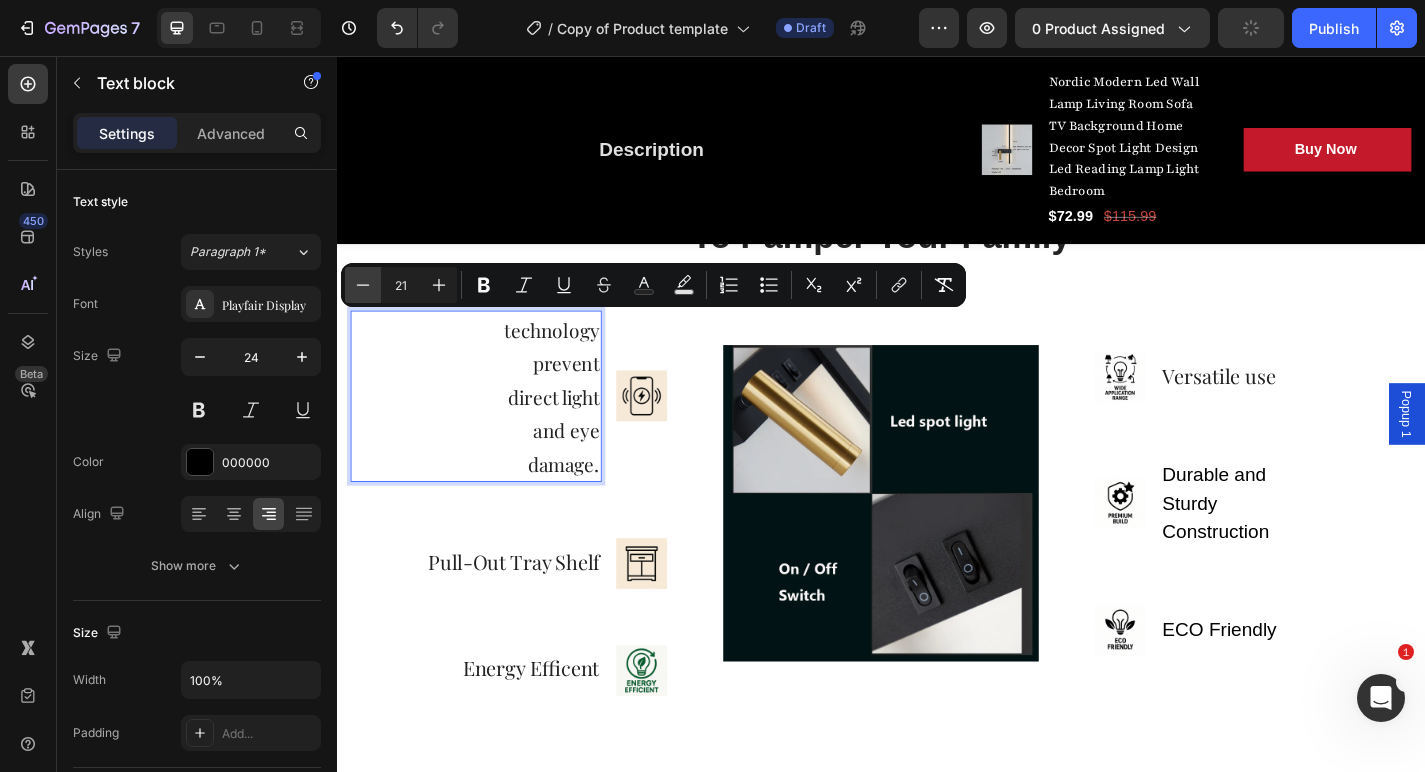 click 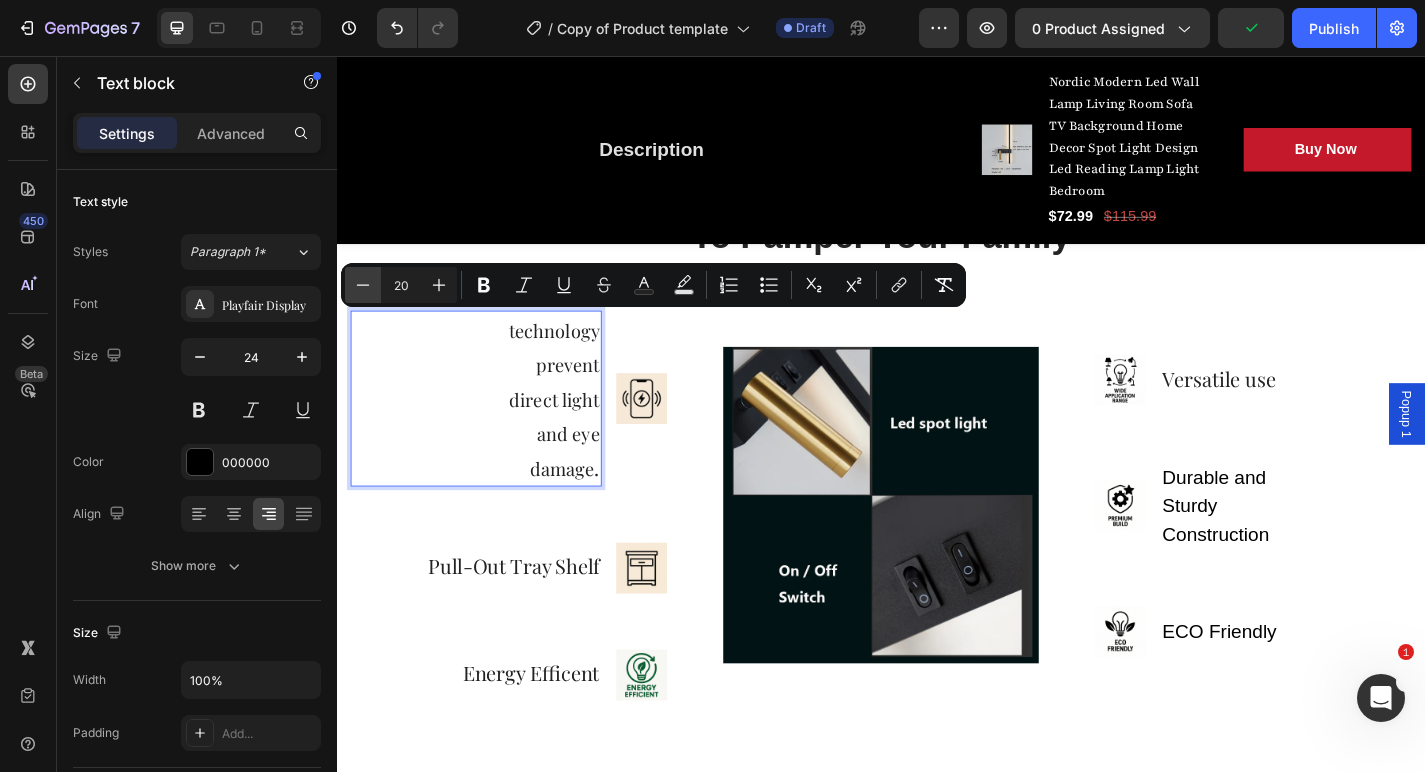 click 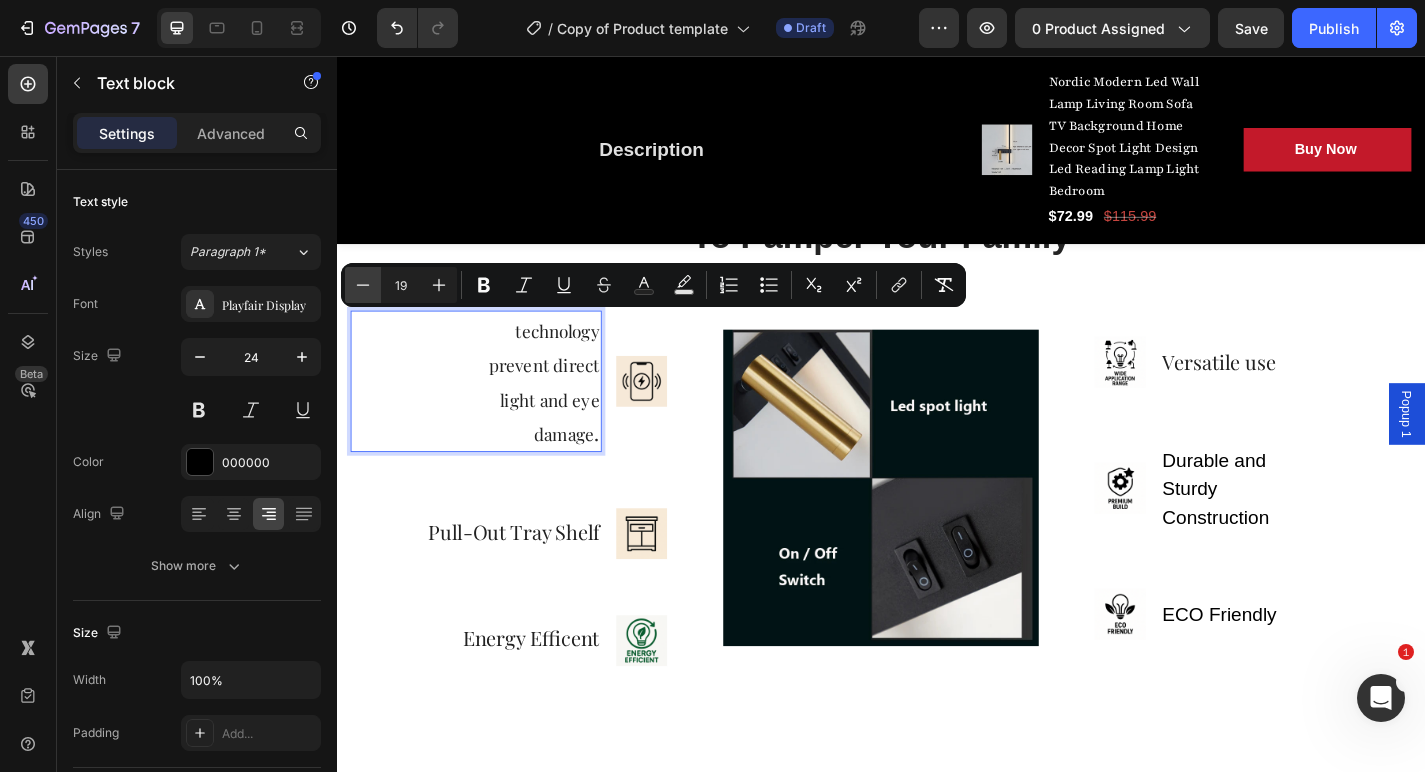 click 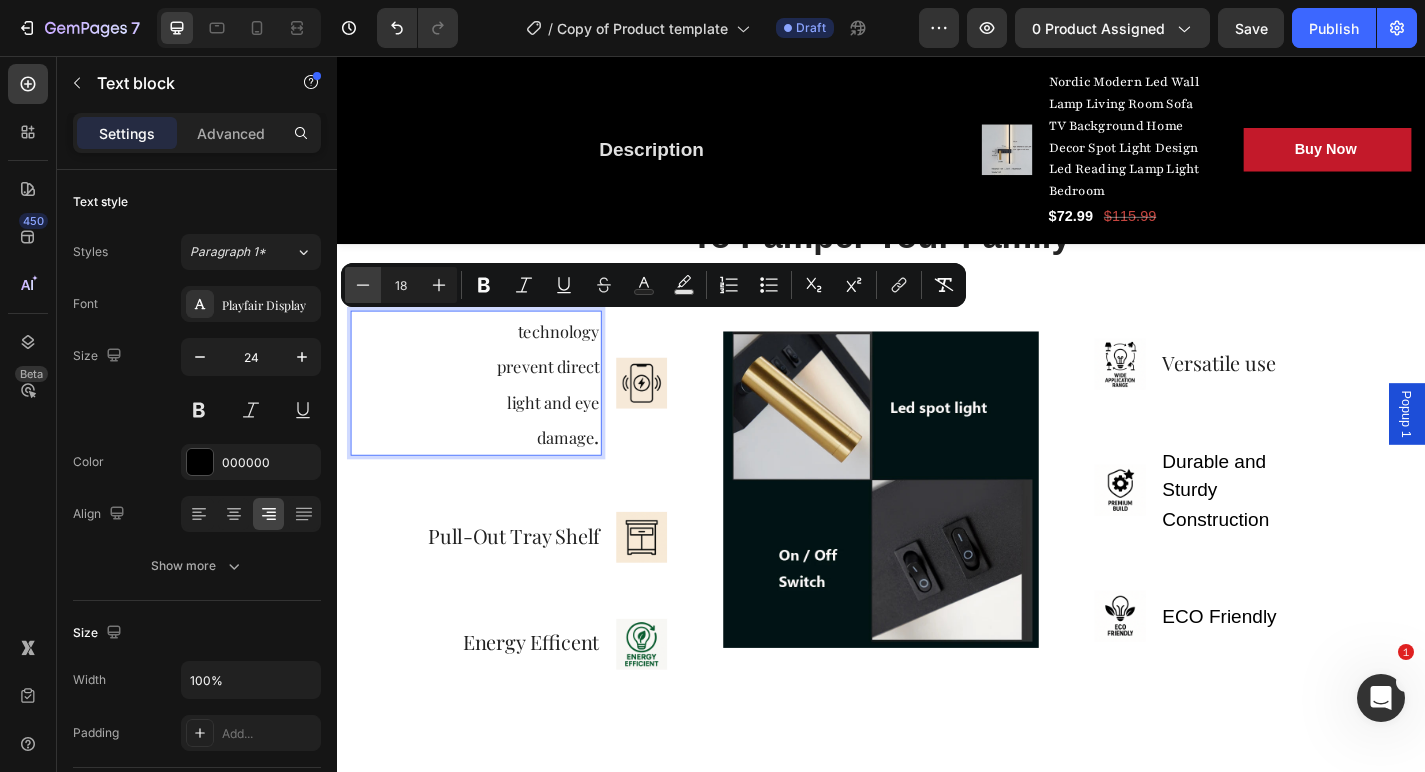 click 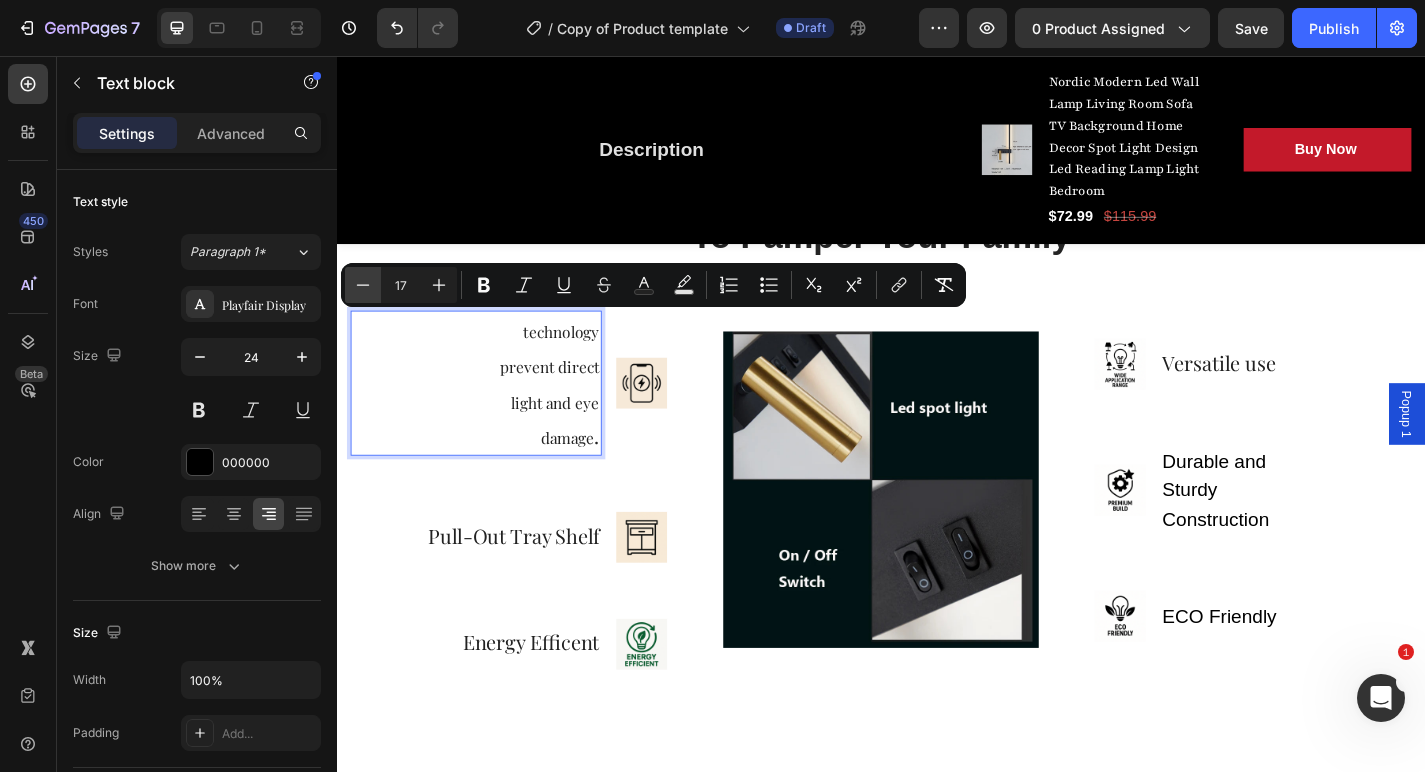 click 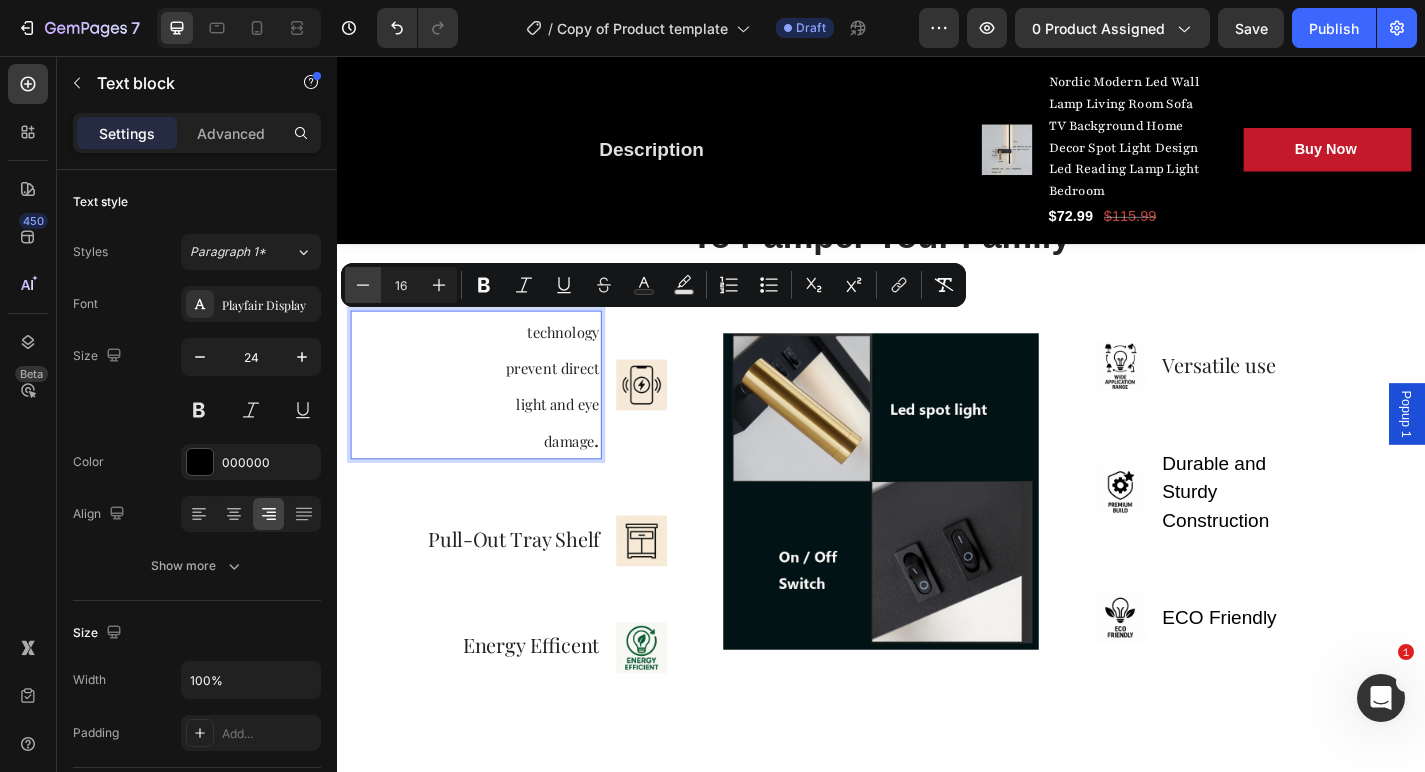 click 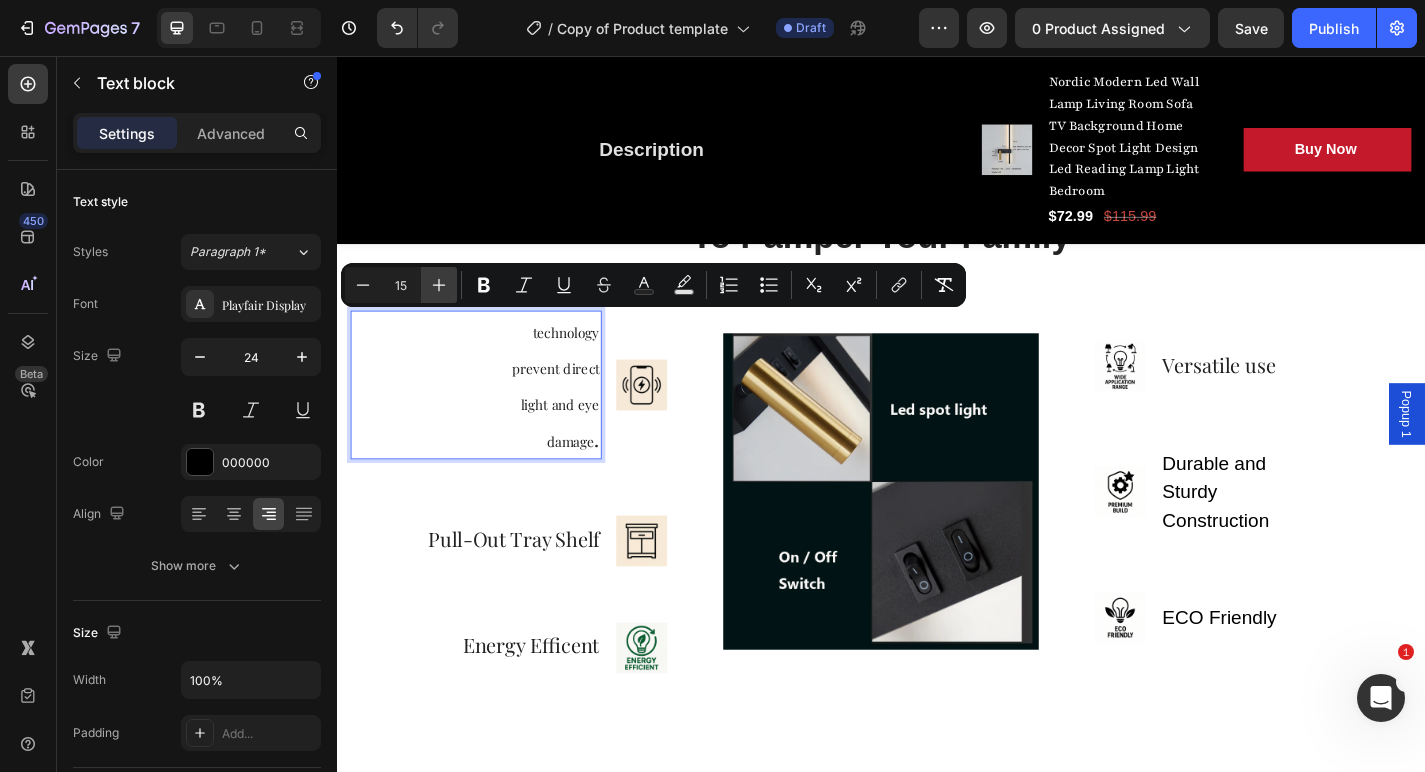 click 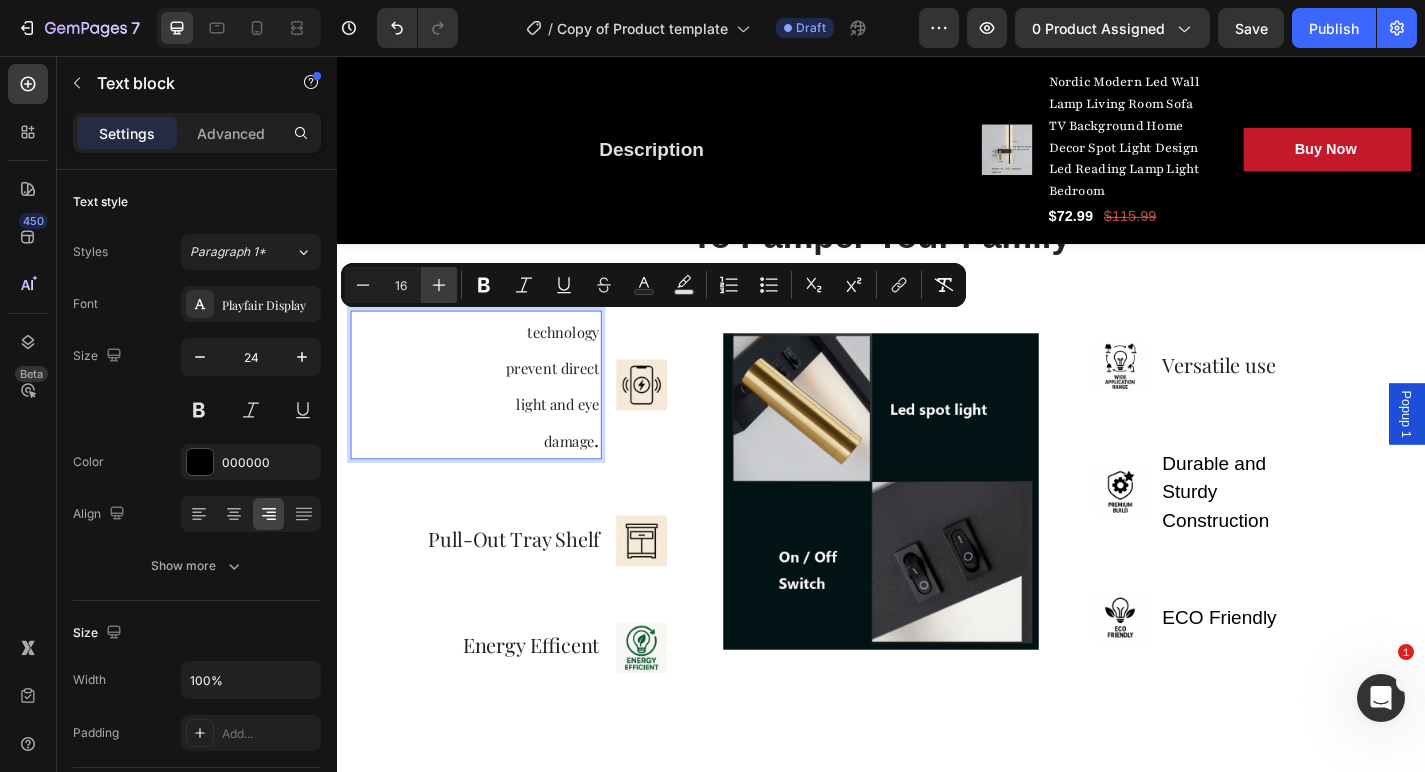 click 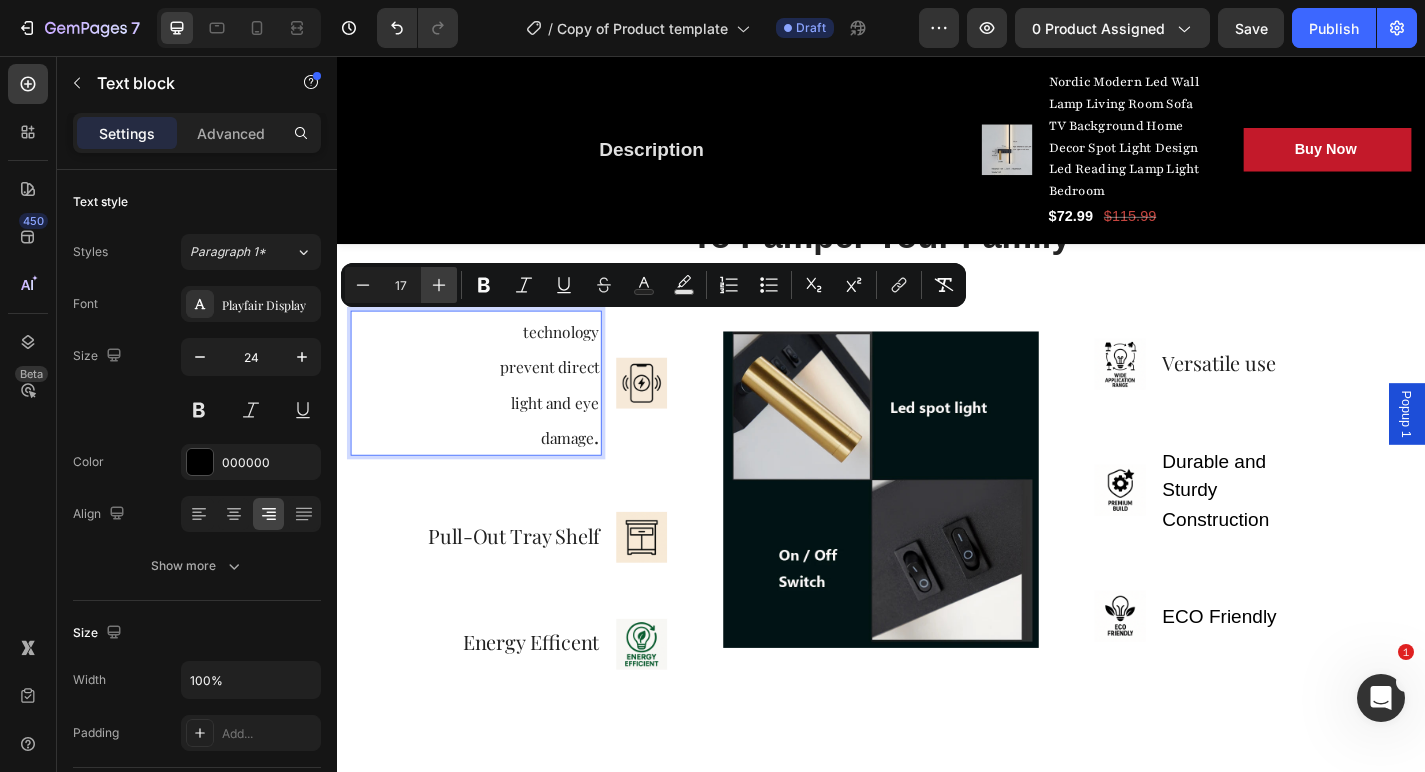 click 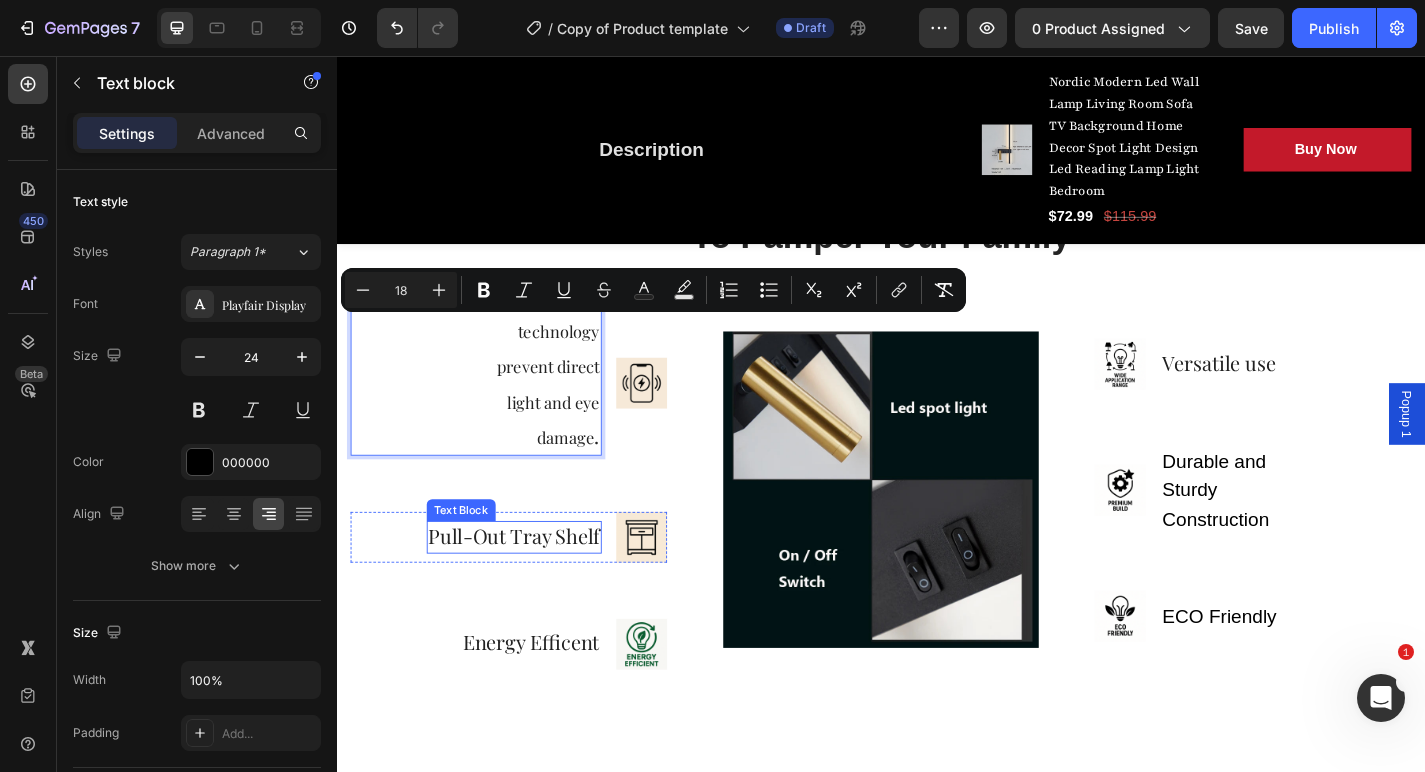 click on "Pull-Out Tray Shelf" at bounding box center (532, 585) 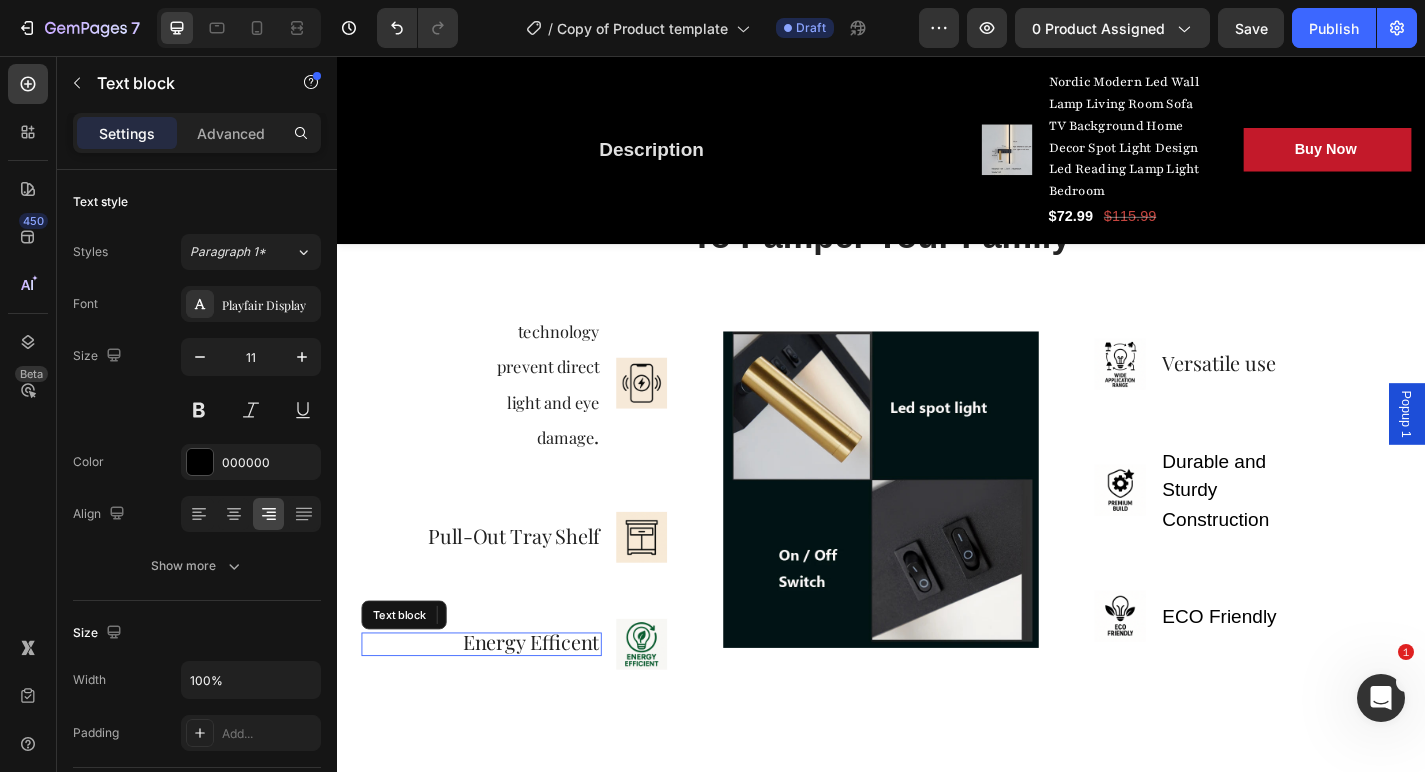 click on "Energy Efficent" at bounding box center (551, 702) 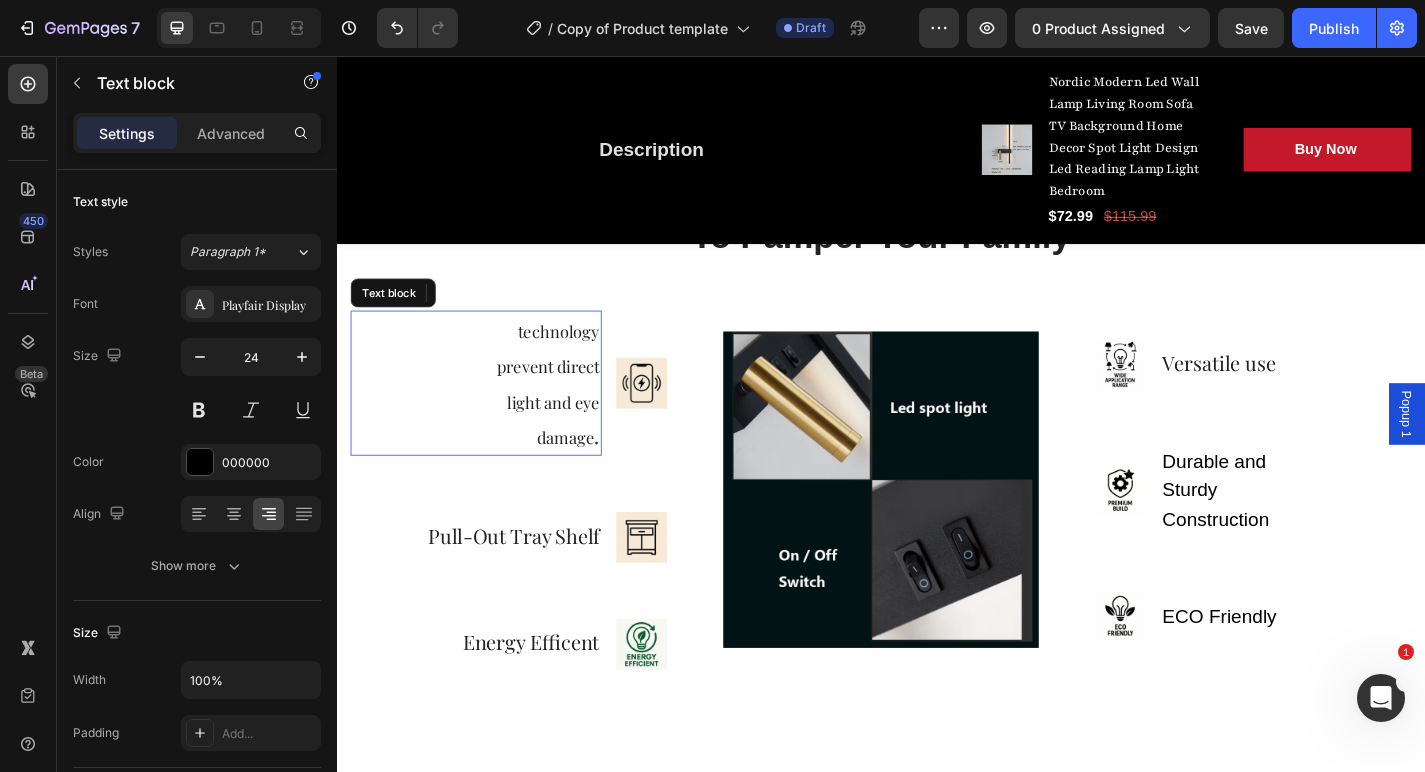 click on "technology prevent direct light and eye damage ." at bounding box center (565, 417) 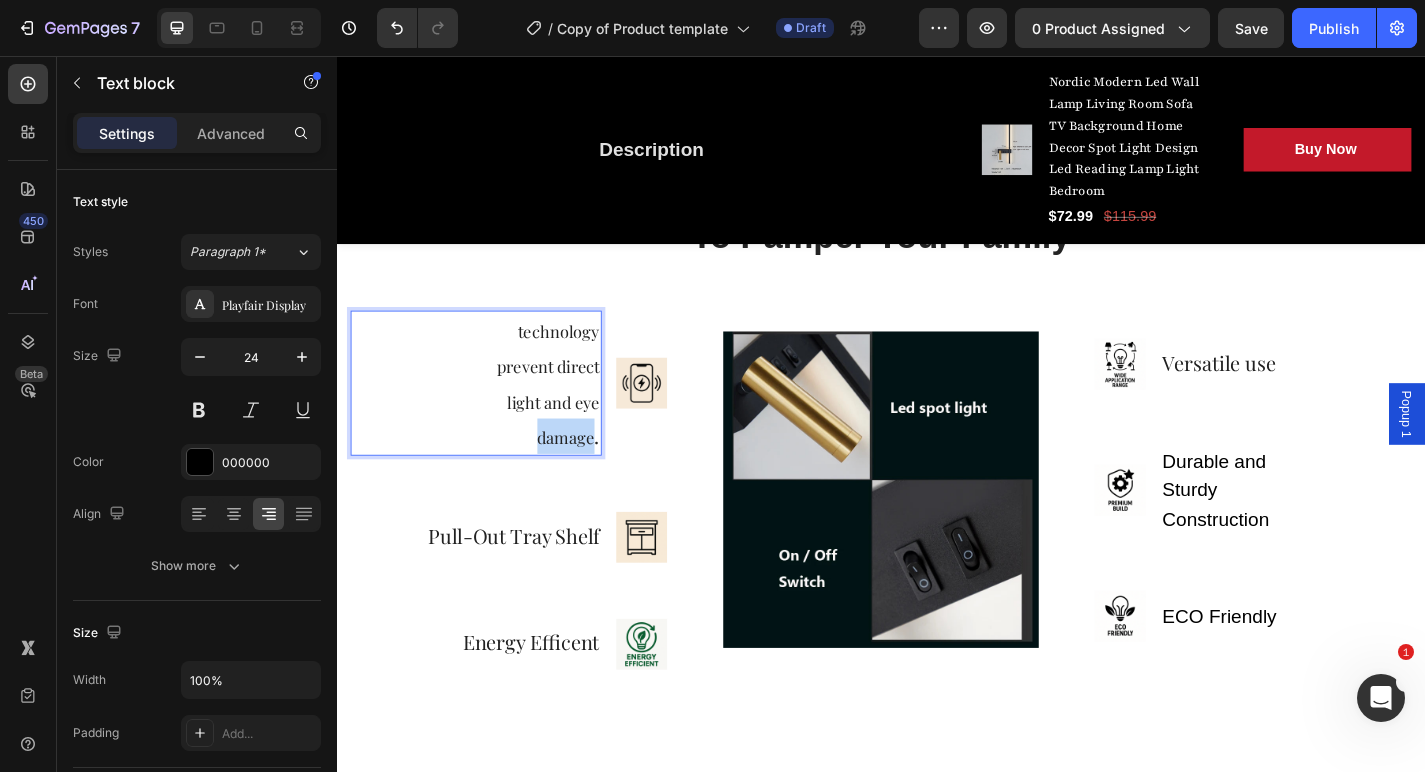 click on "technology prevent direct light and eye damage ." at bounding box center (565, 417) 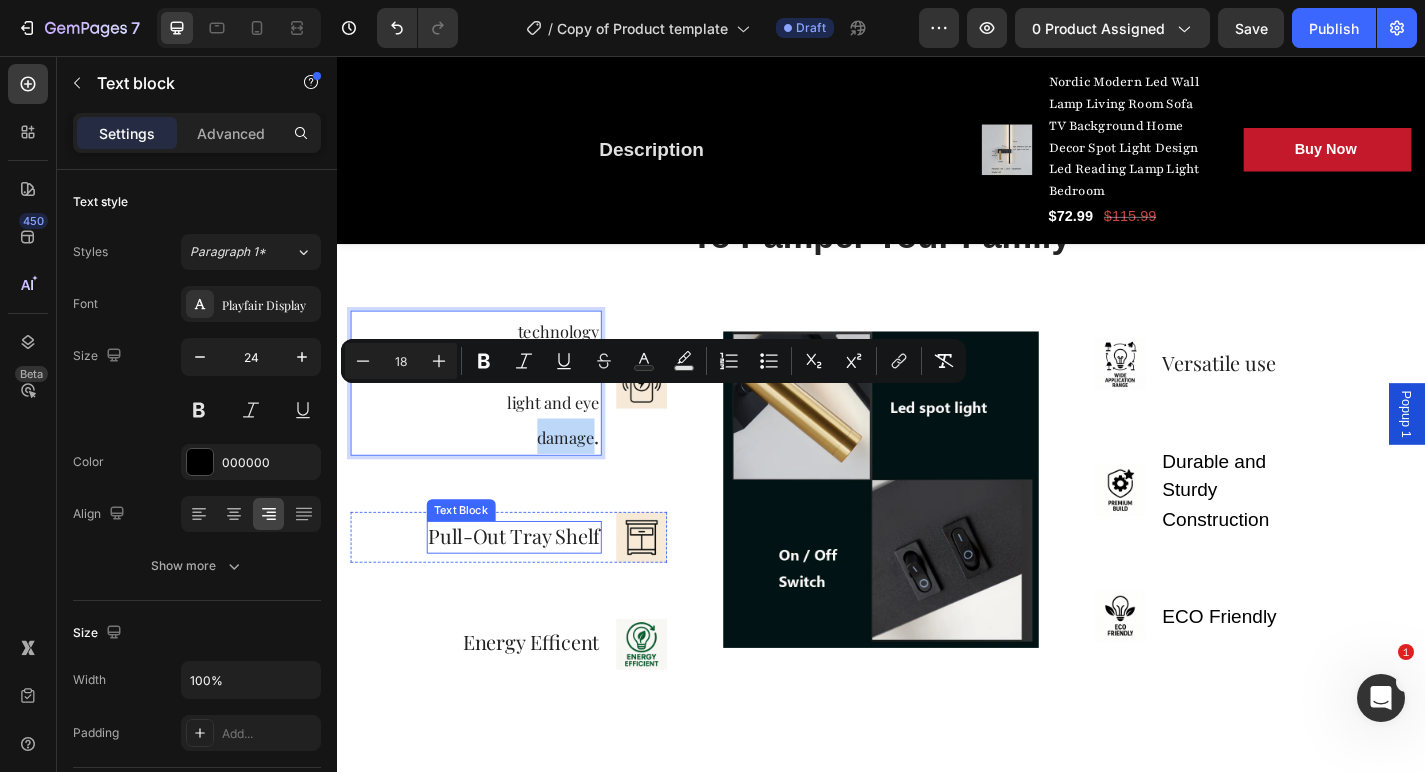 click on "Pull-Out Tray Shelf" at bounding box center (532, 585) 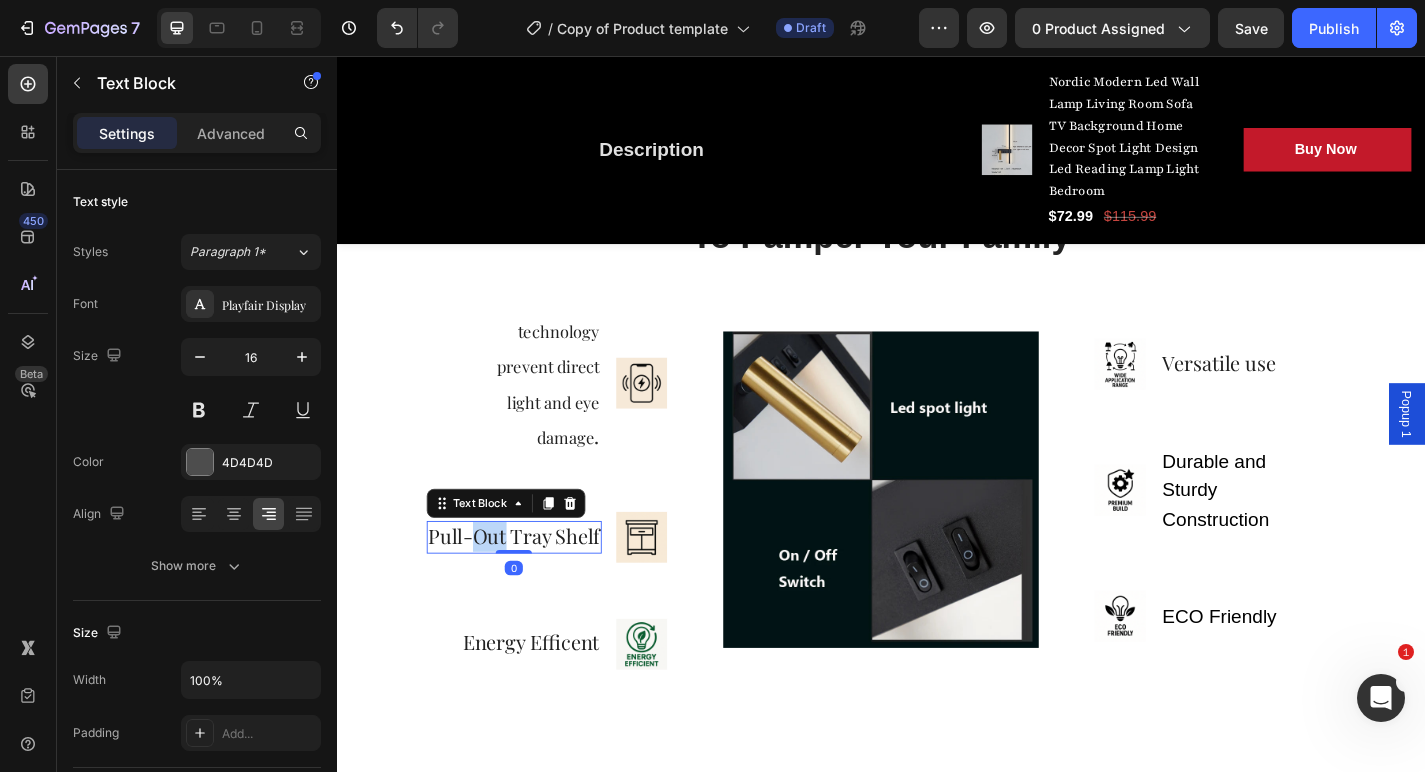 click on "Pull-Out Tray Shelf" at bounding box center [532, 585] 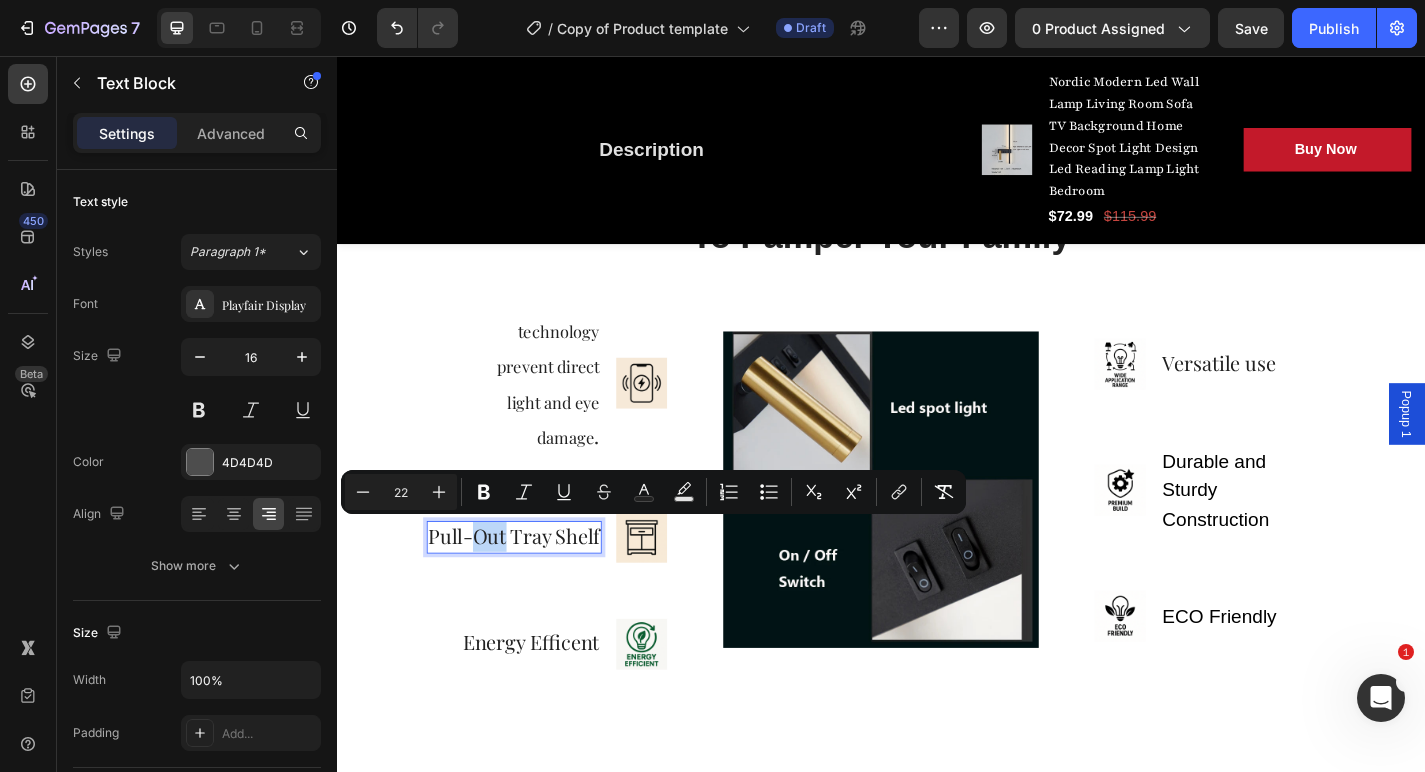 click on "Pull-Out Tray Shelf" at bounding box center [532, 585] 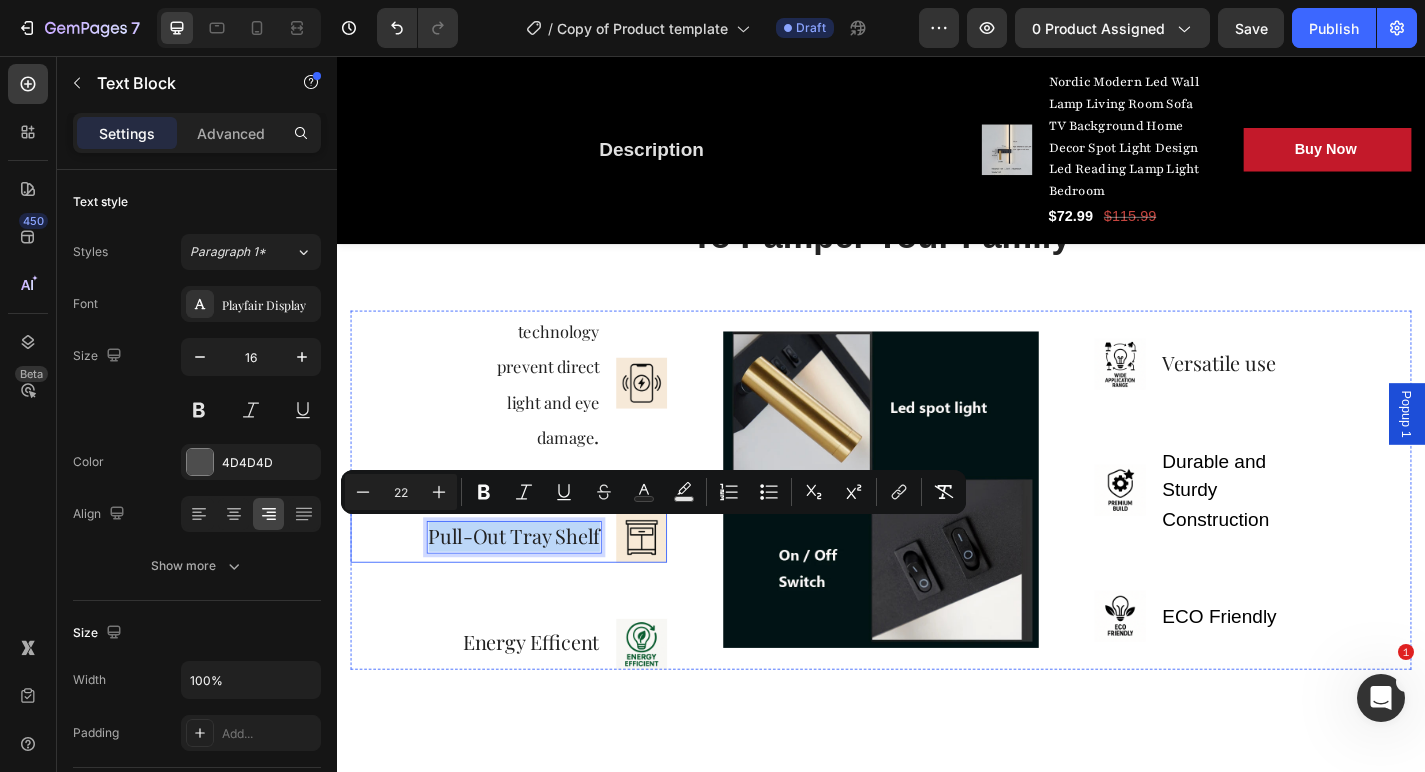 drag, startPoint x: 441, startPoint y: 584, endPoint x: 638, endPoint y: 584, distance: 197 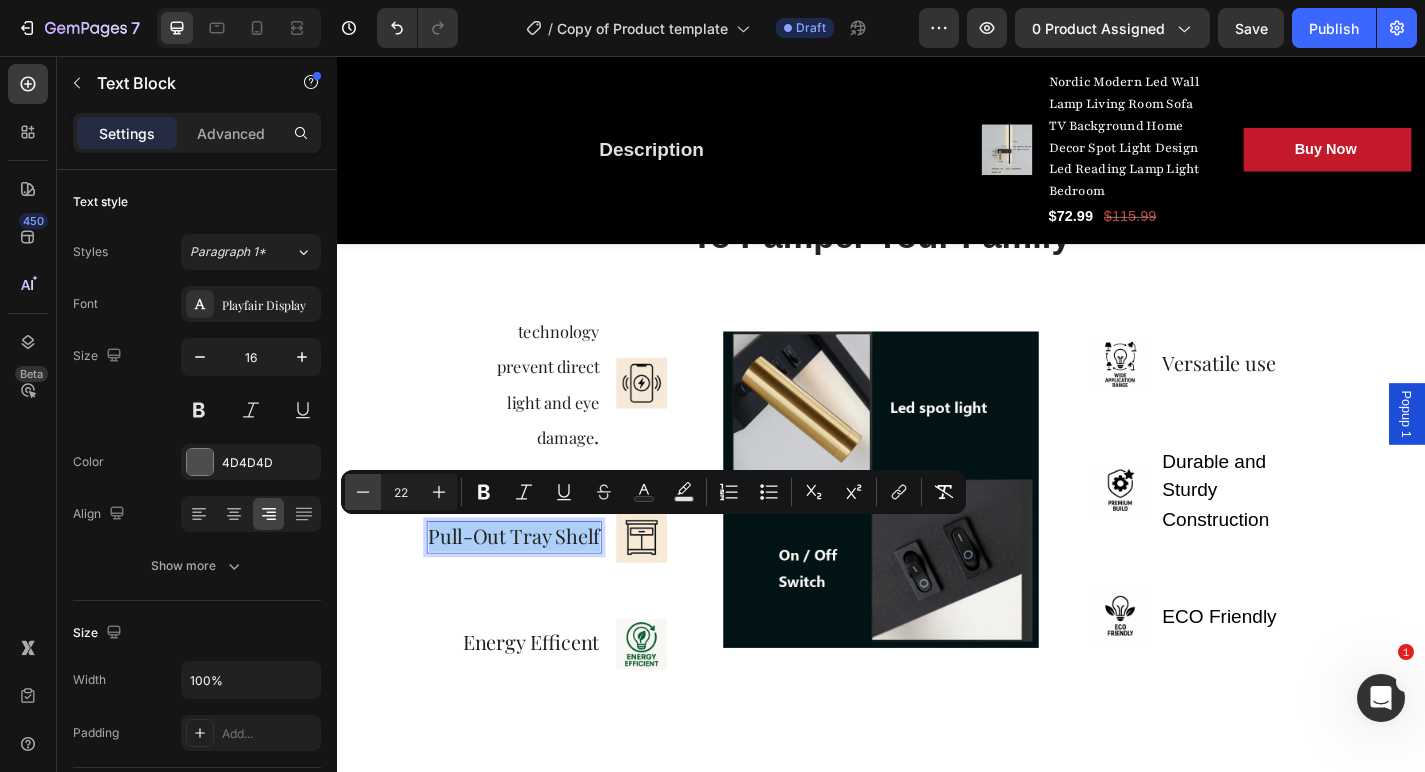 click 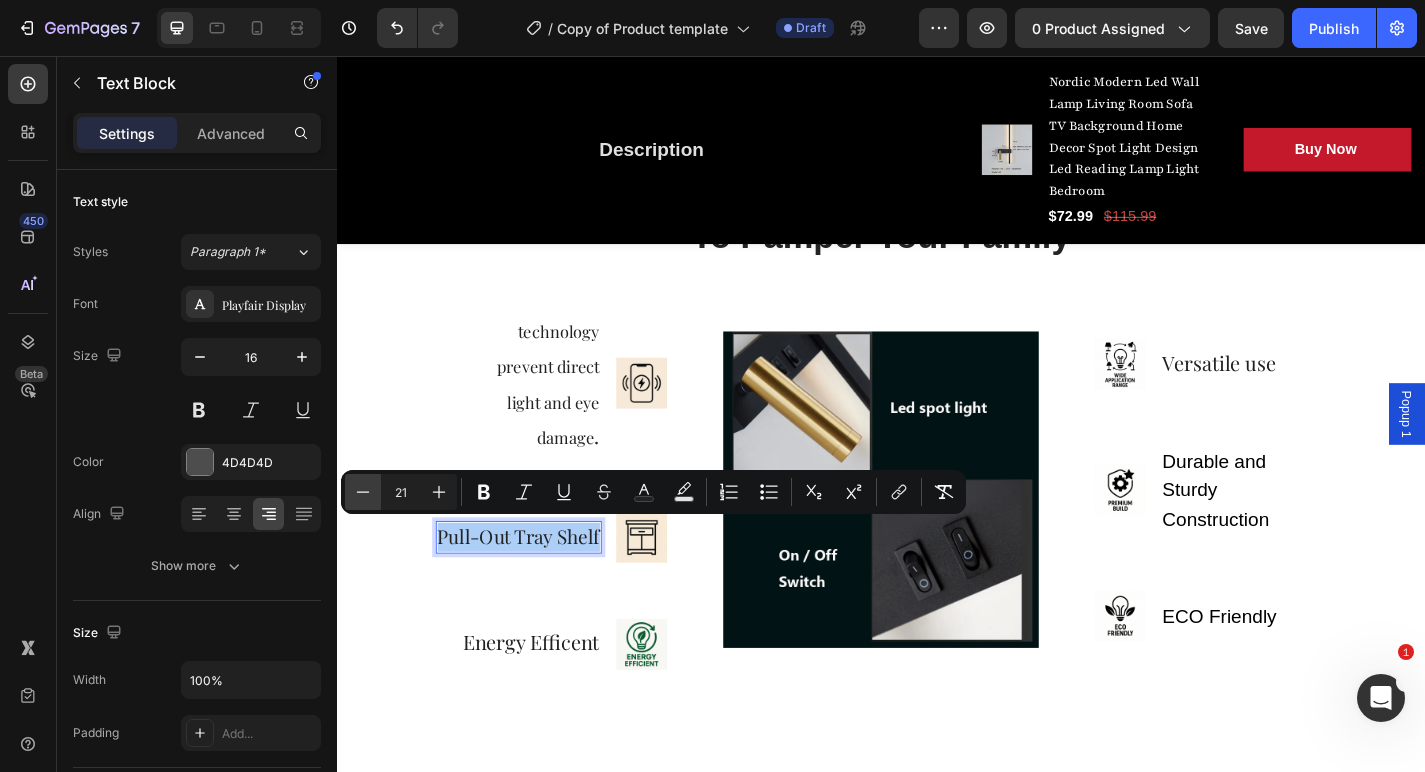 click 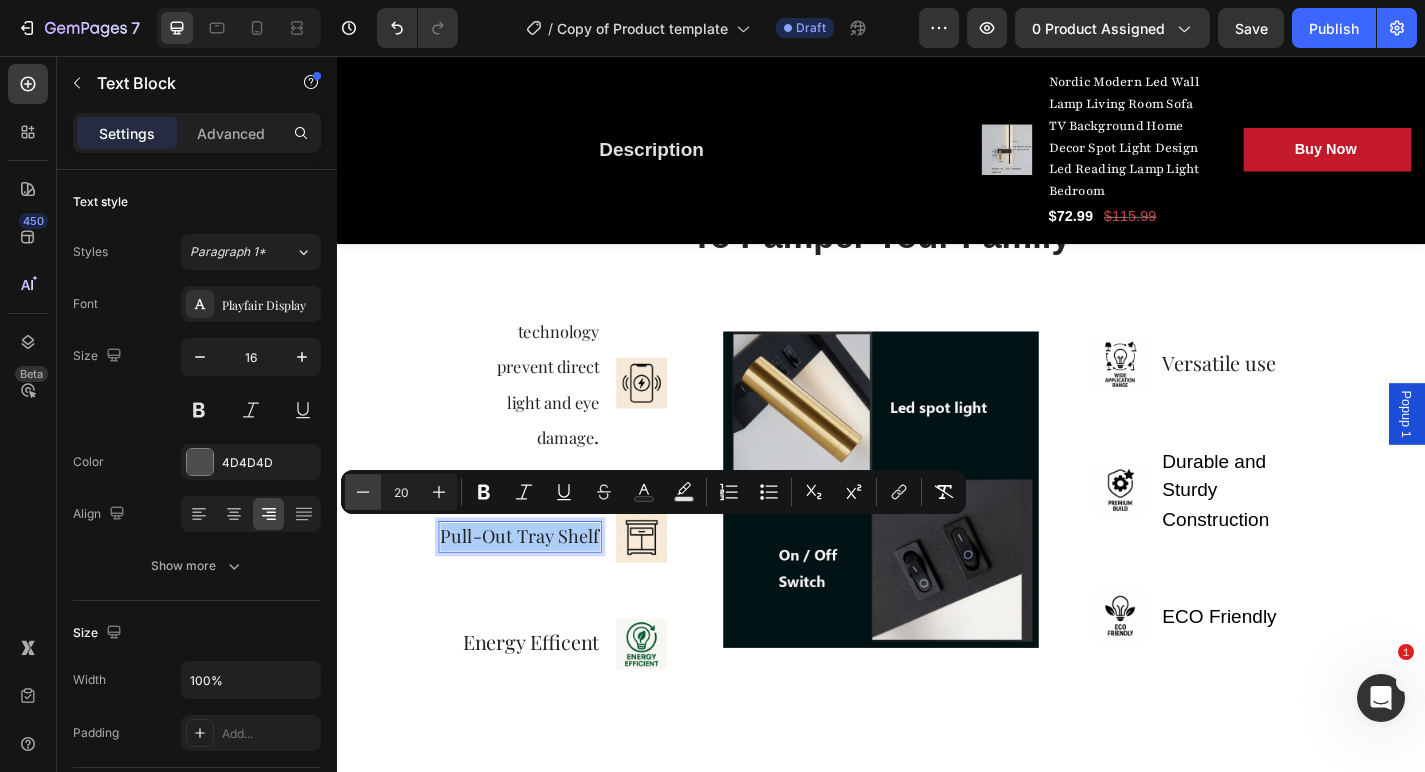 click 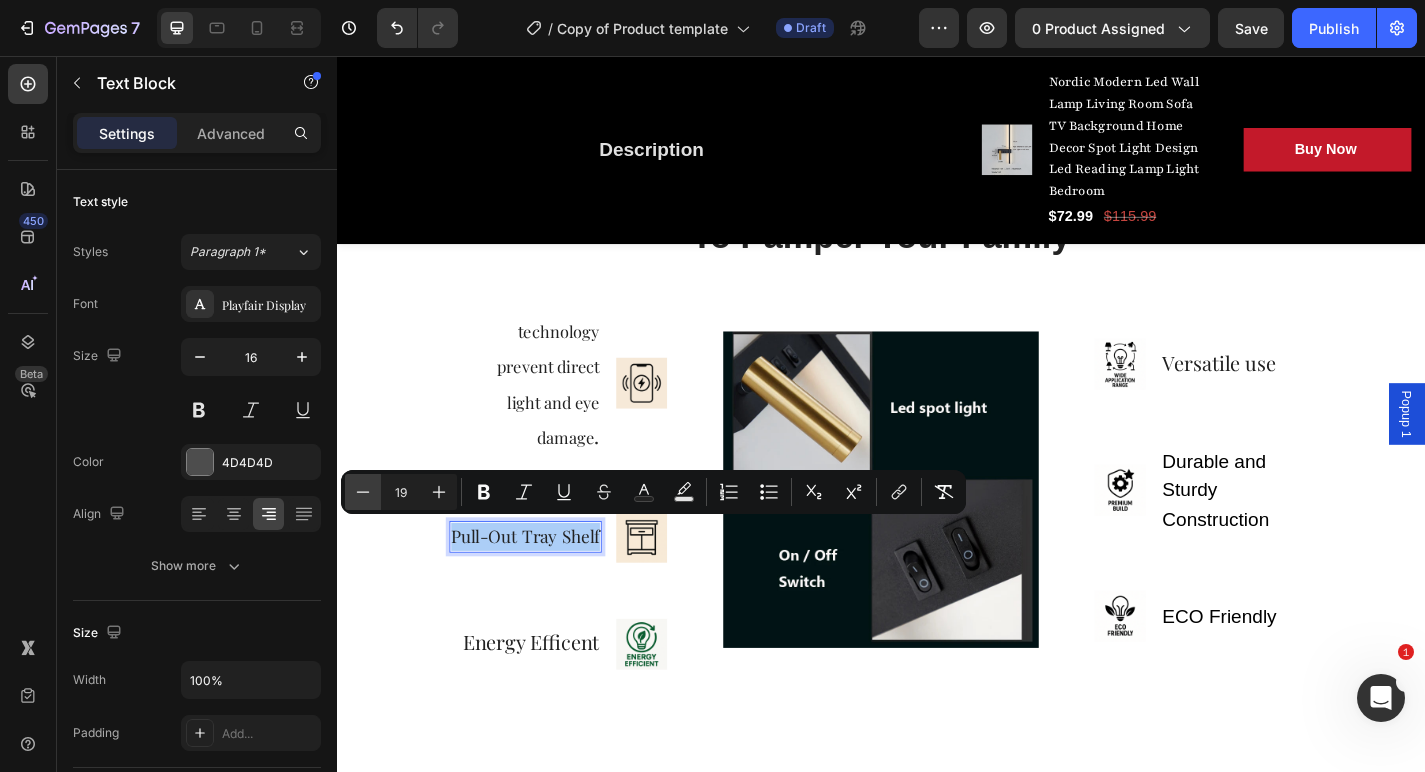 click 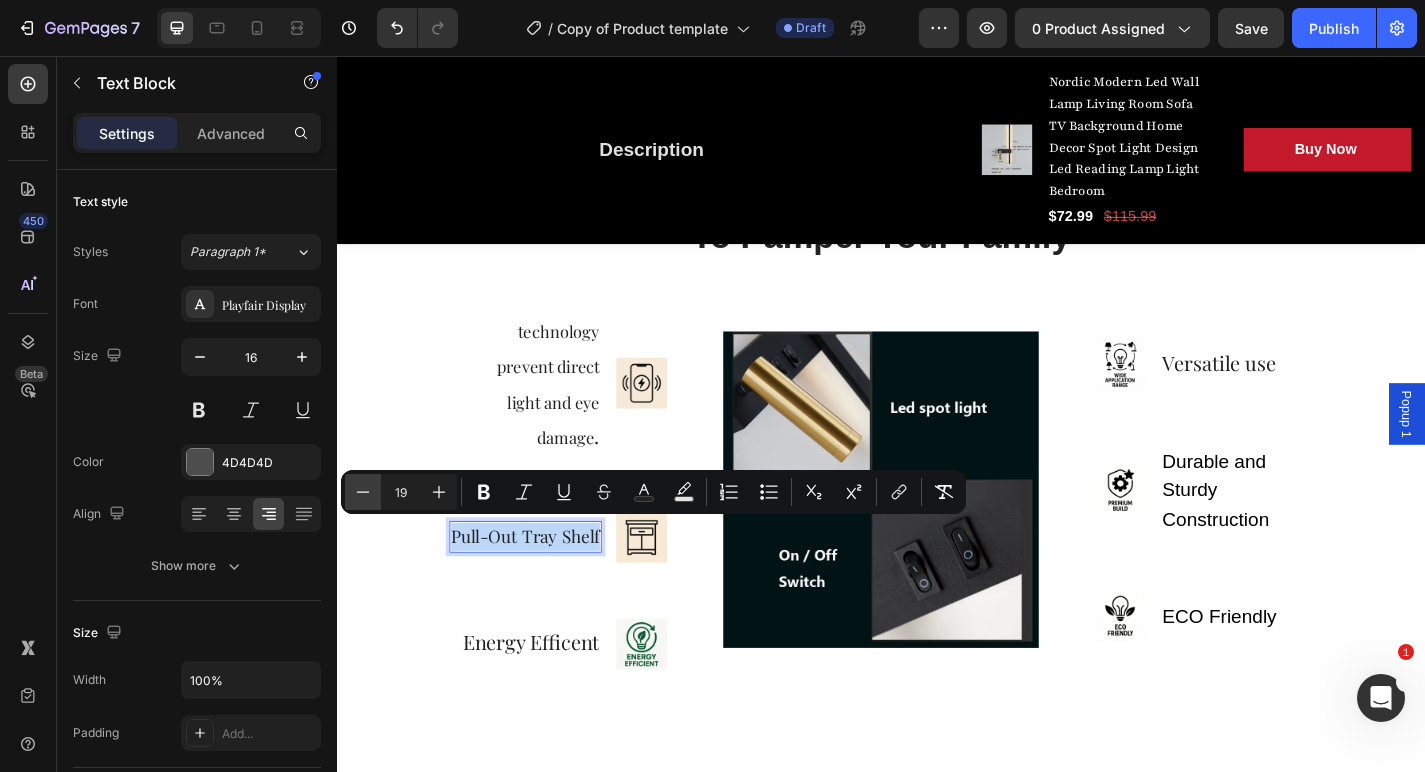 type on "18" 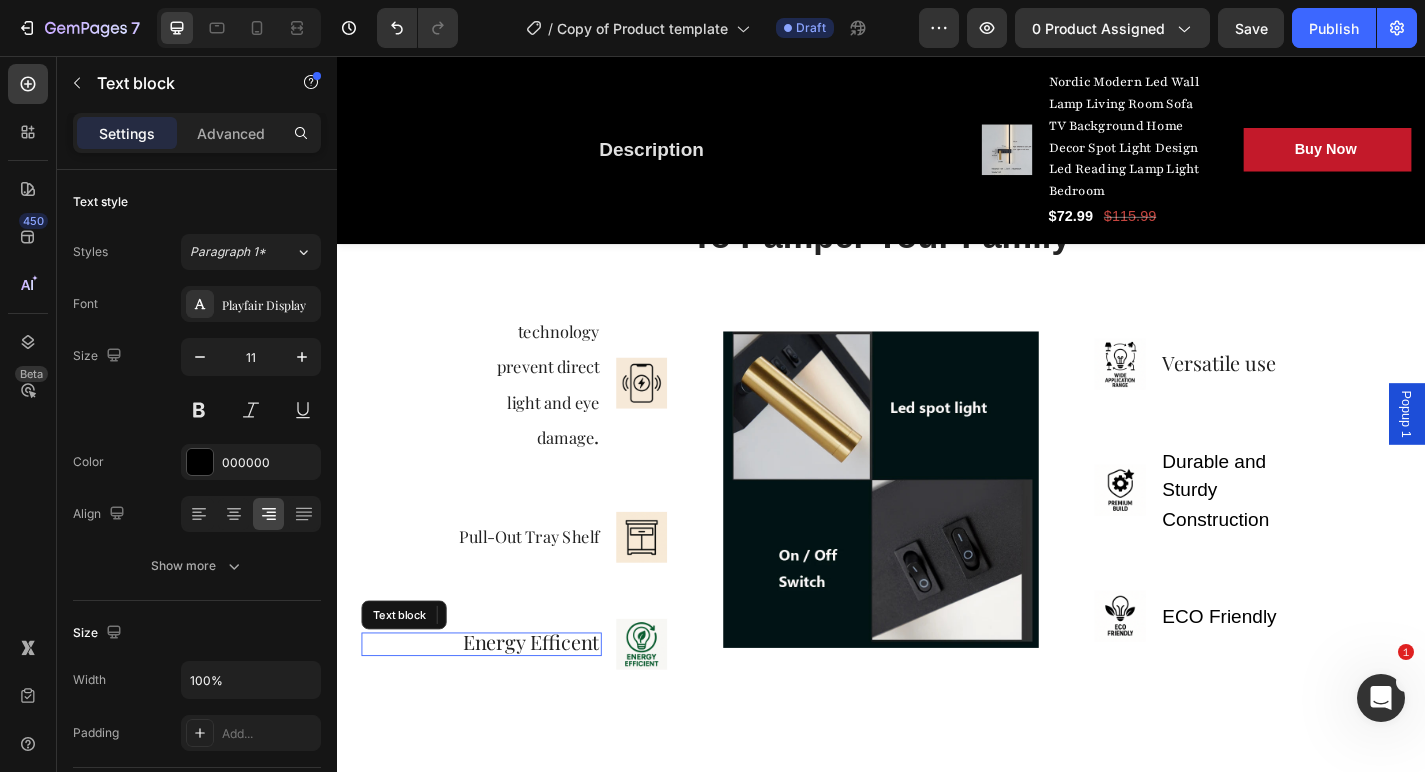 click on "Energy Efficent" at bounding box center [551, 702] 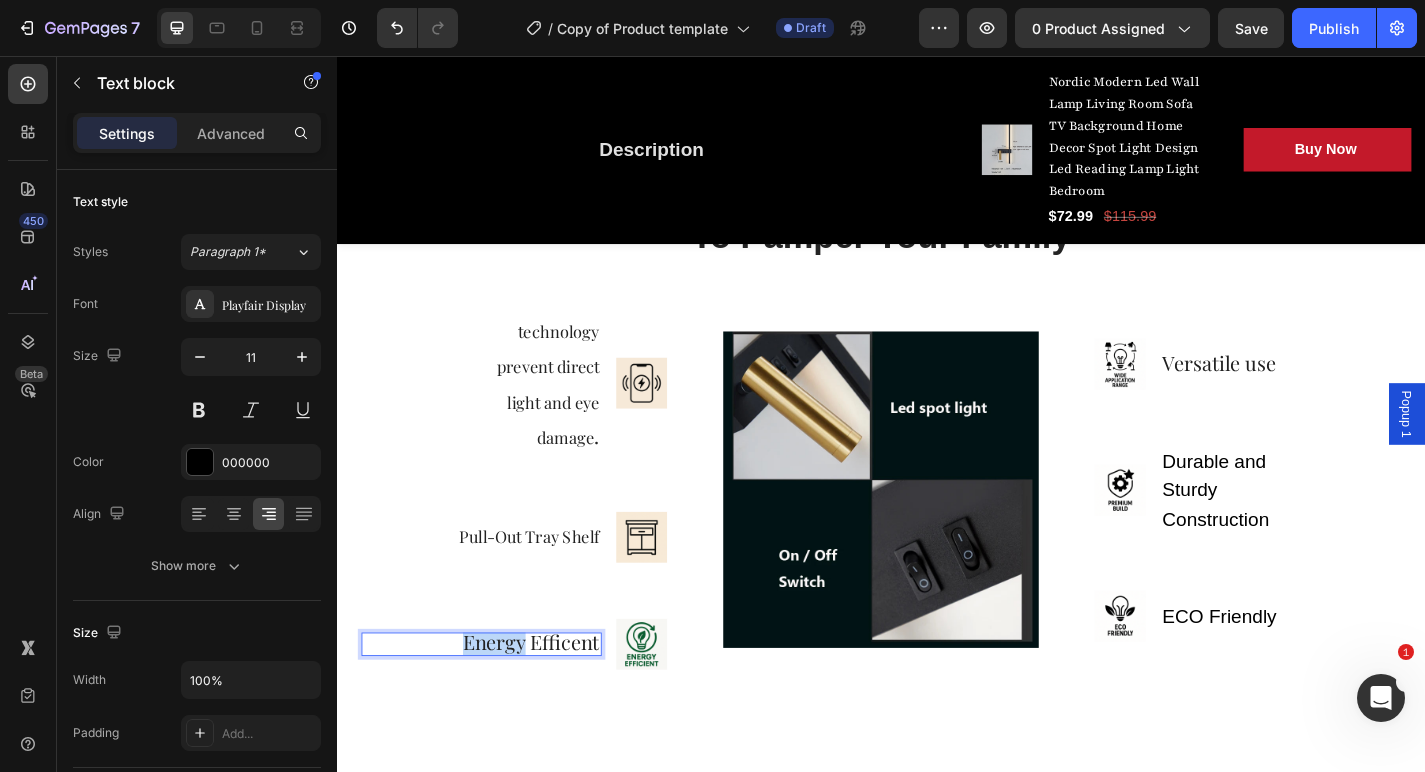 click on "Energy Efficent" at bounding box center (551, 702) 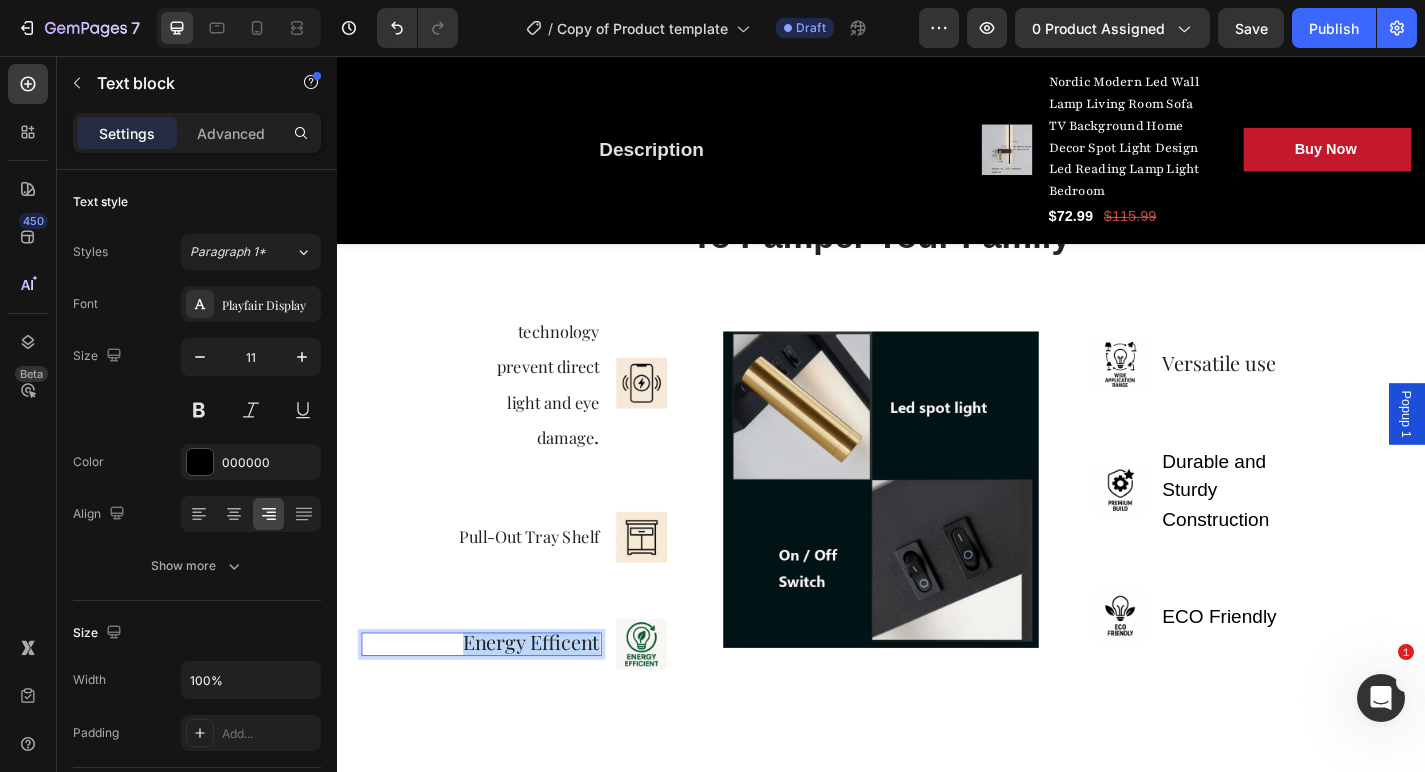 click on "Energy Efficent" at bounding box center [551, 702] 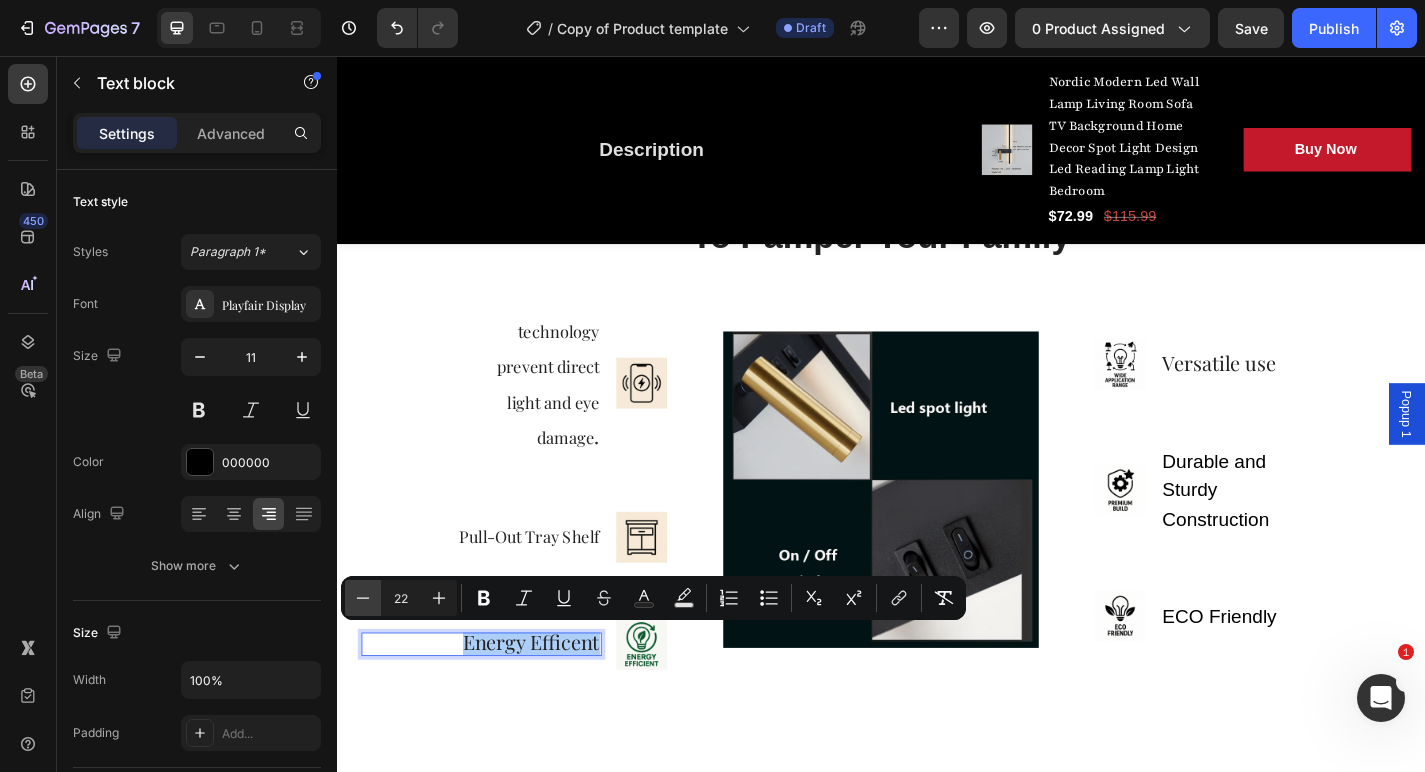click 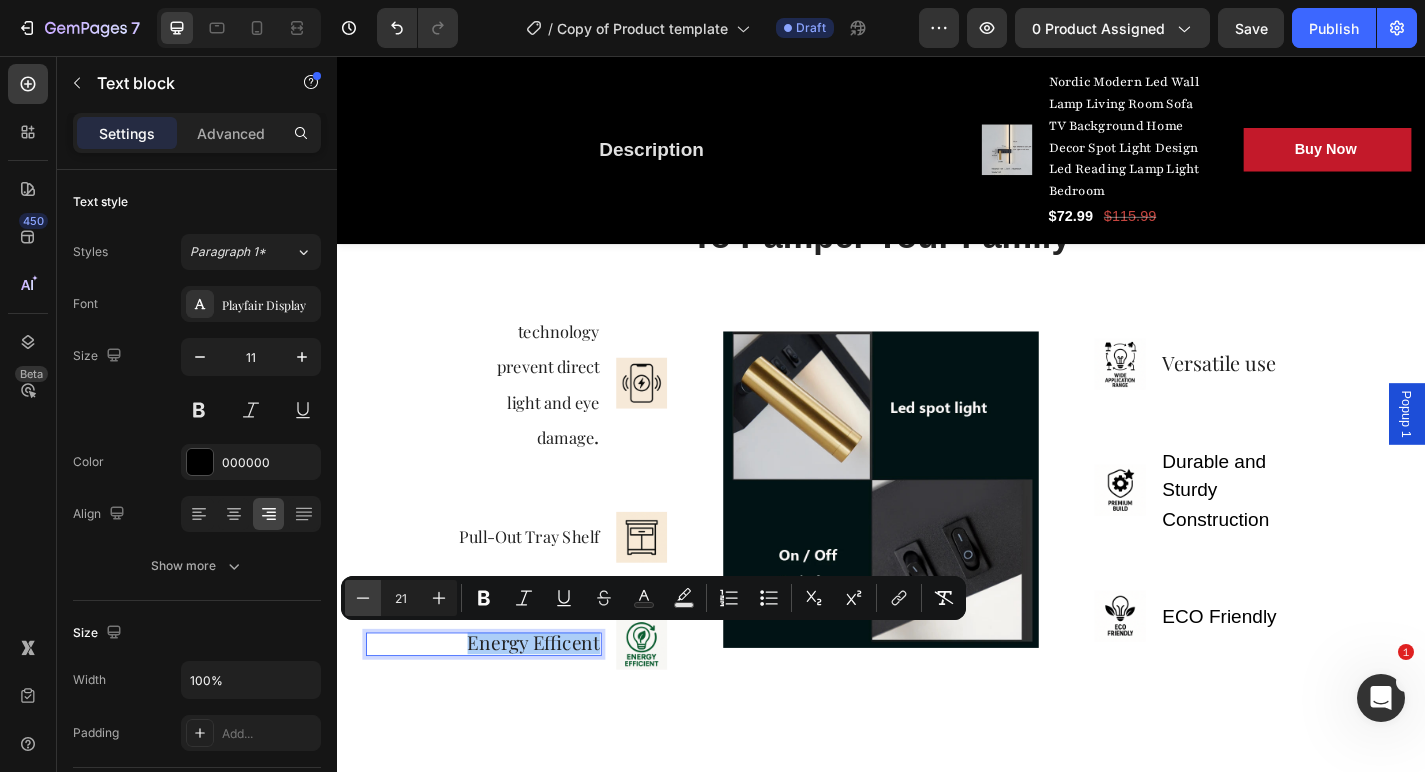 click 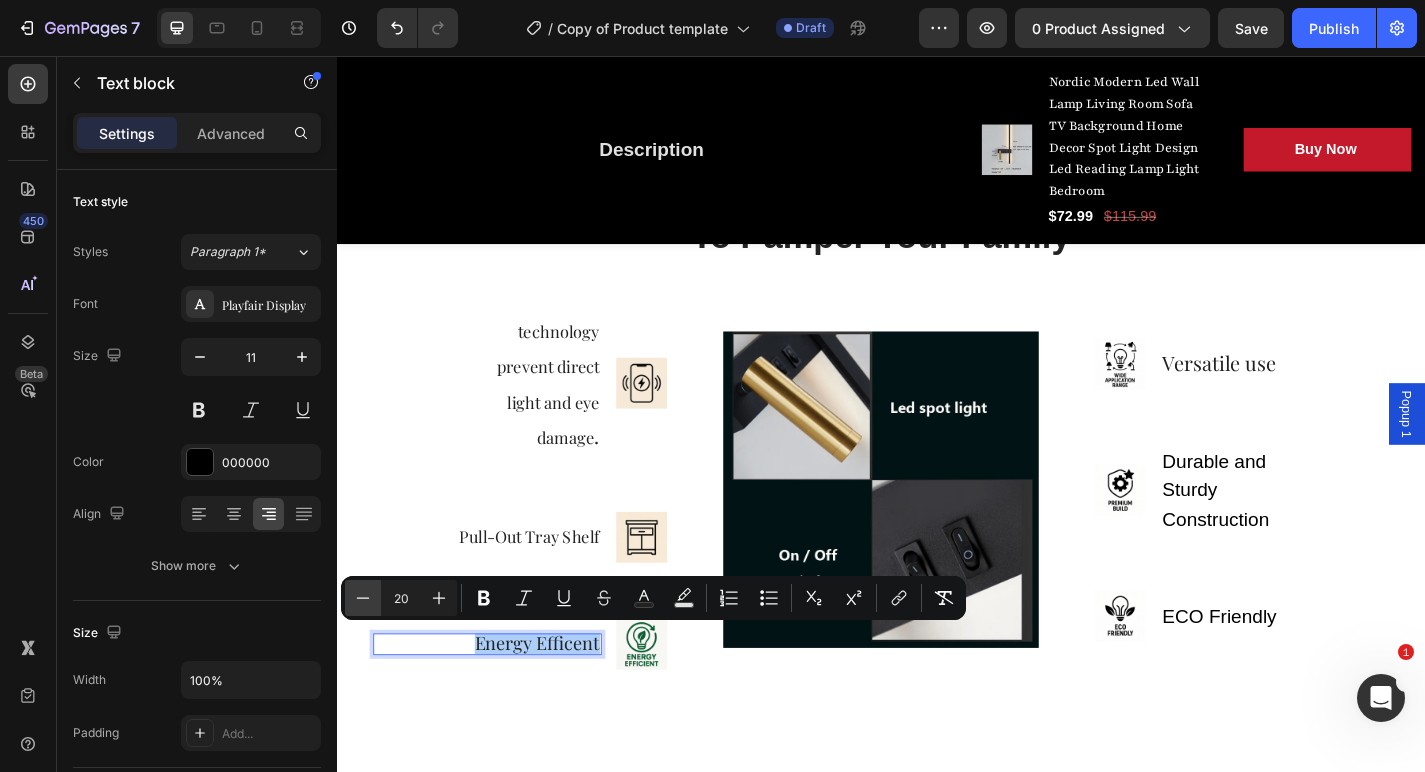 click 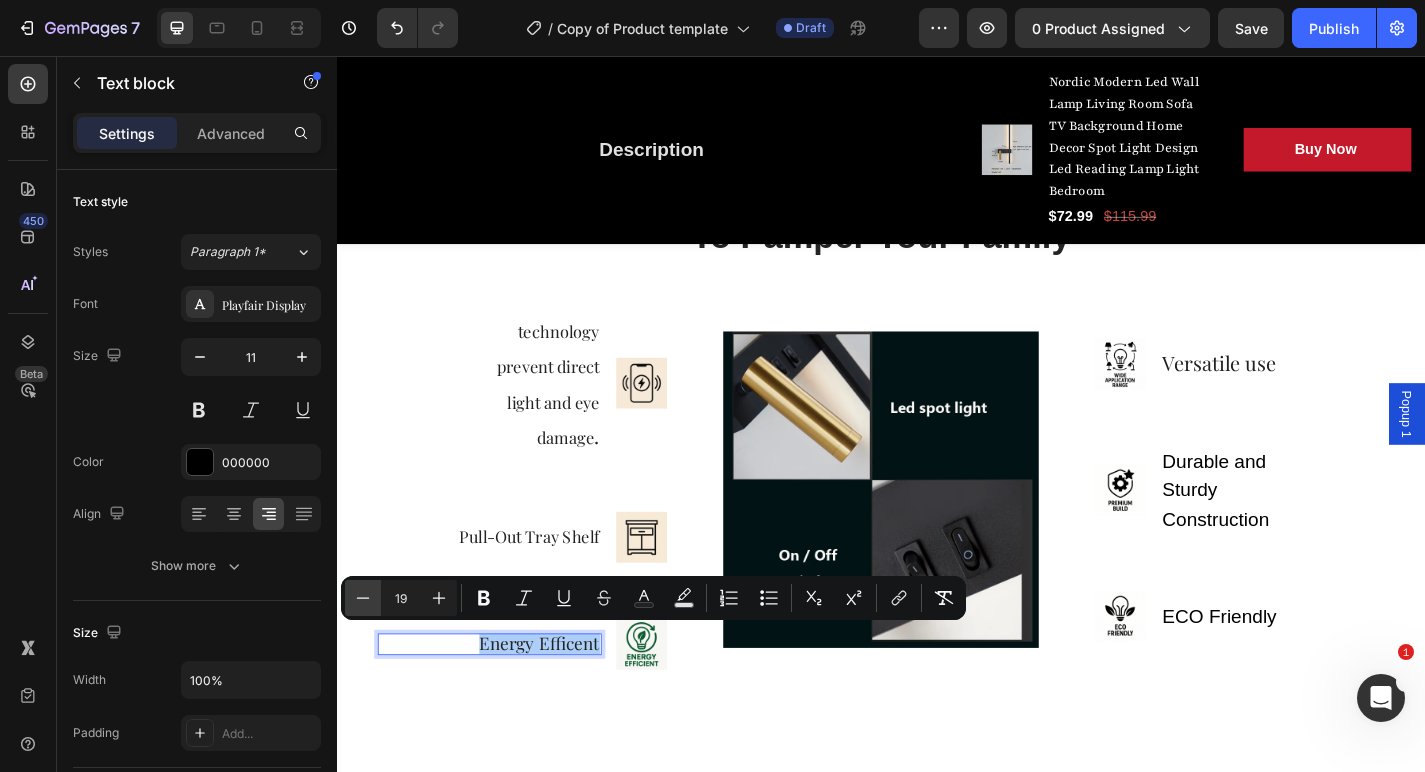click 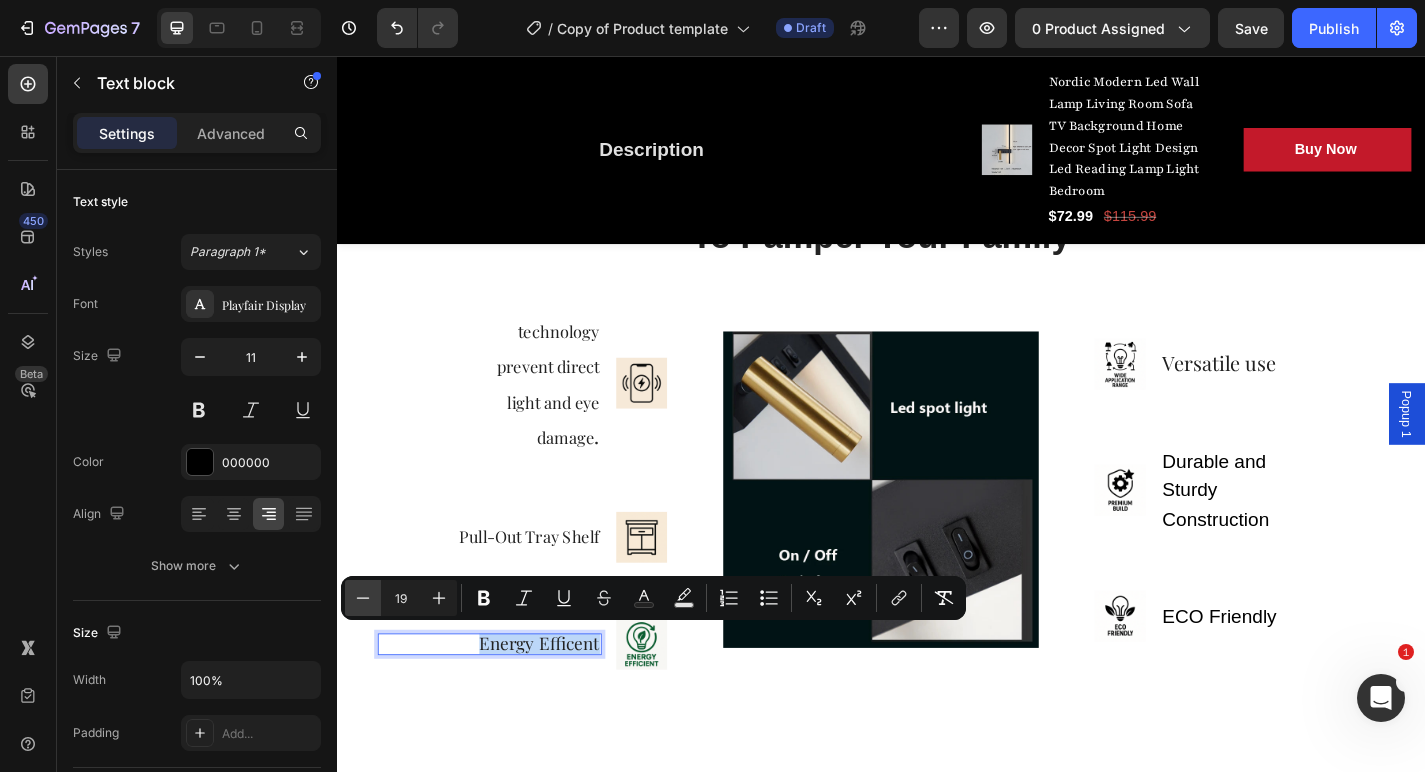 type on "18" 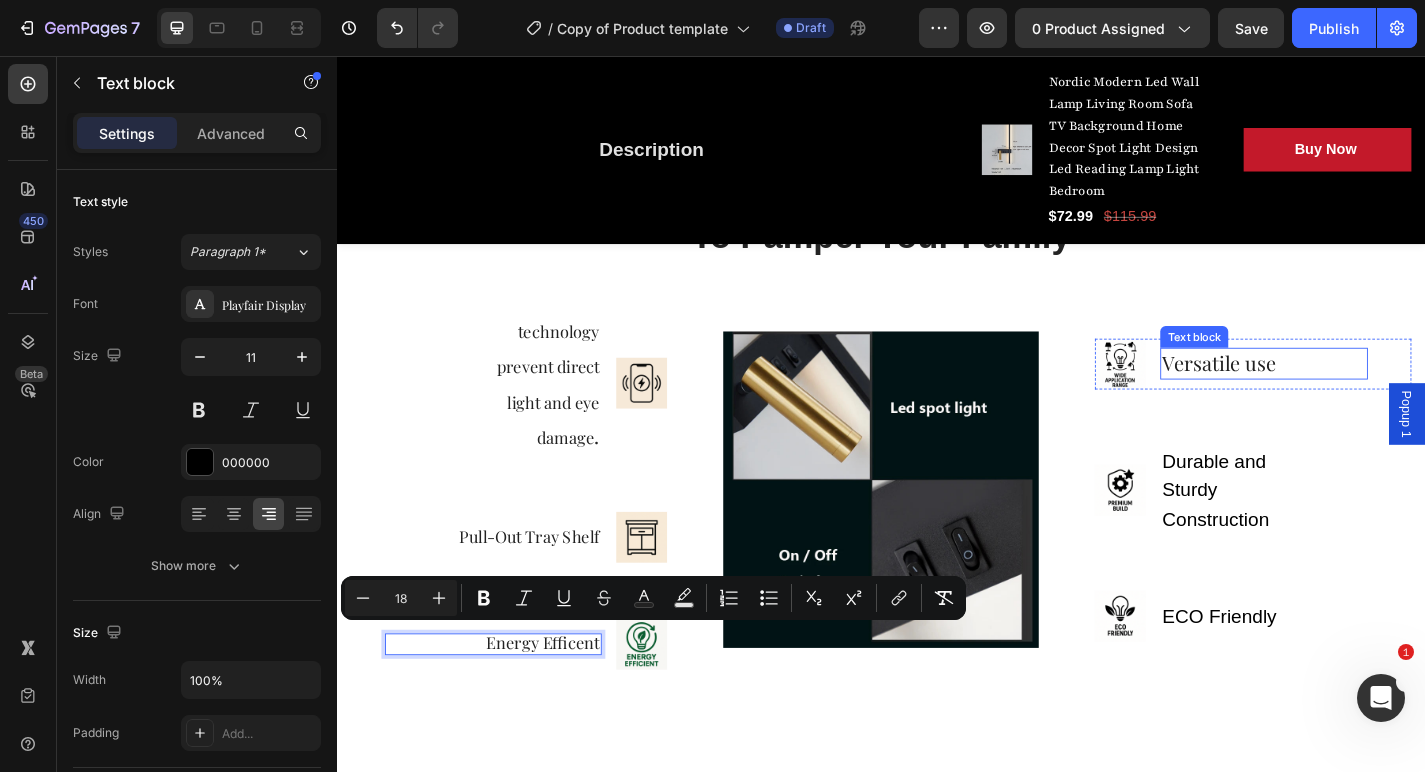 click on "Versatile use" at bounding box center [1309, 395] 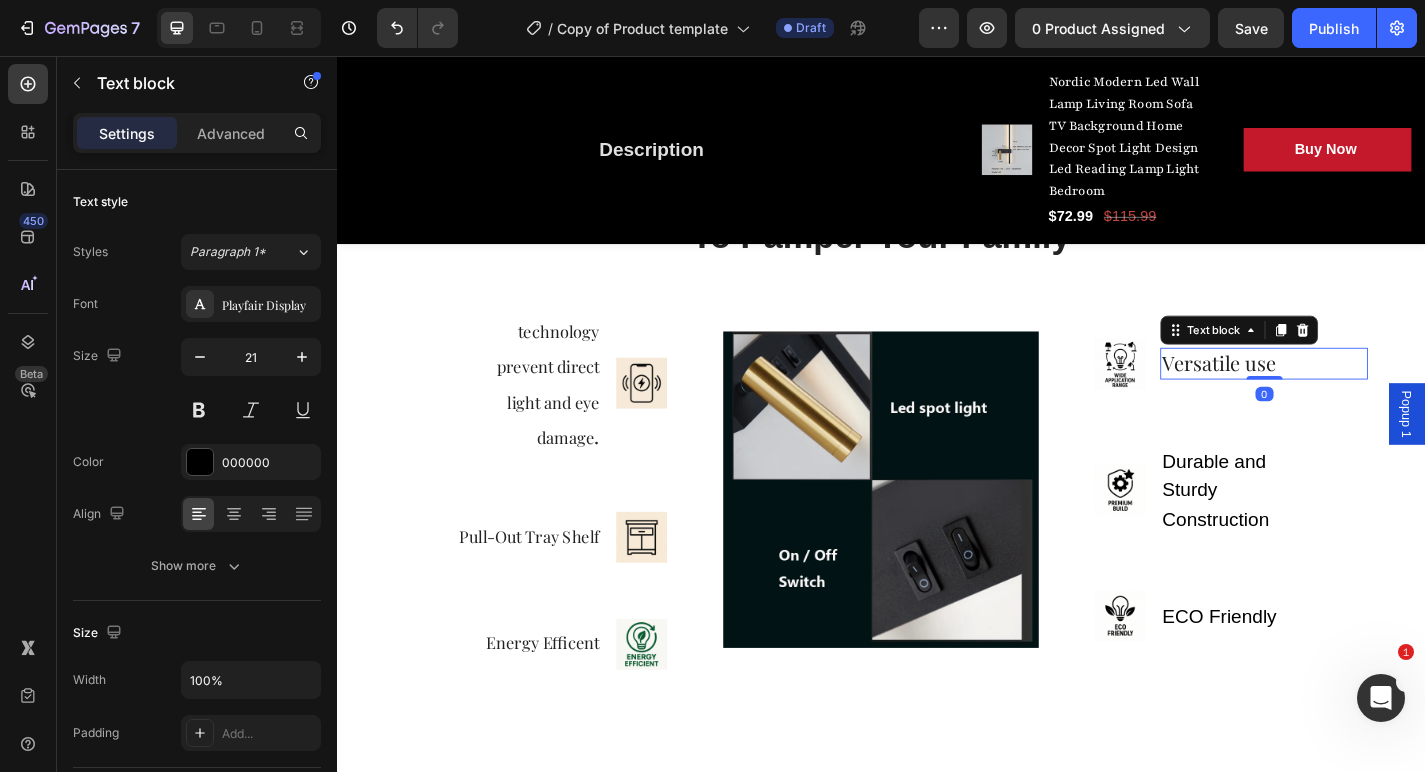 click on "Versatile use" at bounding box center (1309, 395) 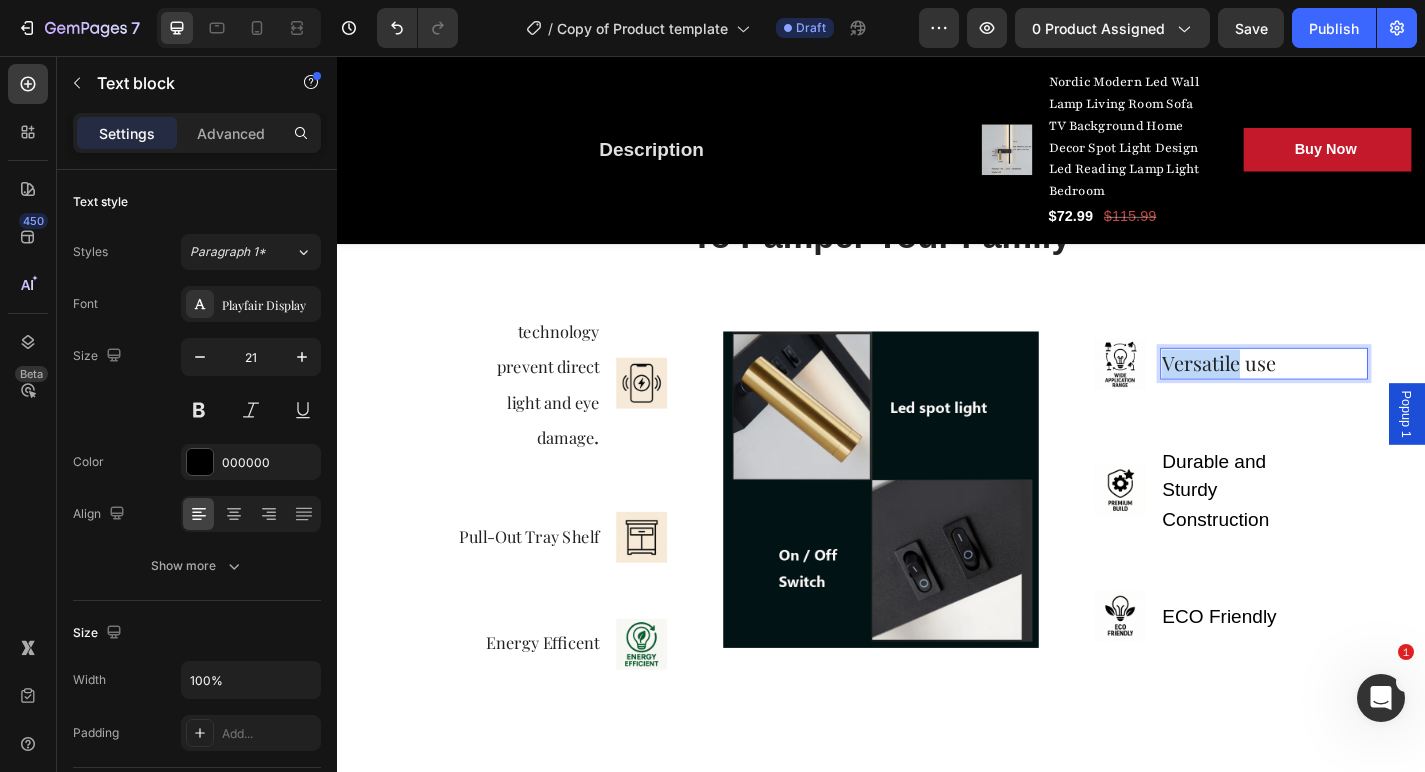 click on "Versatile use" at bounding box center (1309, 395) 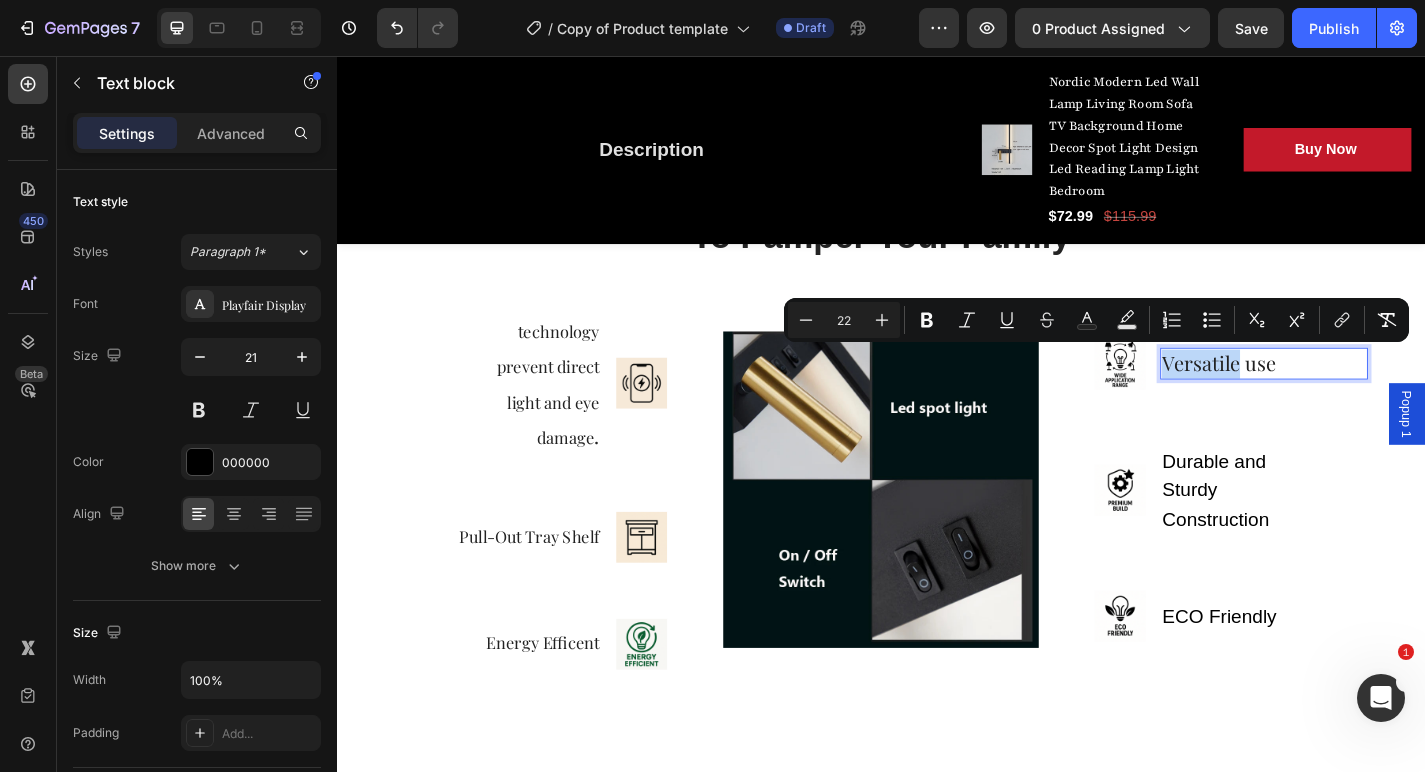 click on "Versatile use" at bounding box center [1309, 395] 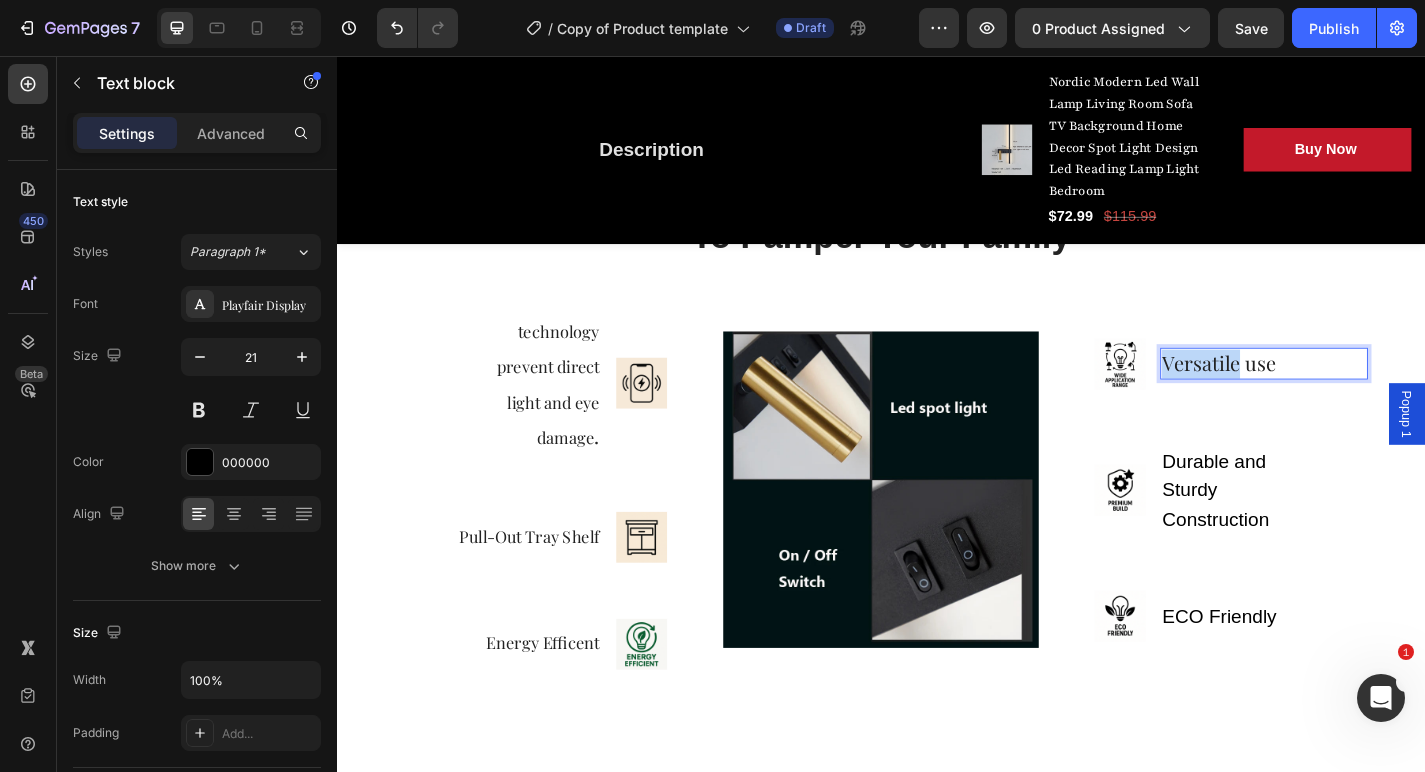 click on "Versatile use" at bounding box center [1309, 395] 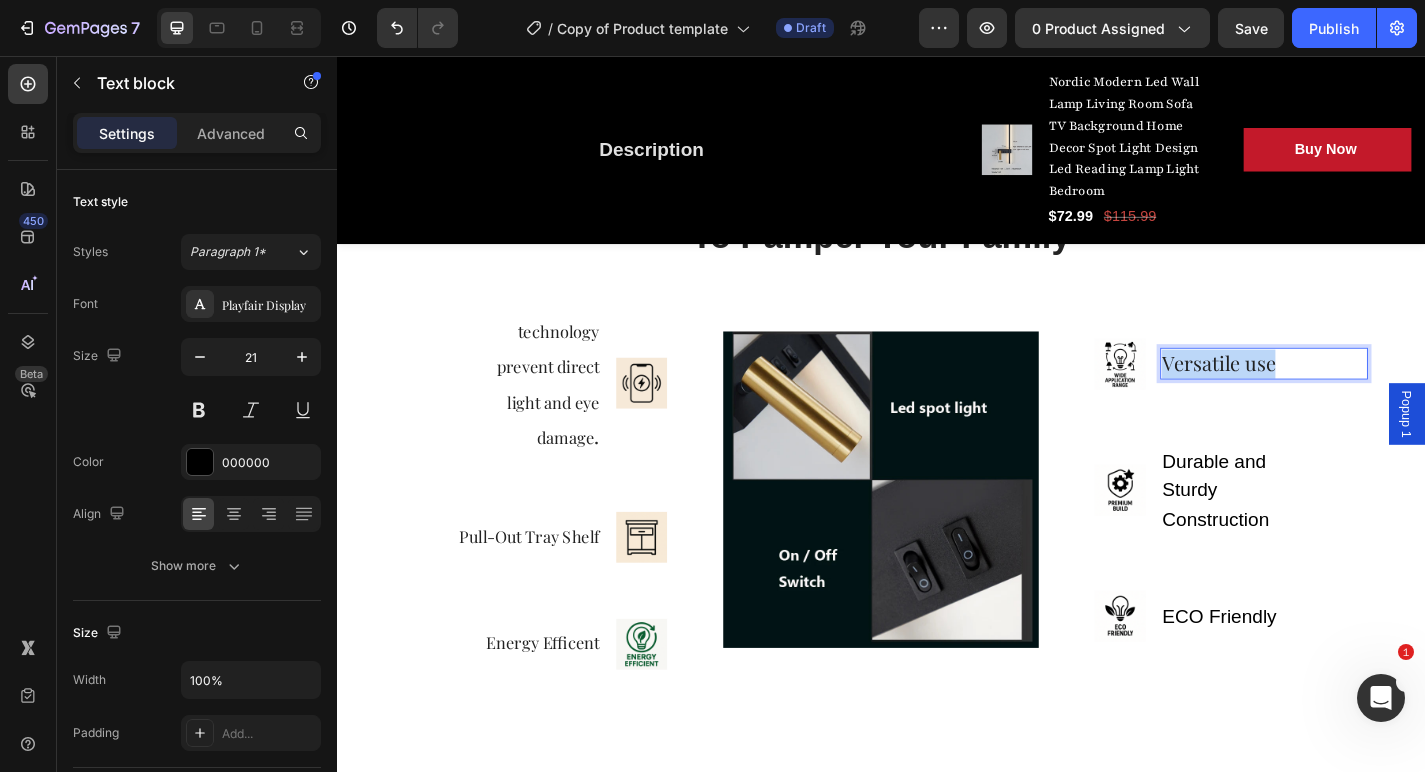 click on "Versatile use" at bounding box center (1309, 395) 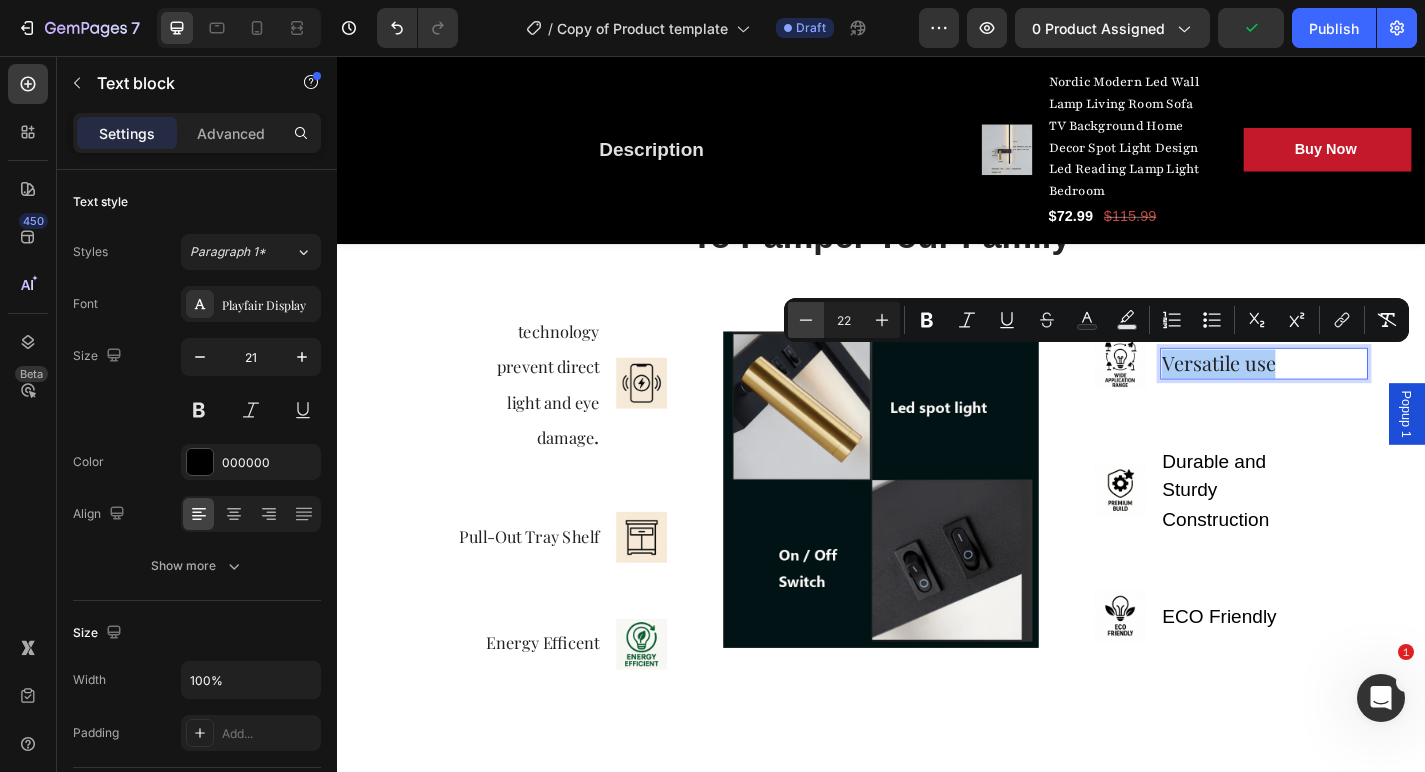 click 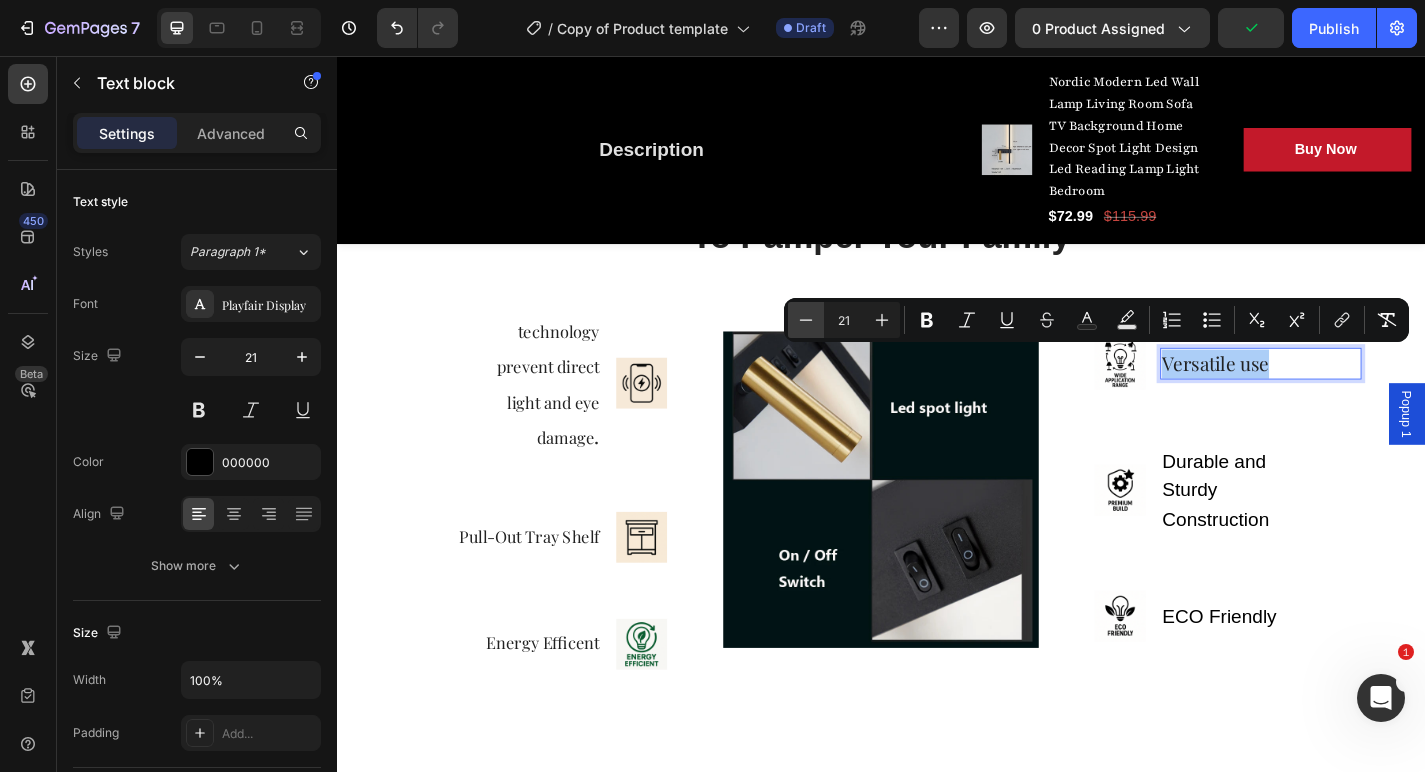 click 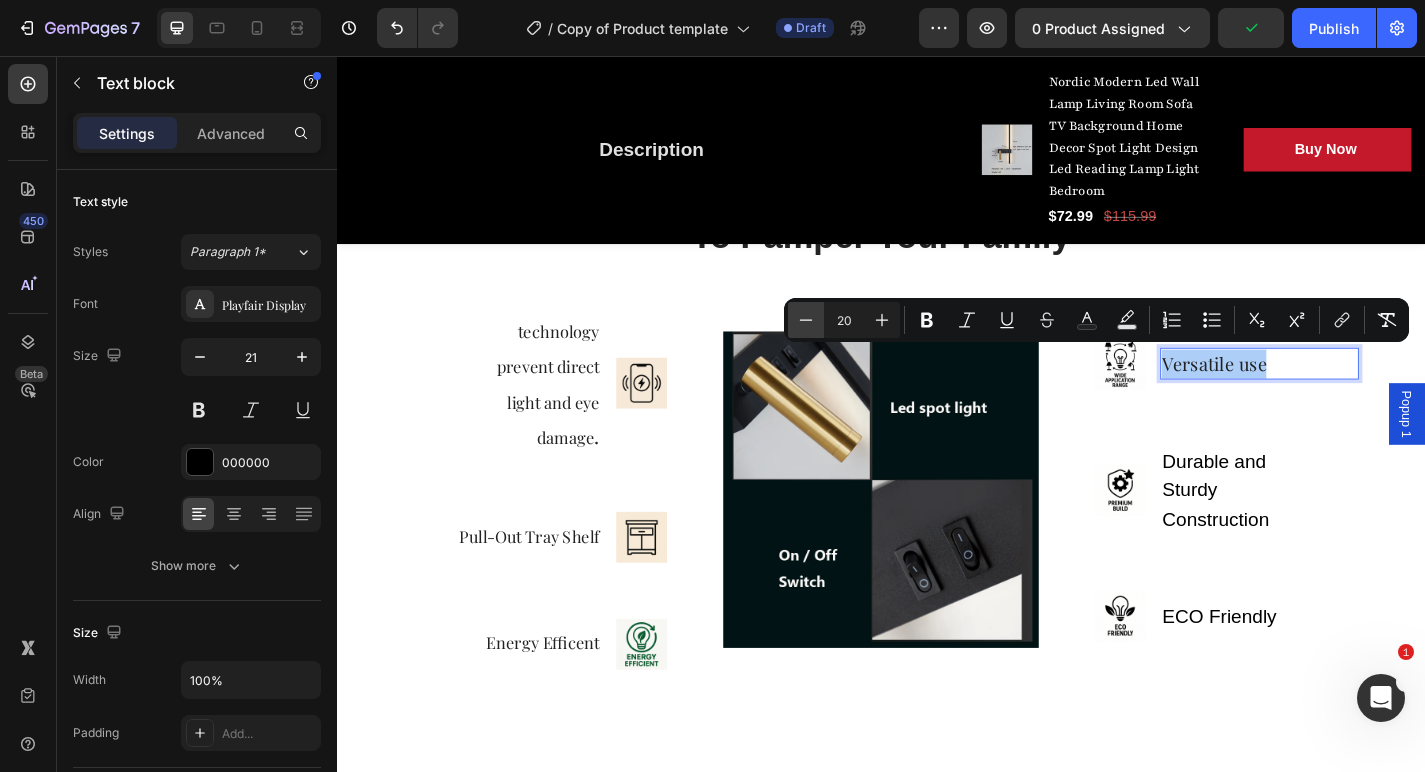 click 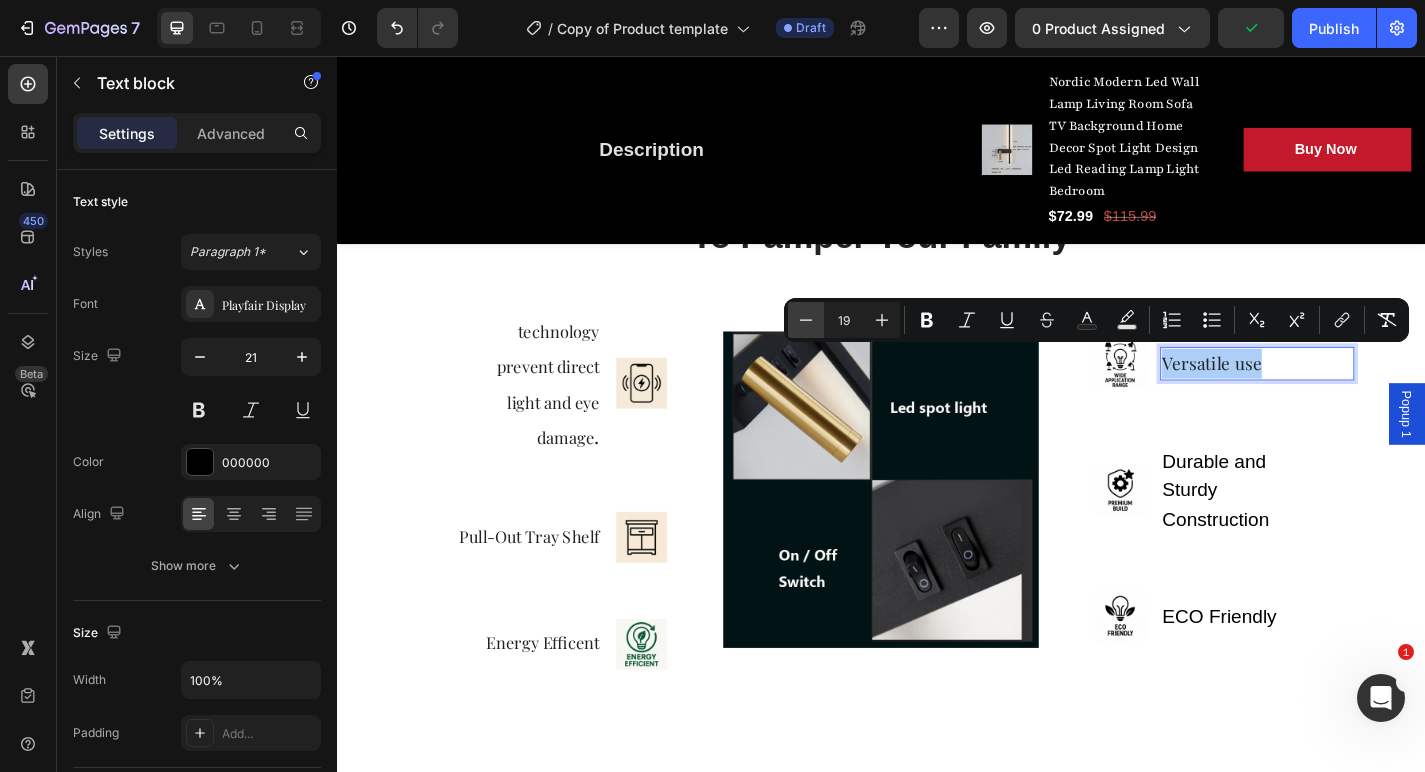 click 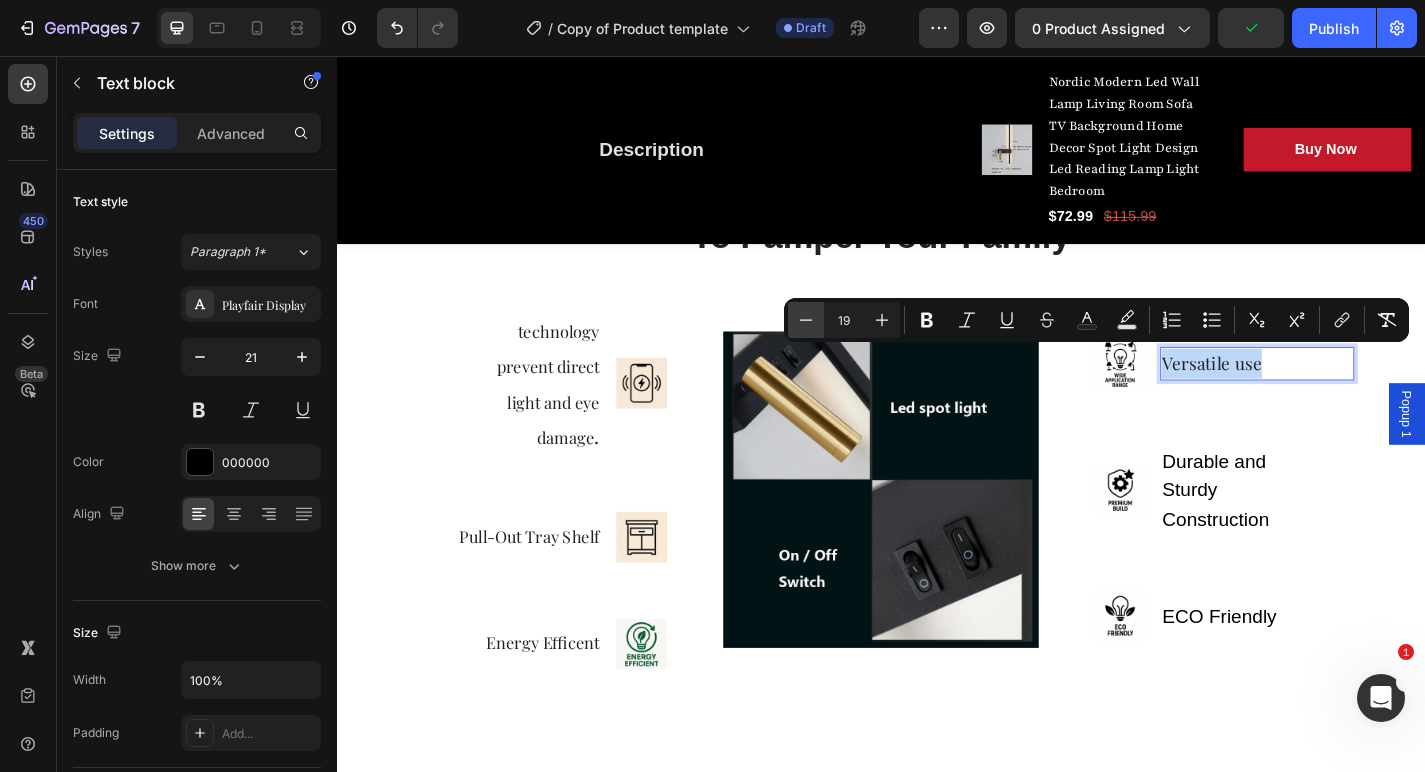 type on "18" 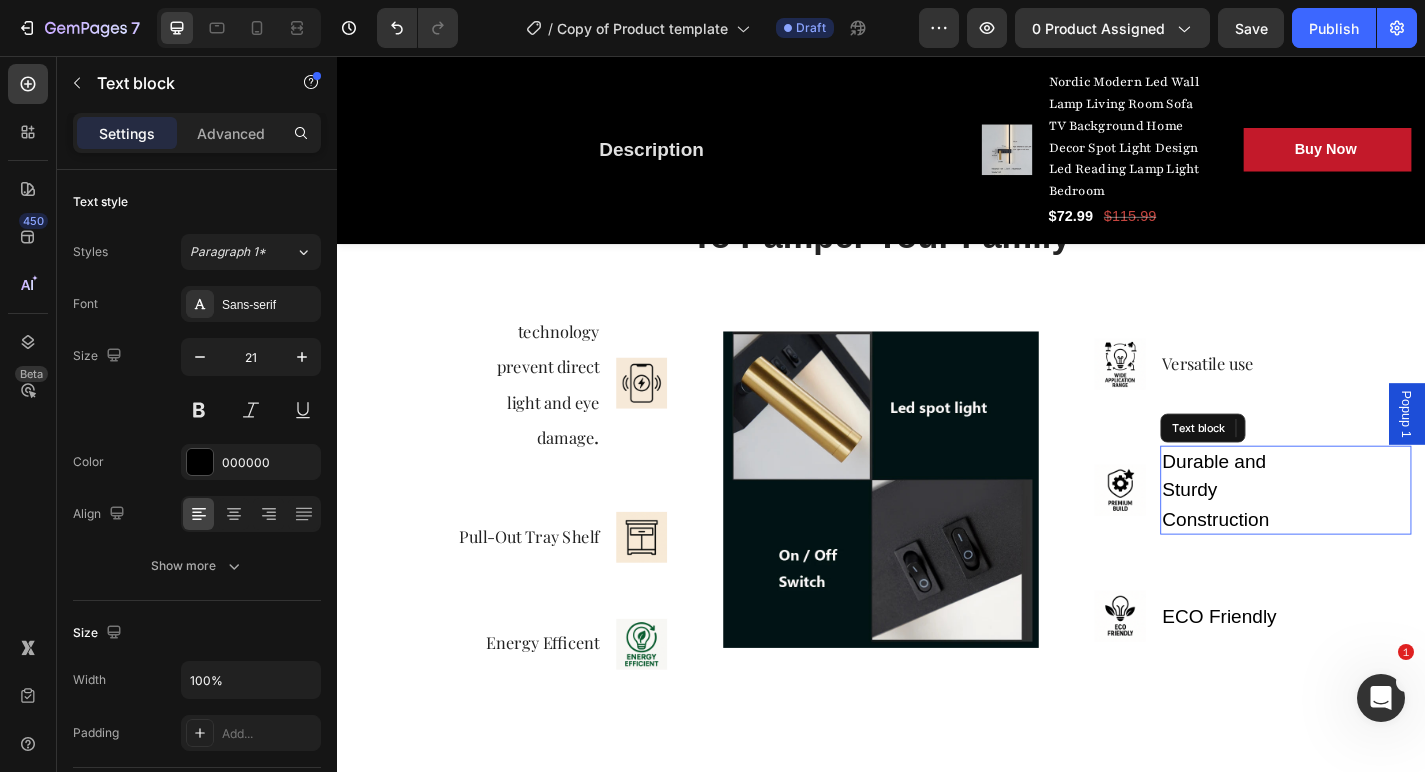 click on "Durable and Sturdy Construction" at bounding box center (1333, 535) 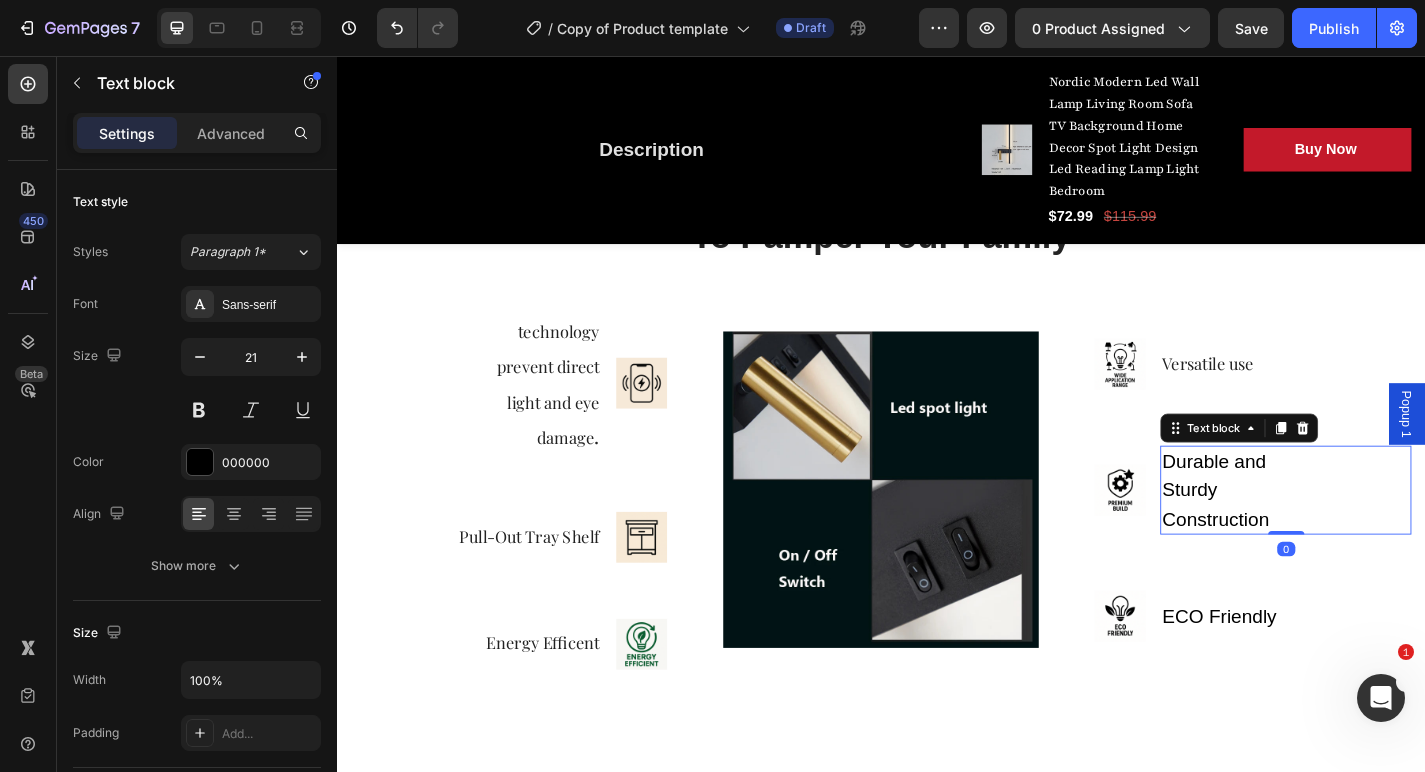 click on "Durable and Sturdy Construction" at bounding box center (1333, 535) 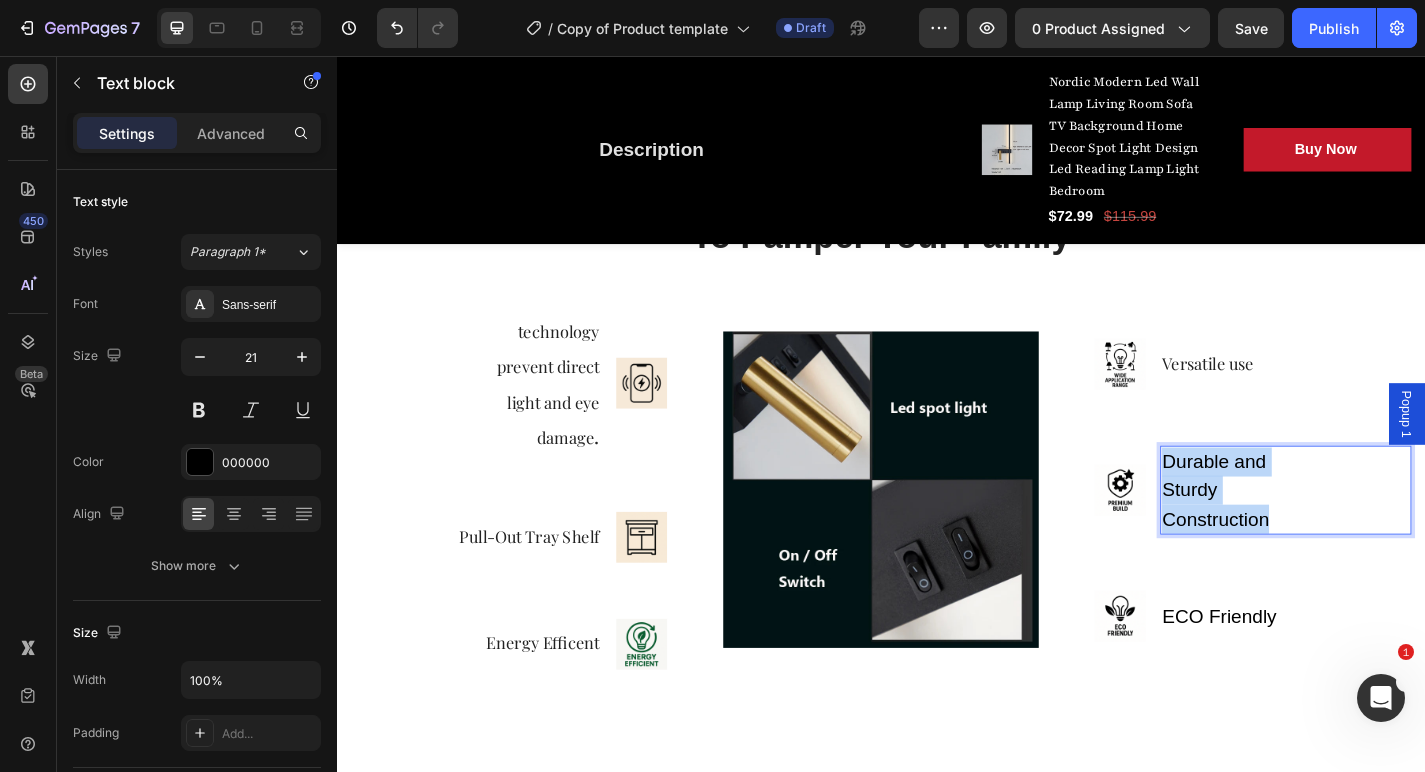click on "Durable and Sturdy Construction" at bounding box center (1333, 535) 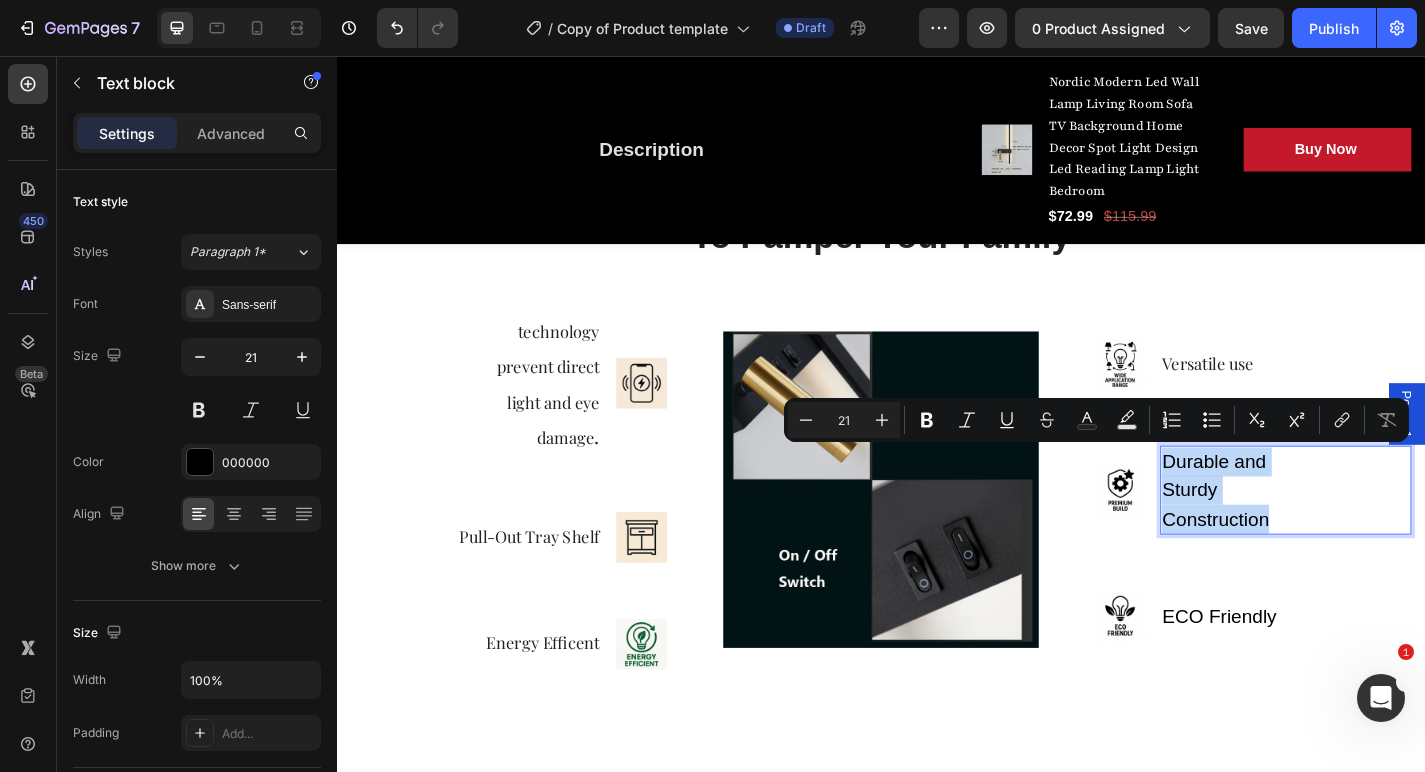 click on "Durable and Sturdy Construction" at bounding box center [1333, 535] 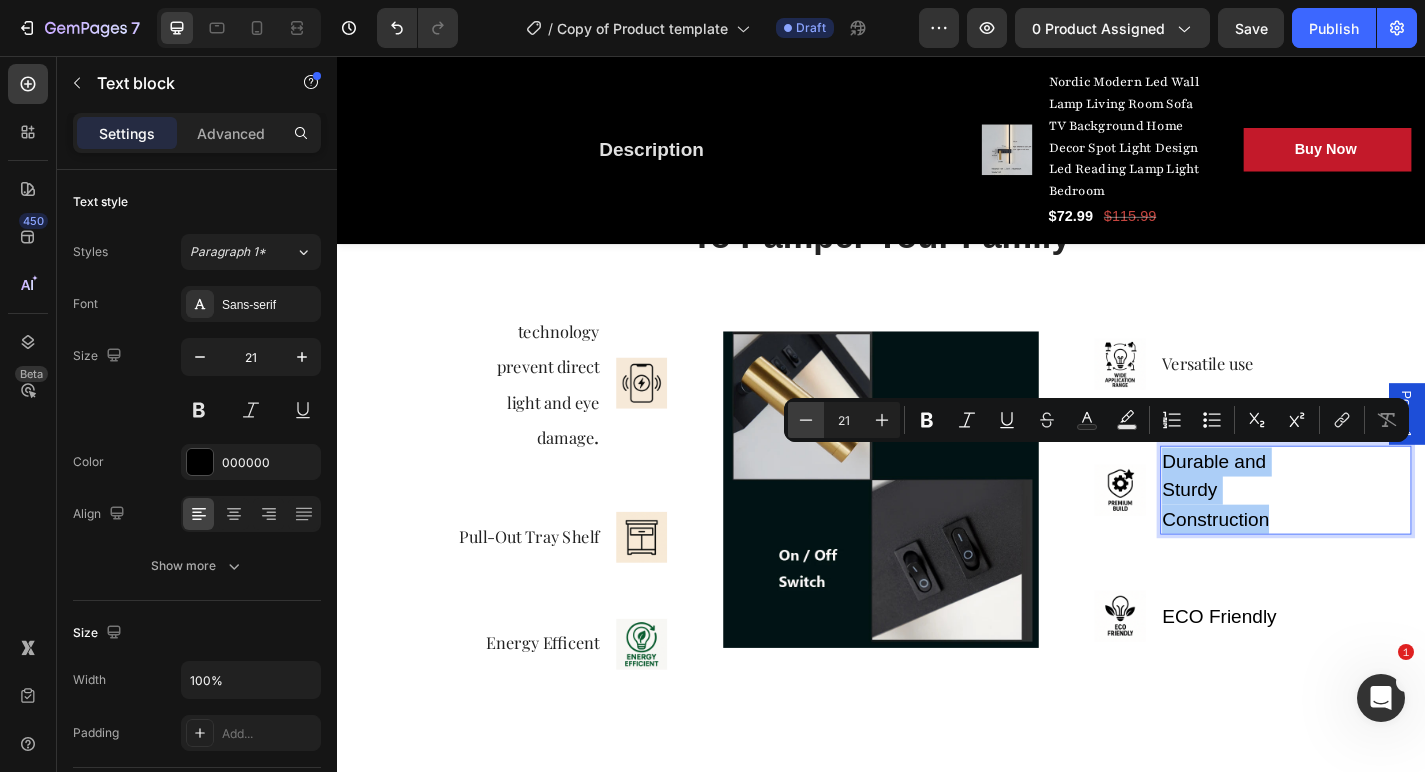 click 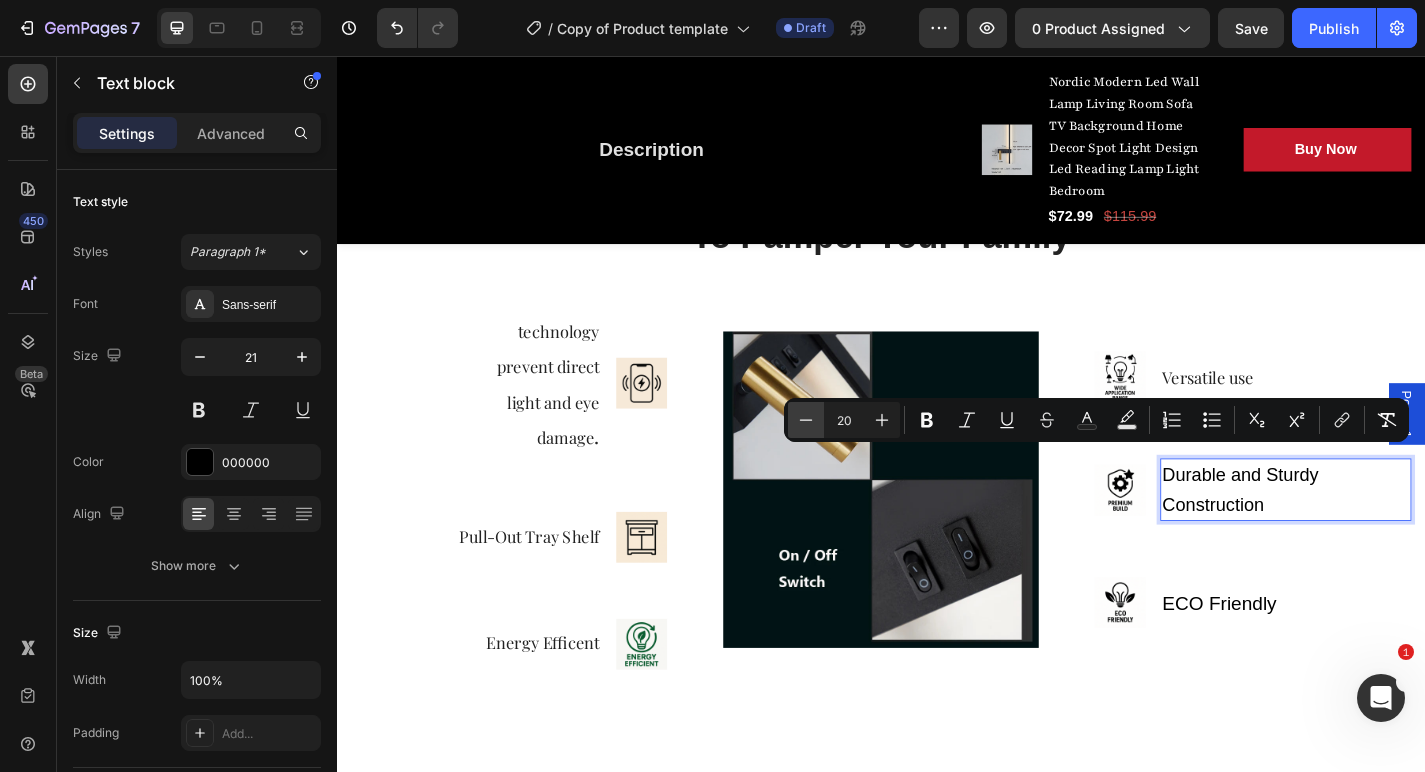 click 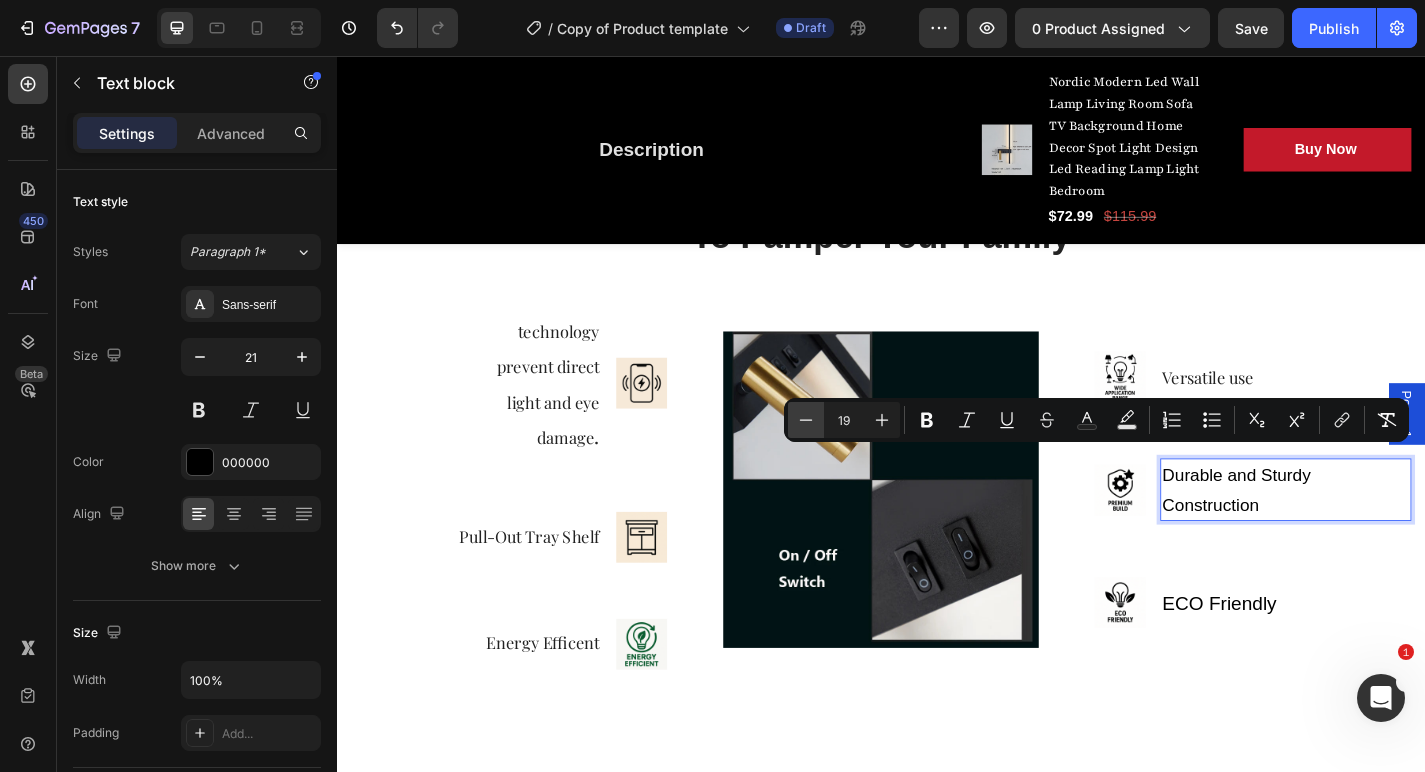 click 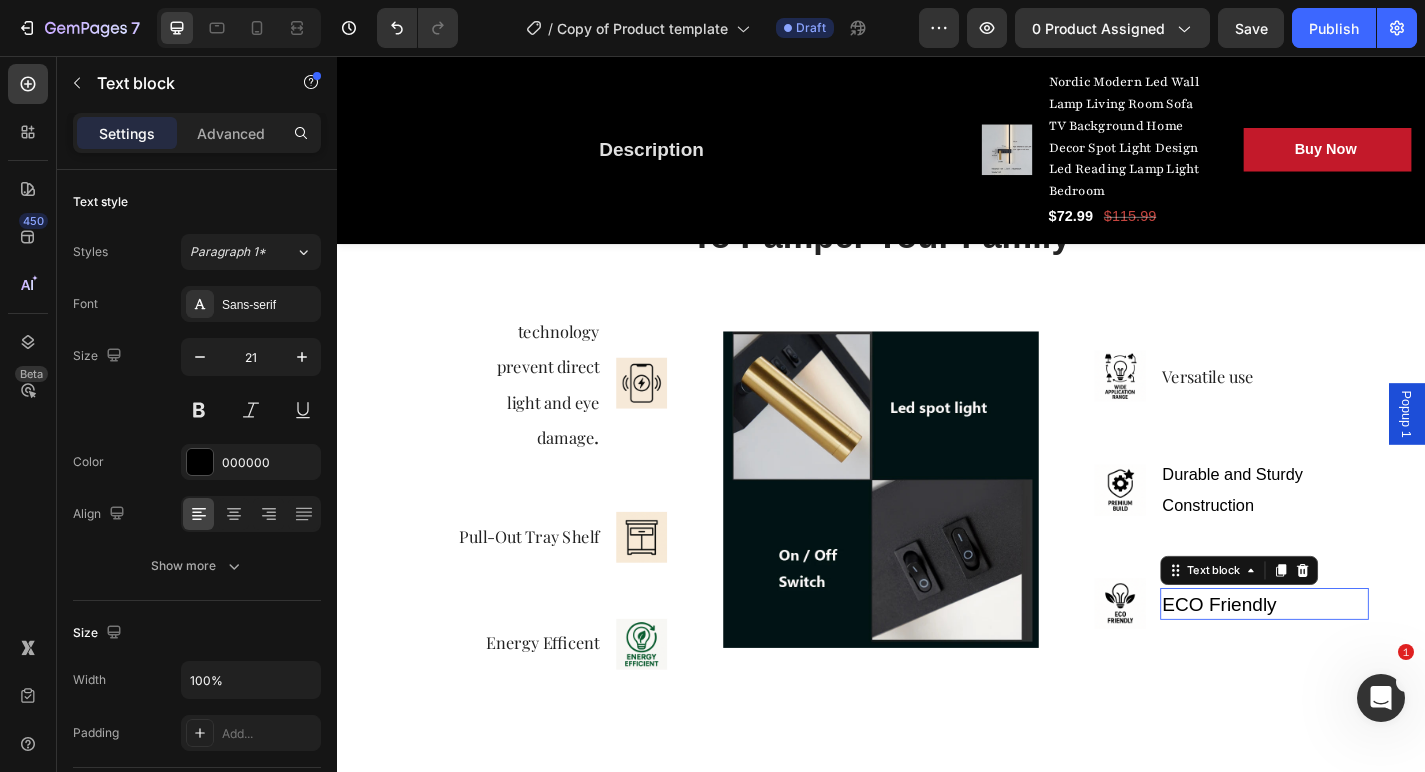 click on "ECO Friendly" at bounding box center [1310, 661] 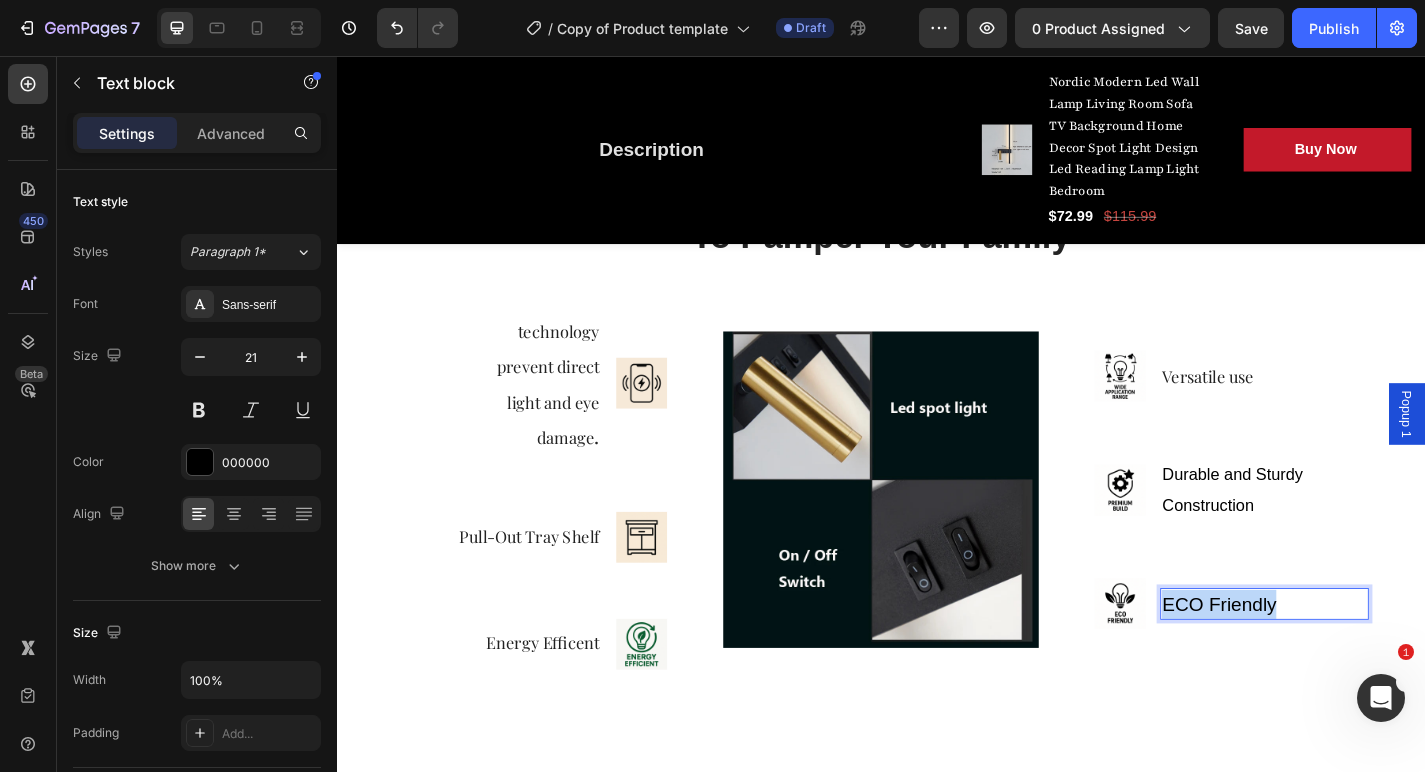 click on "ECO Friendly" at bounding box center [1310, 661] 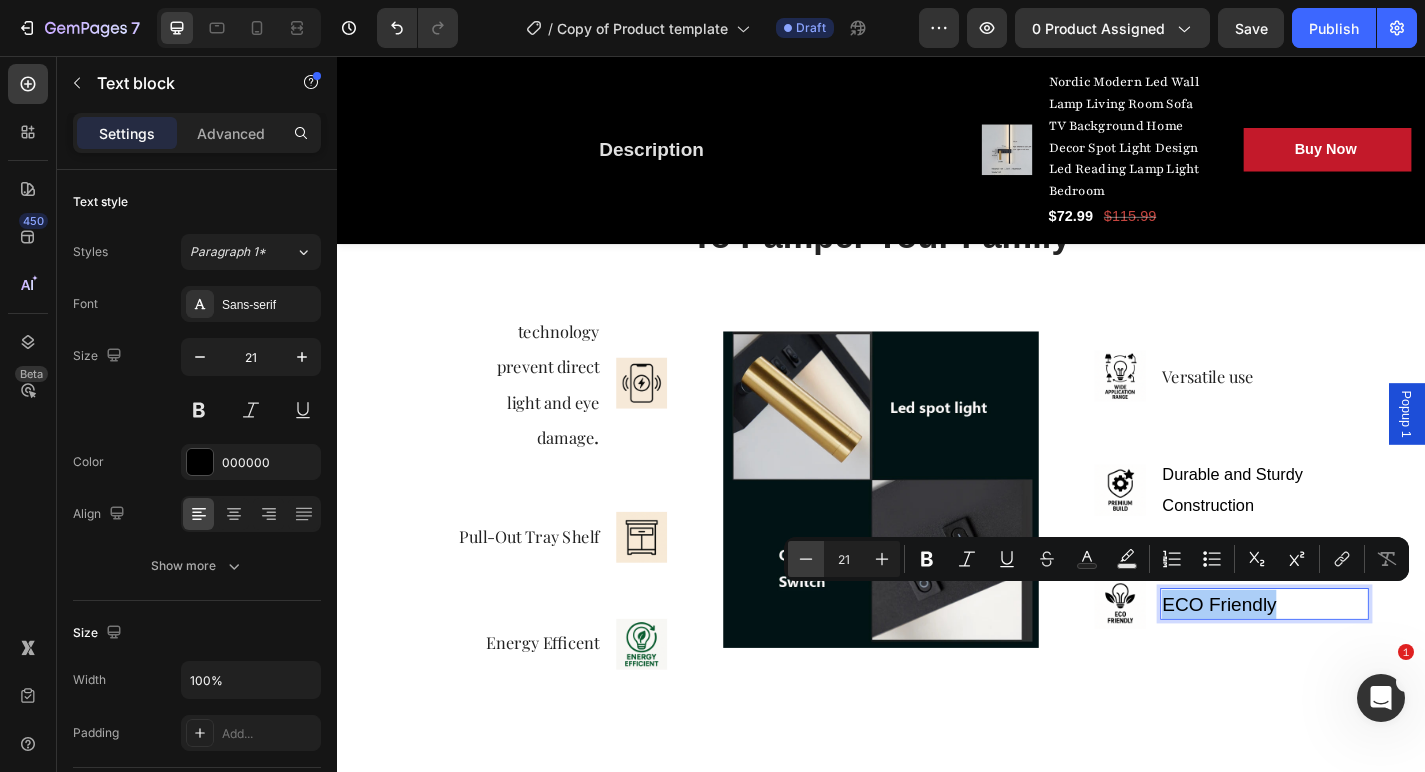 click 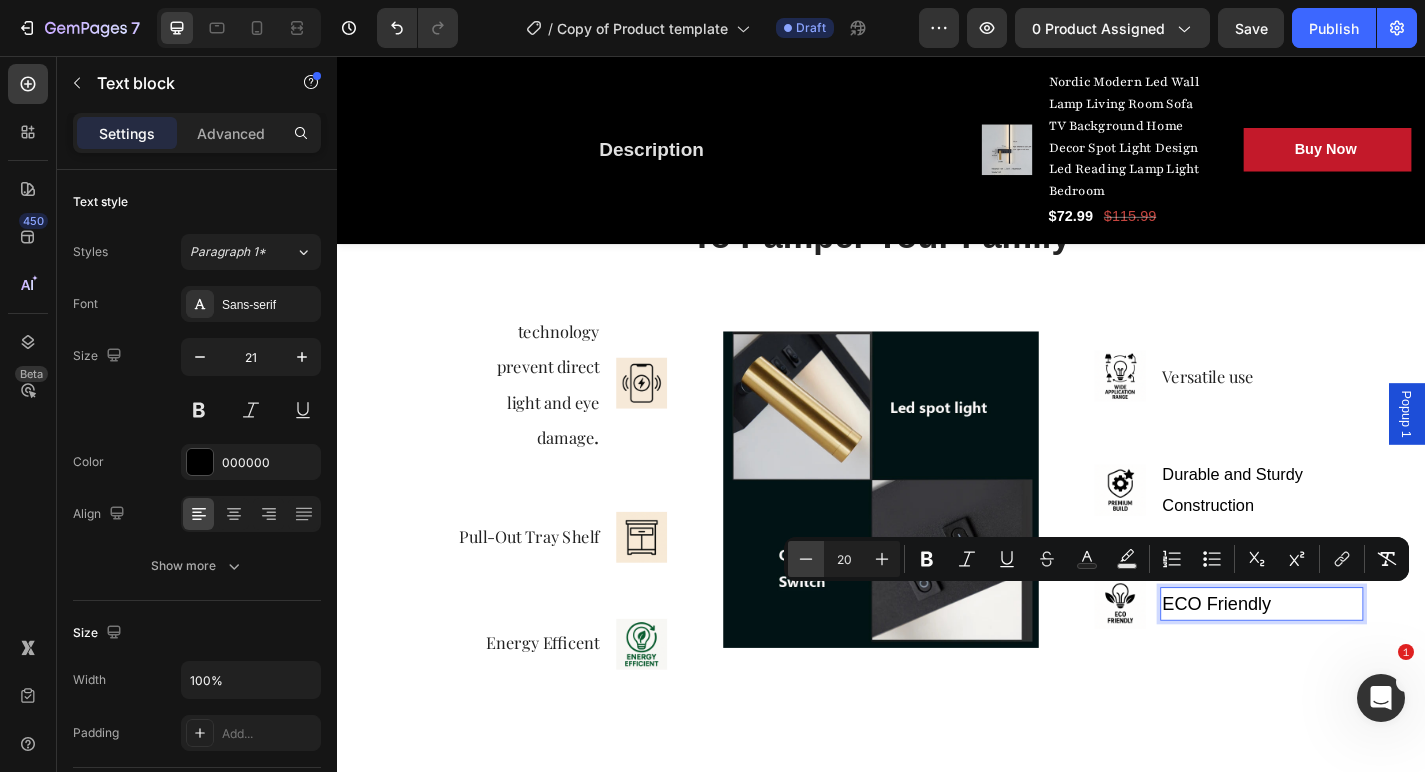 click 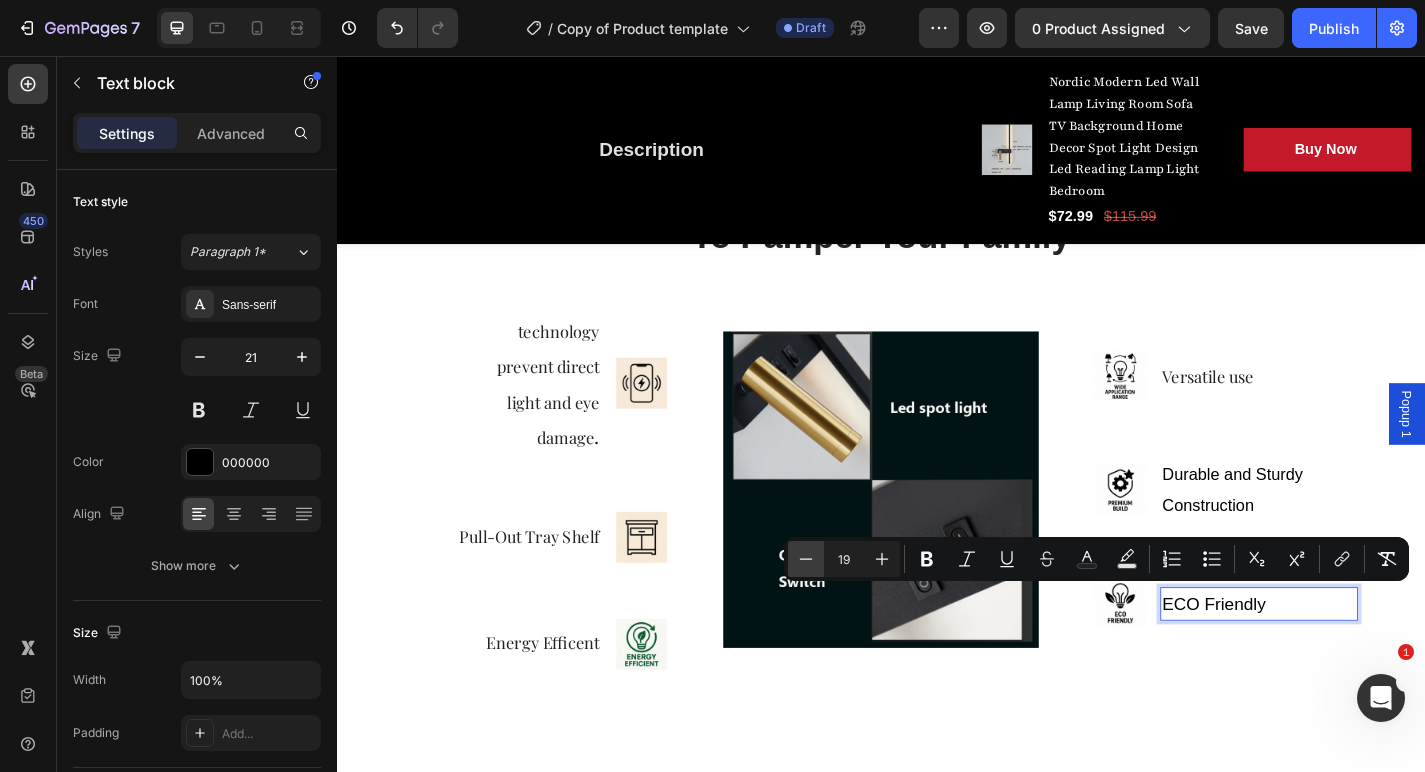 click 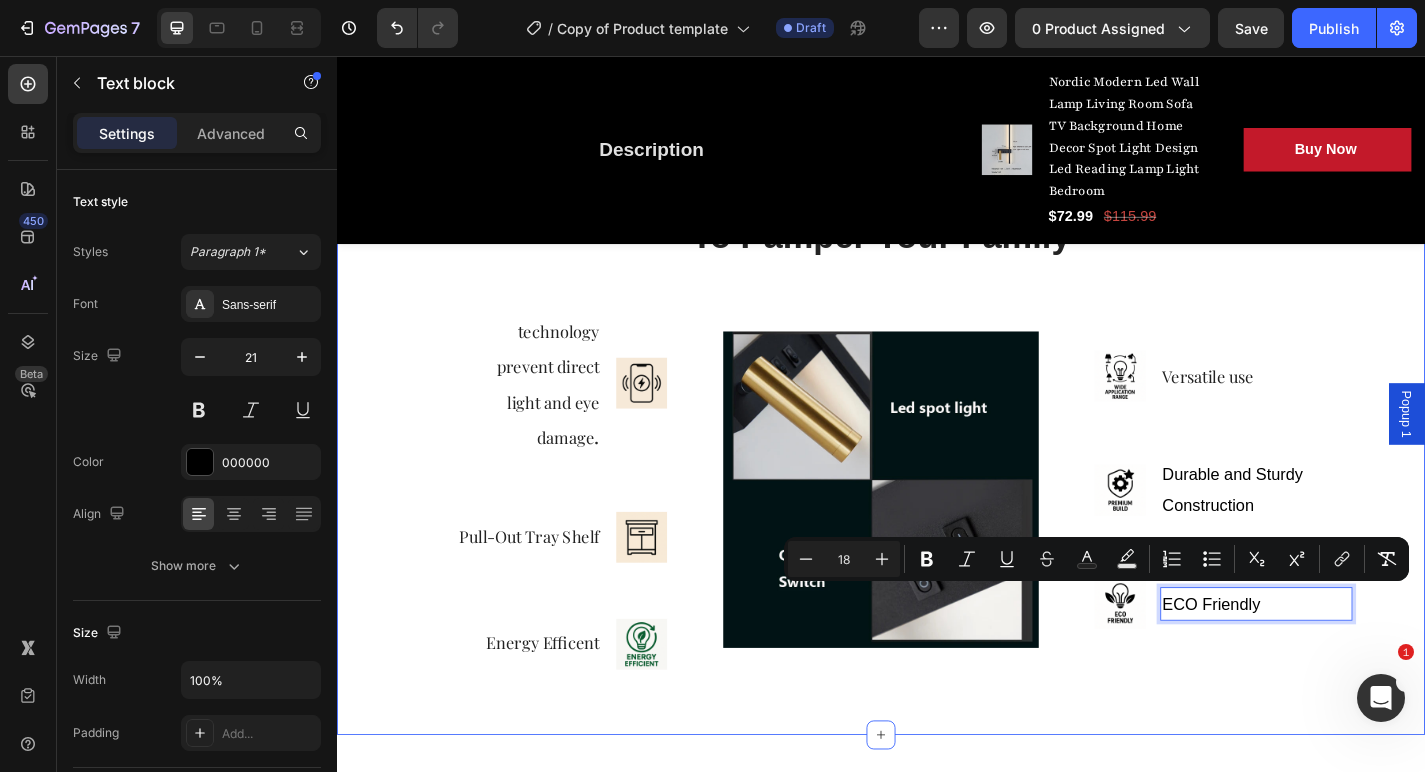 click on "Choose The Perfect Relaxing Gift To Pamper Your Family Heading Row technology prevent direct light and eye damage . Text block Image Row Pull-Out Tray Shelf Text Block Image Row Energy Efficent Text block Image Row Image Image Versatile use Text block Row Image Durable and Sturdy Construction Text block Row Image ECO Friendly Text block   0 Row Row Section 4" at bounding box center [937, 459] 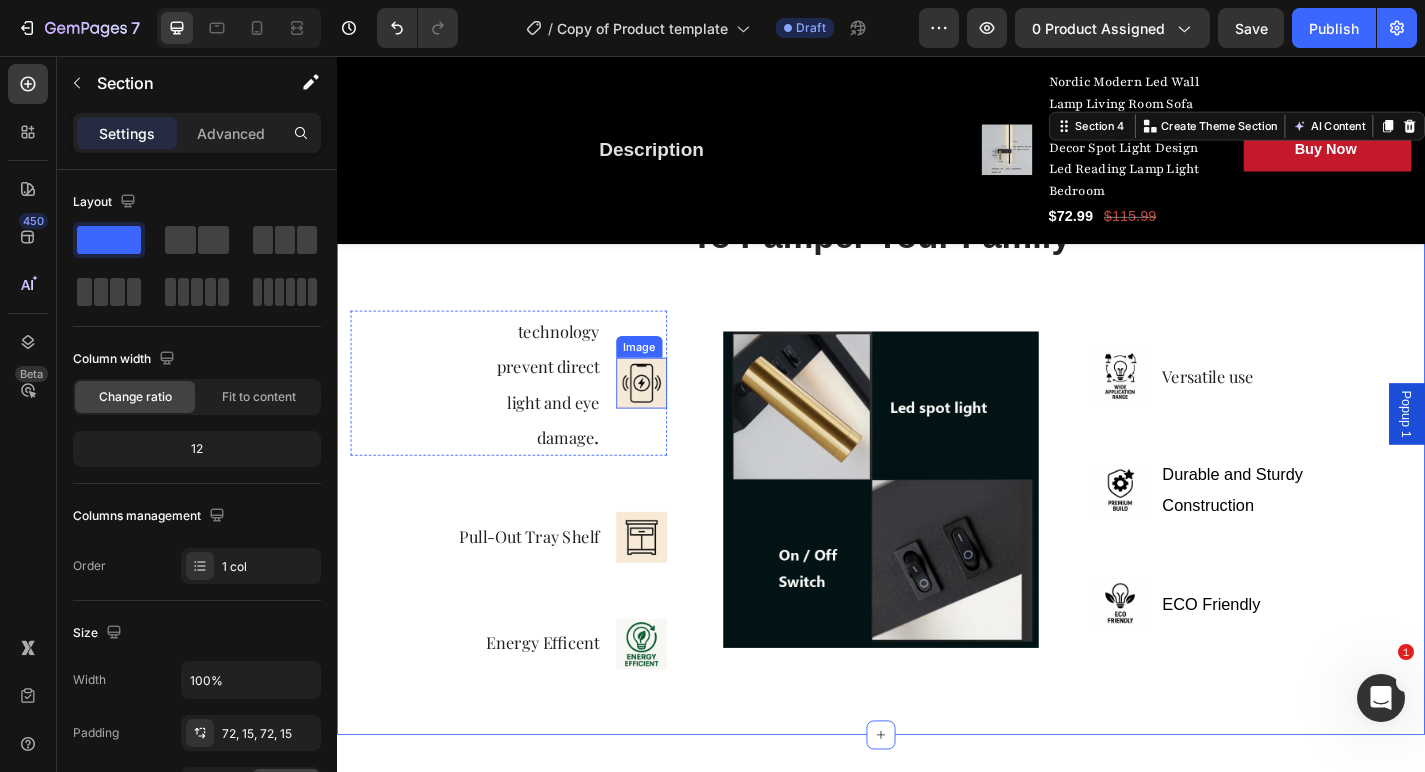 click at bounding box center [673, 417] 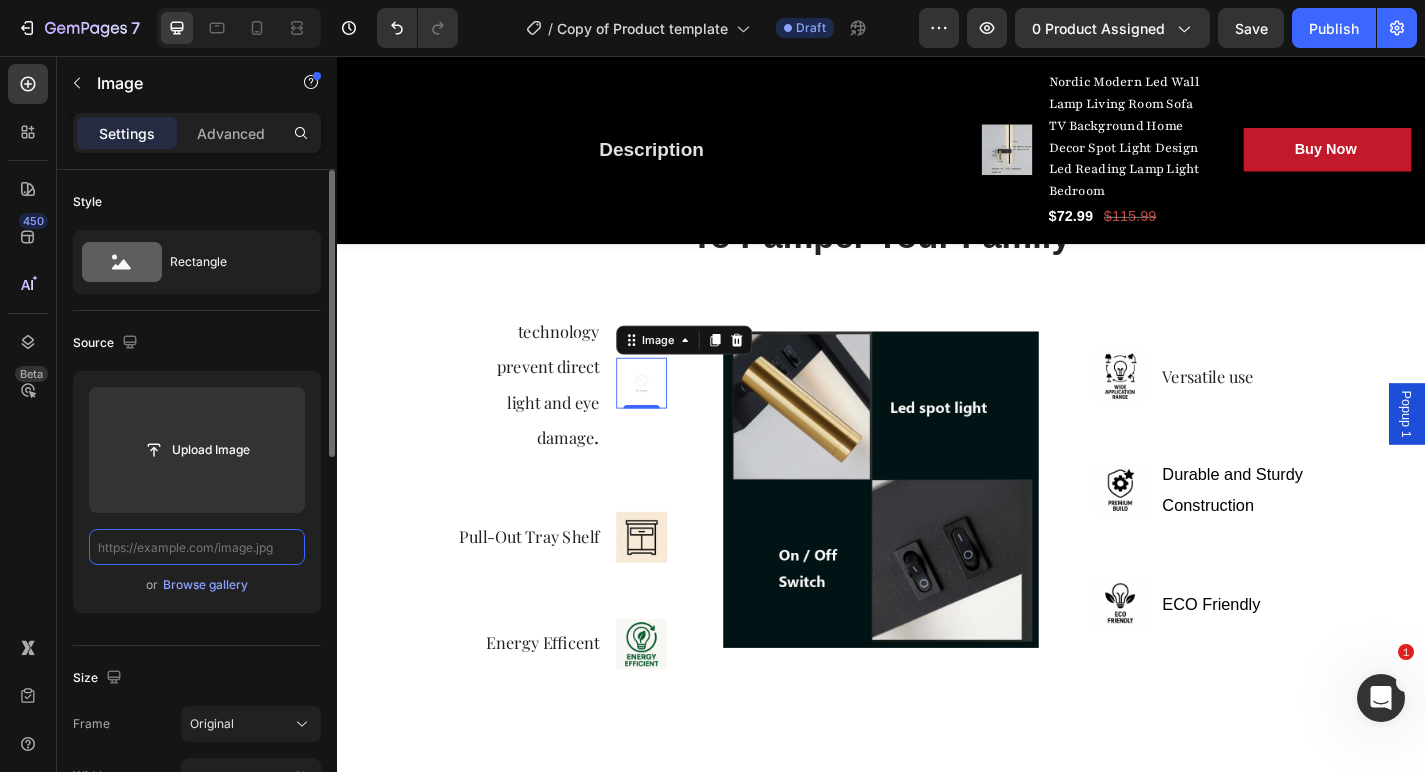 paste on "https://cdn.shopify.com/s/files/1/0765/9077/6534/files/6BA6C34C-1529-4FCB-8E00-D89B340FFBF6.png?v=1754111467" 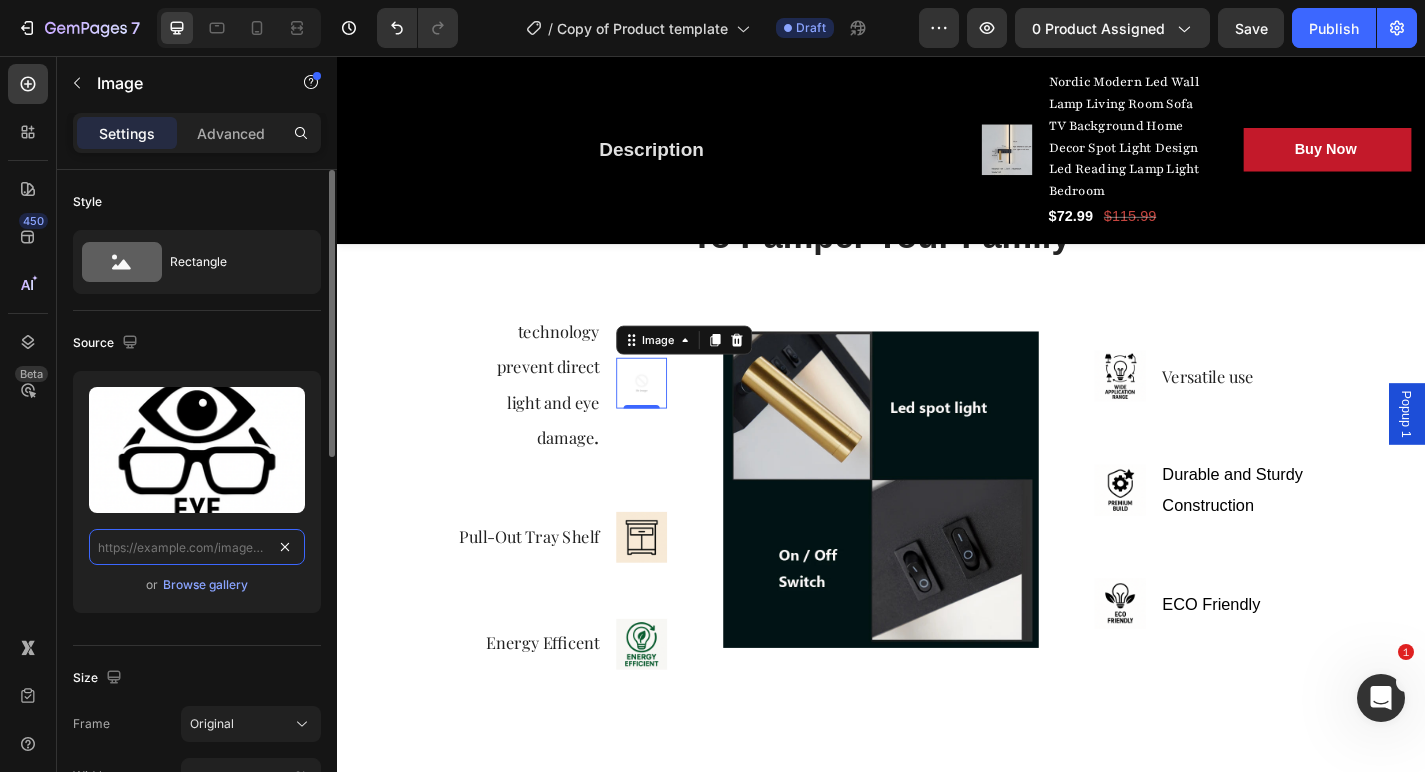type on "https://cdn.shopify.com/s/files/1/0765/9077/6534/files/6BA6C34C-1529-4FCB-8E00-D89B340FFBF6.png?v=1754111467" 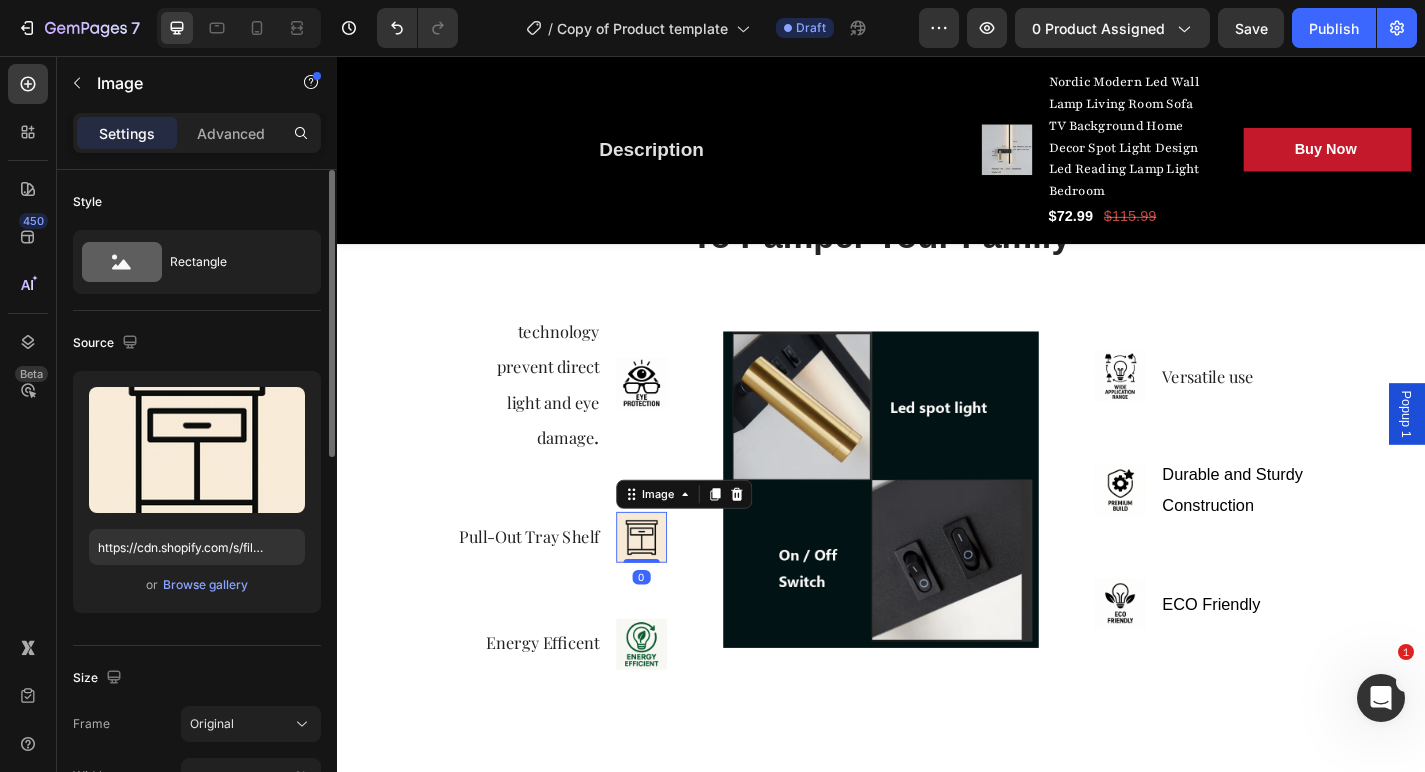 click at bounding box center [673, 587] 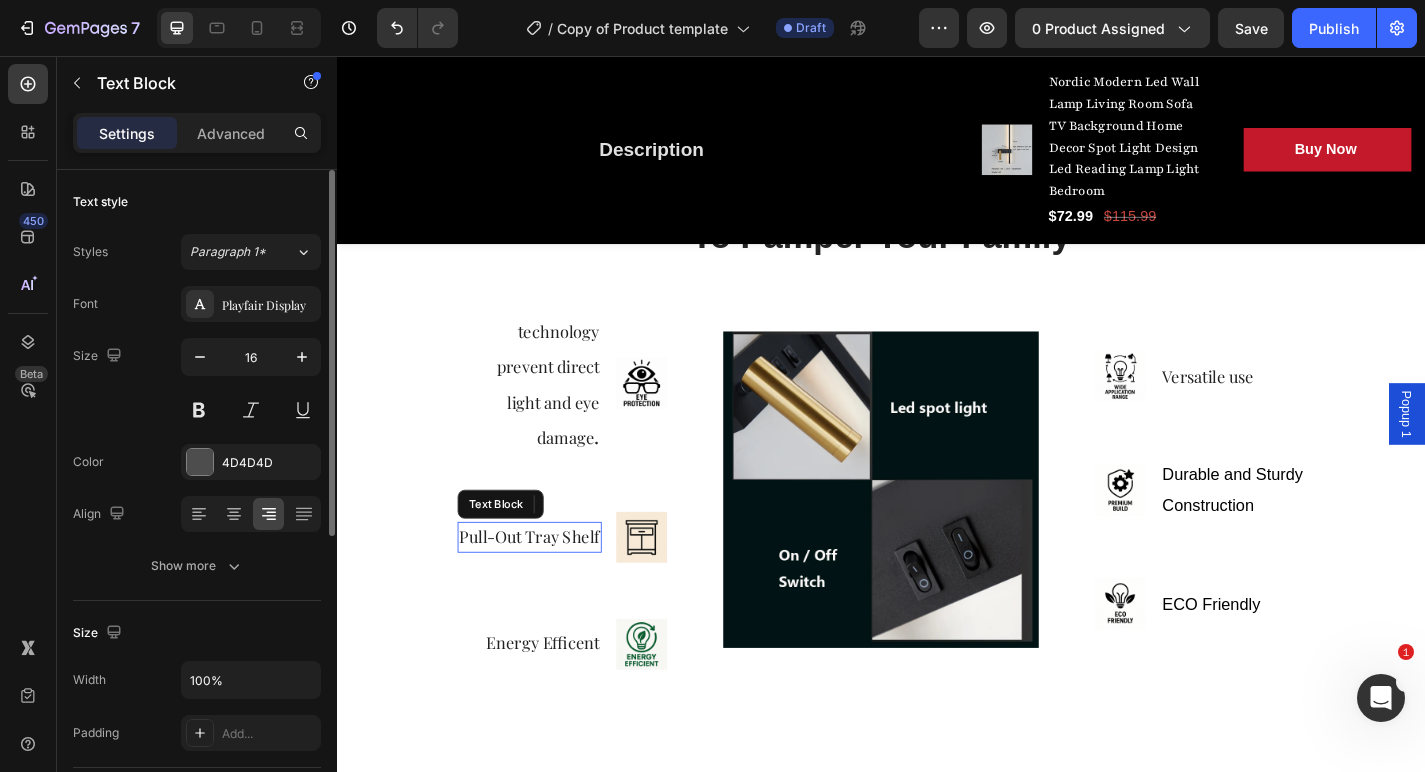 click on "Pull-Out Tray Shelf" at bounding box center [549, 586] 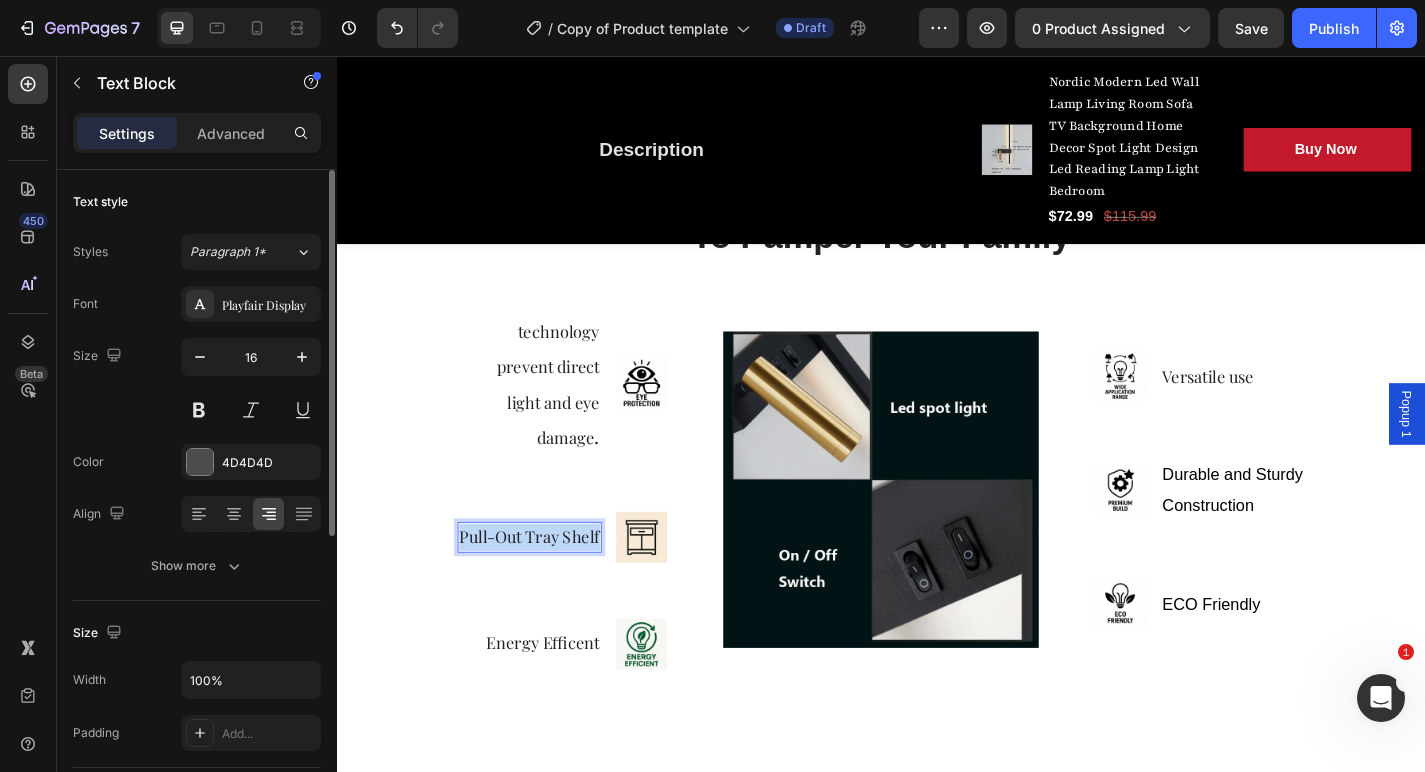click on "Pull-Out Tray Shelf" at bounding box center [549, 586] 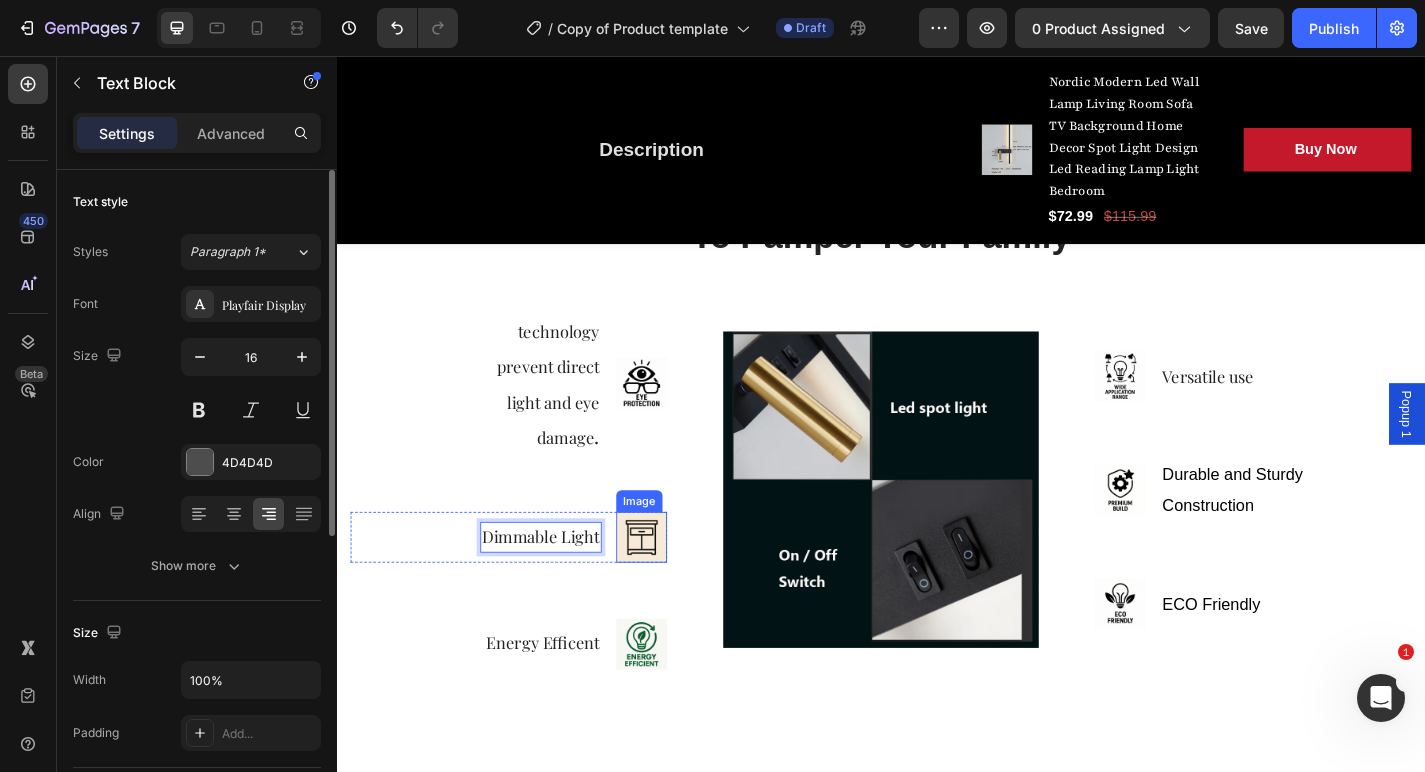 click at bounding box center [673, 587] 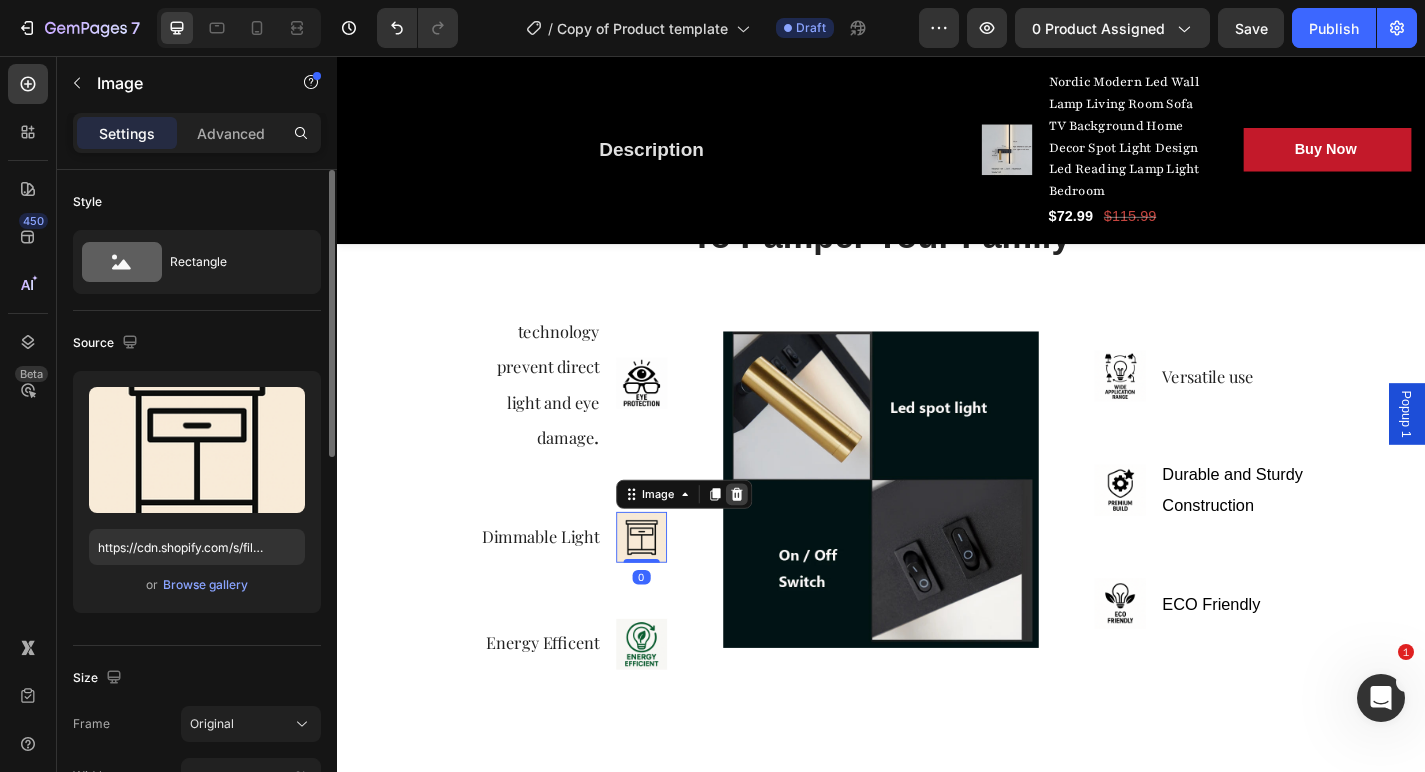 click 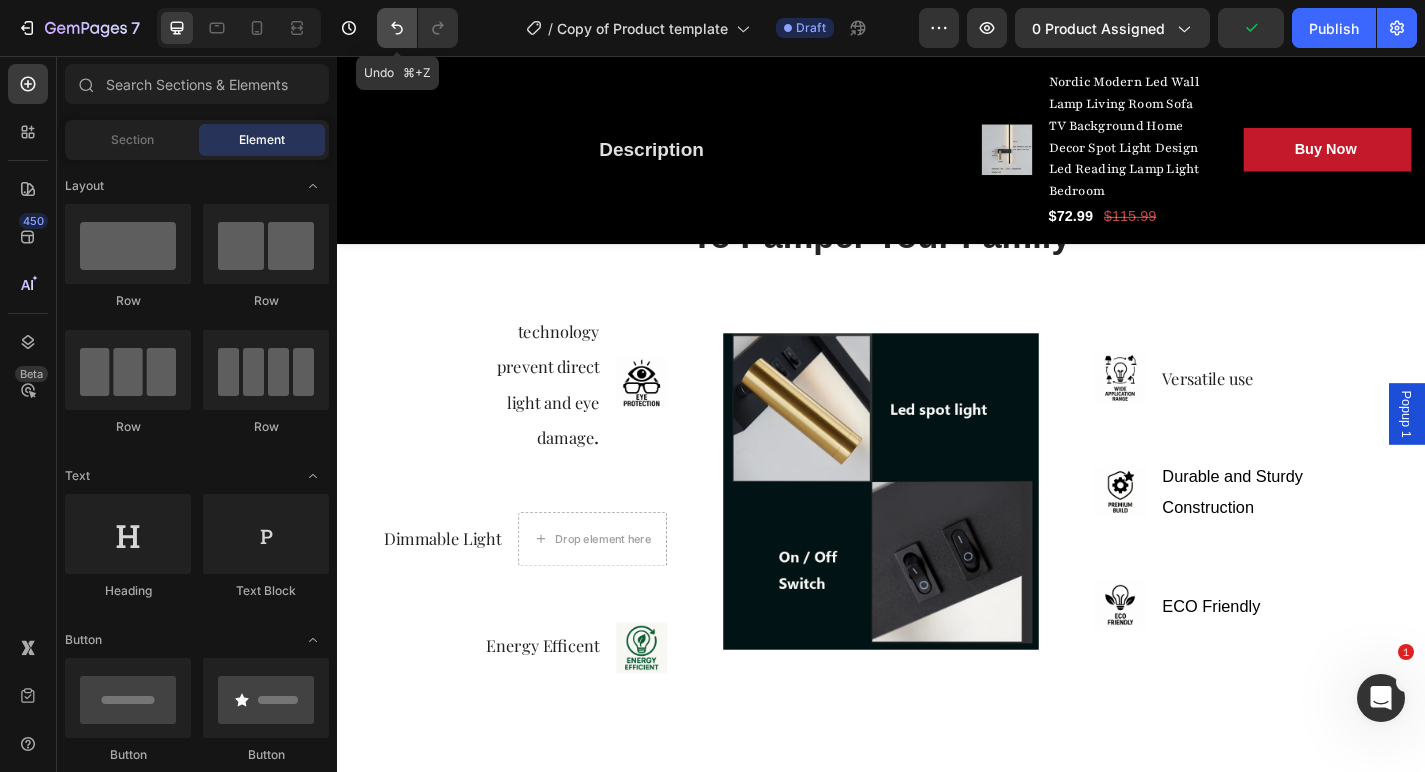 click 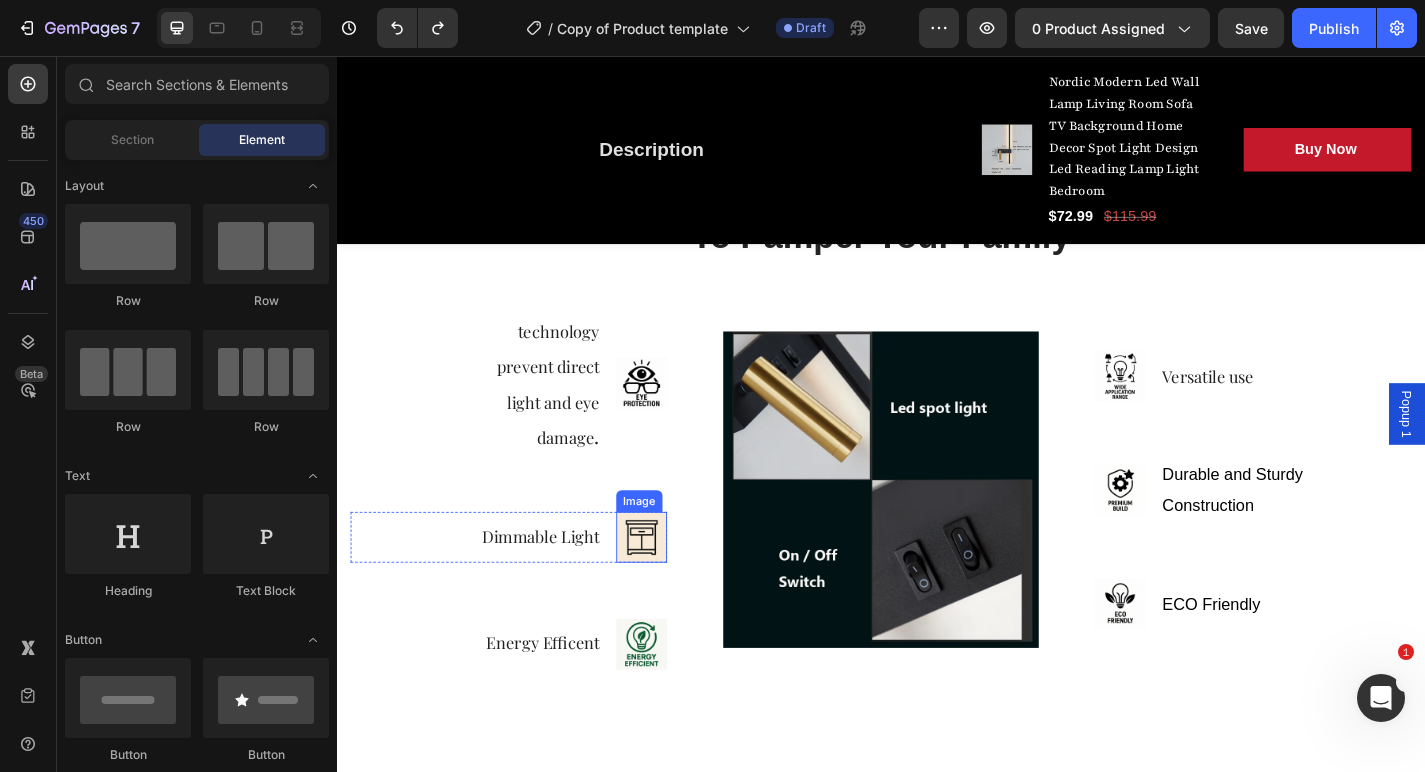 click at bounding box center (673, 587) 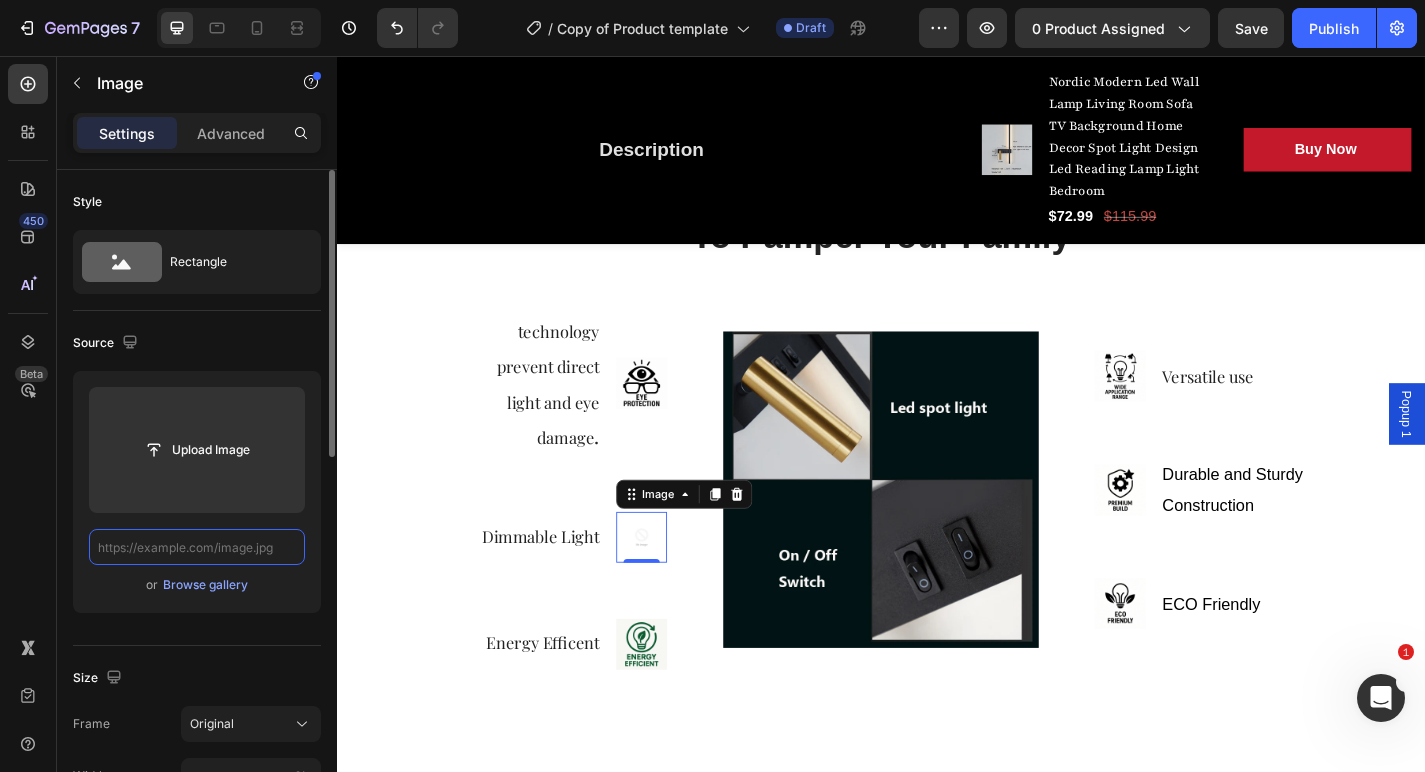 paste on "https://cdn.shopify.com/s/files/1/0765/9077/6534/files/BA915695-C8EA-49B7-933E-1F4BE04283ED.png?v=1754093378" 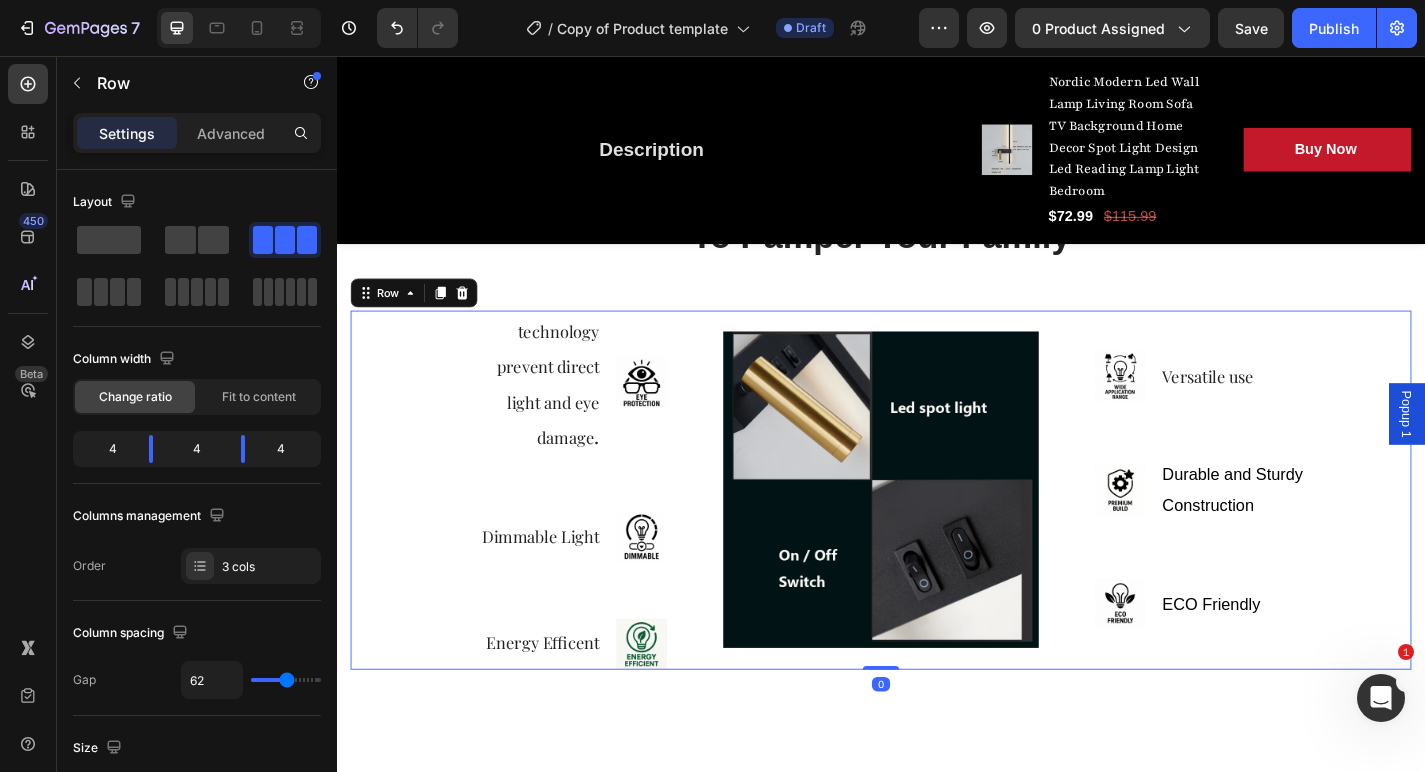 click on "technology prevent direct light and eye damage . Text block Image Row Dimmable Light Text Block Image Row Energy Efficent Text block Image Row" at bounding box center (526, 535) 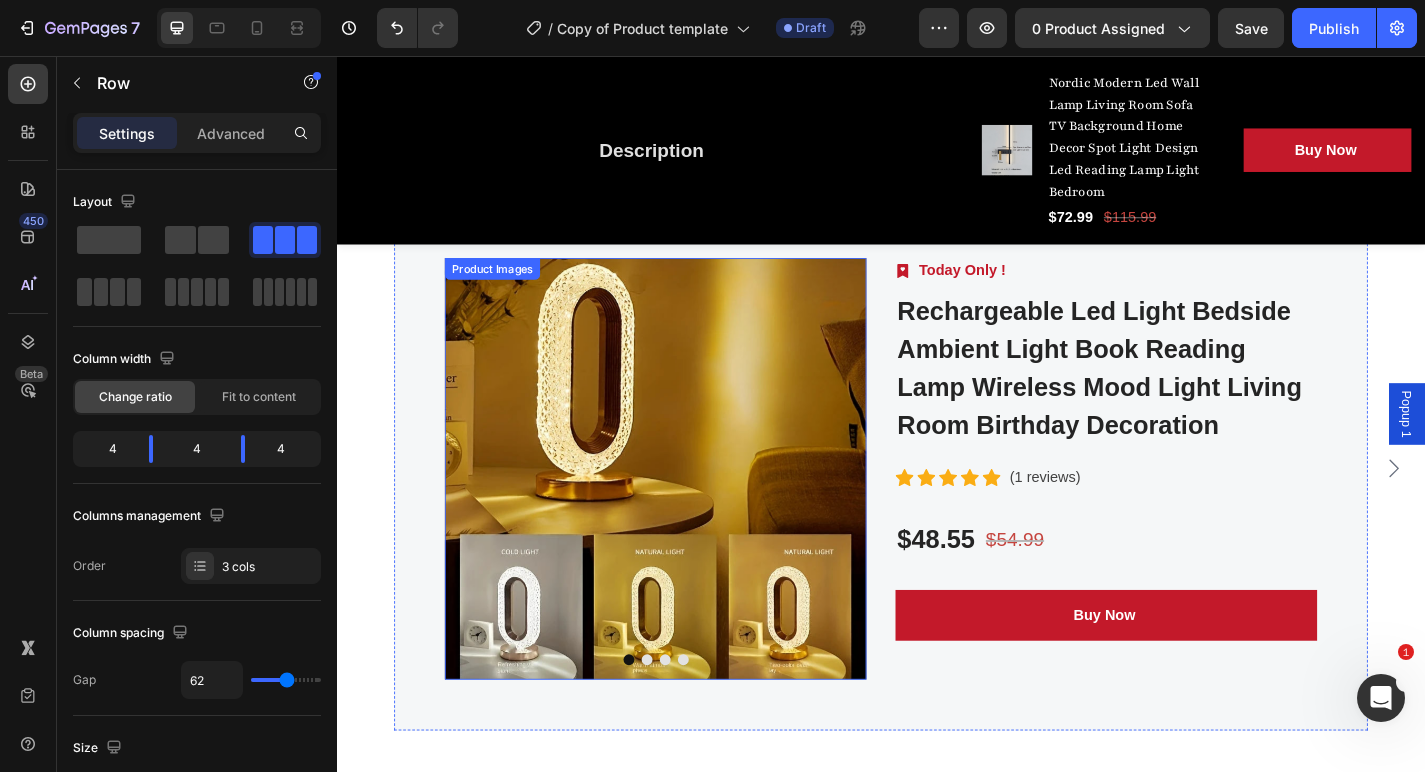 scroll, scrollTop: 4095, scrollLeft: 0, axis: vertical 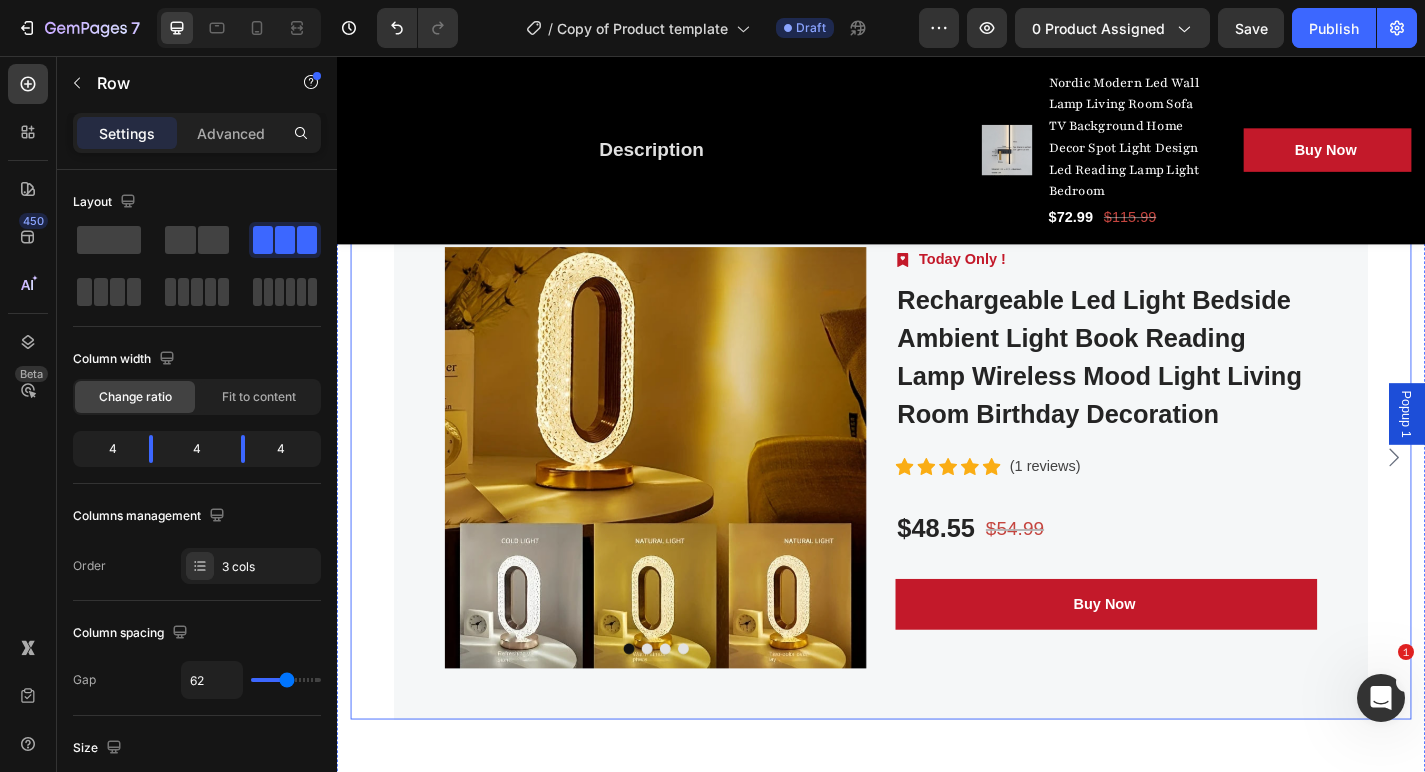 click 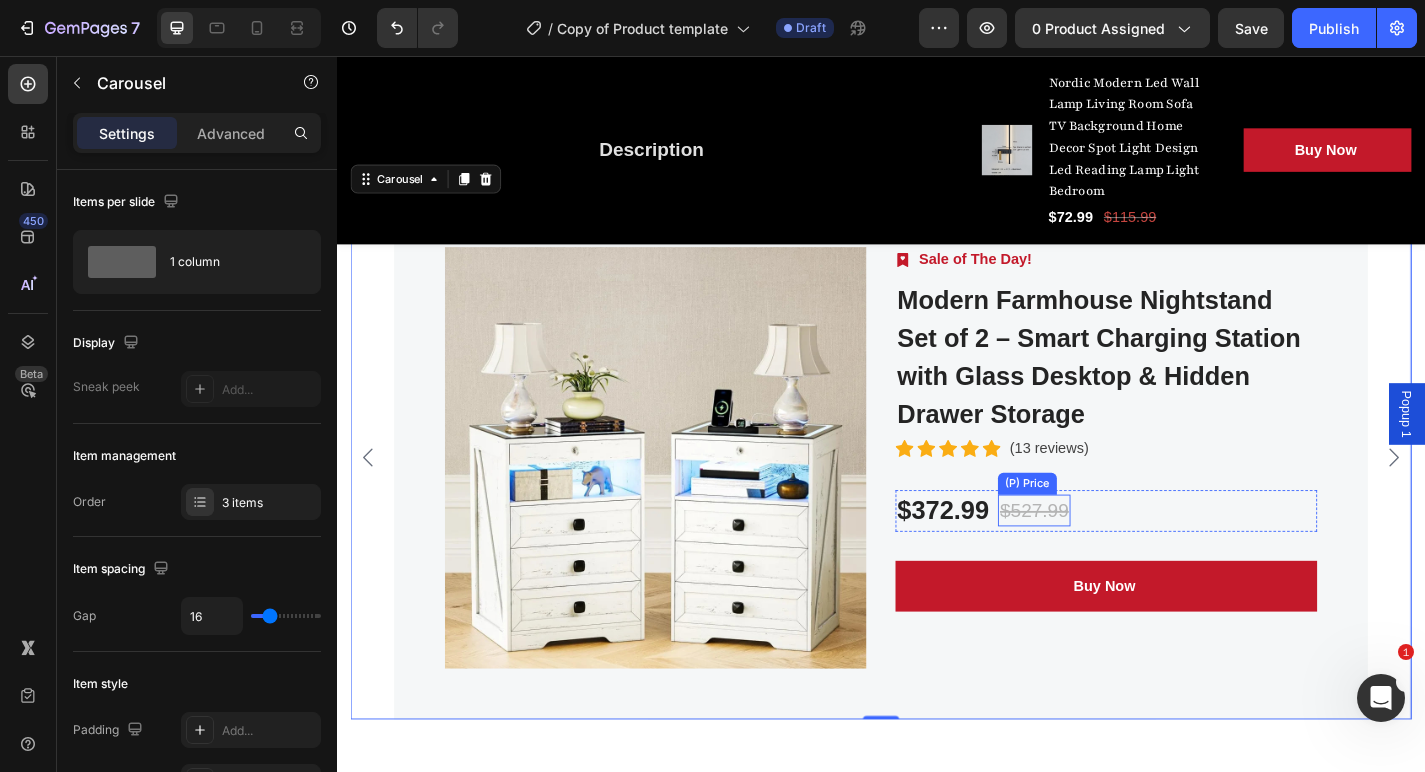 click on "$527.99" at bounding box center (1106, 558) 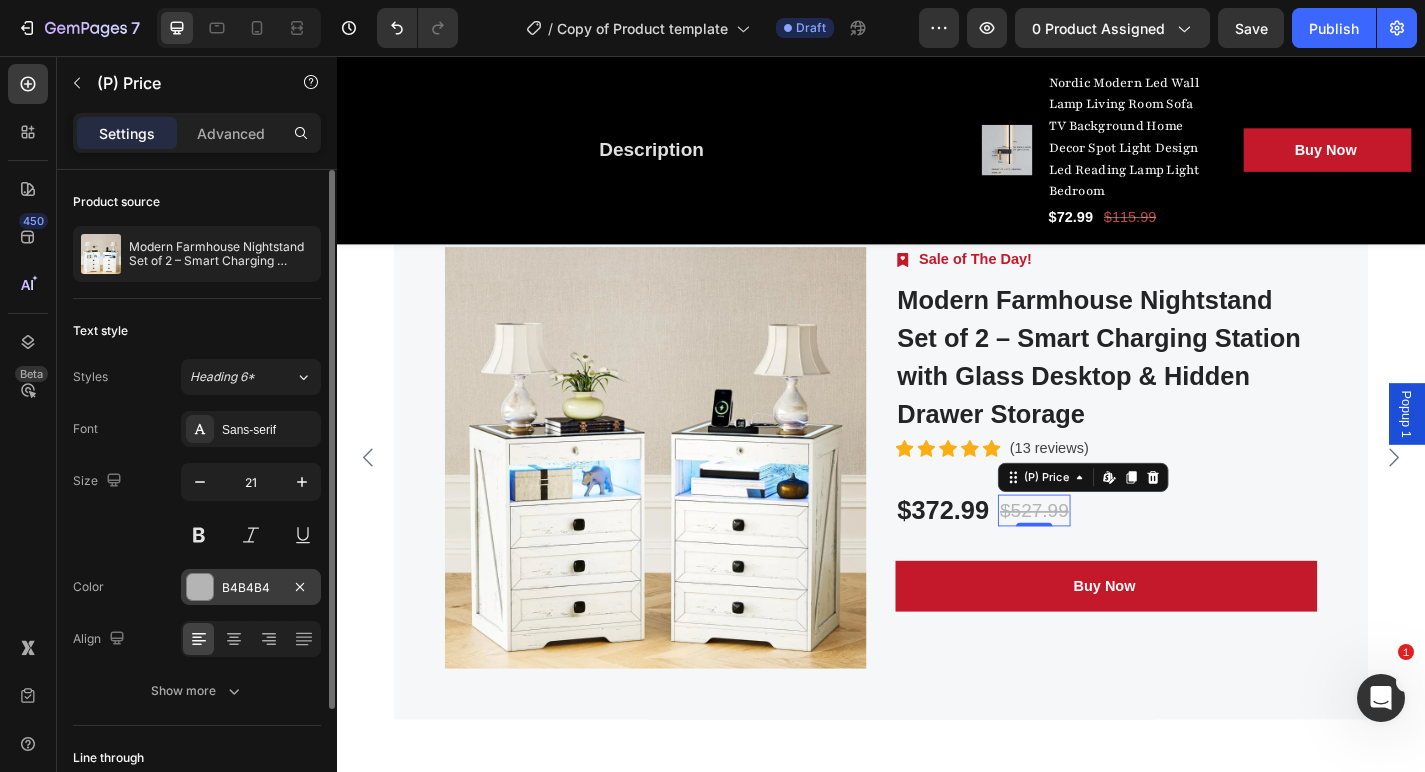 click on "B4B4B4" at bounding box center (251, 588) 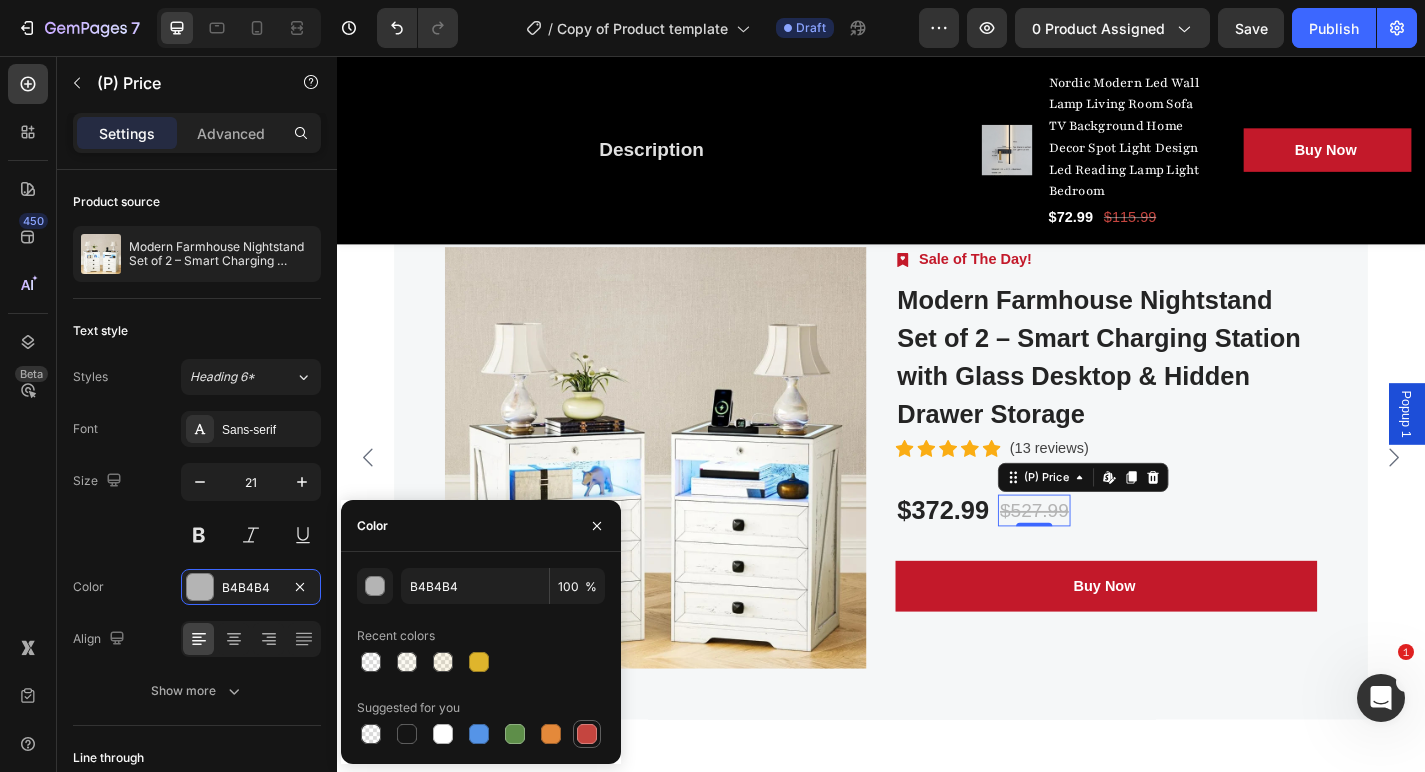 click at bounding box center [587, 734] 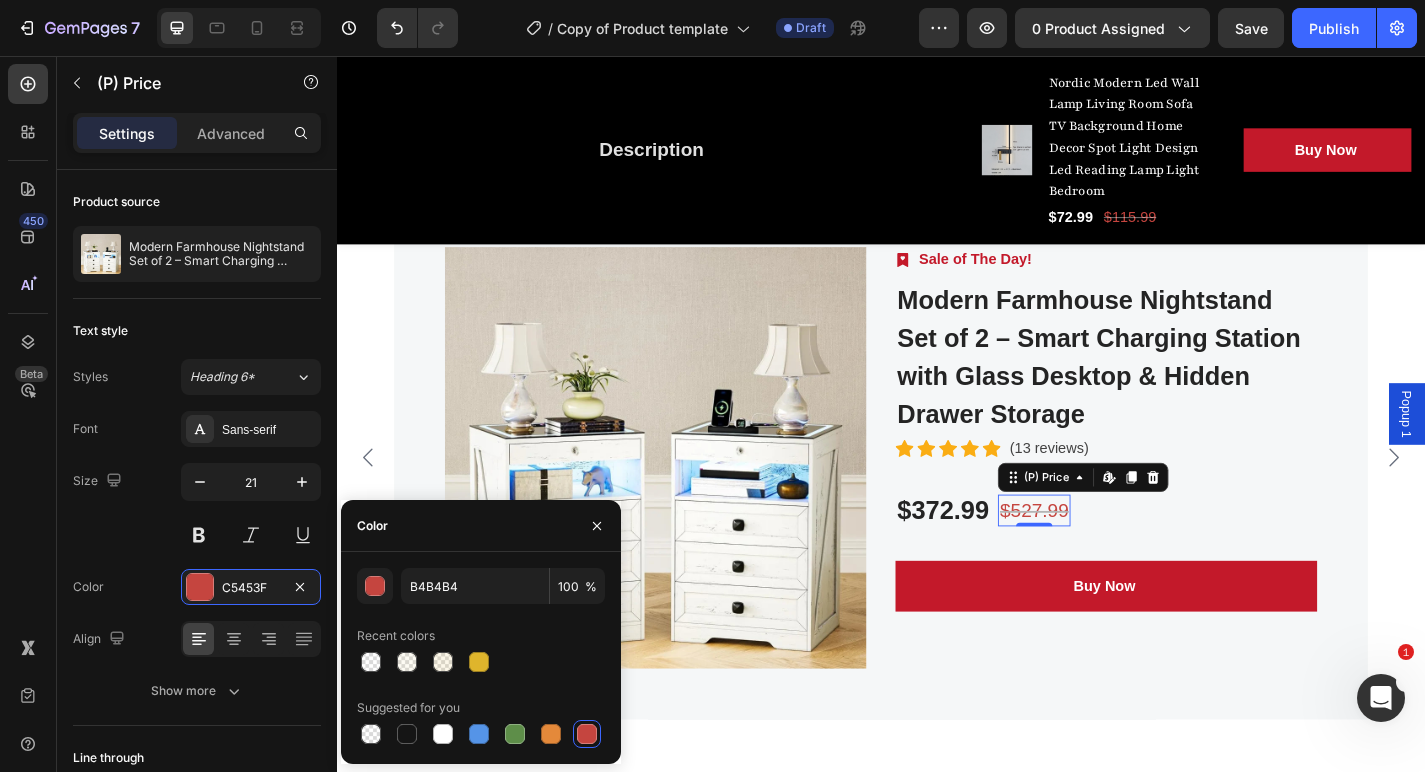 type on "C5453F" 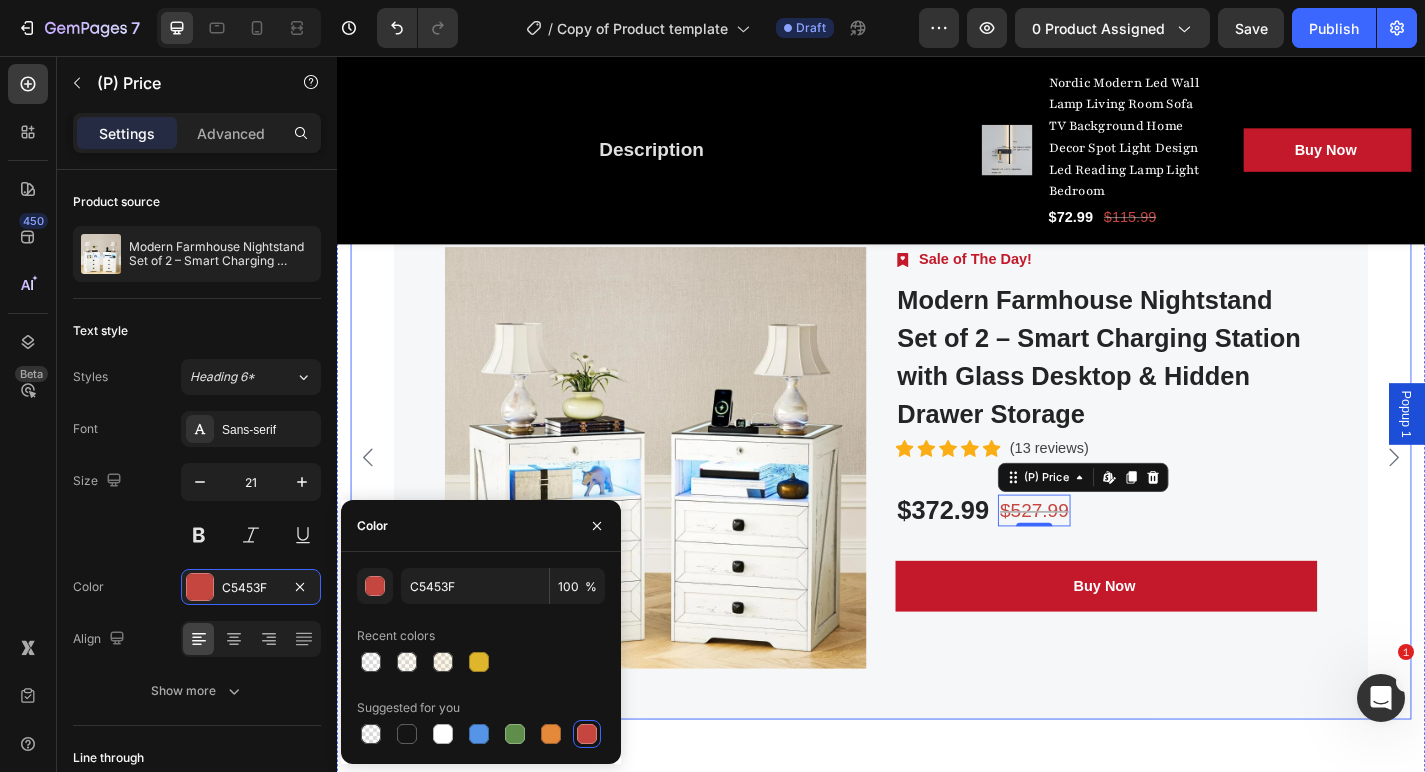 click 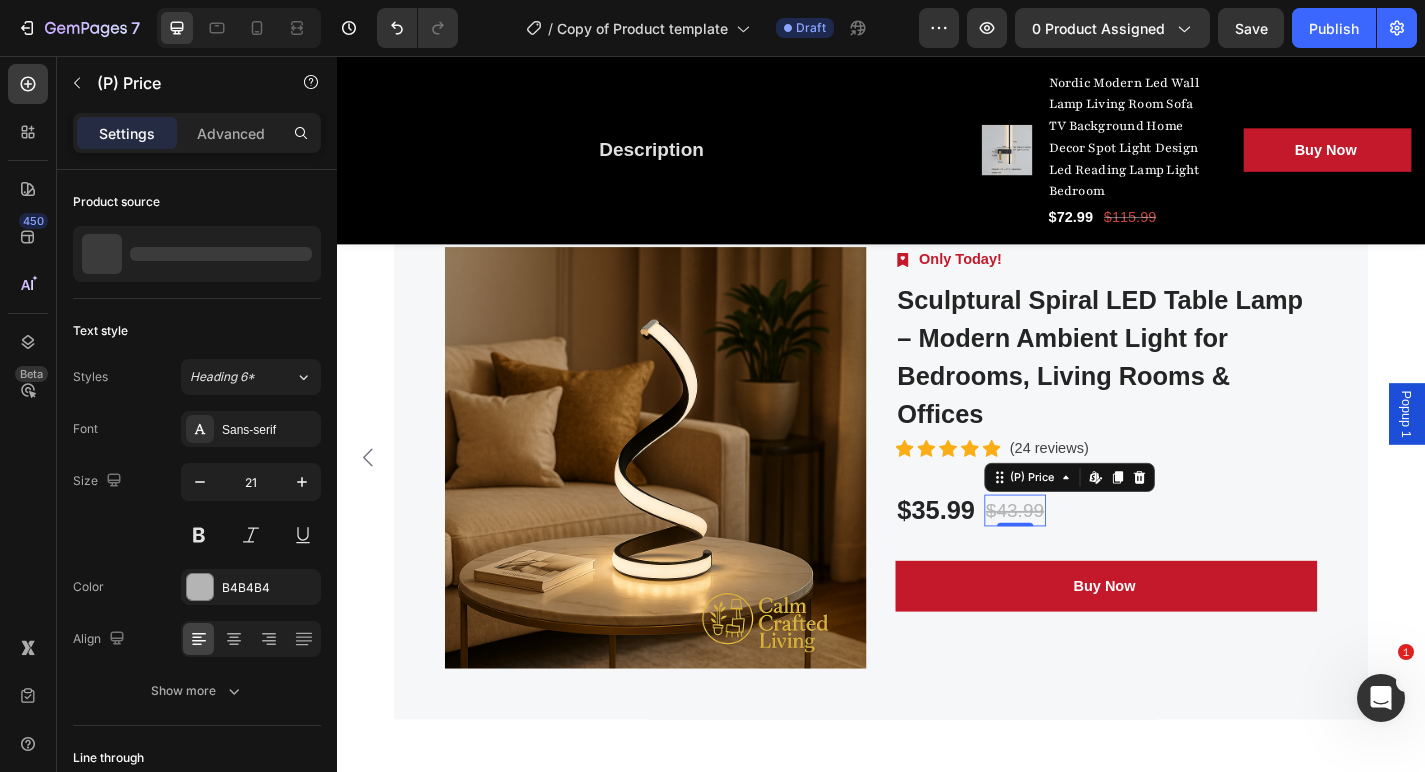 click on "$43.99" at bounding box center [1085, 558] 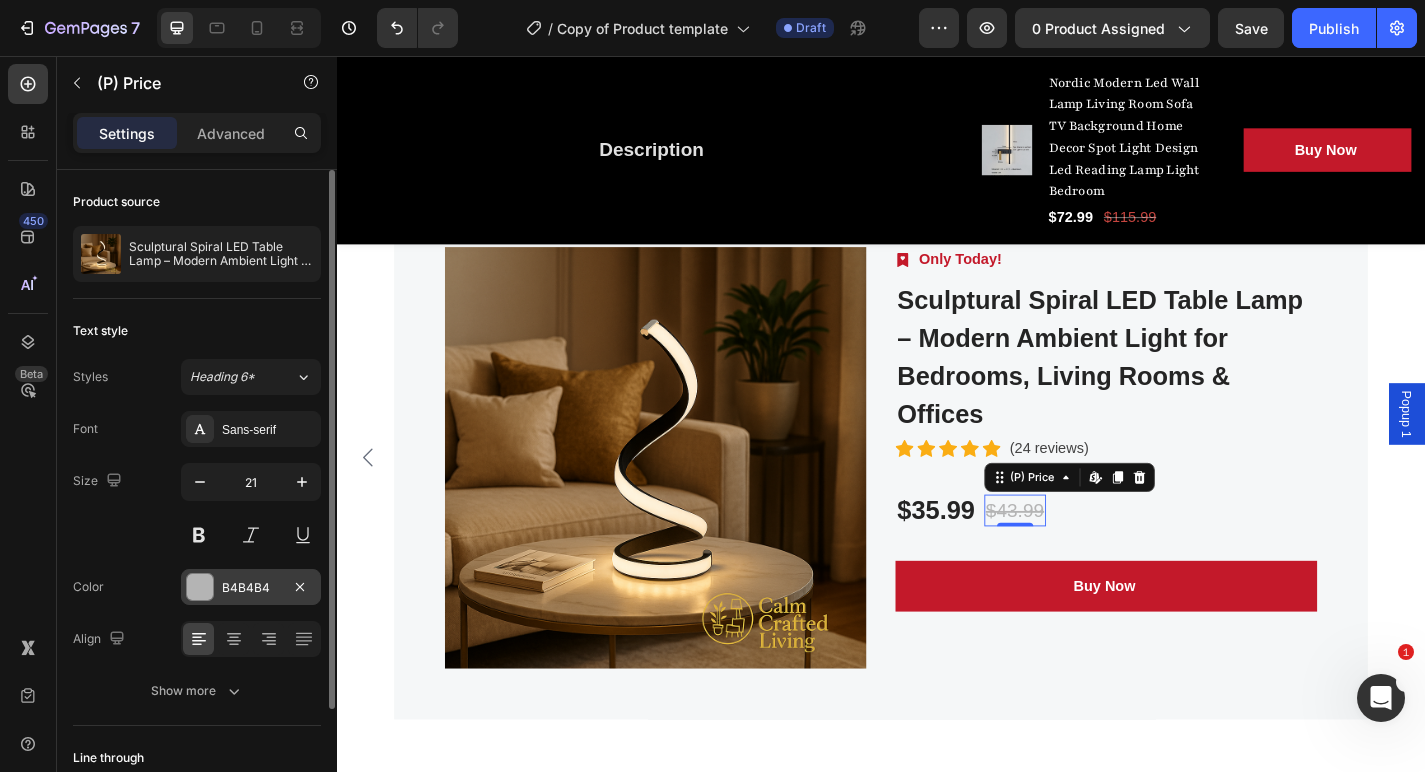 click on "B4B4B4" at bounding box center (251, 587) 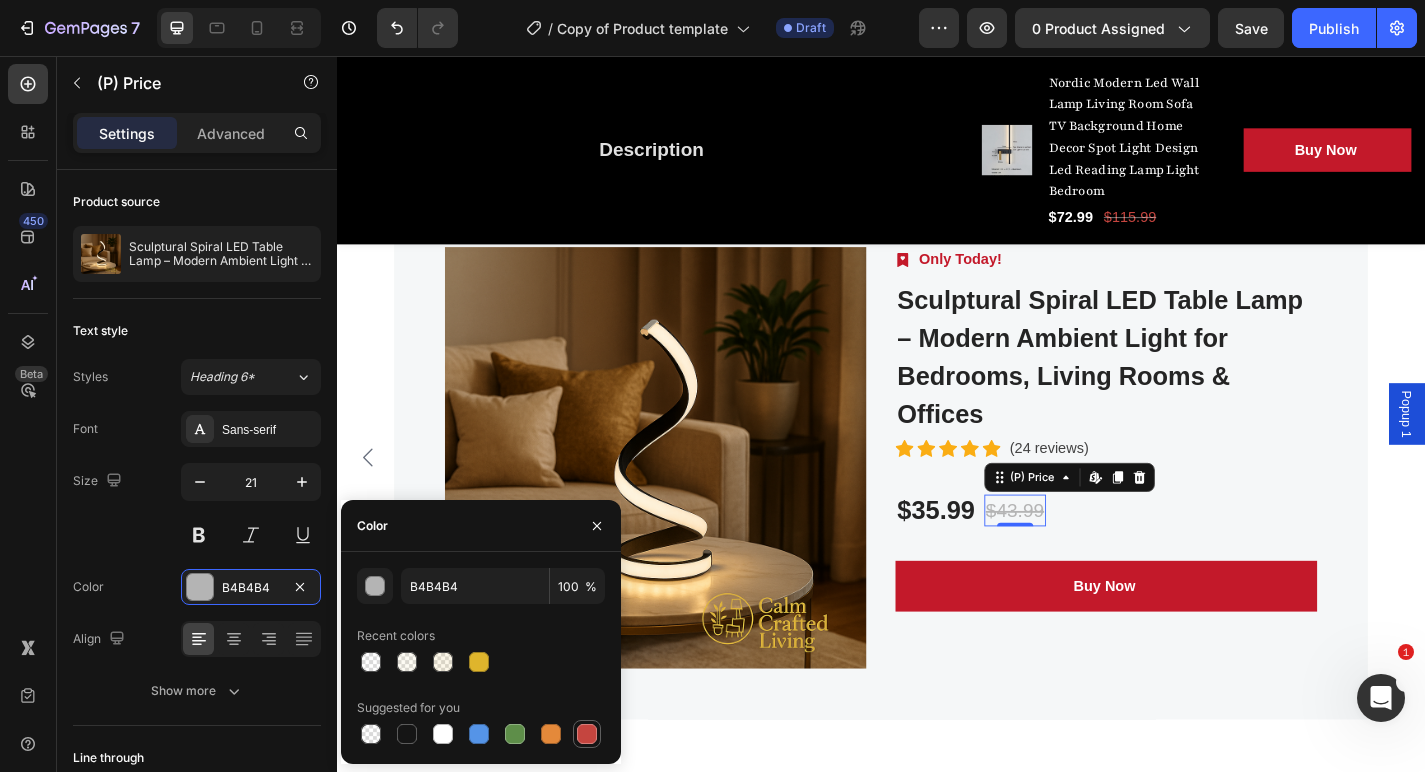click at bounding box center [587, 734] 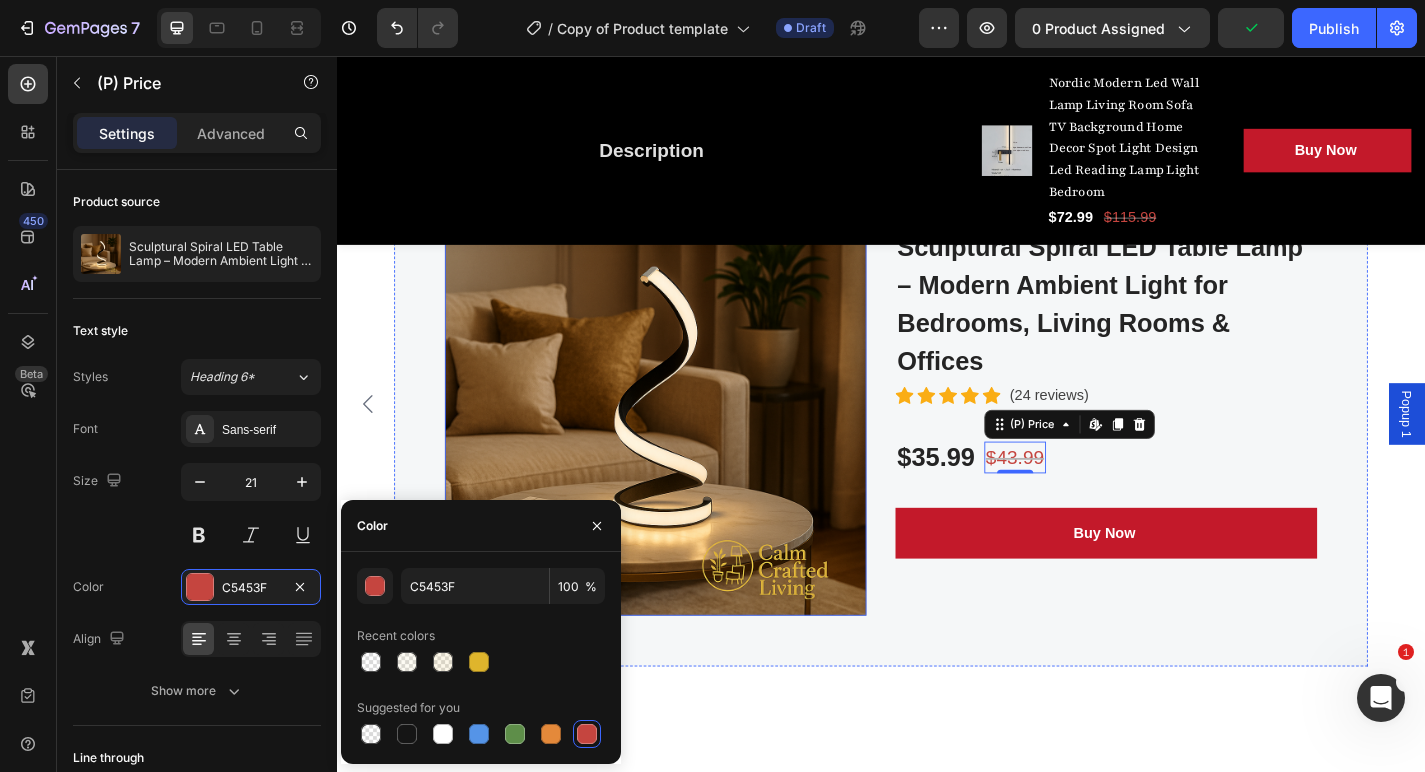 scroll, scrollTop: 4169, scrollLeft: 0, axis: vertical 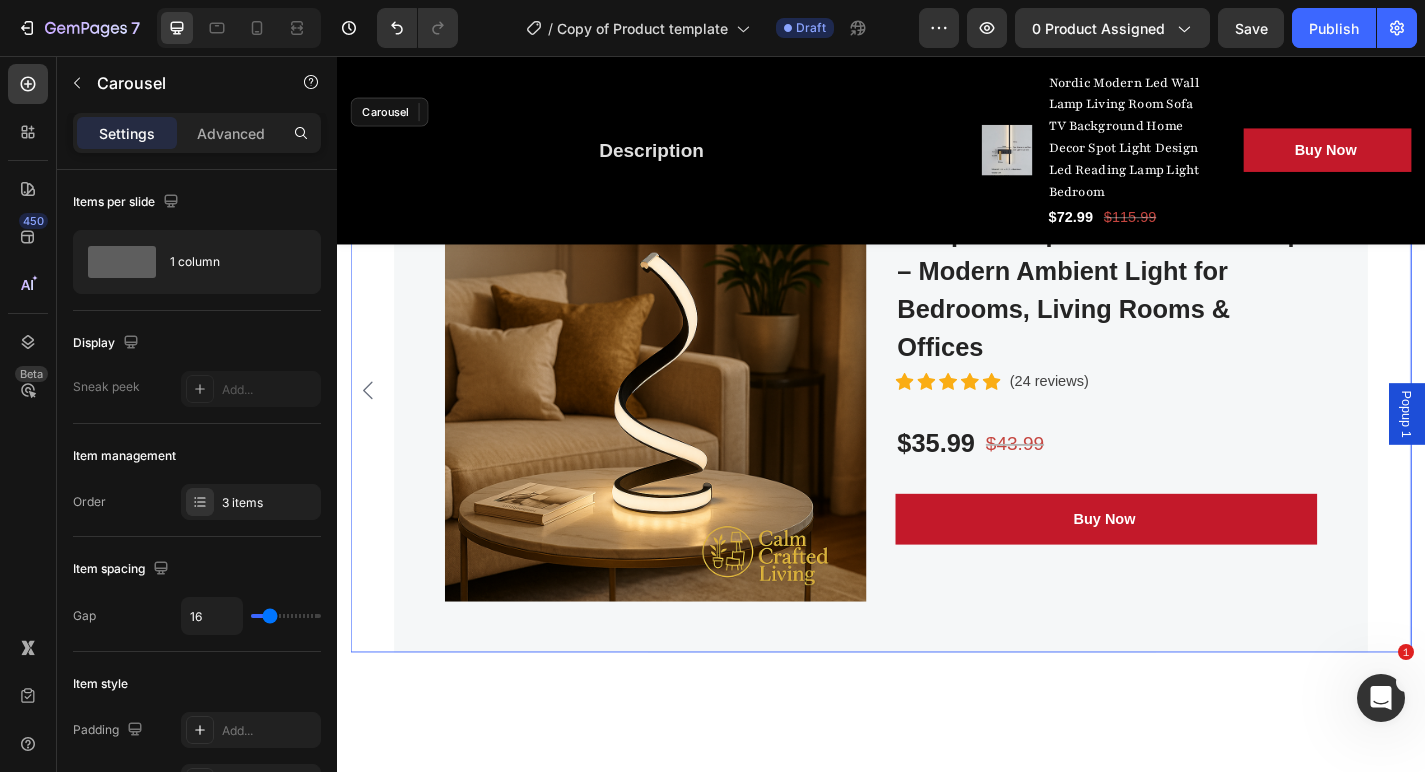 click 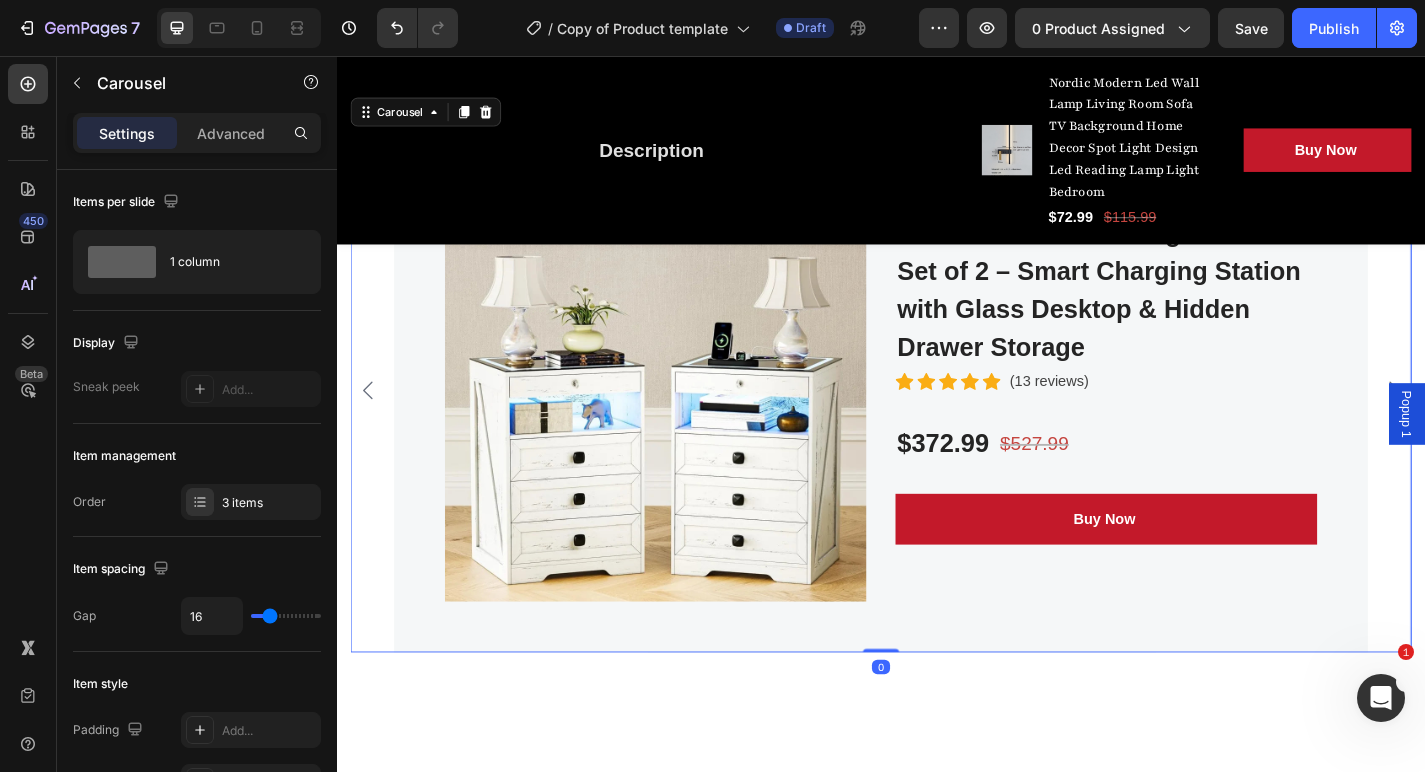 click 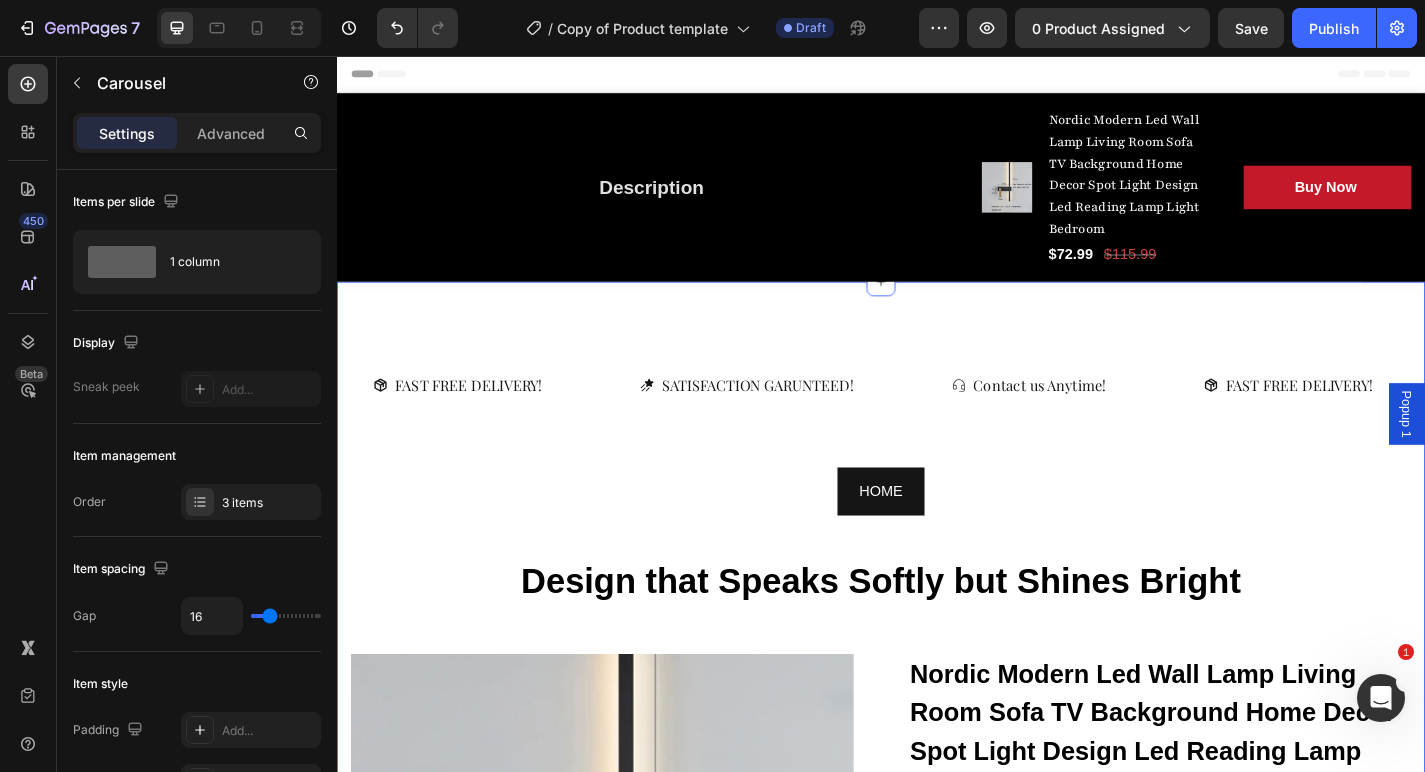 scroll, scrollTop: 0, scrollLeft: 0, axis: both 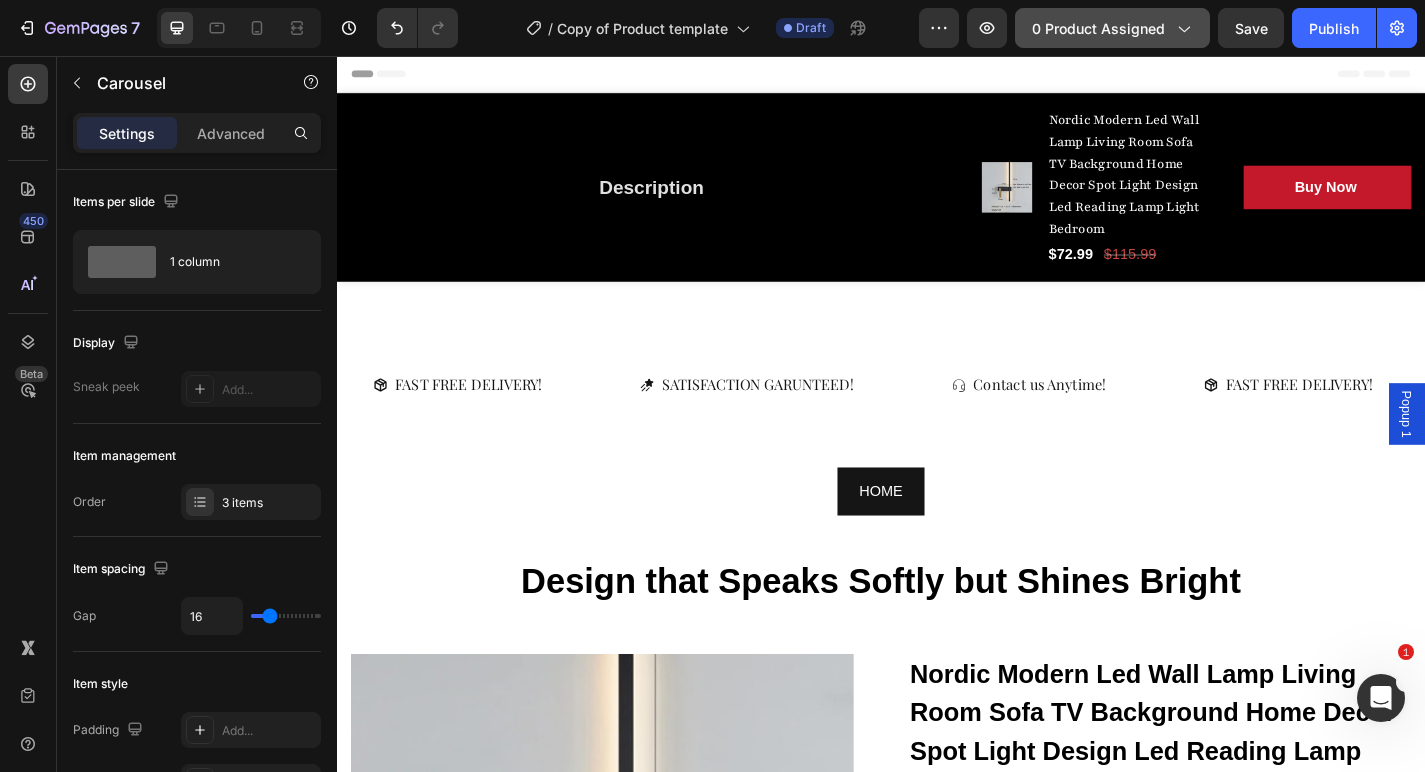 click on "0 product assigned" 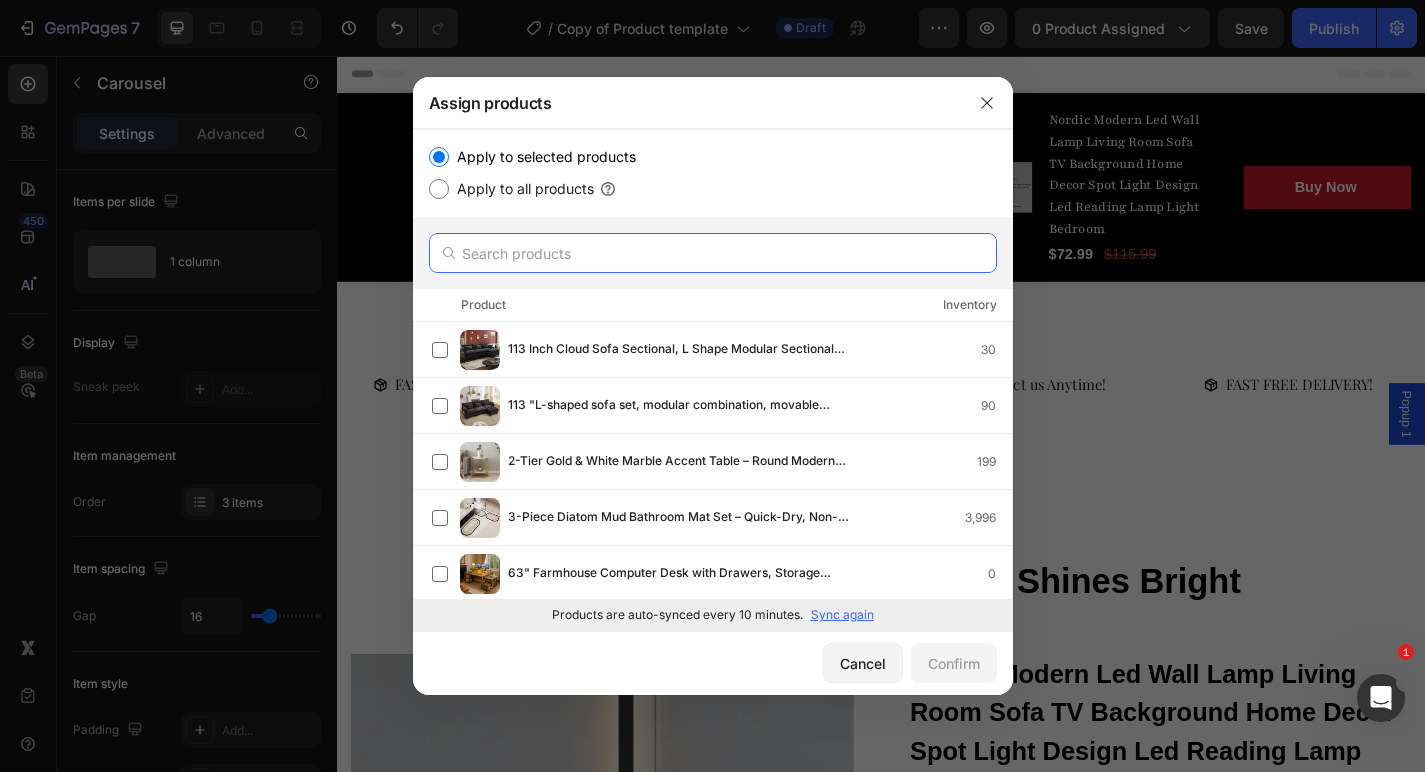 click at bounding box center (713, 253) 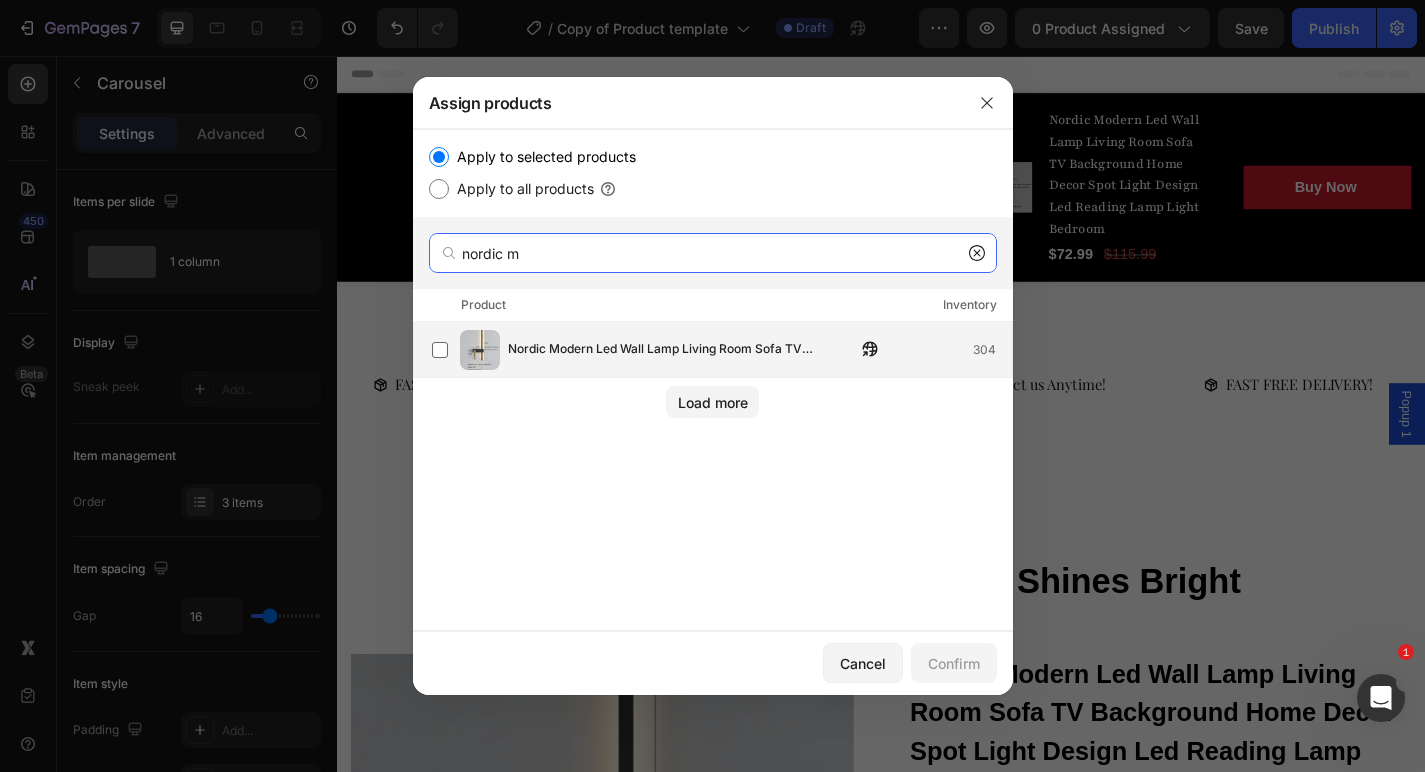 type on "nordic m" 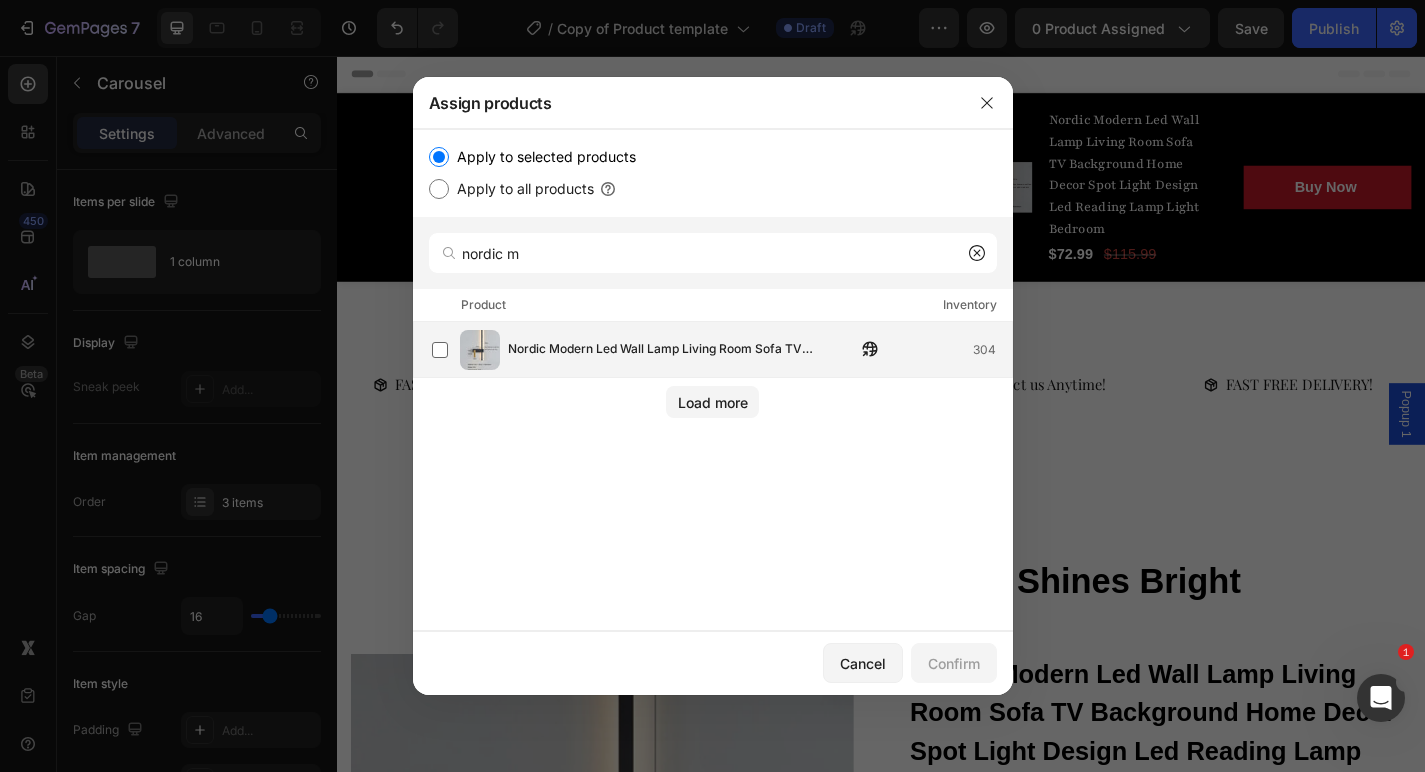 click on "Nordic Modern Led Wall Lamp Living Room Sofa TV Background Home Decor Spot Light Design Led Reading Lamp Light Bedroom" at bounding box center (682, 350) 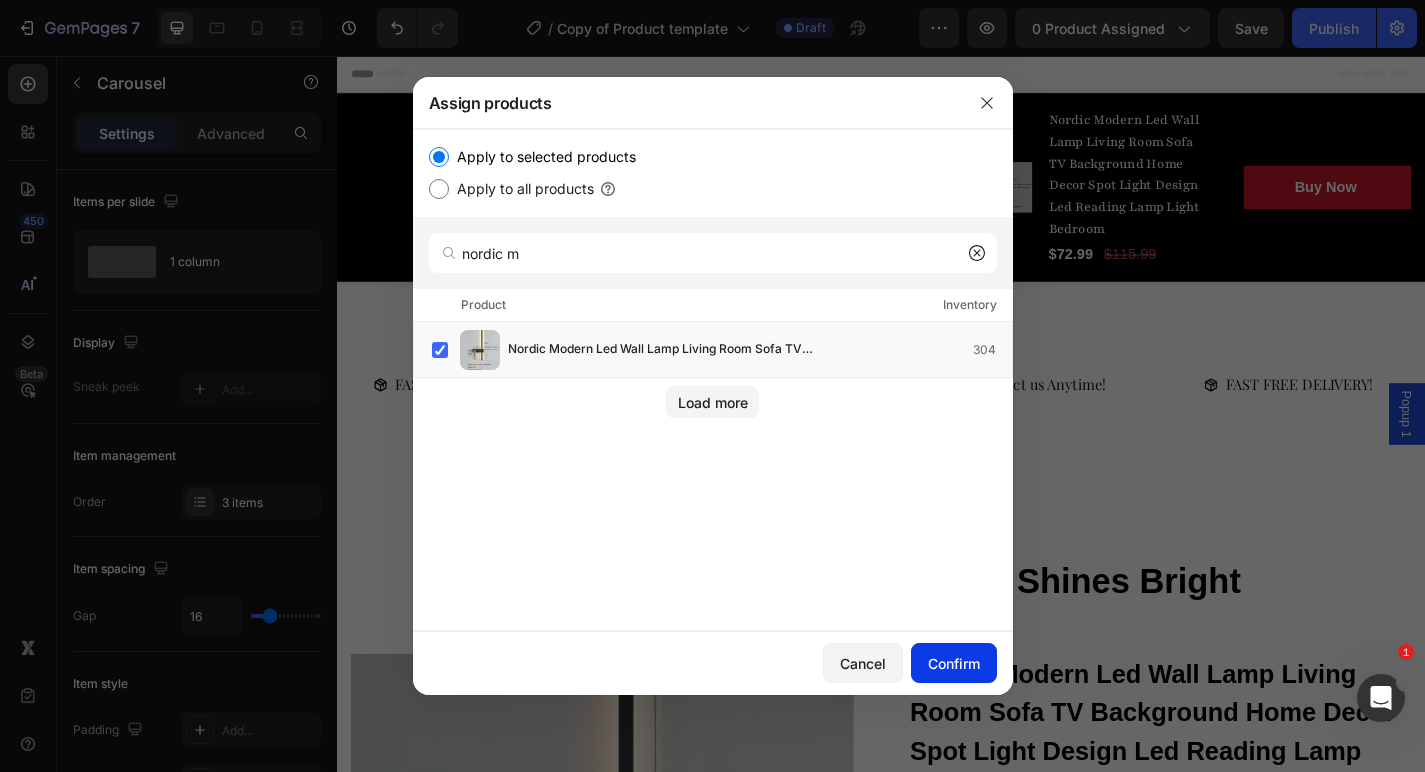 click on "Confirm" at bounding box center (954, 663) 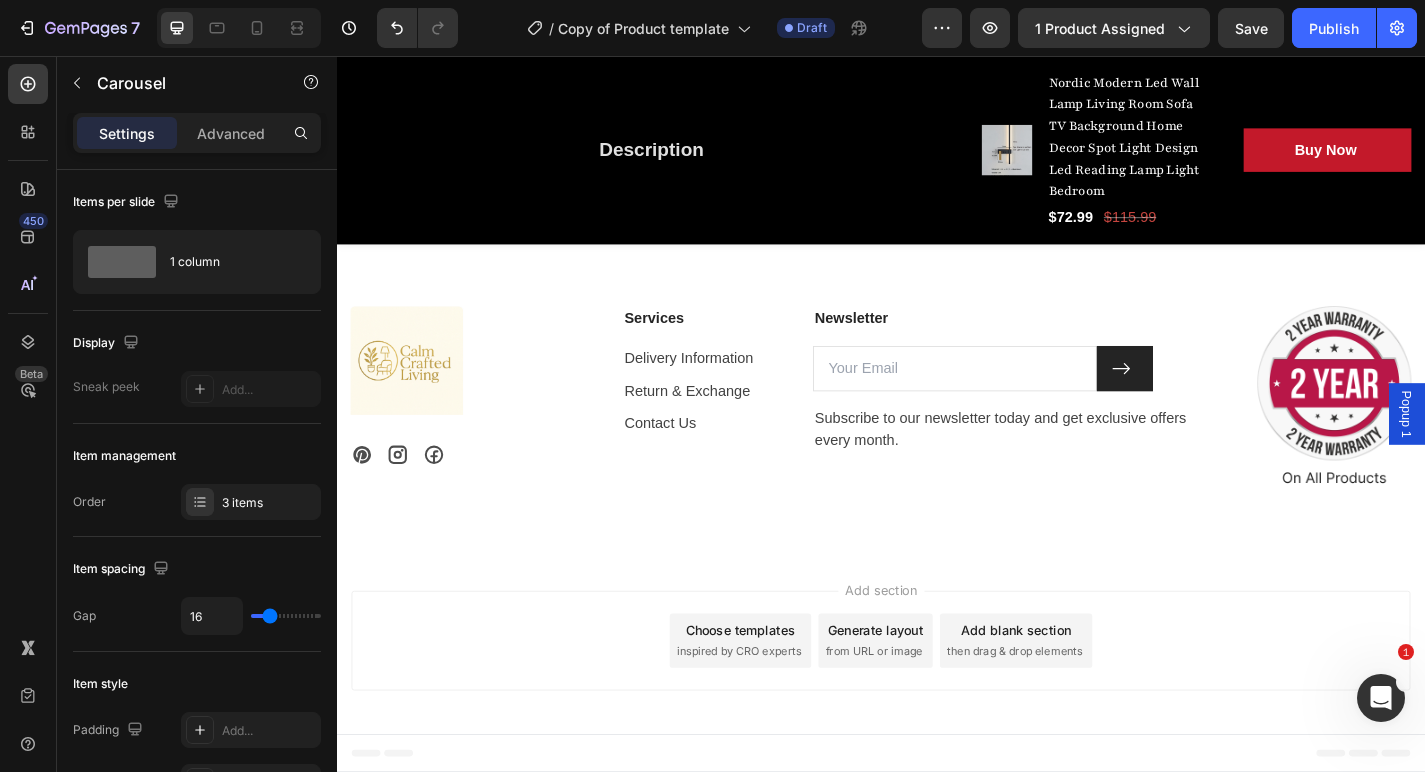 scroll, scrollTop: 6291, scrollLeft: 0, axis: vertical 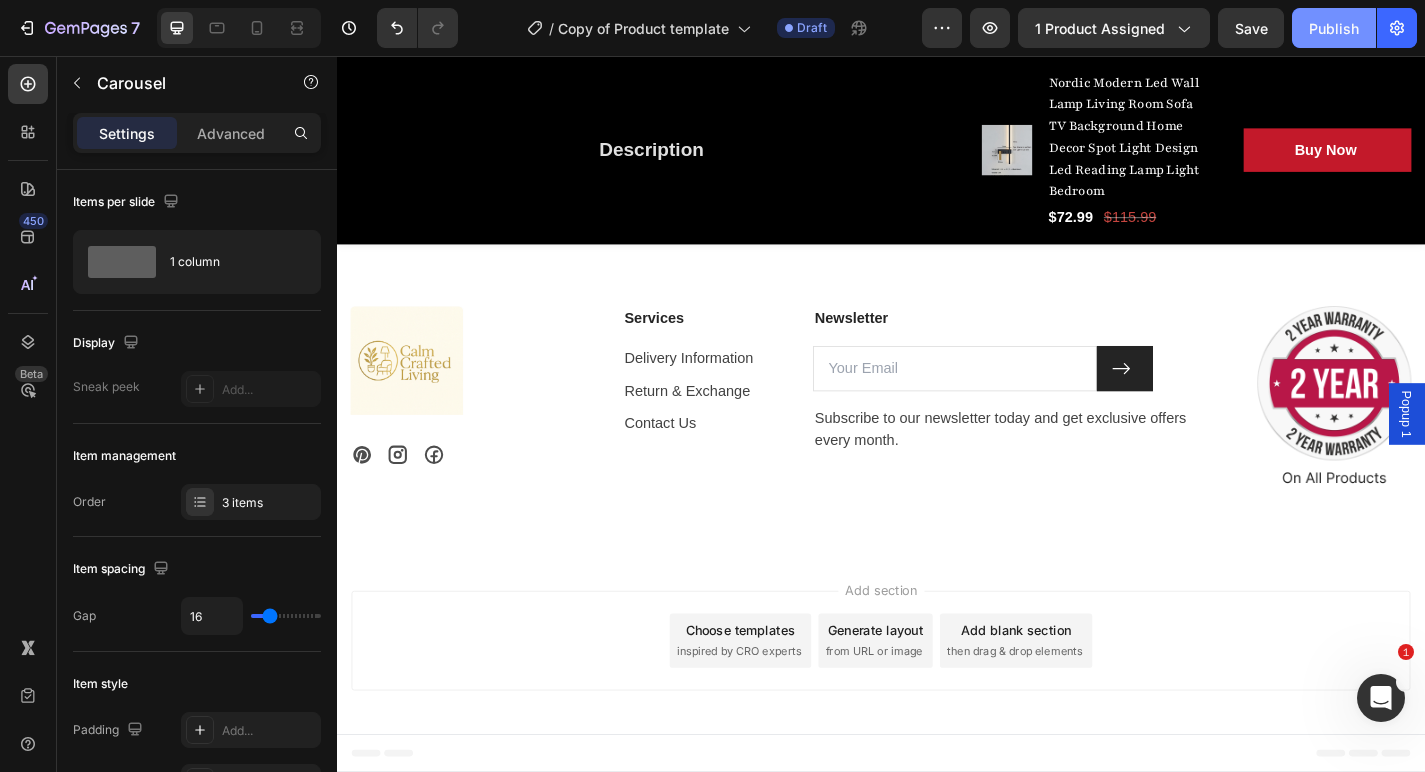 click on "Publish" at bounding box center [1334, 28] 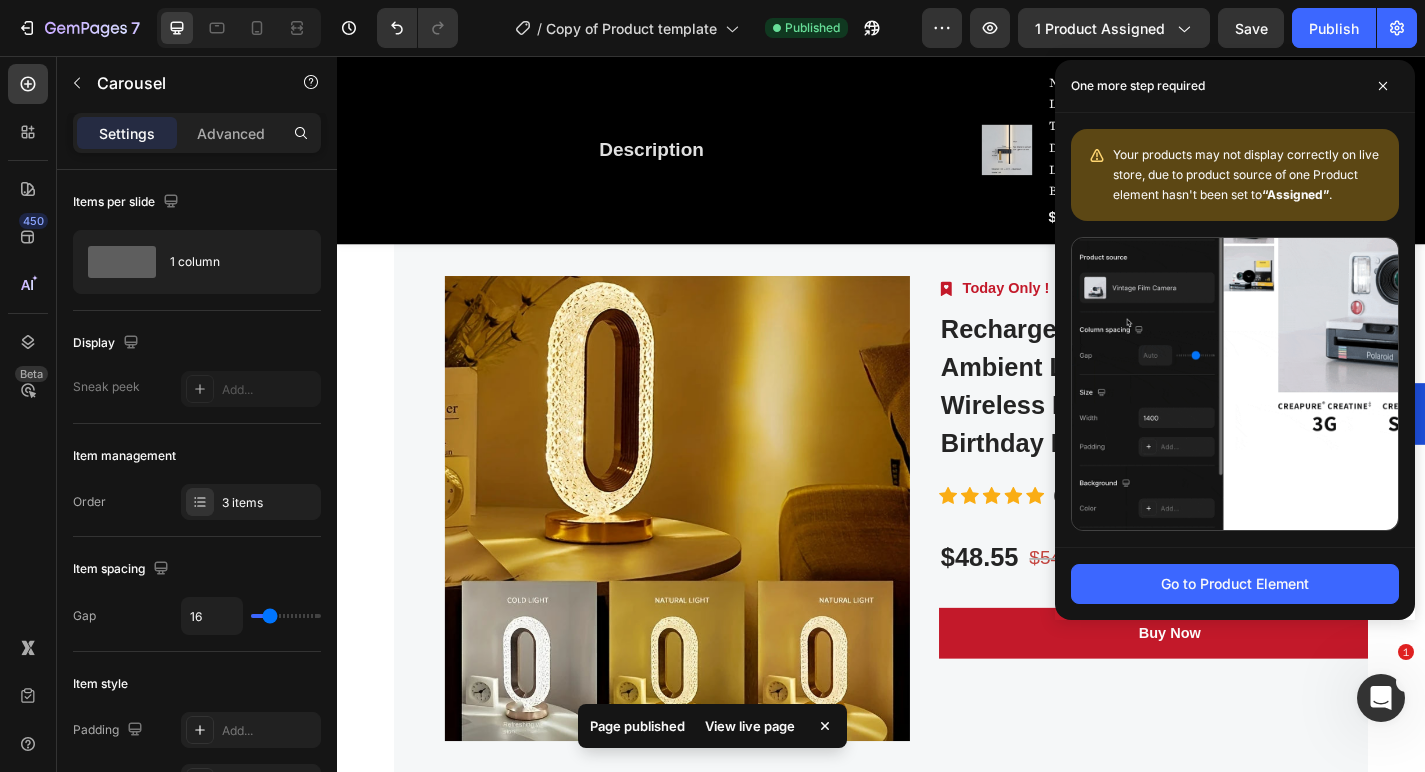 scroll, scrollTop: 3680, scrollLeft: 0, axis: vertical 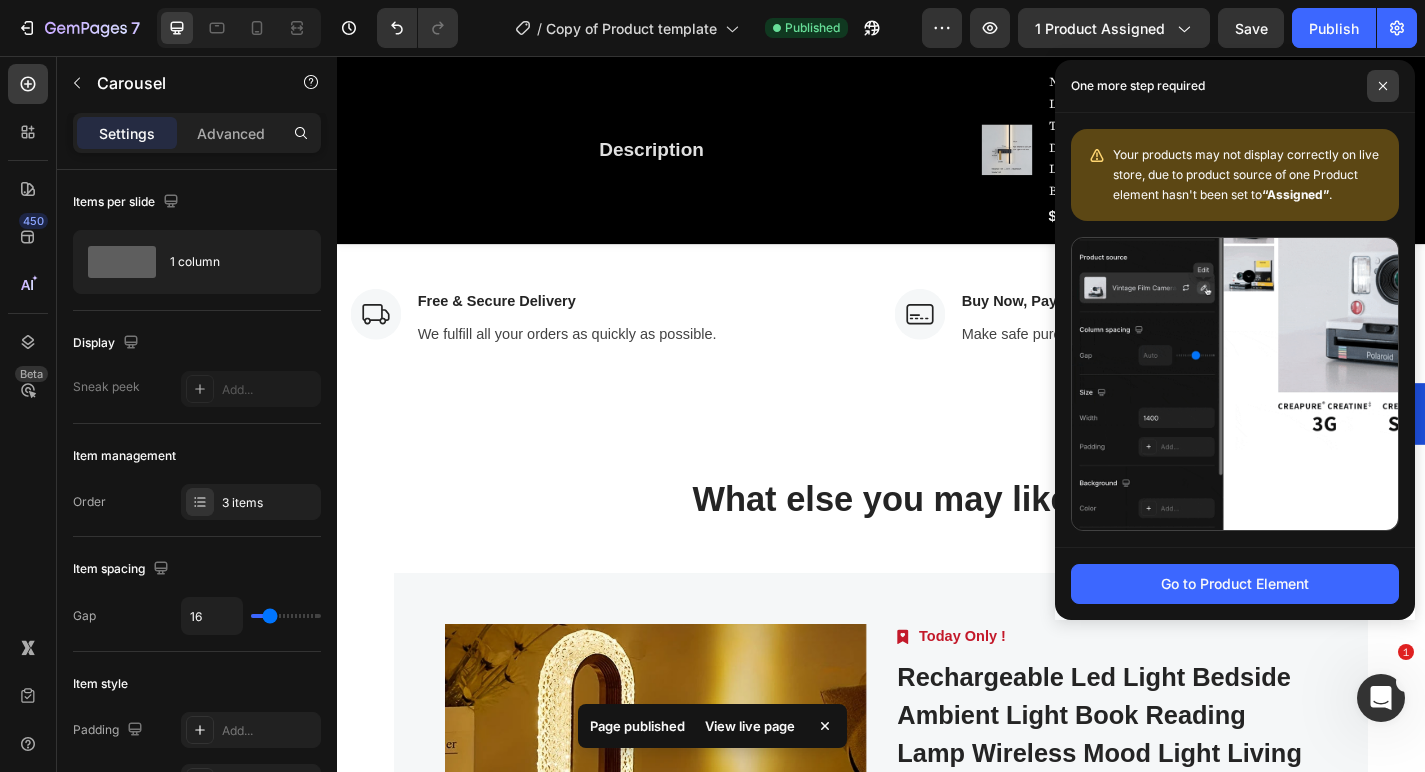 click 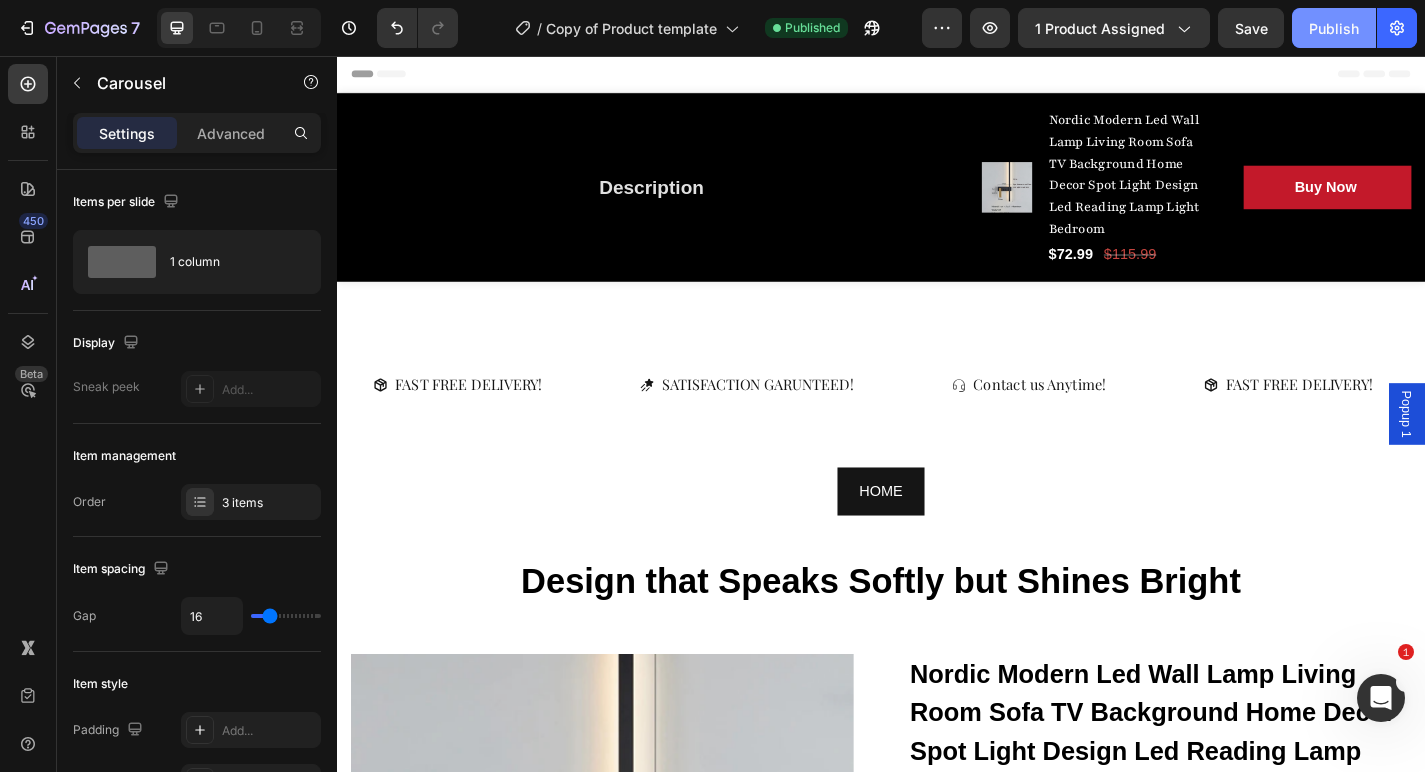 scroll, scrollTop: 0, scrollLeft: 0, axis: both 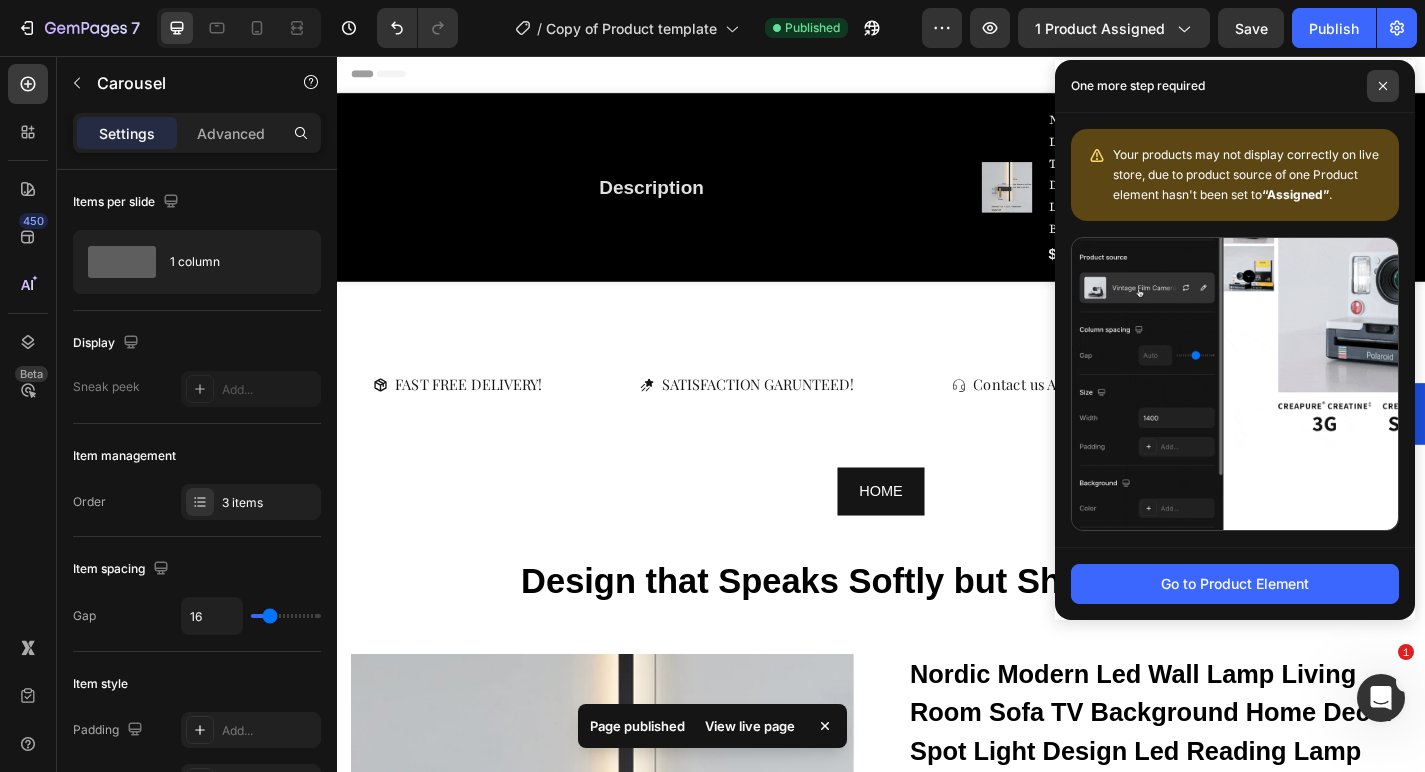 click at bounding box center [1383, 86] 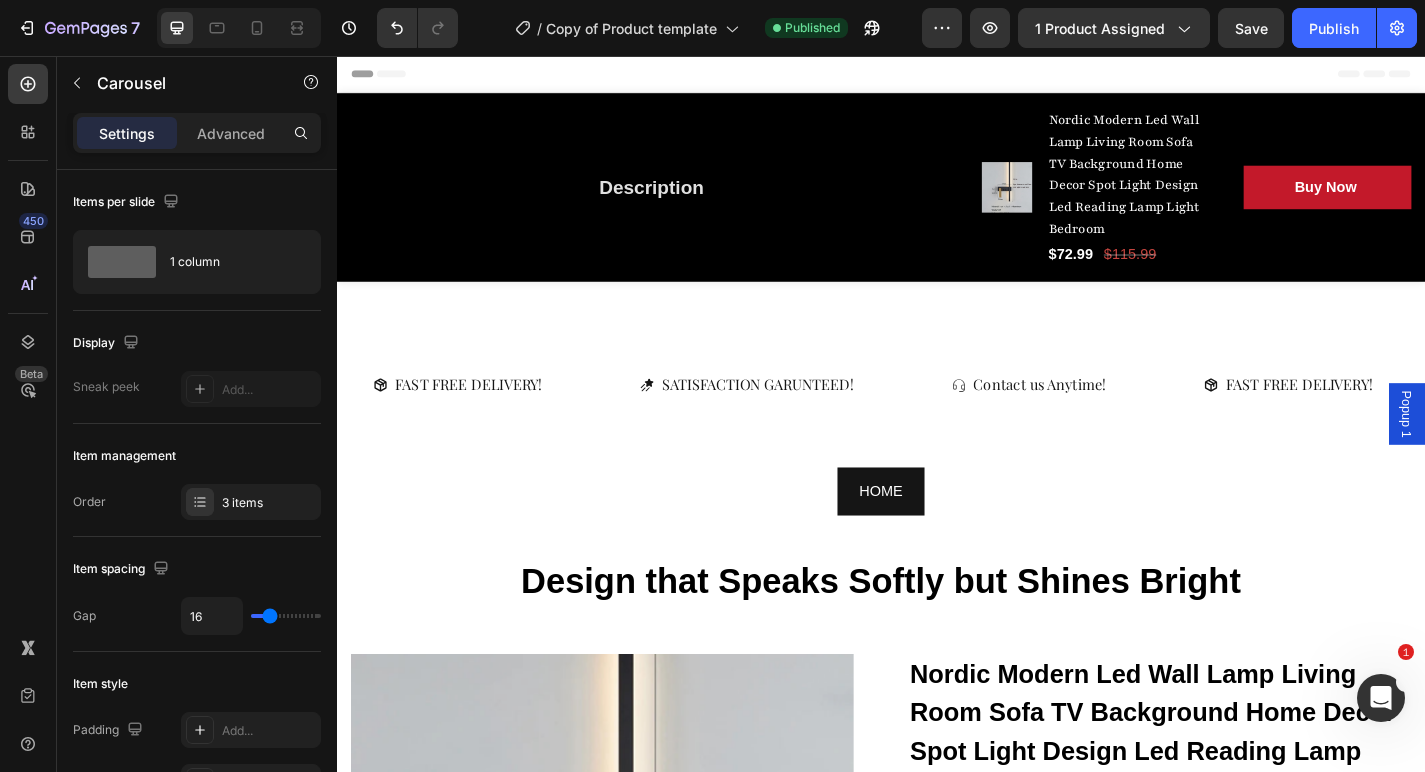 scroll, scrollTop: 0, scrollLeft: 0, axis: both 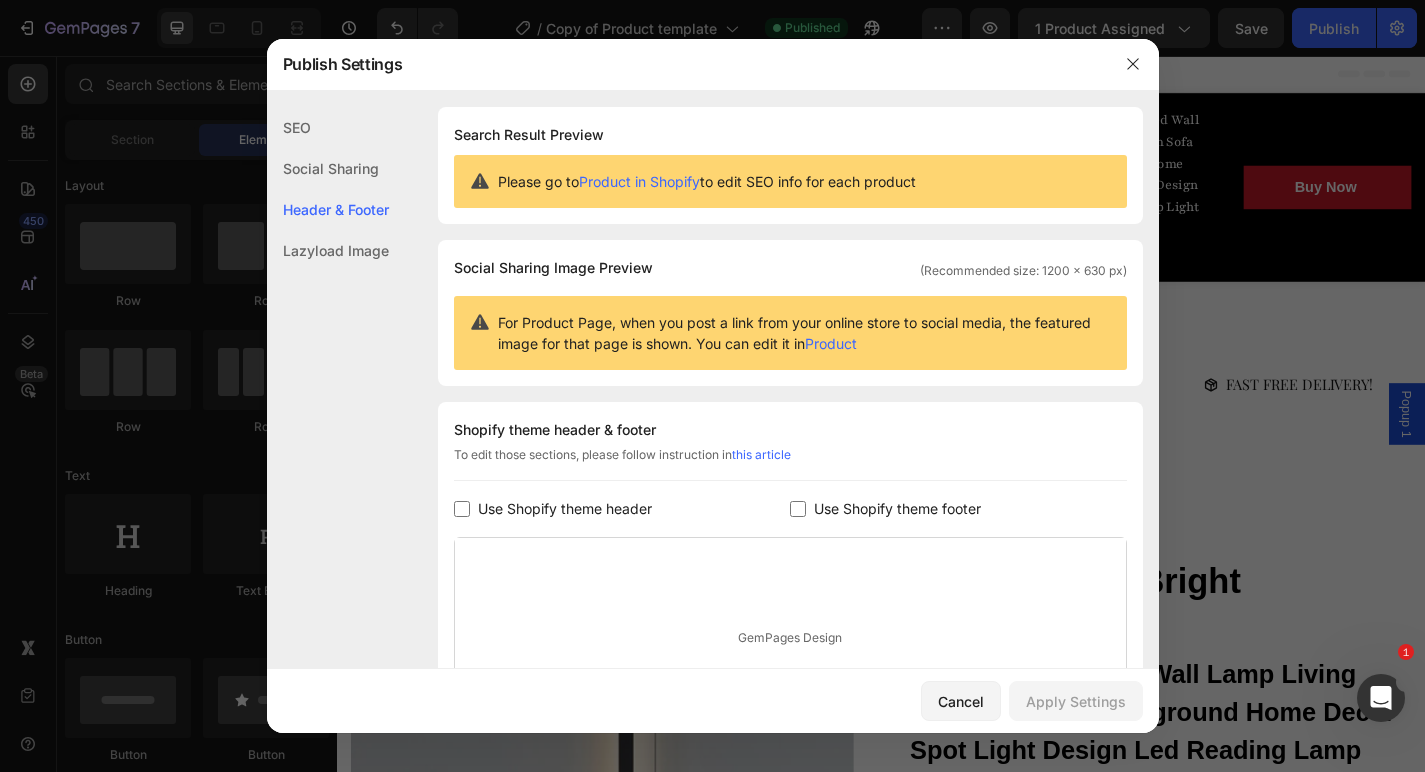 click on "Lazyload Image" 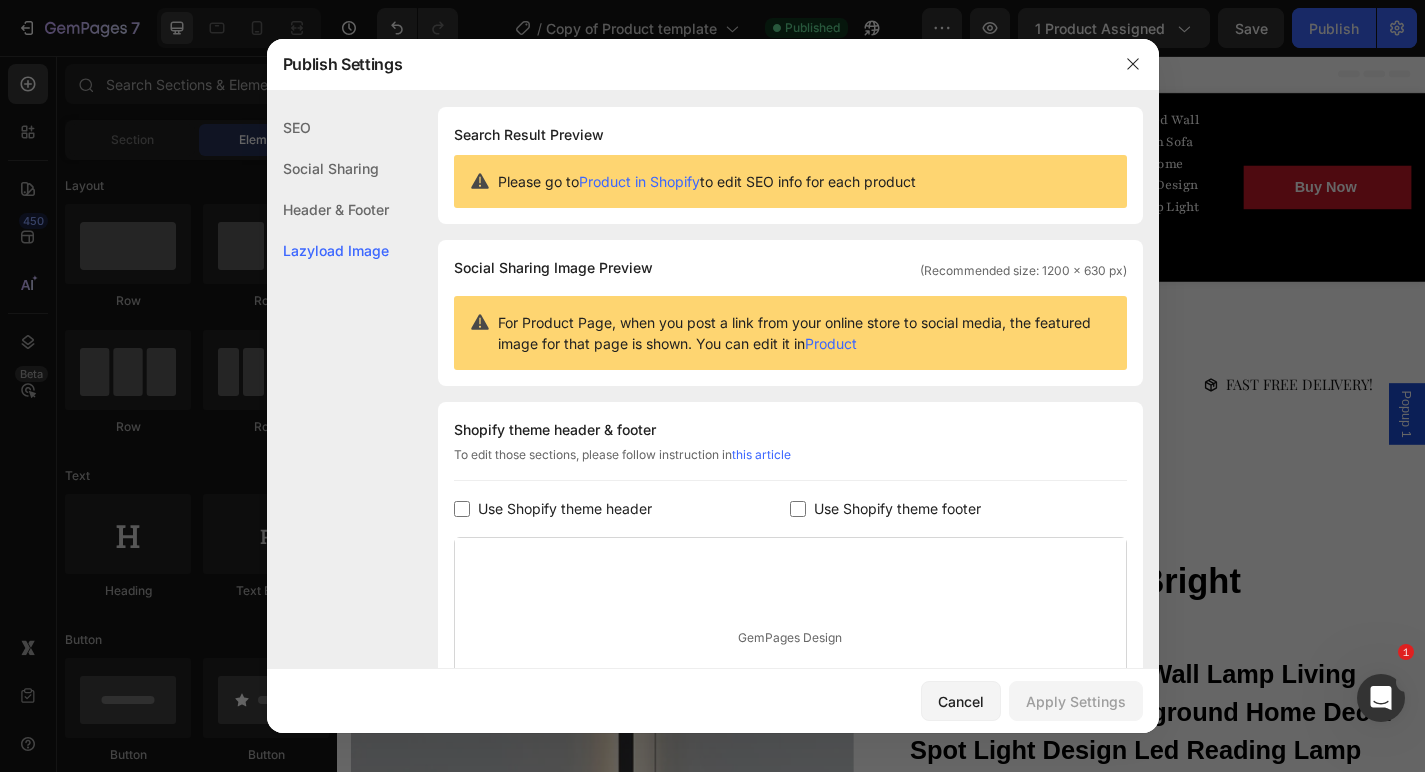 scroll, scrollTop: 234, scrollLeft: 0, axis: vertical 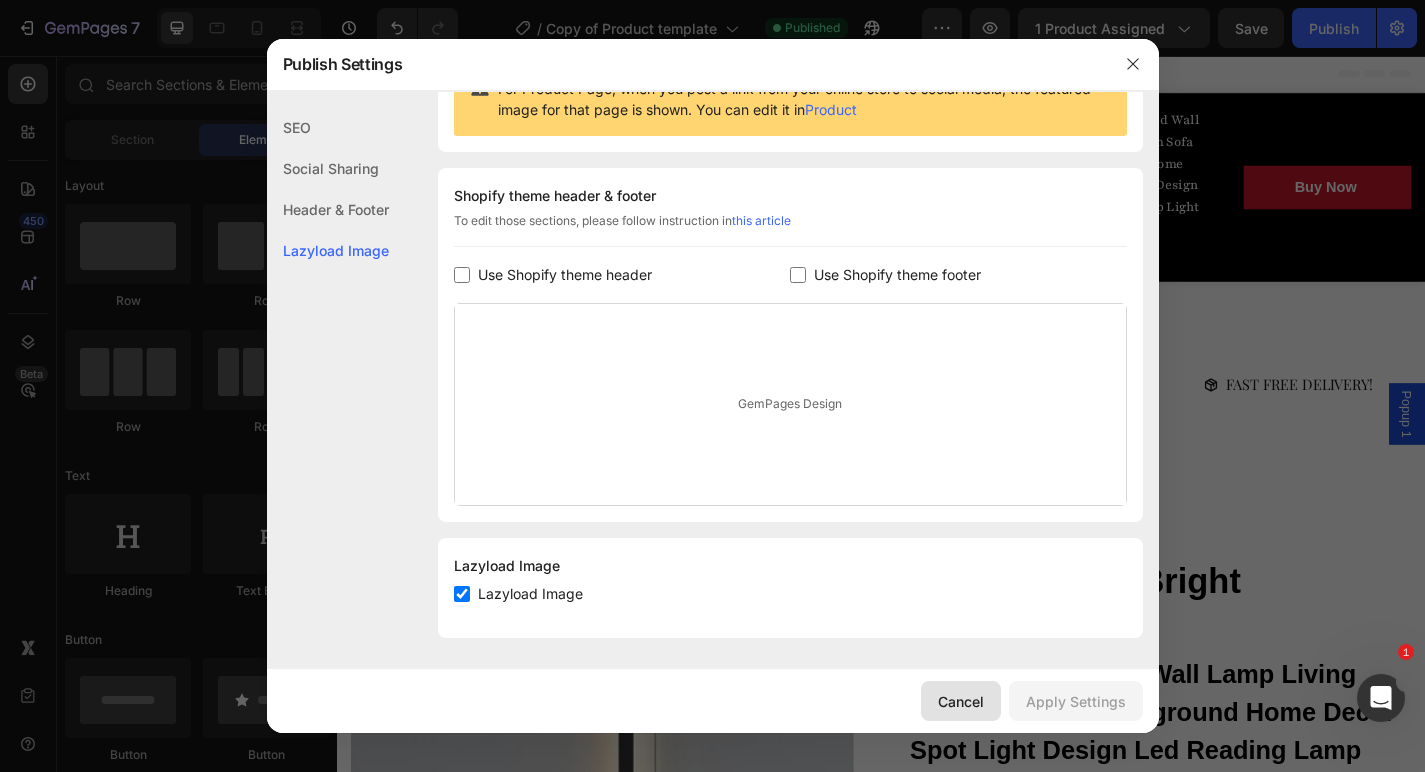 click on "Cancel" at bounding box center [961, 701] 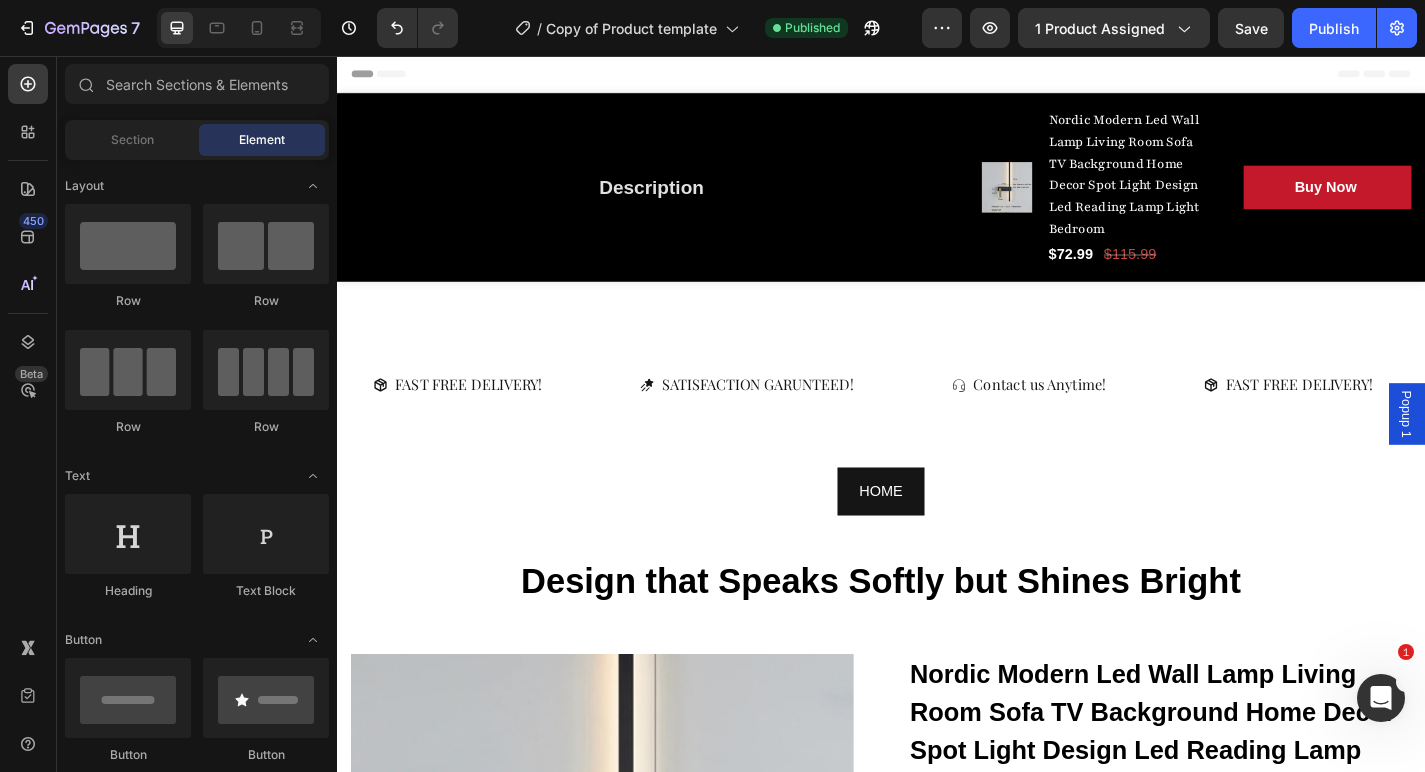 click 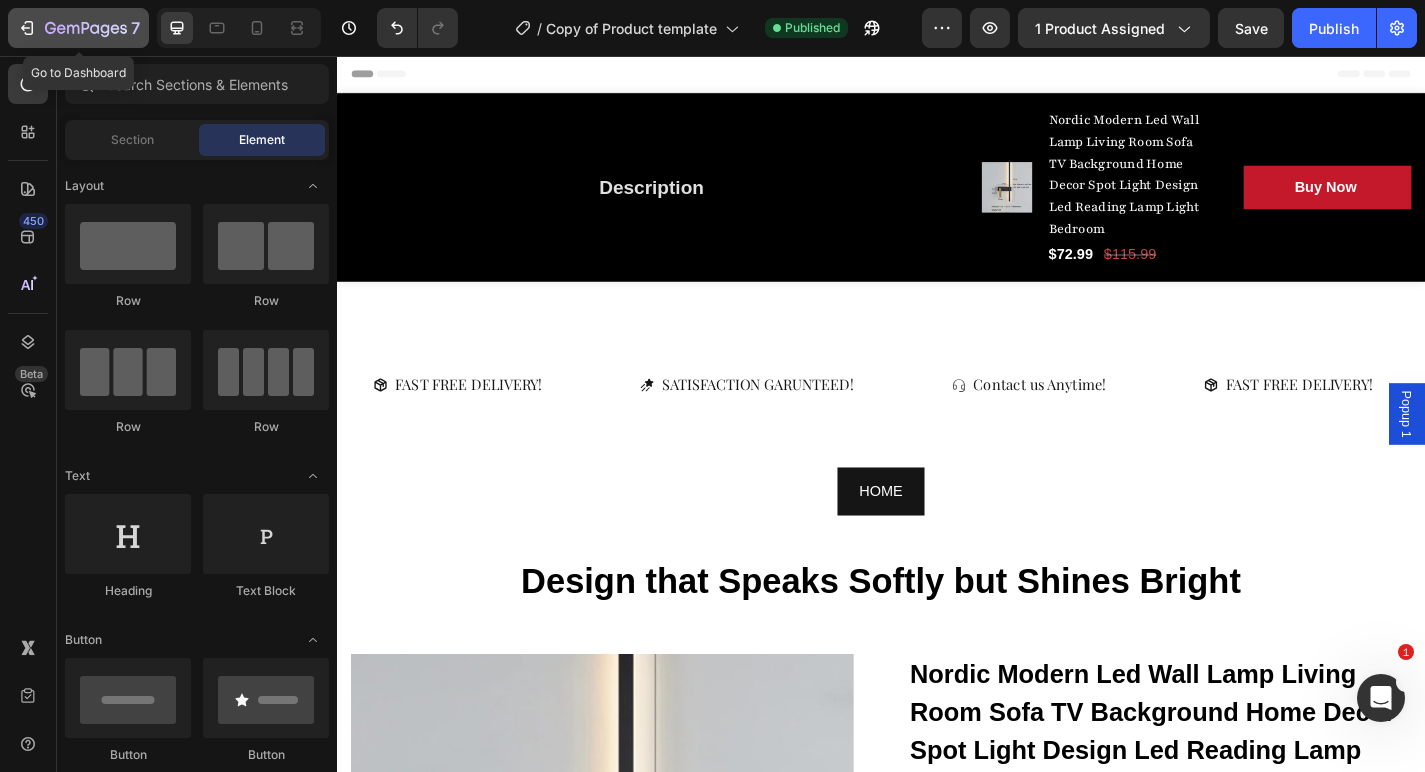 click 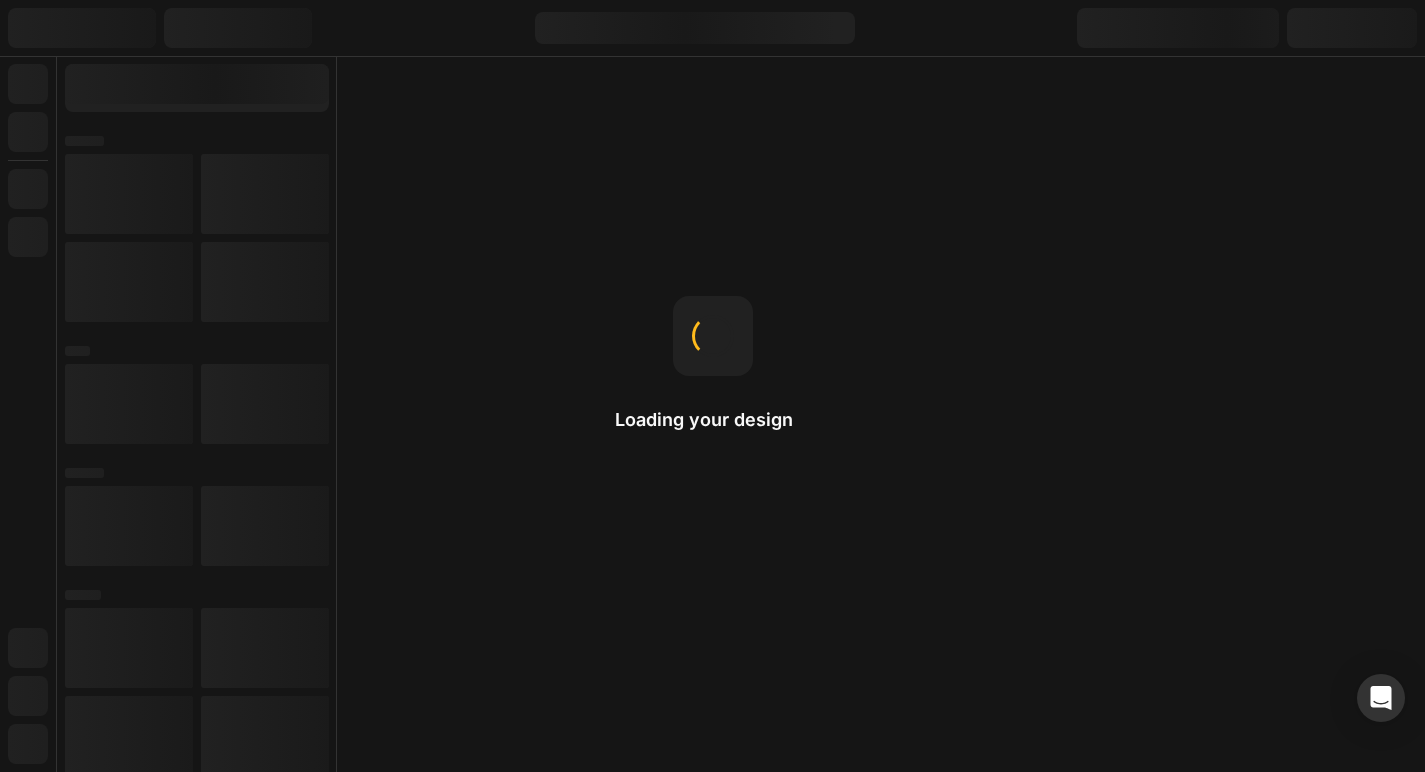 scroll, scrollTop: 0, scrollLeft: 0, axis: both 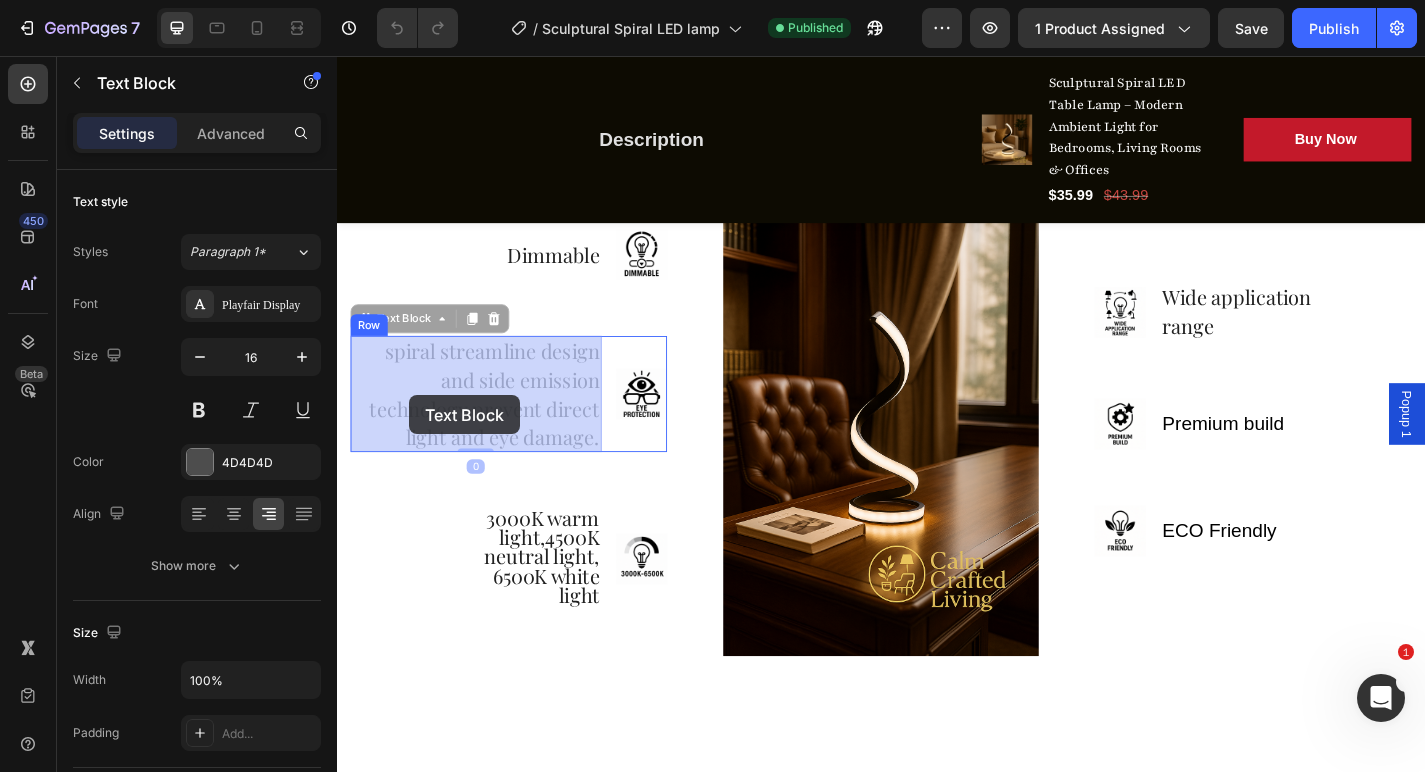 drag, startPoint x: 375, startPoint y: 438, endPoint x: 416, endPoint y: 430, distance: 41.773197 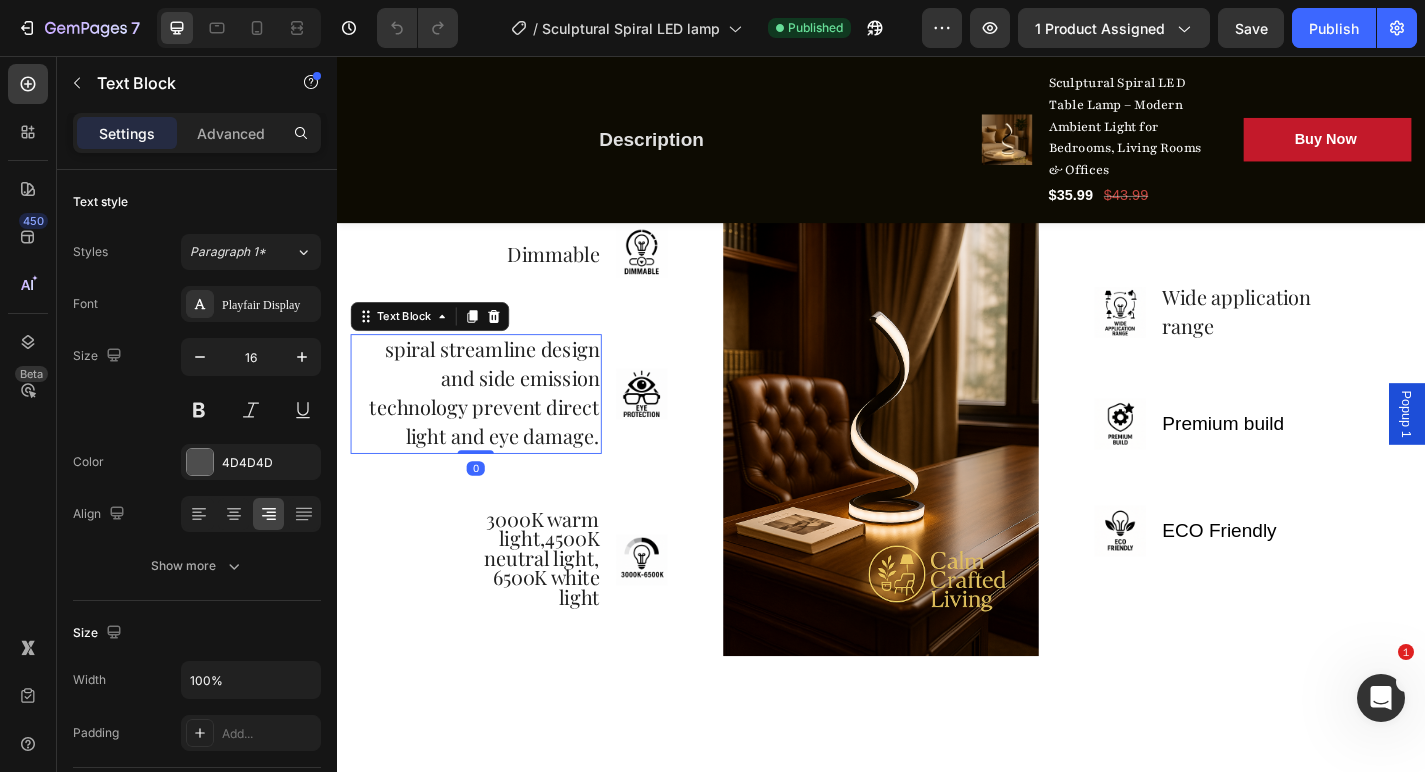 click on "spiral streamline design and side emission technology prevent direct light and eye damage." at bounding box center (500, 426) 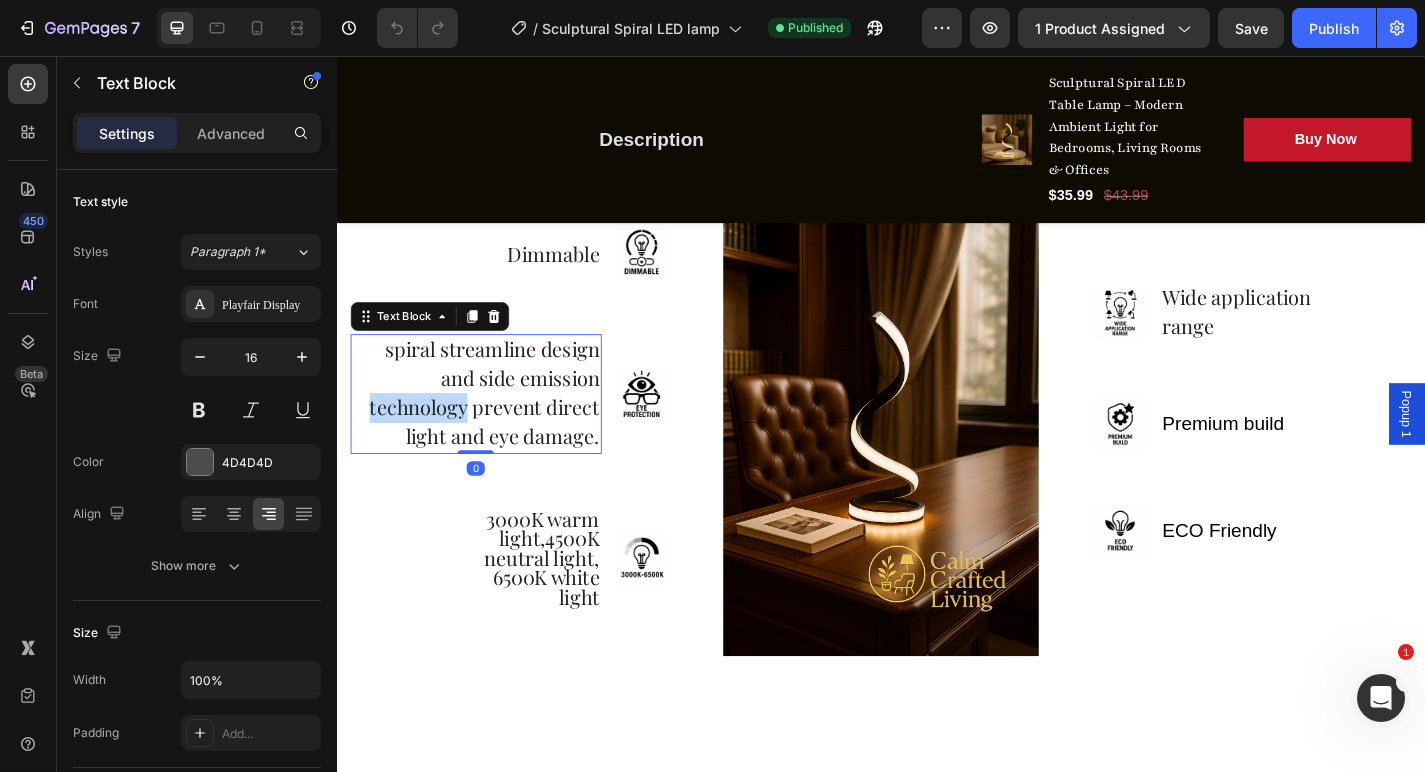 click on "spiral streamline design and side emission technology prevent direct light and eye damage." at bounding box center [500, 426] 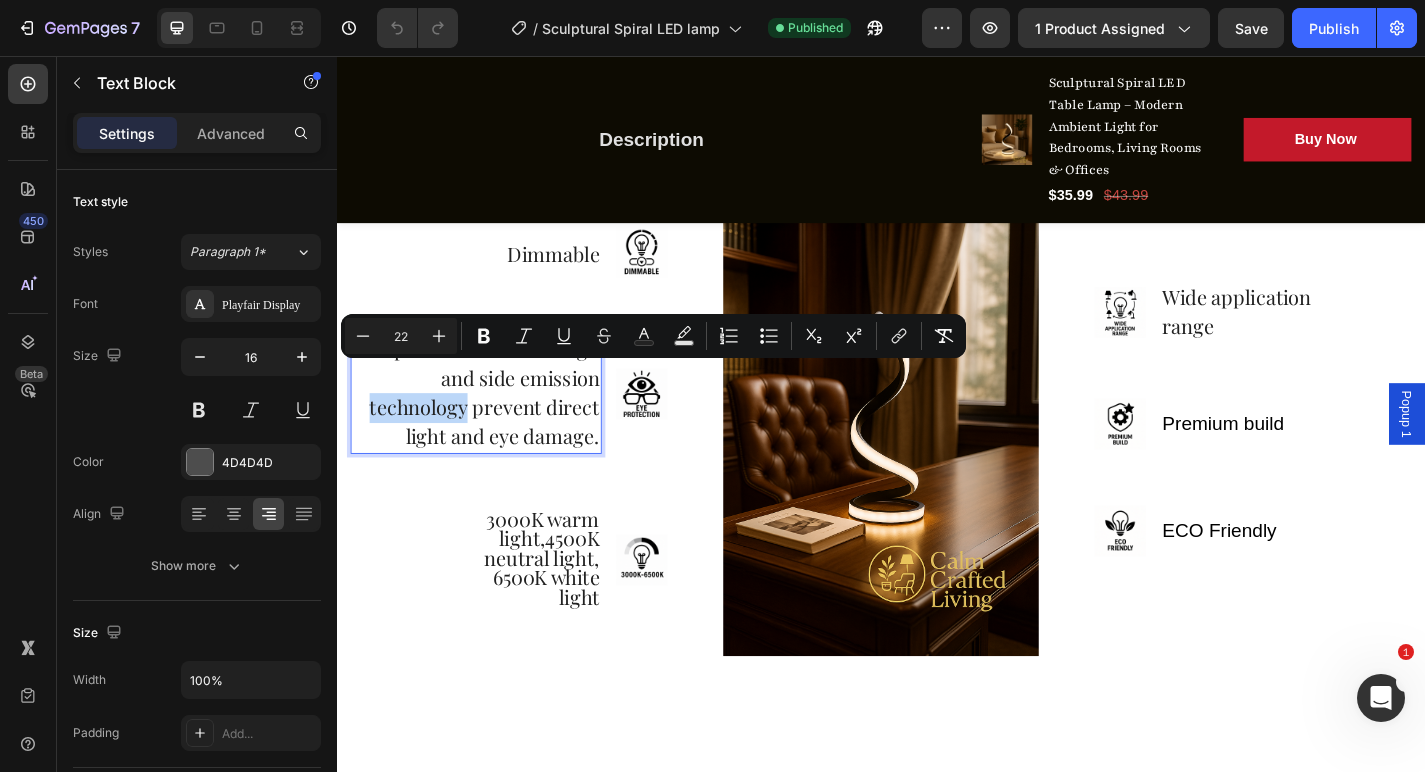 click on "spiral streamline design and side emission technology prevent direct light and eye damage." at bounding box center (500, 426) 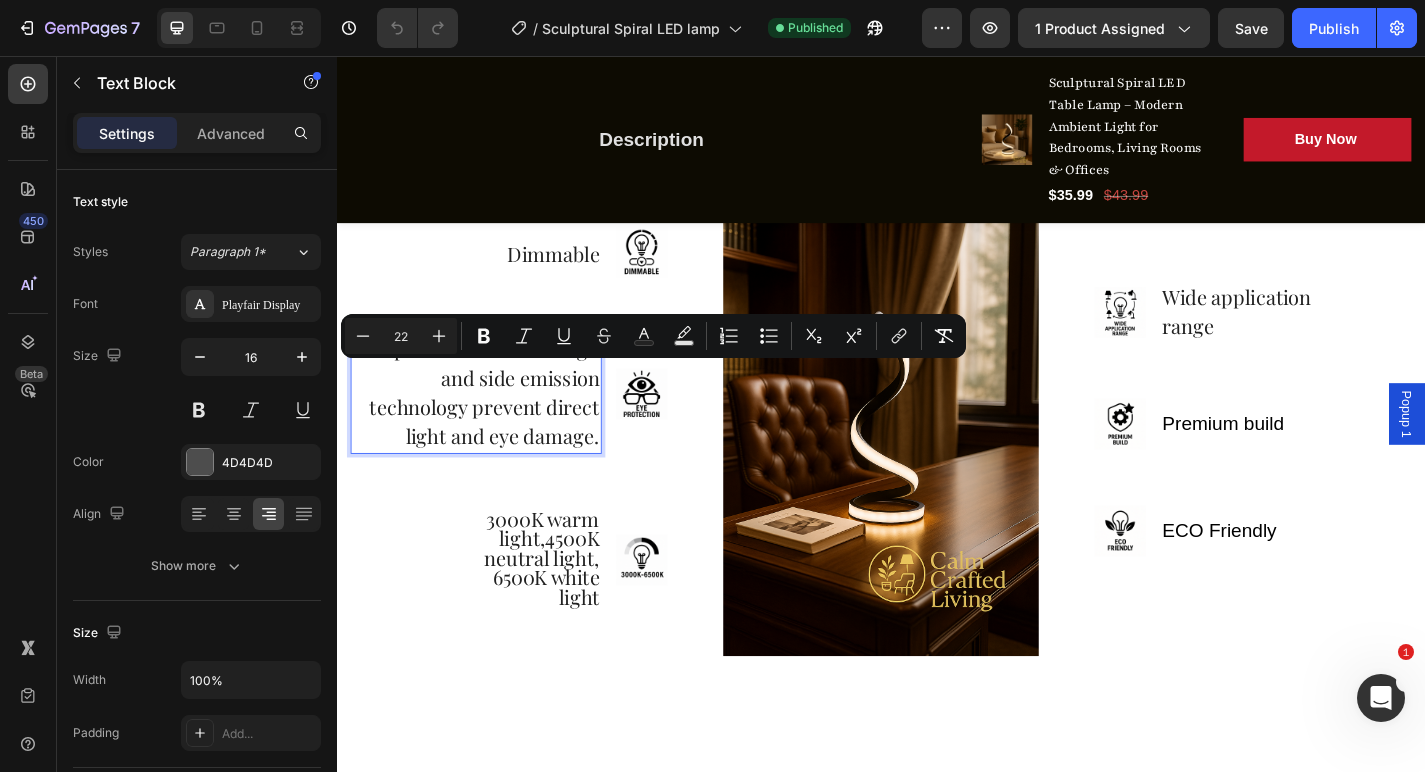 click on "spiral streamline design and side emission technology prevent direct light and eye damage." at bounding box center (500, 426) 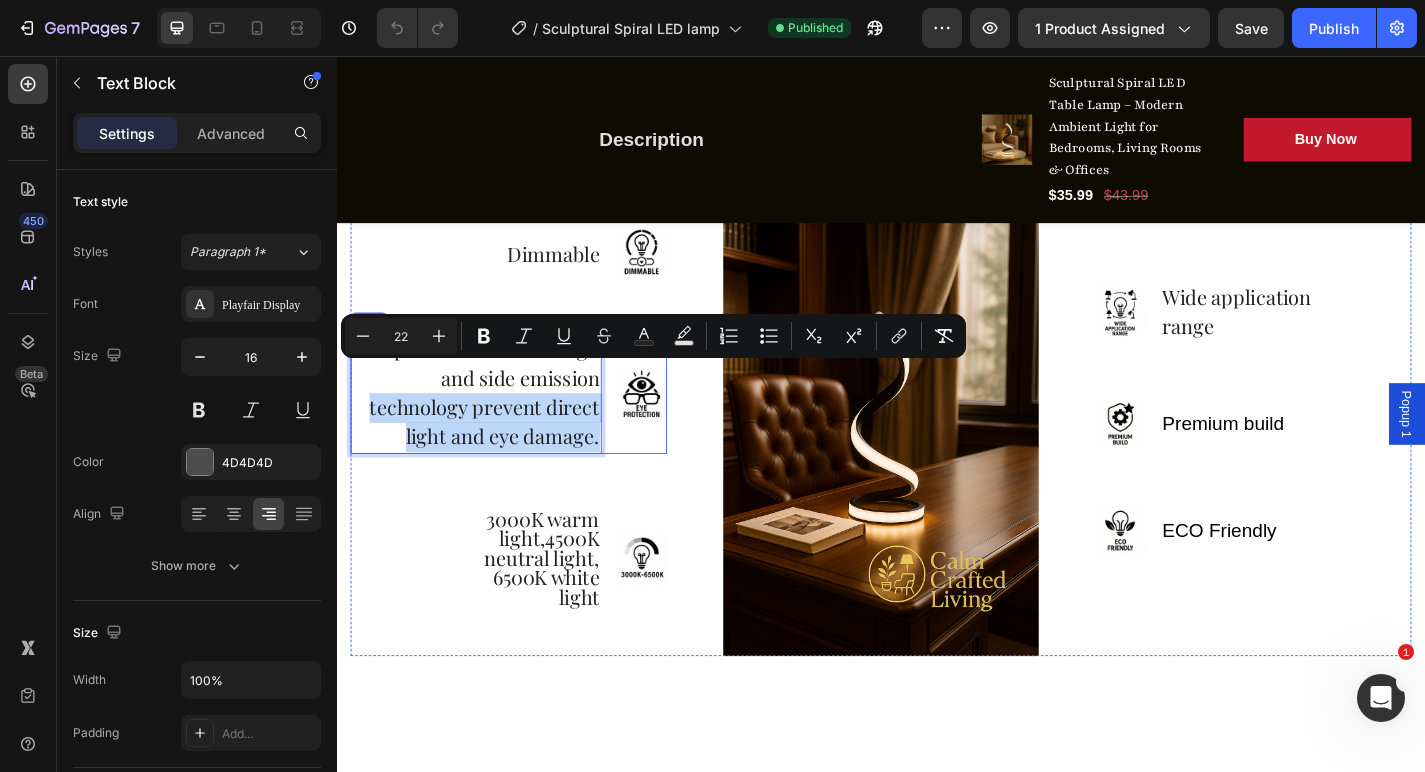 drag, startPoint x: 367, startPoint y: 438, endPoint x: 634, endPoint y: 473, distance: 269.28424 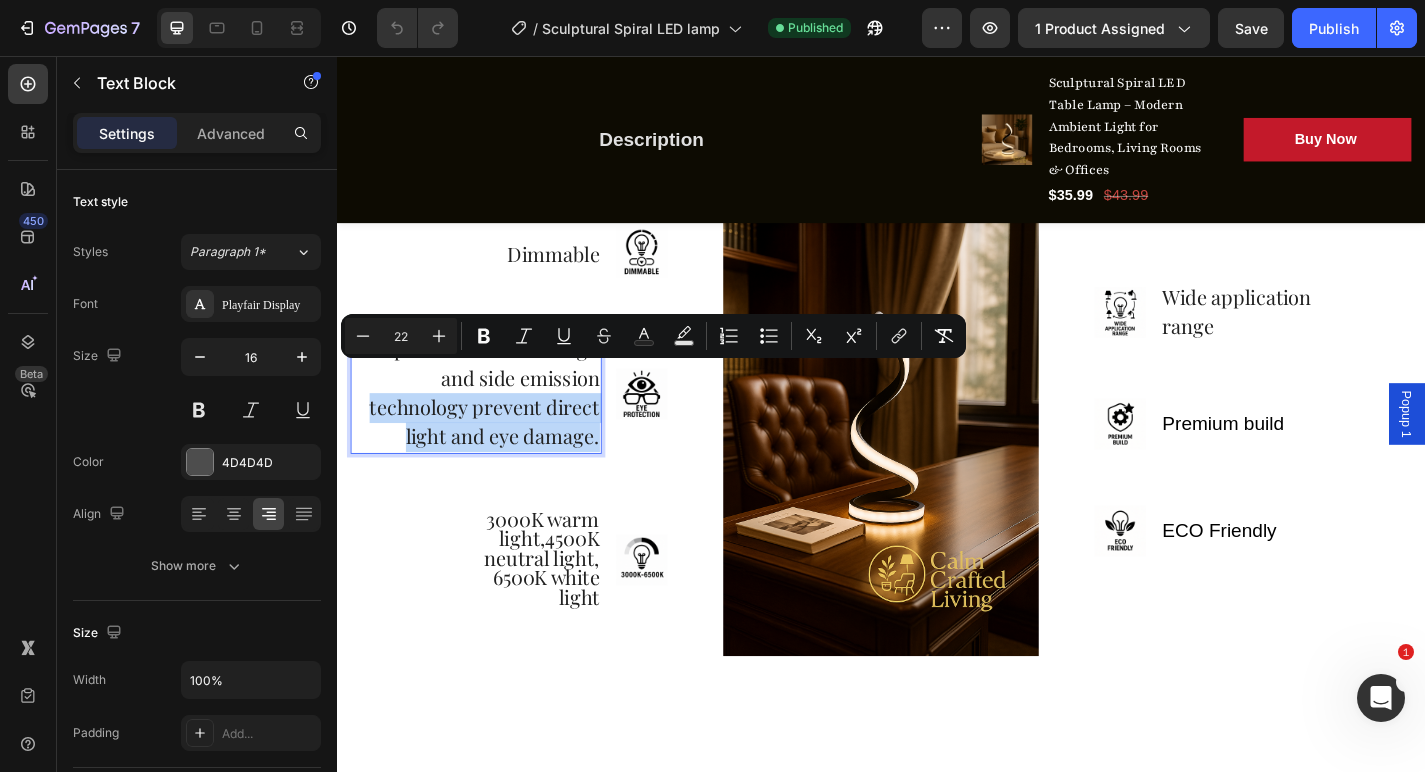copy on "technology prevent direct light and eye damage." 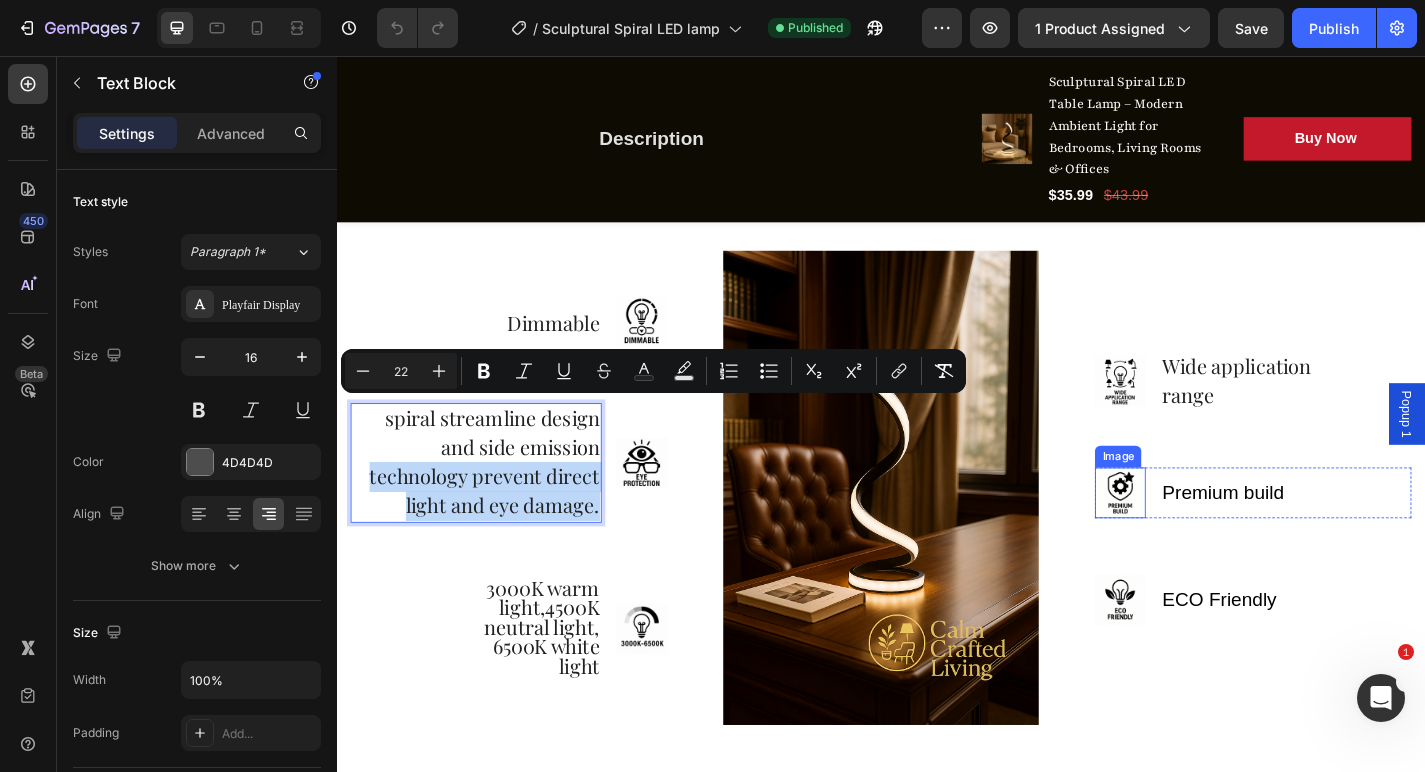 scroll, scrollTop: 3624, scrollLeft: 0, axis: vertical 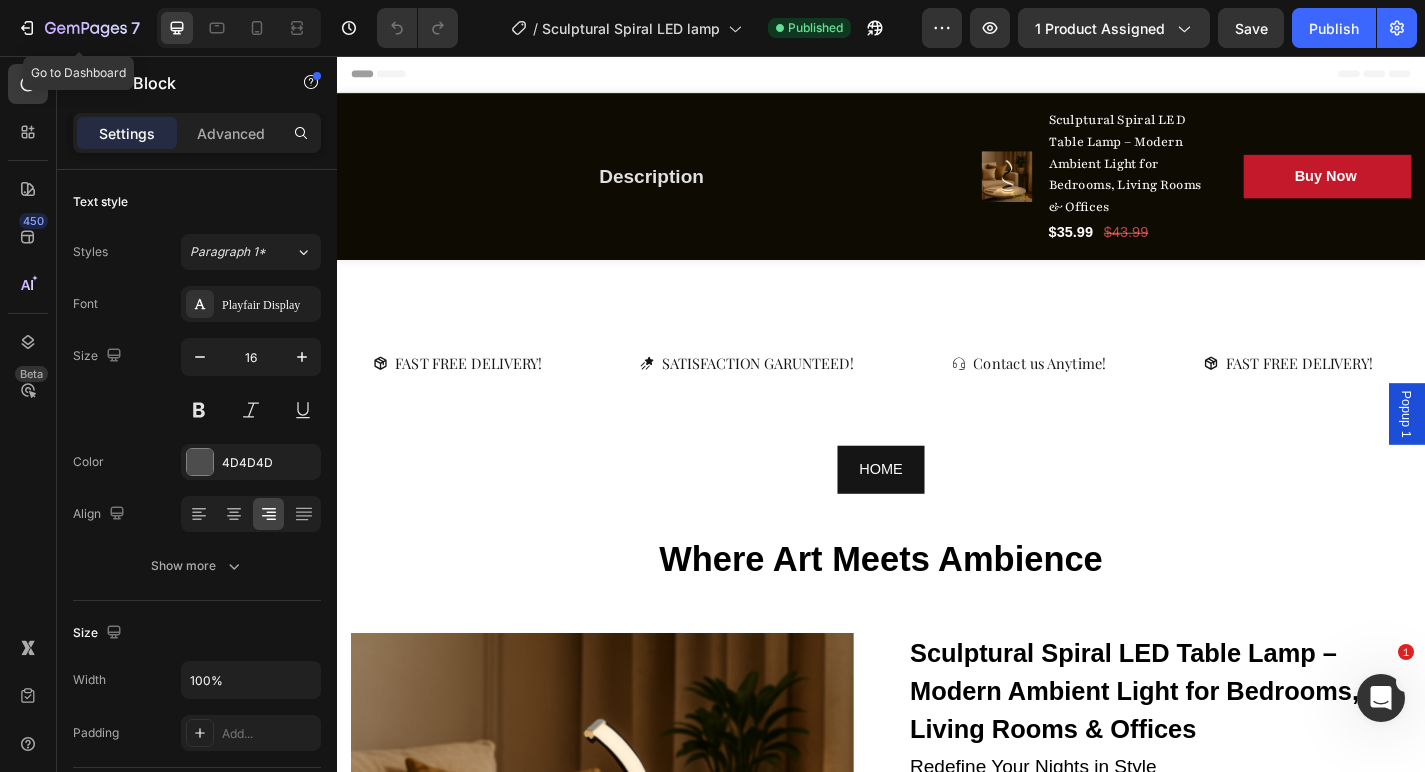 click 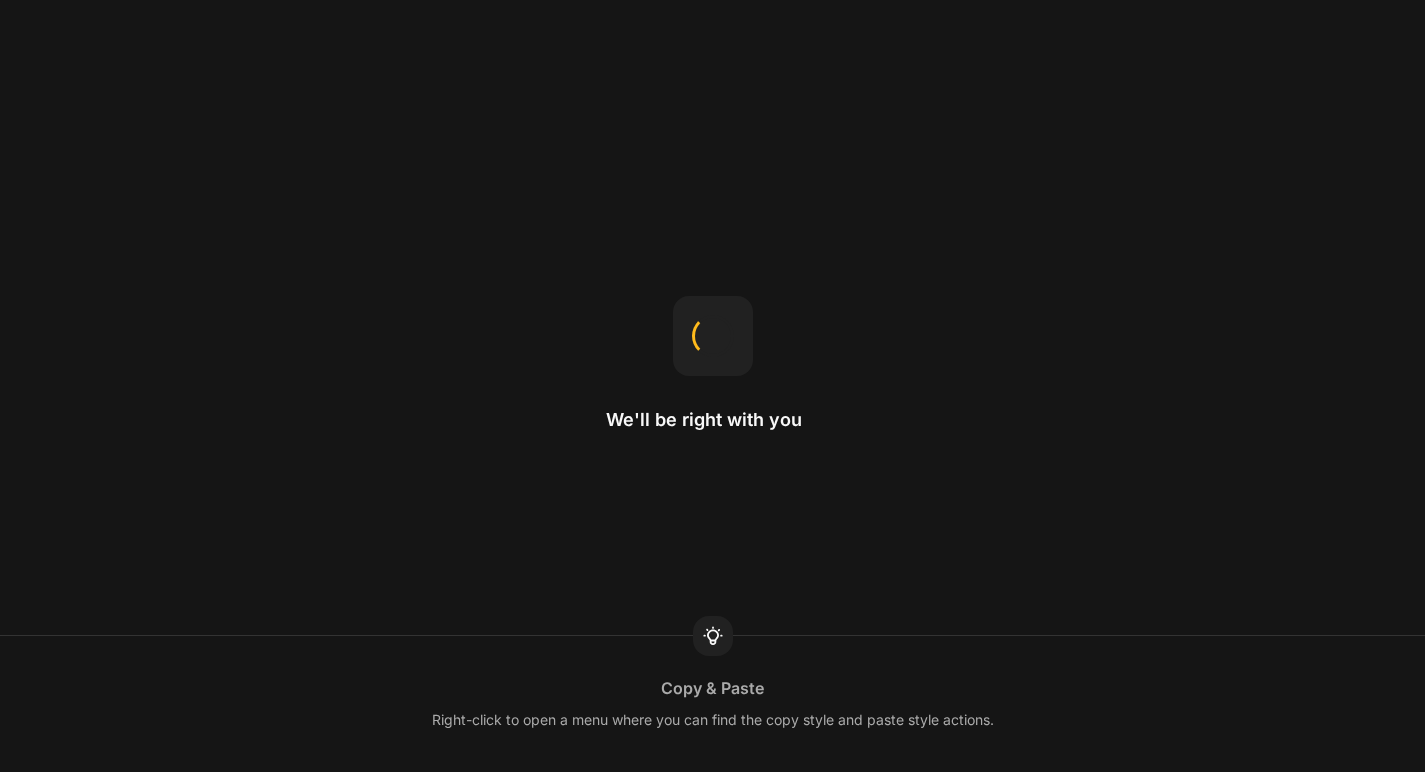 scroll, scrollTop: 0, scrollLeft: 0, axis: both 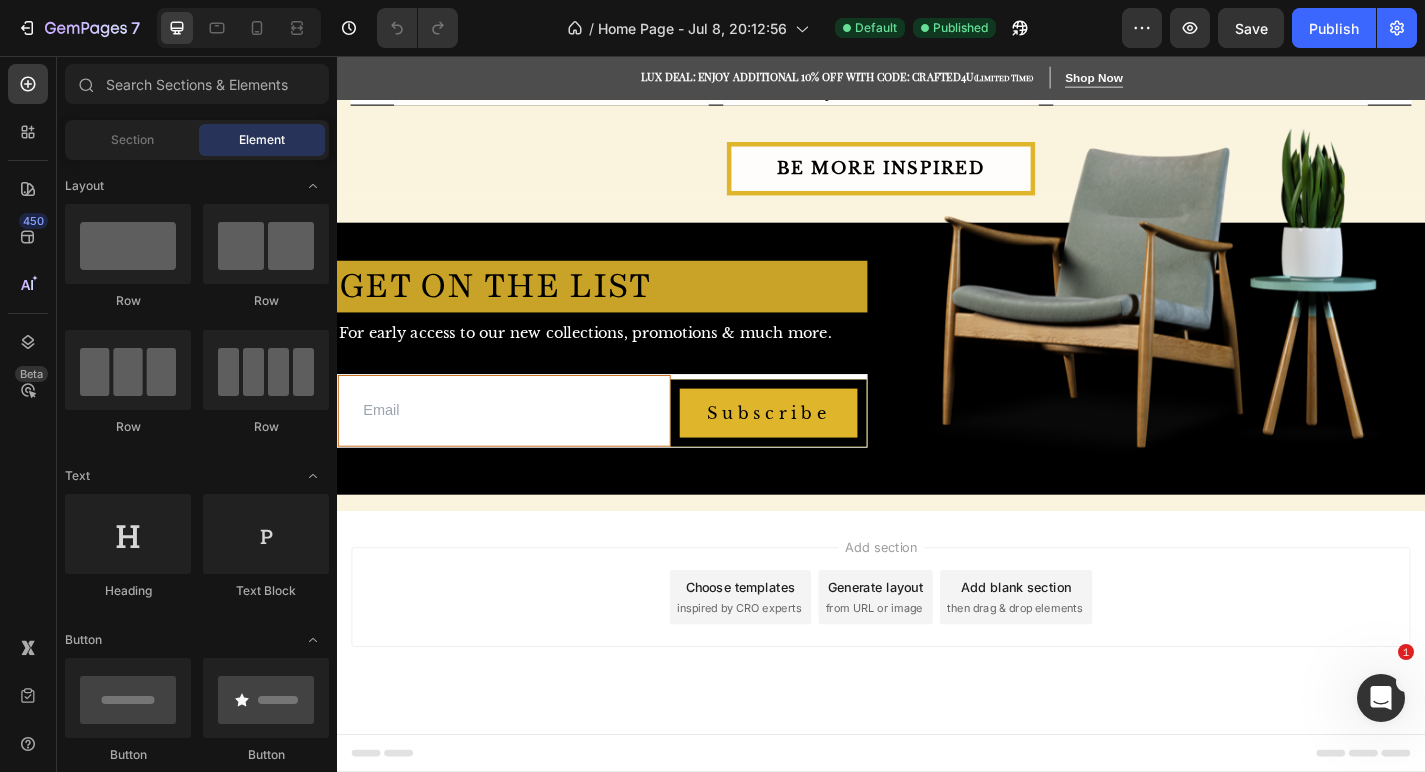 click on "Footer" at bounding box center [391, 825] 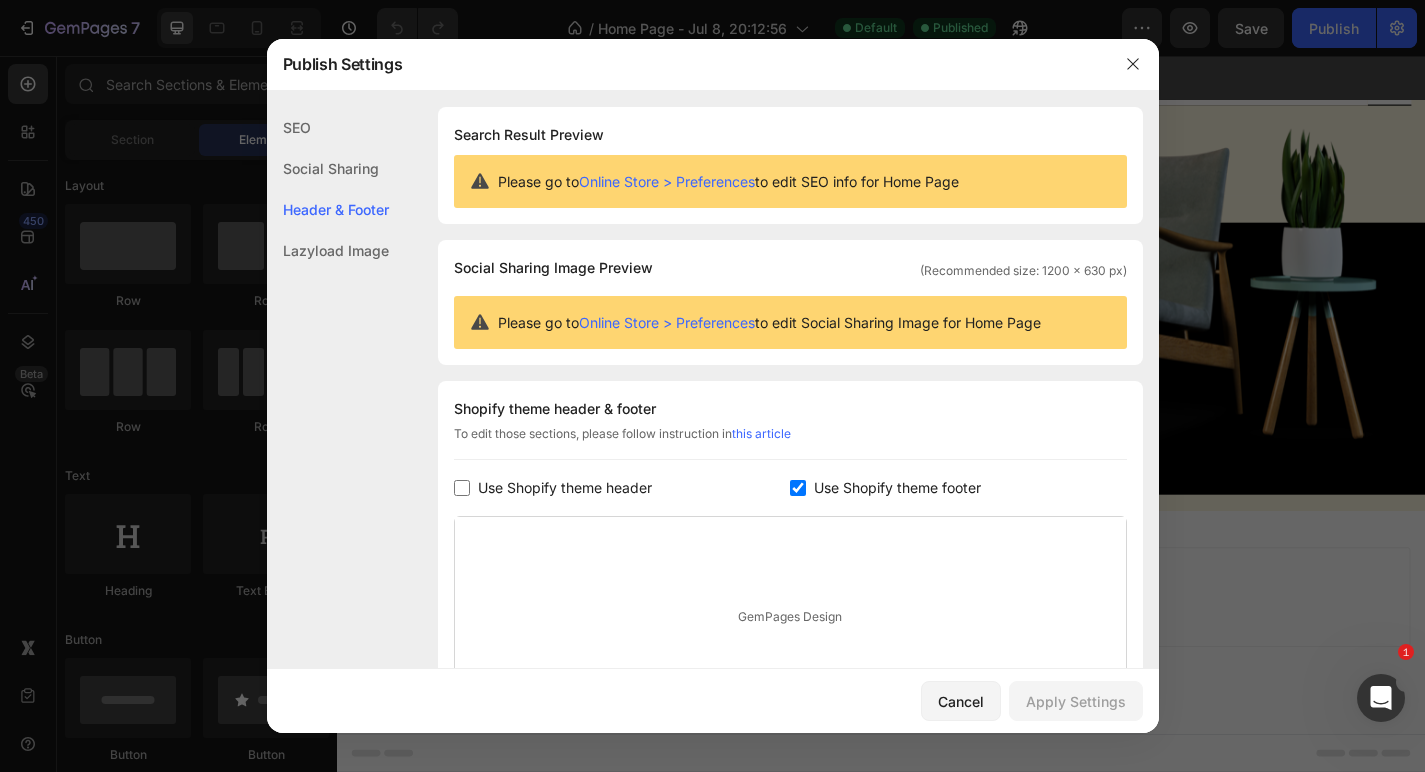 scroll, scrollTop: 270, scrollLeft: 0, axis: vertical 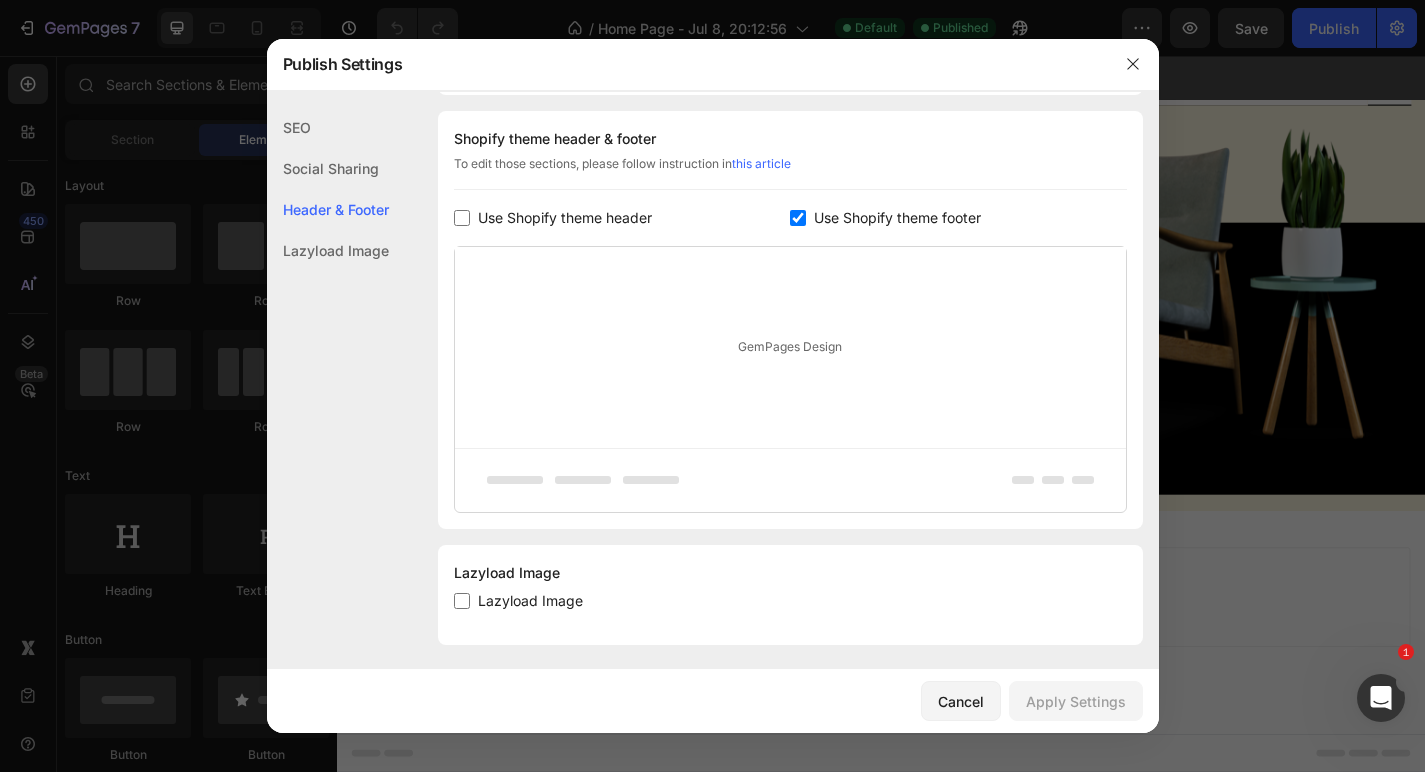 click at bounding box center [462, 601] 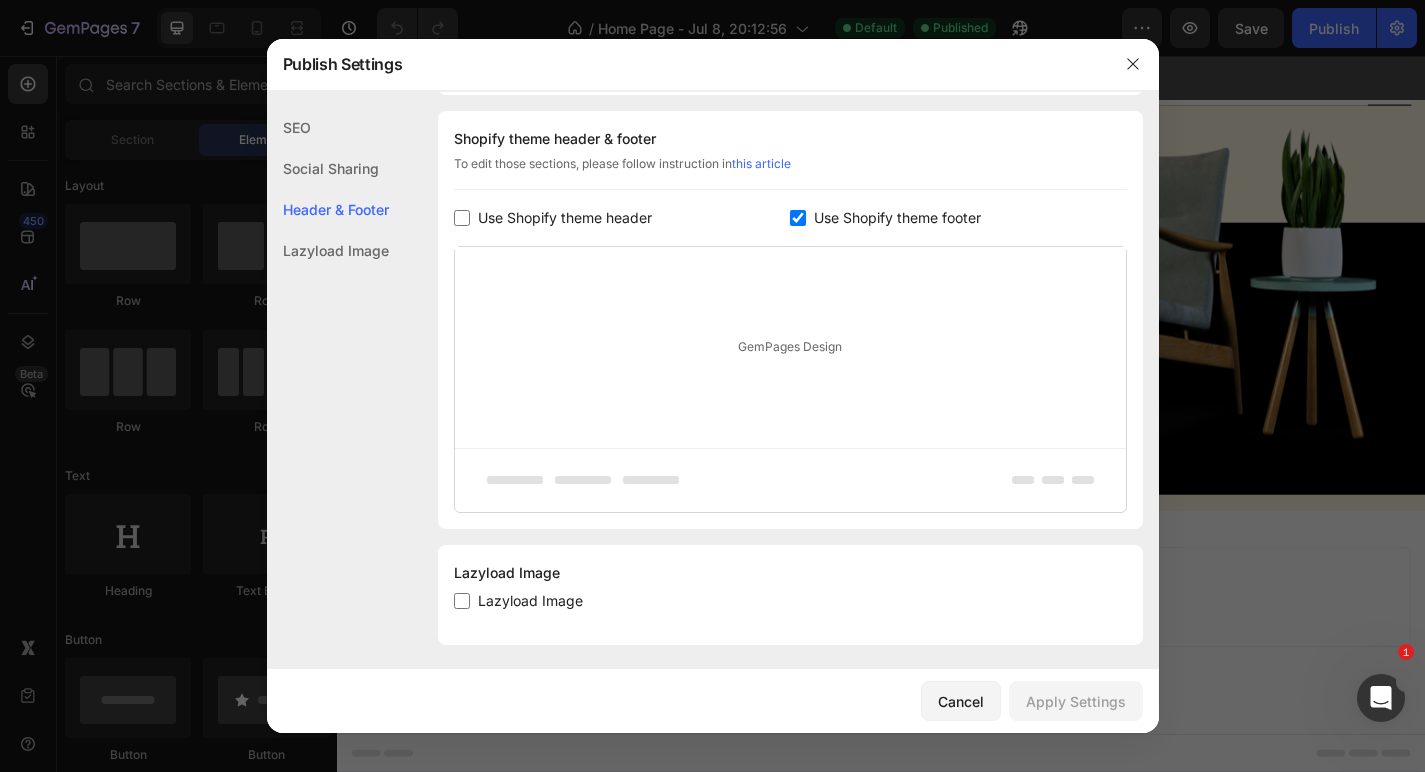 click at bounding box center (462, 601) 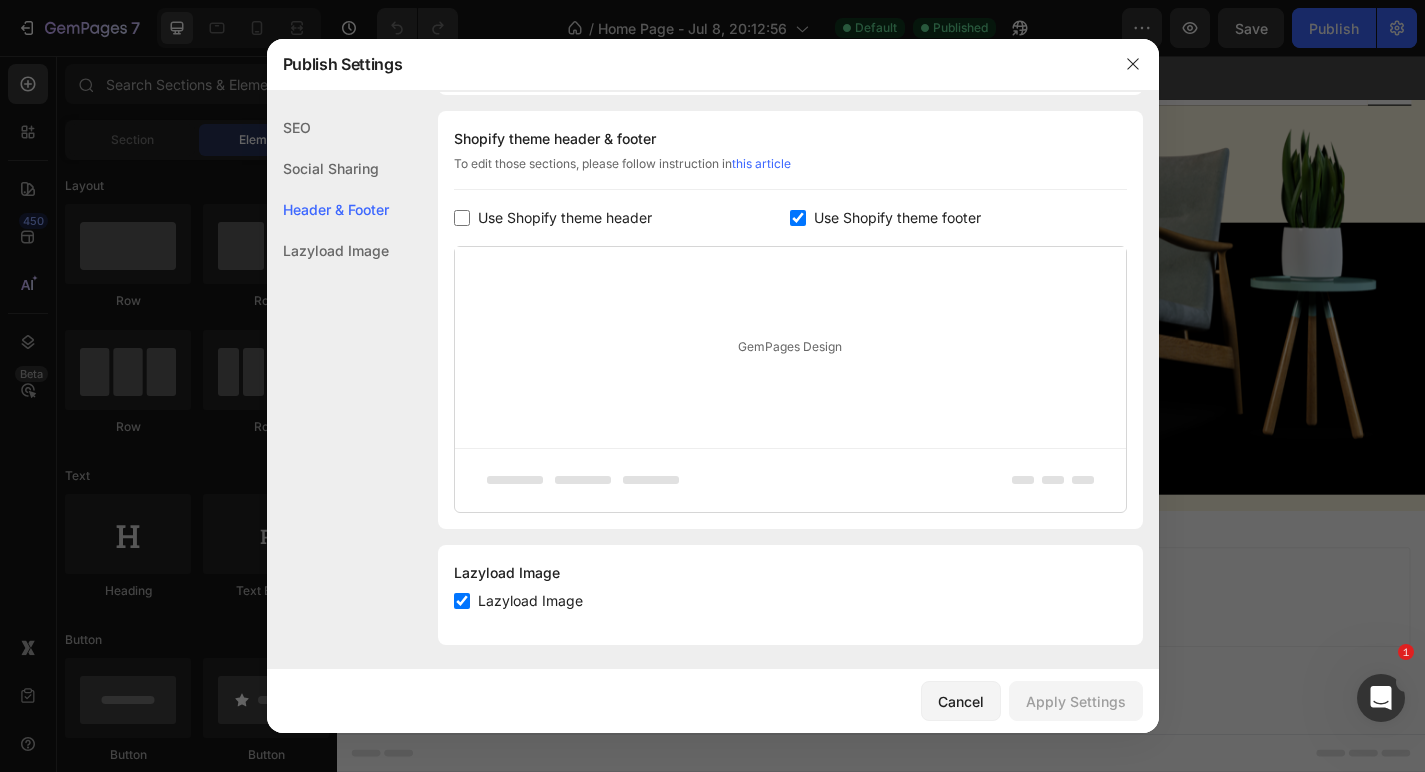 checkbox on "true" 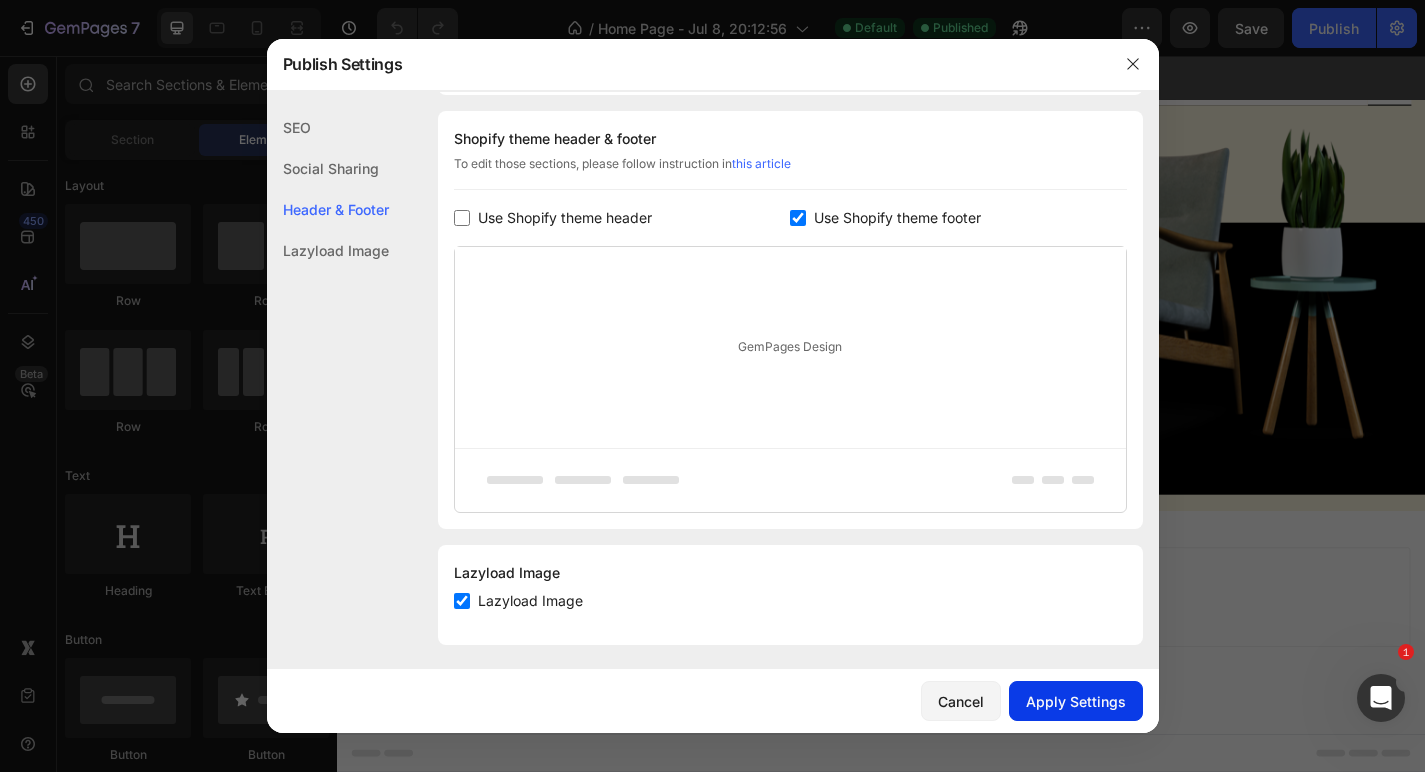 click on "Apply Settings" at bounding box center [1076, 701] 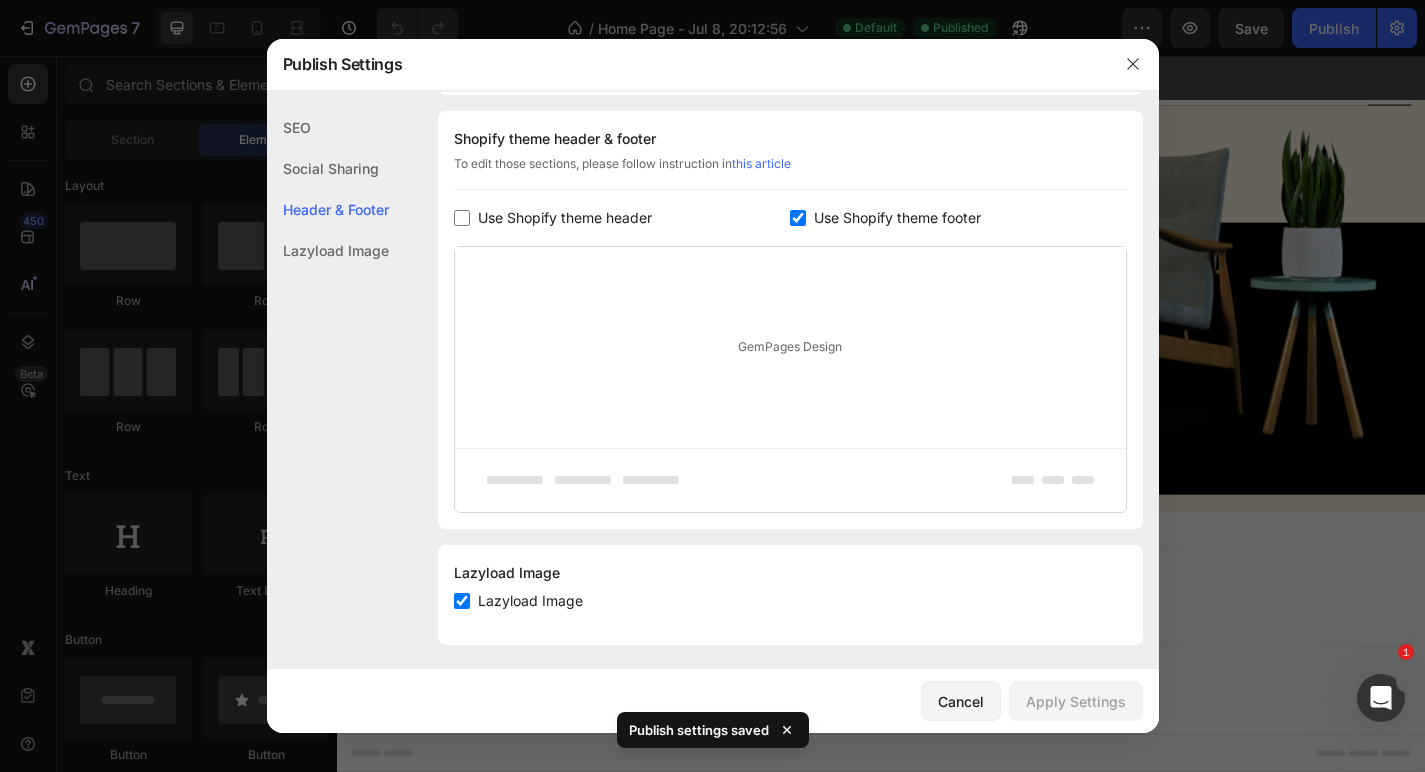 click on "Lazyload Image" 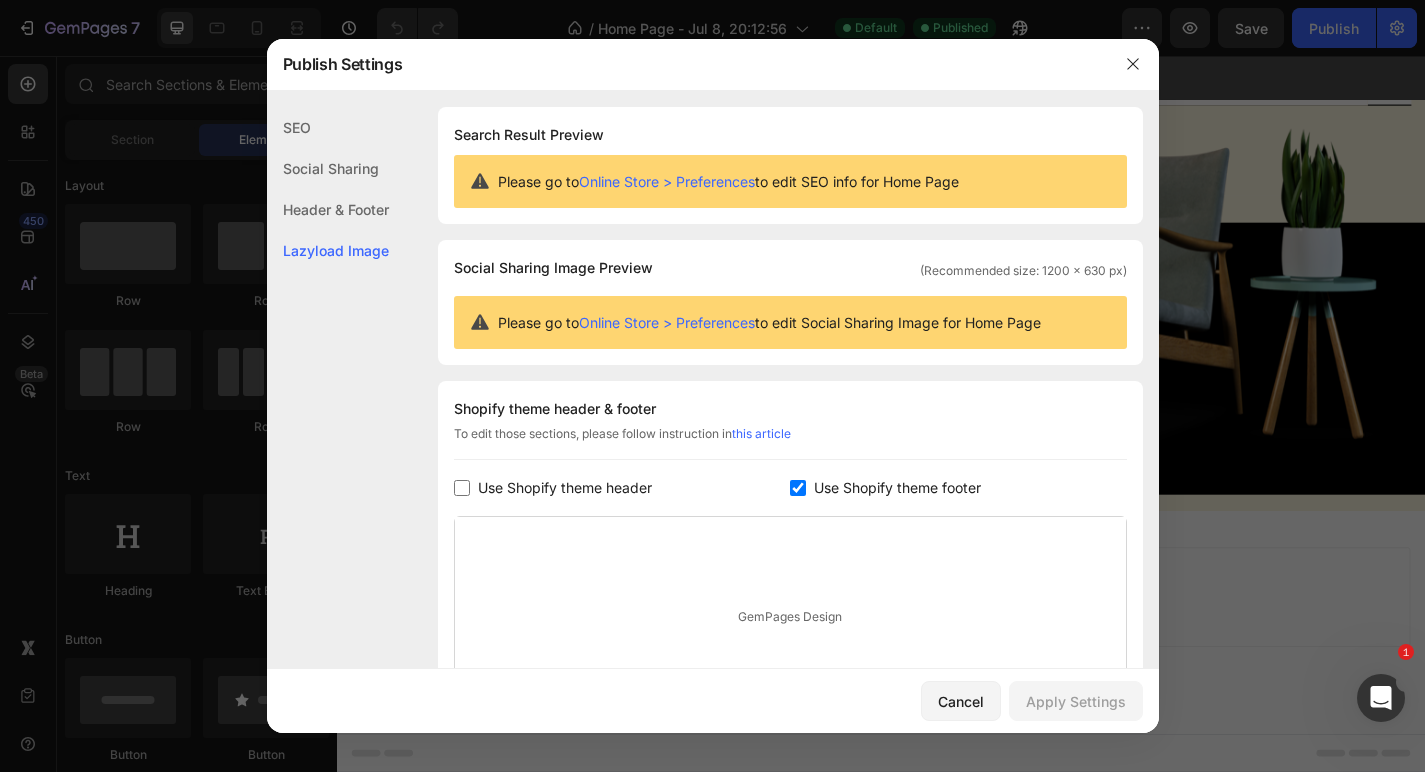 scroll, scrollTop: 0, scrollLeft: 0, axis: both 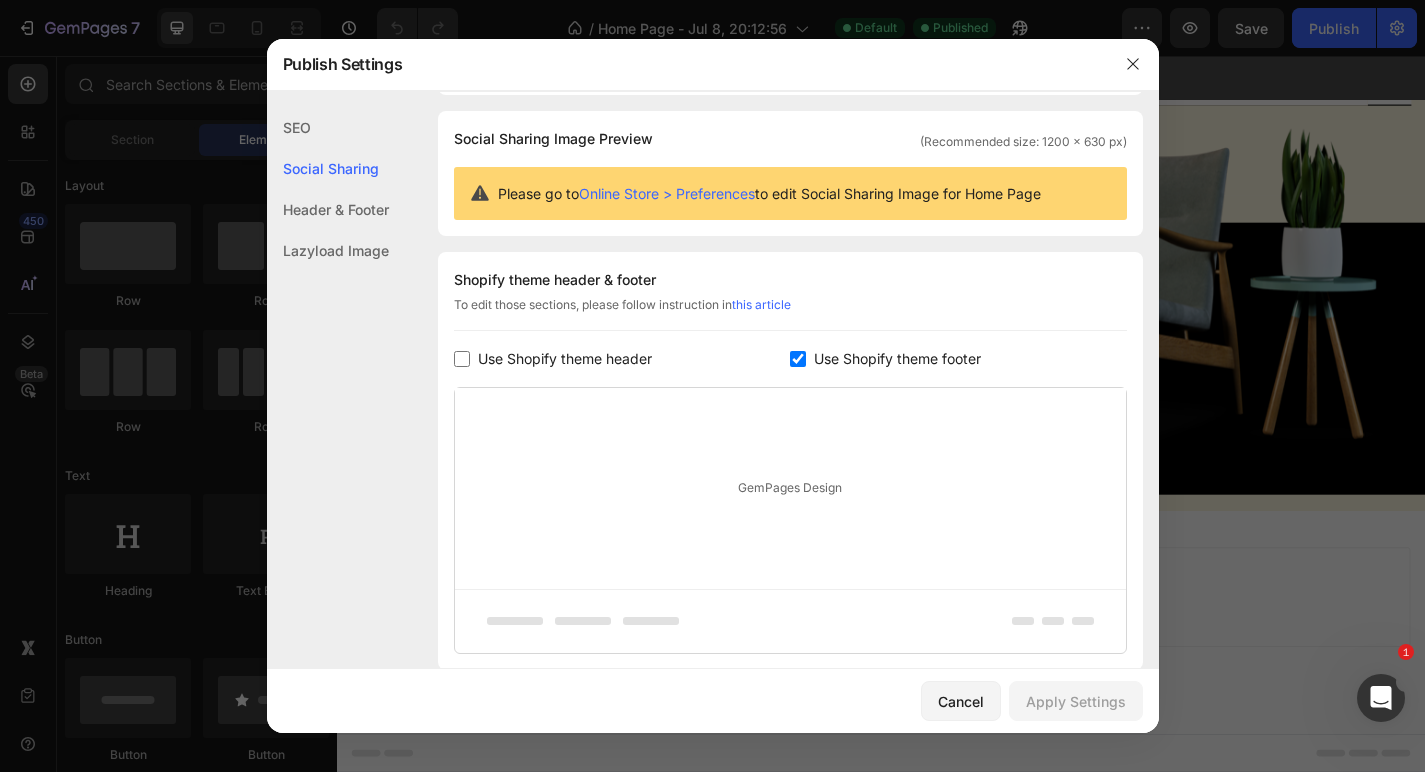 click on "SEO" 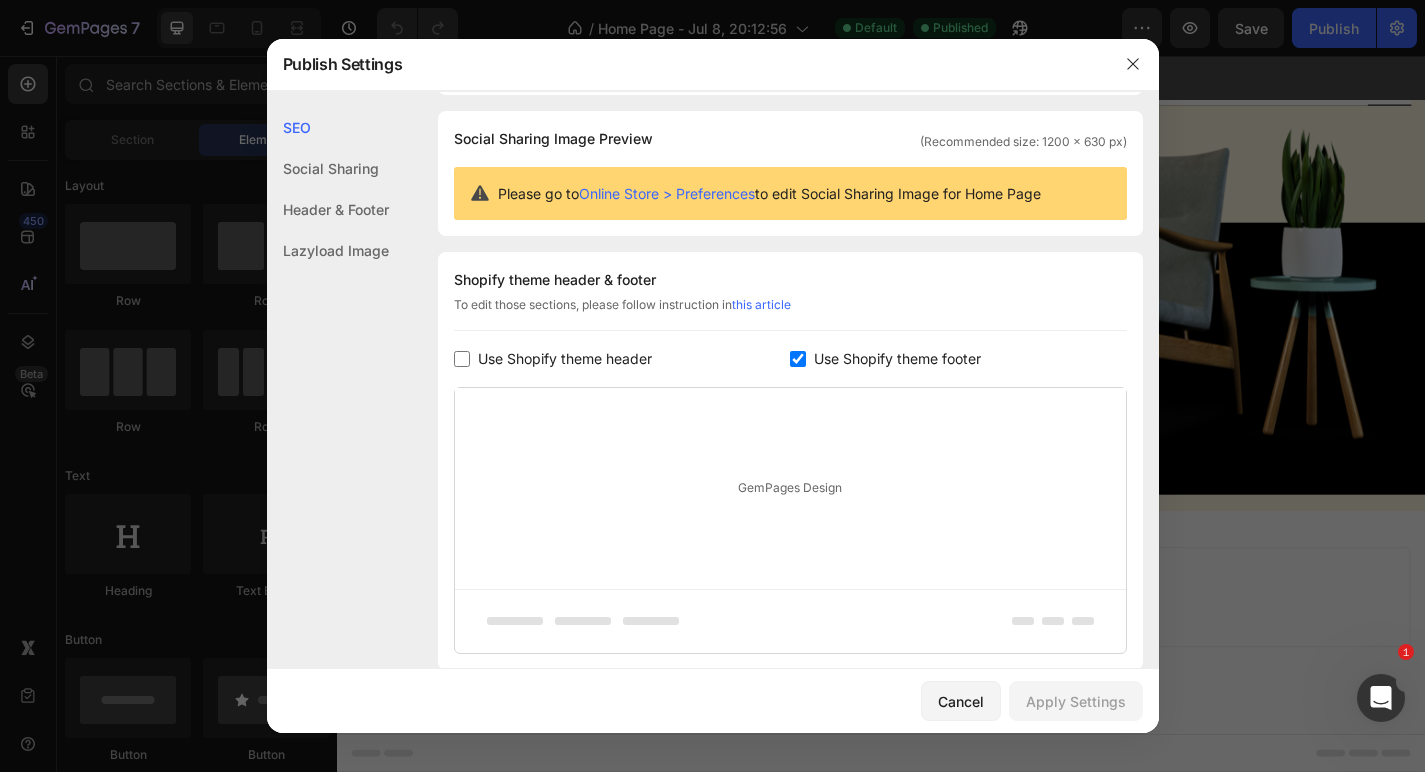 scroll, scrollTop: 0, scrollLeft: 0, axis: both 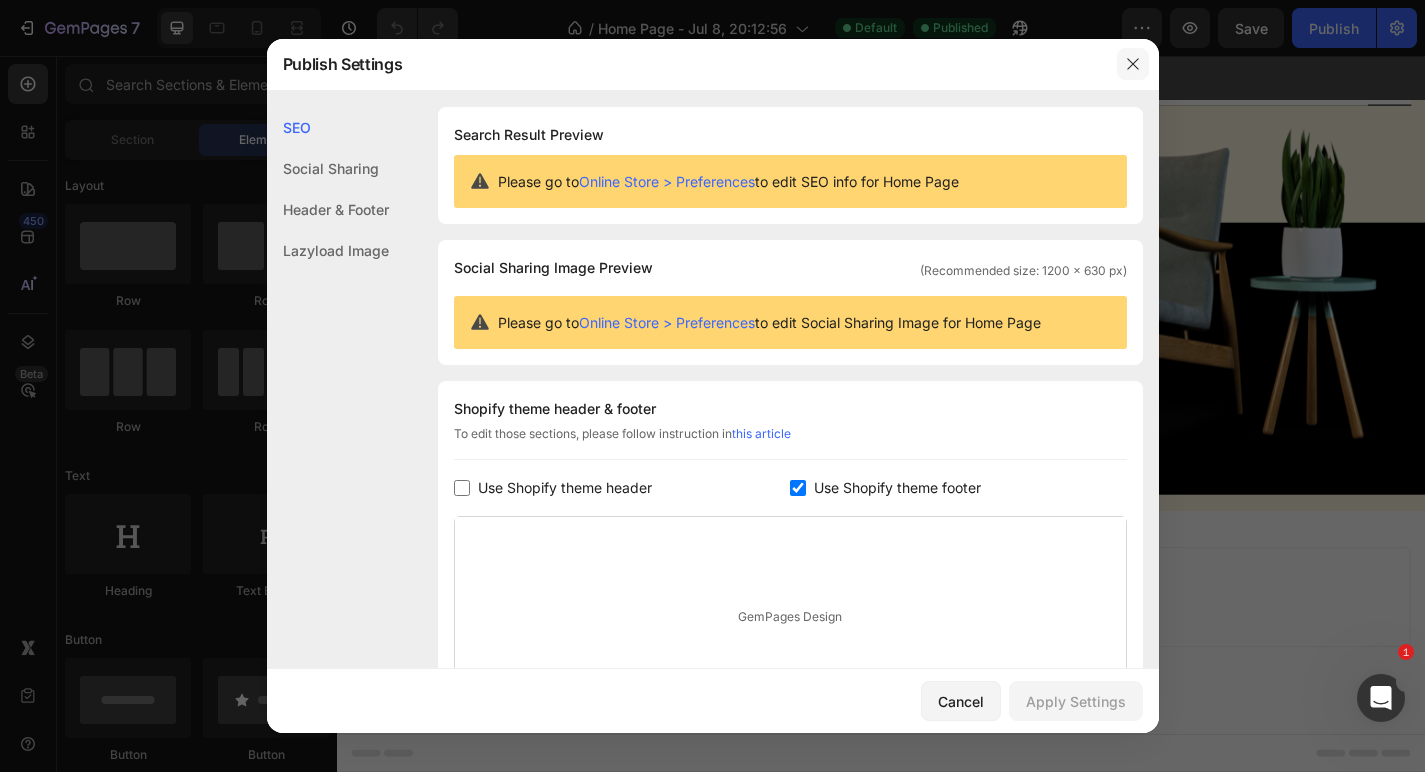 click 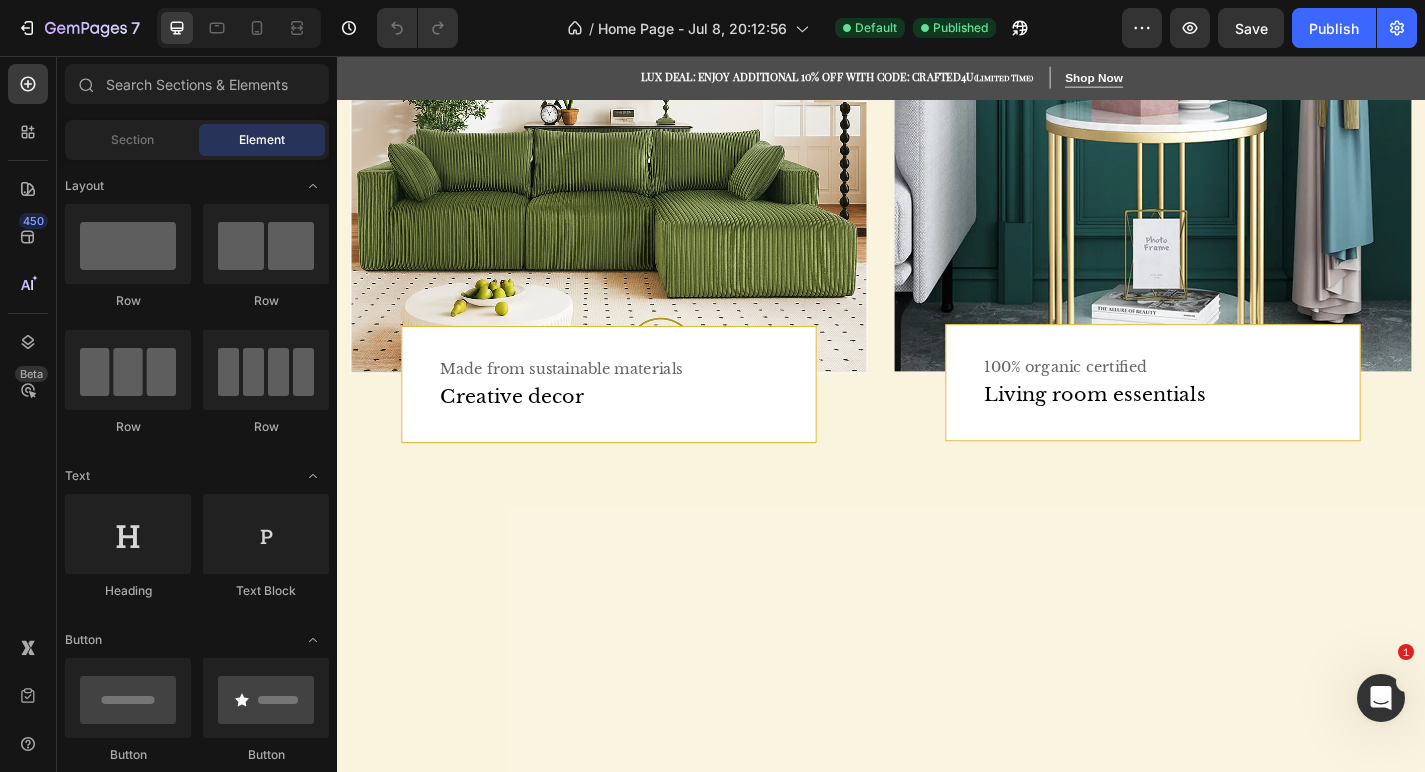 scroll, scrollTop: 1024, scrollLeft: 0, axis: vertical 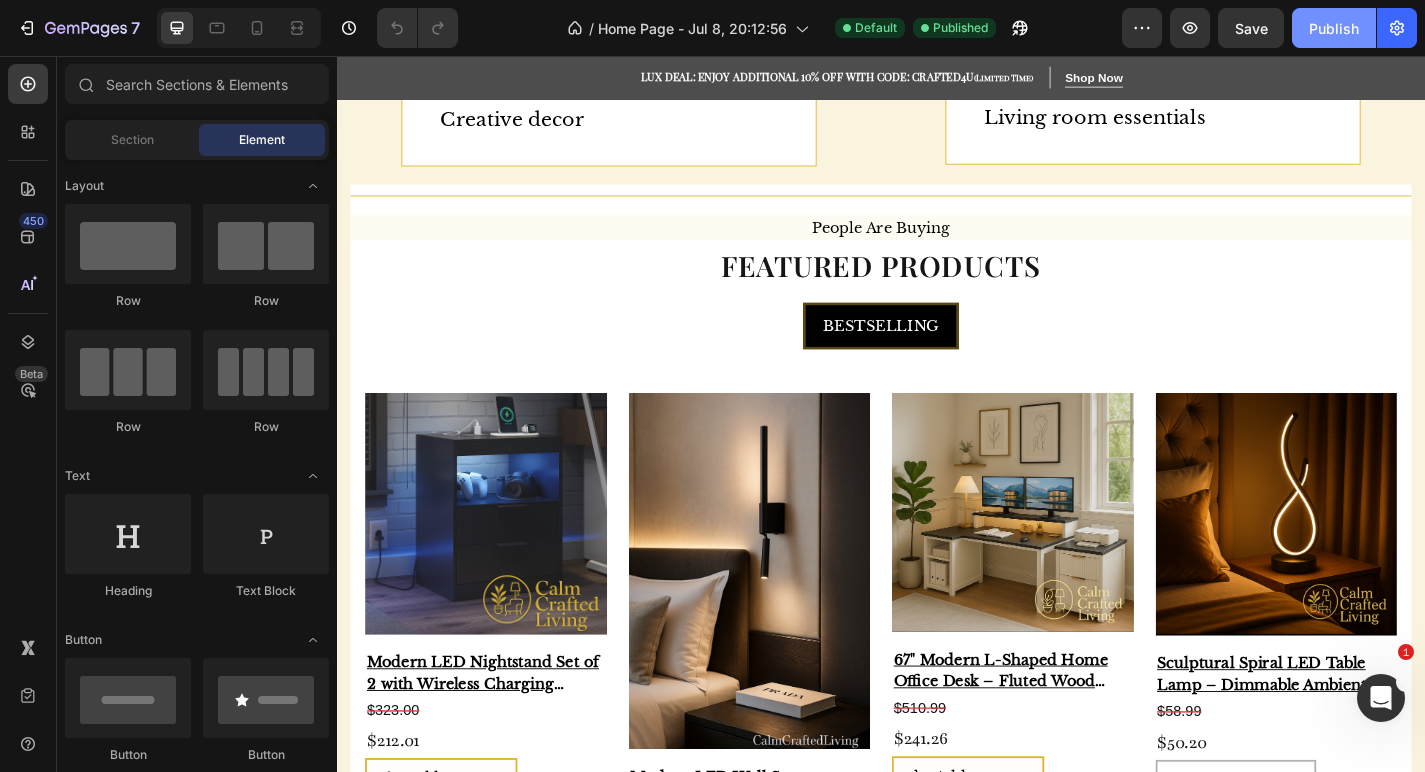 click on "Publish" at bounding box center [1334, 28] 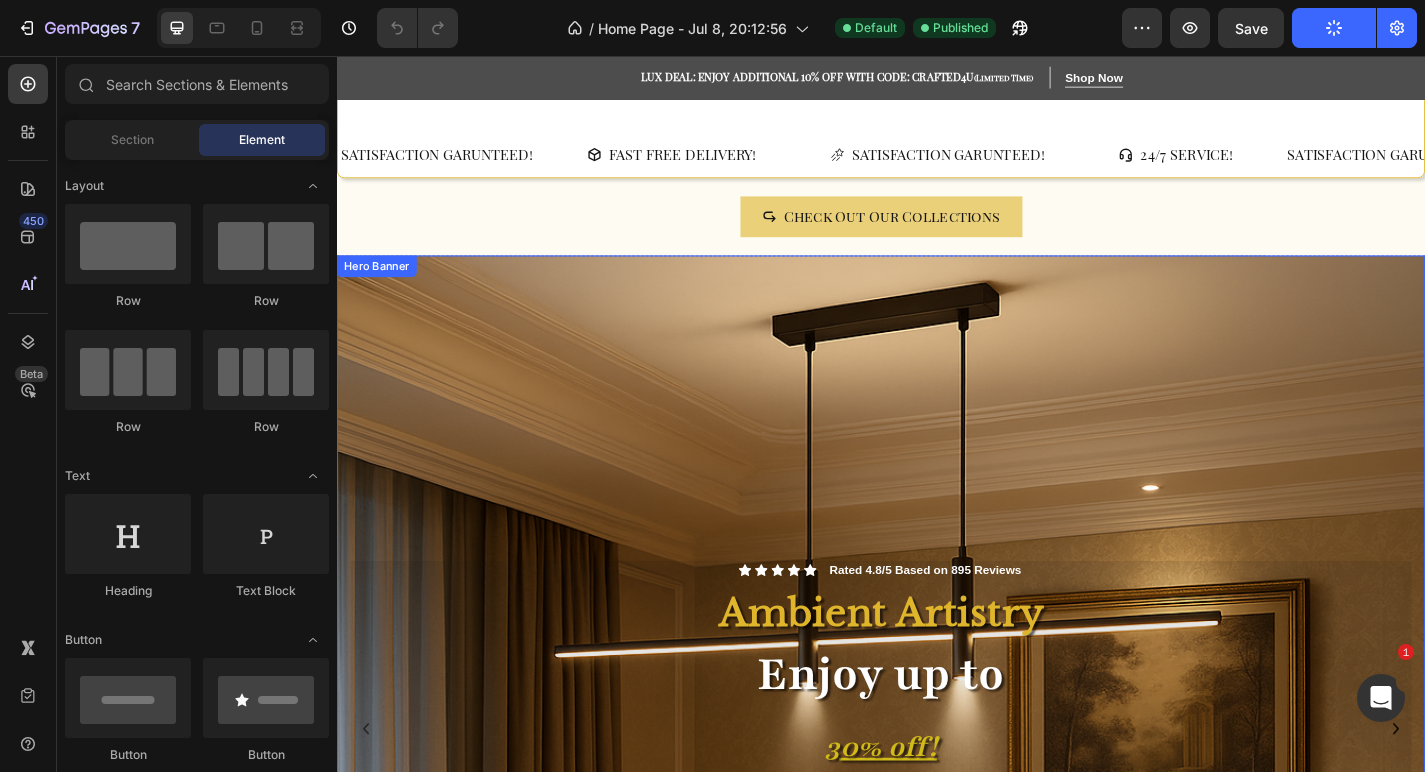 scroll, scrollTop: 0, scrollLeft: 0, axis: both 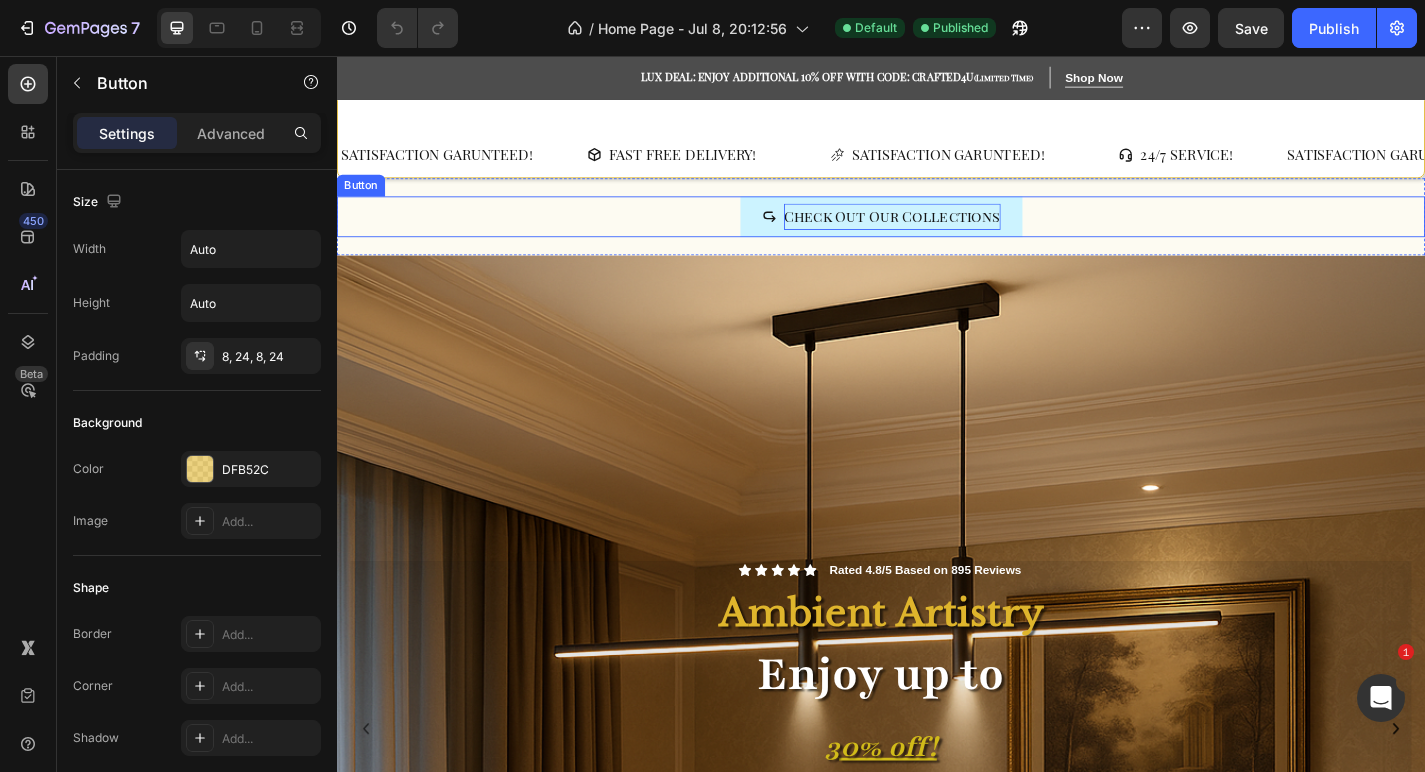 click on "Check Out Our Collections" at bounding box center (949, 233) 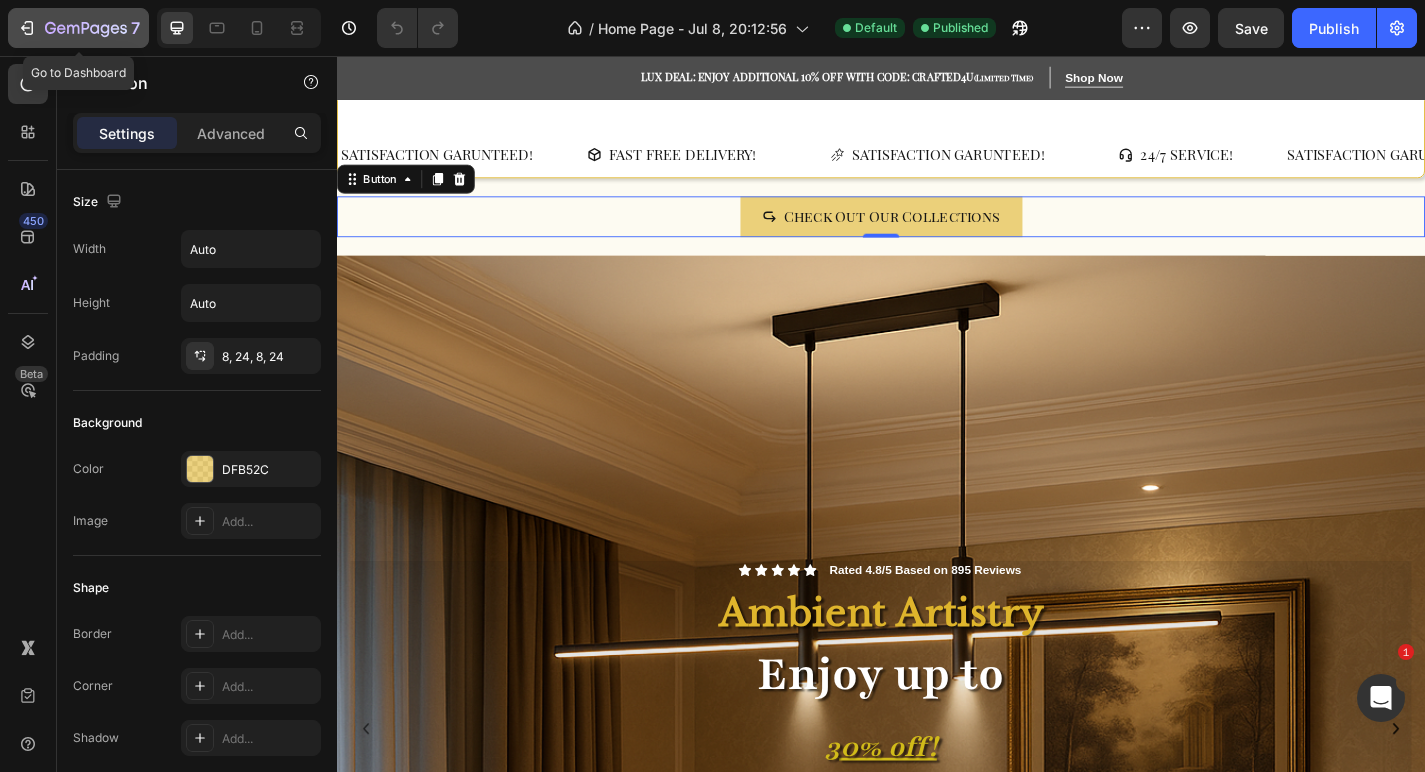 click 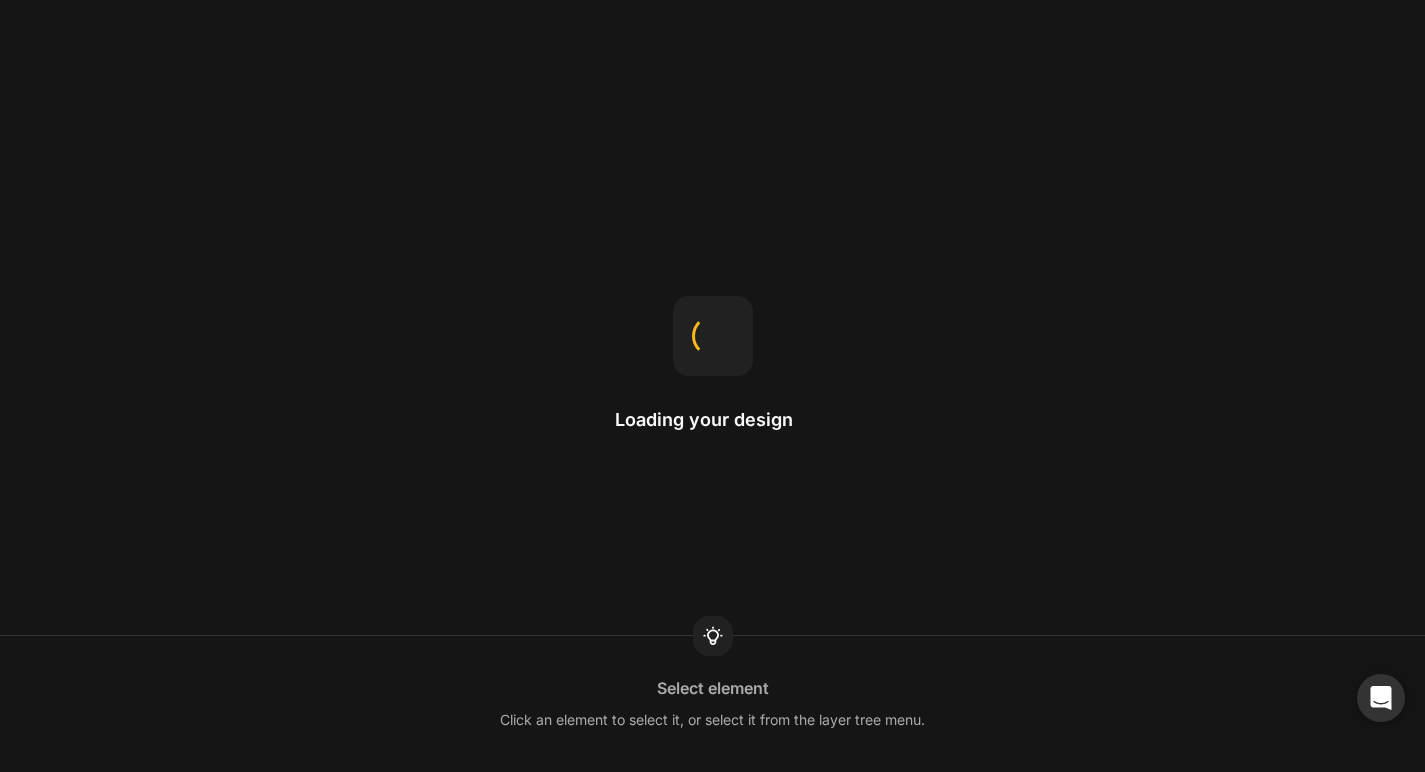 scroll, scrollTop: 0, scrollLeft: 0, axis: both 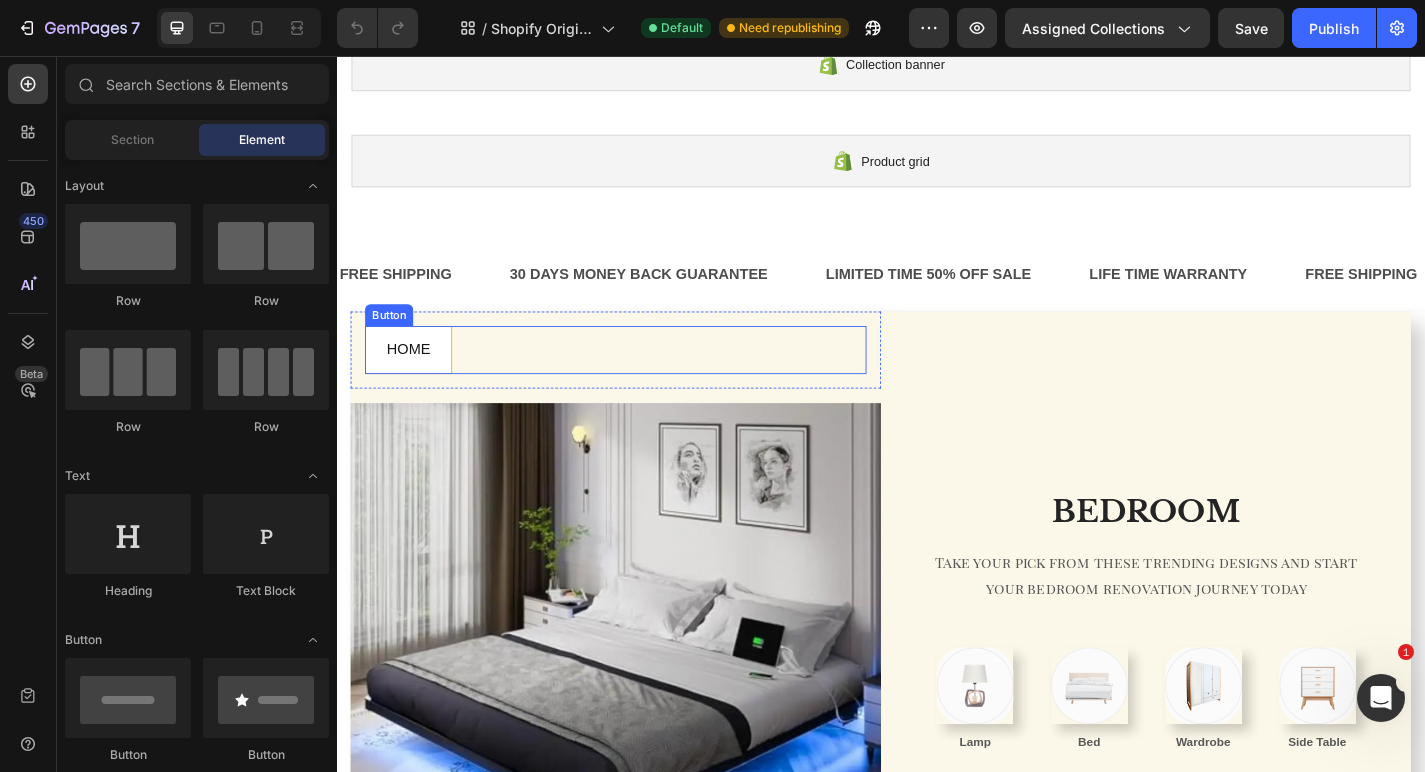 click on "HOME Button" at bounding box center [644, 380] 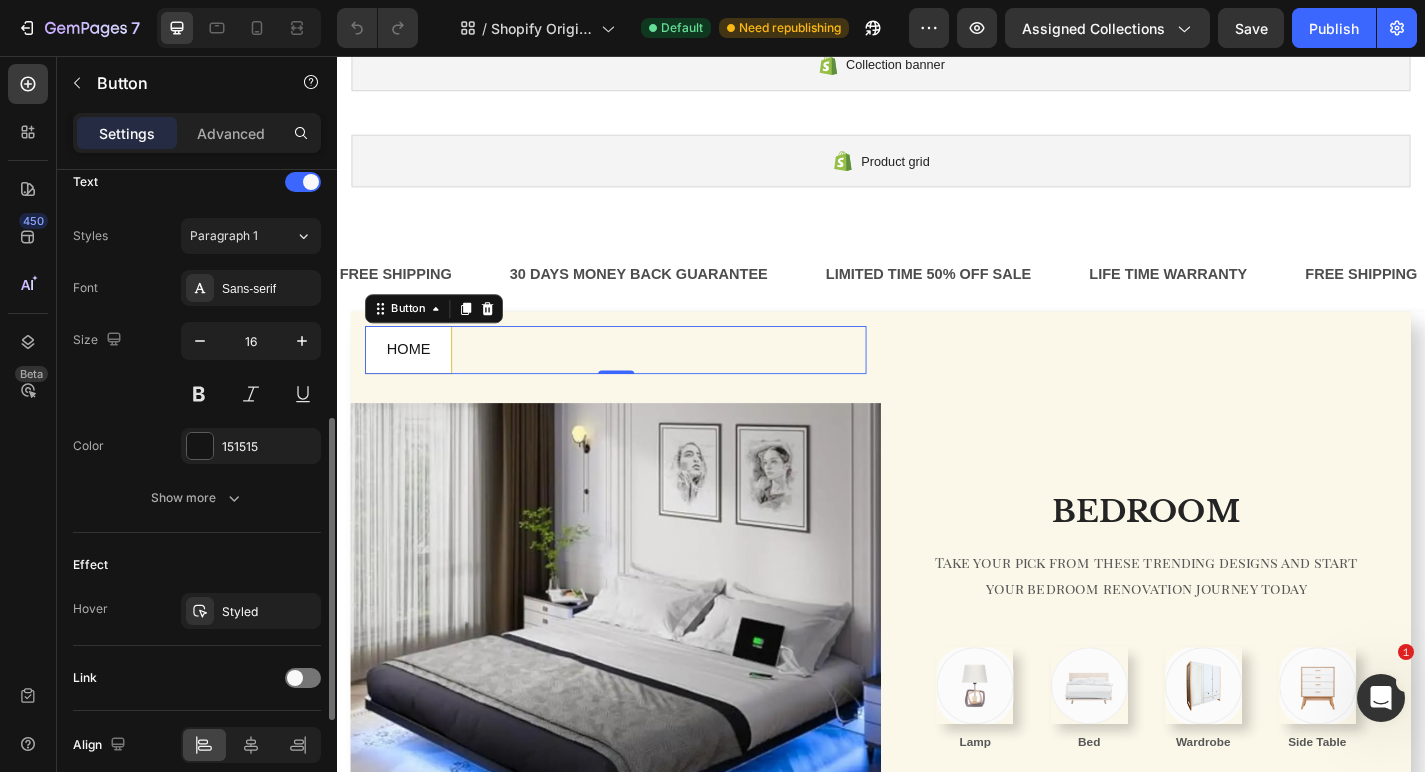 scroll, scrollTop: 775, scrollLeft: 0, axis: vertical 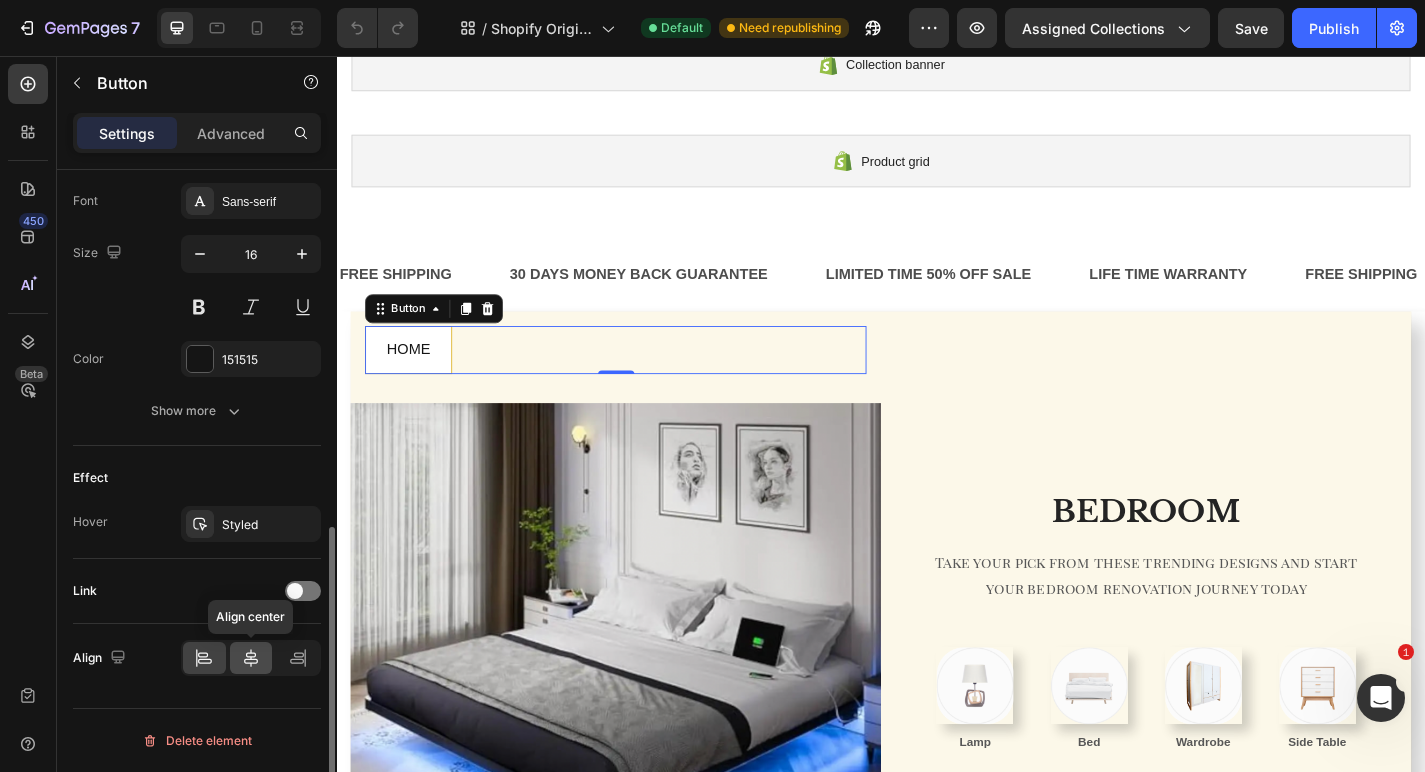 click 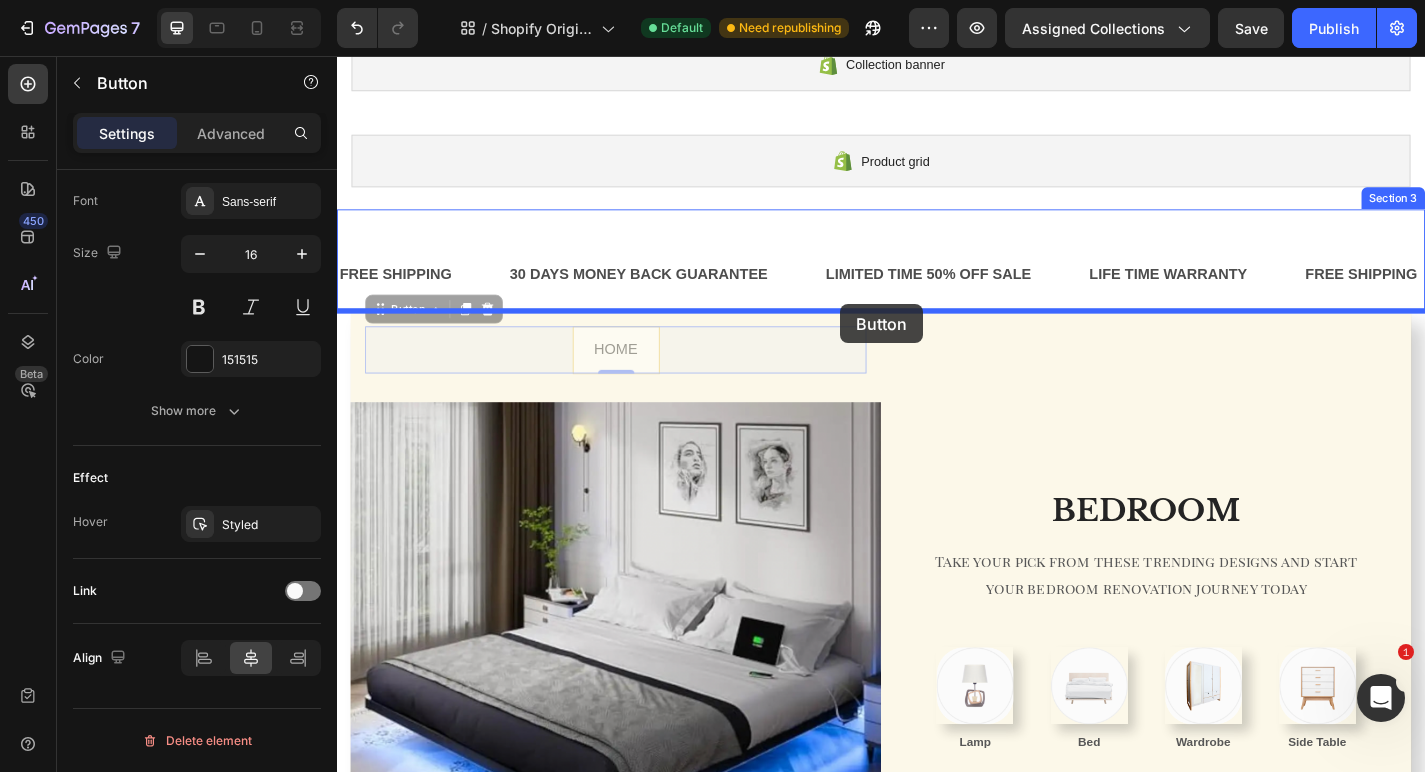 drag, startPoint x: 558, startPoint y: 363, endPoint x: 892, endPoint y: 330, distance: 335.62628 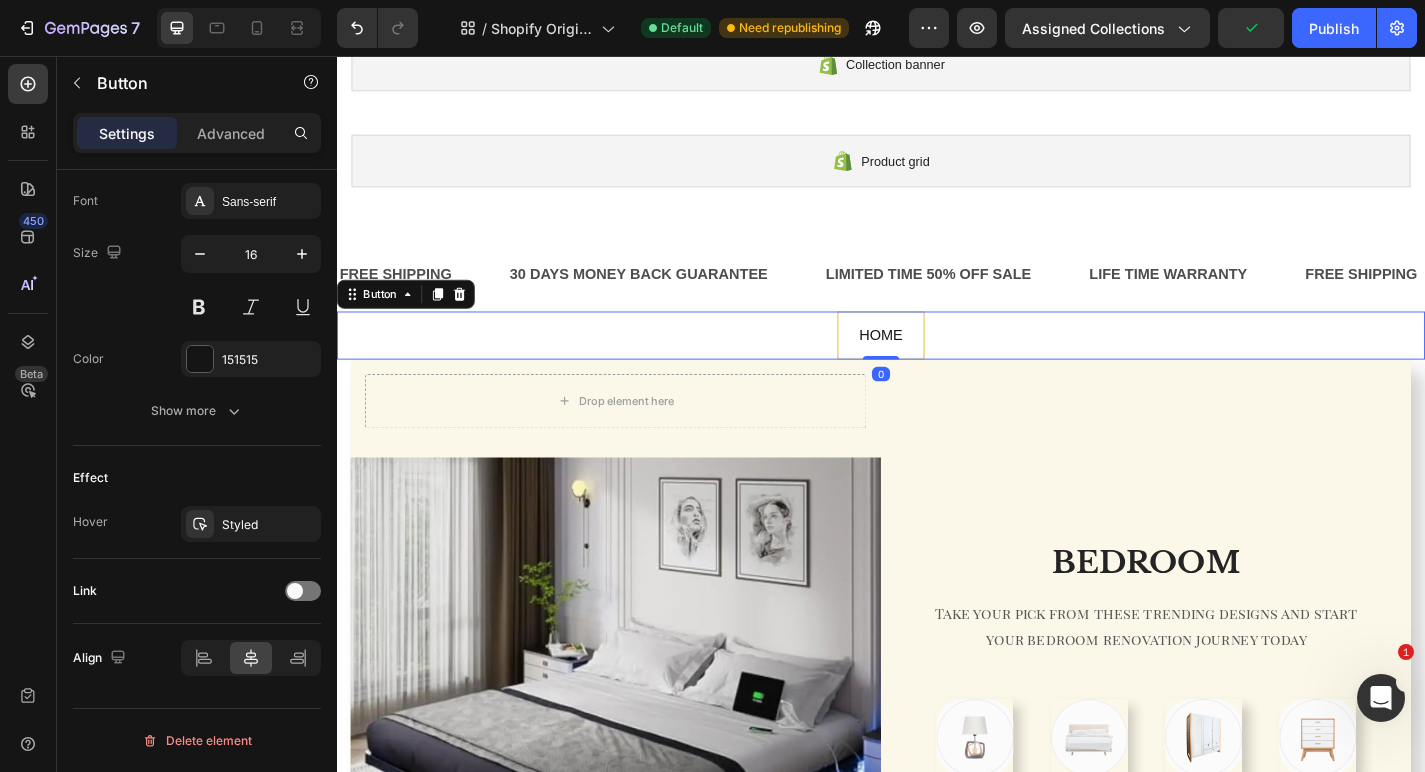 click on "HOME Button   0" at bounding box center (937, 364) 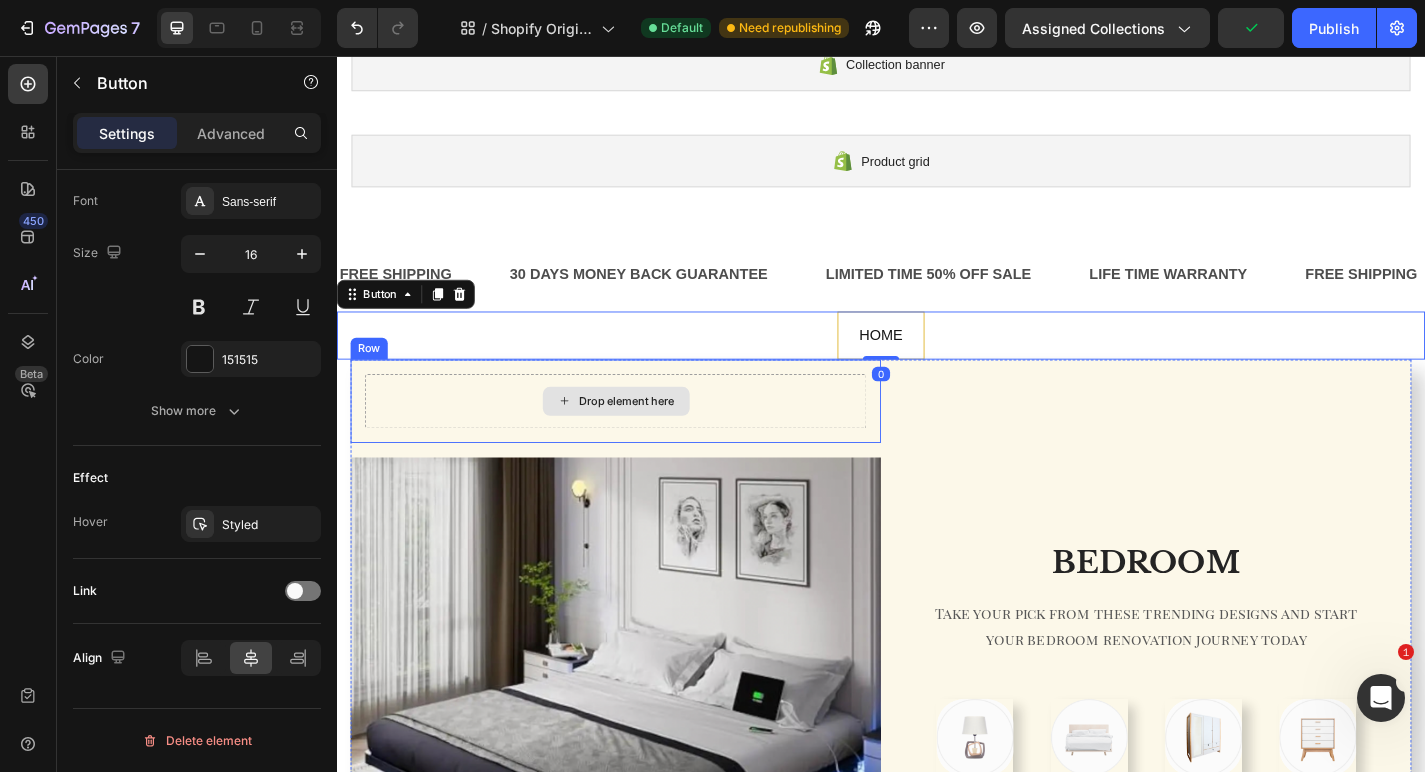 click on "Drop element here" at bounding box center (644, 437) 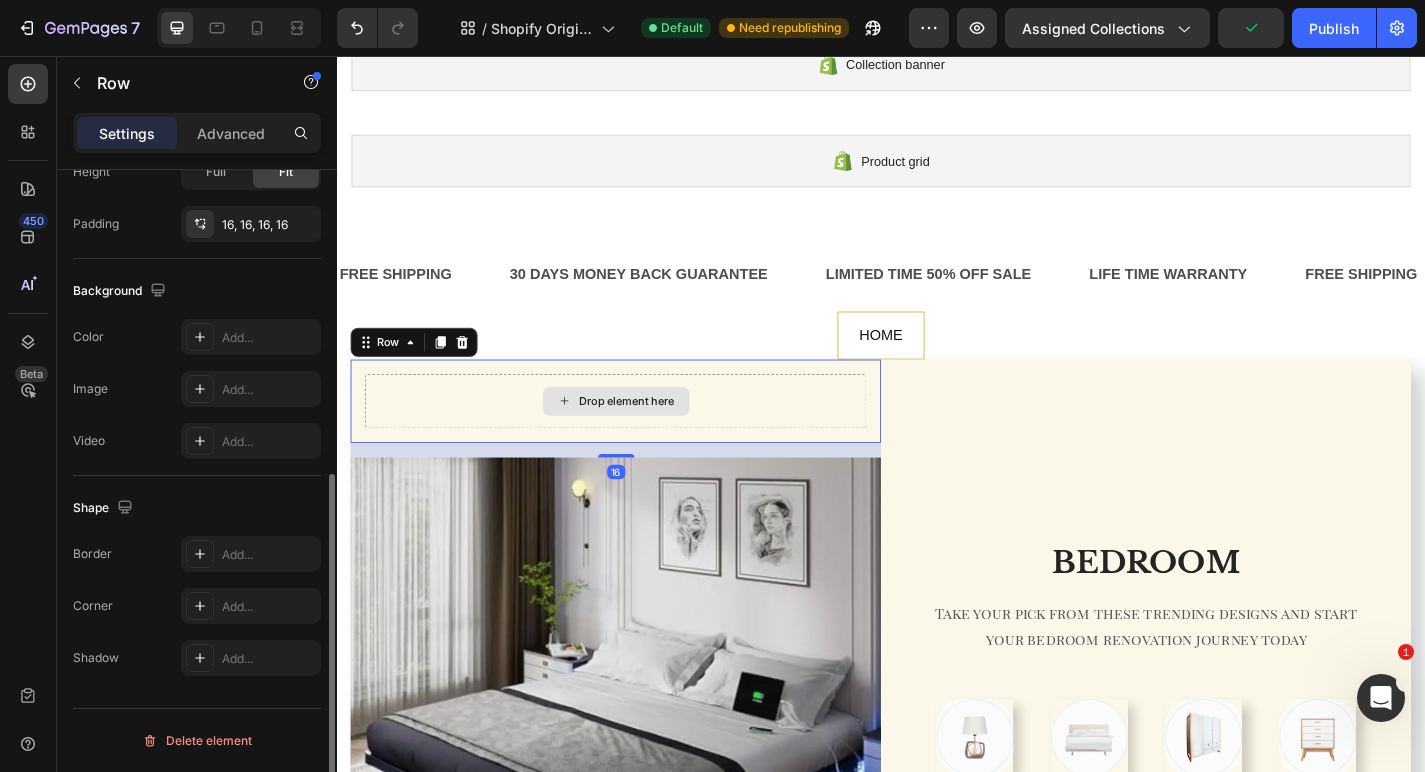 scroll, scrollTop: 0, scrollLeft: 0, axis: both 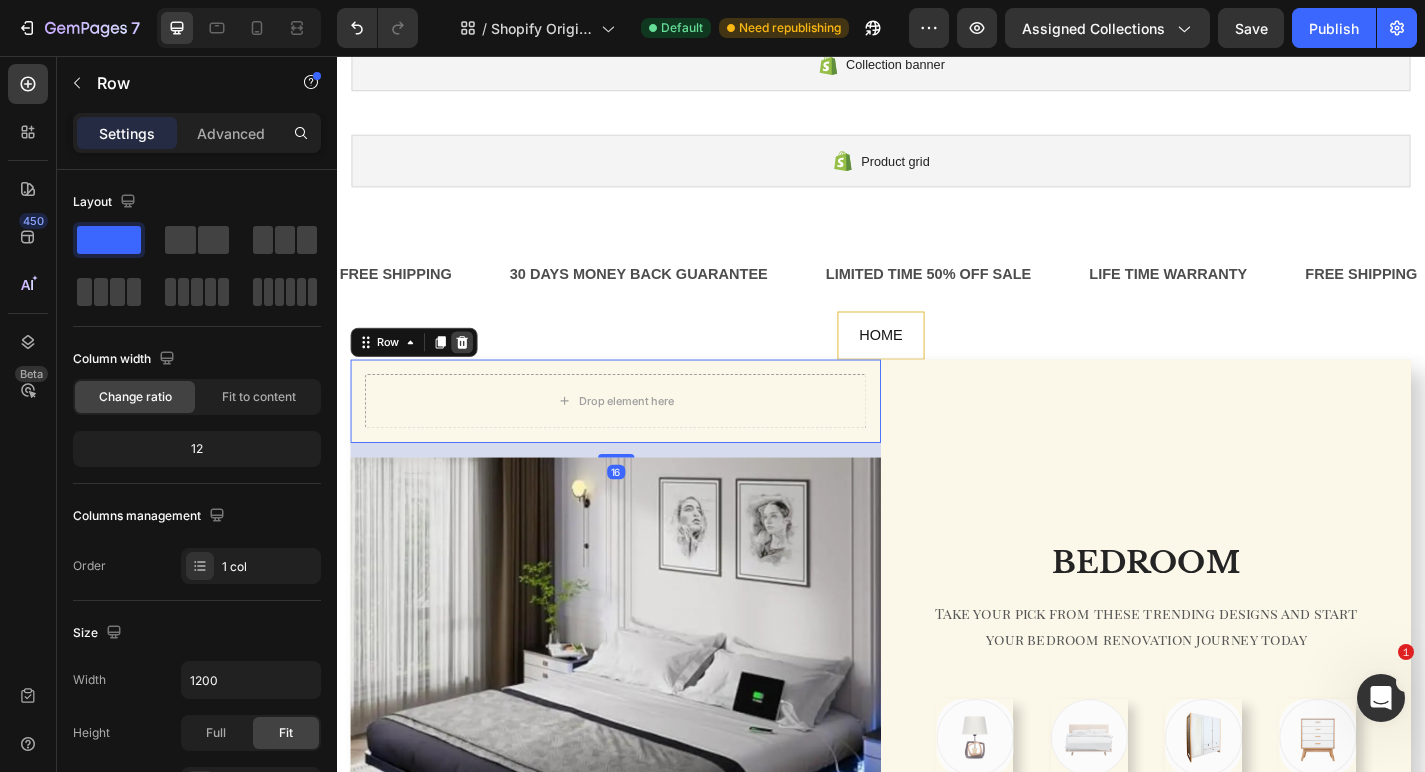 click 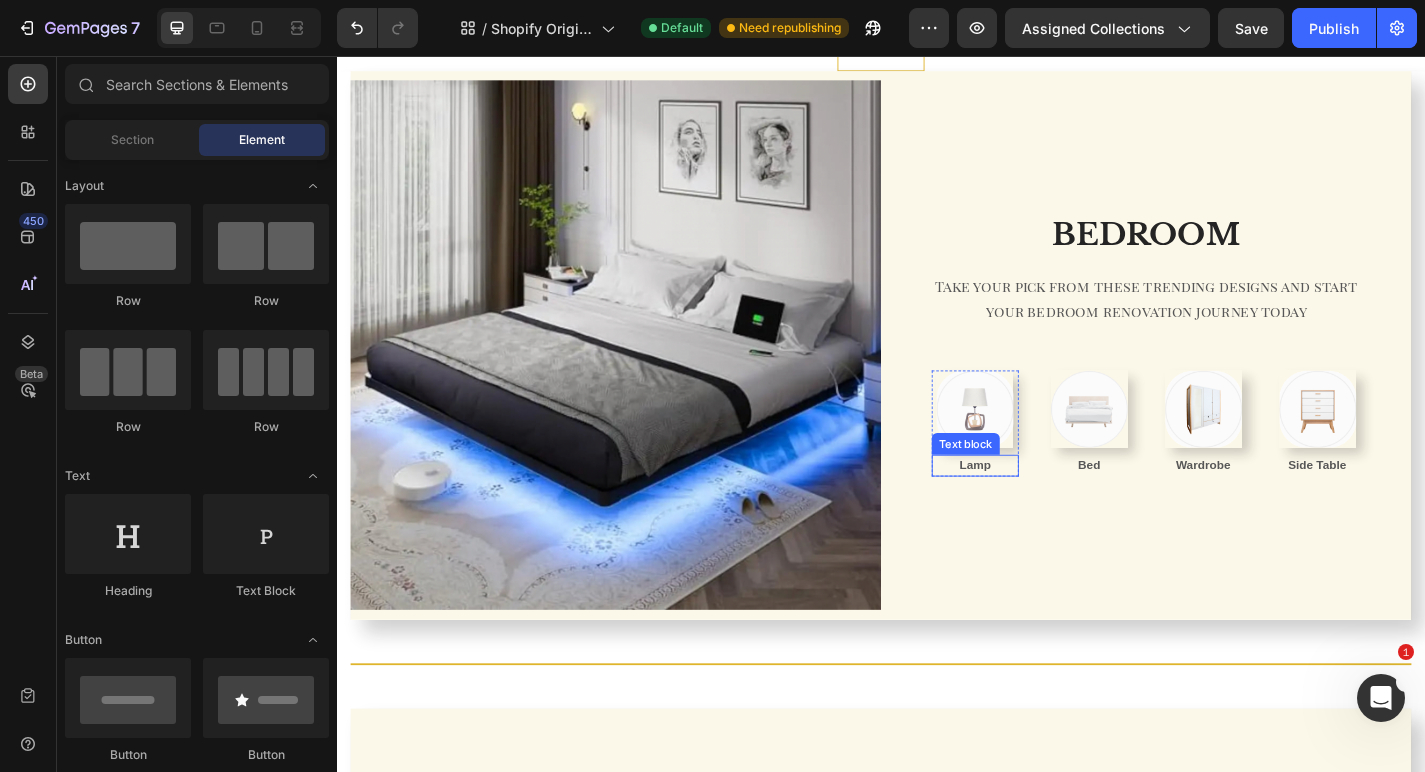 scroll, scrollTop: 415, scrollLeft: 0, axis: vertical 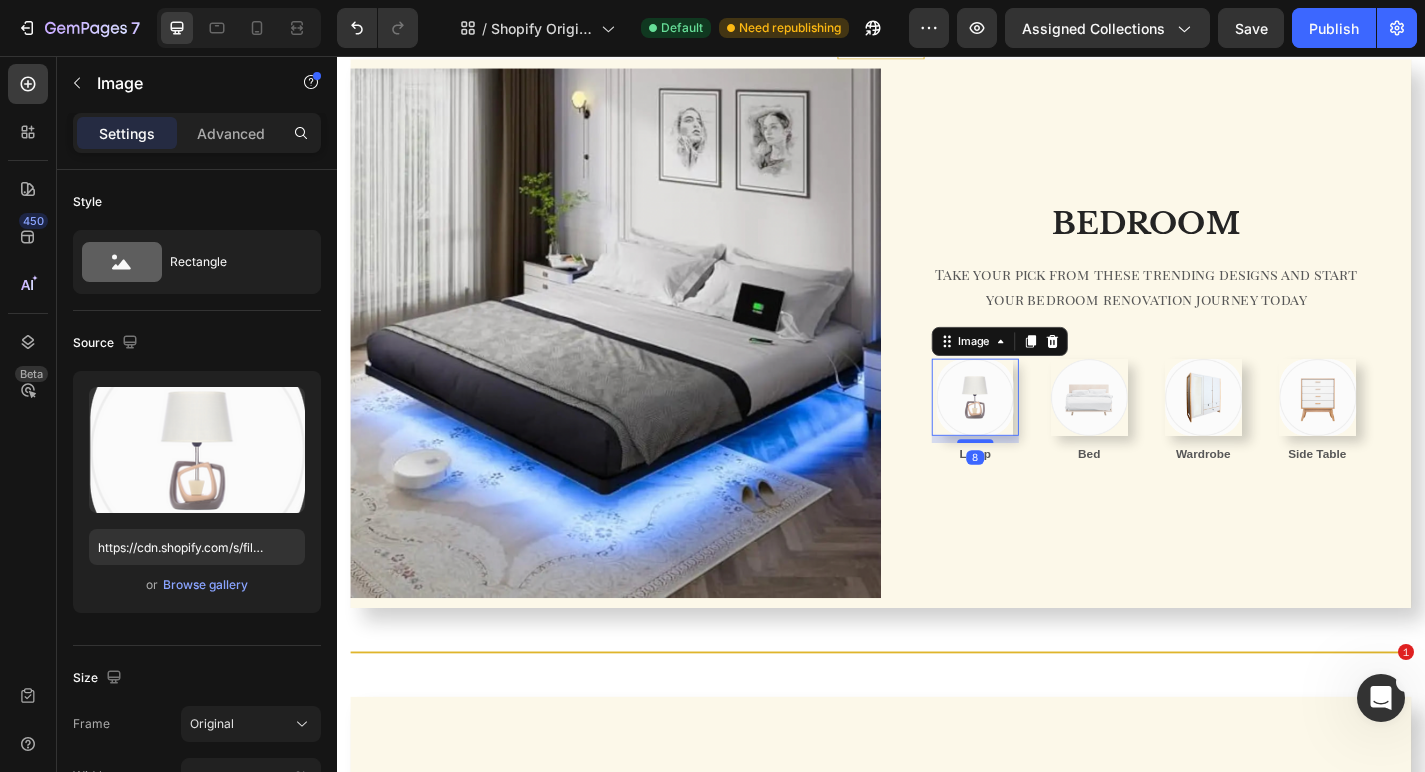 click at bounding box center (1040, 432) 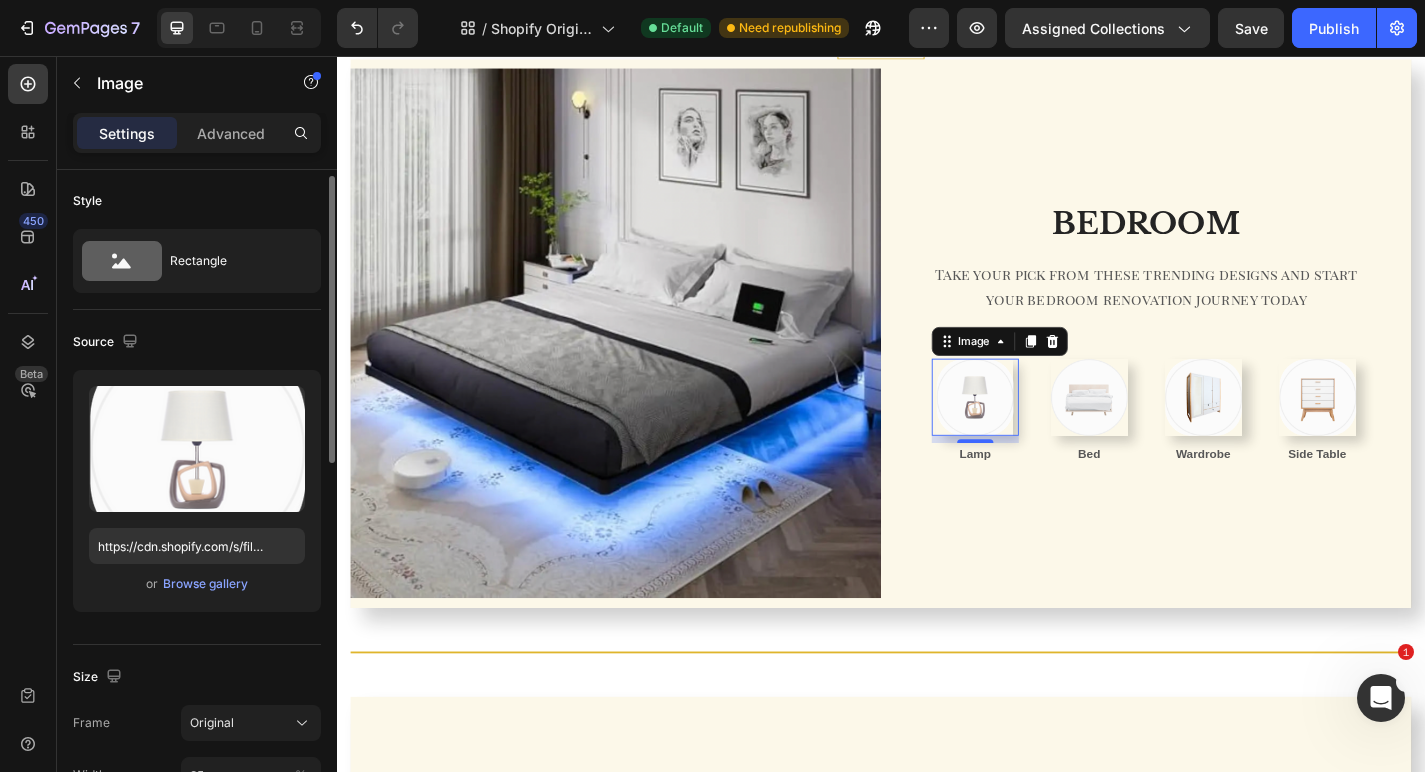 scroll, scrollTop: 0, scrollLeft: 0, axis: both 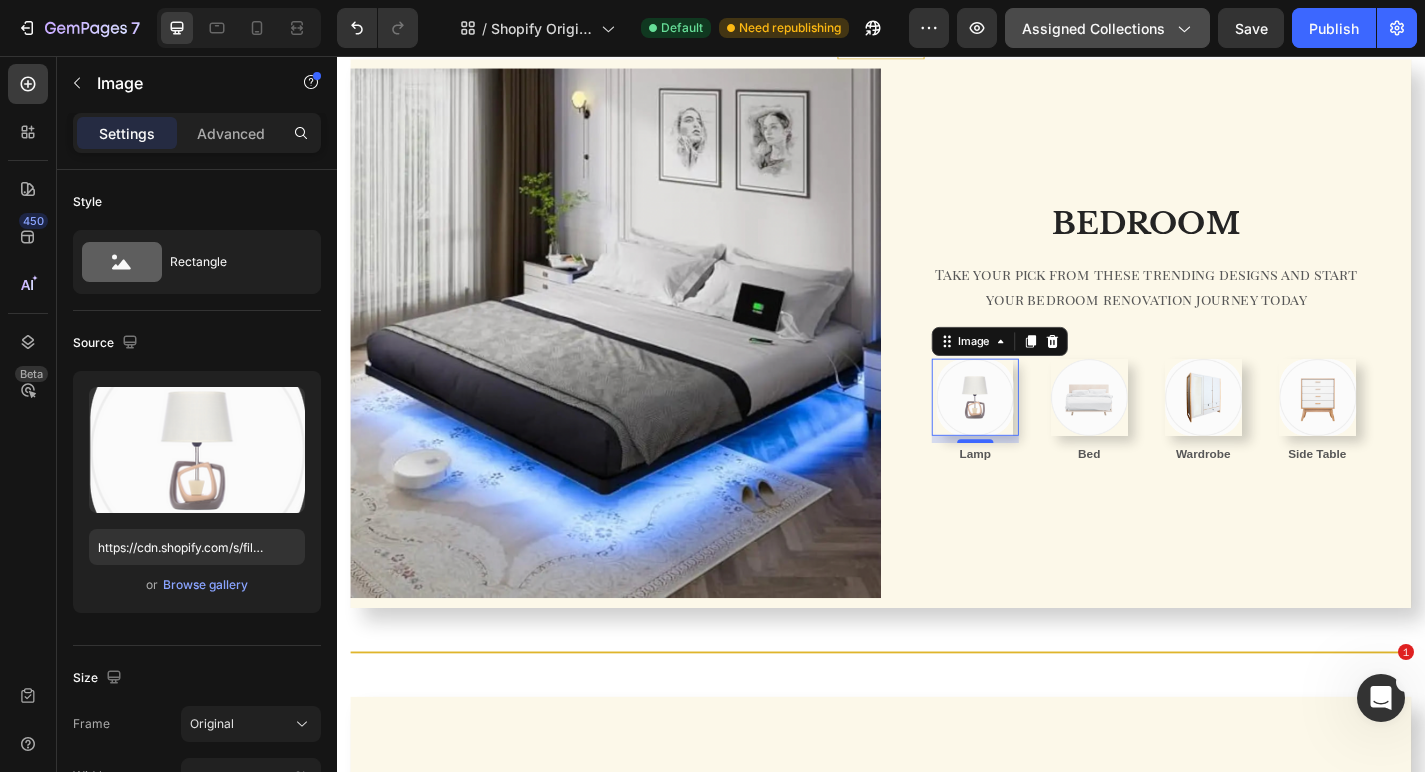 click on "Assigned Collections" 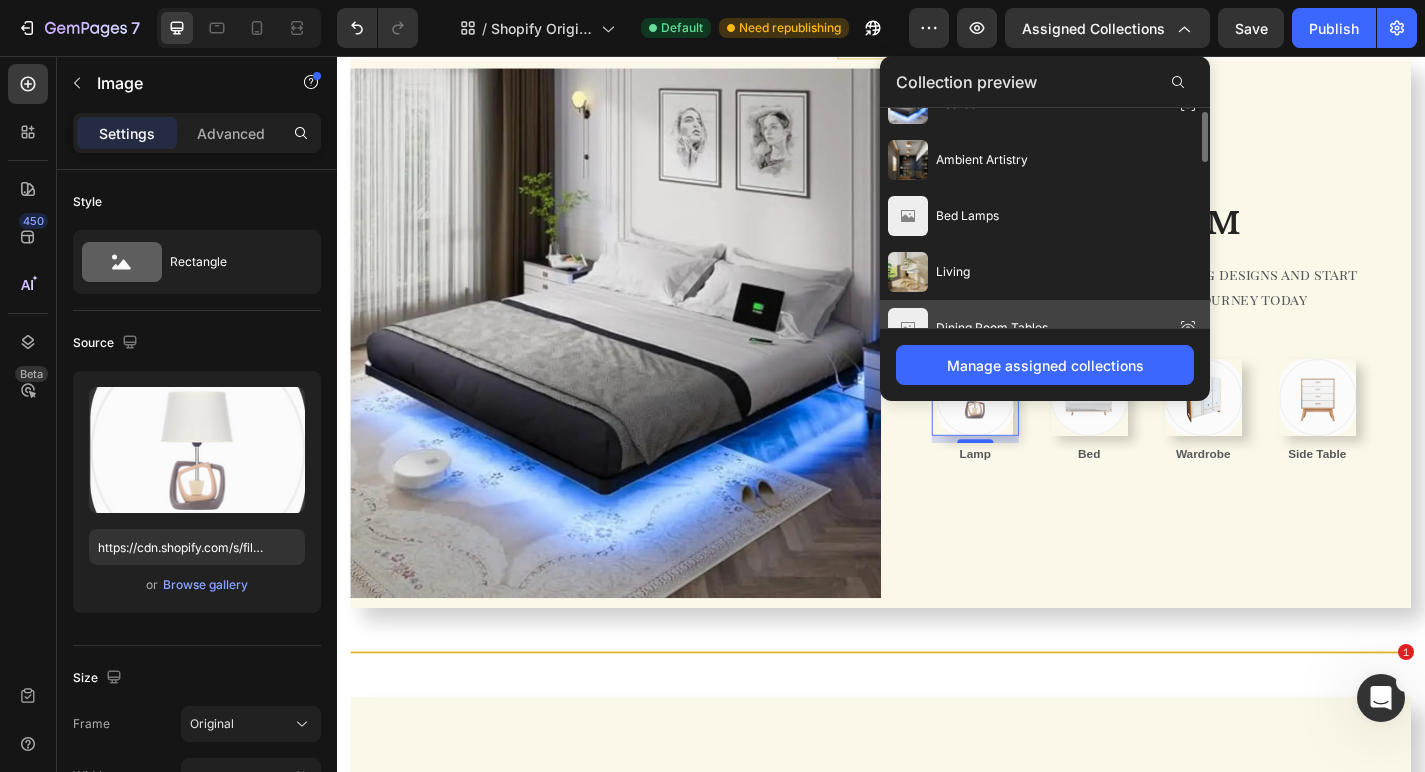 scroll, scrollTop: 30, scrollLeft: 0, axis: vertical 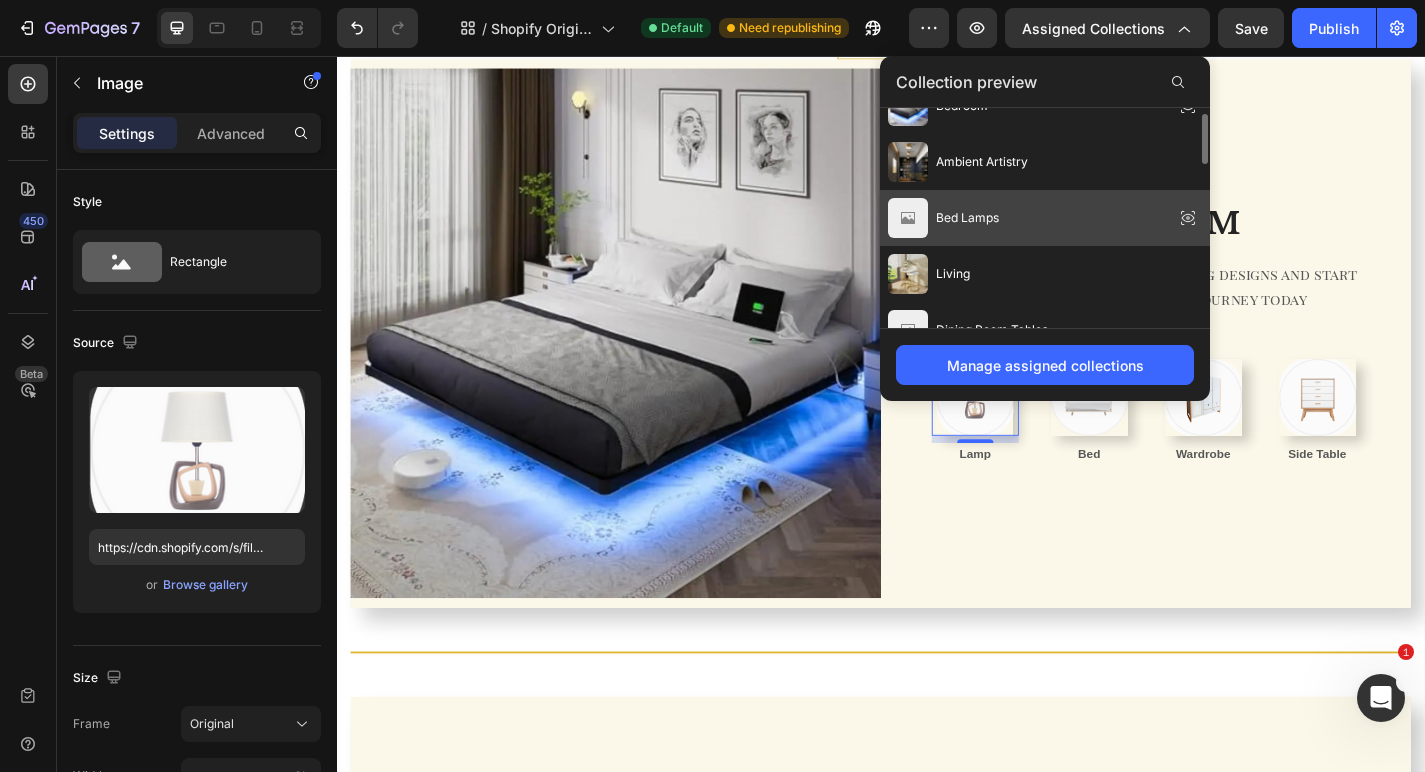click on "Bed Lamps" 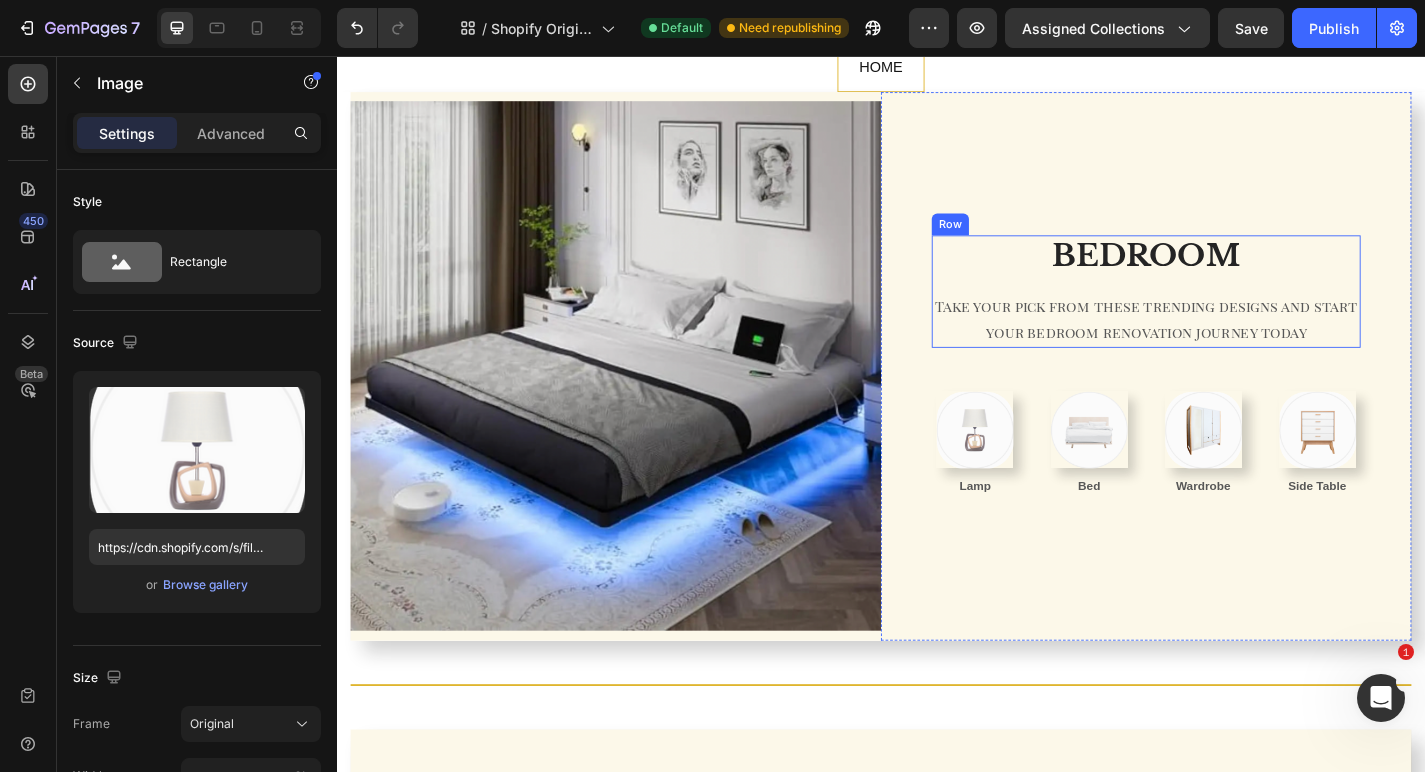 scroll, scrollTop: 380, scrollLeft: 0, axis: vertical 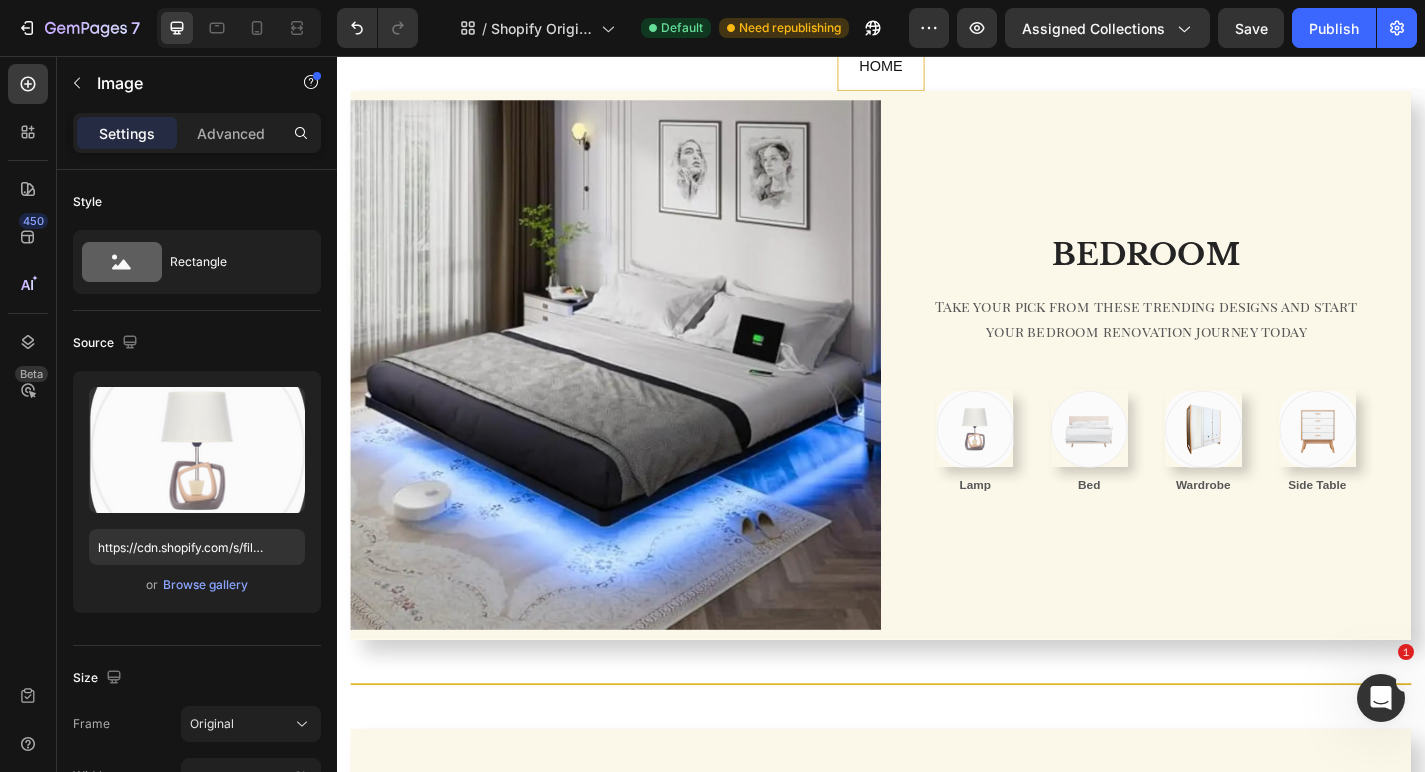 click at bounding box center (1040, 467) 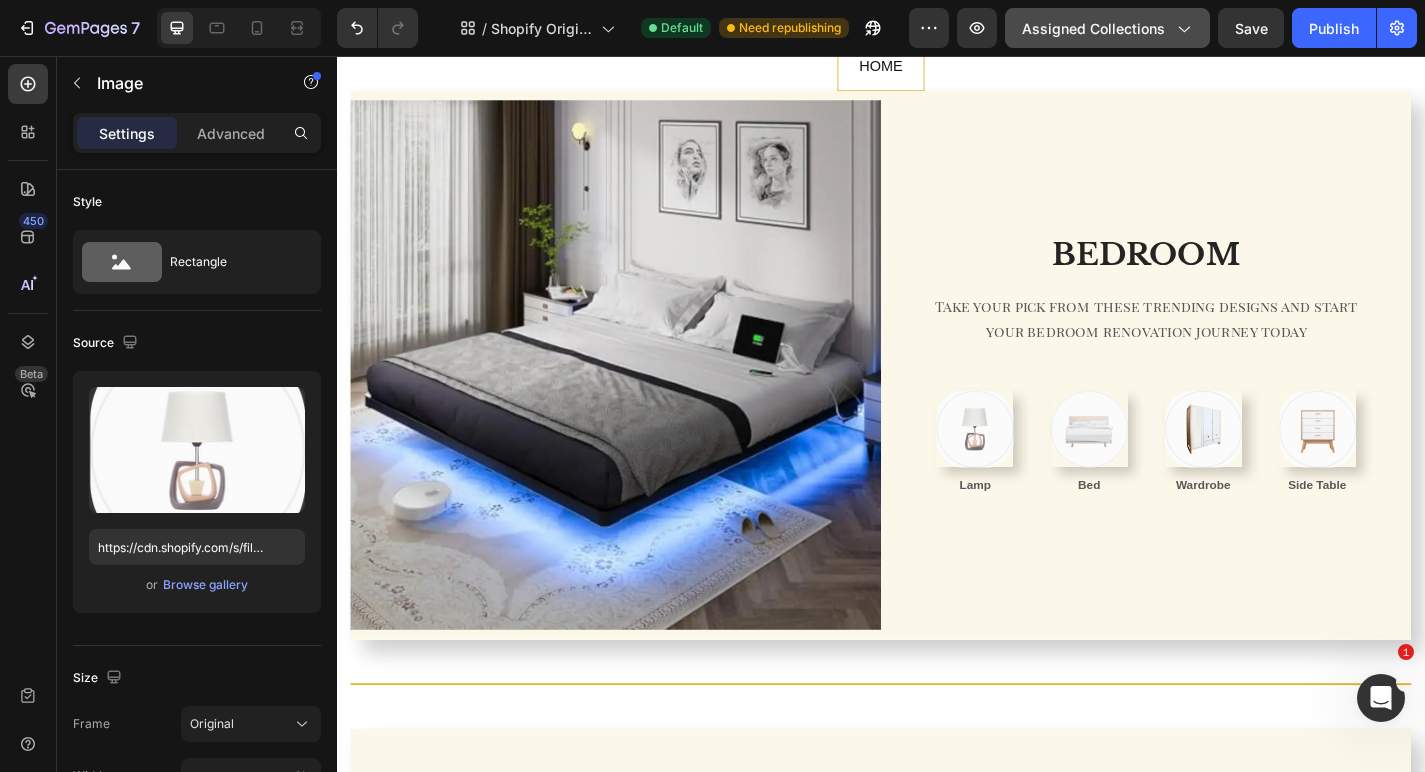 click on "Assigned Collections" 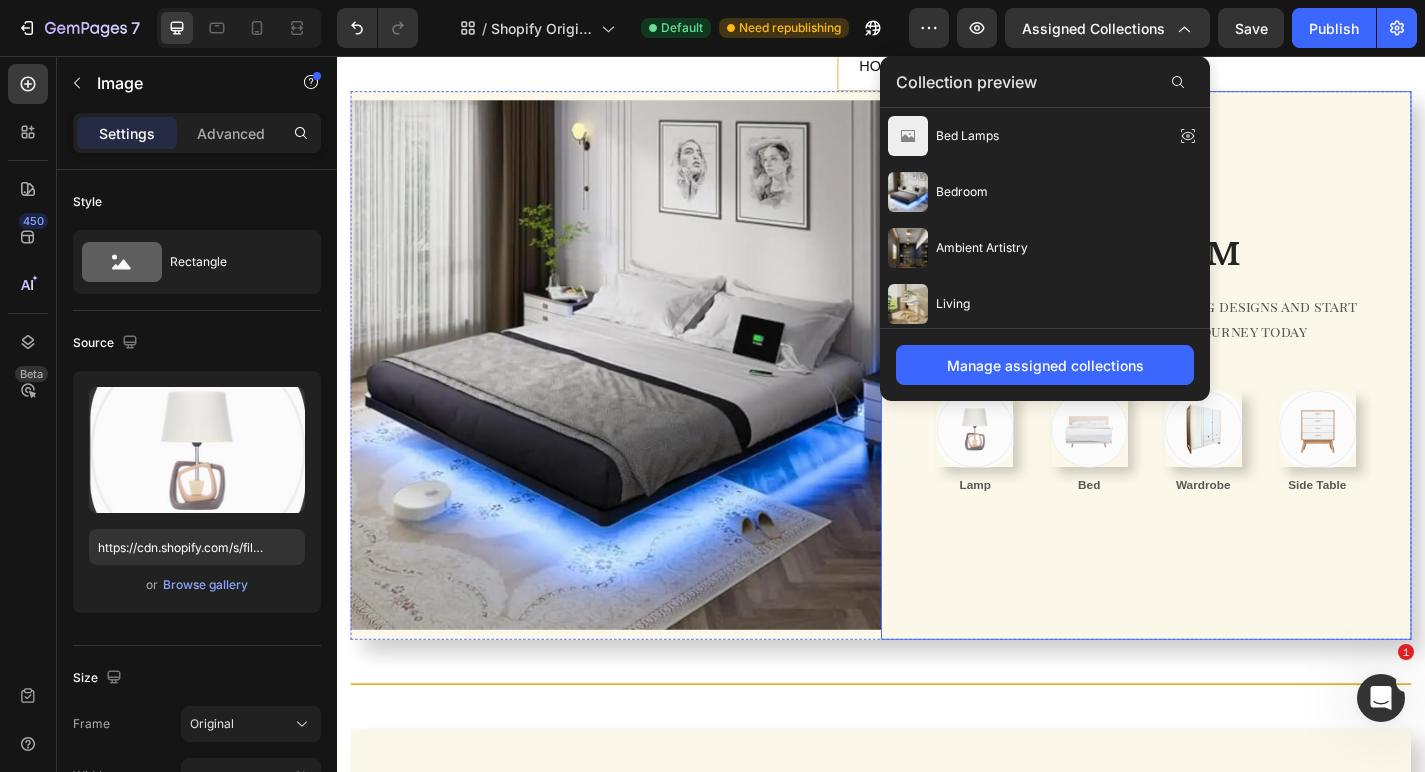 click on "BEDROOM Heading Take your pick from these trending designs and start your bedroom renovation journey today Text block Row Image  Lamp Text block Row Image Bed Text block Row Image Wardrobe Text block Row Image Side Table Text block Row Row Row" at bounding box center [1229, 397] 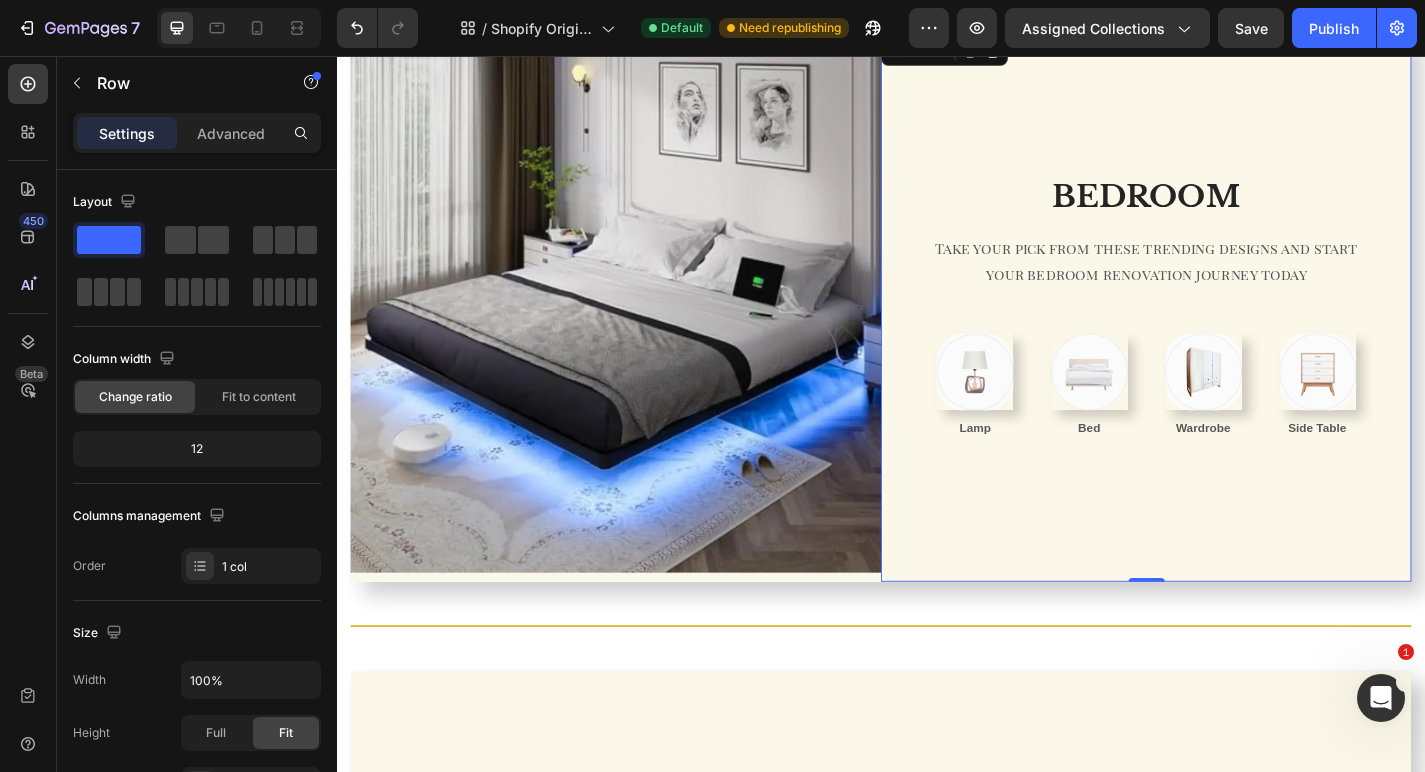 scroll, scrollTop: 443, scrollLeft: 0, axis: vertical 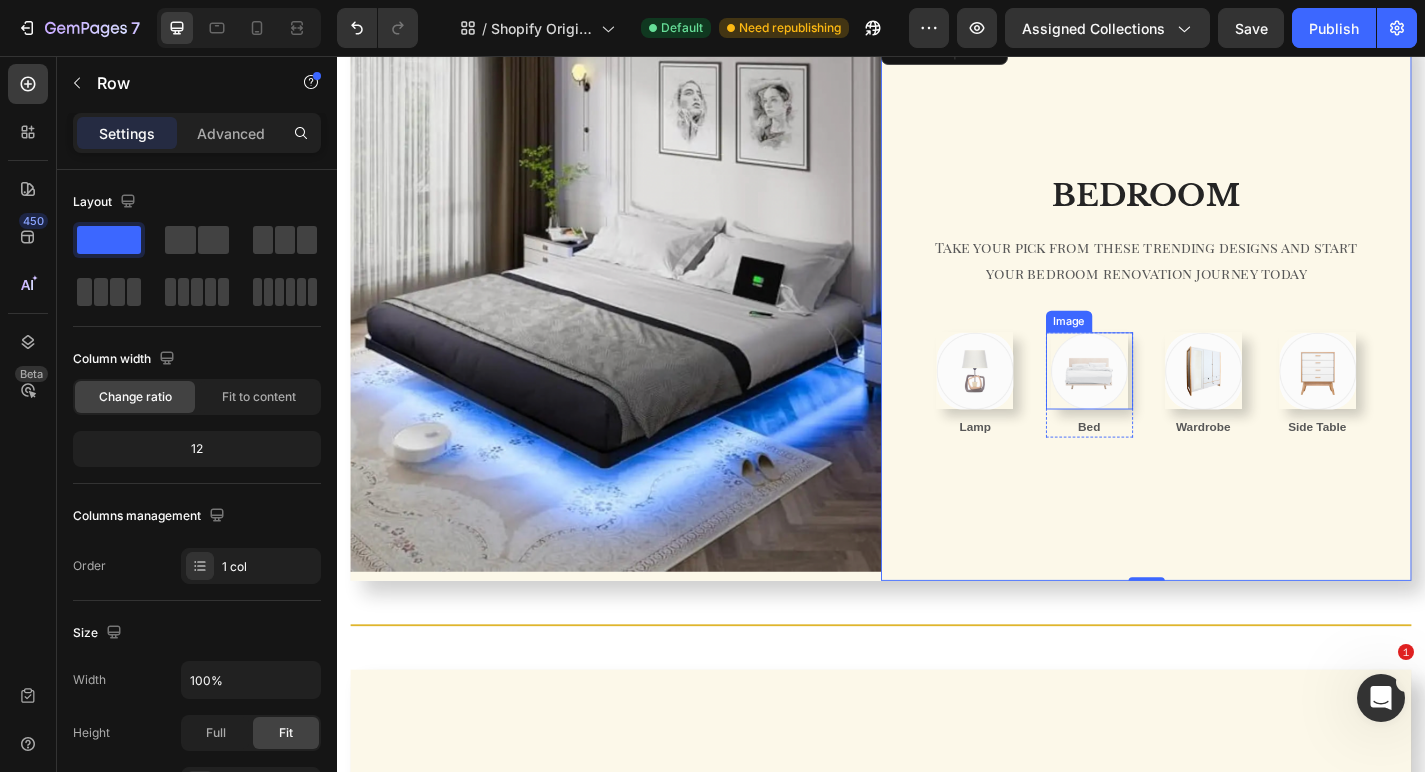 click at bounding box center (1166, 403) 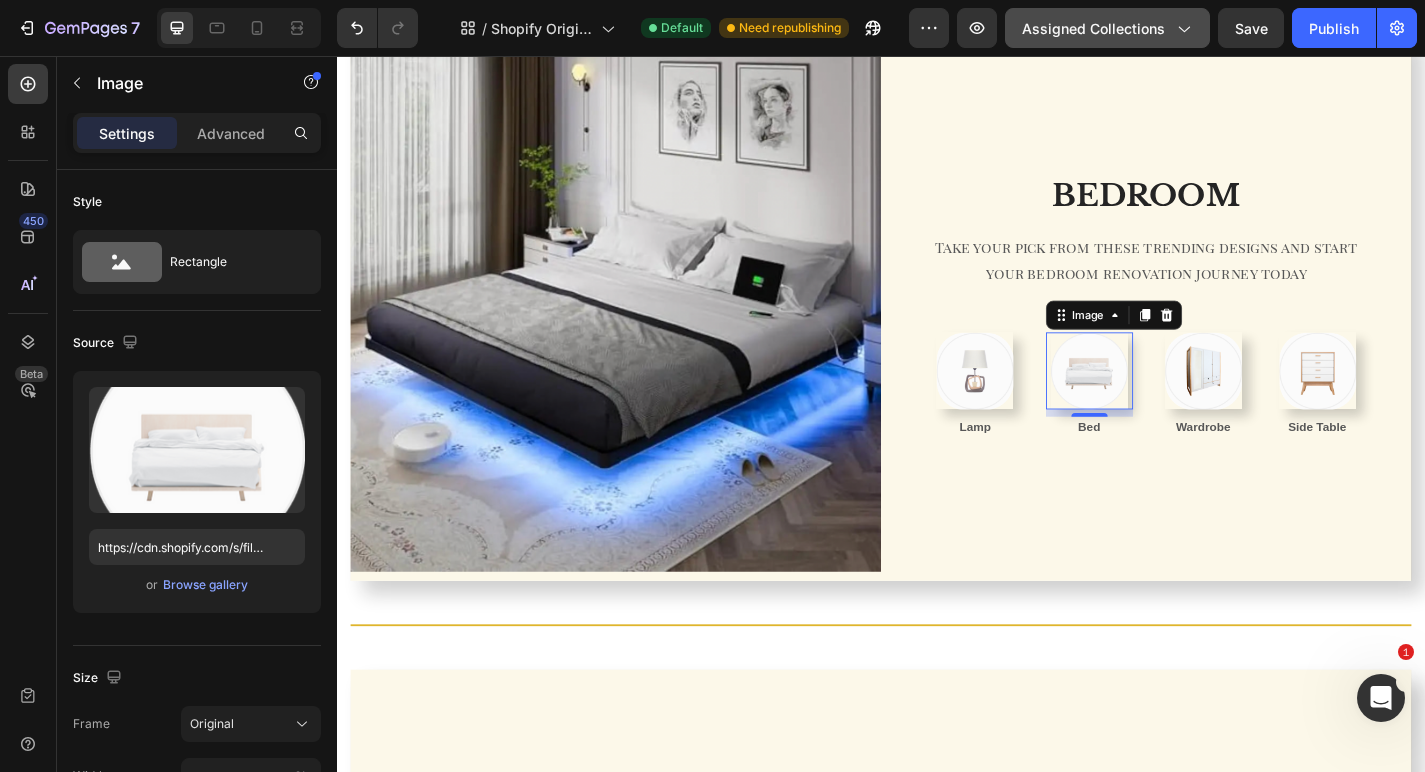 click on "Assigned Collections" at bounding box center [1107, 28] 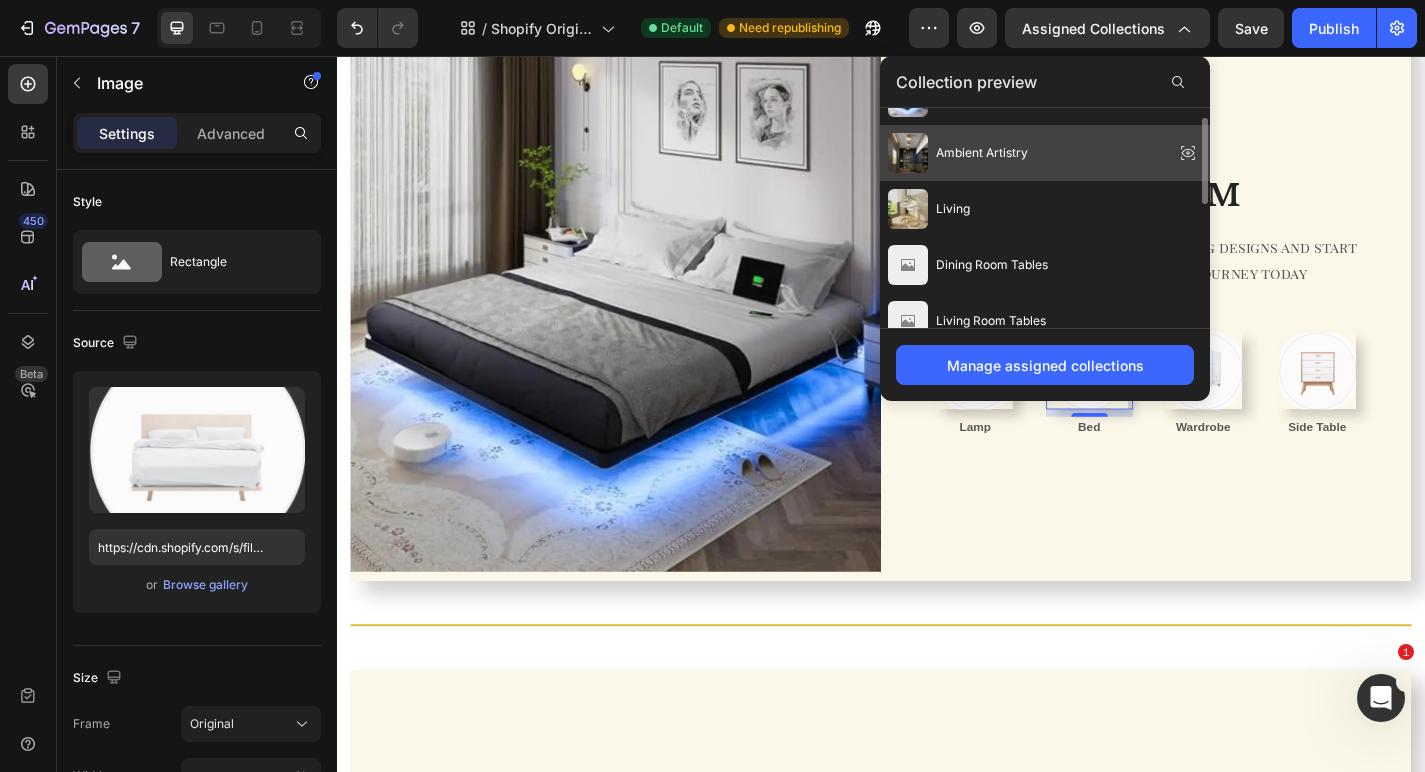 scroll, scrollTop: 107, scrollLeft: 0, axis: vertical 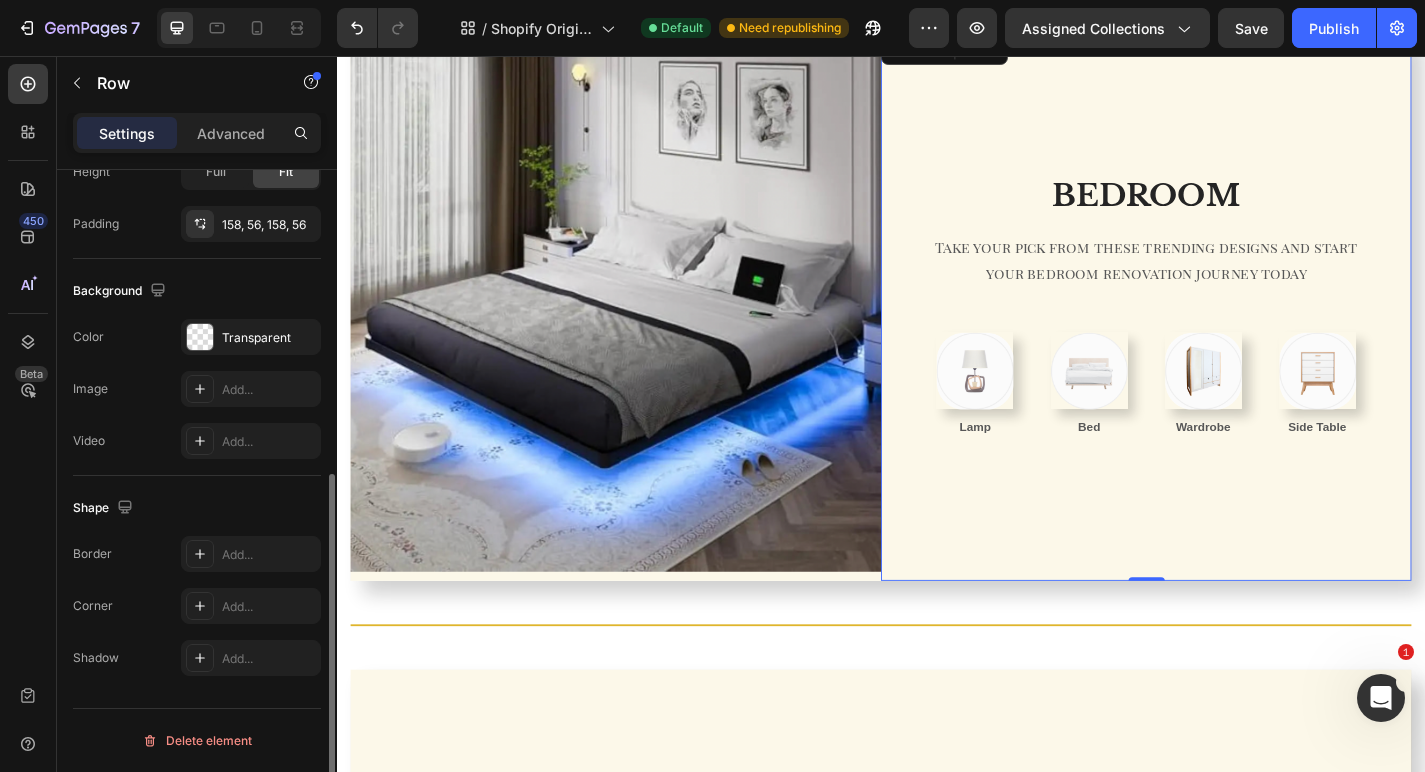 click on "BEDROOM Heading Take your pick from these trending designs and start your bedroom renovation journey today Text block Row Image  Lamp Text block Row Image Bed Text block Row Image Wardrobe Text block Row Image Side Table Text block Row Row Row   0" at bounding box center [1229, 332] 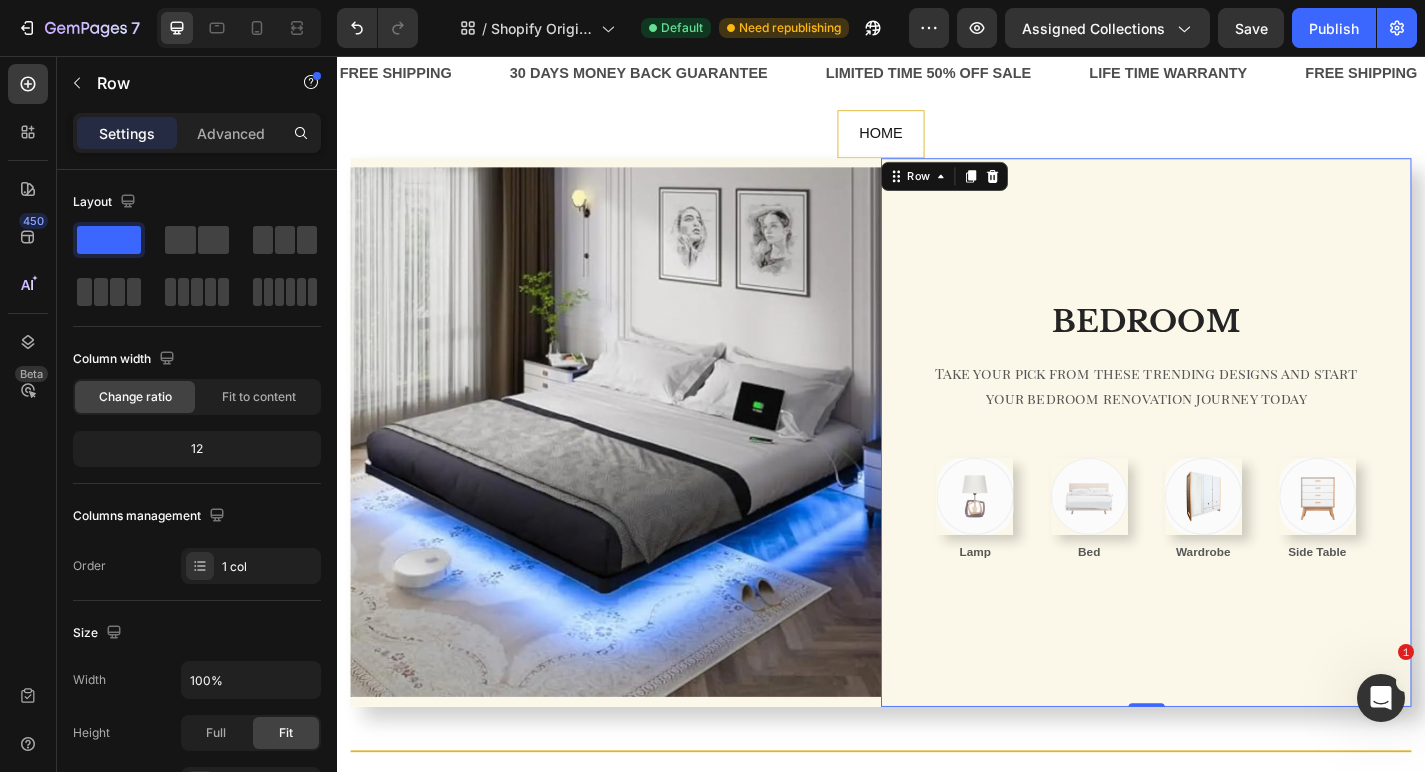 scroll, scrollTop: 463, scrollLeft: 0, axis: vertical 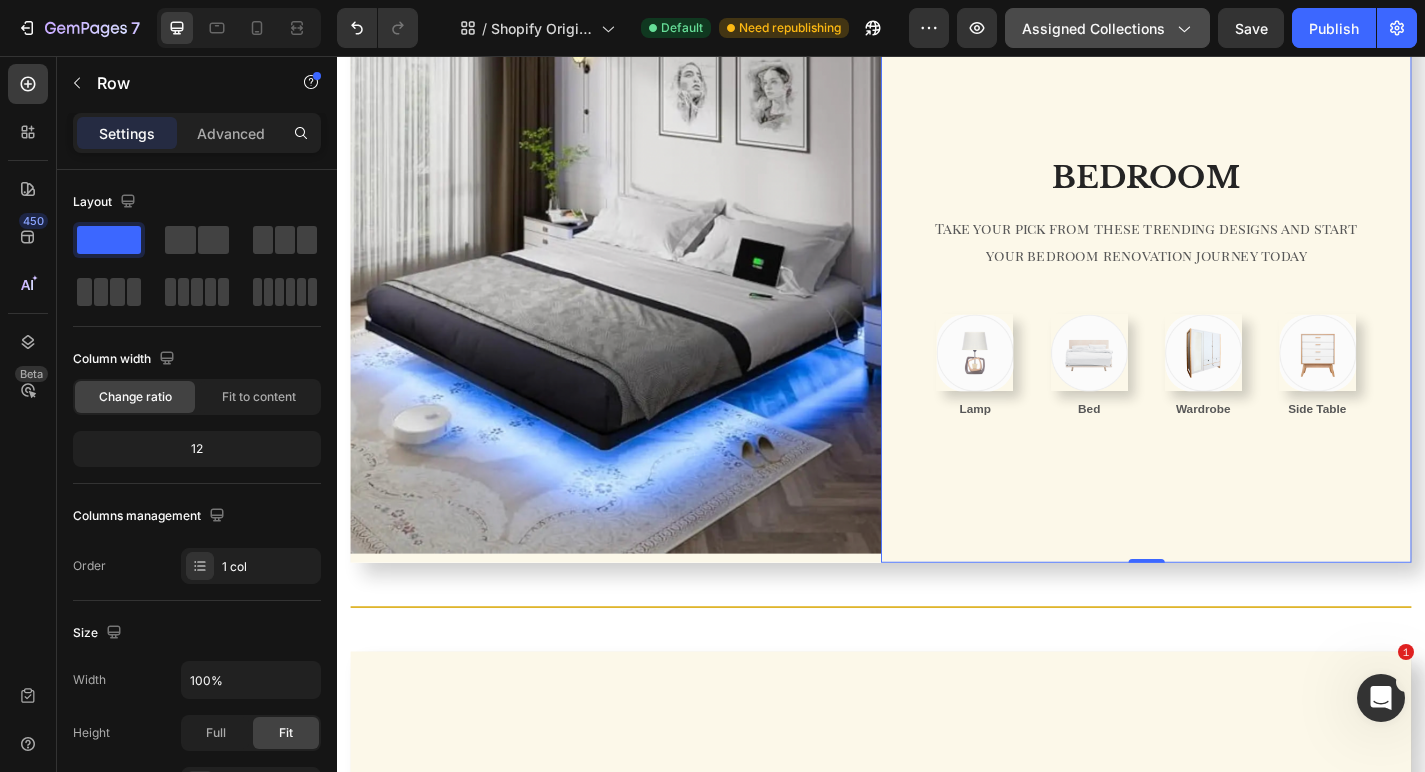 click on "Assigned Collections" 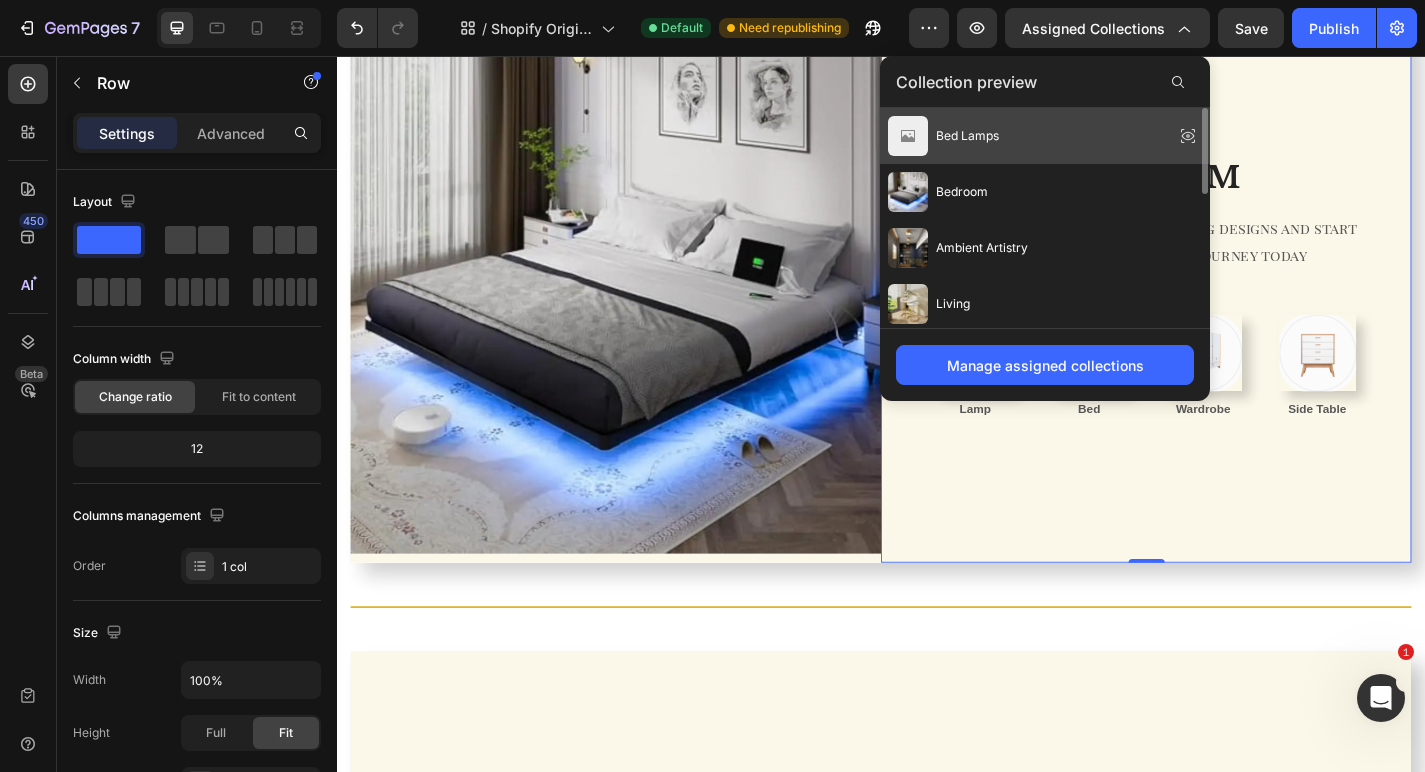 click 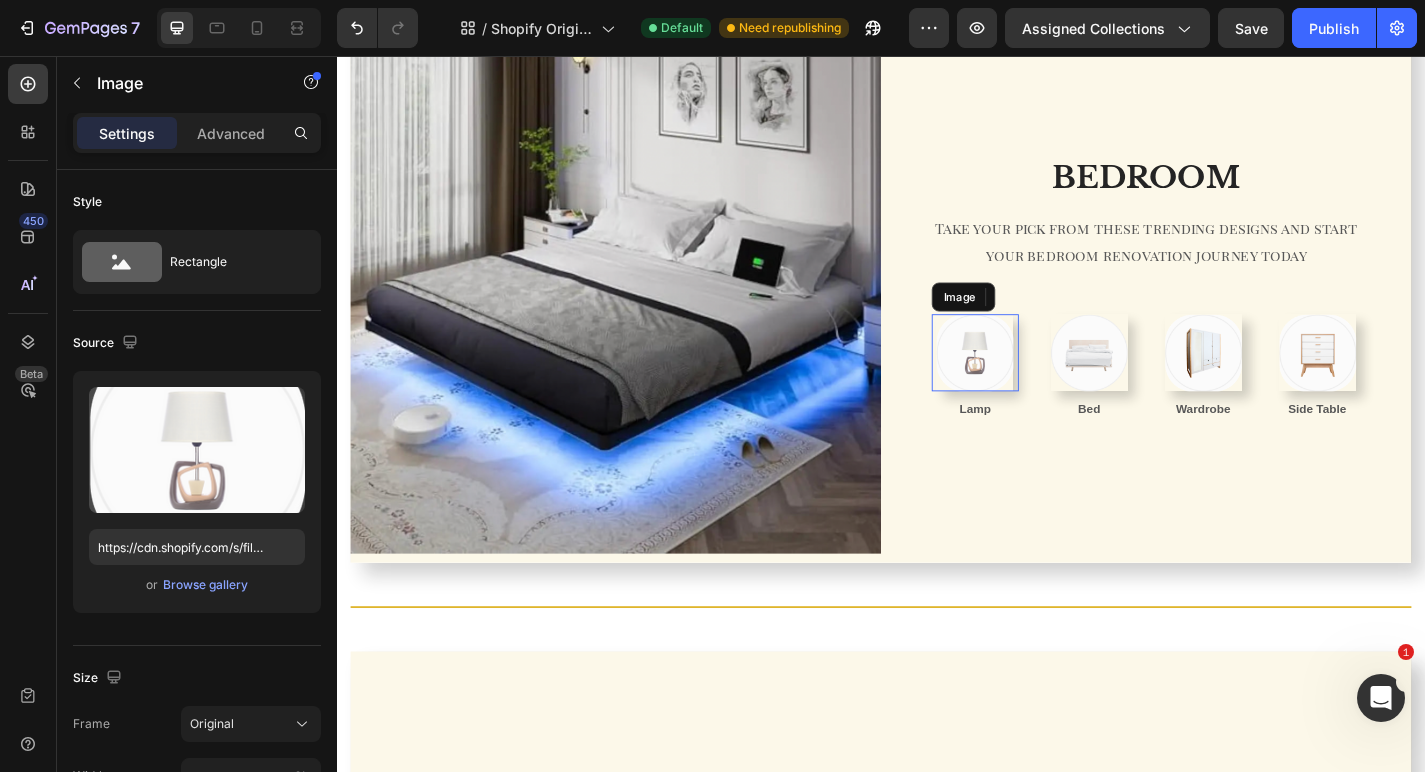 click at bounding box center (1040, 383) 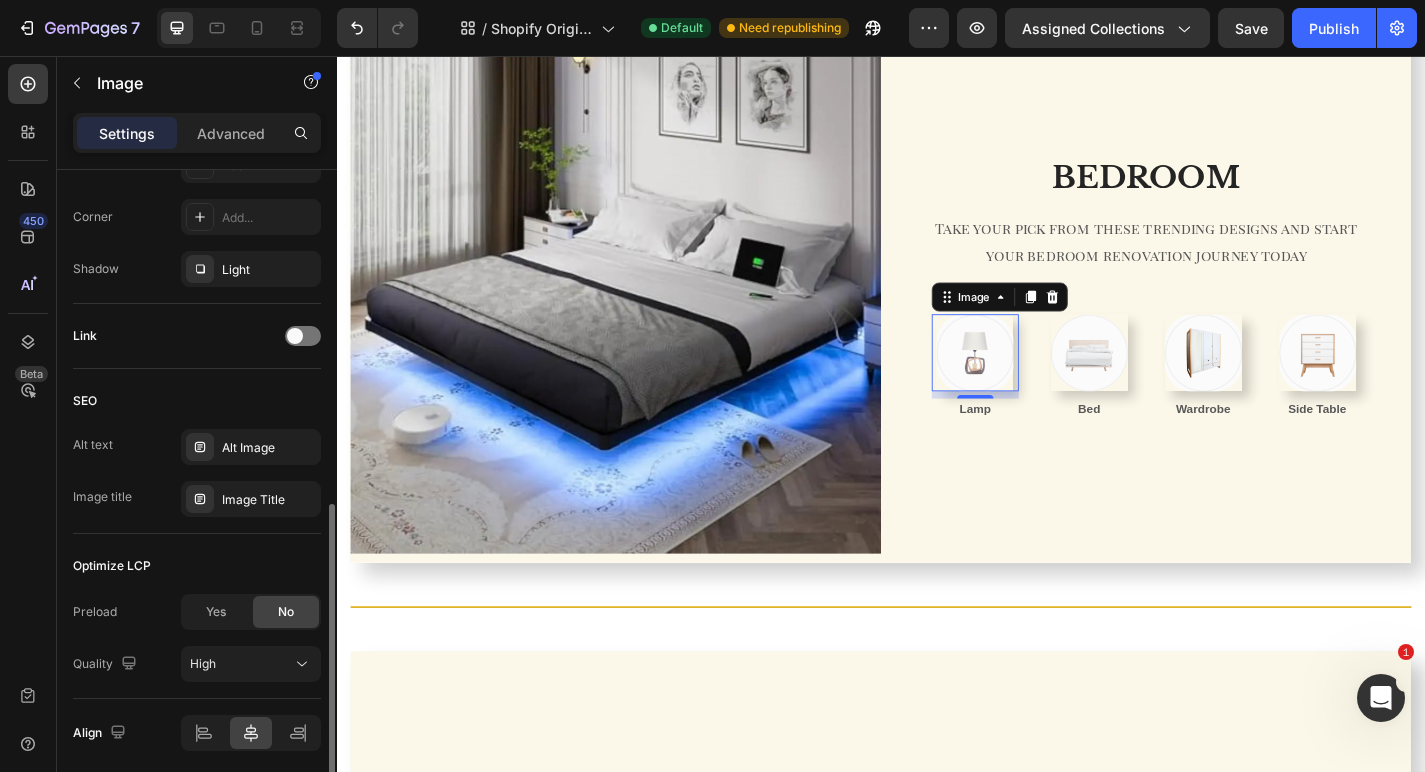 scroll, scrollTop: 787, scrollLeft: 0, axis: vertical 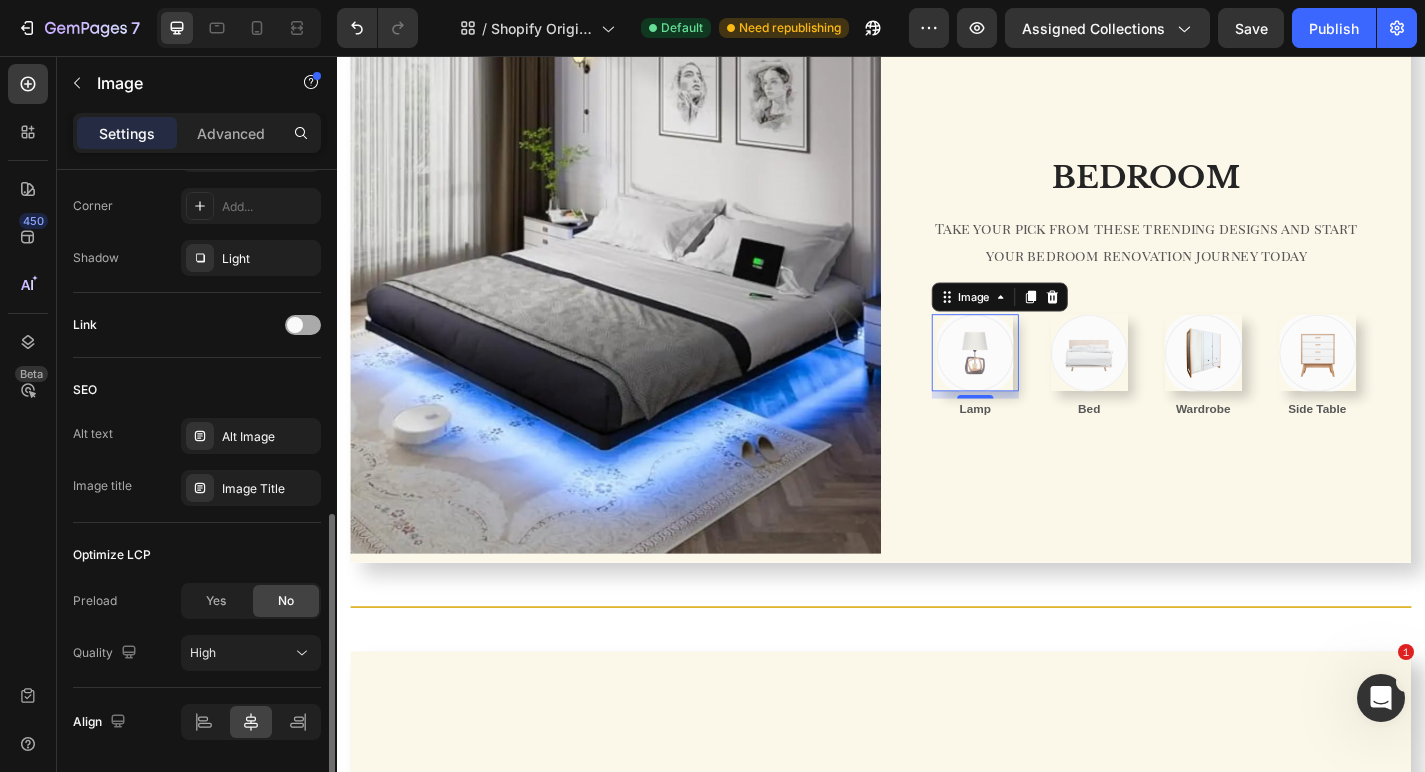 click at bounding box center (303, 325) 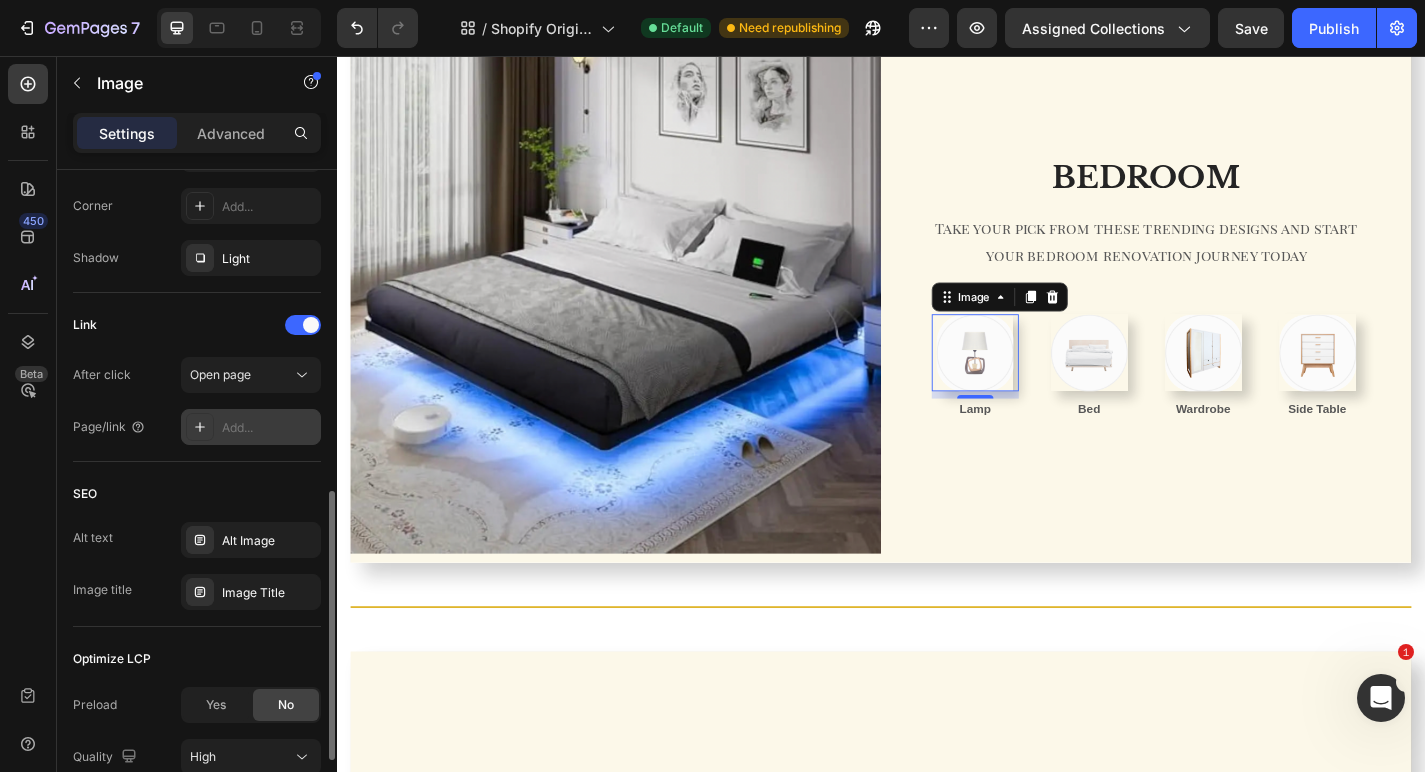click on "Add..." at bounding box center (269, 428) 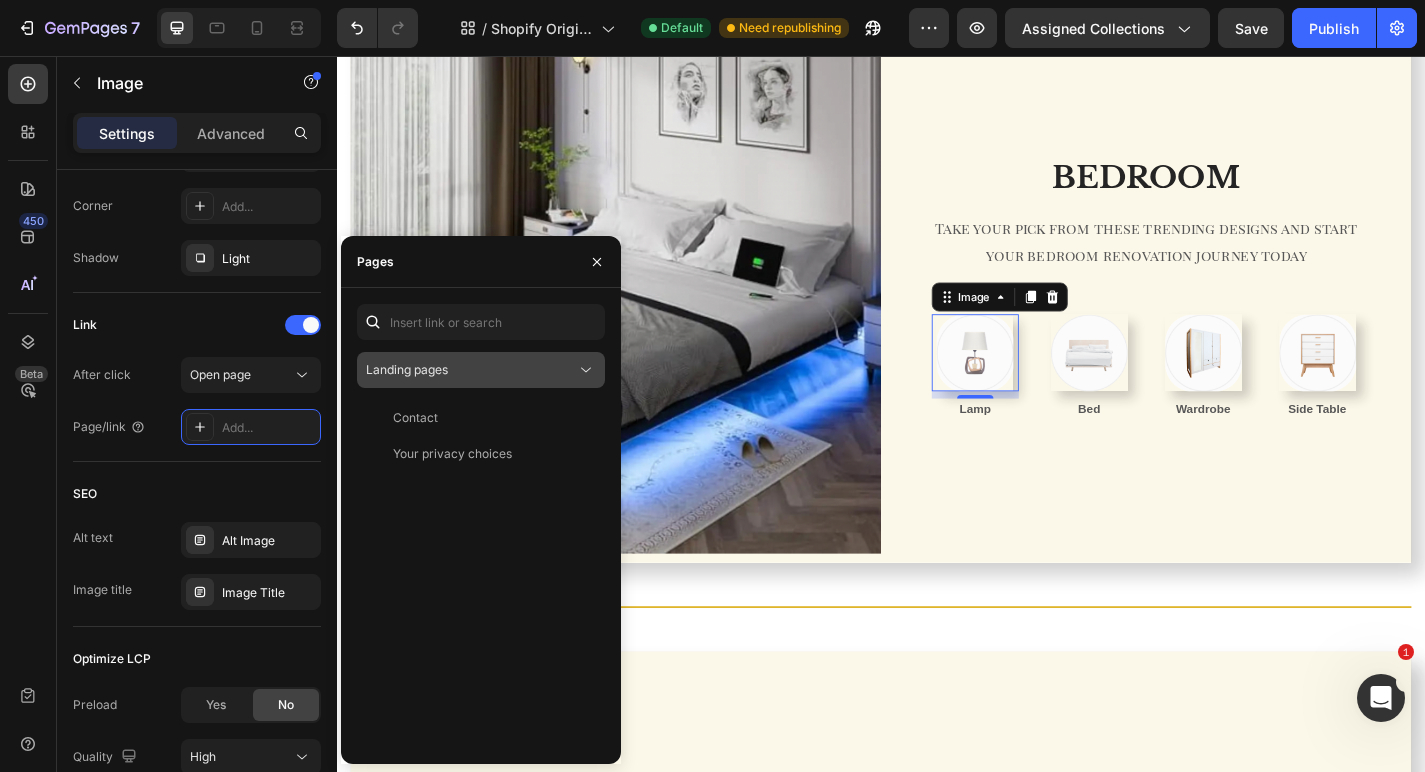 click on "Landing pages" at bounding box center (407, 369) 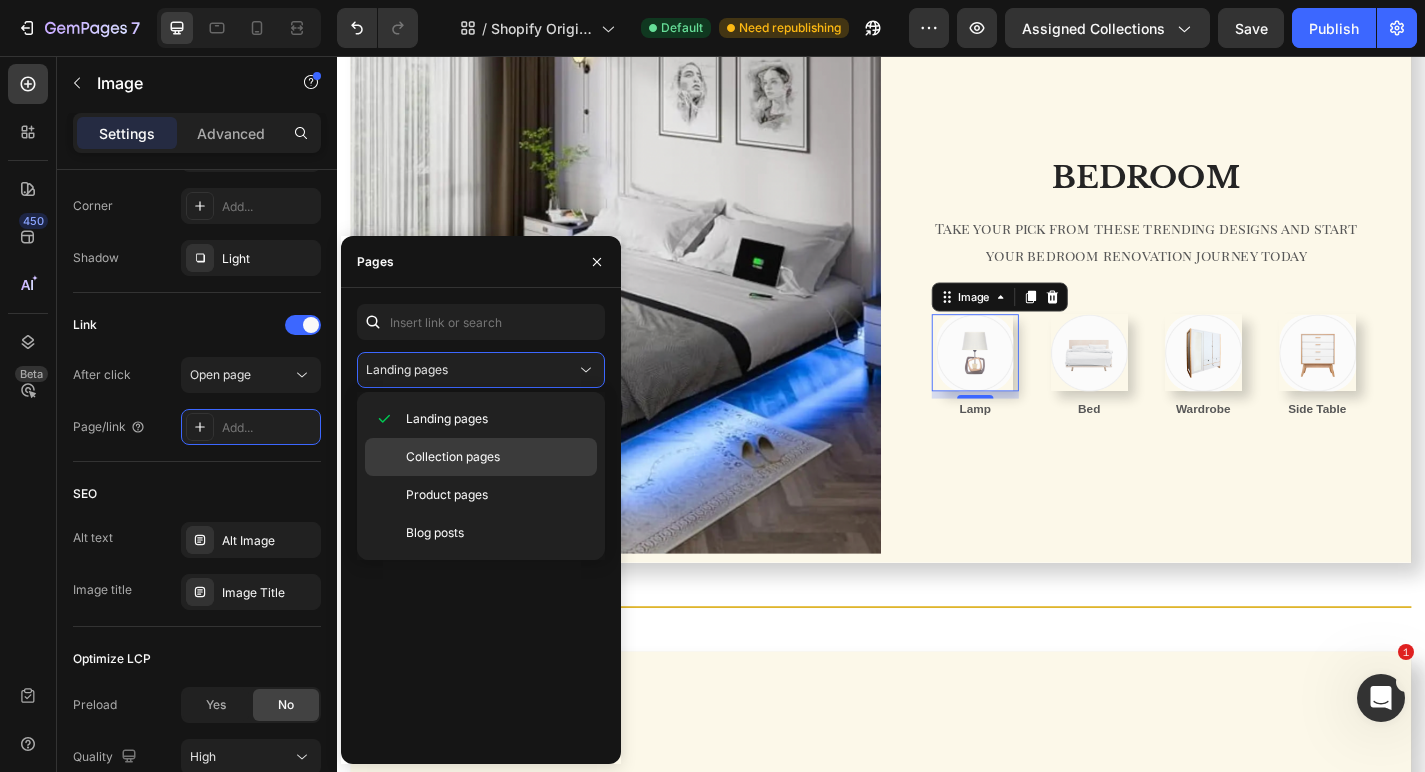 click on "Collection pages" 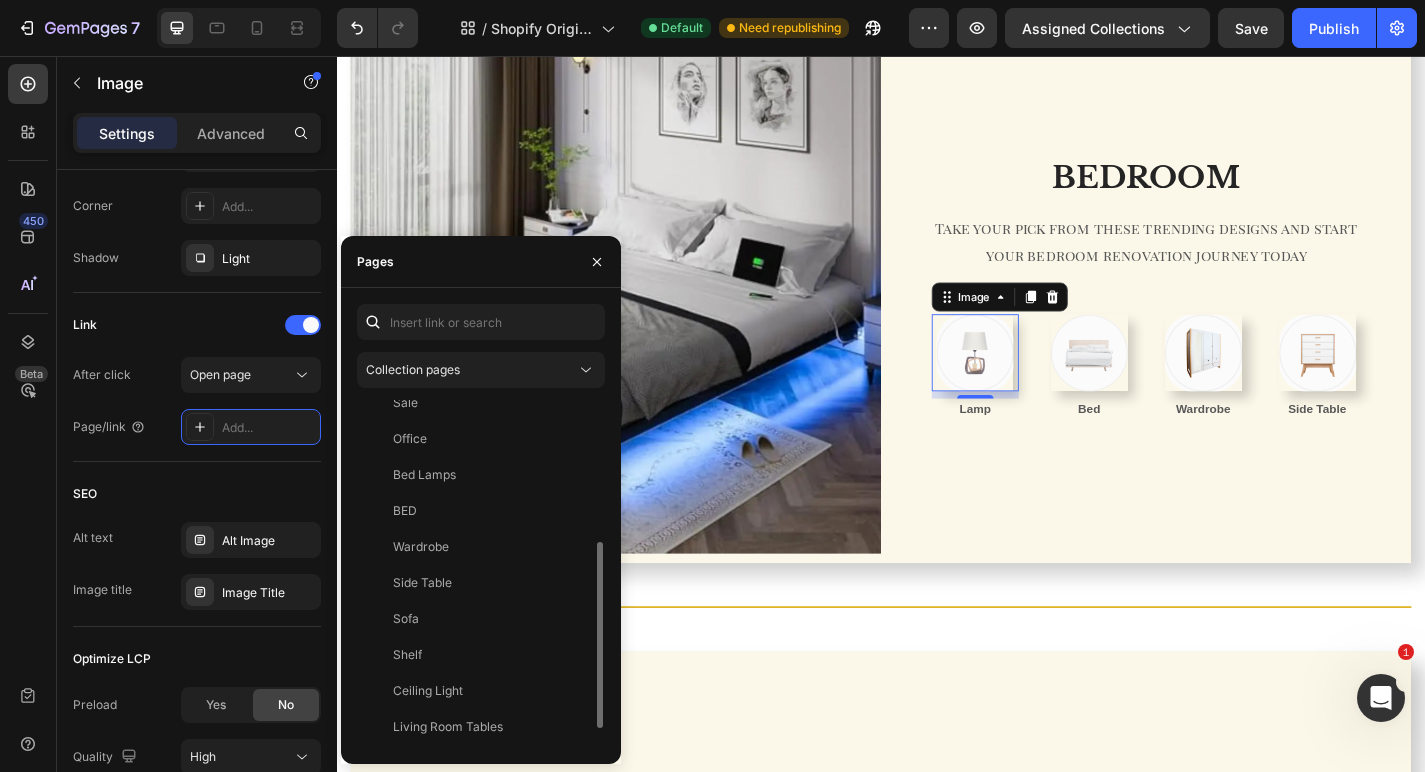 scroll, scrollTop: 300, scrollLeft: 0, axis: vertical 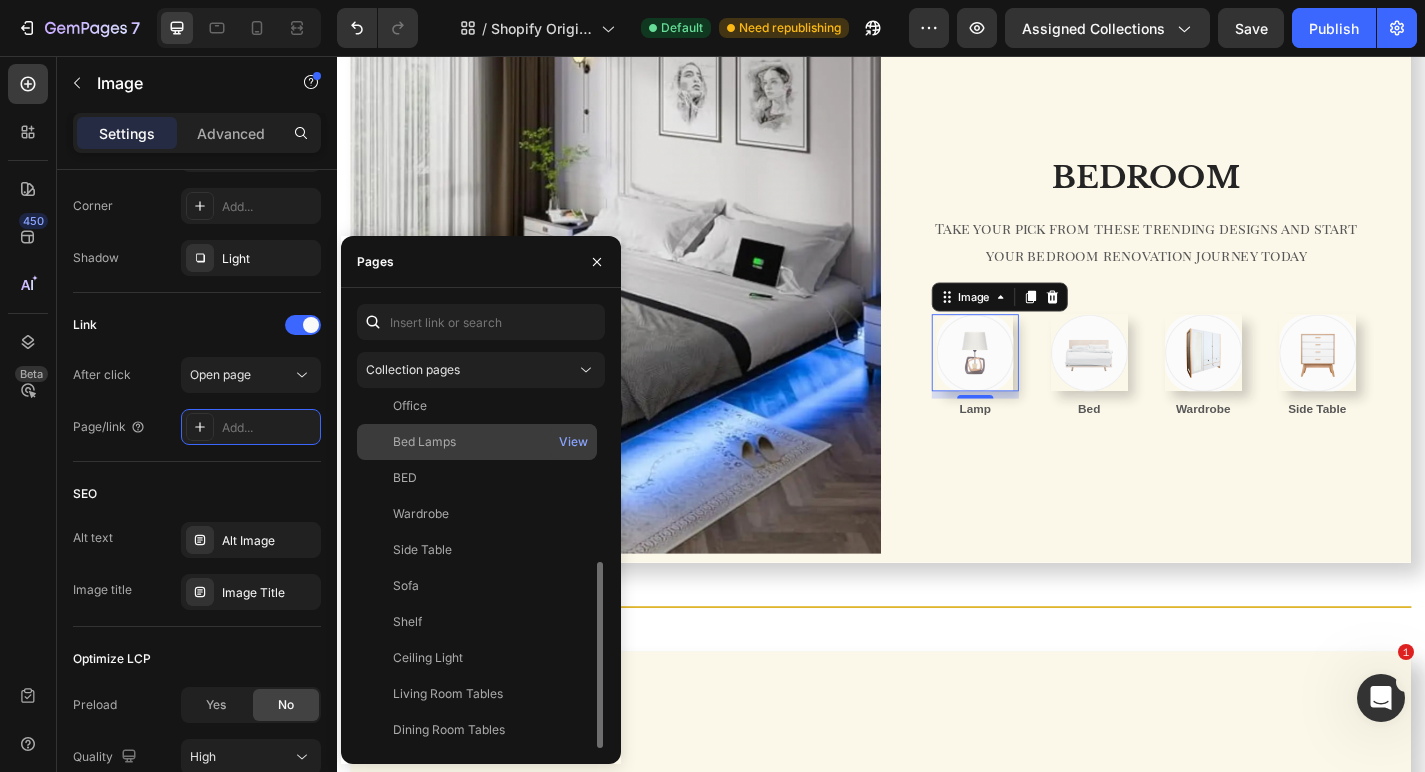 click on "Bed Lamps" at bounding box center [477, 442] 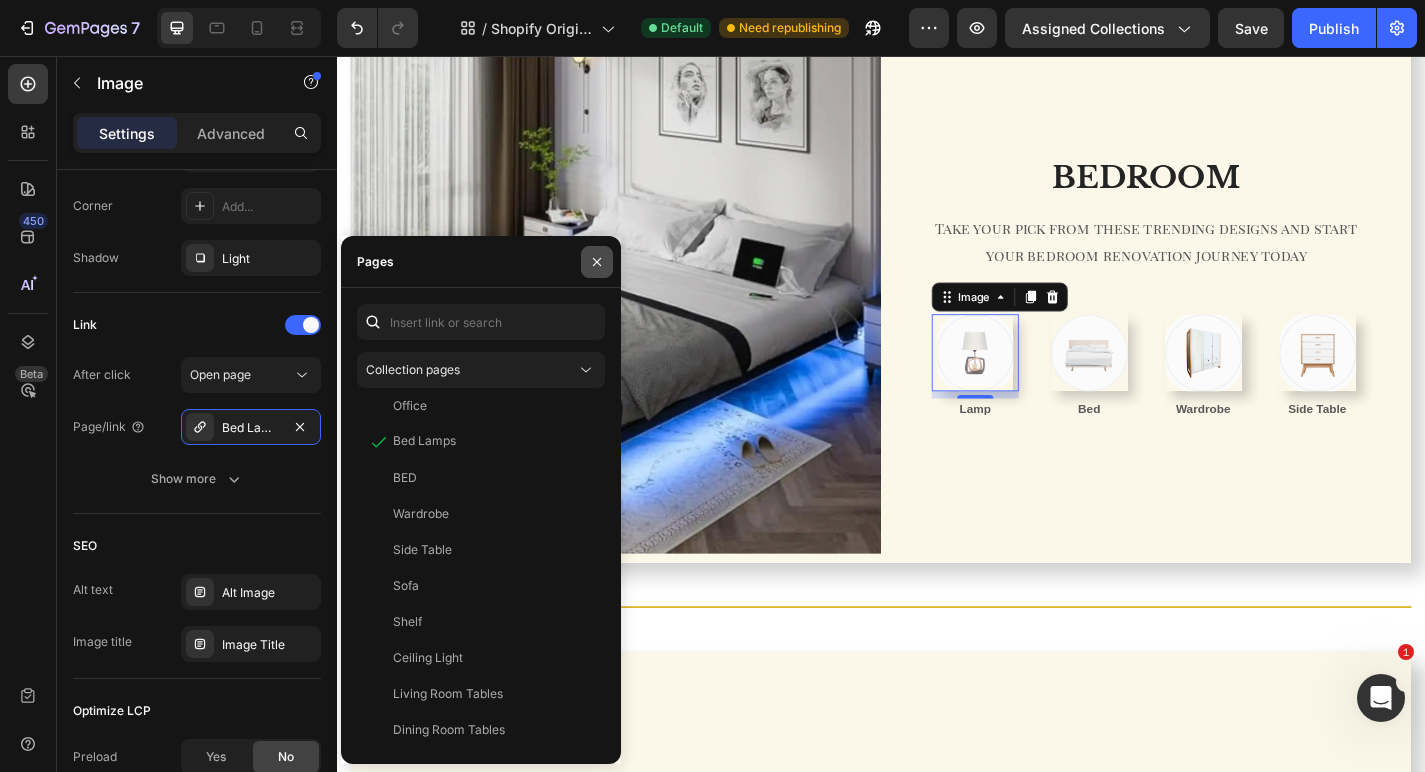 click 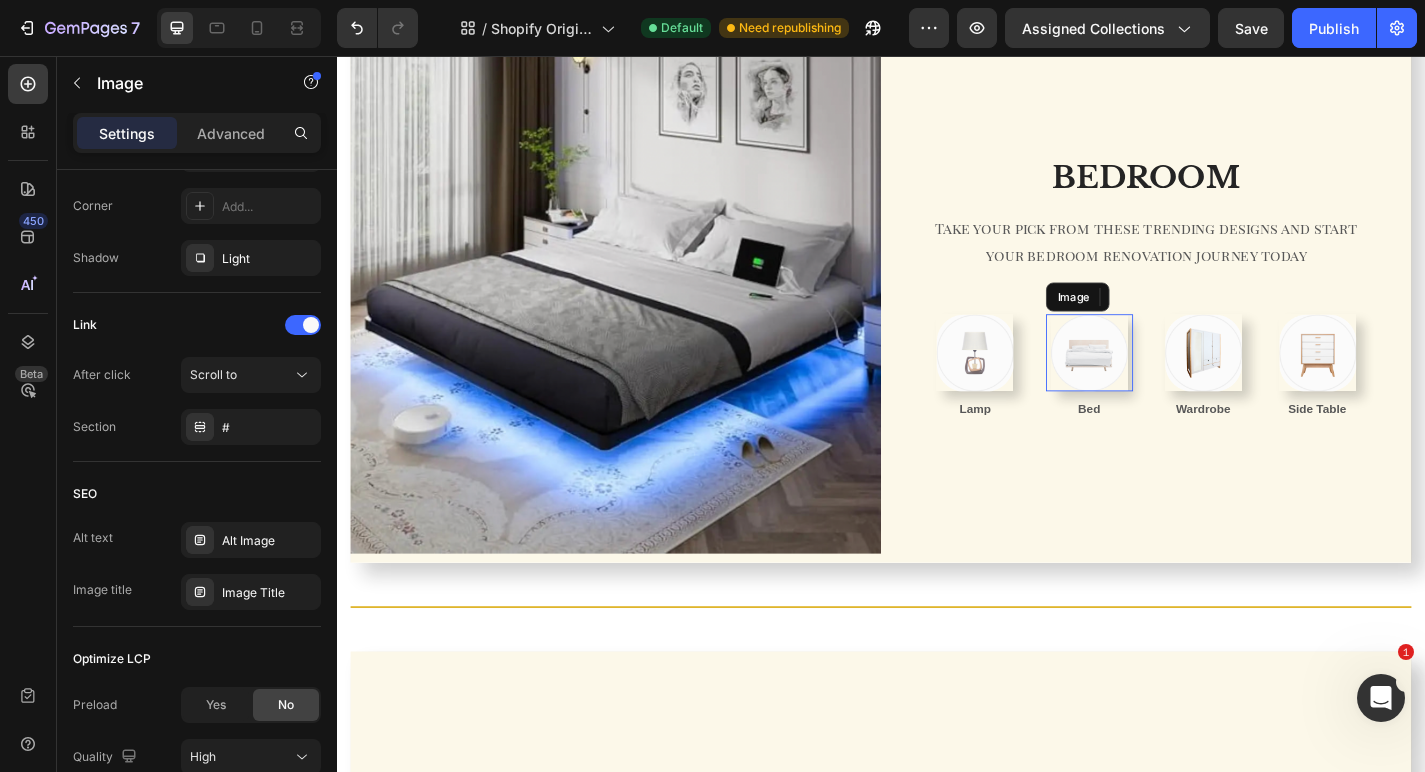 click at bounding box center (1166, 383) 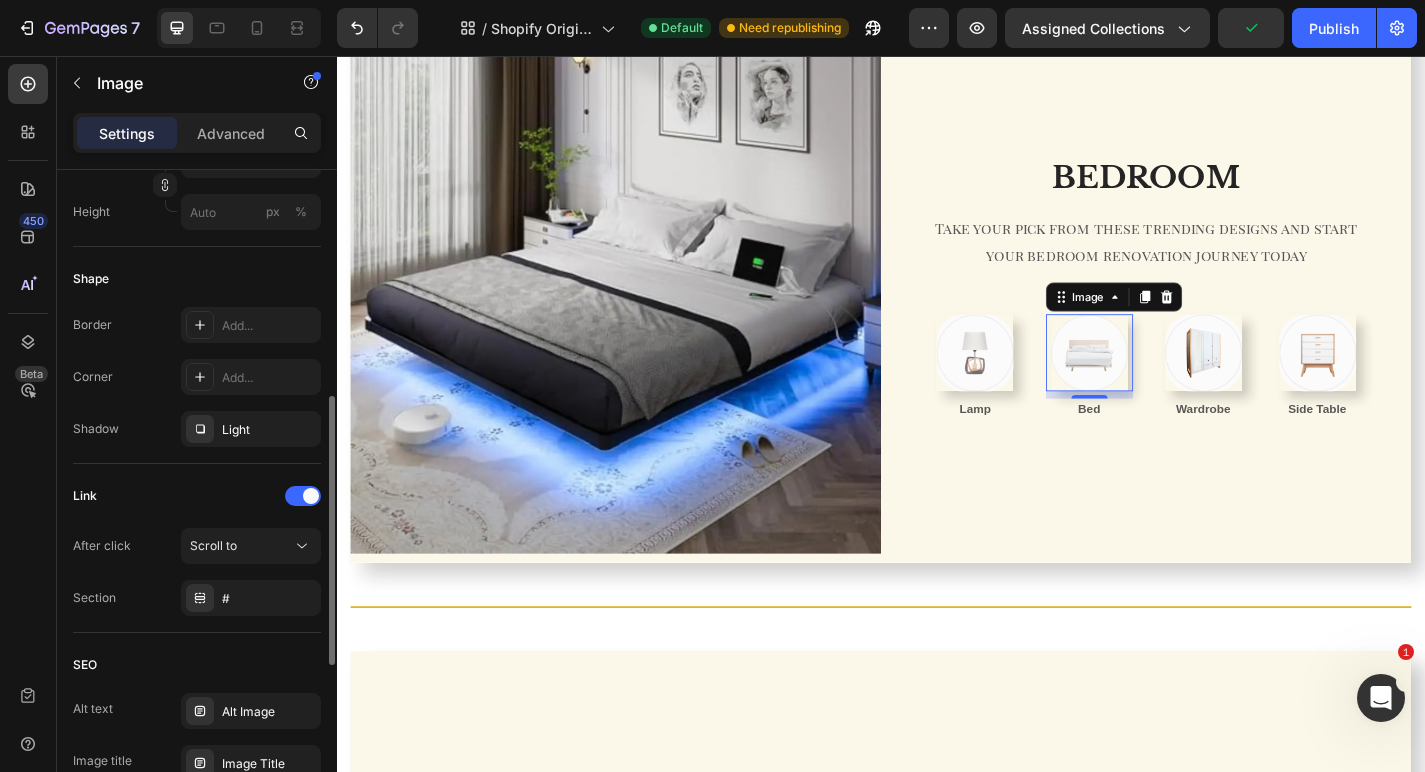 scroll, scrollTop: 742, scrollLeft: 0, axis: vertical 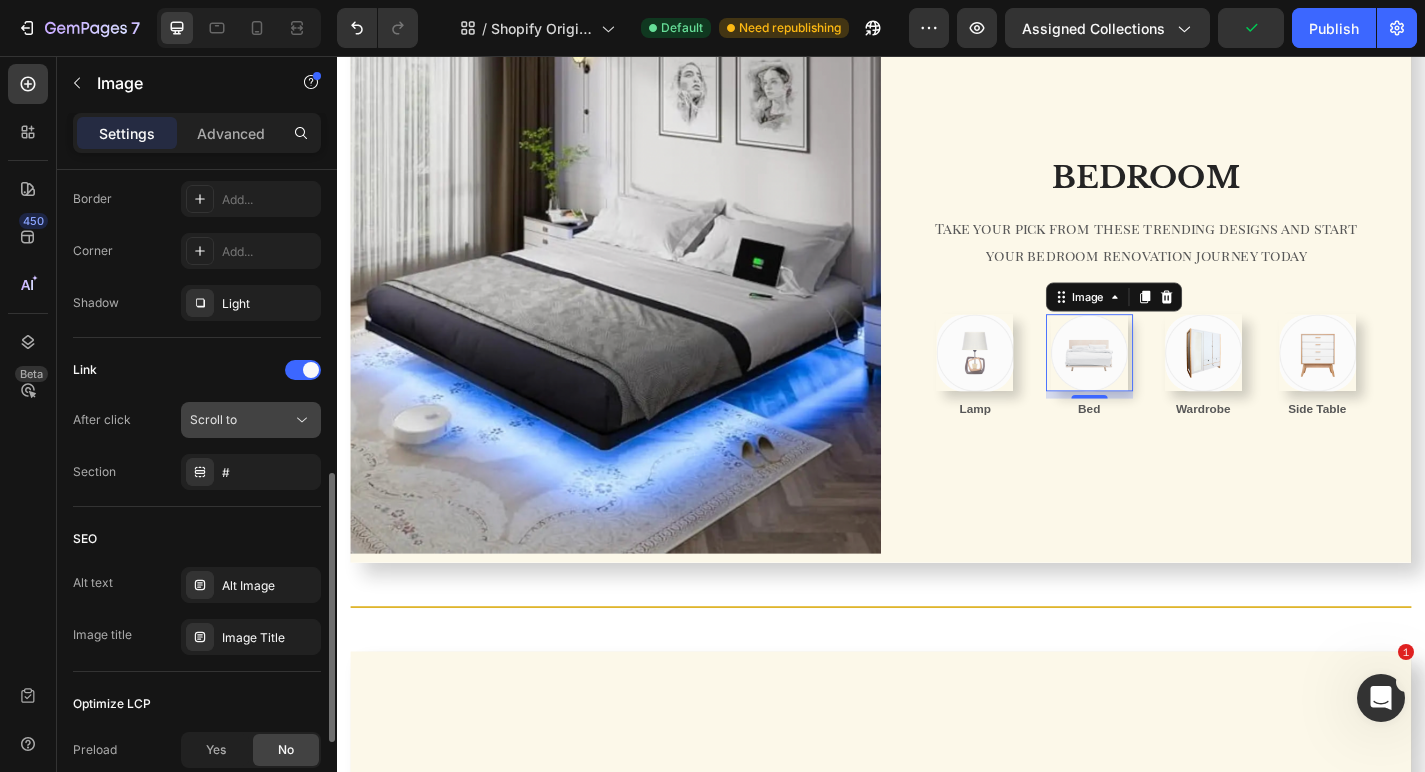 click on "Scroll to" at bounding box center [241, 420] 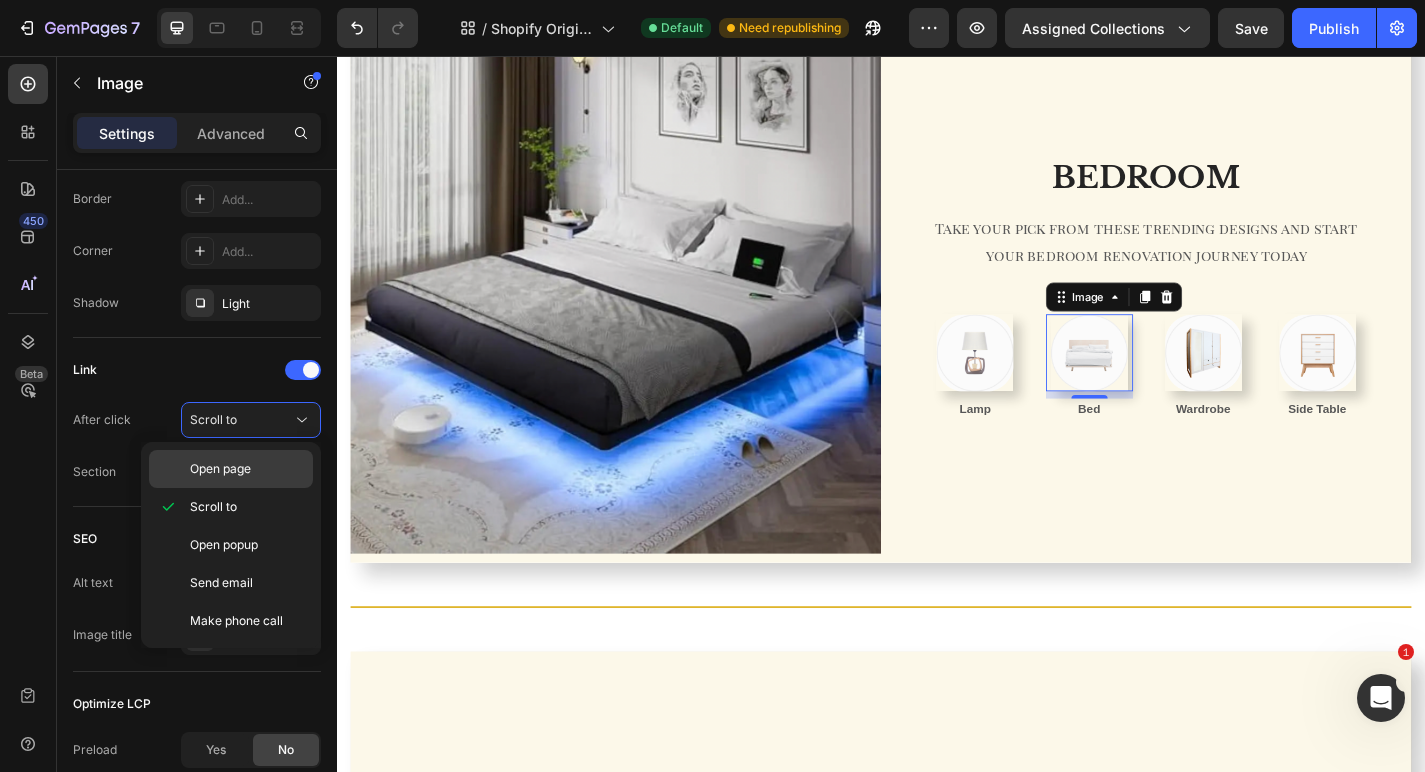 click on "Open page" at bounding box center [247, 469] 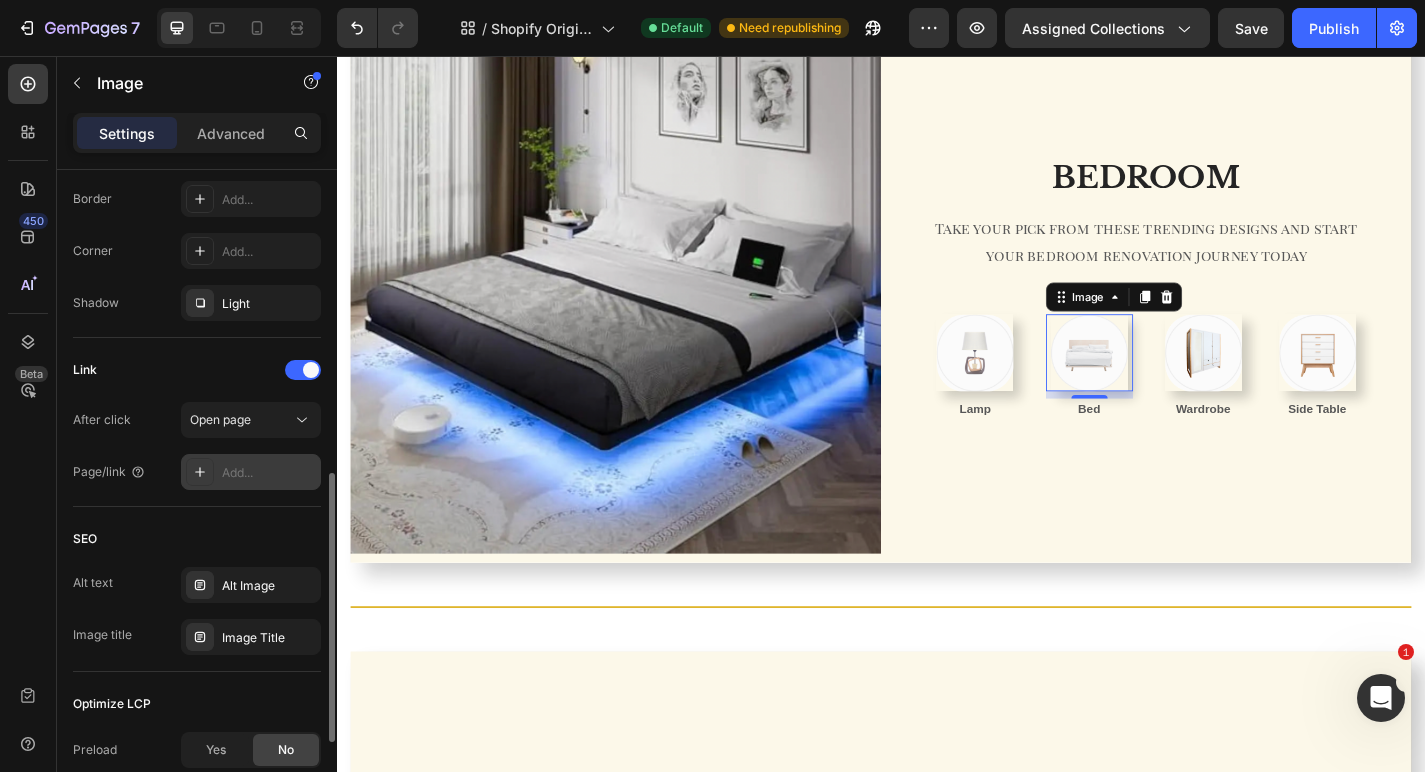 click on "Add..." at bounding box center [269, 473] 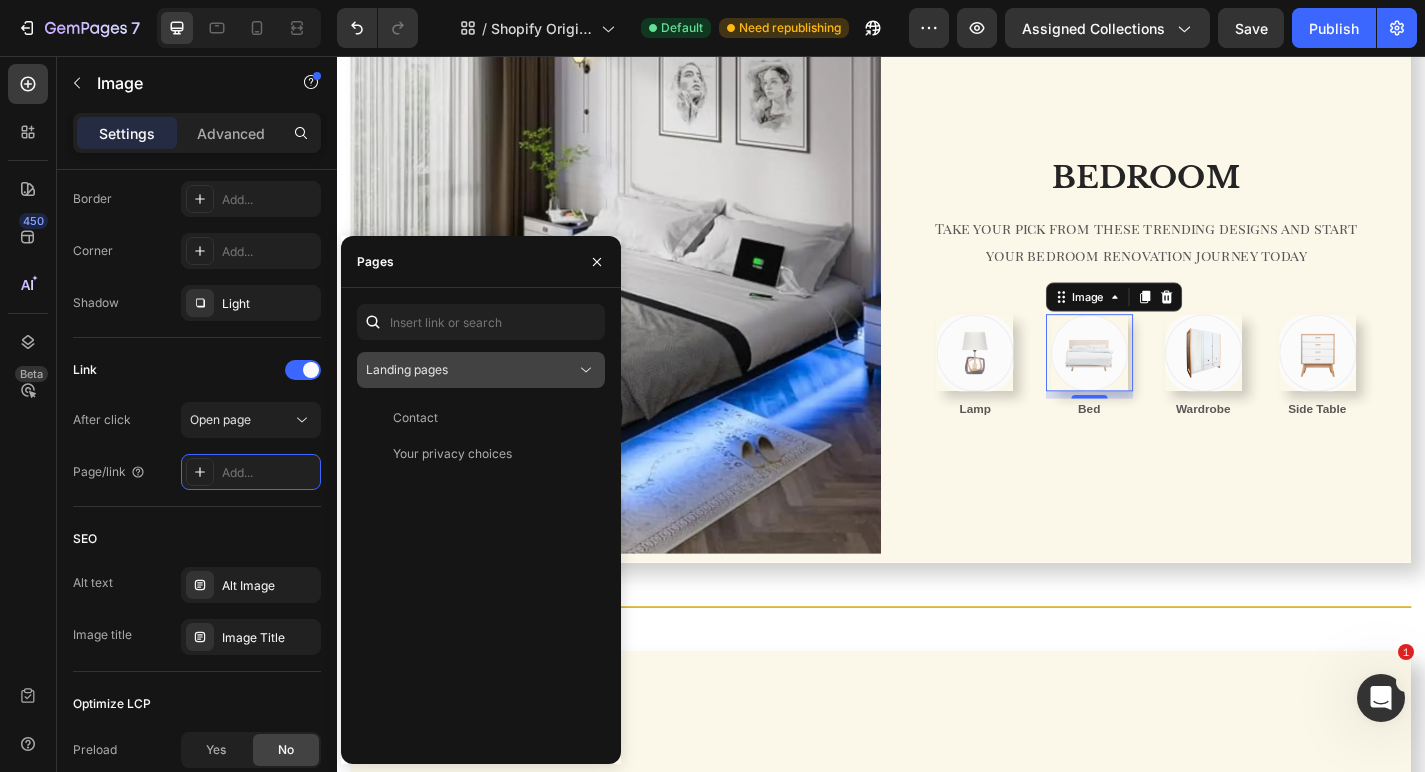 click on "Landing pages" at bounding box center (407, 369) 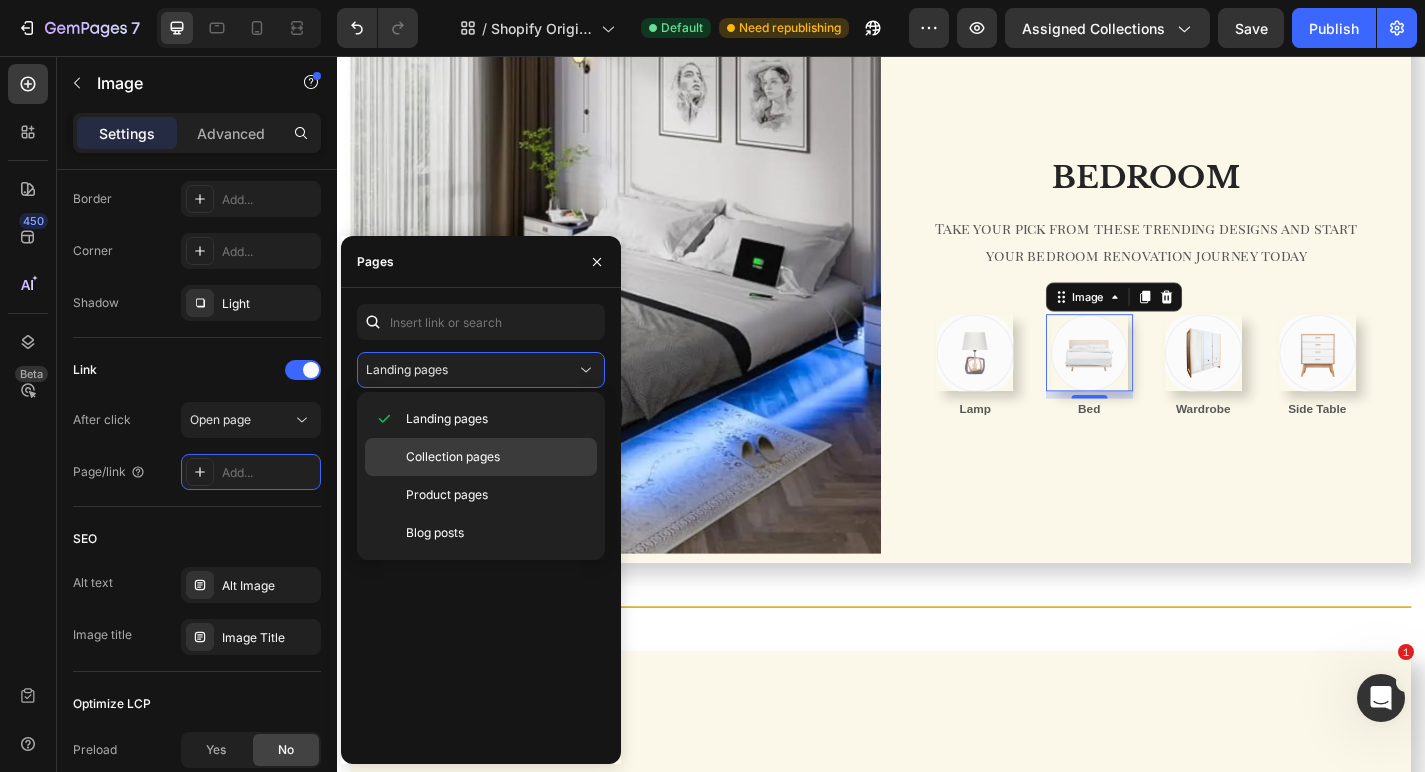 click on "Collection pages" 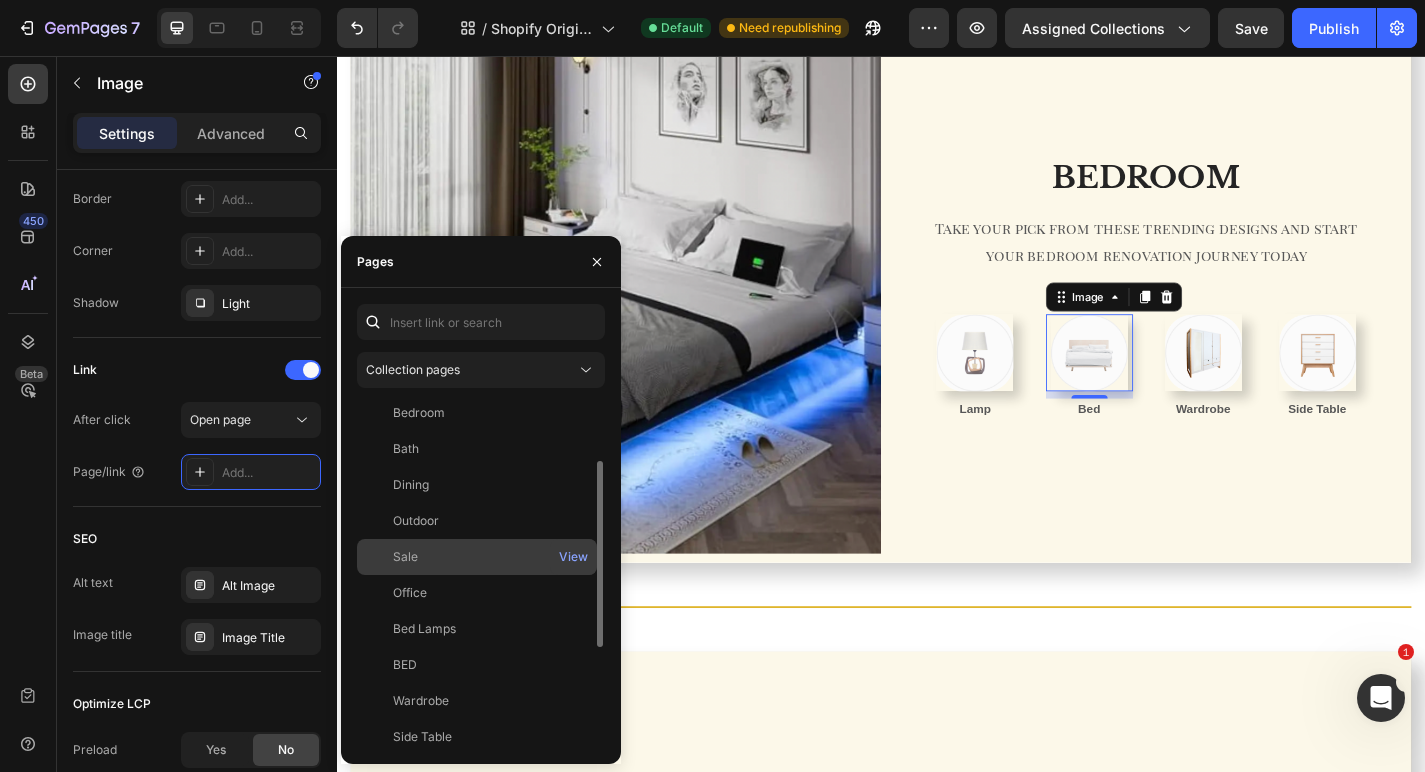 scroll, scrollTop: 115, scrollLeft: 0, axis: vertical 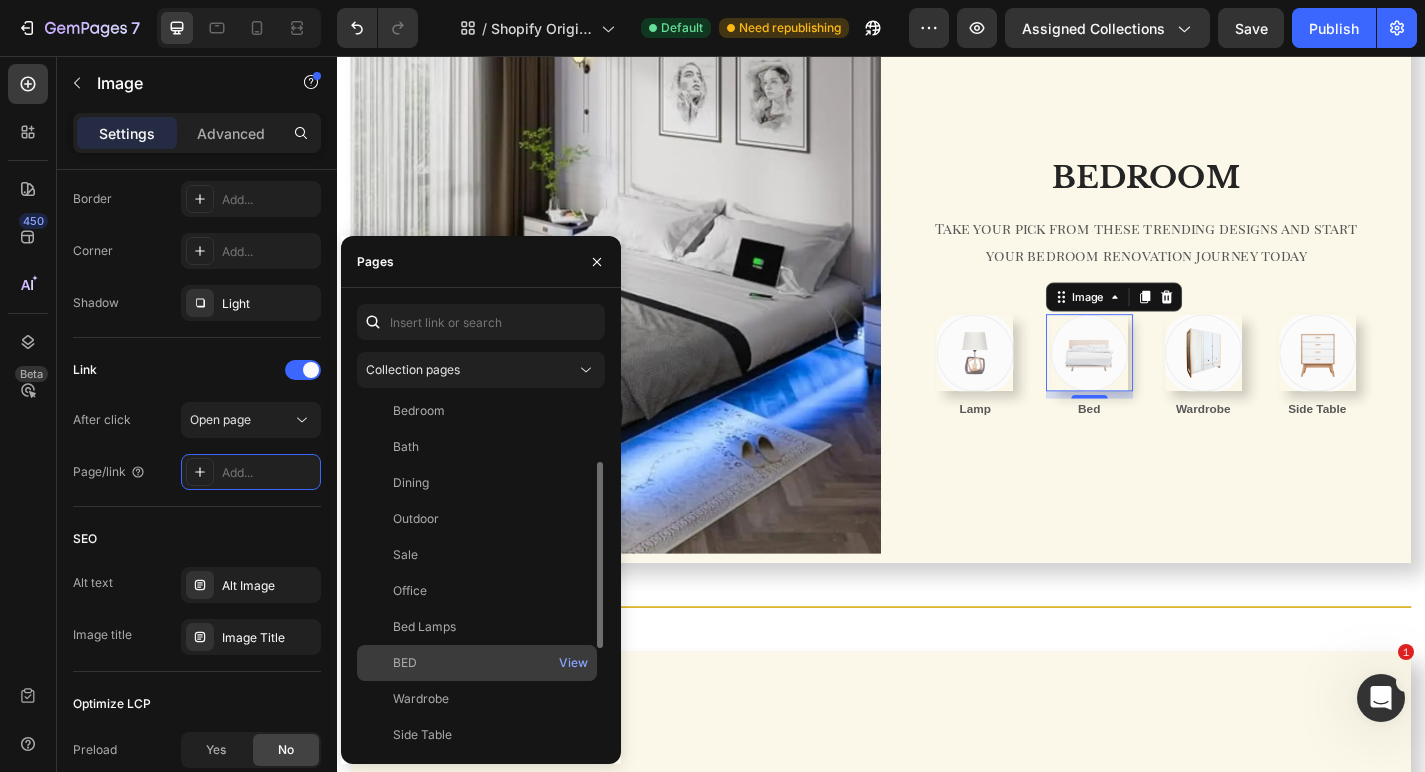 click on "BED" at bounding box center [477, 663] 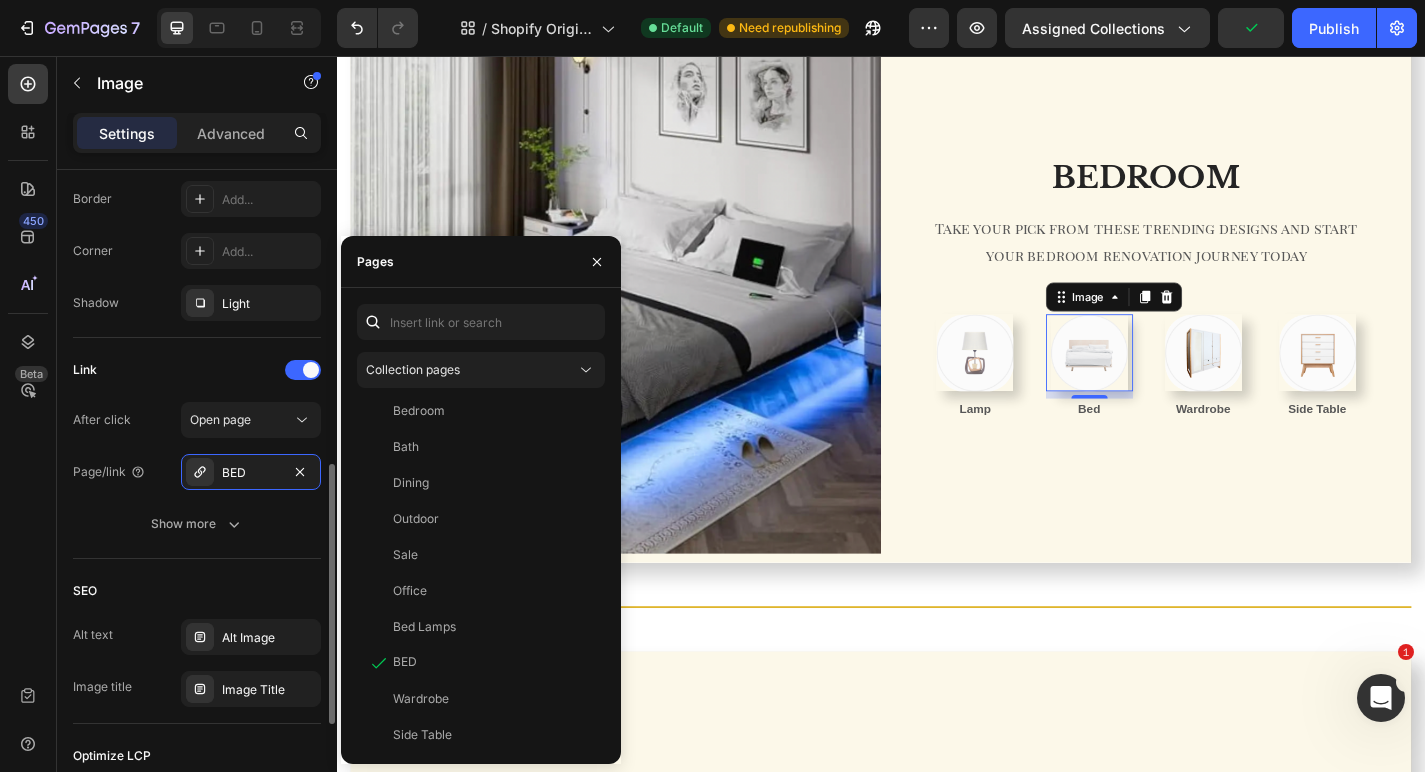 click on "Link After click Open page Page/link BED Show more" 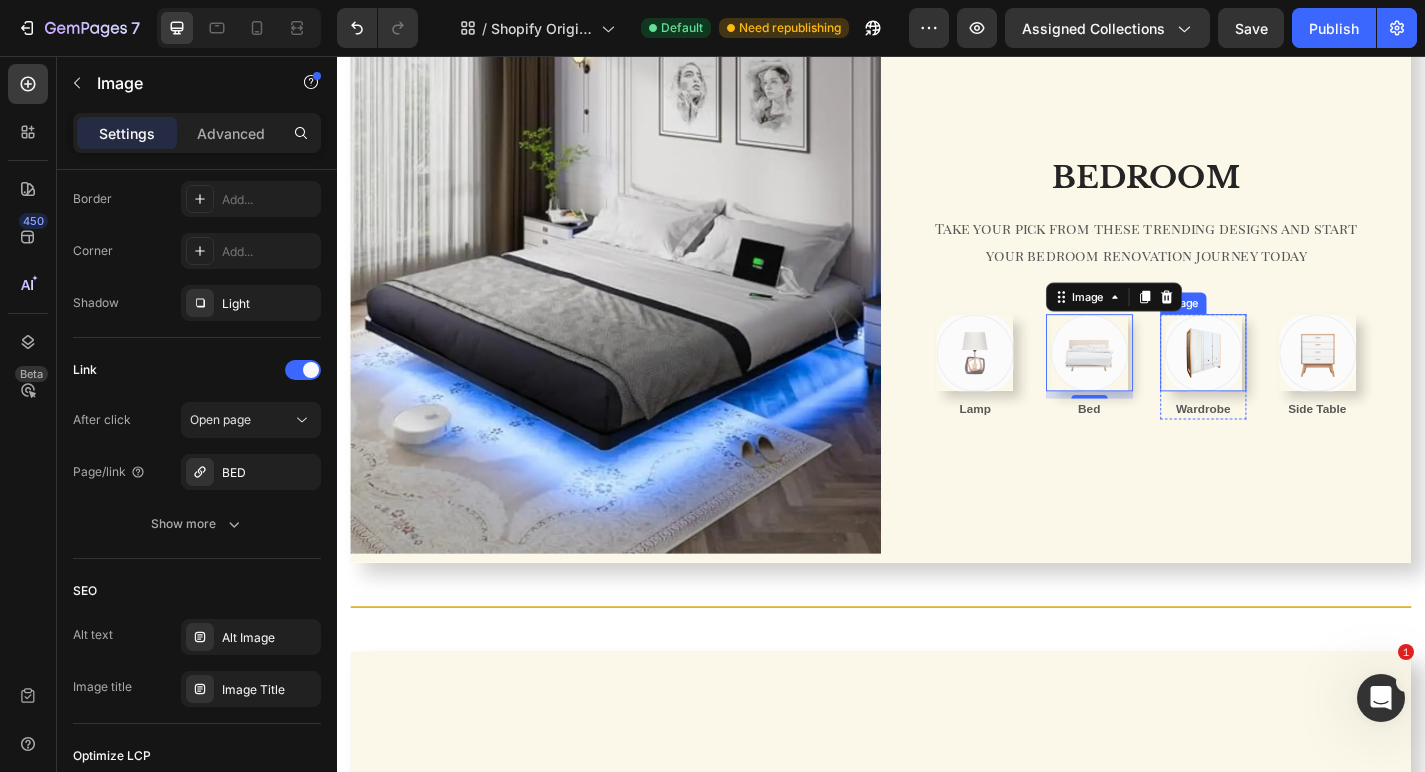click at bounding box center (1292, 383) 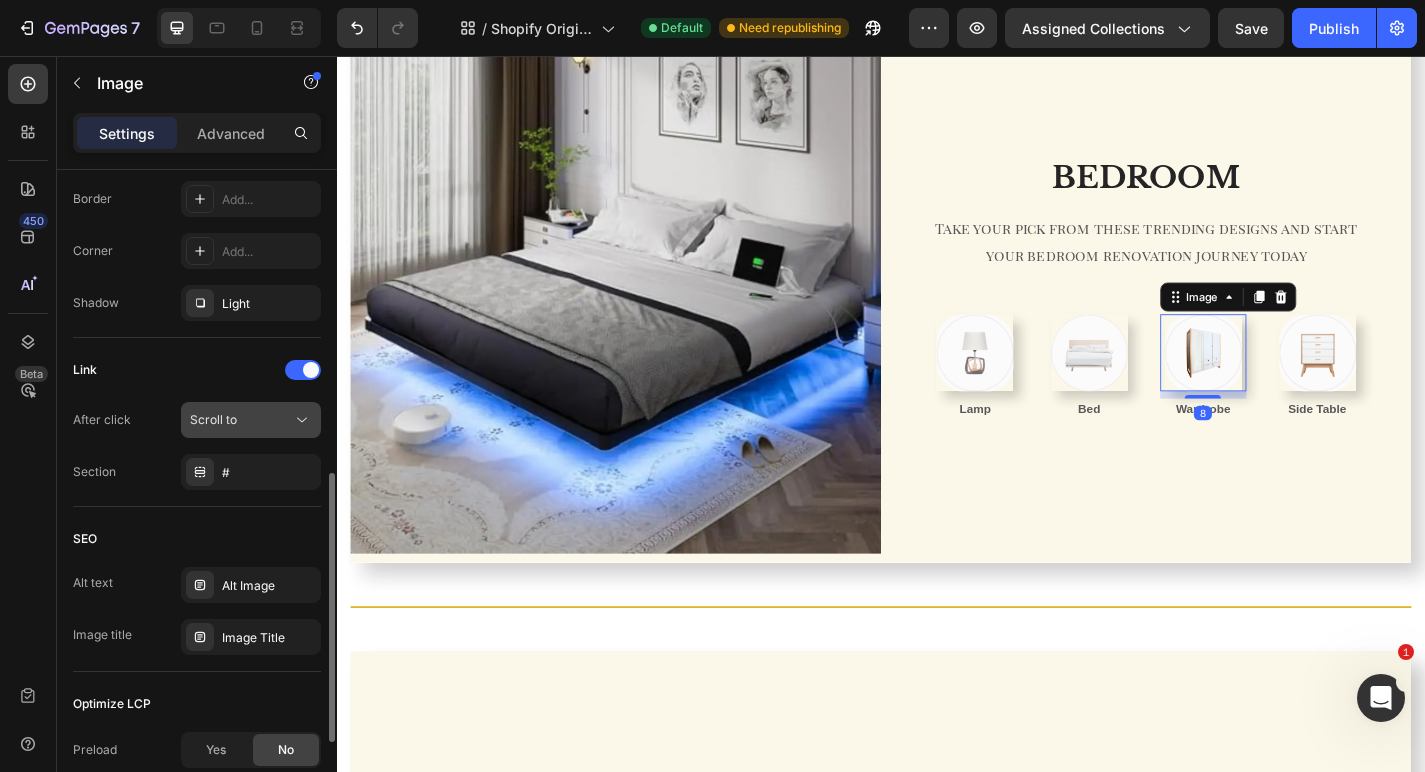 click on "Scroll to" 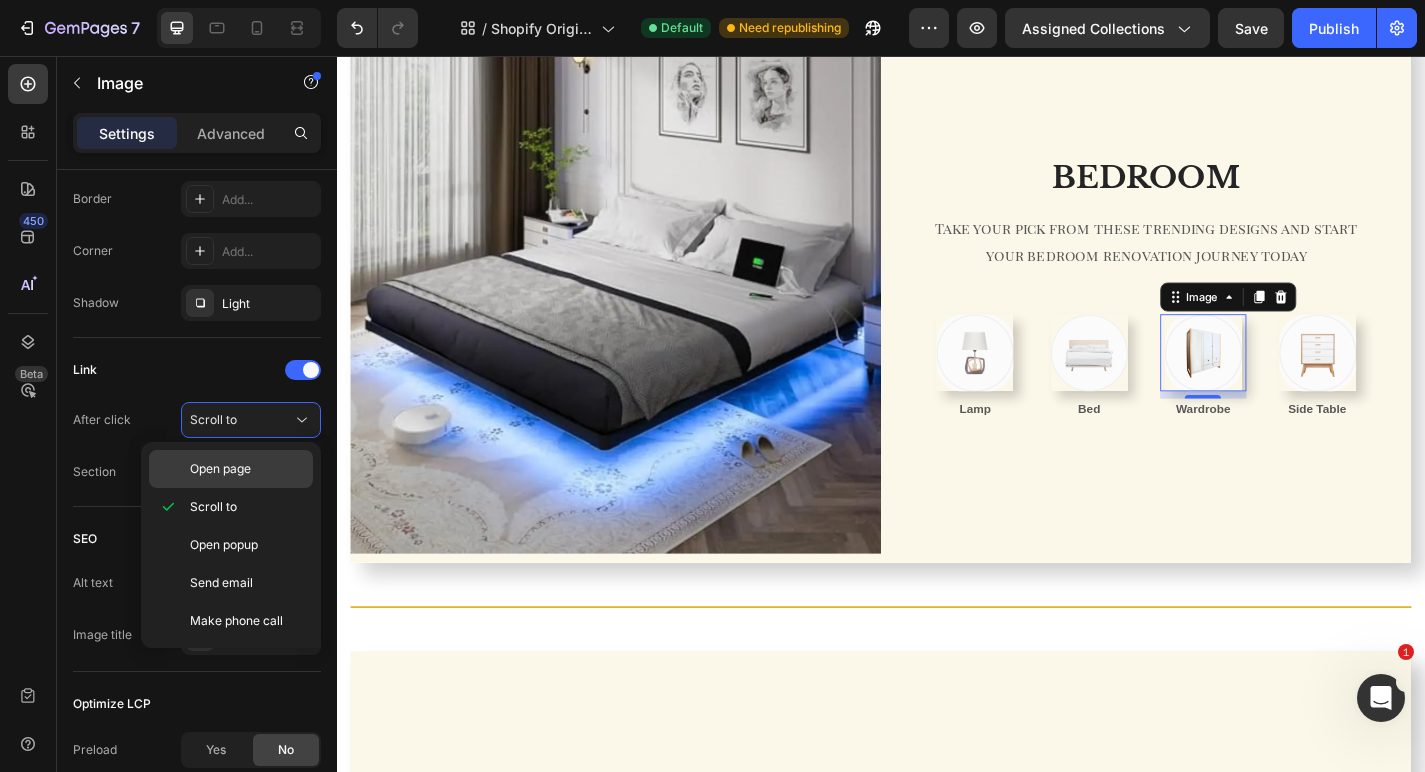 click on "Open page" at bounding box center (247, 469) 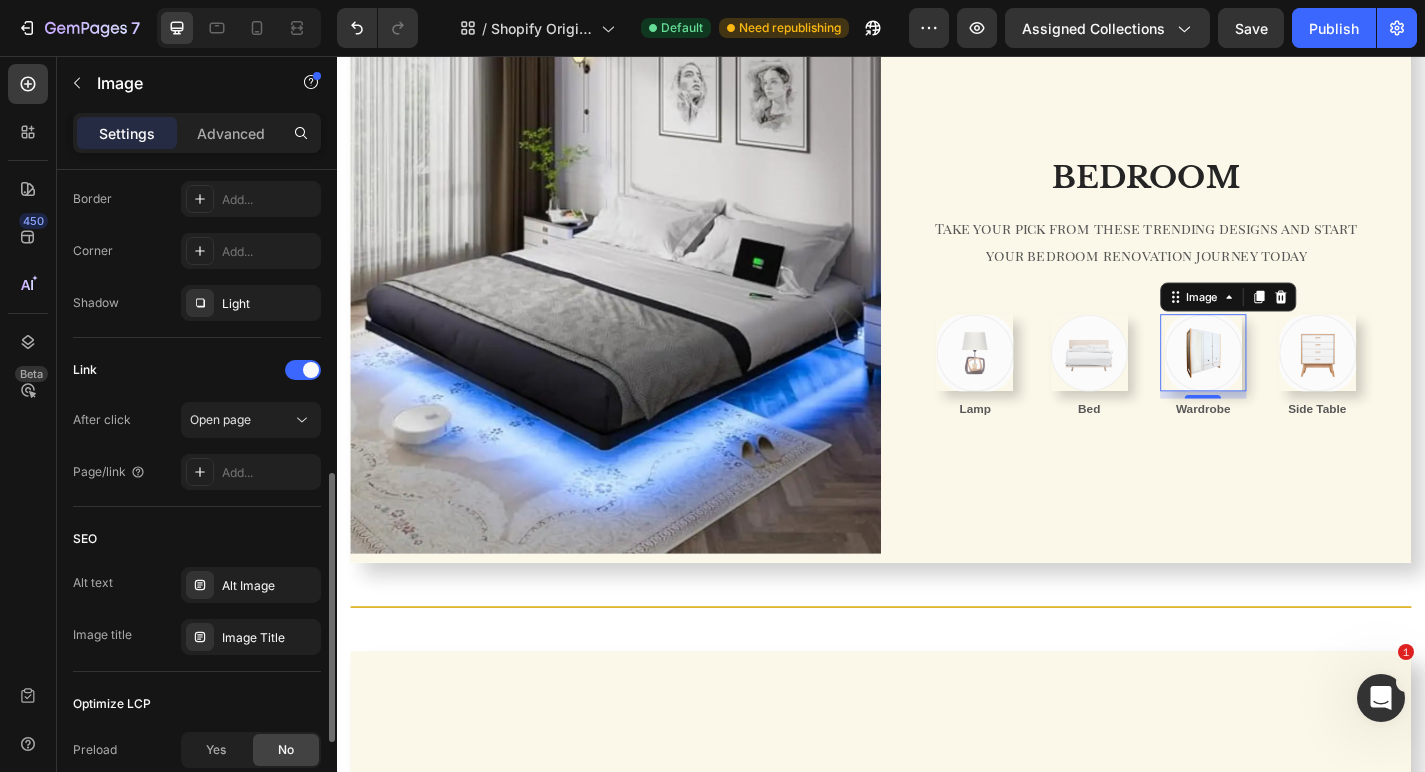 click on "Link After click Open page Page/link Add..." 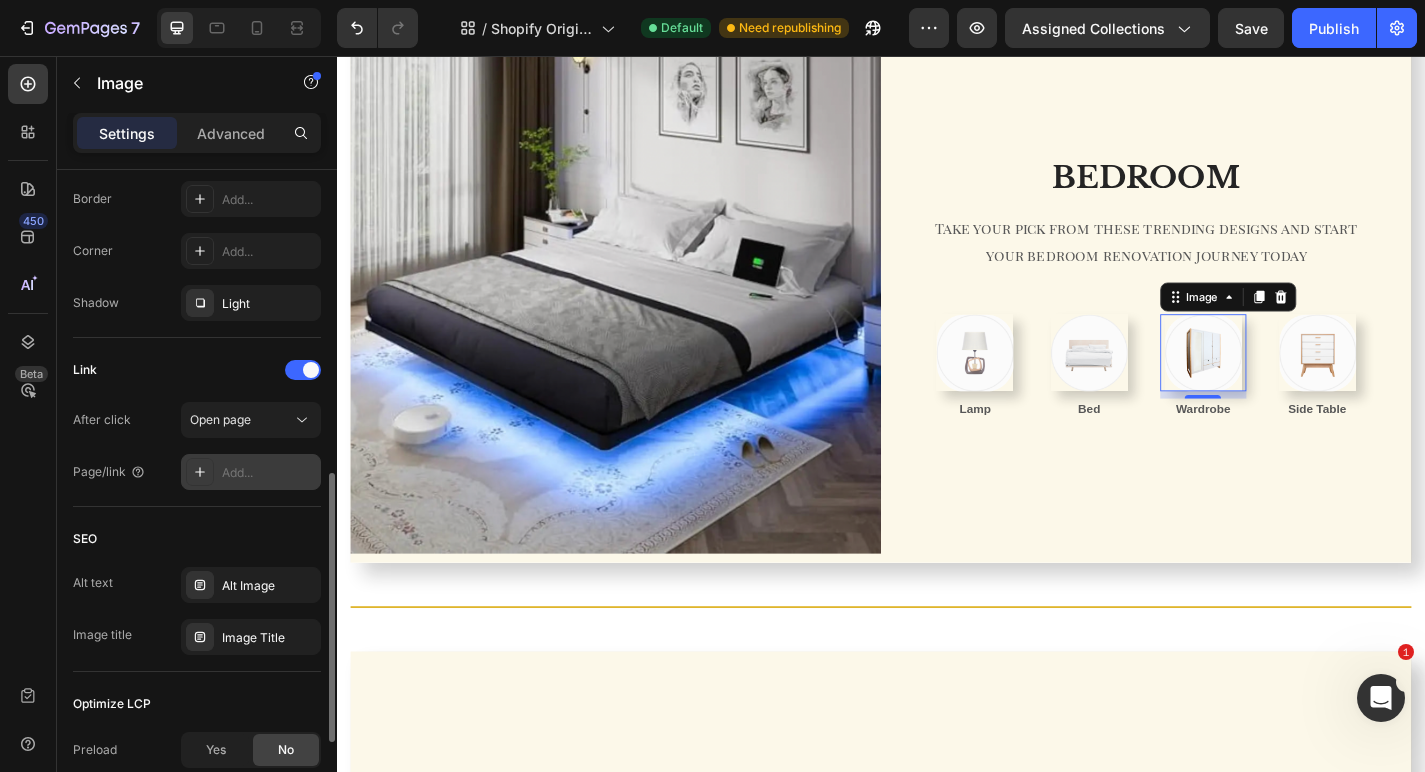 click on "Add..." at bounding box center (251, 472) 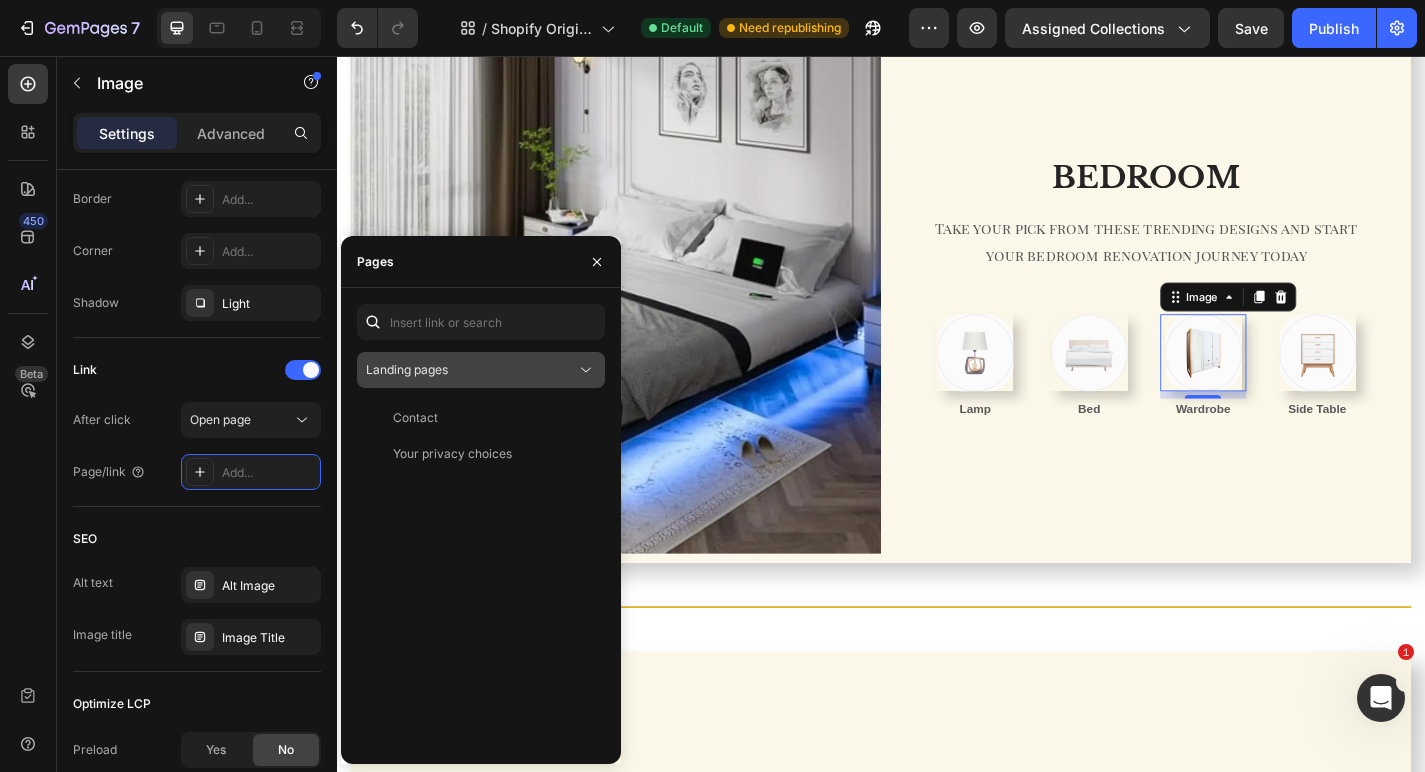 click on "Landing pages" at bounding box center (471, 370) 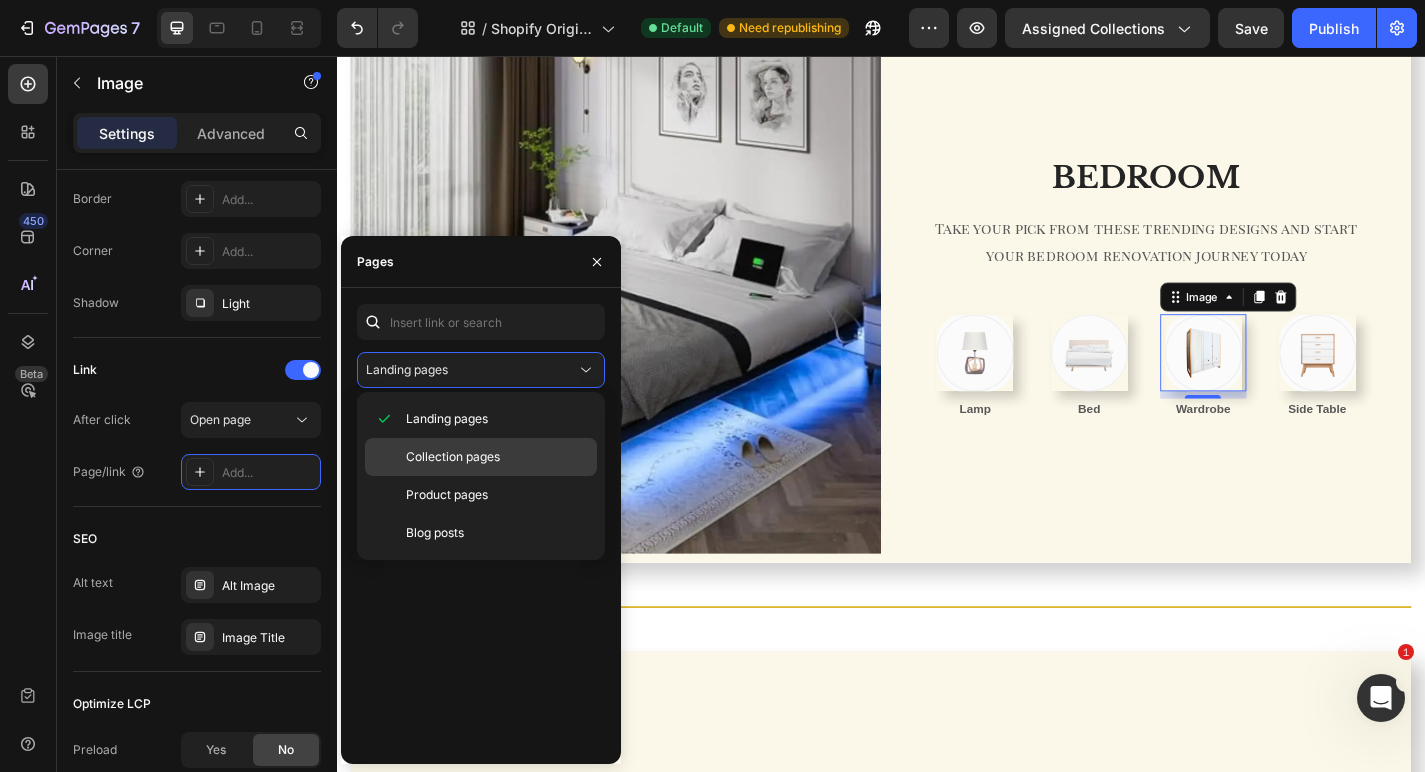 click on "Collection pages" at bounding box center [453, 457] 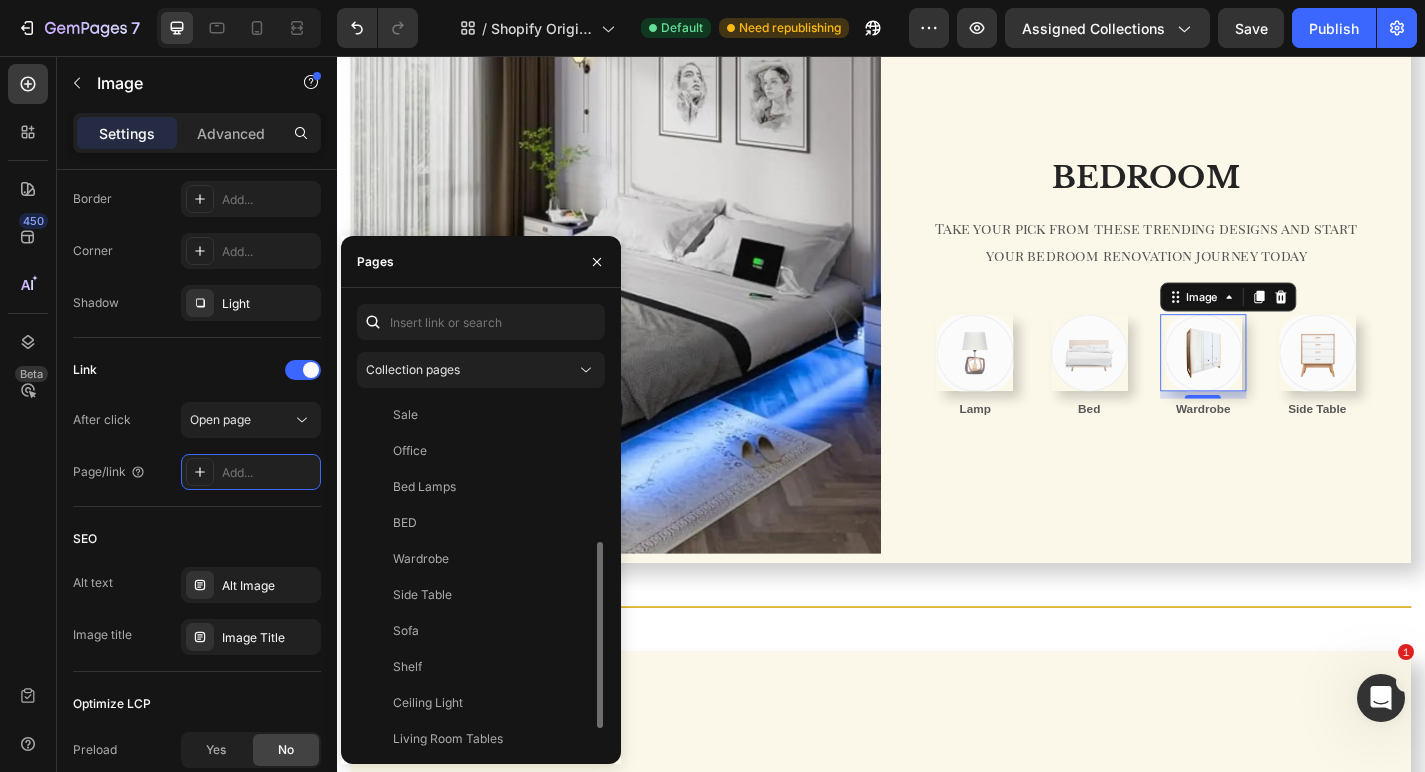 scroll, scrollTop: 277, scrollLeft: 0, axis: vertical 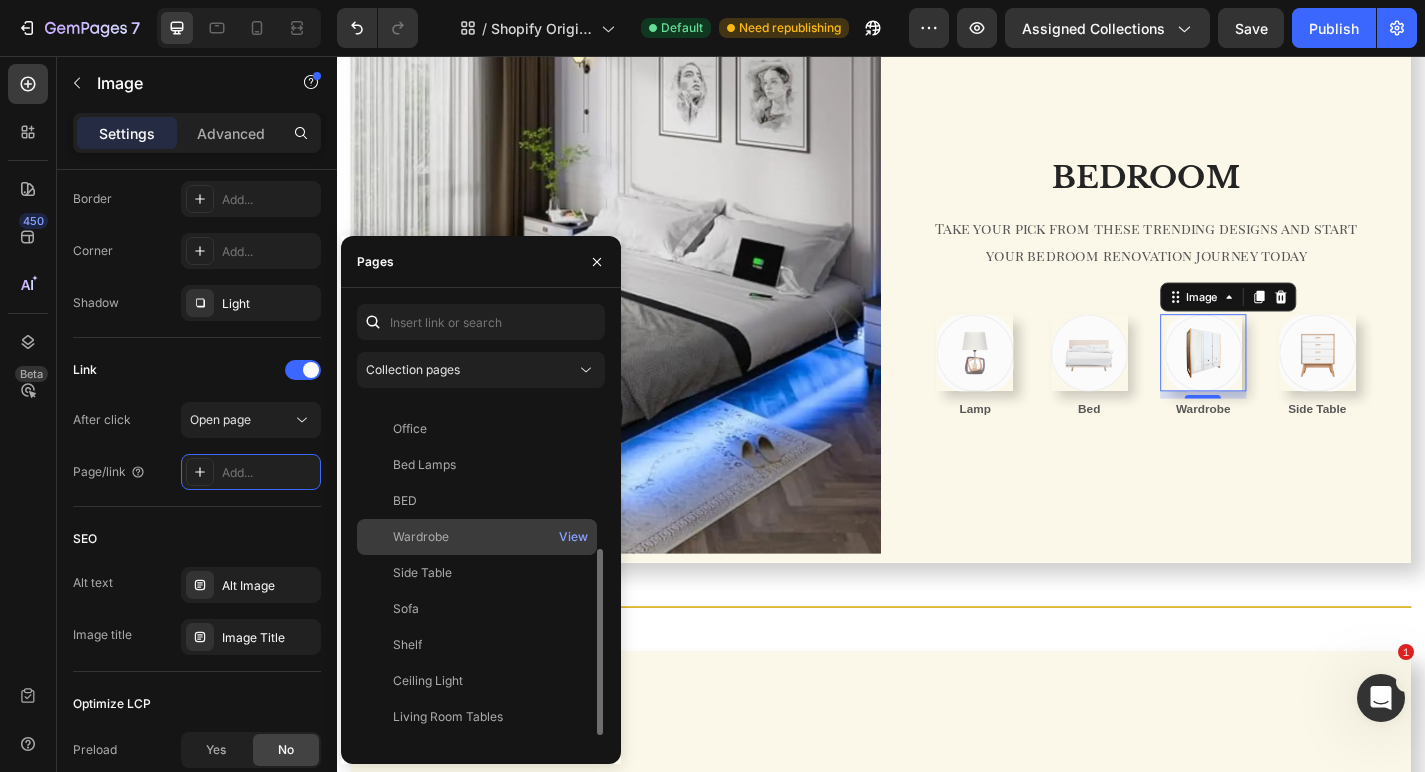 click on "Wardrobe" at bounding box center (477, 537) 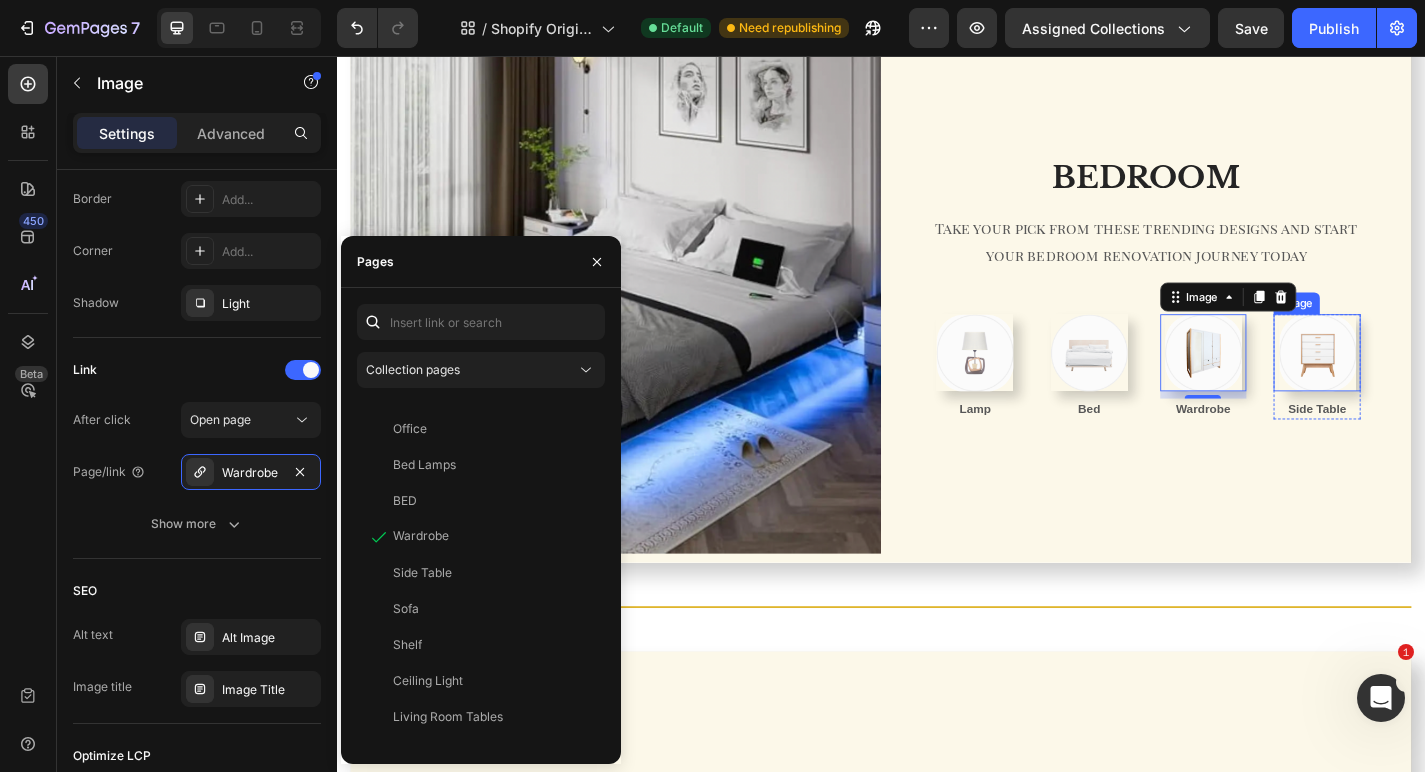 click at bounding box center (1418, 383) 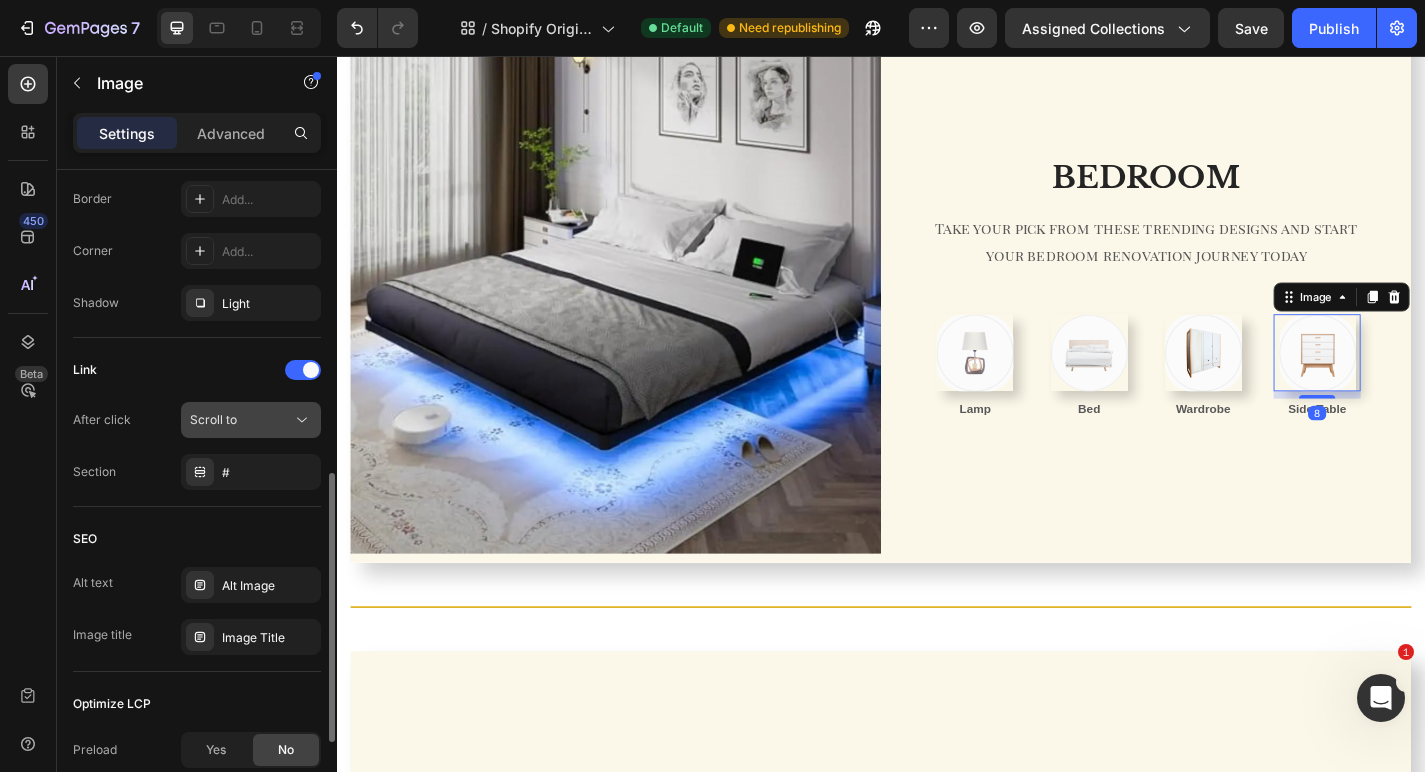 click on "Scroll to" at bounding box center [241, 420] 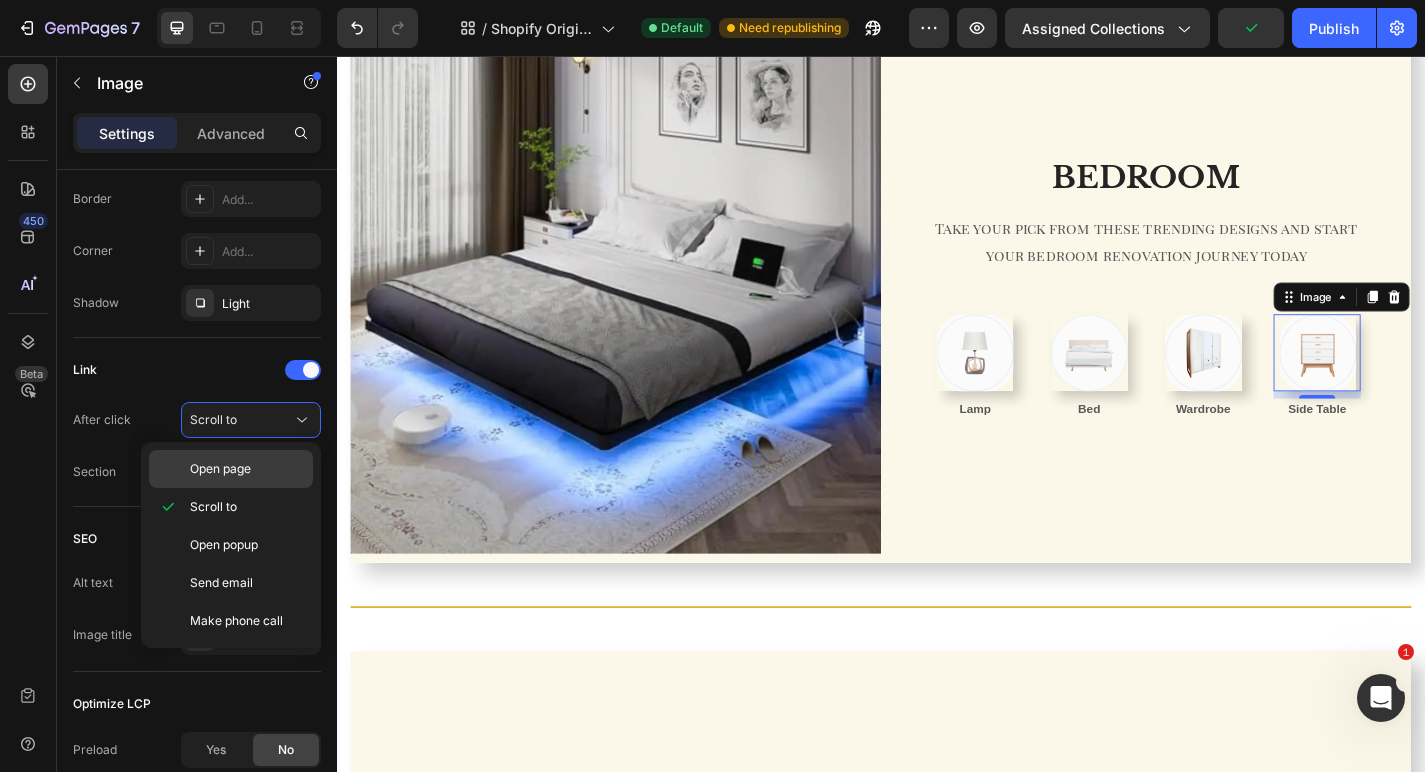 click on "Open page" at bounding box center [220, 469] 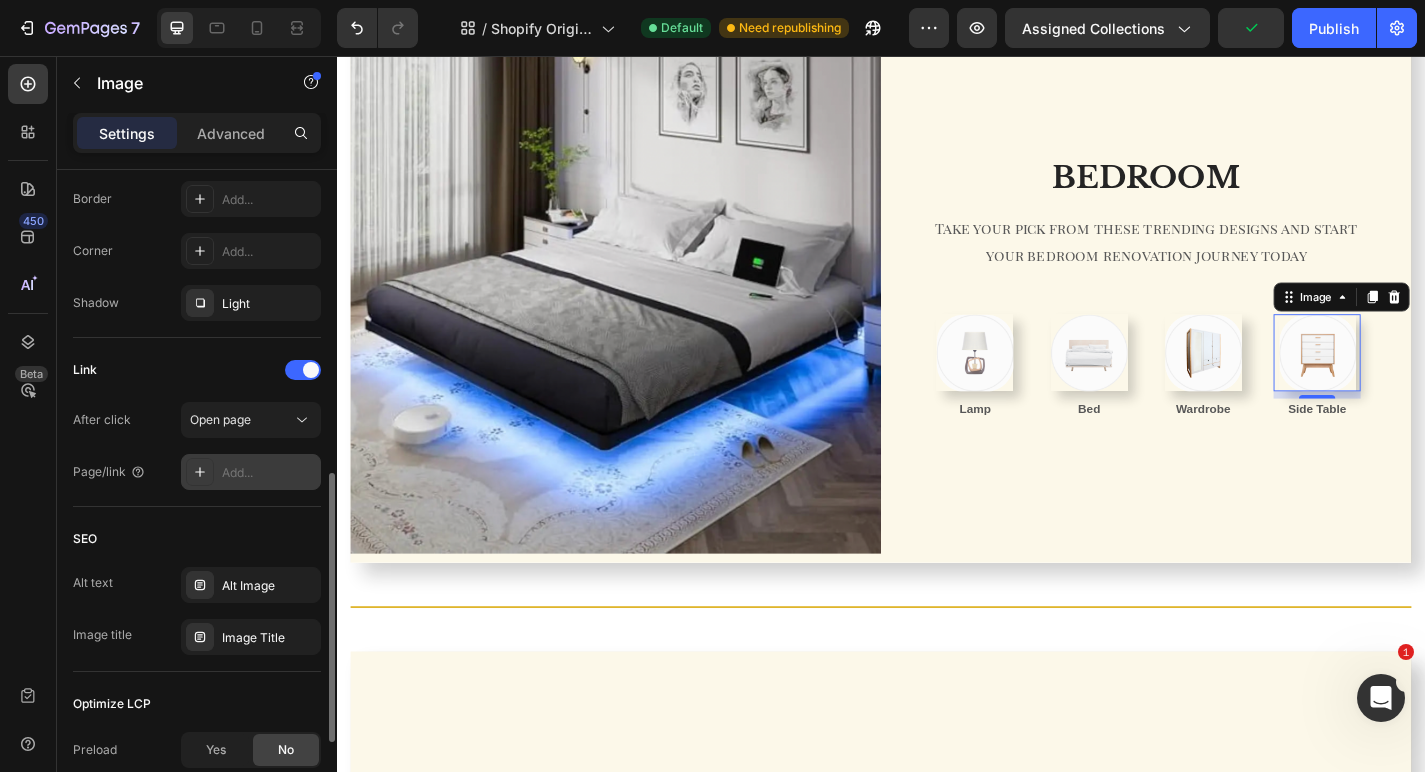 click on "Add..." at bounding box center [269, 473] 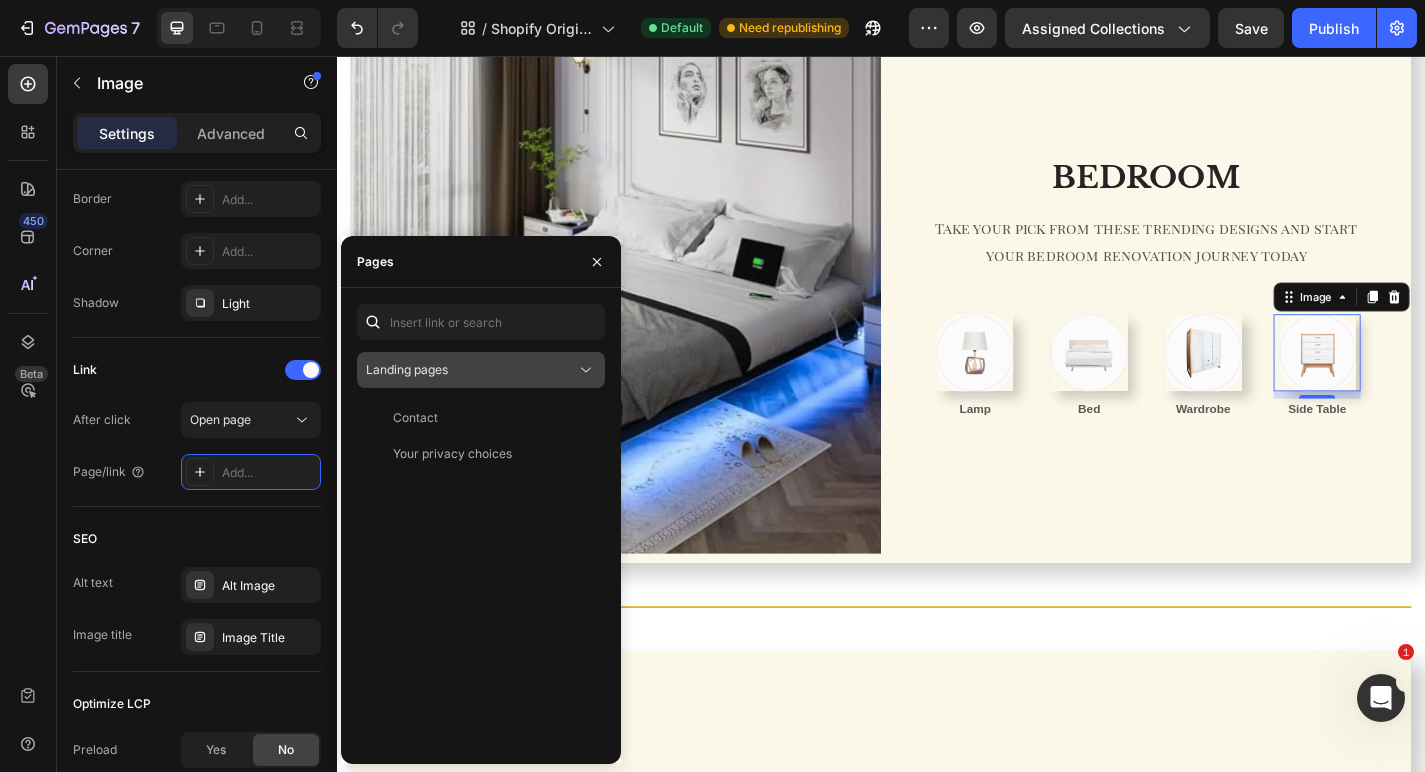 click on "Landing pages" at bounding box center (407, 369) 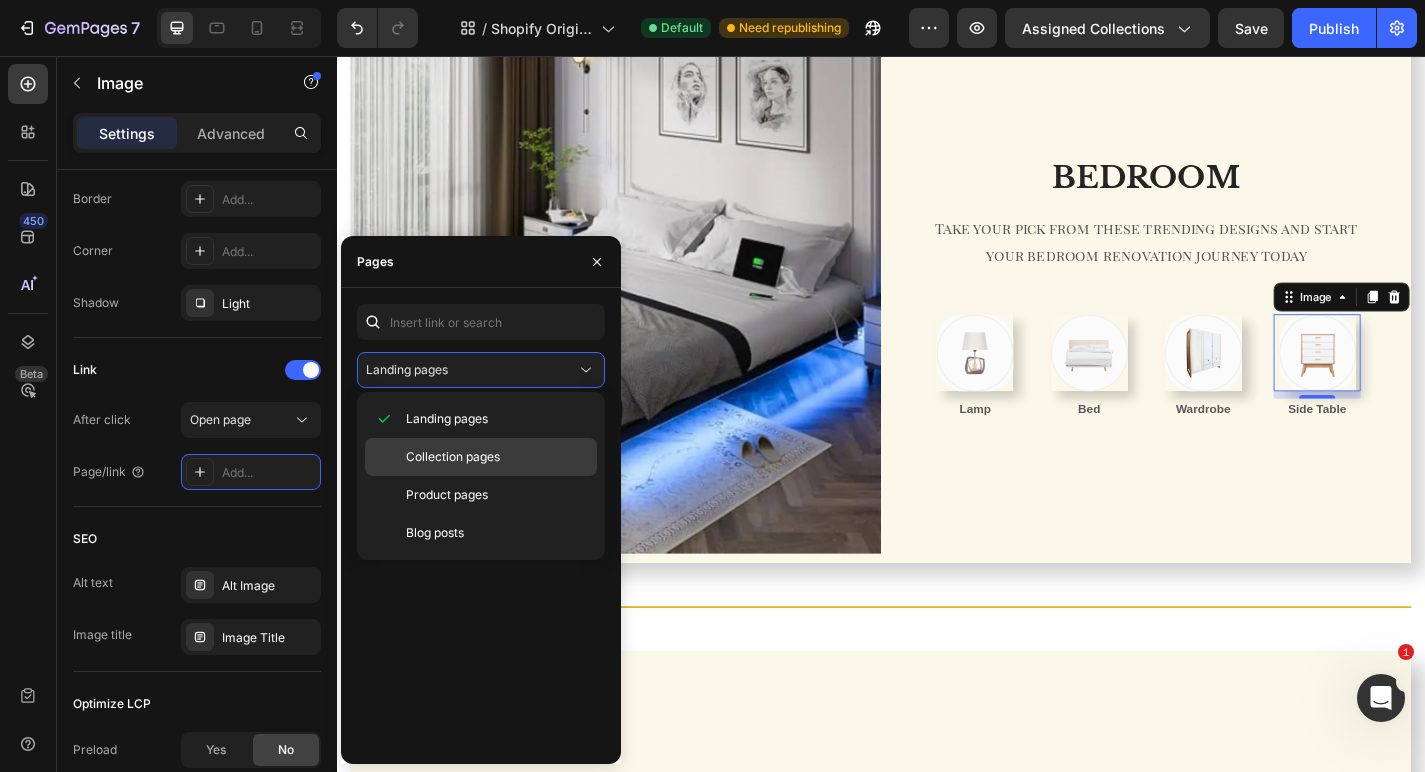 click on "Collection pages" at bounding box center [453, 457] 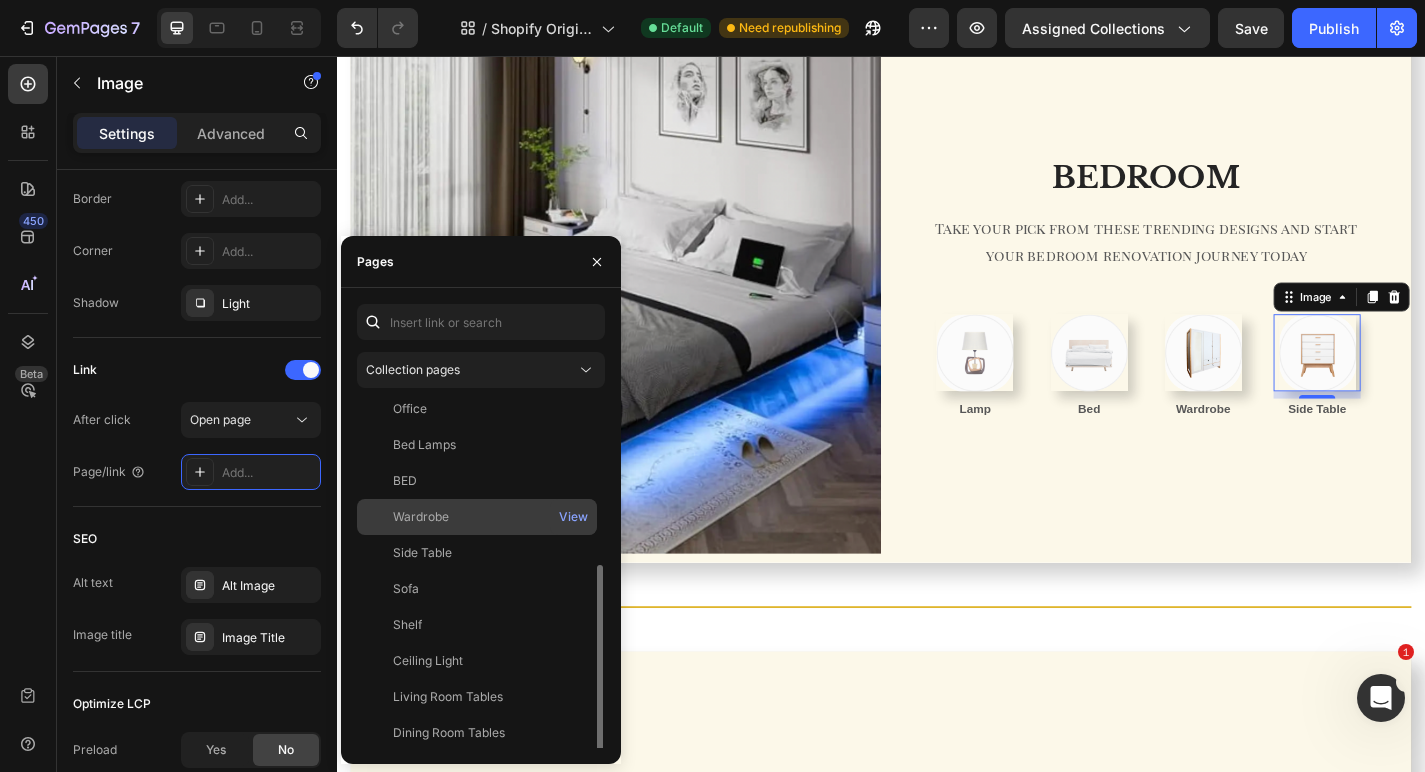 scroll, scrollTop: 300, scrollLeft: 0, axis: vertical 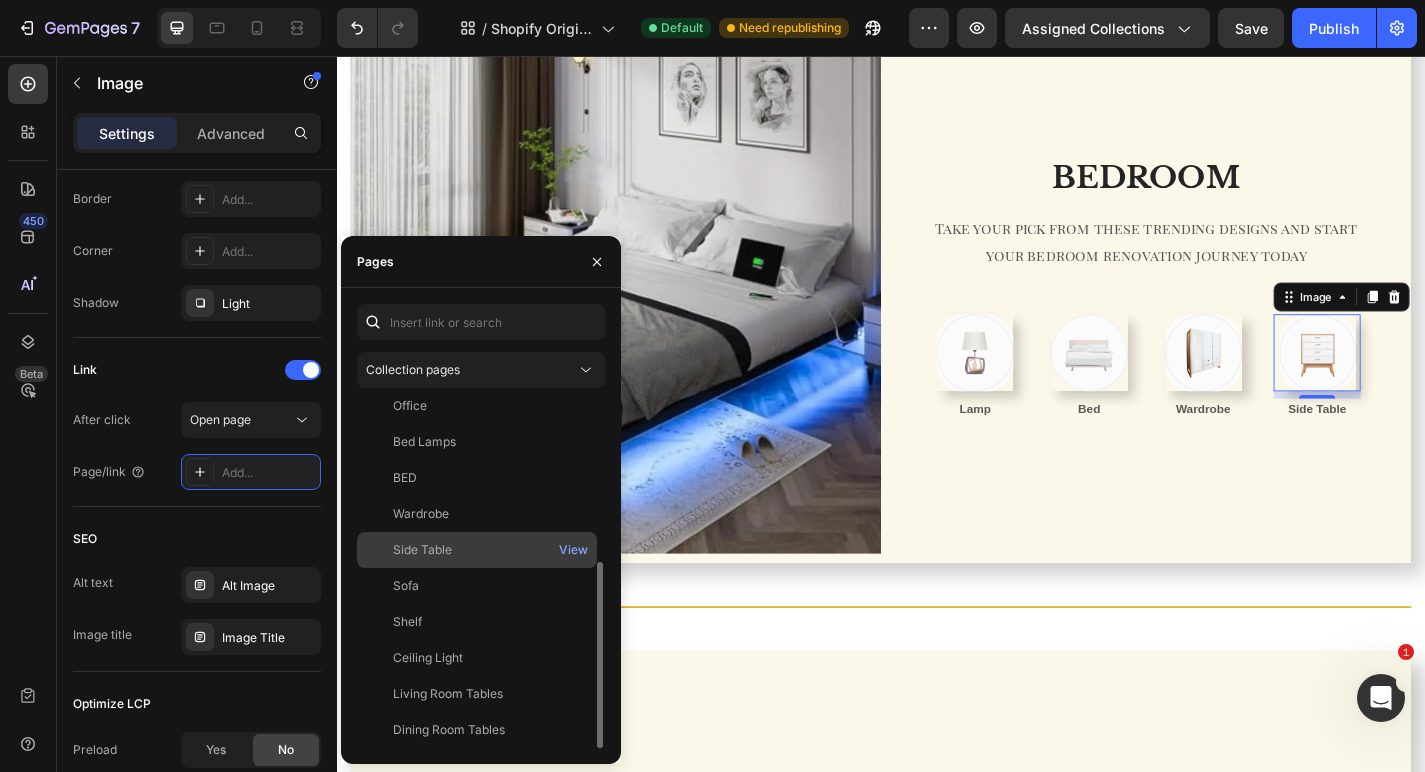 click on "Side Table" at bounding box center [477, 550] 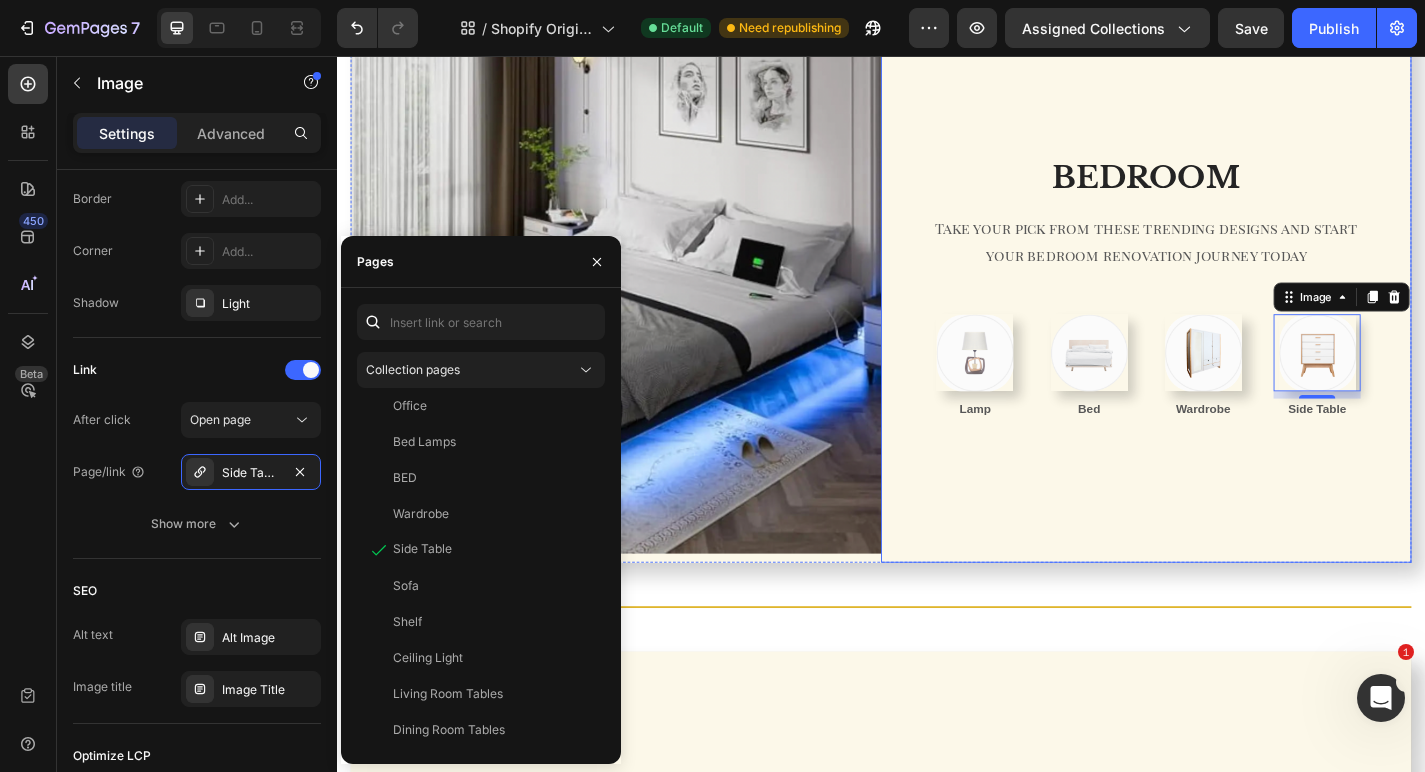 click on "BEDROOM Heading Take your pick from these trending designs and start your bedroom renovation journey today Text block Row Image  Lamp Text block Row Image Bed Text block Row Image Wardrobe Text block Row Image   8 Side Table Text block Row Row Row" at bounding box center [1229, 312] 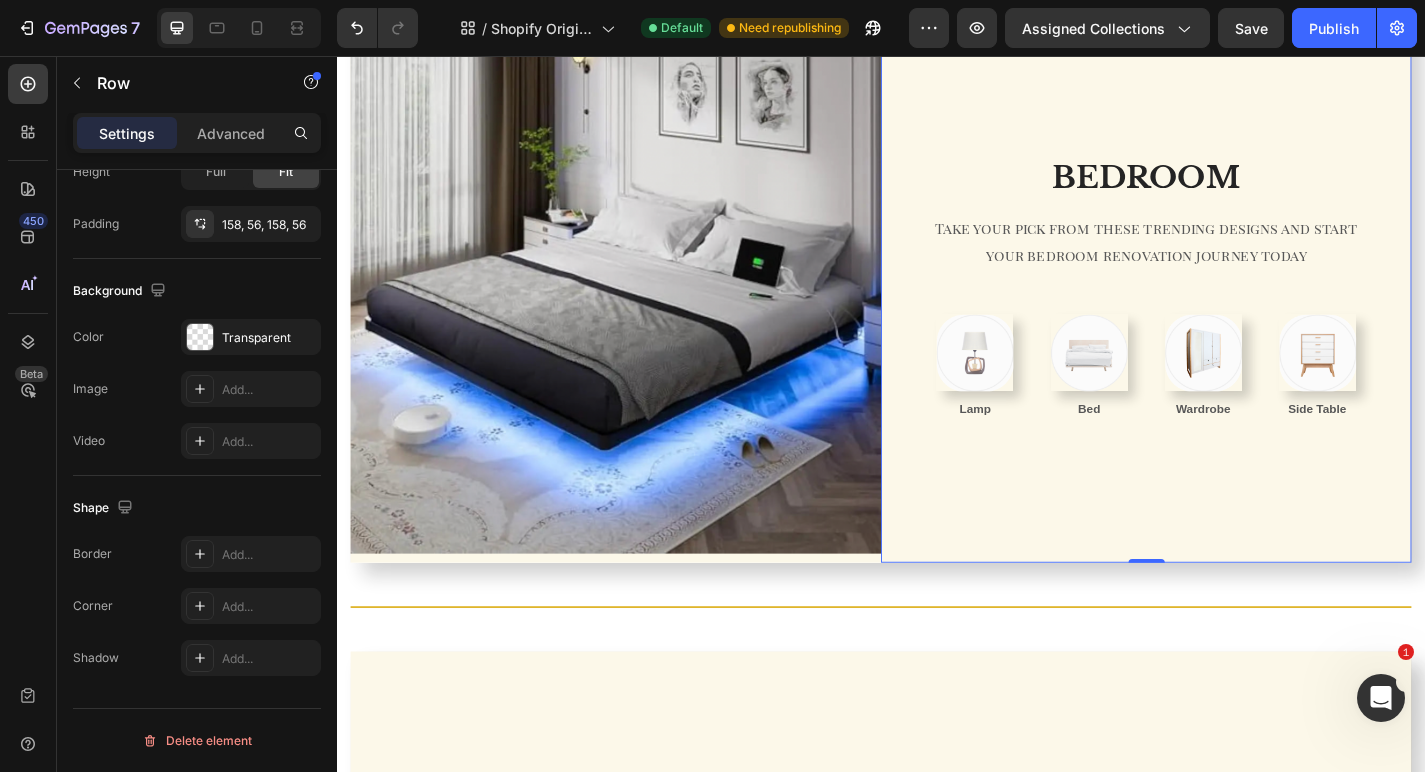 scroll, scrollTop: 0, scrollLeft: 0, axis: both 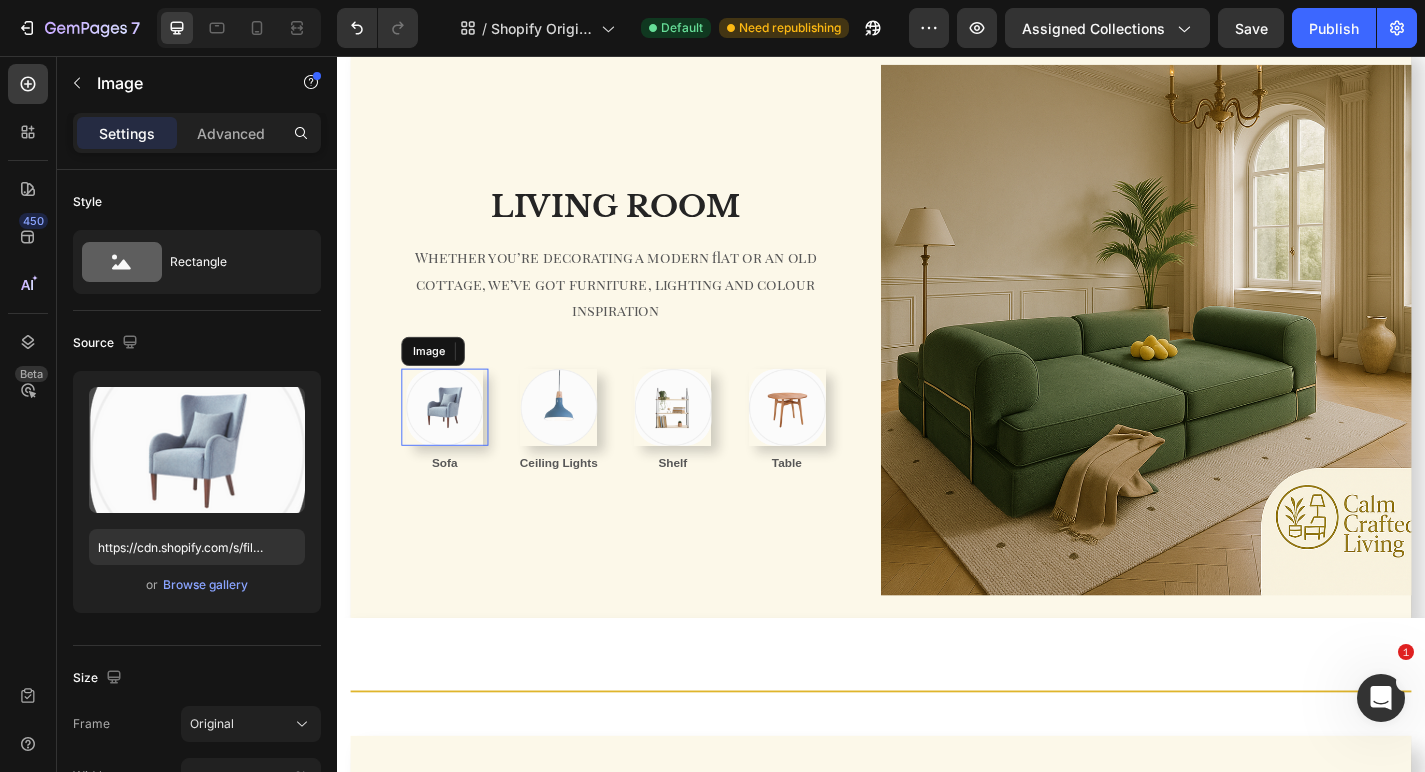 click at bounding box center (455, 443) 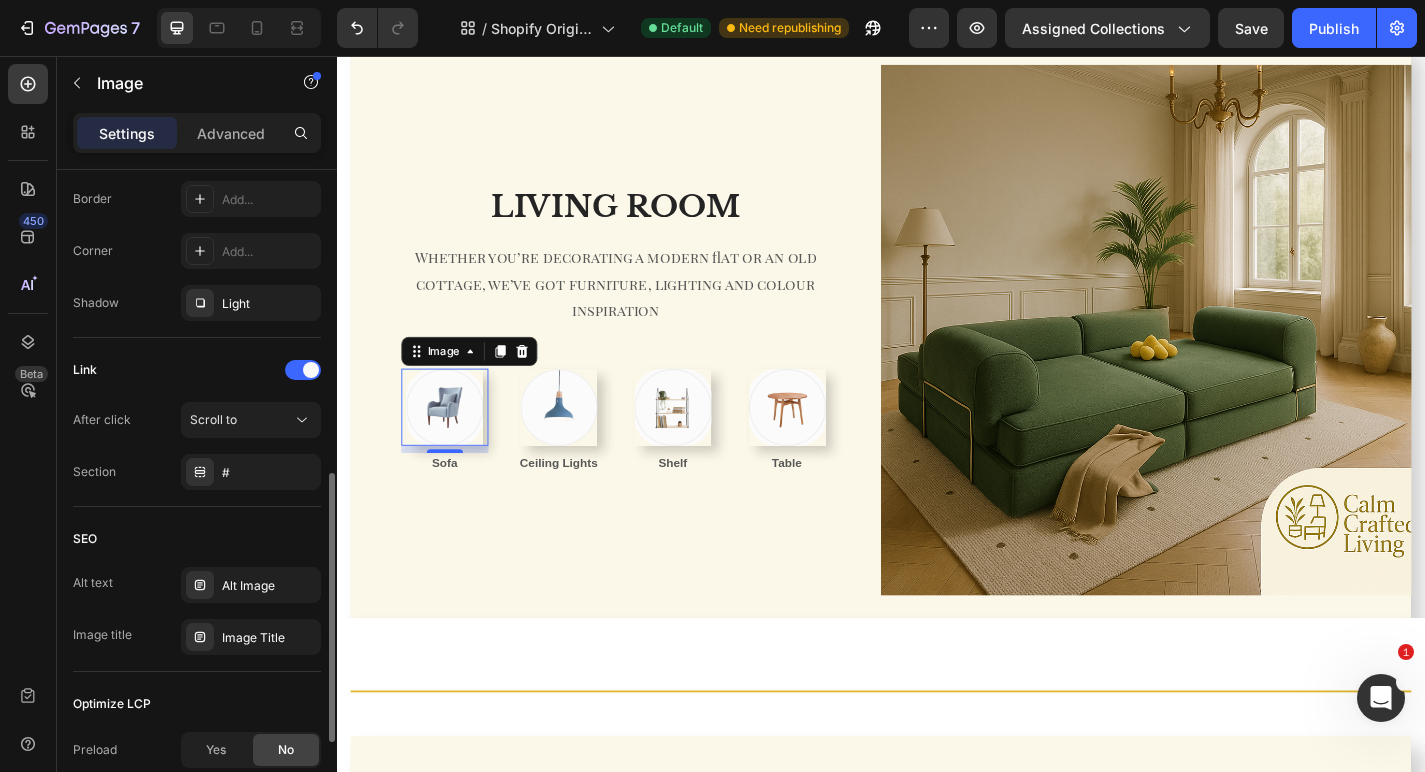 scroll, scrollTop: 735, scrollLeft: 0, axis: vertical 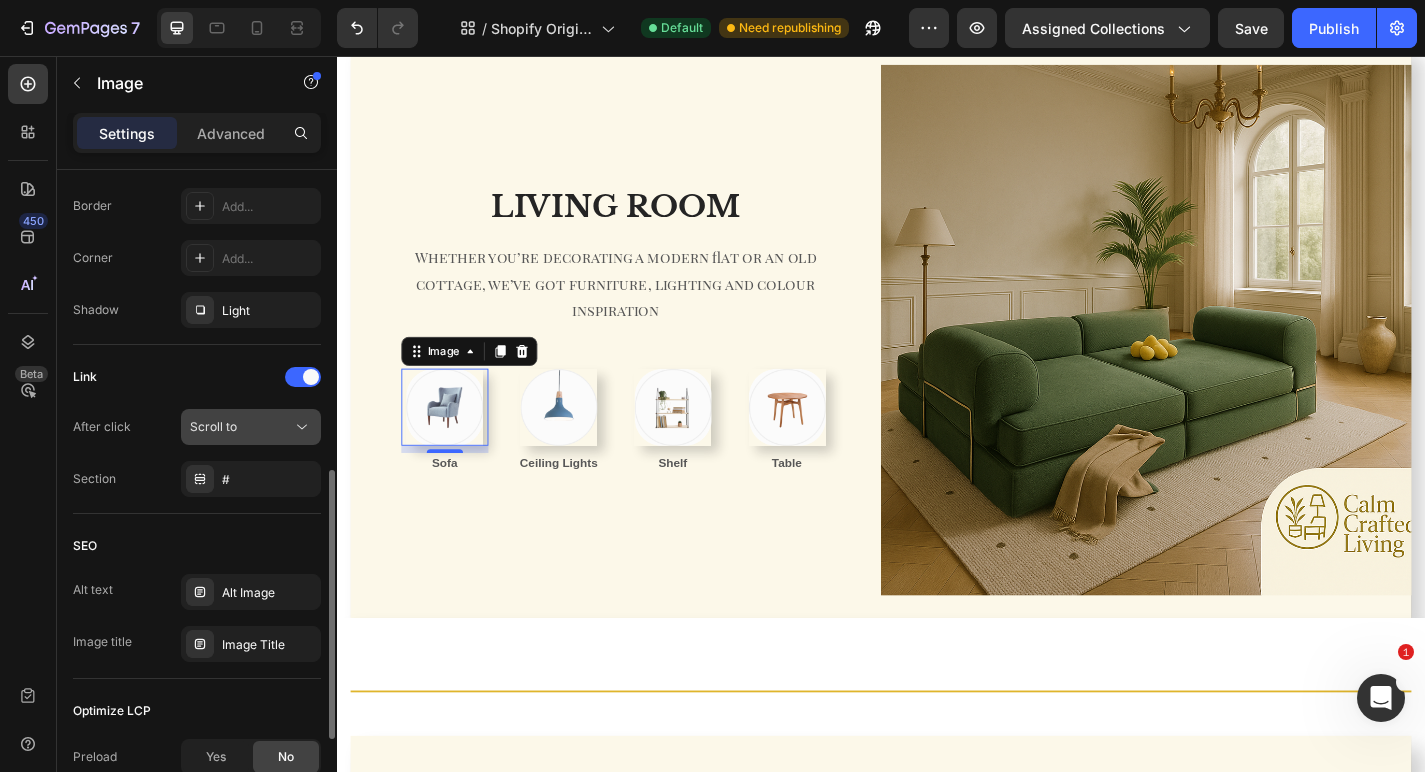click on "Scroll to" at bounding box center (213, 427) 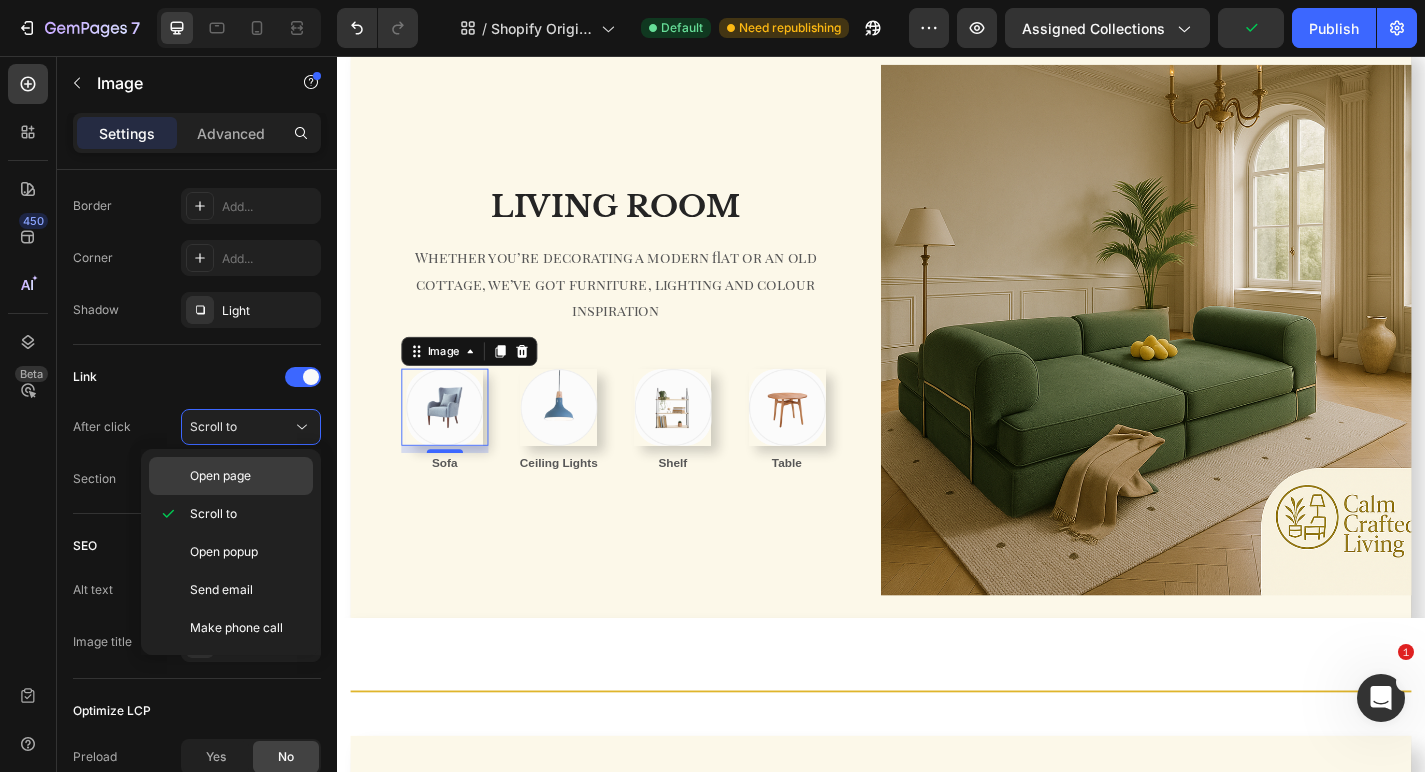click on "Open page" at bounding box center (220, 476) 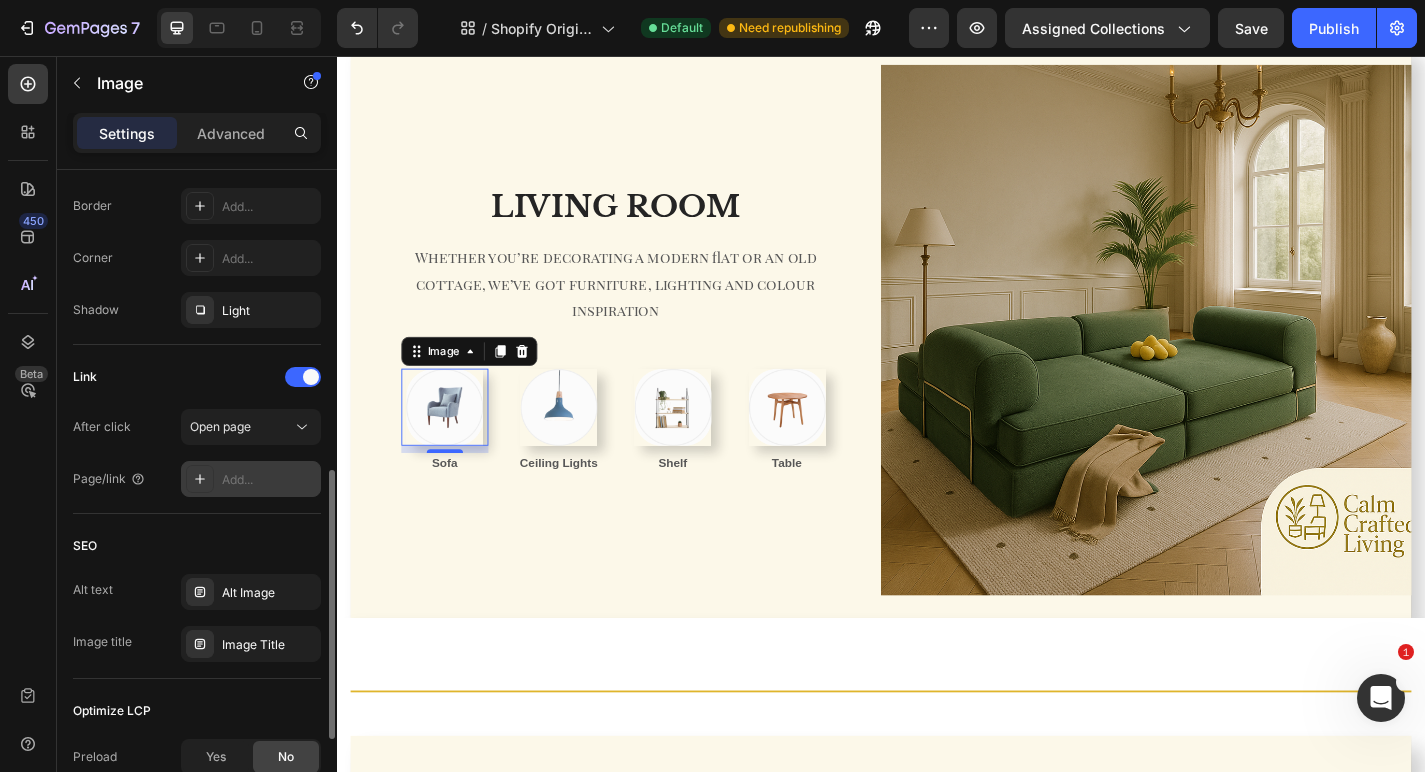 click on "Add..." at bounding box center [269, 480] 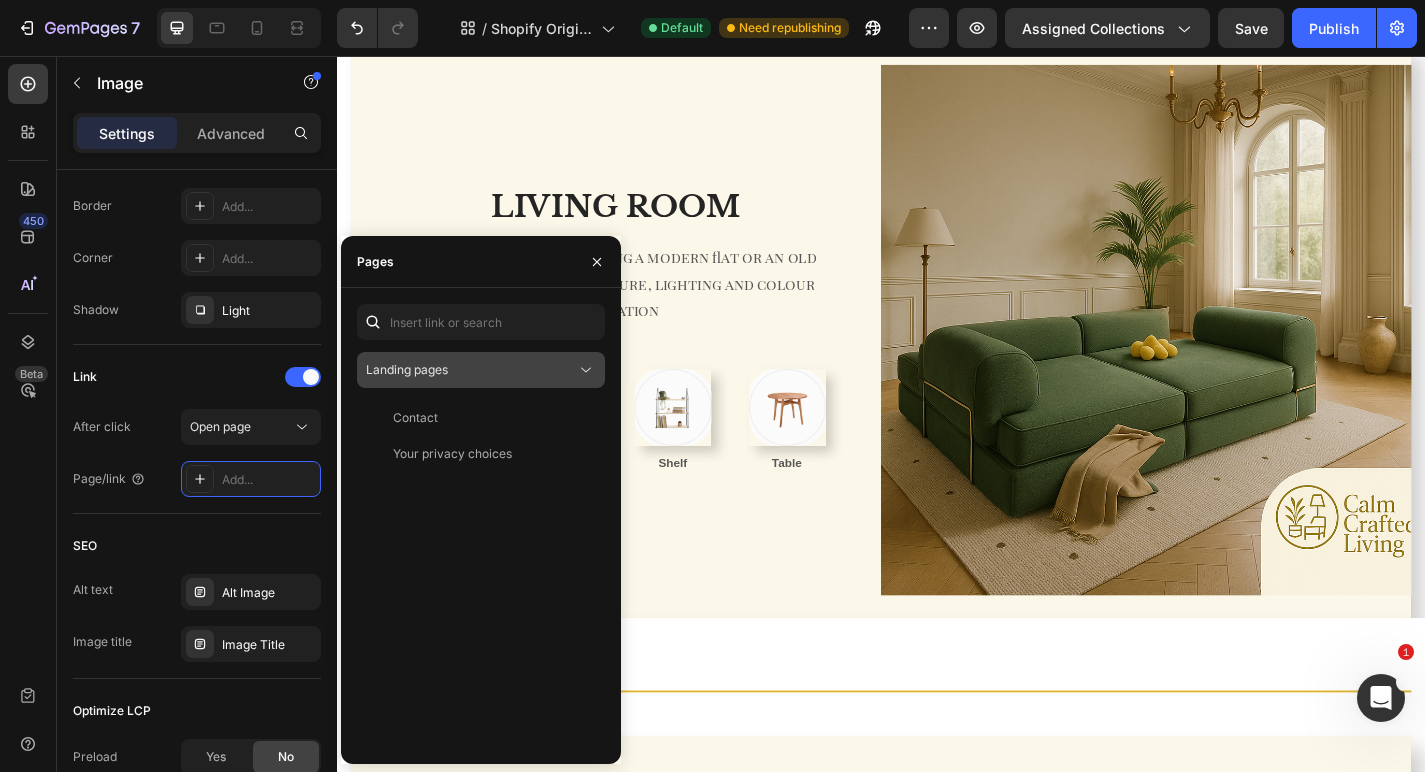 click on "Landing pages" at bounding box center (481, 370) 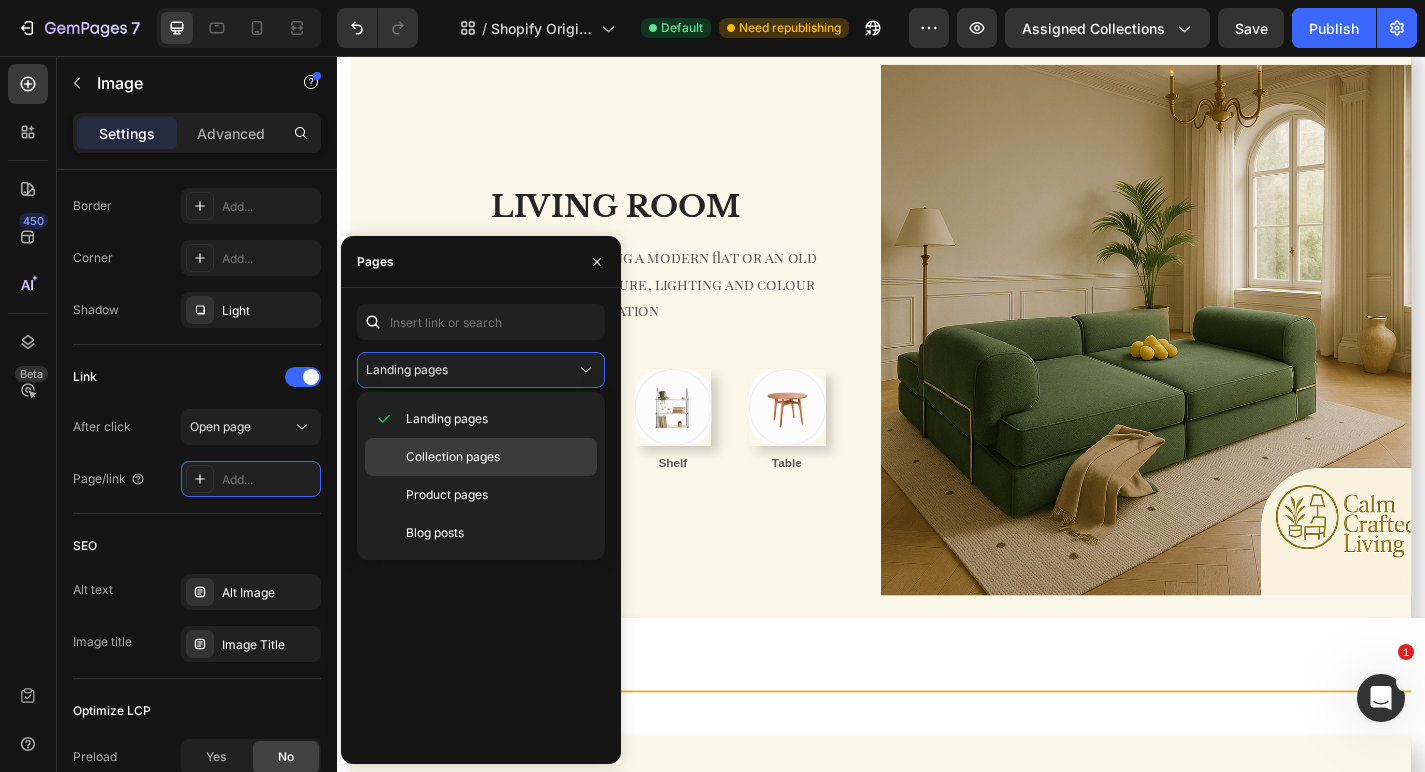 click on "Collection pages" at bounding box center (453, 457) 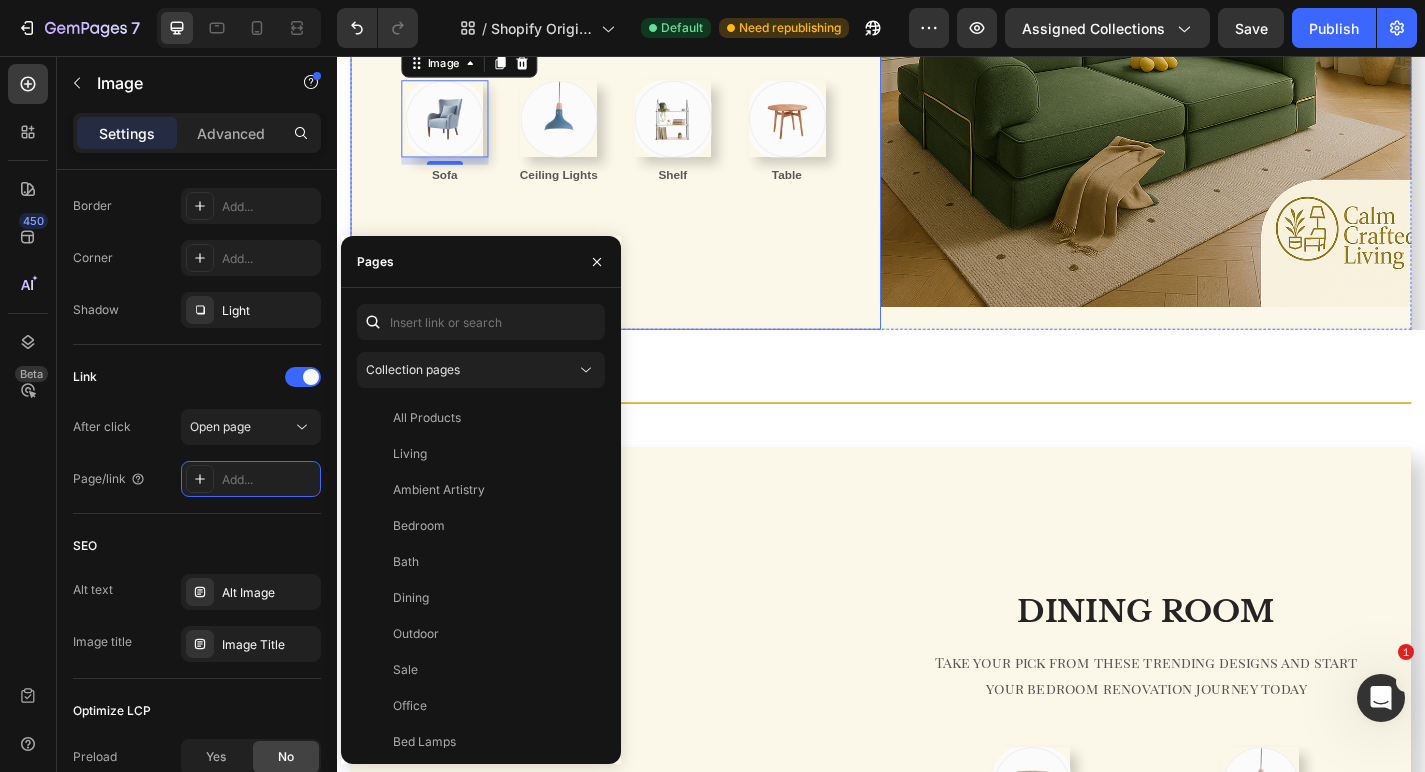scroll, scrollTop: 1449, scrollLeft: 0, axis: vertical 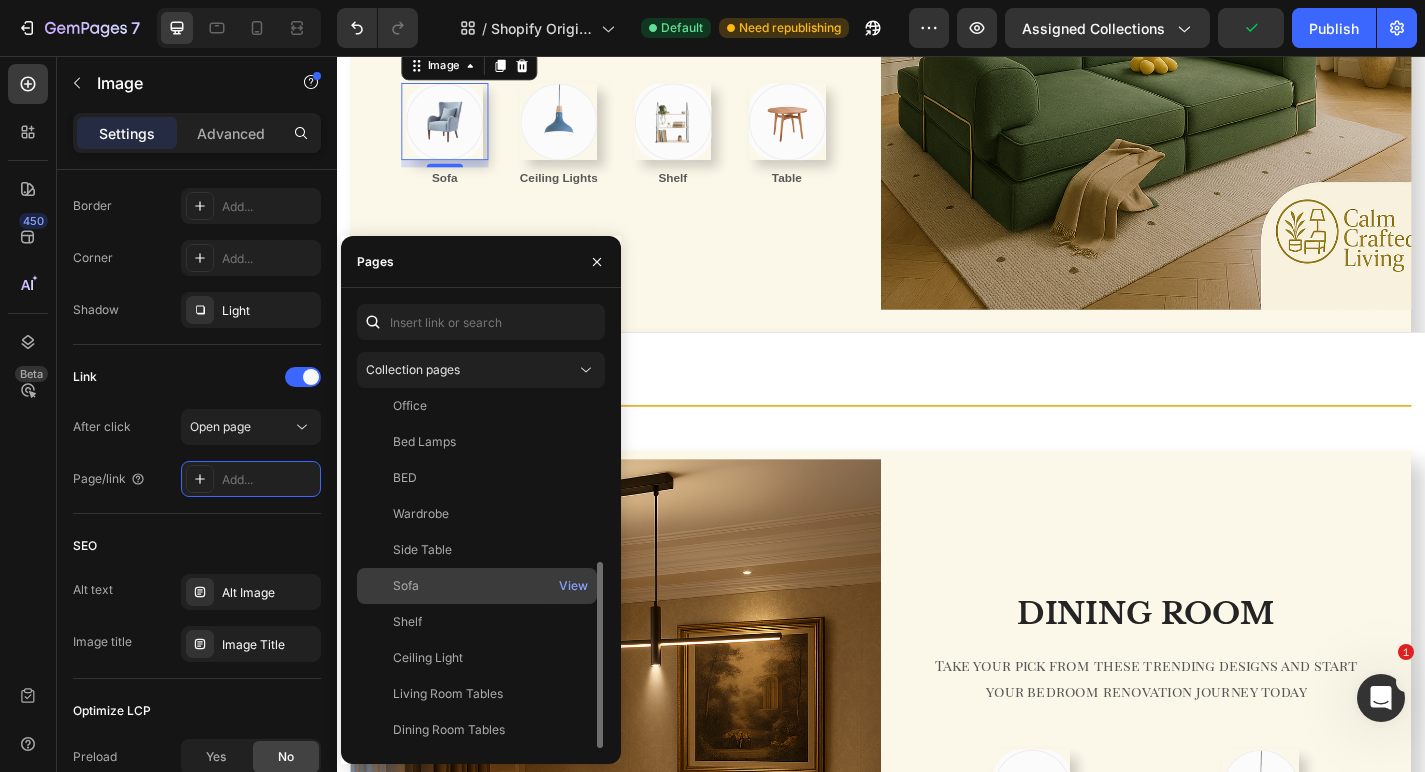 click on "Sofa" at bounding box center [477, 586] 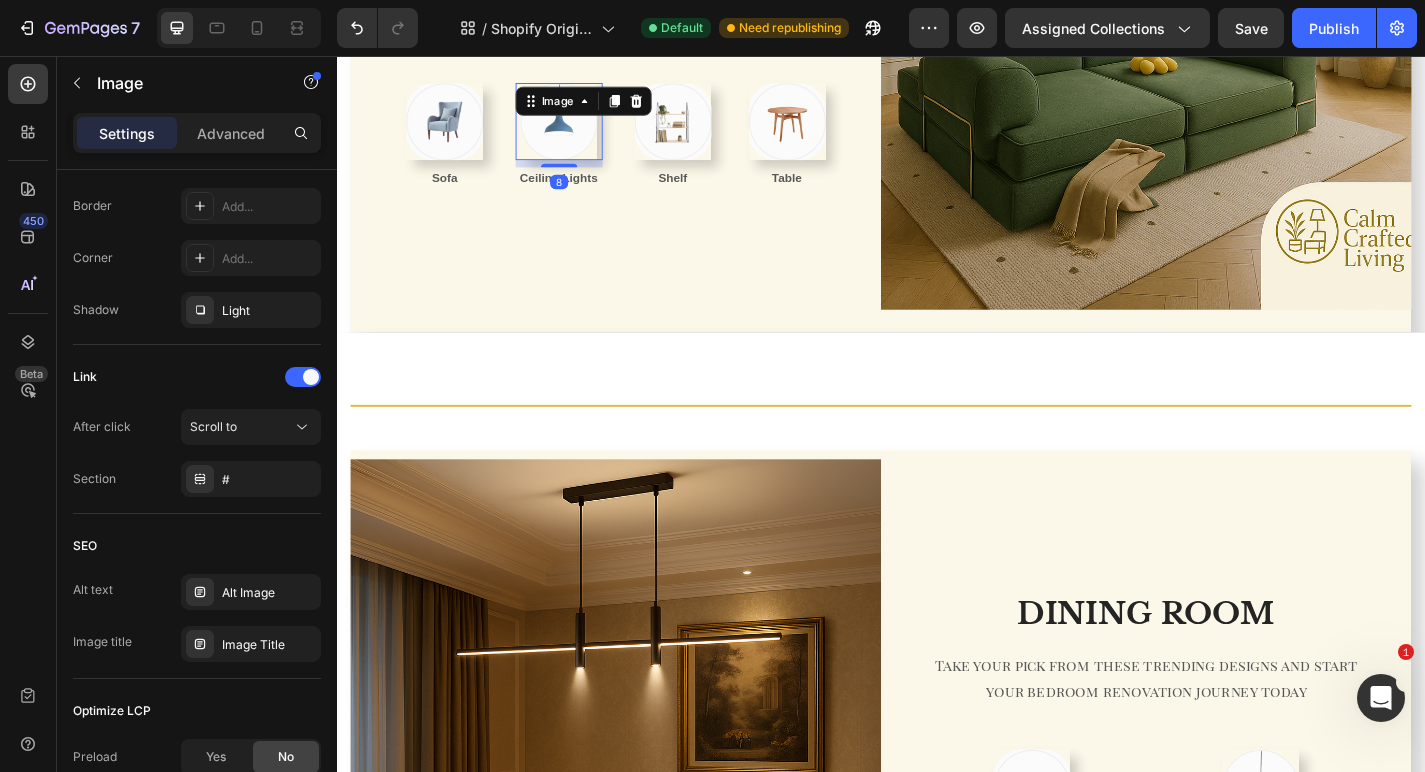 click at bounding box center [581, 128] 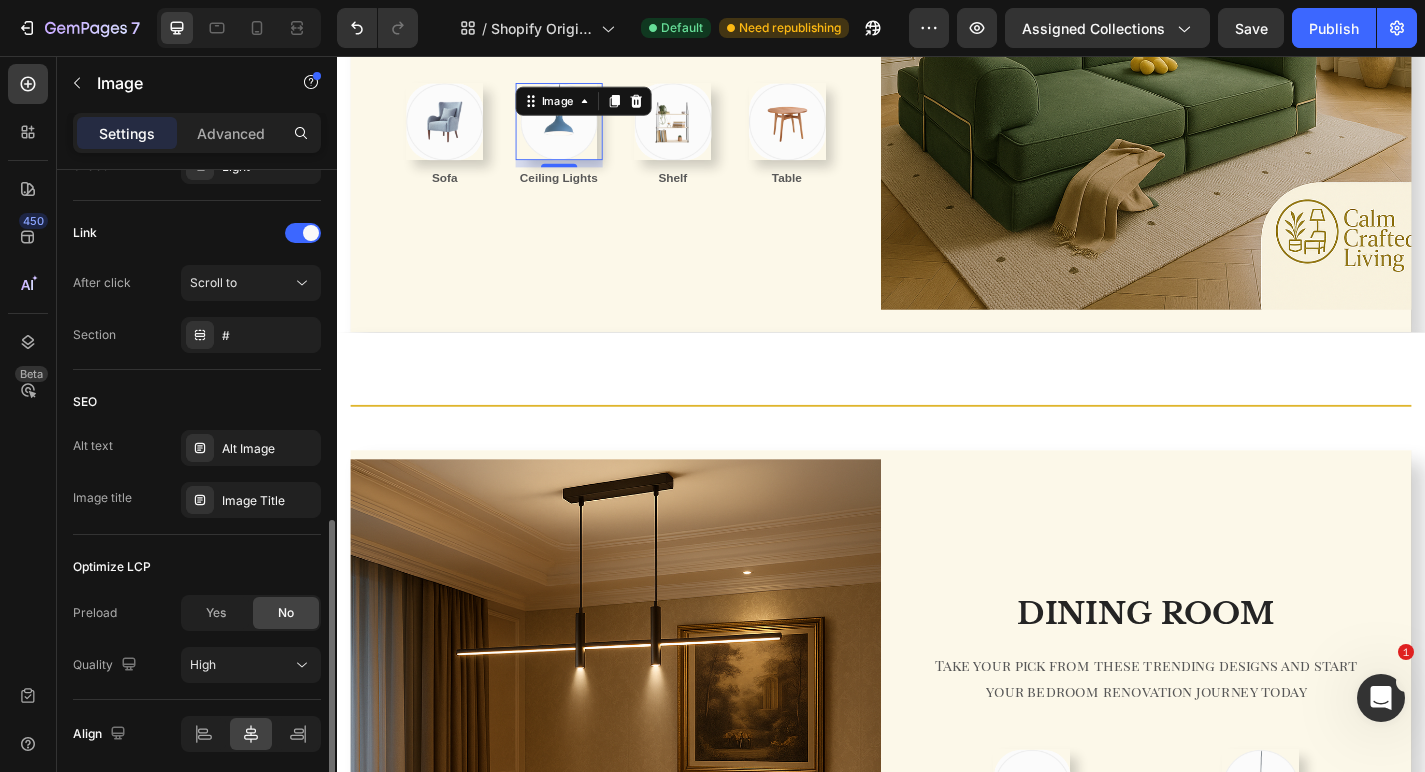 scroll, scrollTop: 873, scrollLeft: 0, axis: vertical 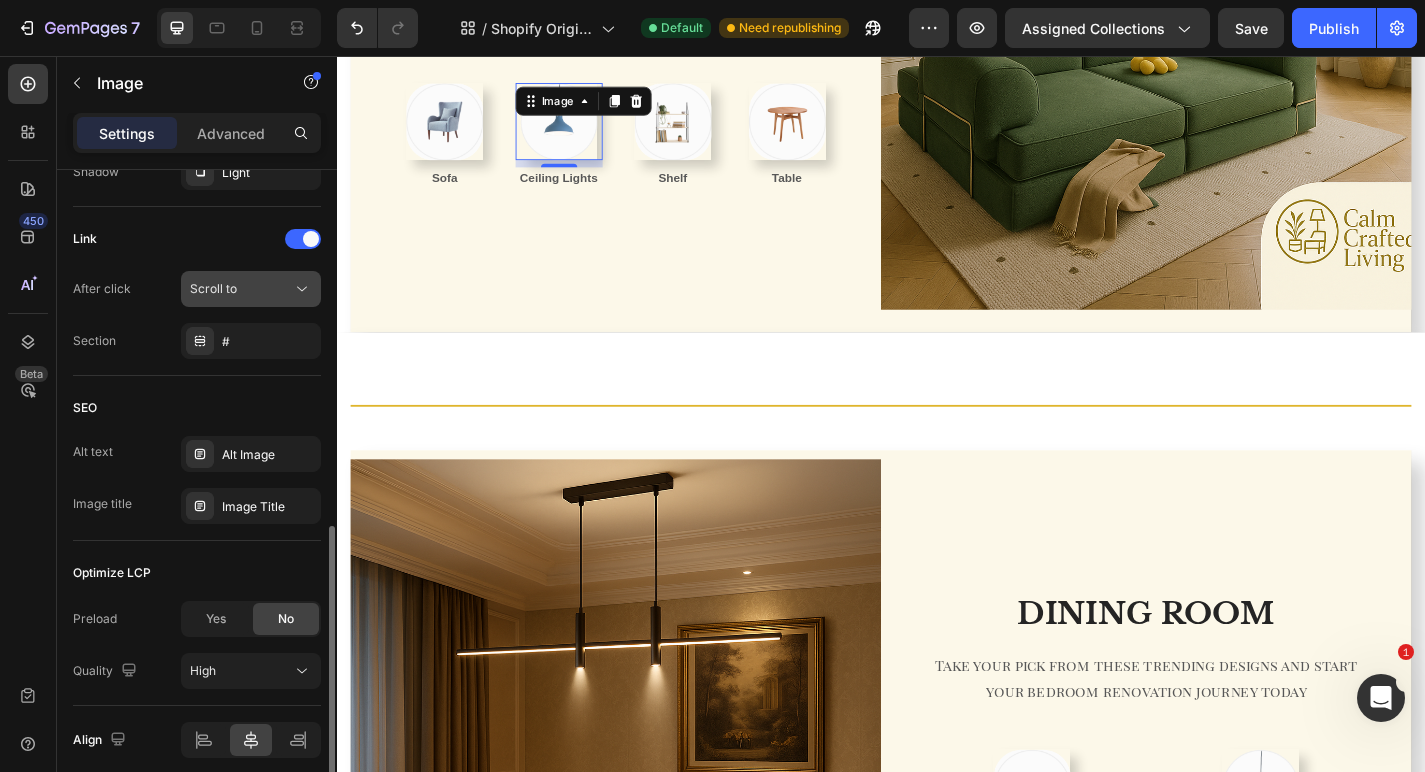 click on "Scroll to" at bounding box center [213, 288] 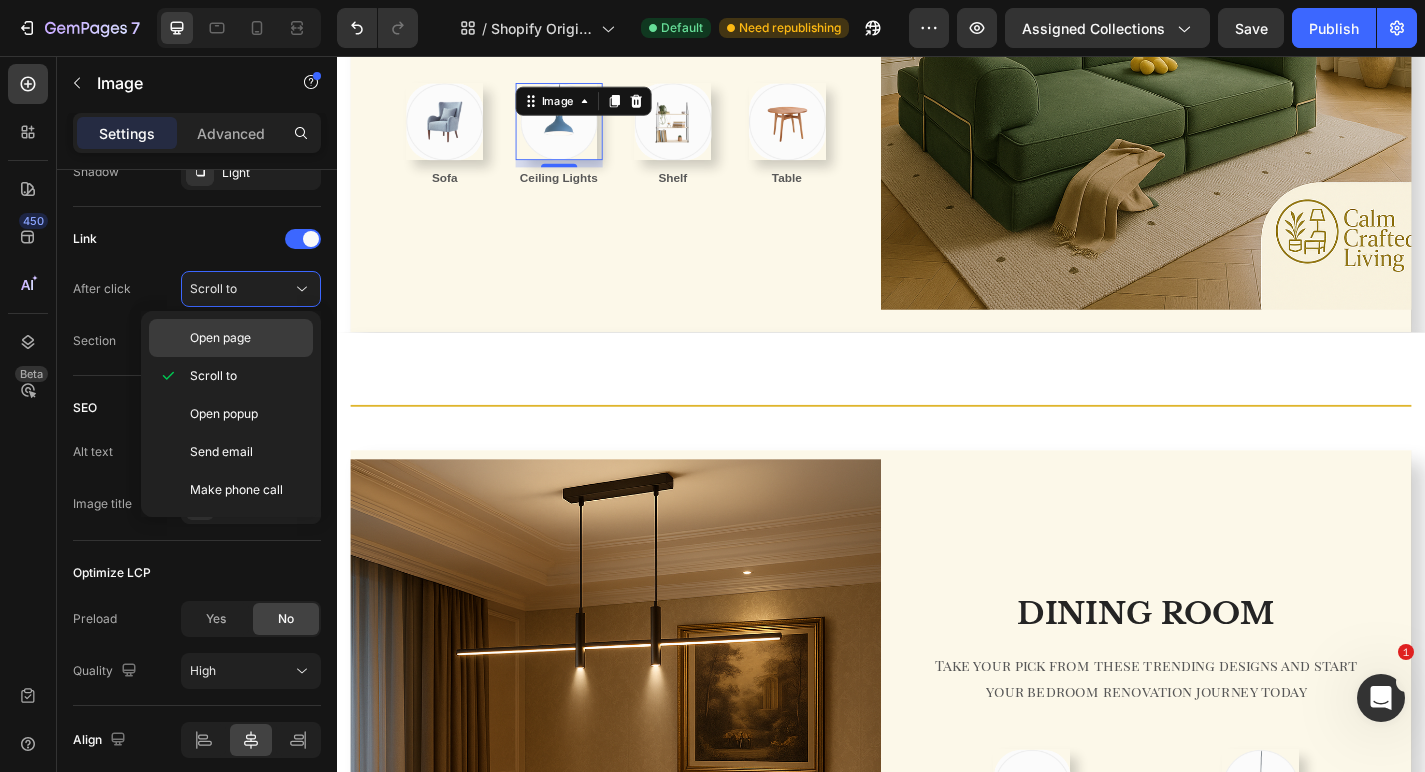 click on "Open page" at bounding box center (220, 338) 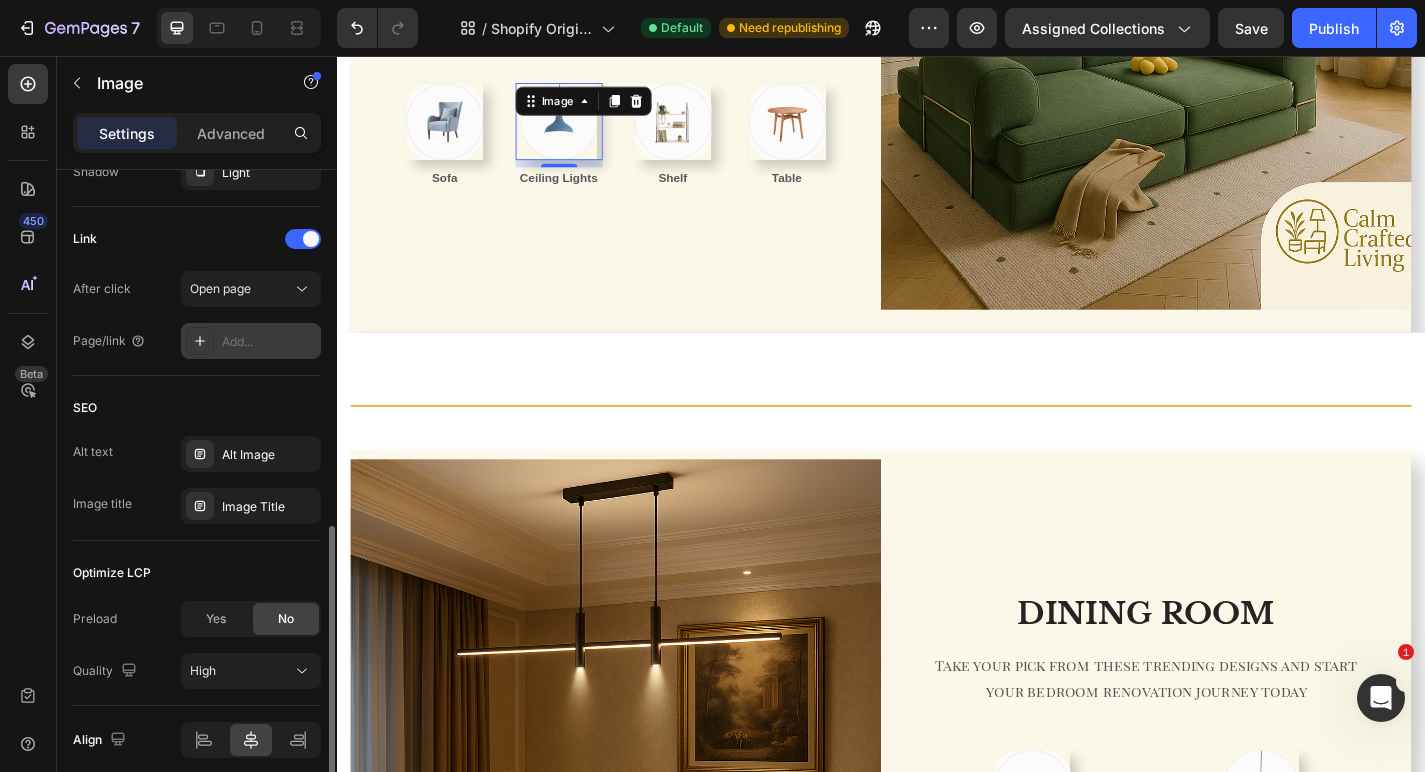 click on "Add..." at bounding box center [269, 342] 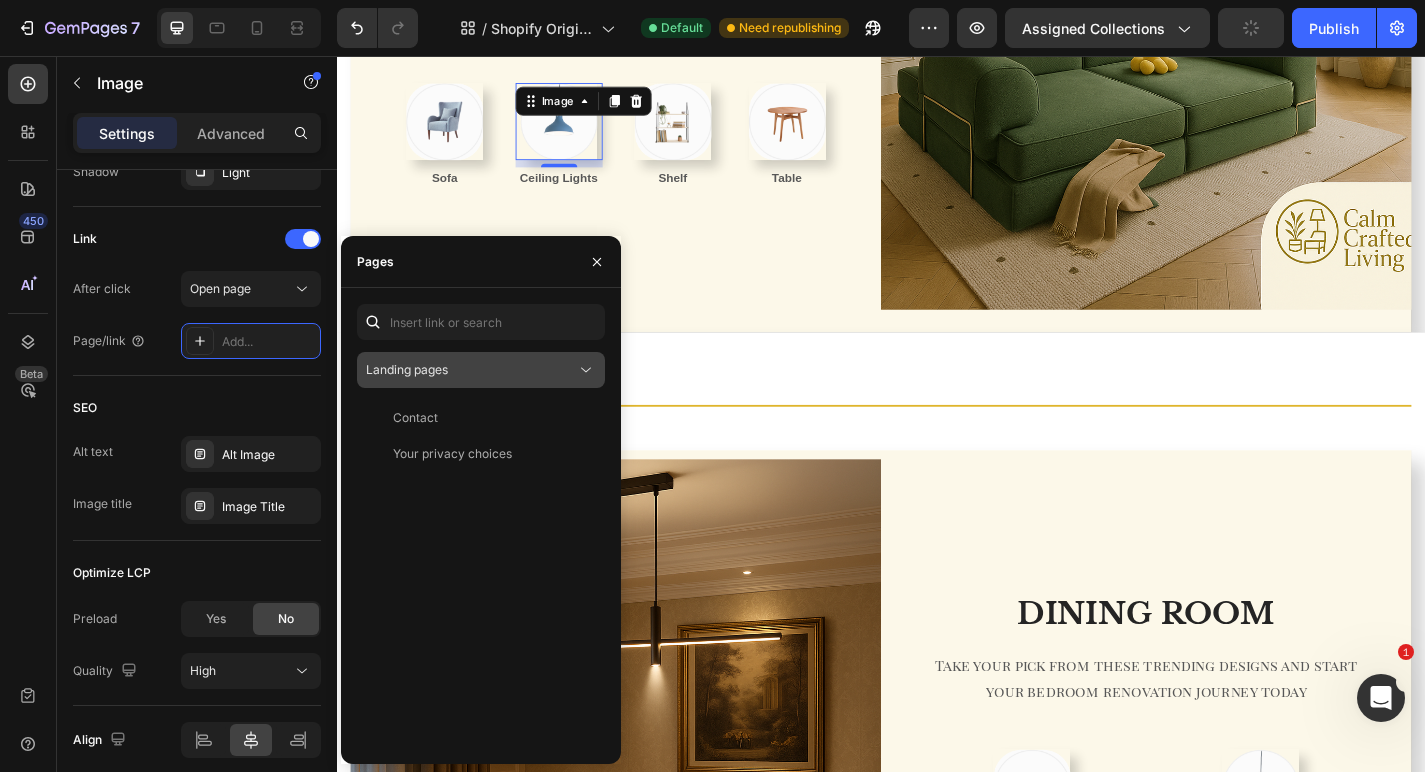 click on "Landing pages" at bounding box center (481, 370) 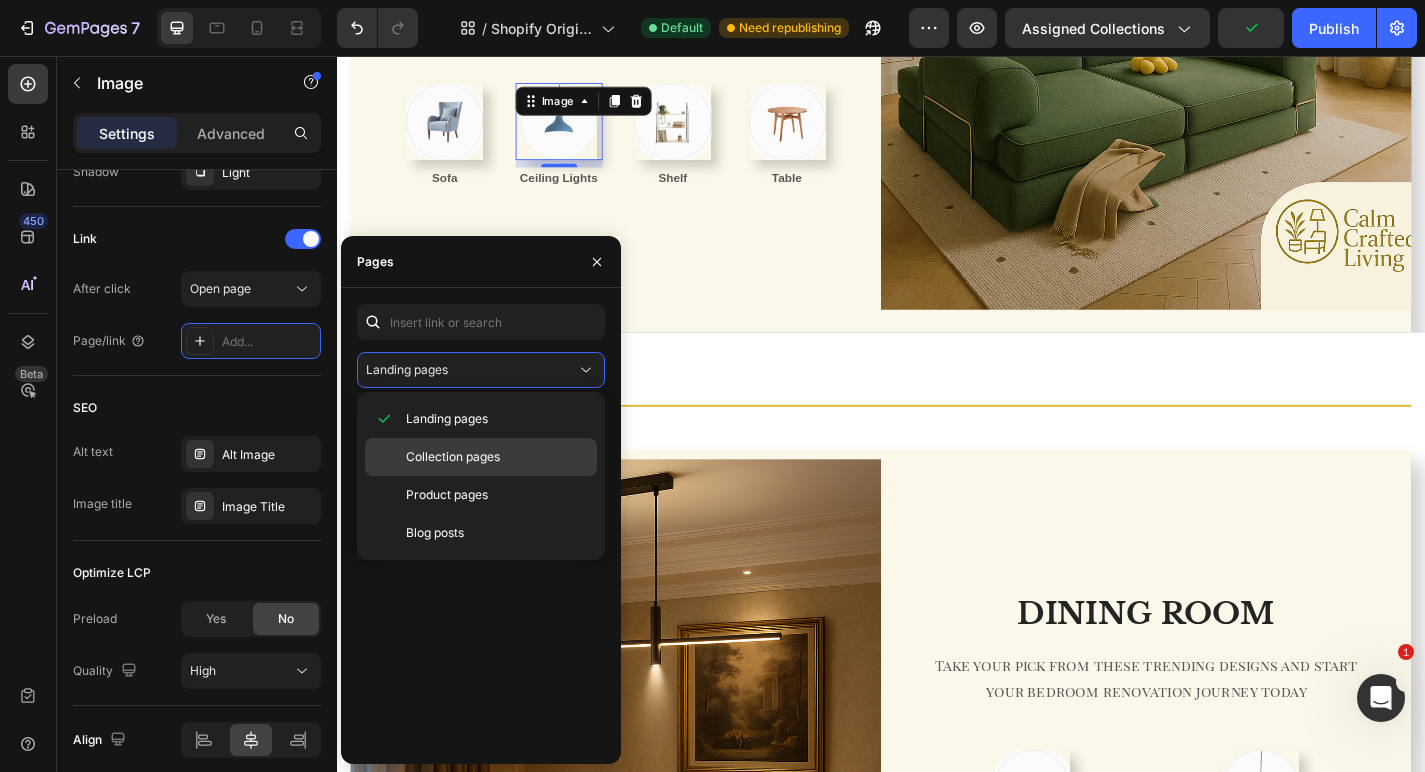 click on "Collection pages" at bounding box center (453, 457) 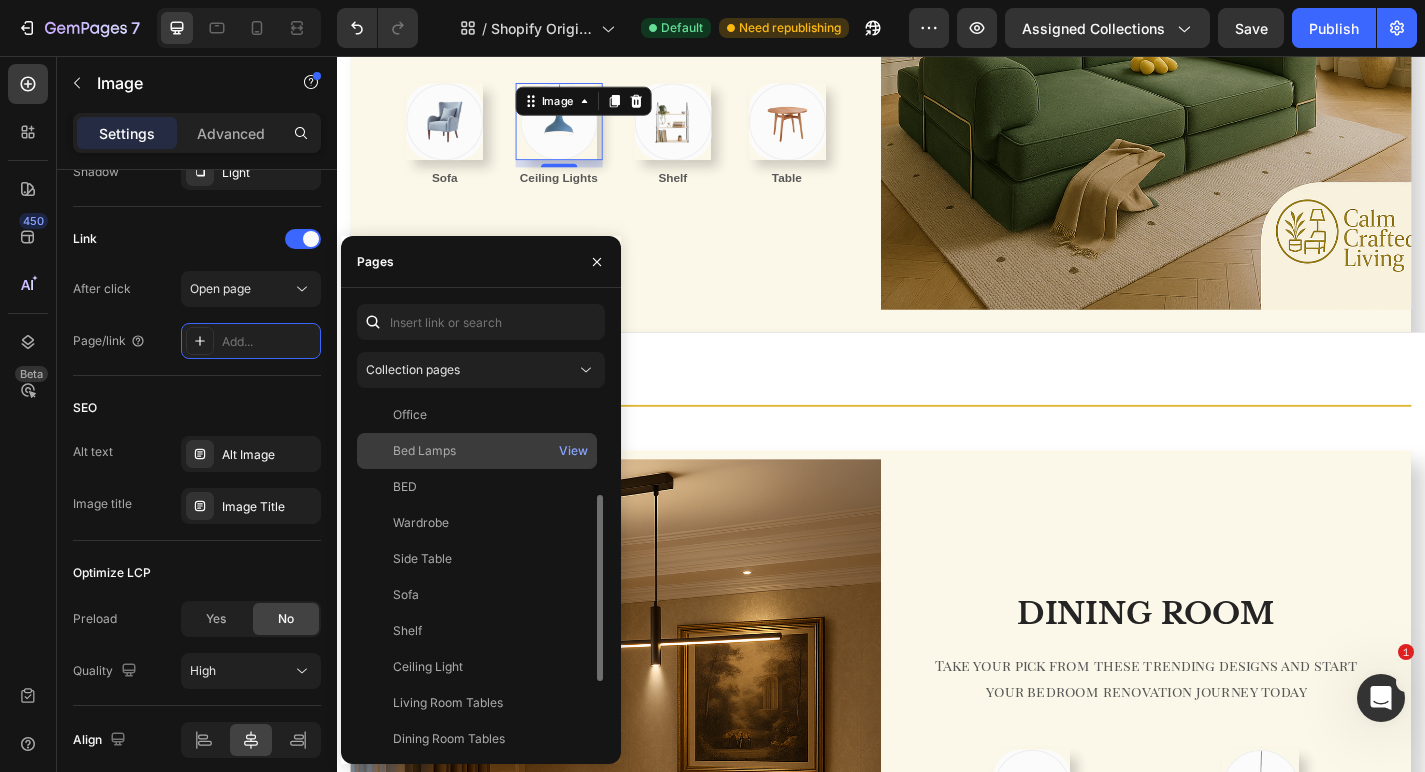 scroll, scrollTop: 300, scrollLeft: 0, axis: vertical 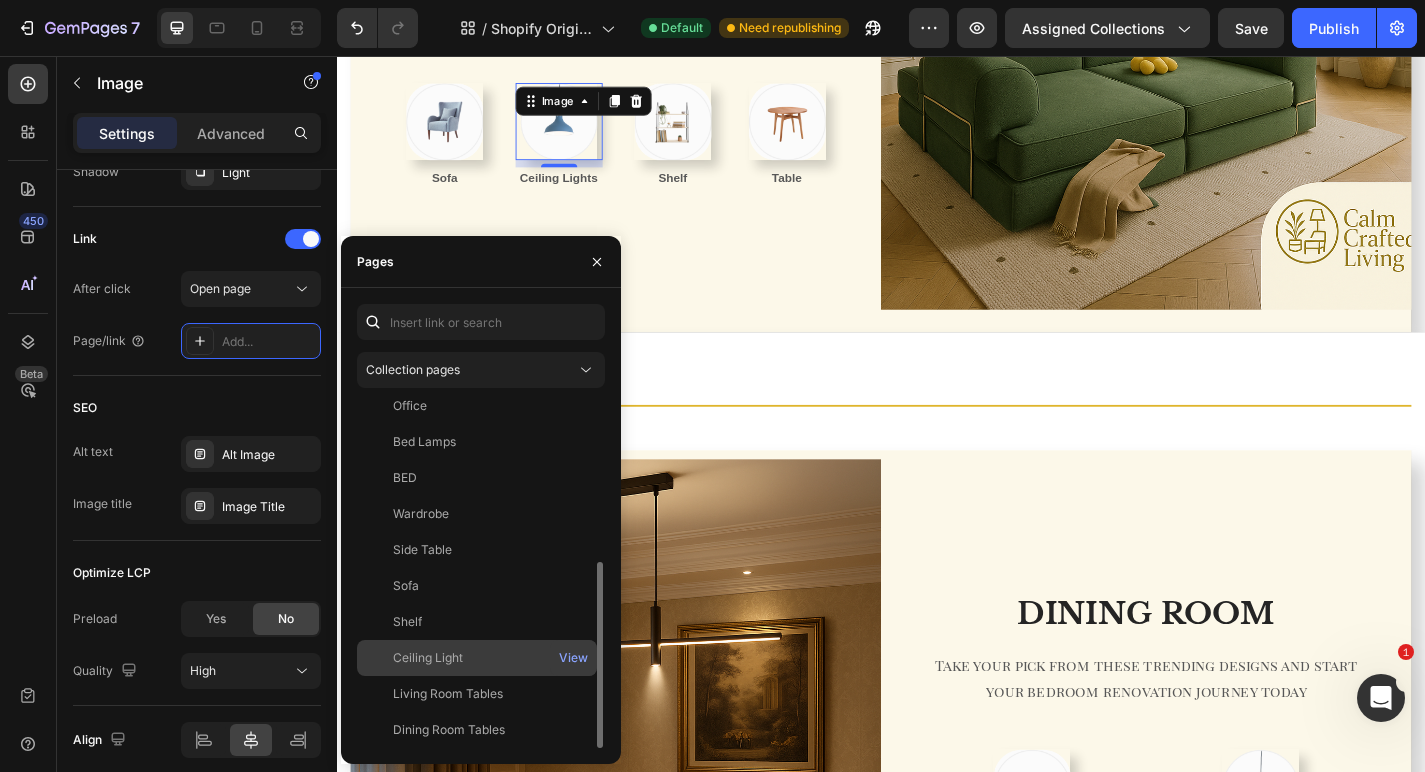 click on "Ceiling Light" at bounding box center (477, 658) 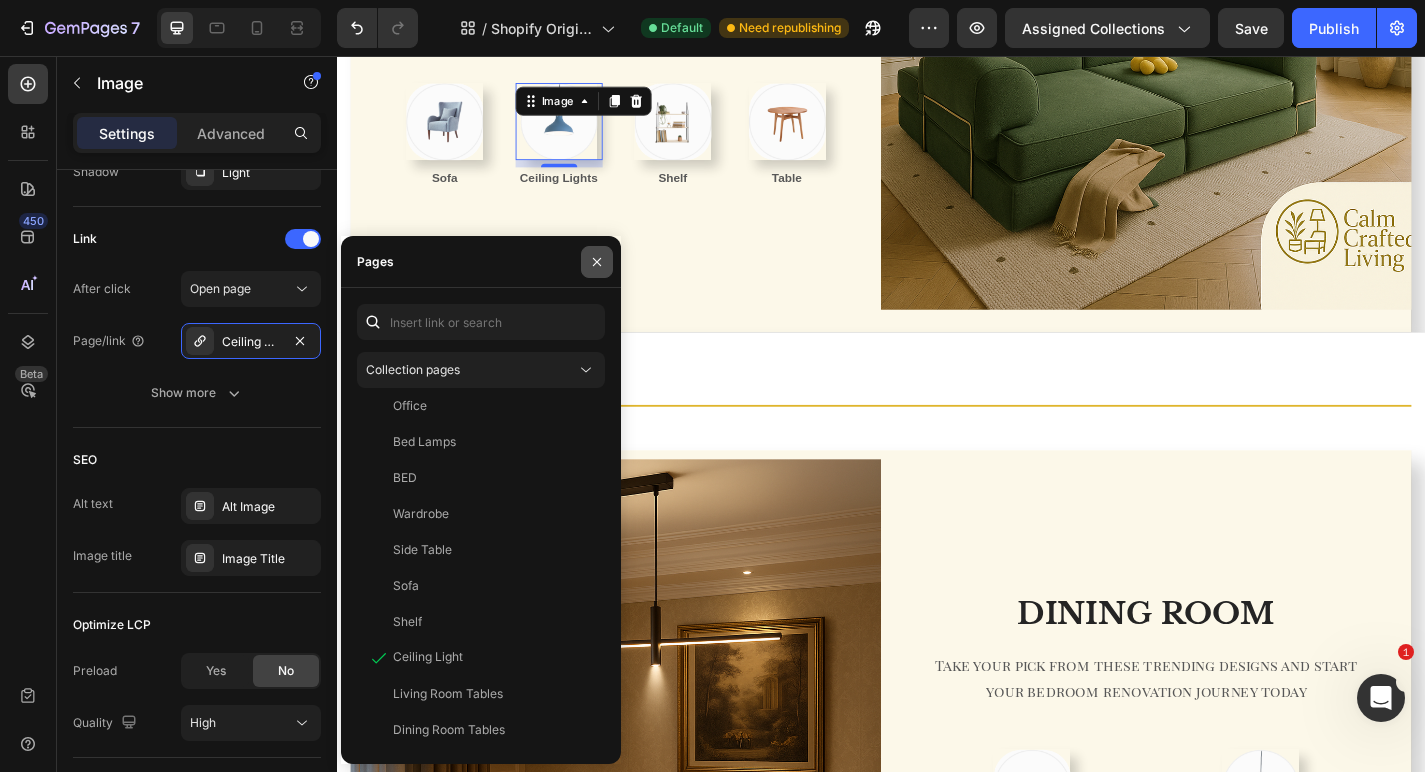 click at bounding box center (597, 262) 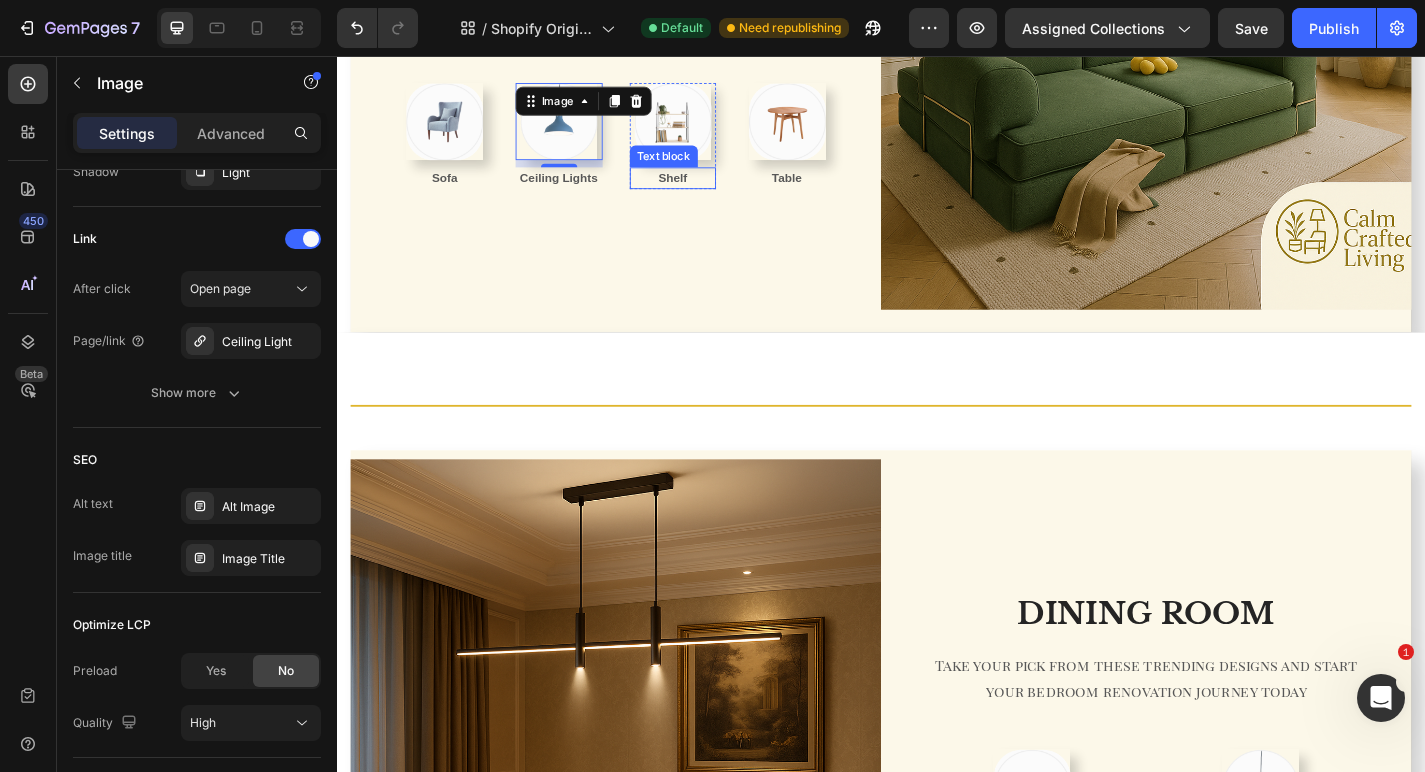 click on "Text block" at bounding box center [697, 167] 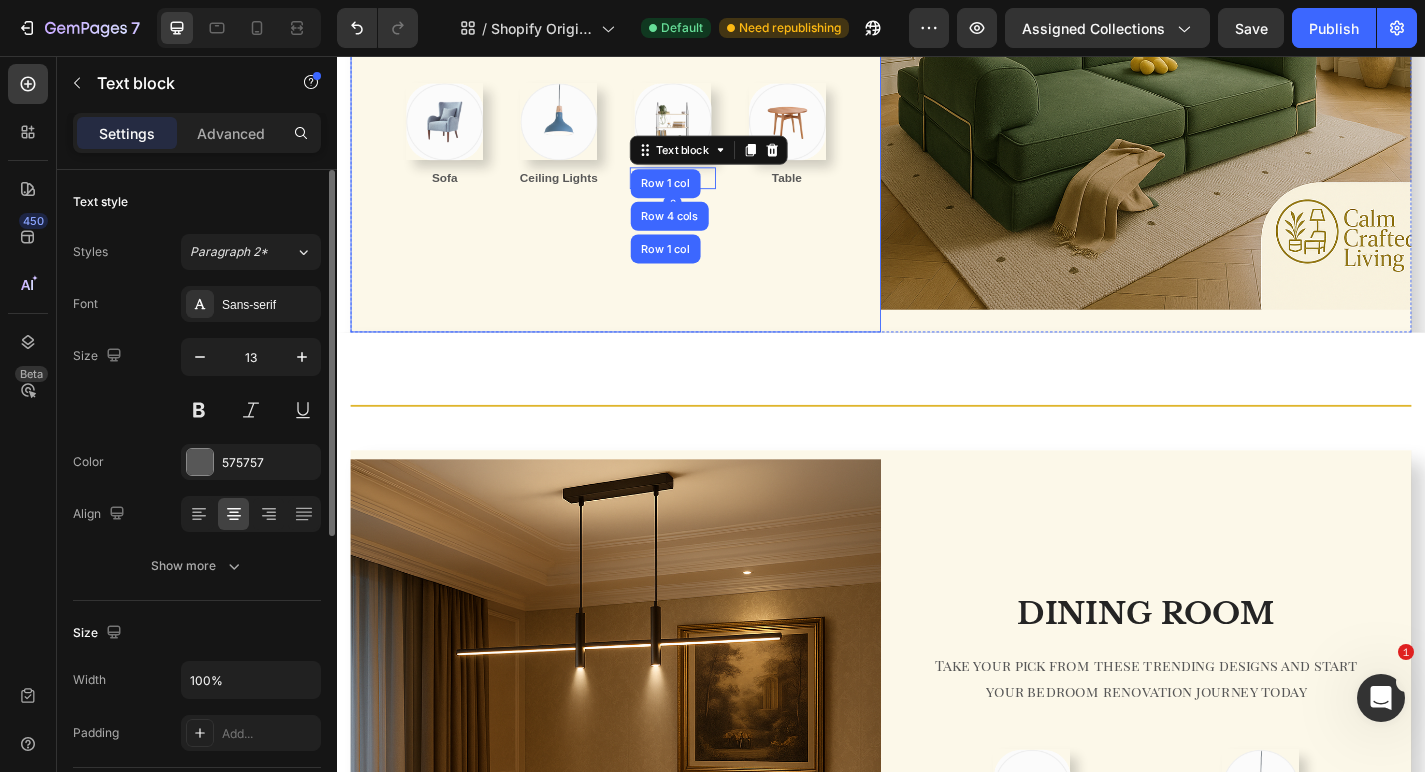 click on "LIVING ROOM Heading Whether you’re decorating a modern flat or an old cottage, we’ve got furniture, lighting and colour inspiration Text block Row Image Sofa Text block Row Image Ceiling Lights Text block Row Image Shelf Text block Row 1 col Row 4 cols Row 1 col   0 Row Image Table Text block Row Row Row" at bounding box center (644, 44) 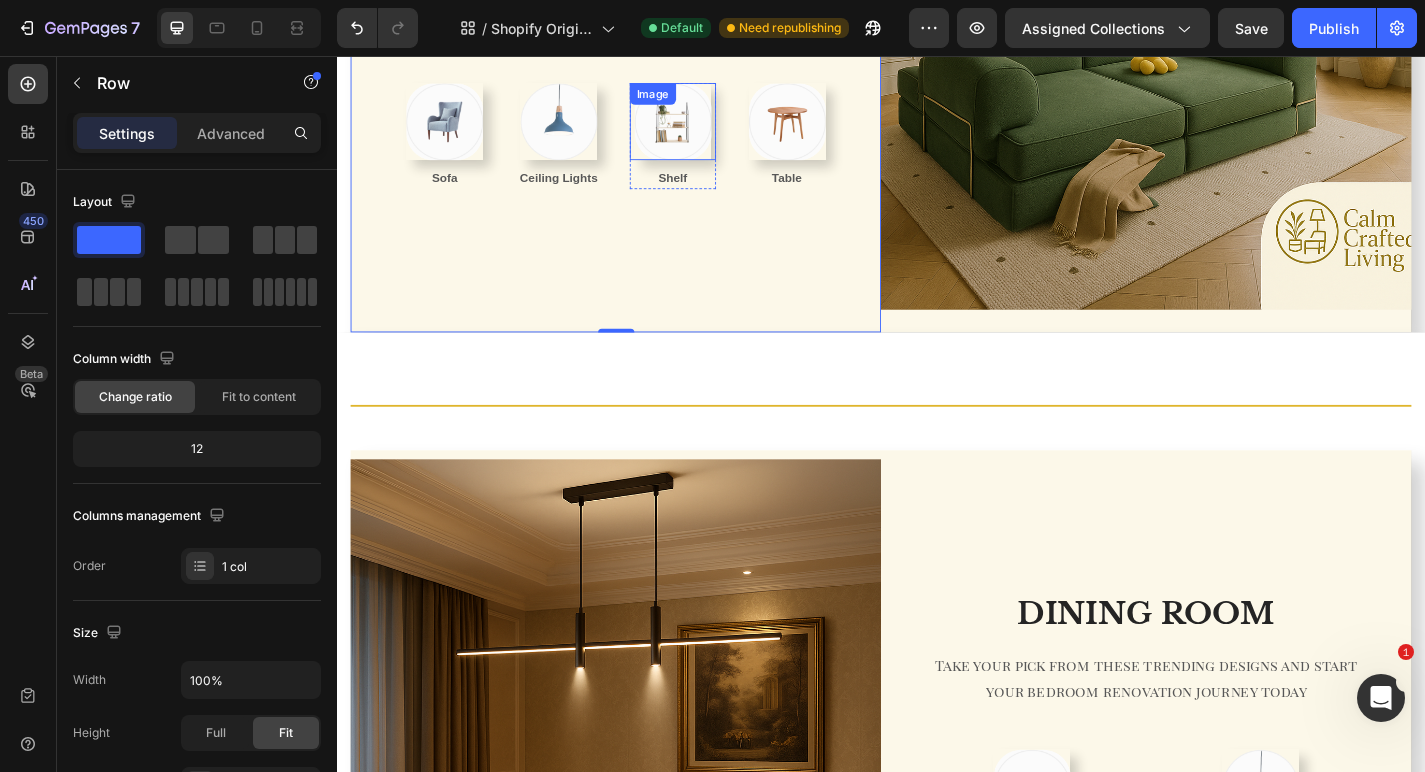 click on "Image" at bounding box center [708, 128] 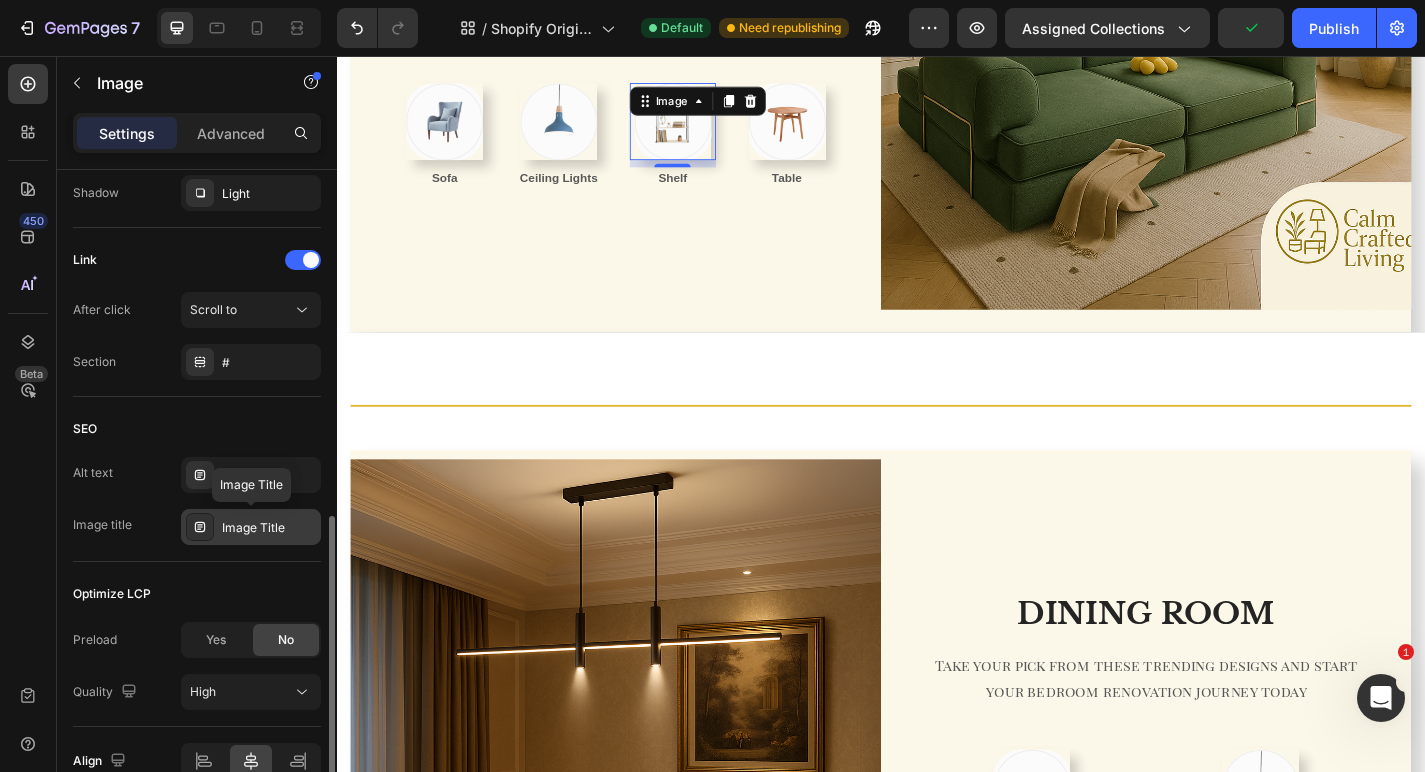 scroll, scrollTop: 851, scrollLeft: 0, axis: vertical 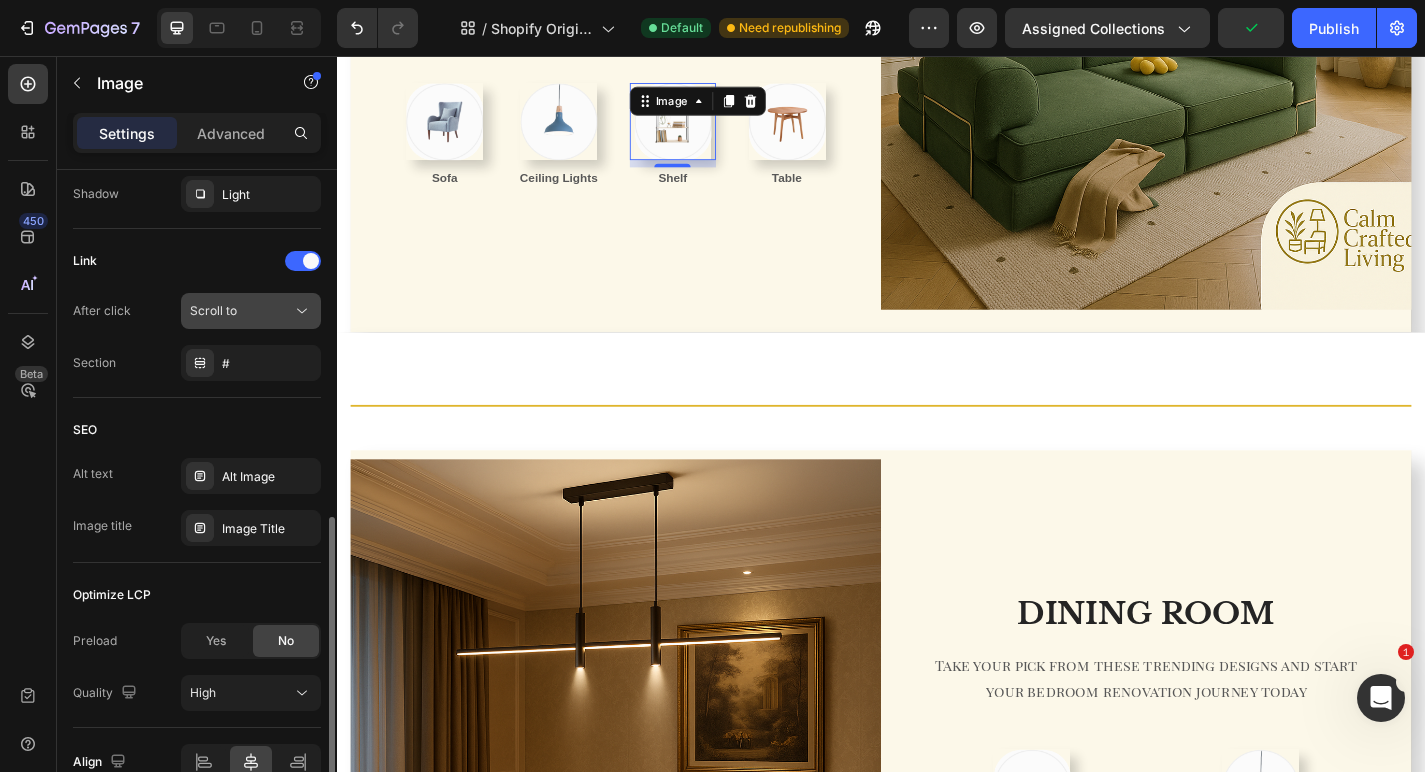 click on "Scroll to" at bounding box center (251, 311) 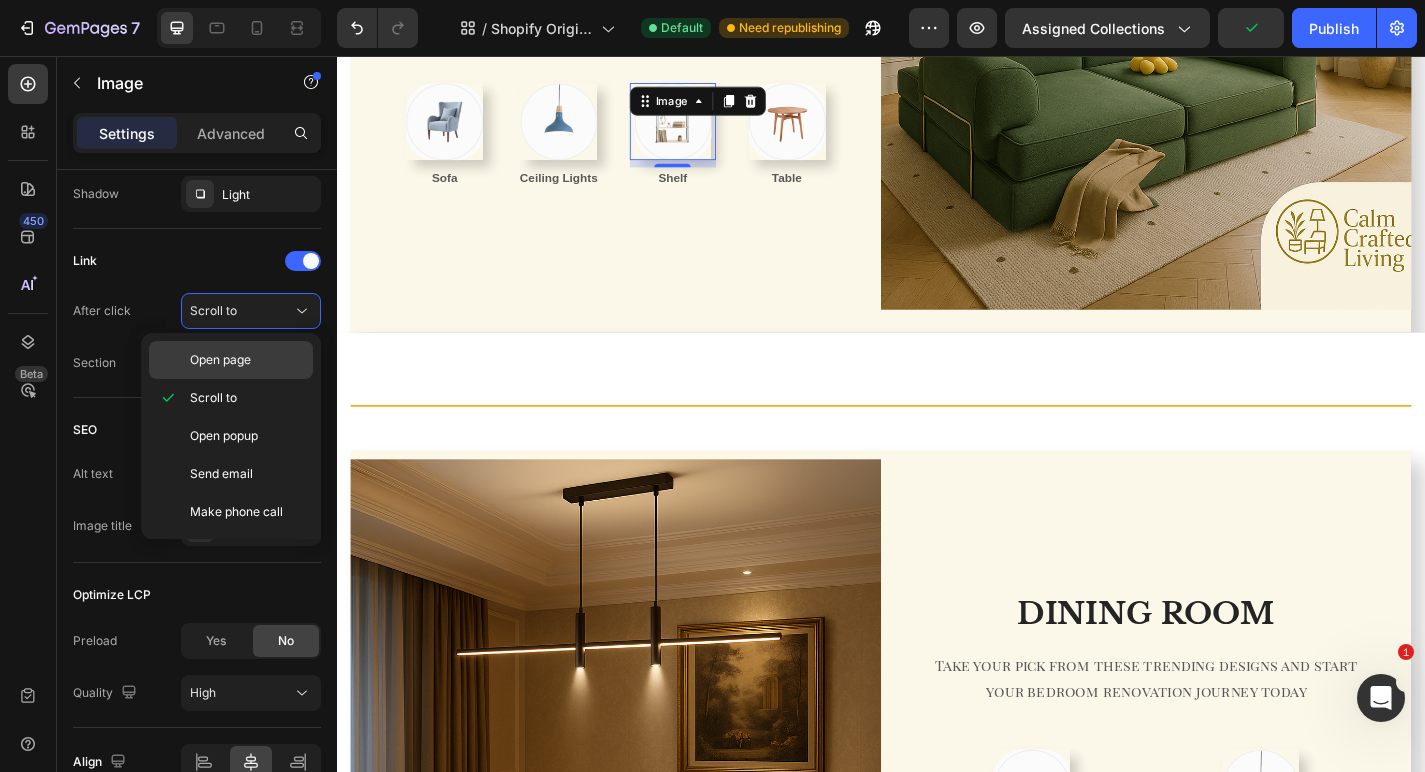 click on "Open page" at bounding box center [247, 360] 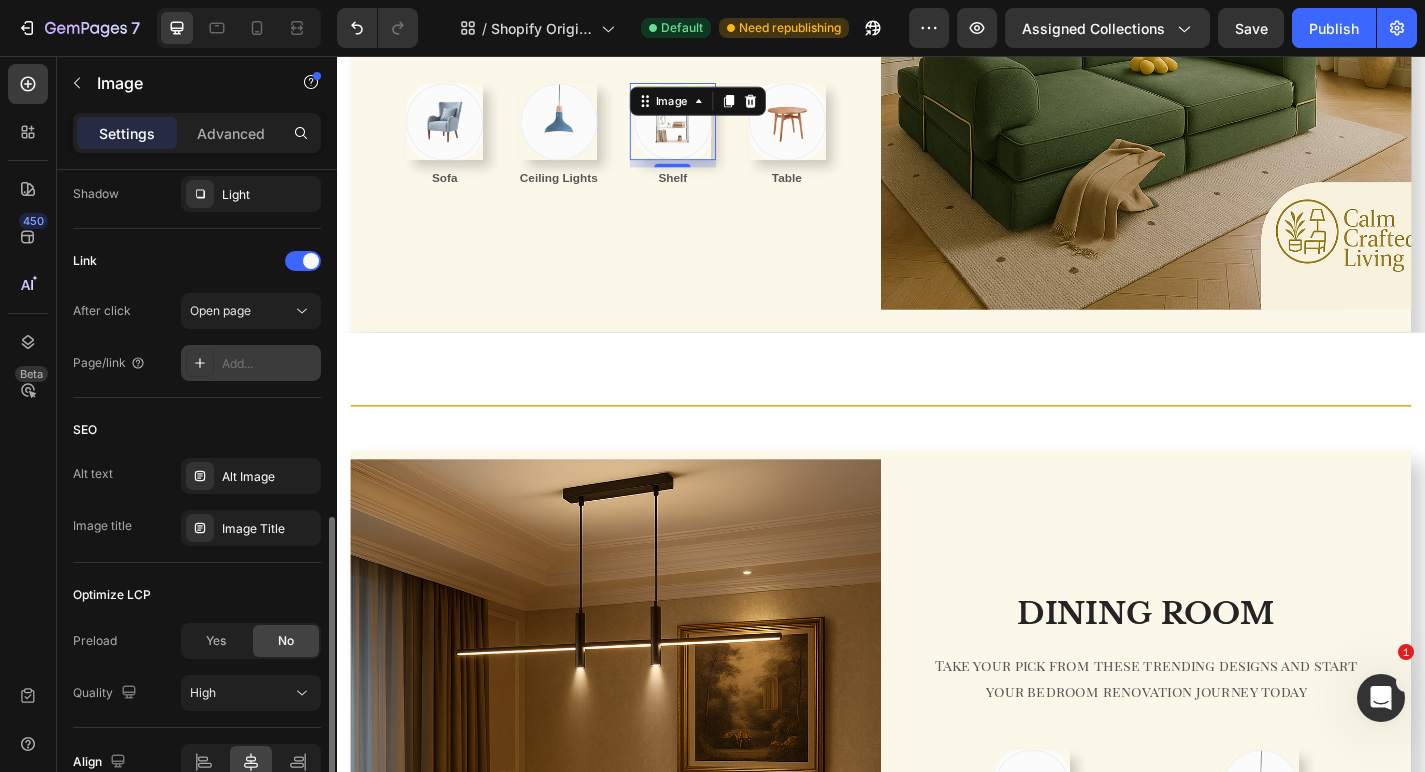 click on "Add..." at bounding box center [269, 364] 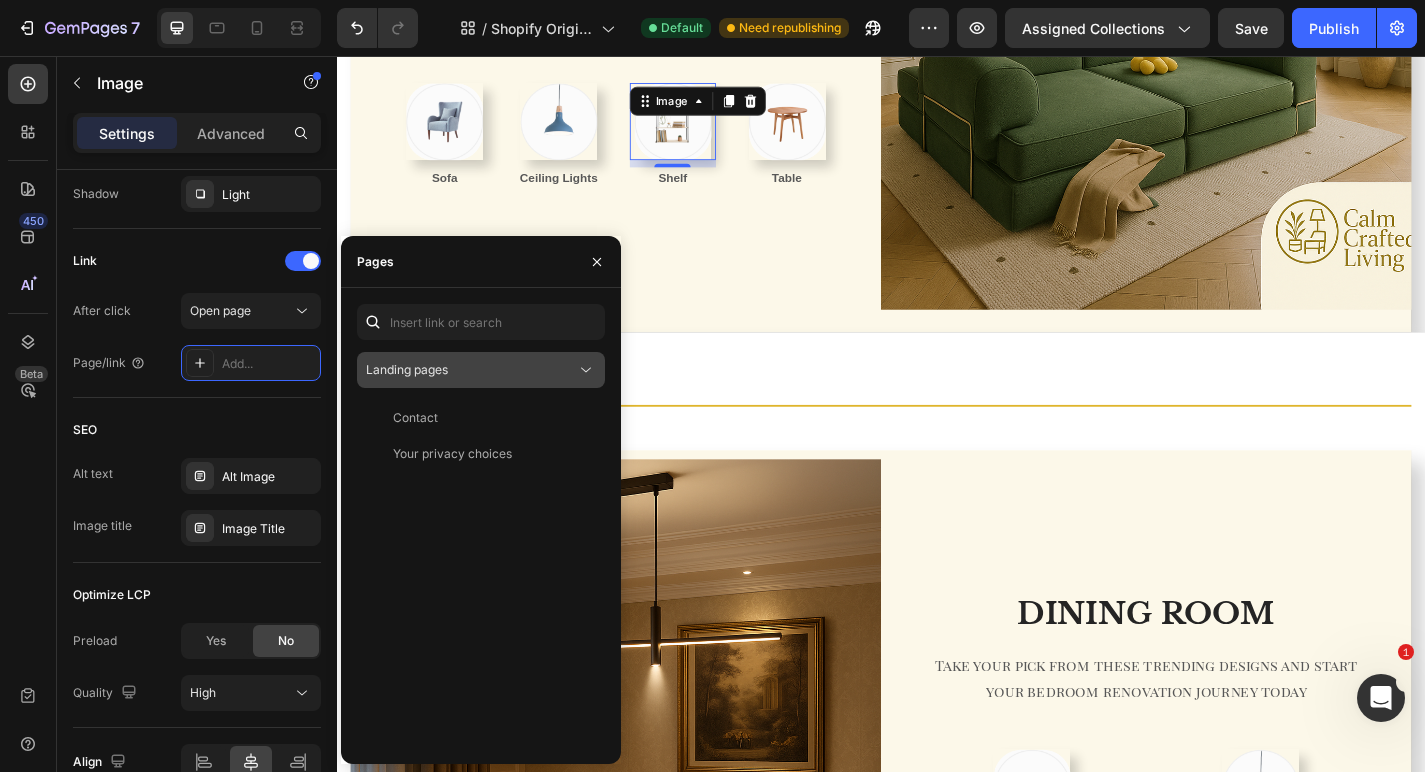 click on "Landing pages" at bounding box center (407, 369) 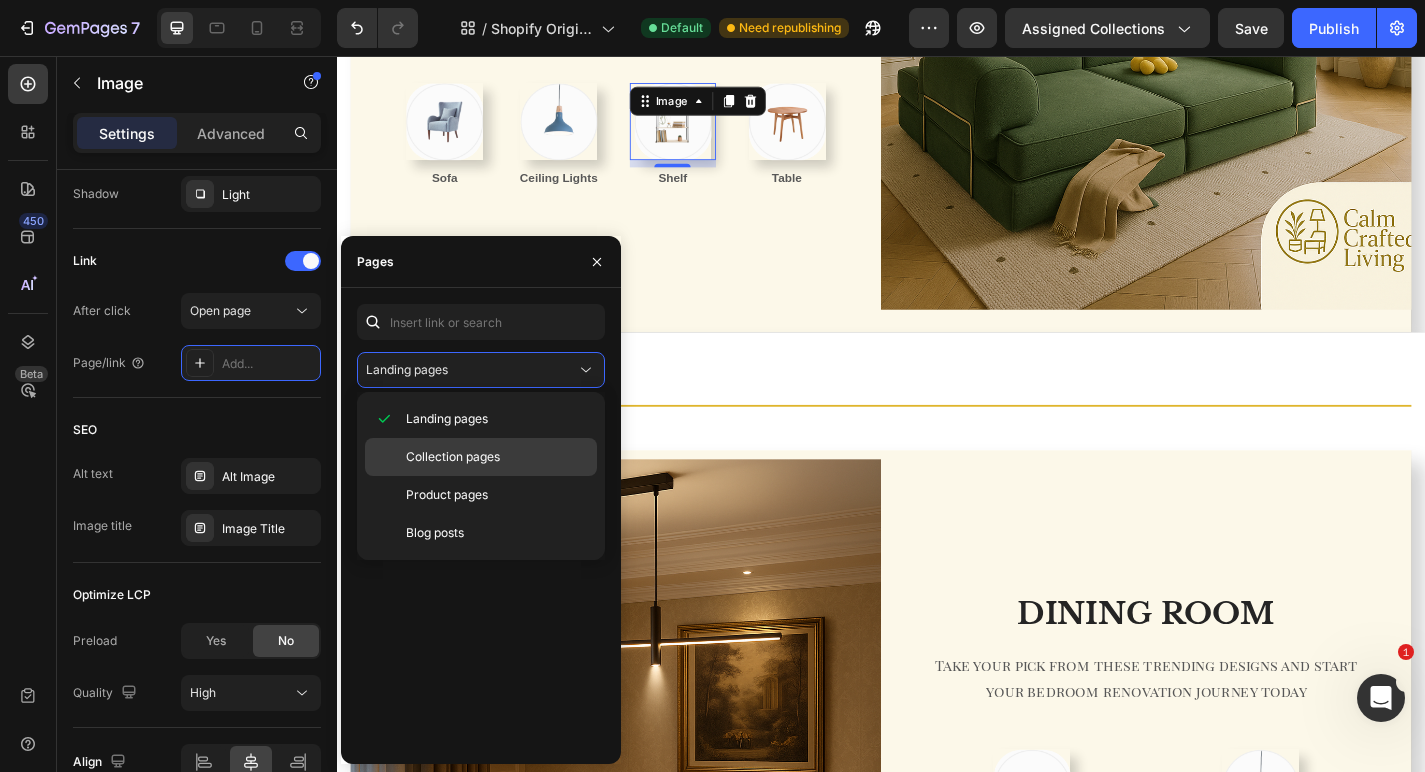 click on "Collection pages" 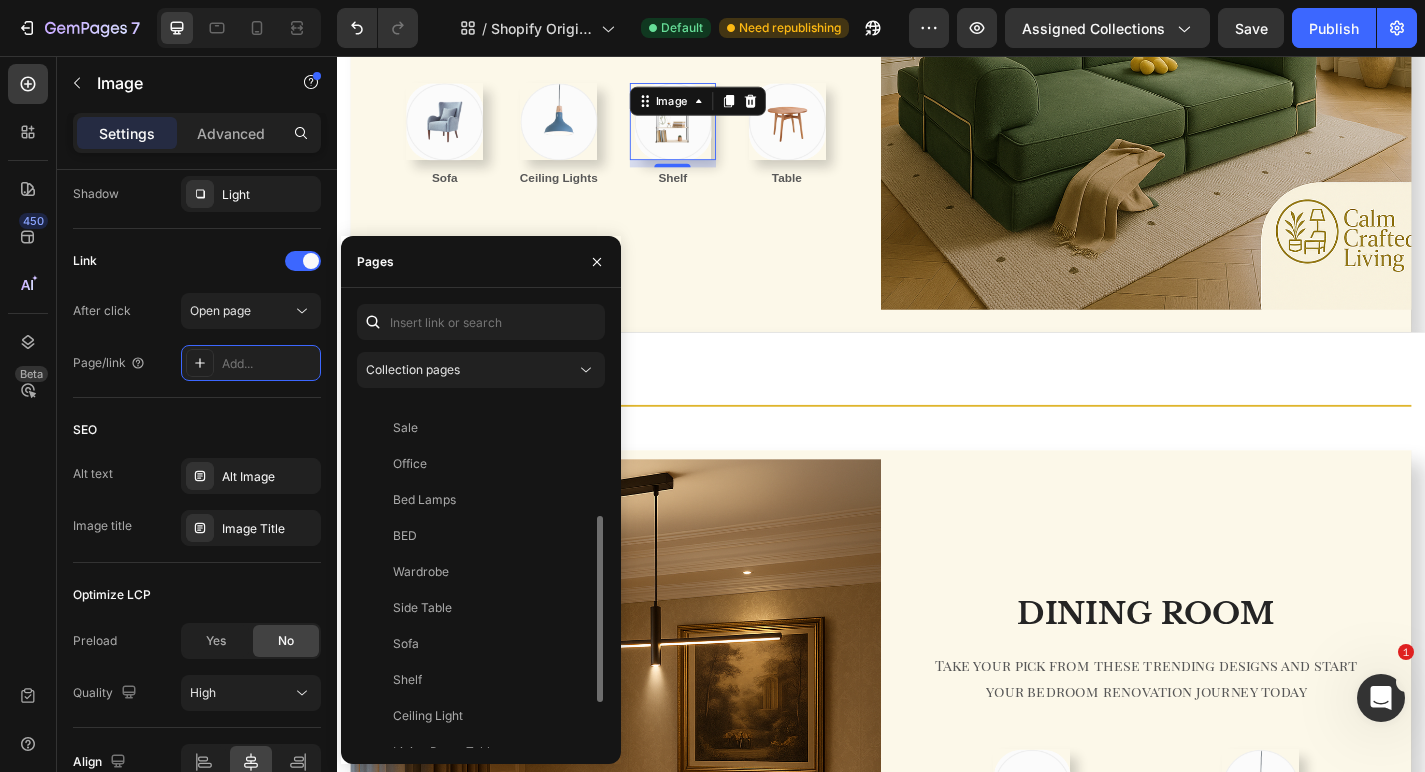 scroll, scrollTop: 244, scrollLeft: 0, axis: vertical 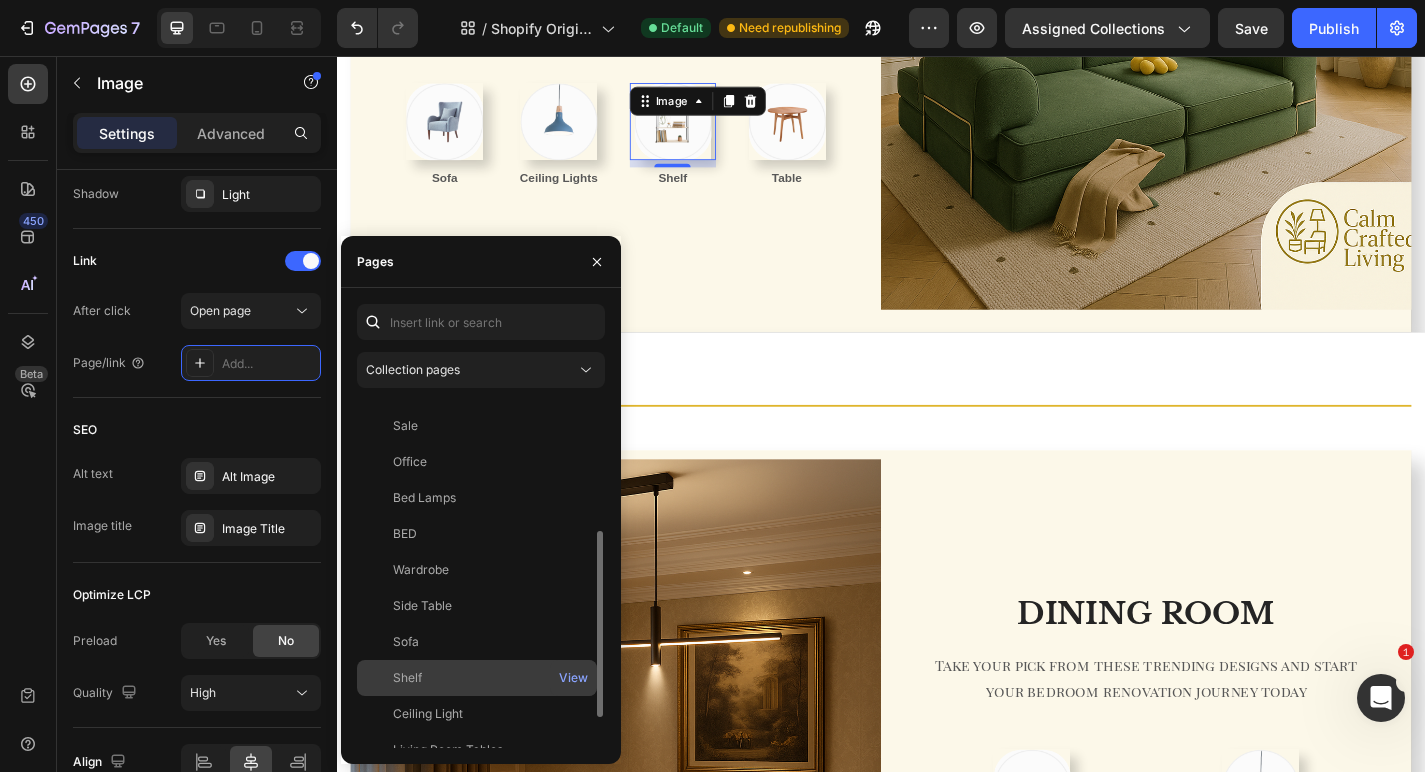 click on "Shelf" at bounding box center (477, 678) 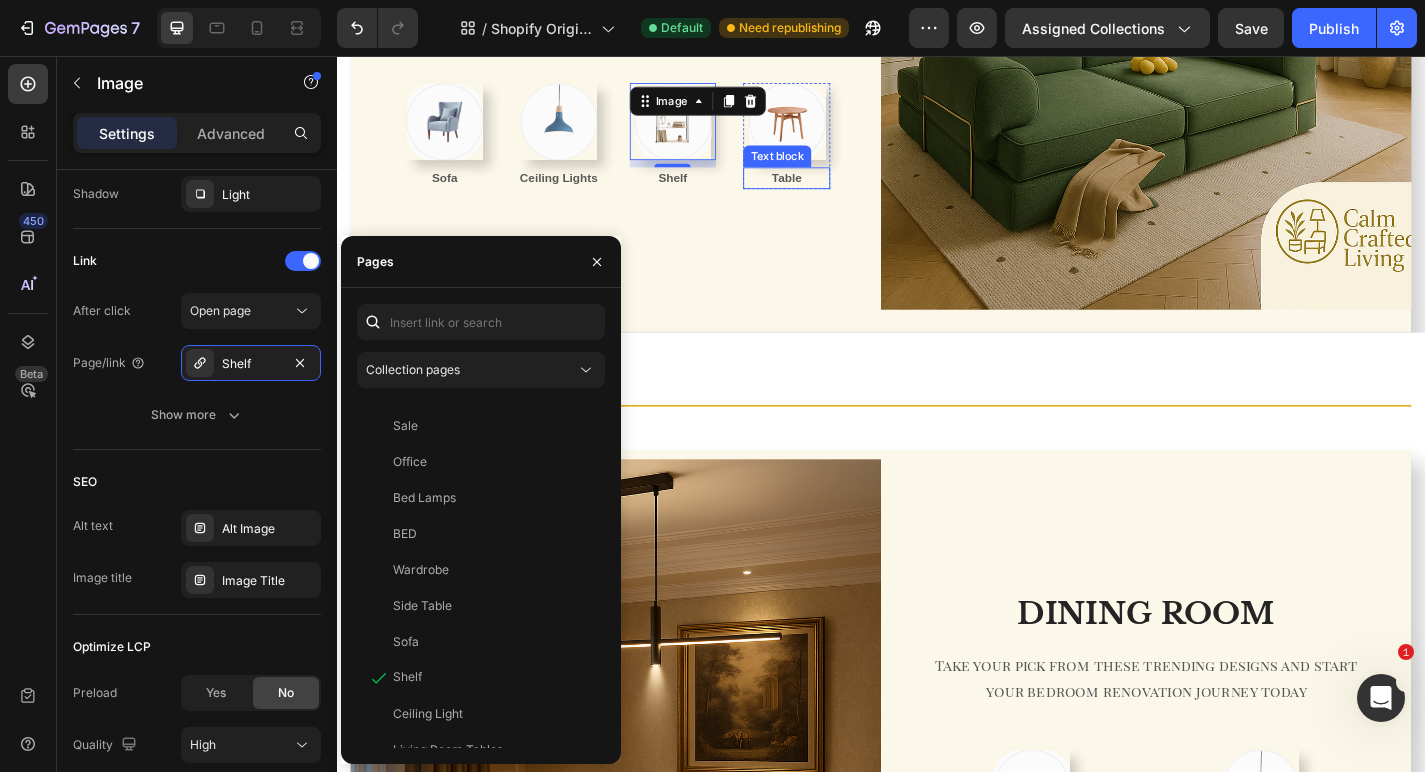 click on "Text block" at bounding box center (822, 167) 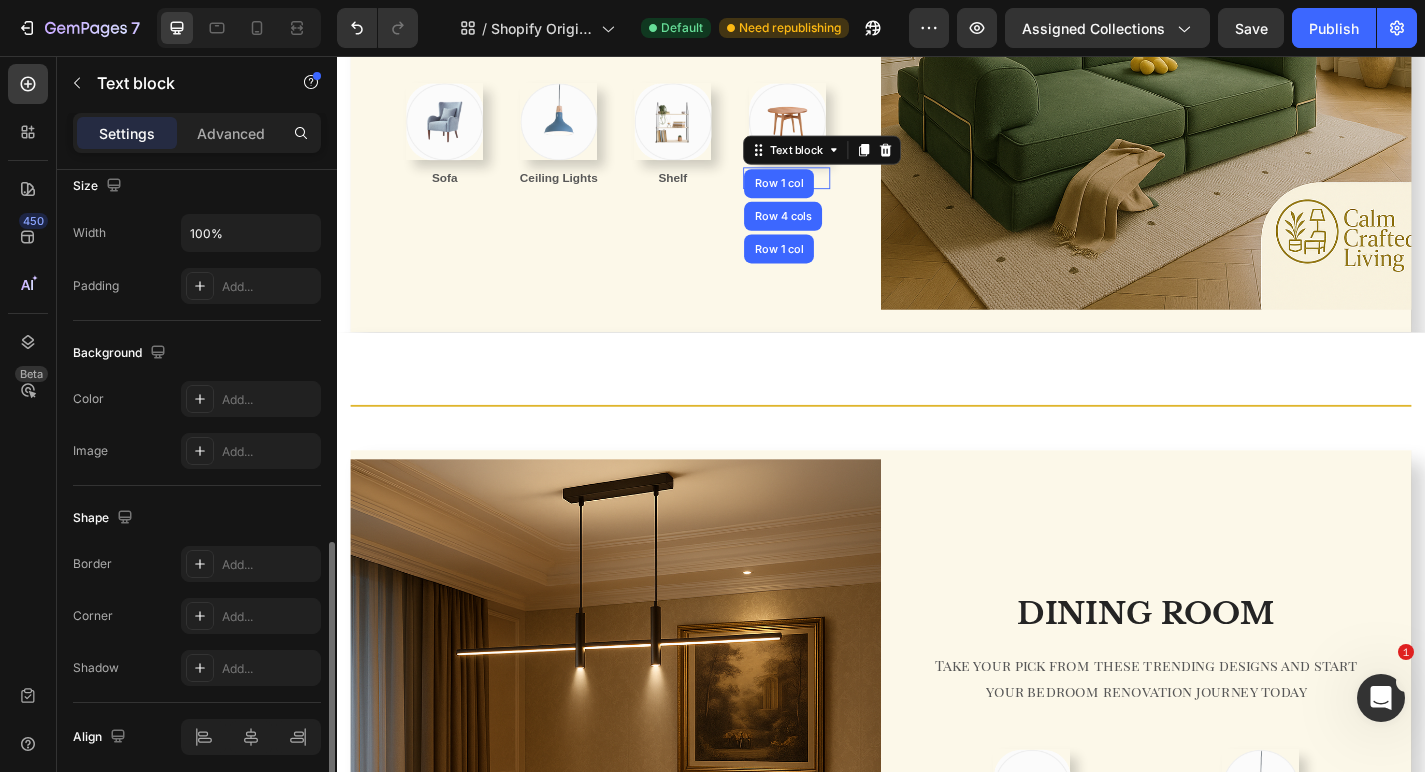 scroll, scrollTop: 526, scrollLeft: 0, axis: vertical 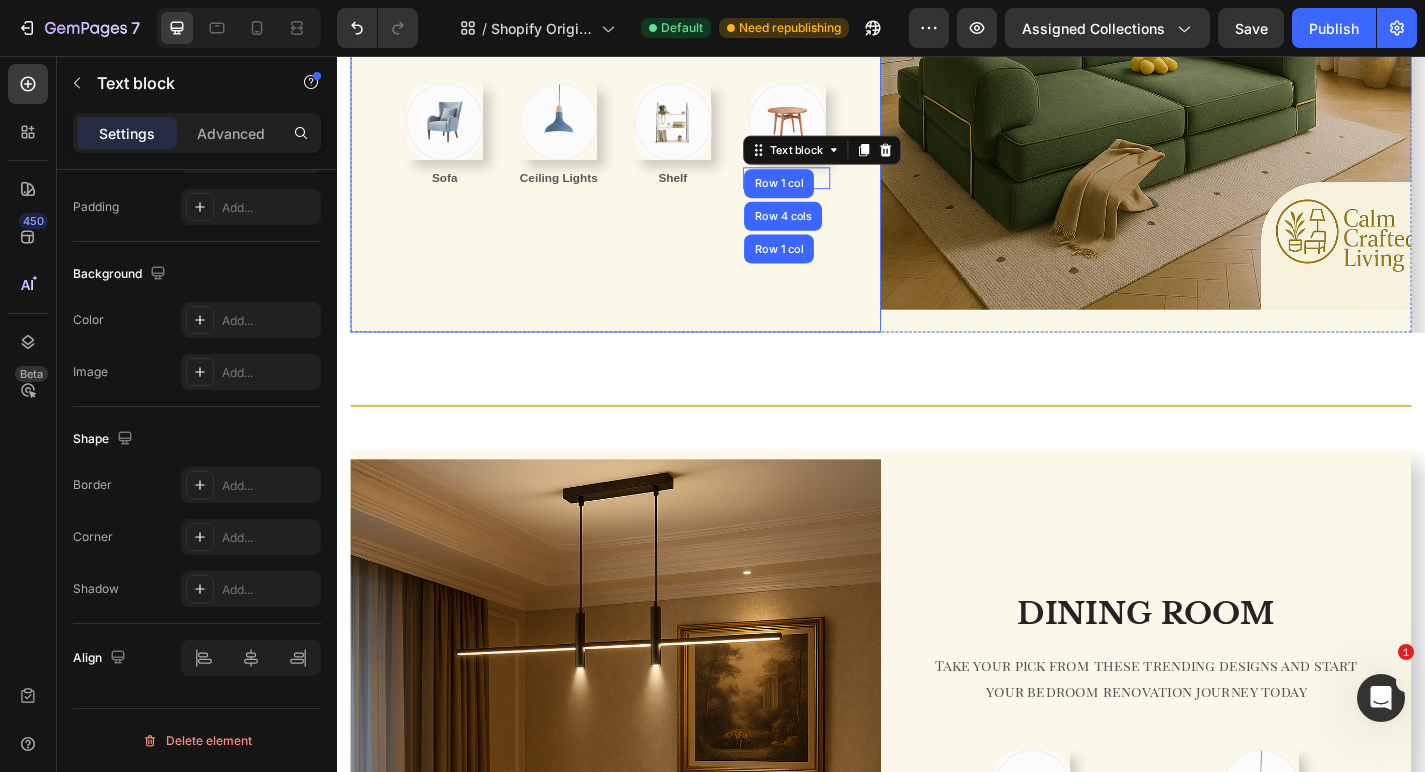 click on "LIVING ROOM Heading Whether you’re decorating a modern flat or an old cottage, we’ve got furniture, lighting and colour inspiration Text block Row Image Sofa Text block Row Image Ceiling Lights Text block Row Image Shelf Text block Row Image Table Text block Row 1 col Row 4 cols Row 1 col   0 Row Row Row" at bounding box center [644, 44] 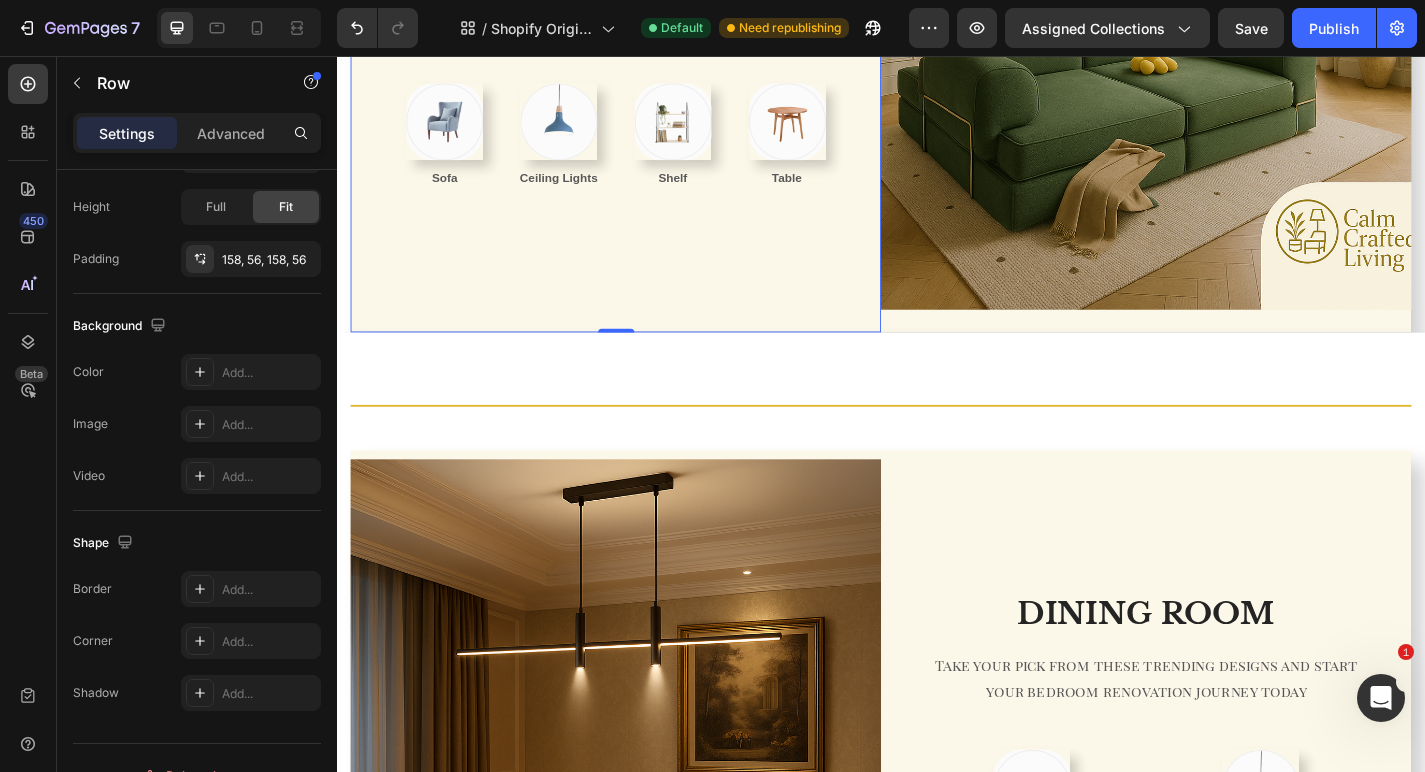 scroll, scrollTop: 0, scrollLeft: 0, axis: both 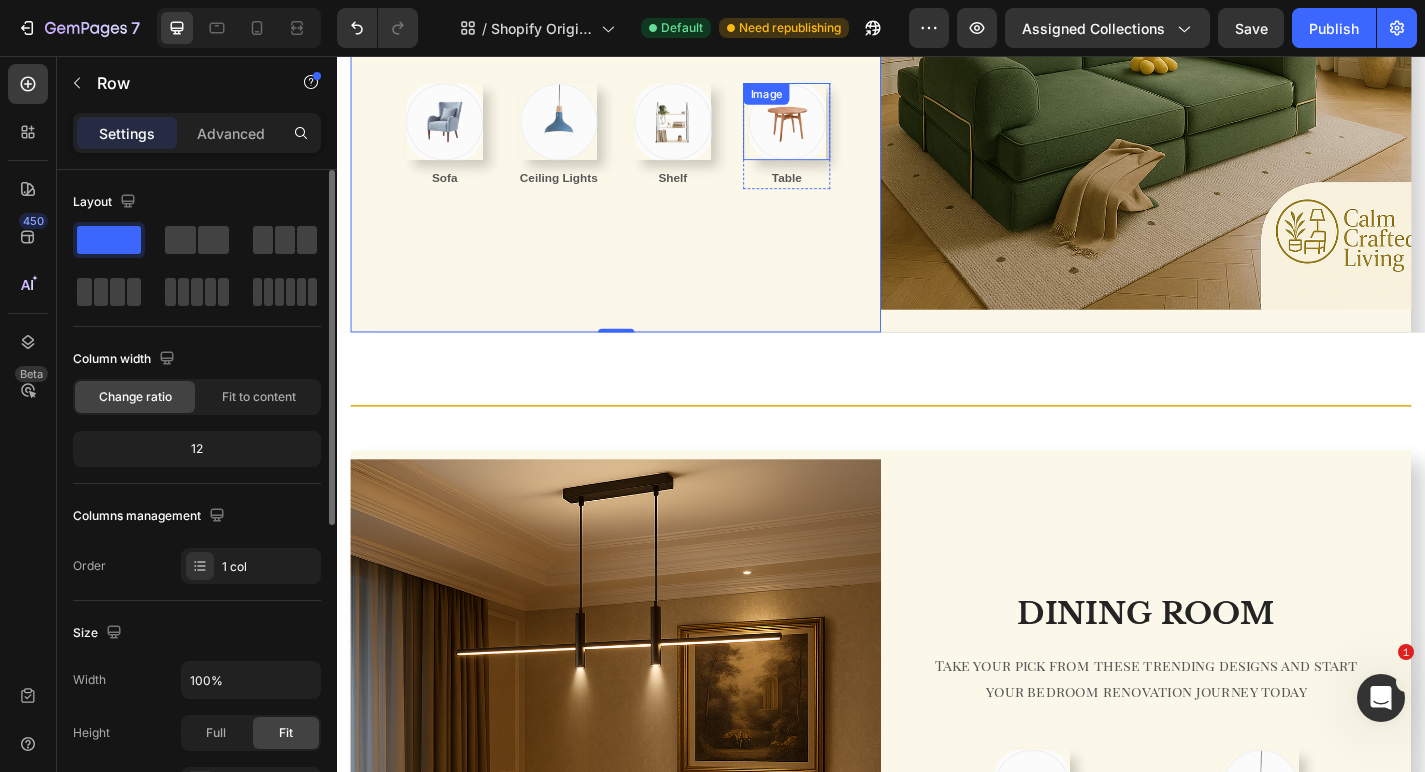 click at bounding box center (833, 128) 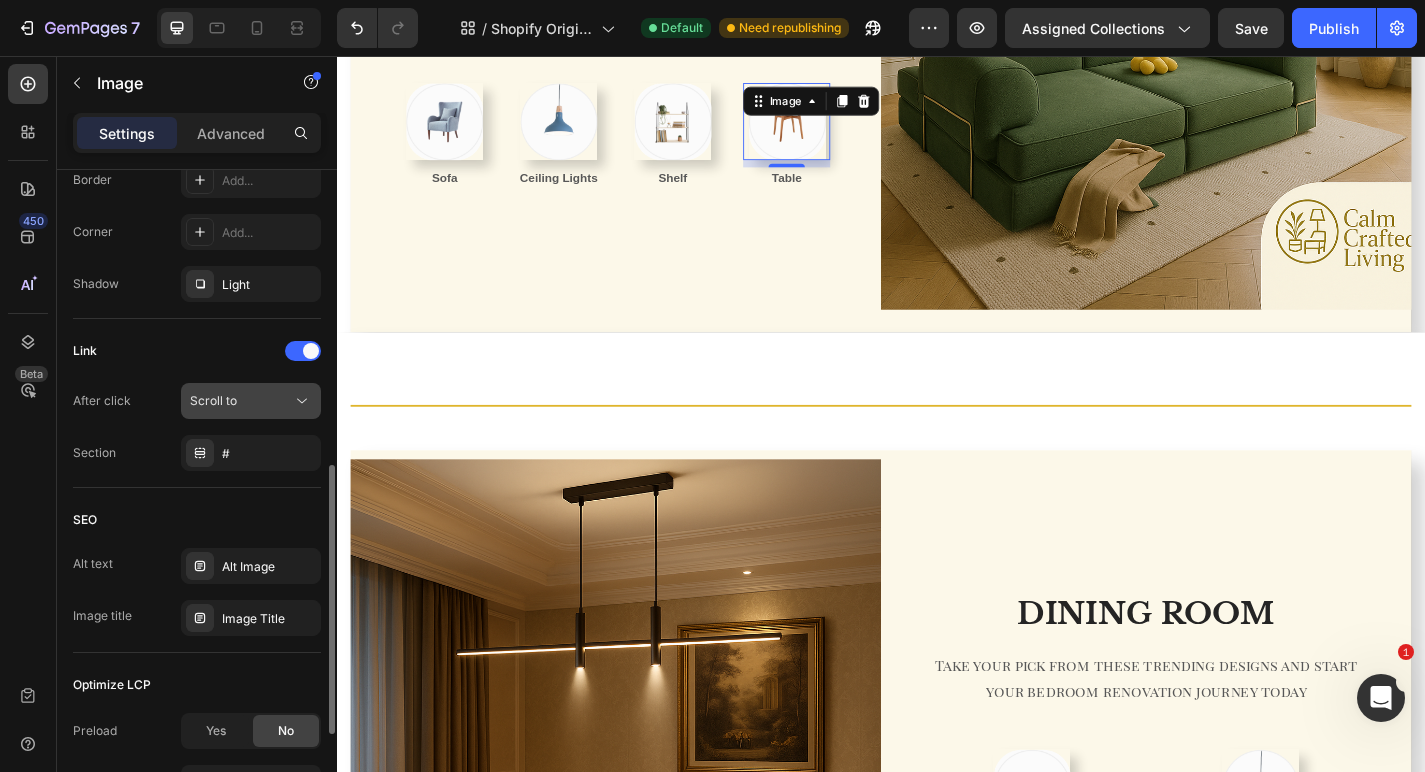 scroll, scrollTop: 746, scrollLeft: 0, axis: vertical 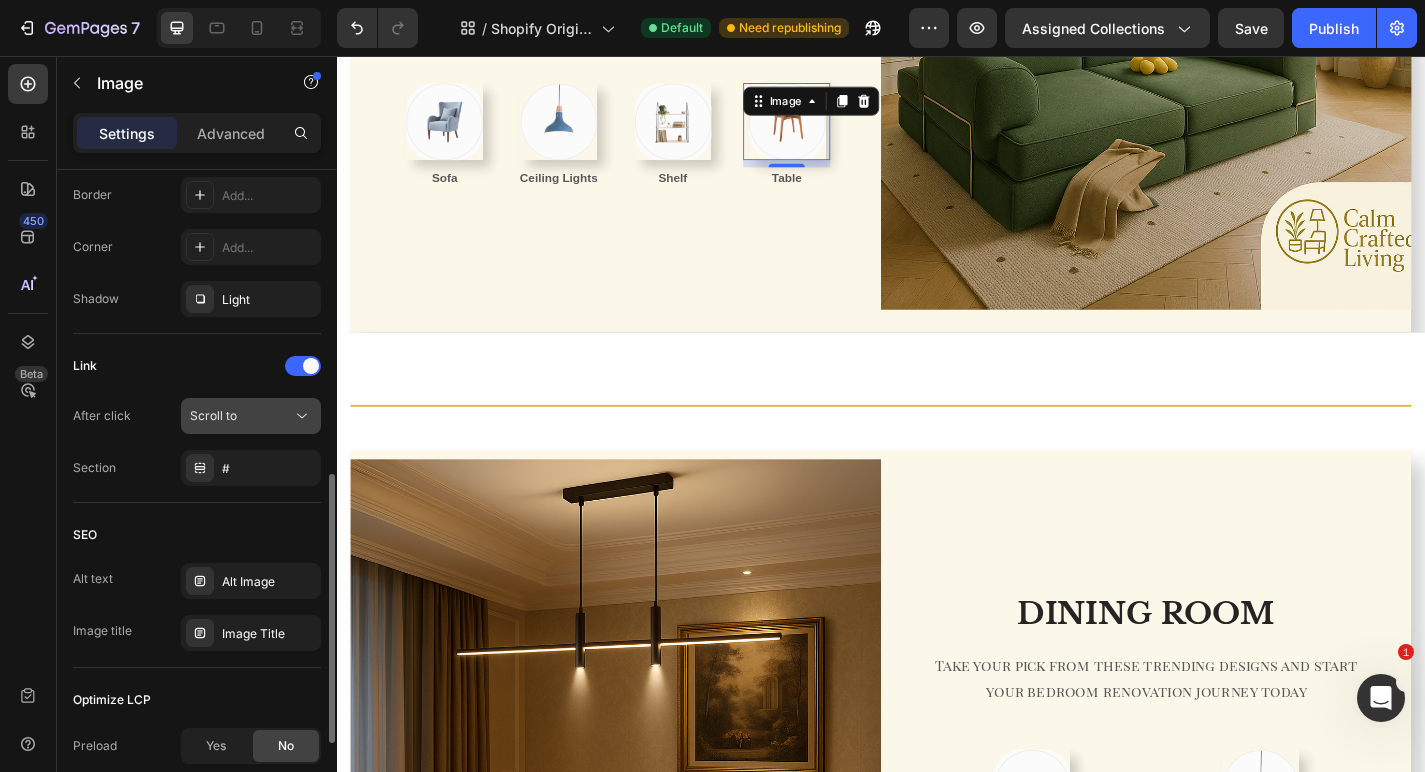 click on "Scroll to" at bounding box center [213, 415] 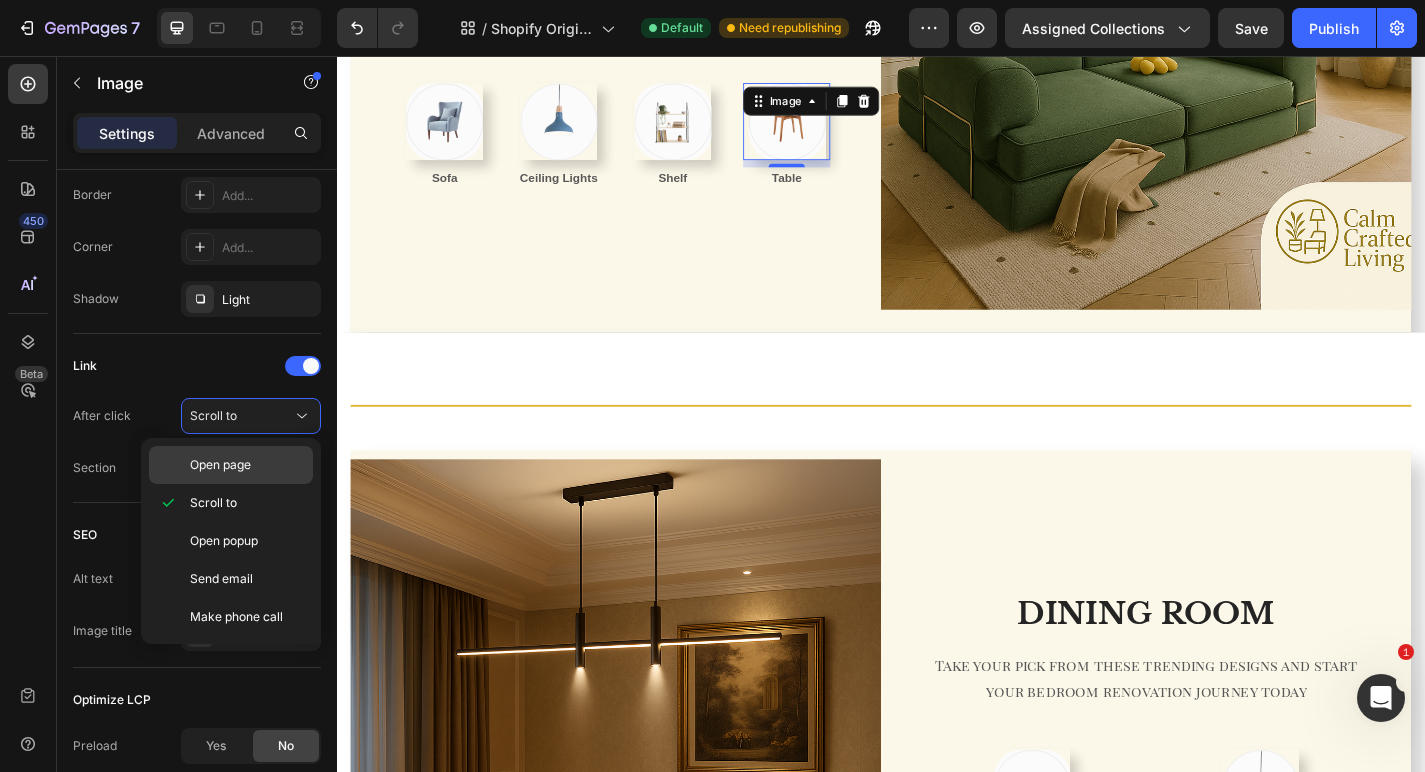 click on "Open page" at bounding box center [247, 465] 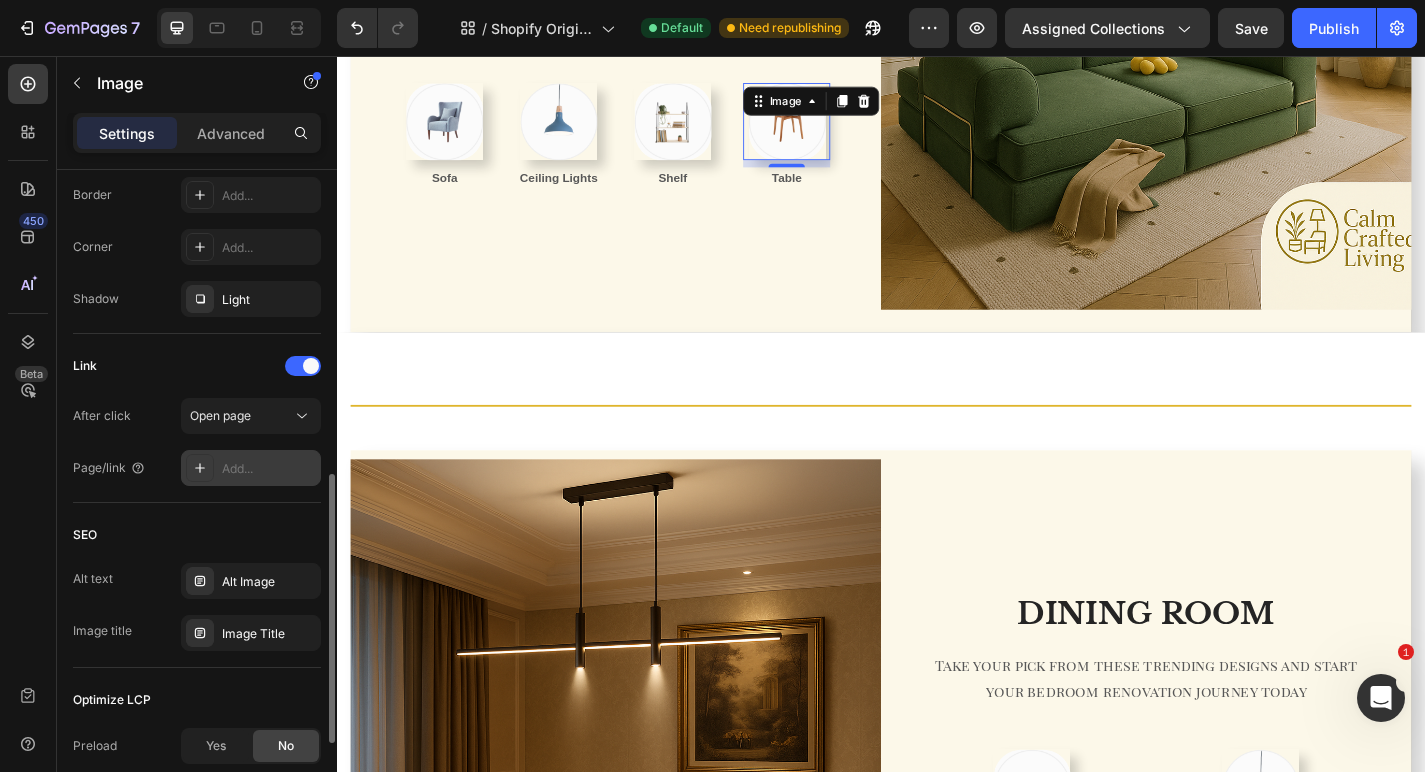 click on "Add..." at bounding box center [269, 469] 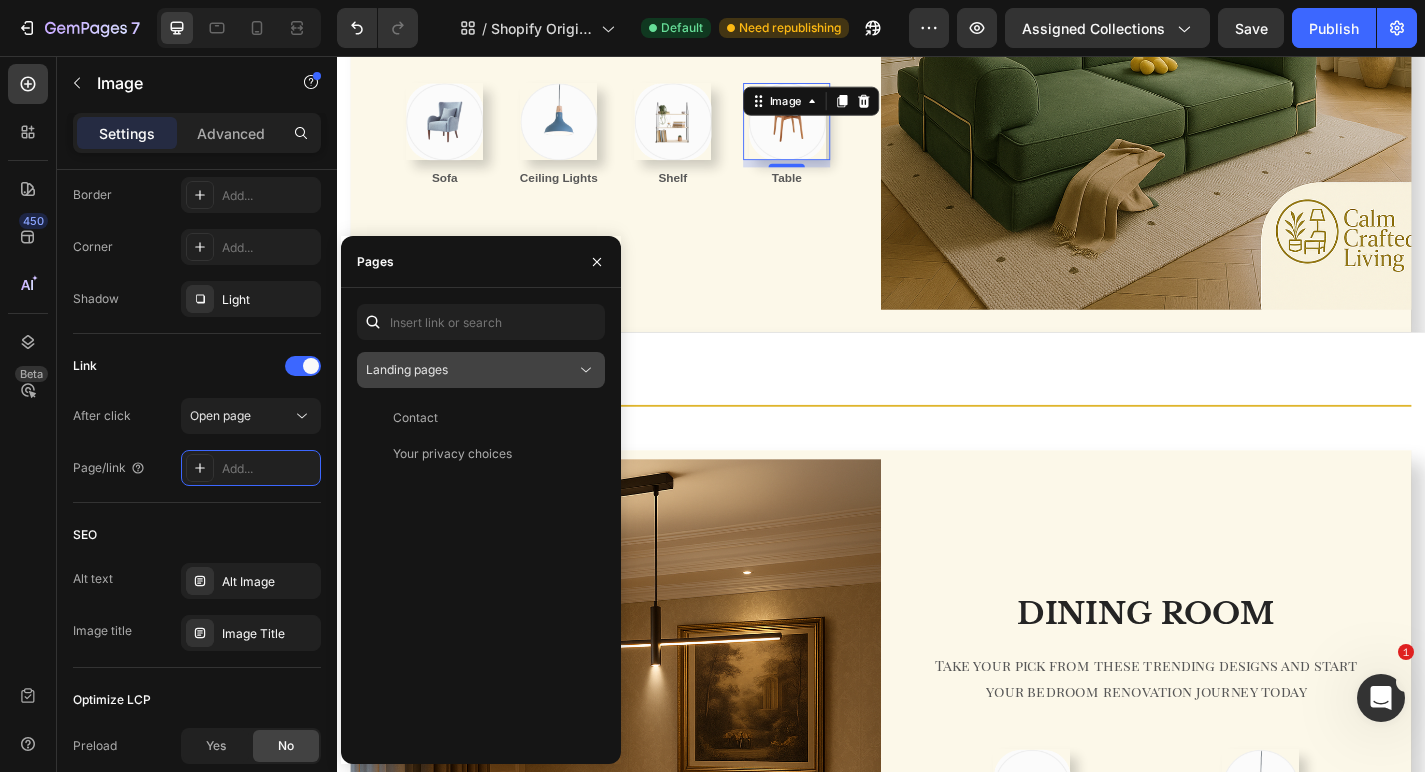 click on "Landing pages" at bounding box center [407, 370] 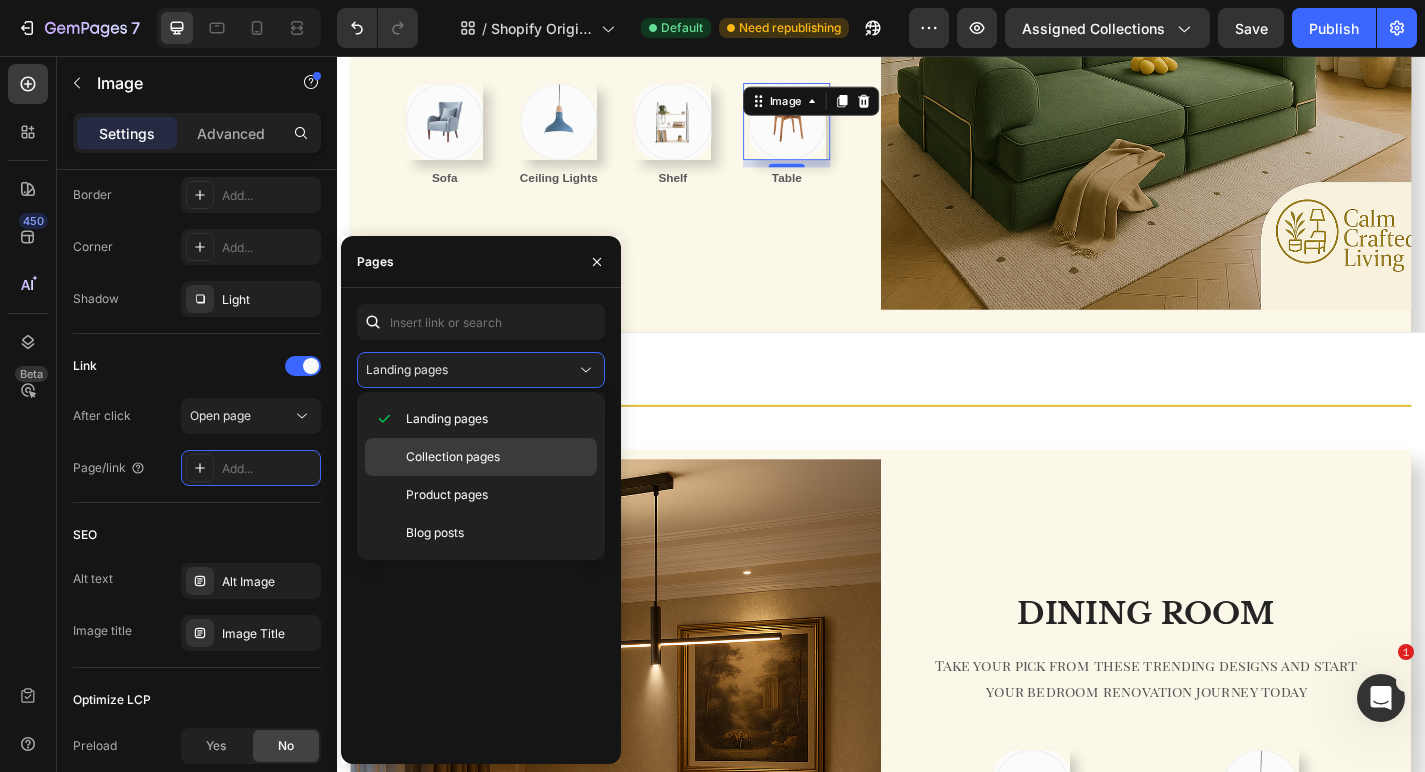 click on "Collection pages" at bounding box center (453, 457) 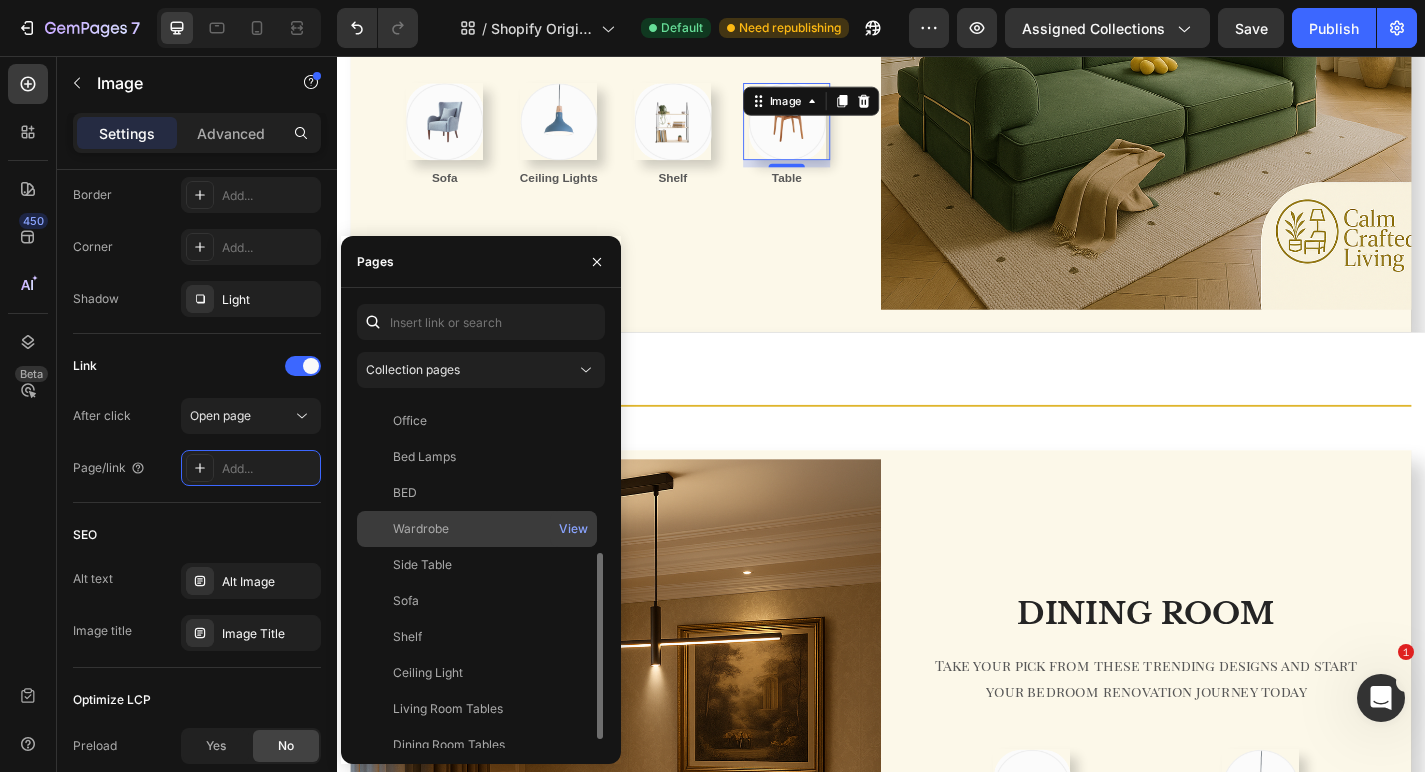 scroll, scrollTop: 300, scrollLeft: 0, axis: vertical 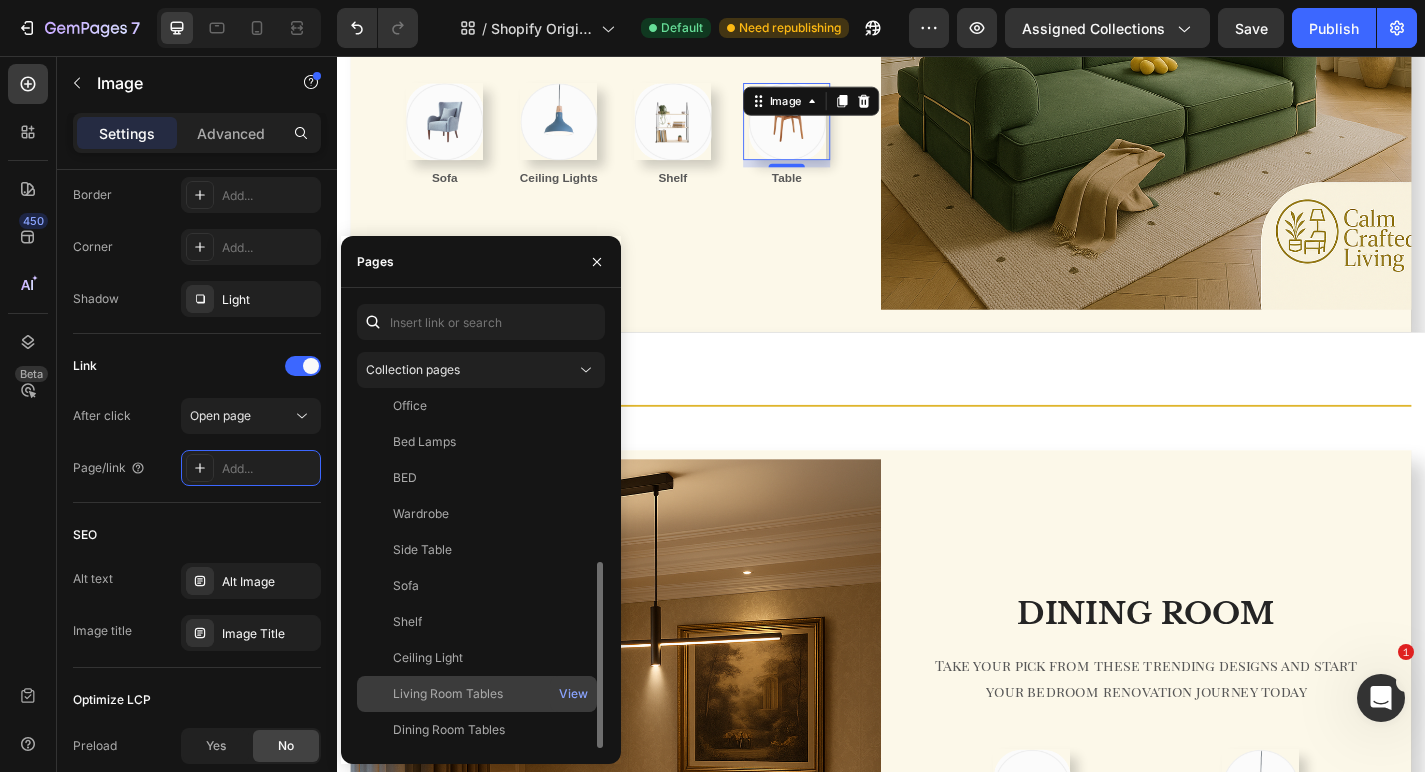 click on "Living Room Tables" 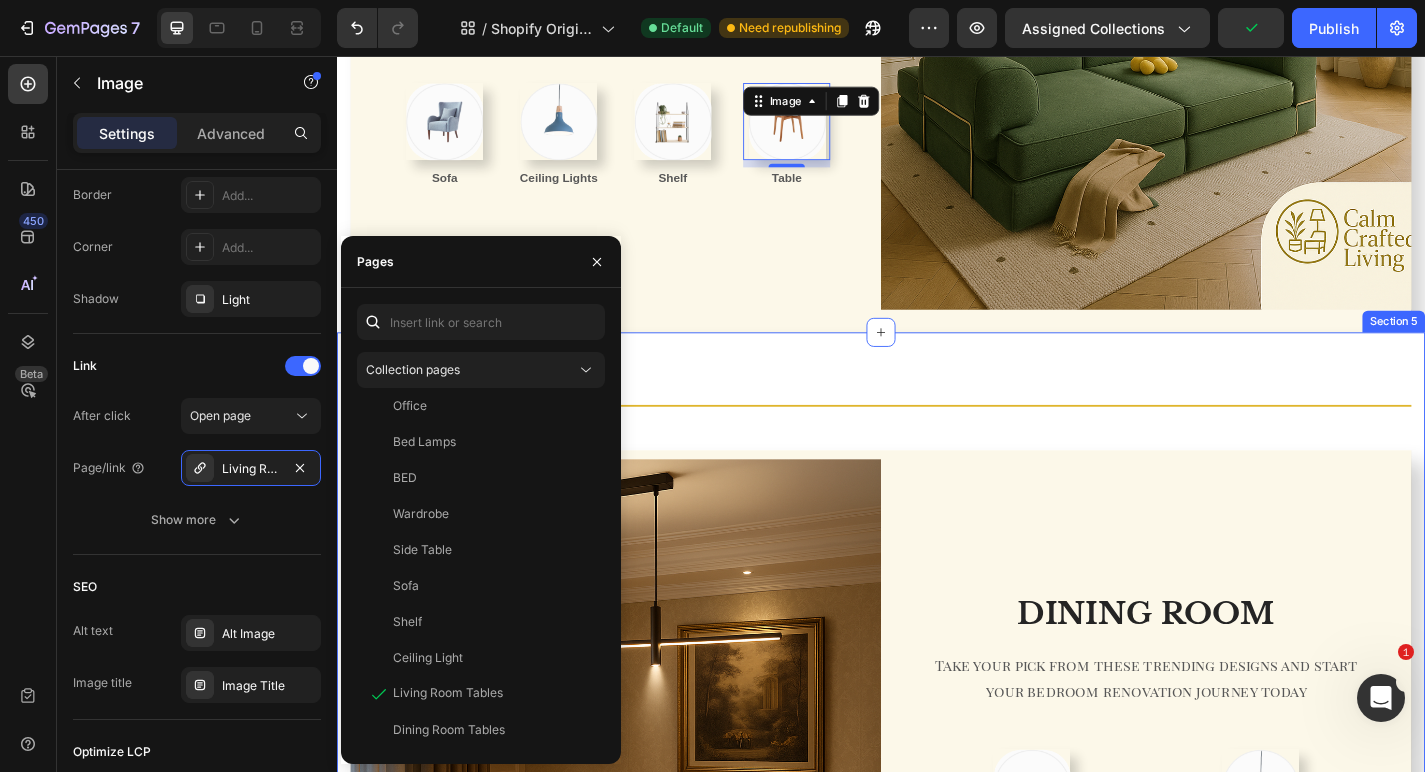 click on "Title Line Image DINING ROOM Heading Take your pick from these trending designs and start your bedroom renovation journey today Text block Row Image Table Text block Row Image Lights Text block Row Row Row Row                Title Line BATHROOM Heading Whether you’re decorating a modern flat or an old cottage, we’ve got furniture, lighting and colour inspiration Text block Row Image  Lights Text block Image Row Amenities Text block Row Row Row Image Row Section 5" at bounding box center (937, 1094) 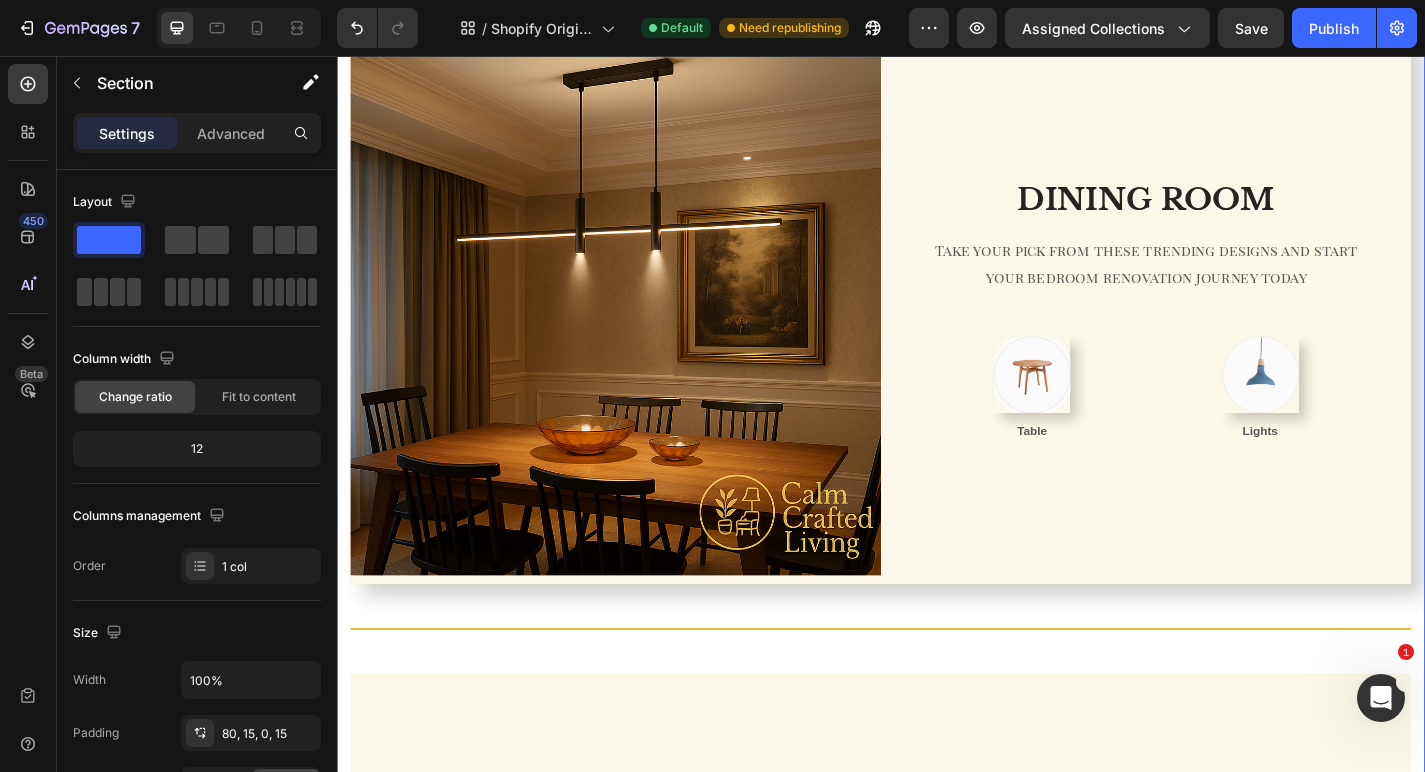 scroll, scrollTop: 1905, scrollLeft: 0, axis: vertical 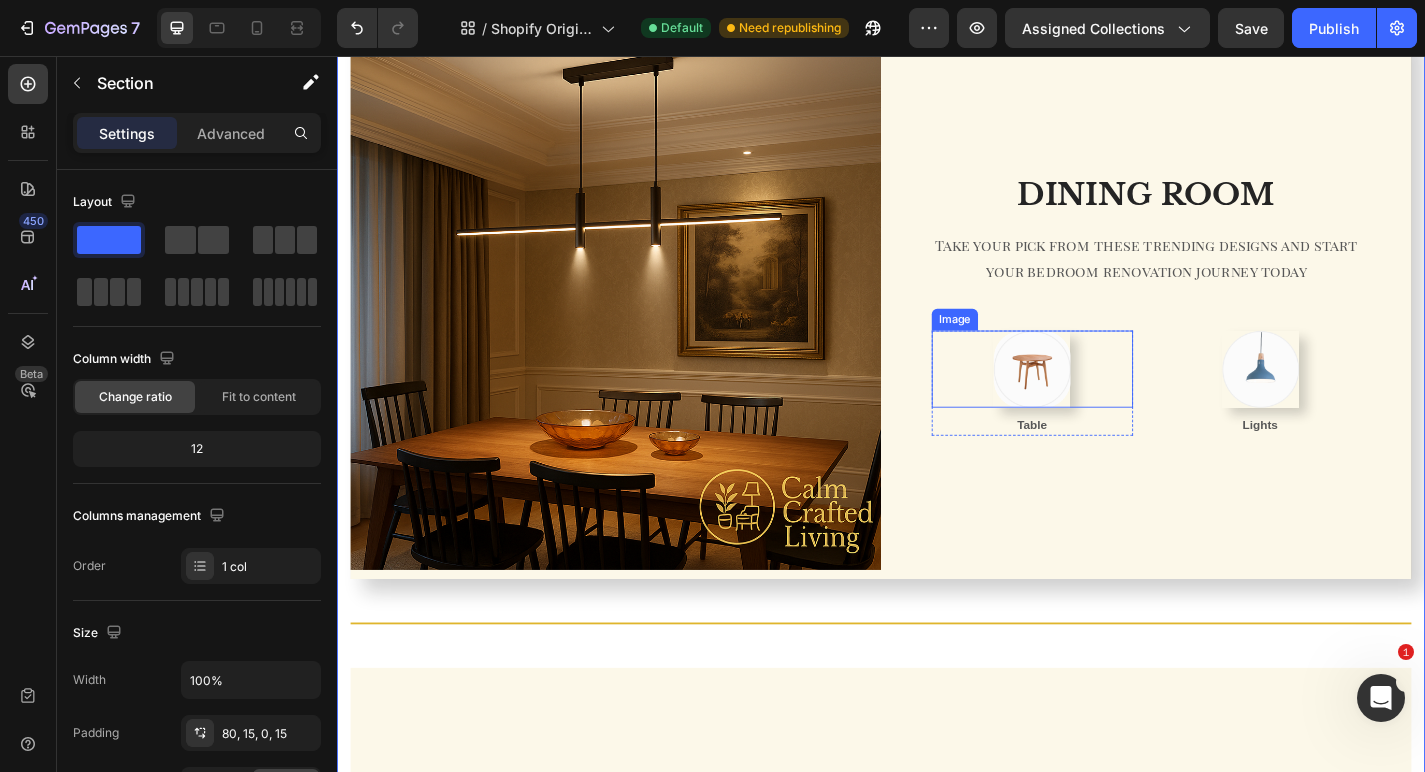 click at bounding box center [1103, 401] 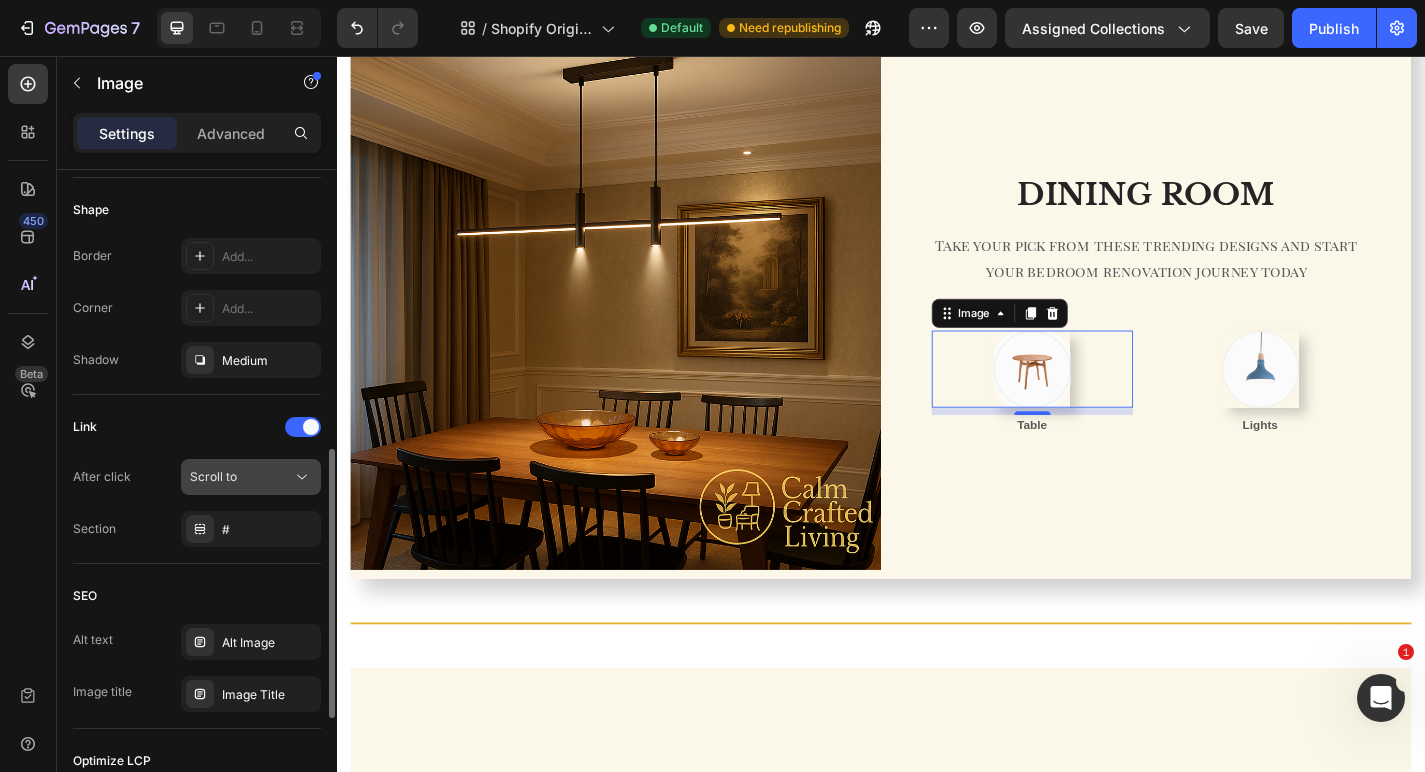 scroll, scrollTop: 684, scrollLeft: 0, axis: vertical 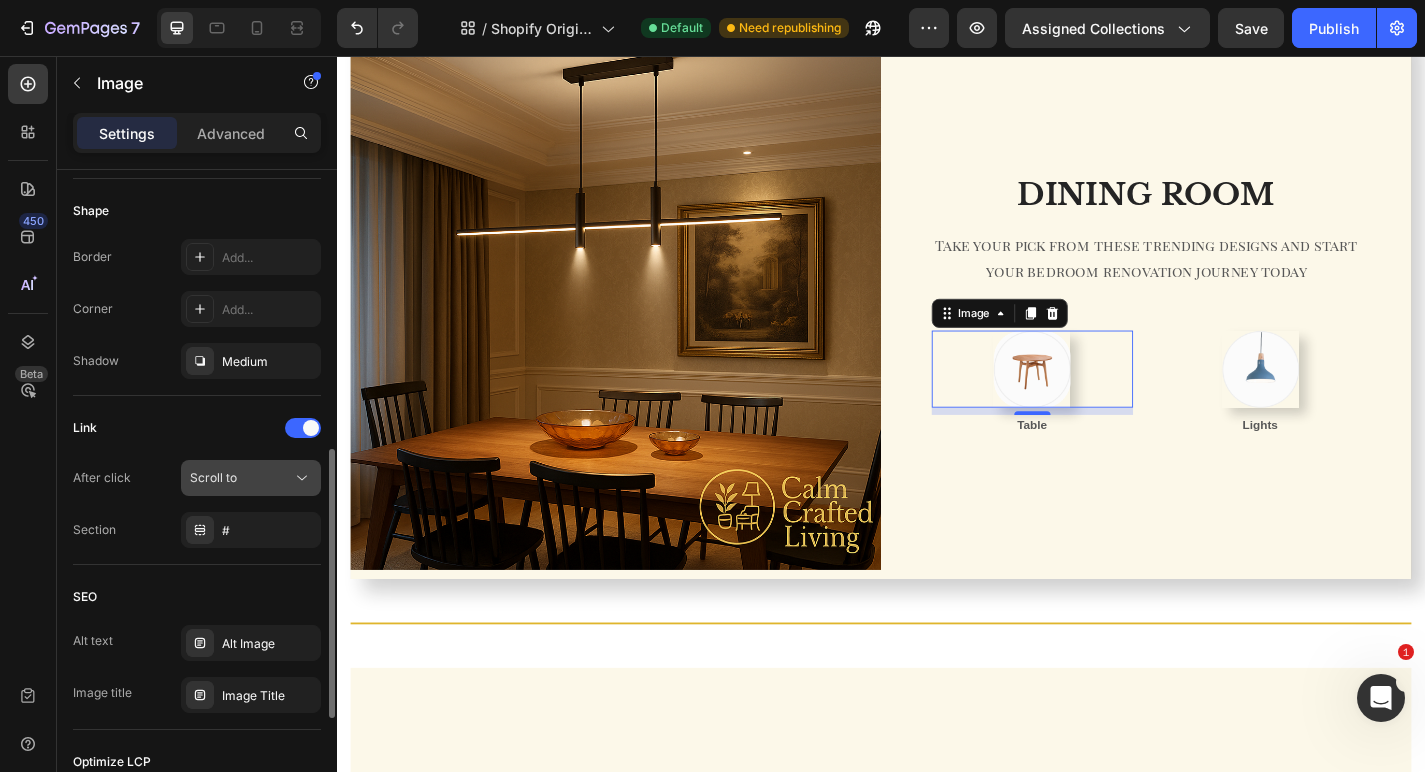 click on "Scroll to" at bounding box center (241, 478) 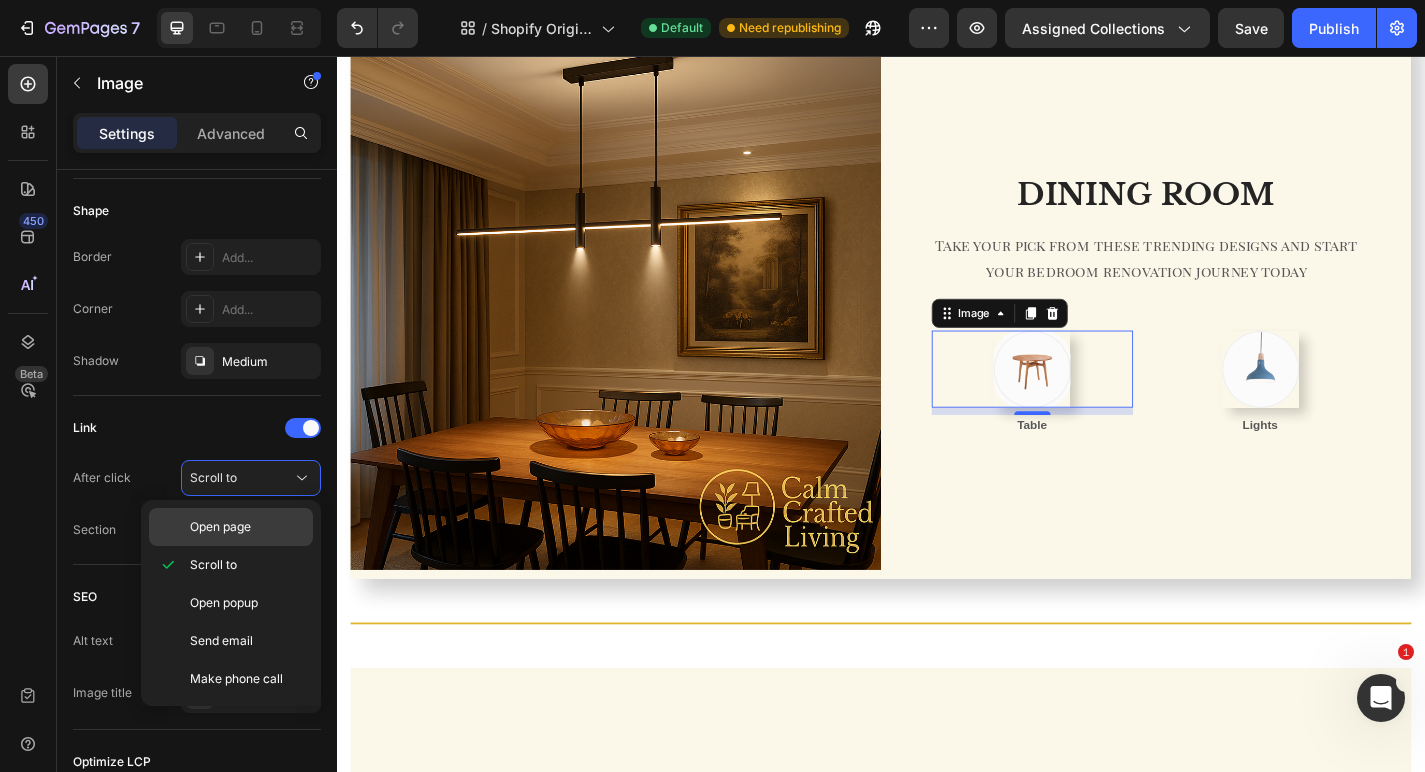 click on "Open page" at bounding box center (247, 527) 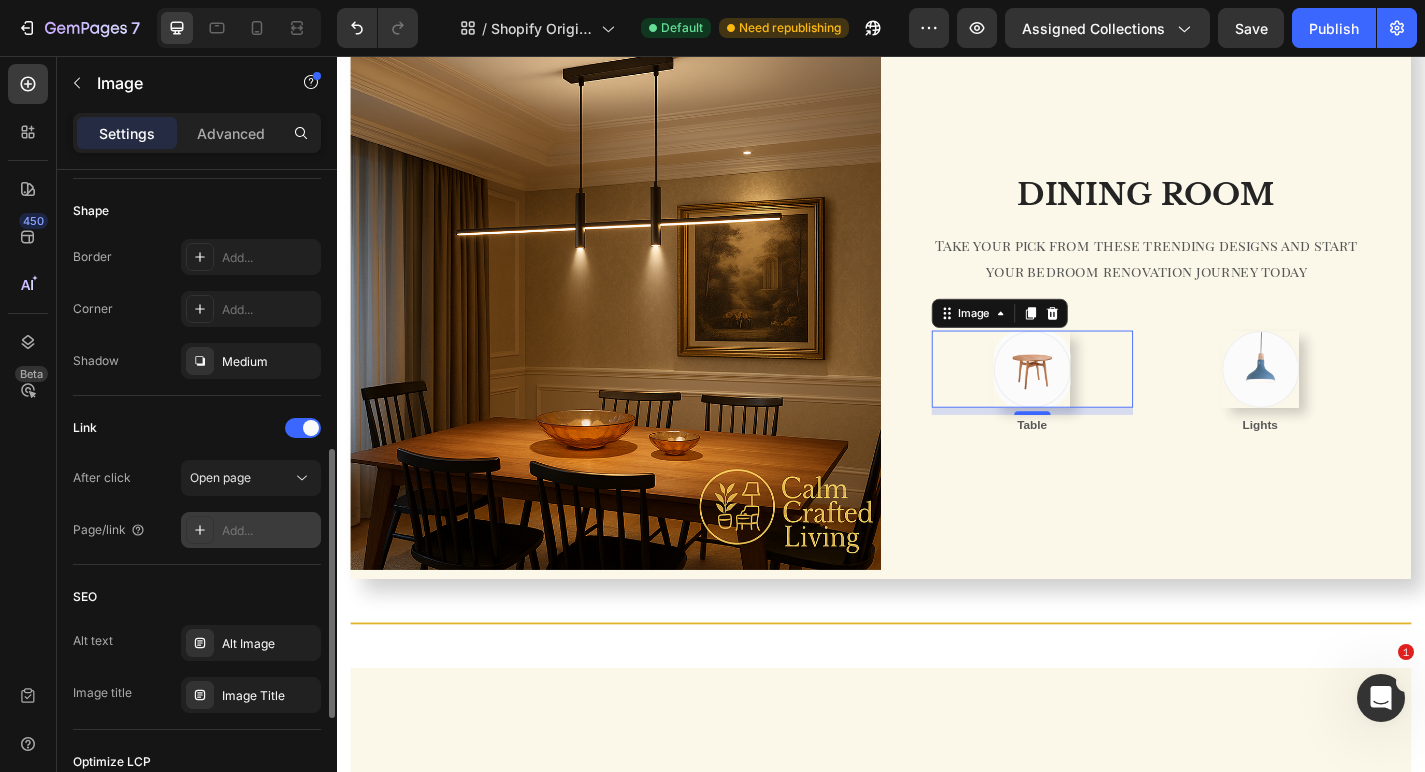click on "Add..." at bounding box center (269, 531) 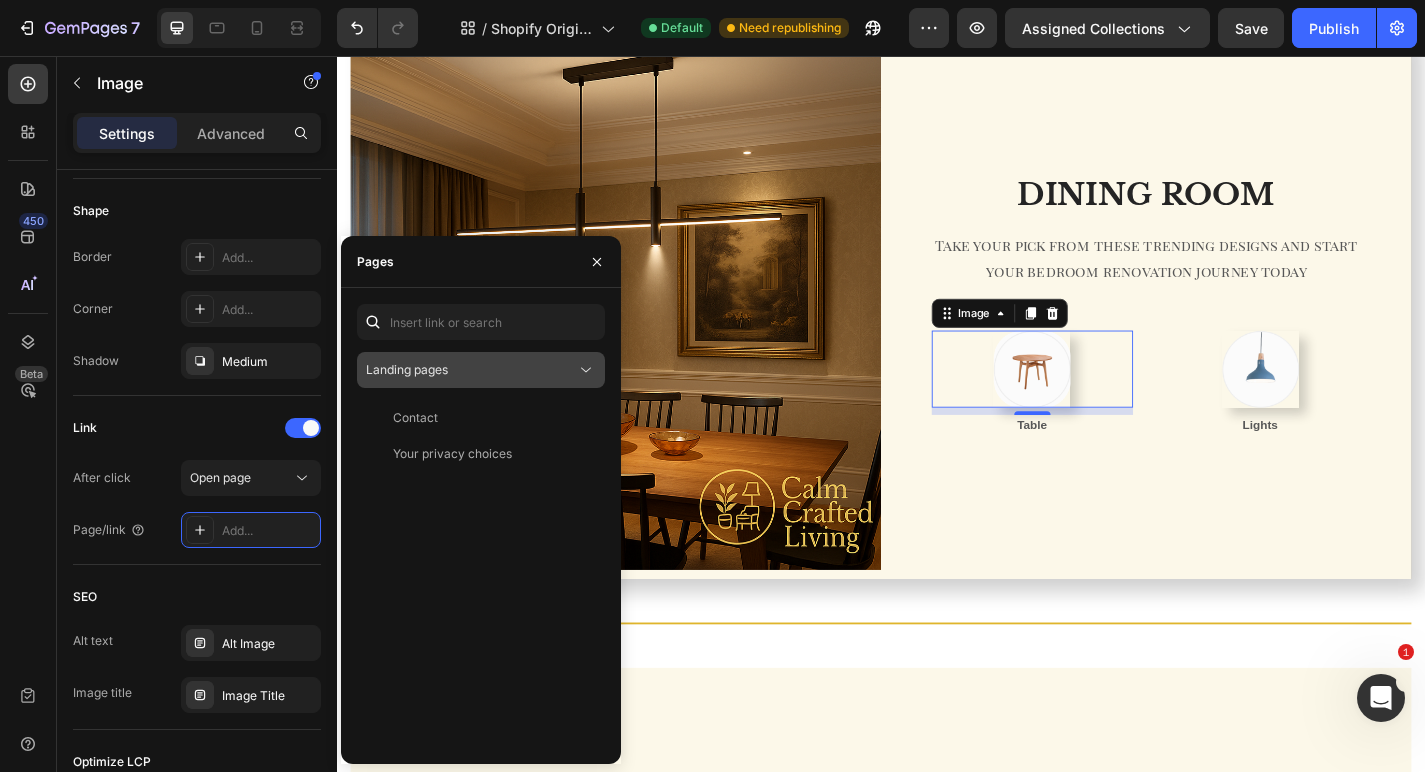 click on "Landing pages" at bounding box center [407, 370] 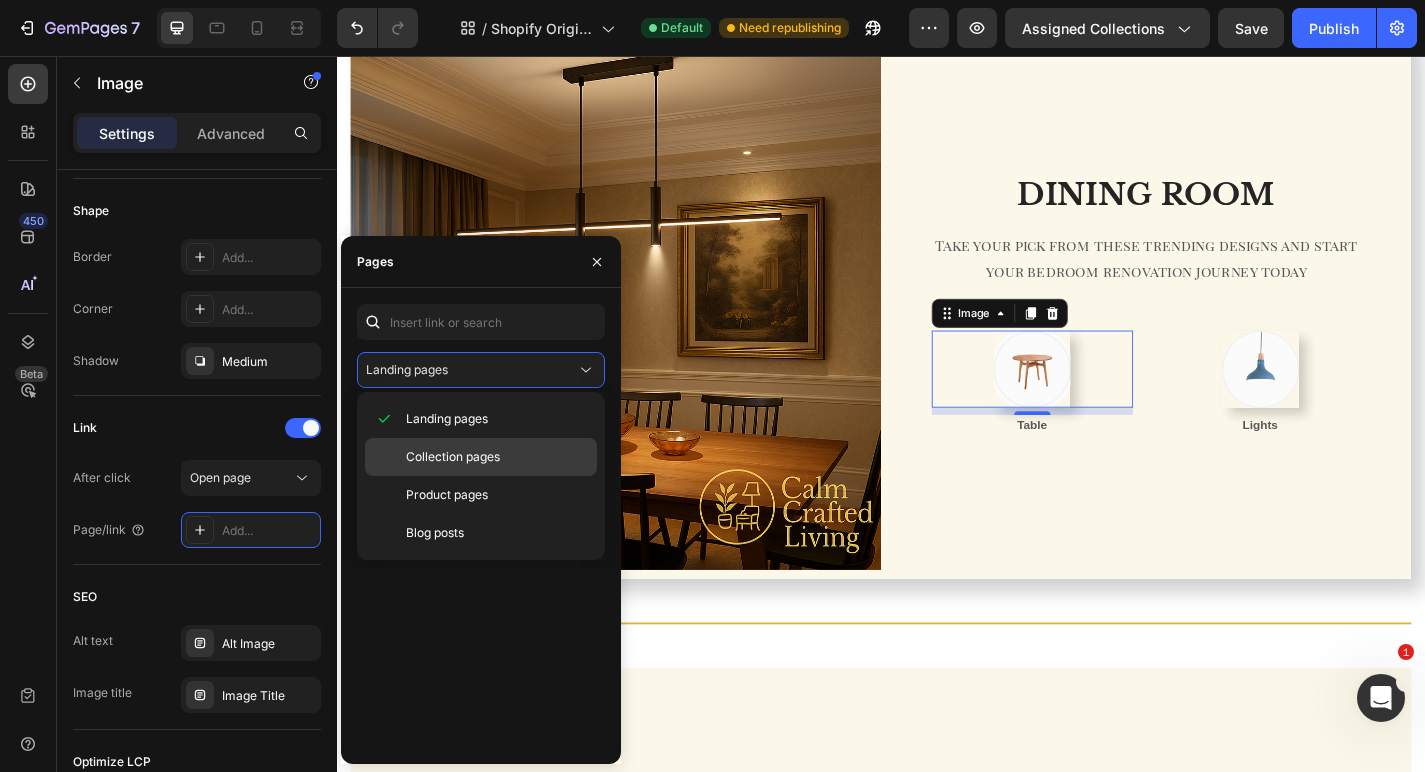 click on "Collection pages" 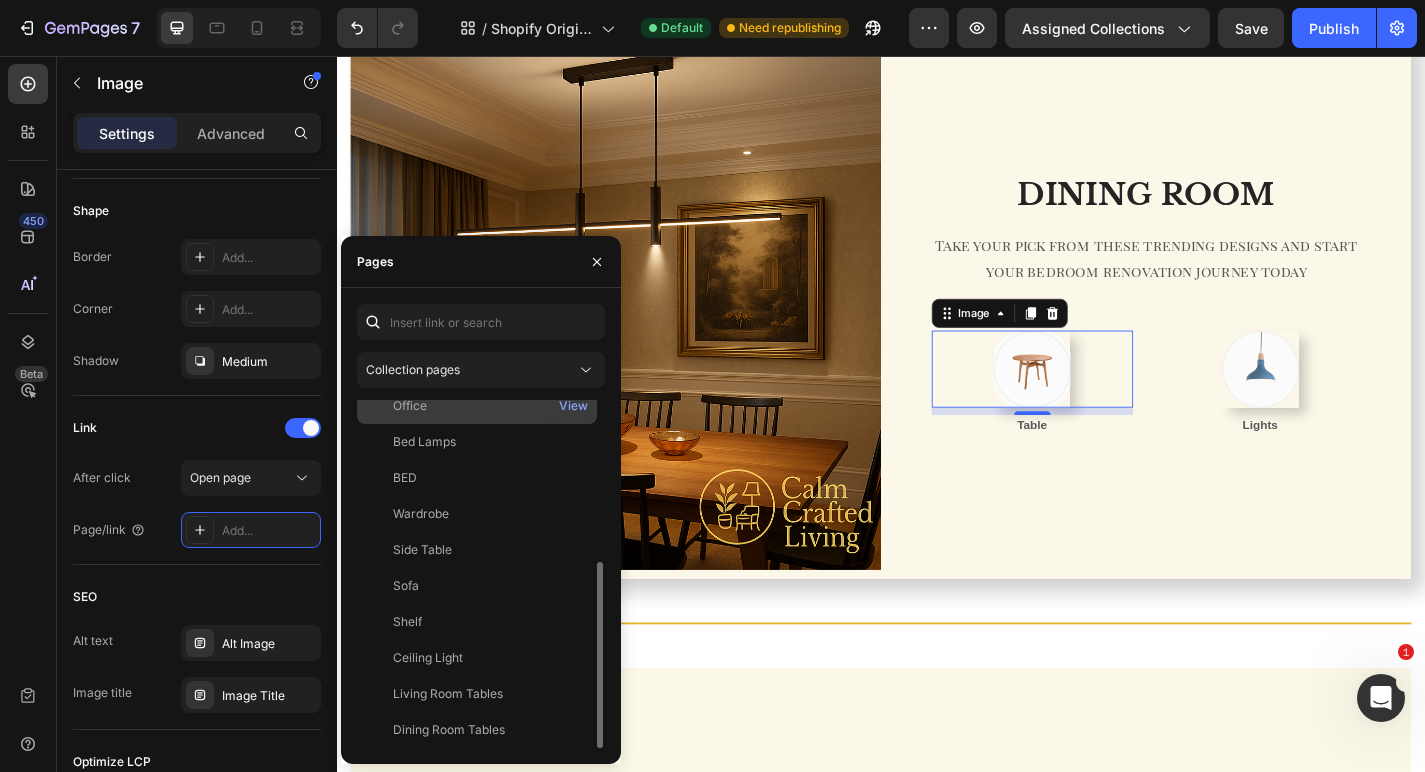 scroll, scrollTop: 300, scrollLeft: 0, axis: vertical 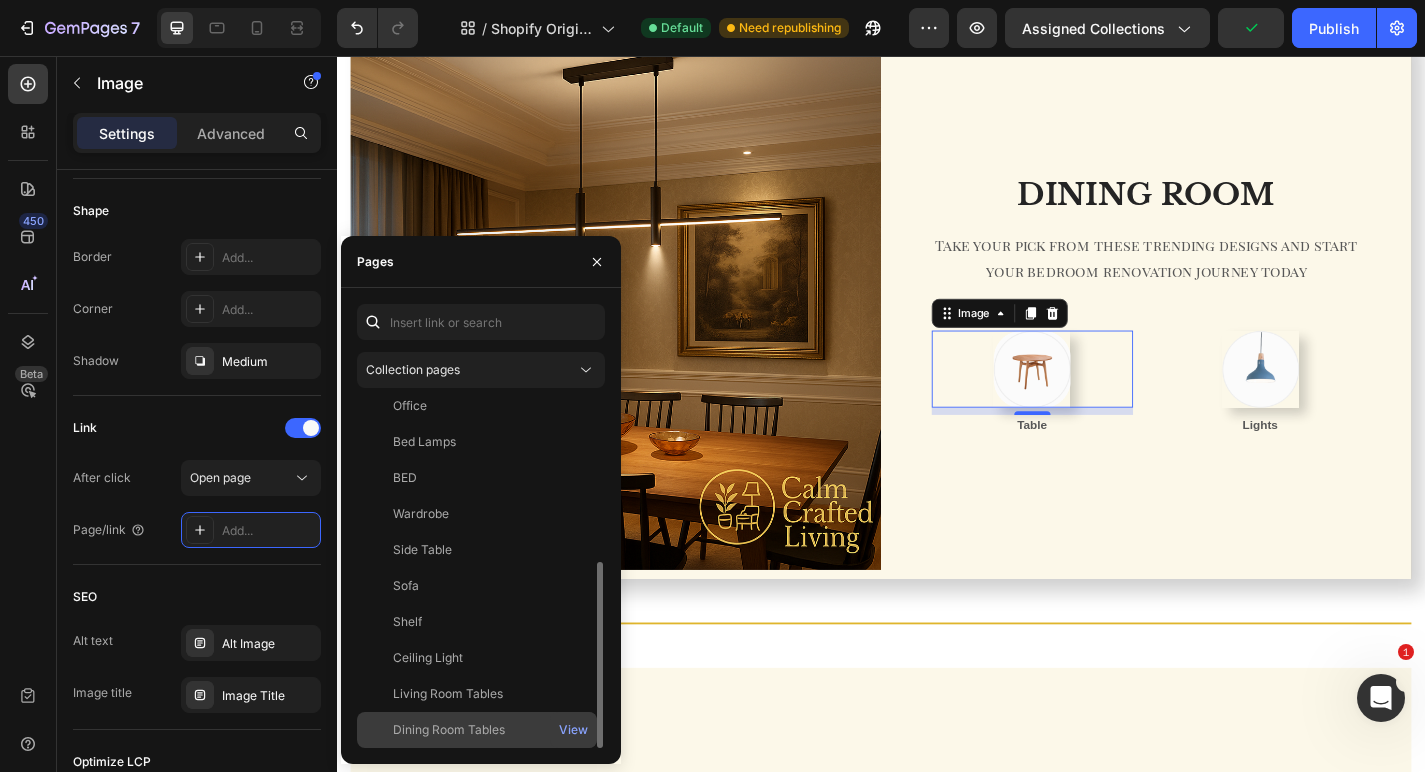 click on "Dining Room Tables" 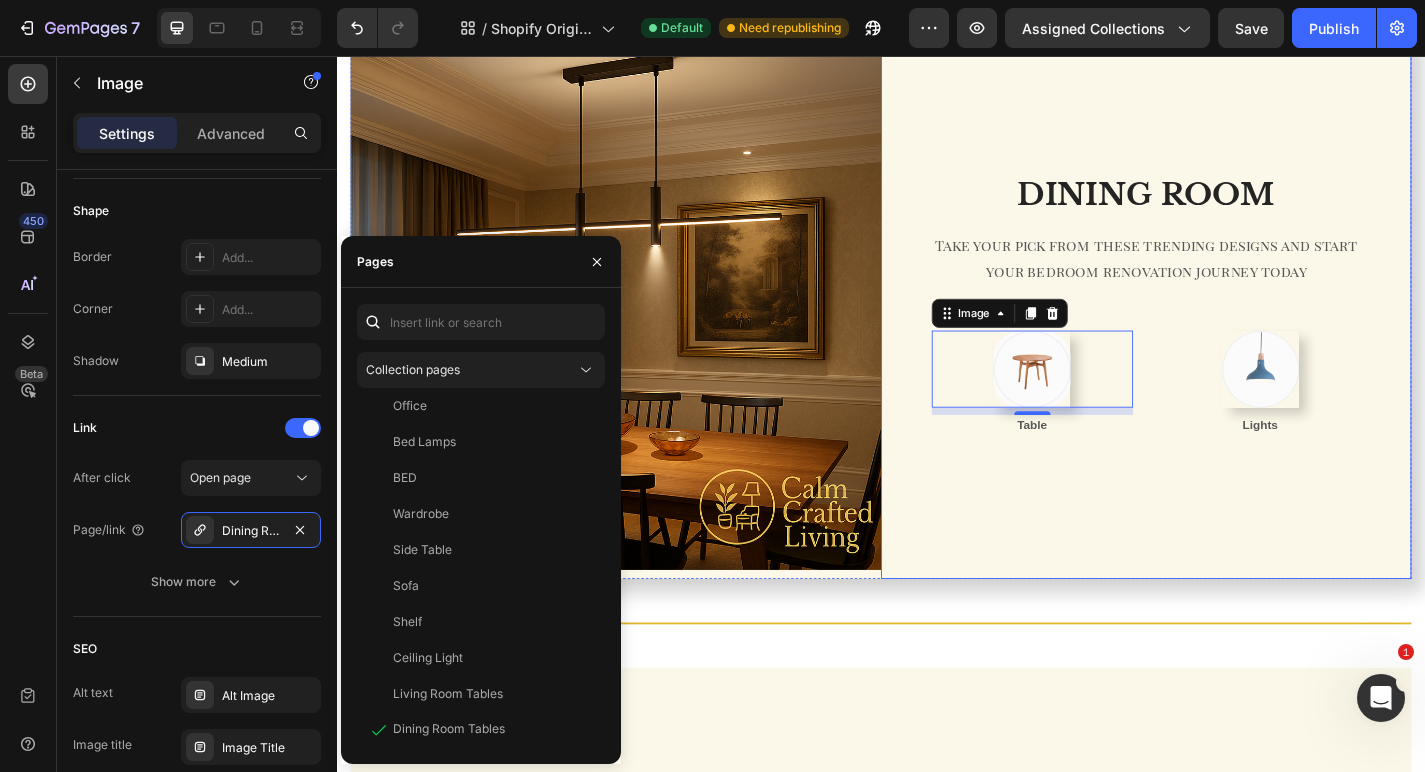 scroll, scrollTop: 0, scrollLeft: 0, axis: both 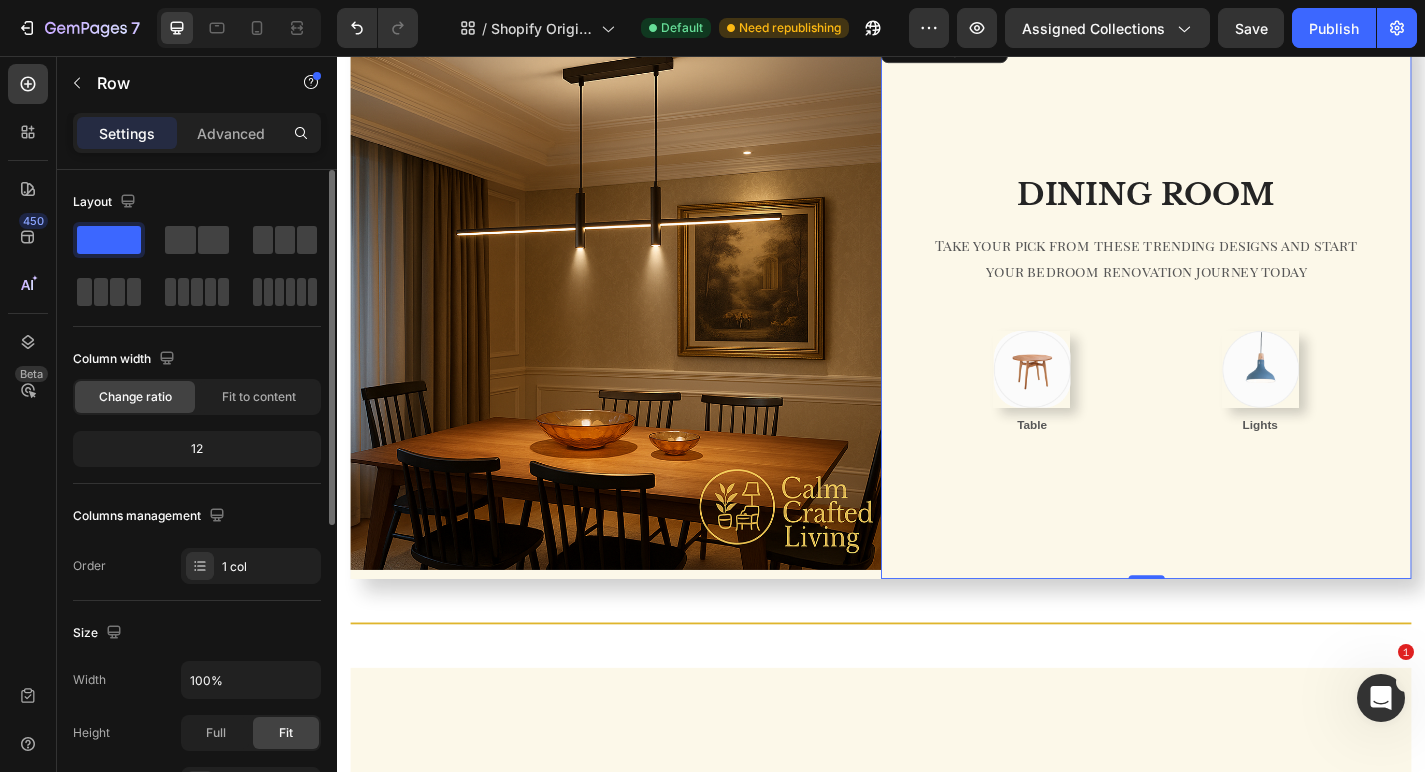 click on "DINING ROOM Heading Take your pick from these trending designs and start your bedroom renovation journey today Text block Row Image Table Text block Row Image Lights Text block Row Row Row   0" at bounding box center [1229, 330] 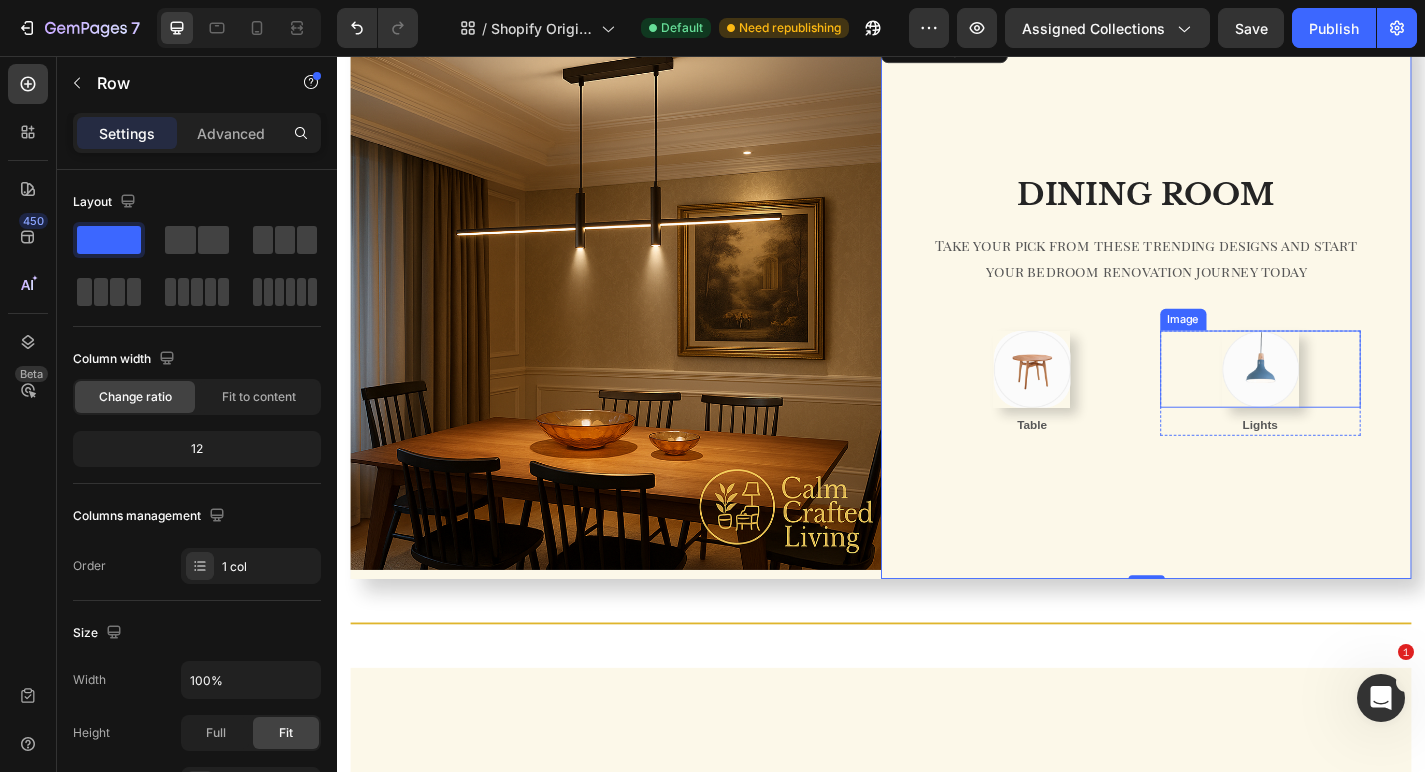 click at bounding box center (1355, 401) 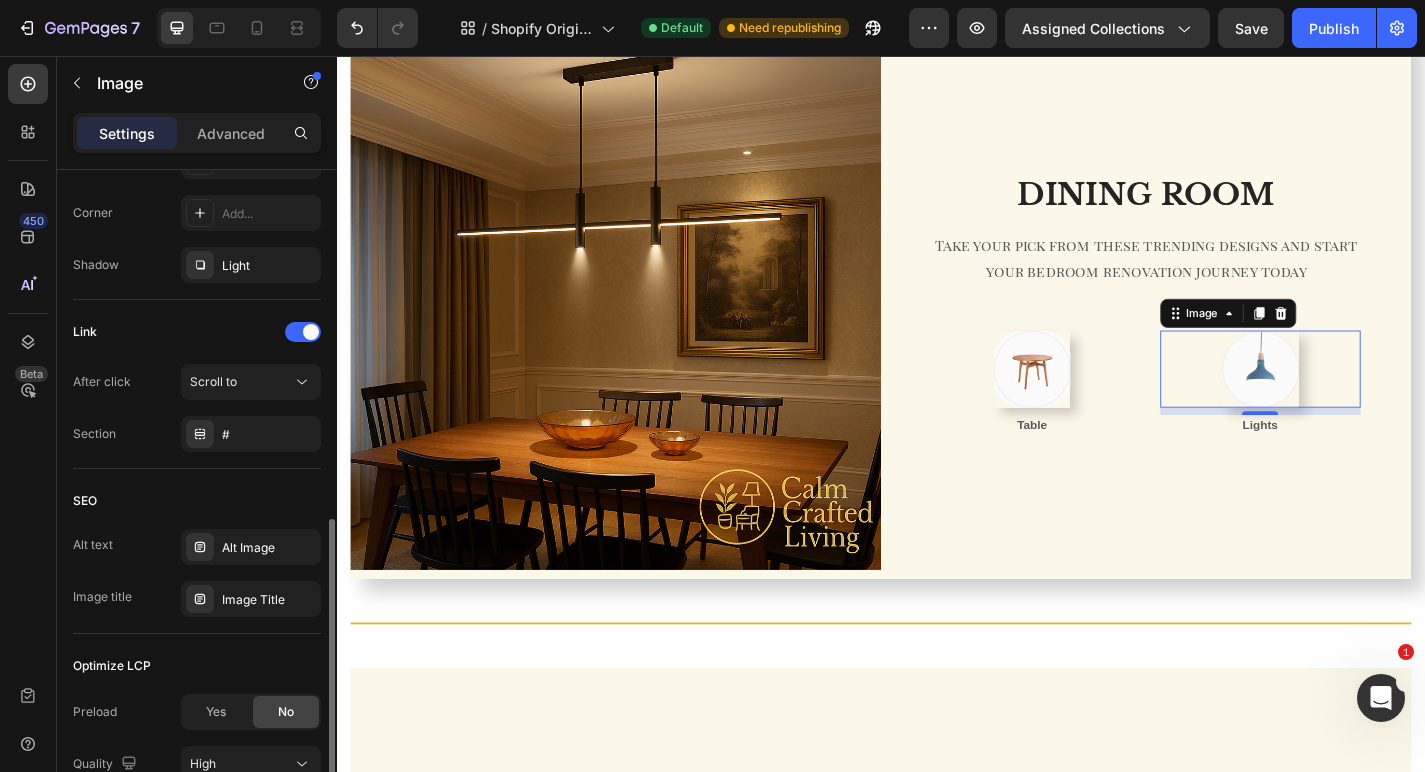 scroll, scrollTop: 745, scrollLeft: 0, axis: vertical 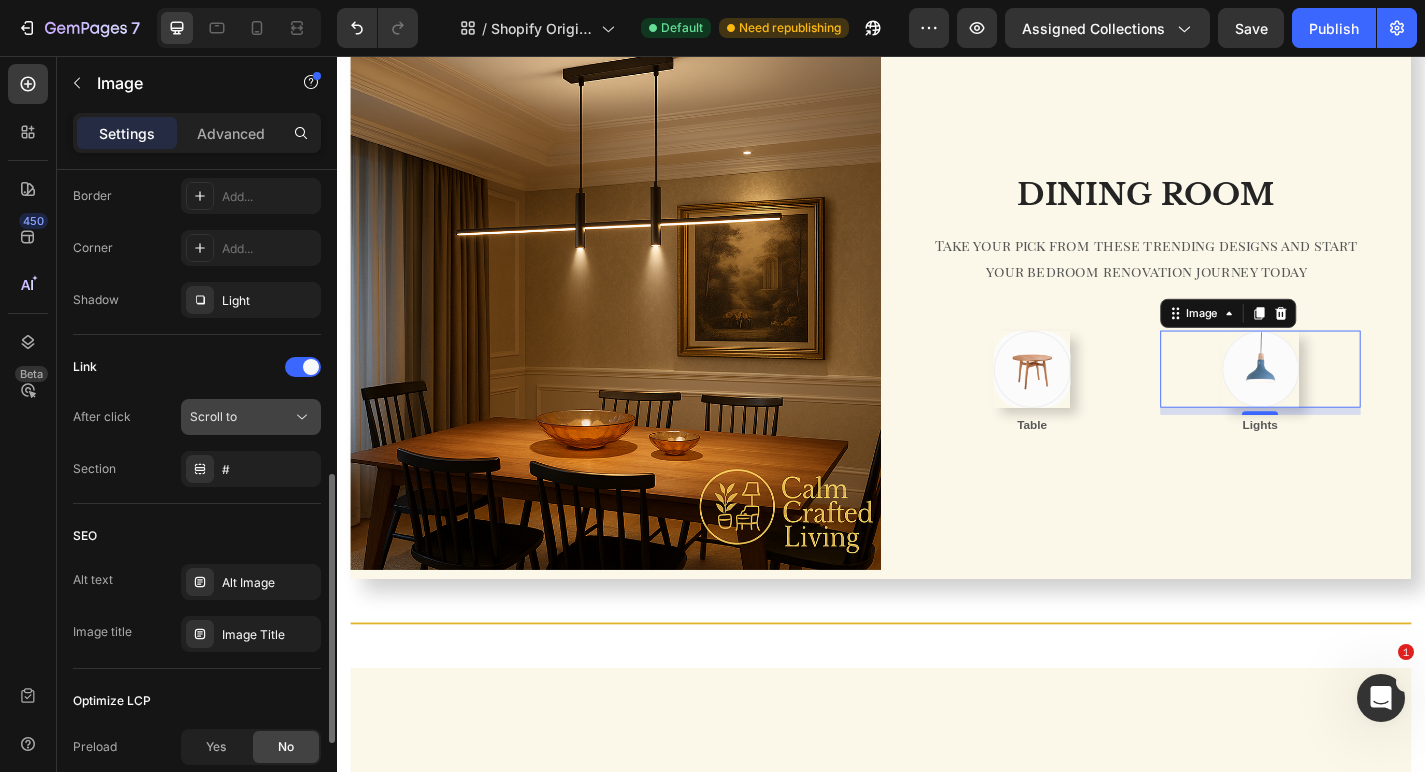 click on "Scroll to" at bounding box center (241, 417) 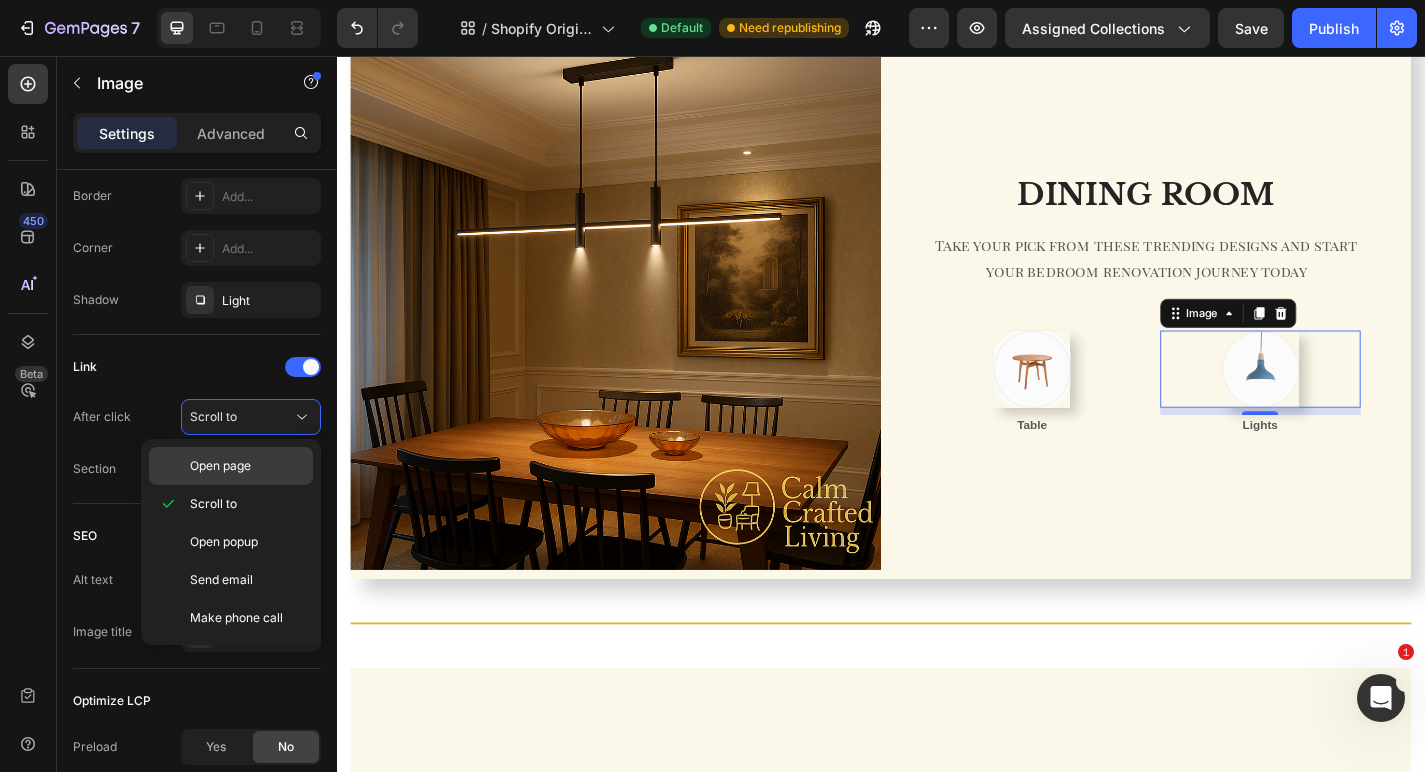click on "Open page" at bounding box center (247, 466) 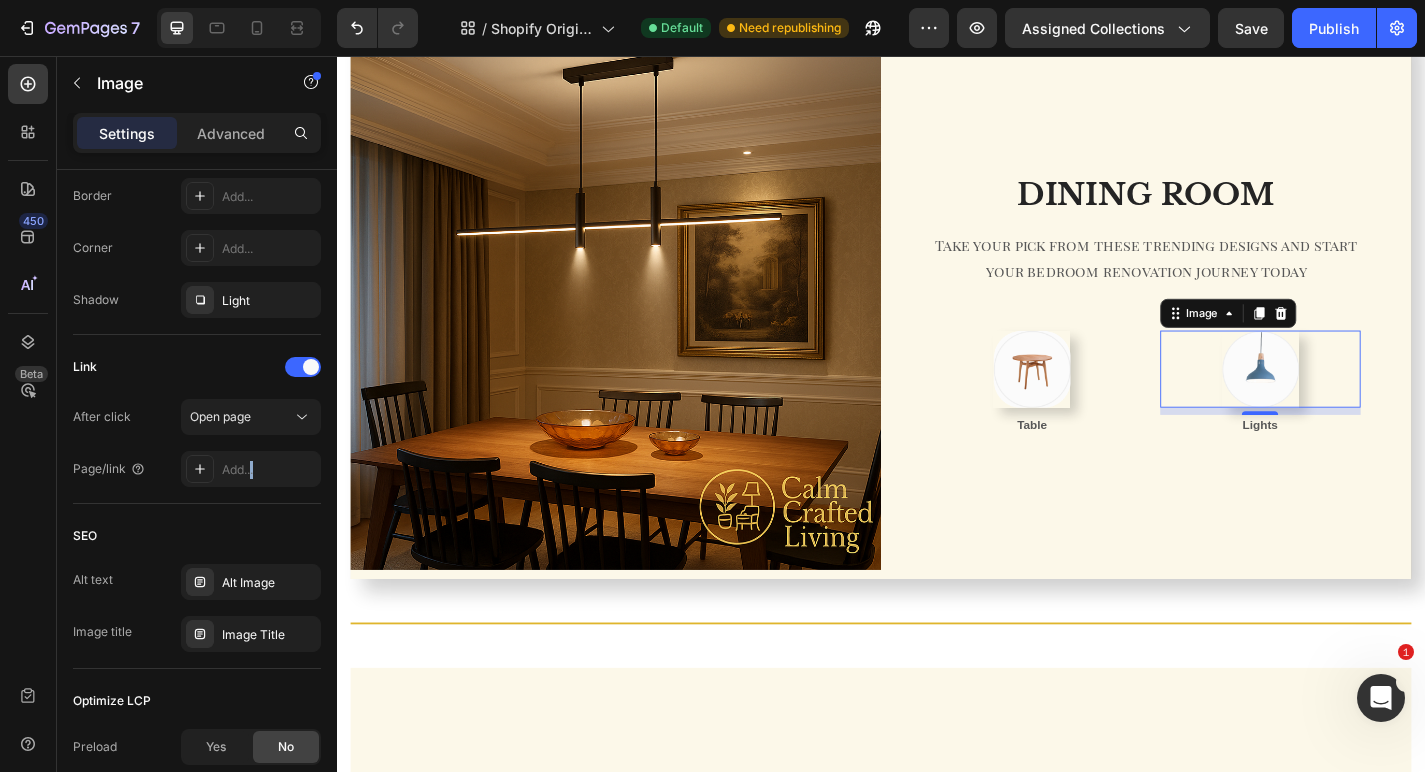 click on "Add..." at bounding box center [269, 470] 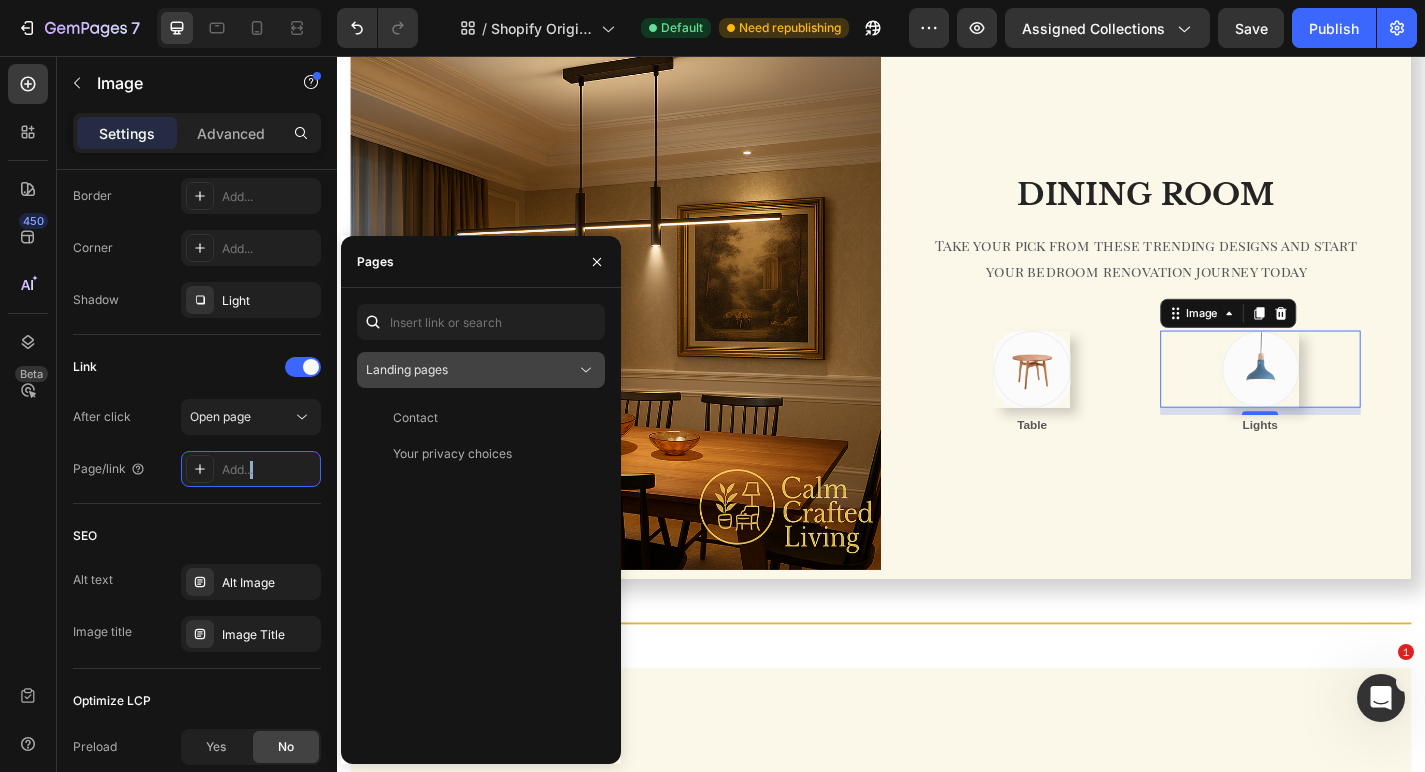 click on "Landing pages" at bounding box center (407, 369) 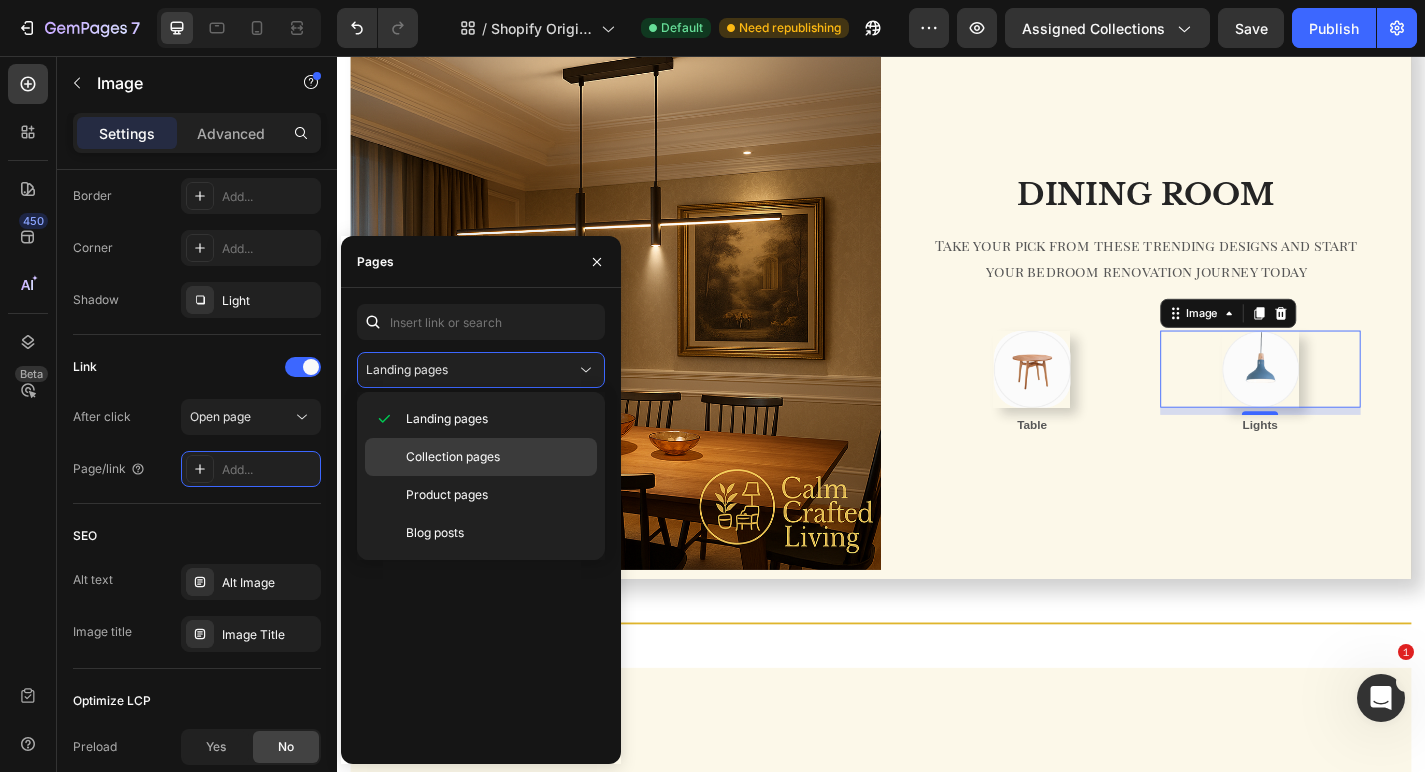 click on "Collection pages" 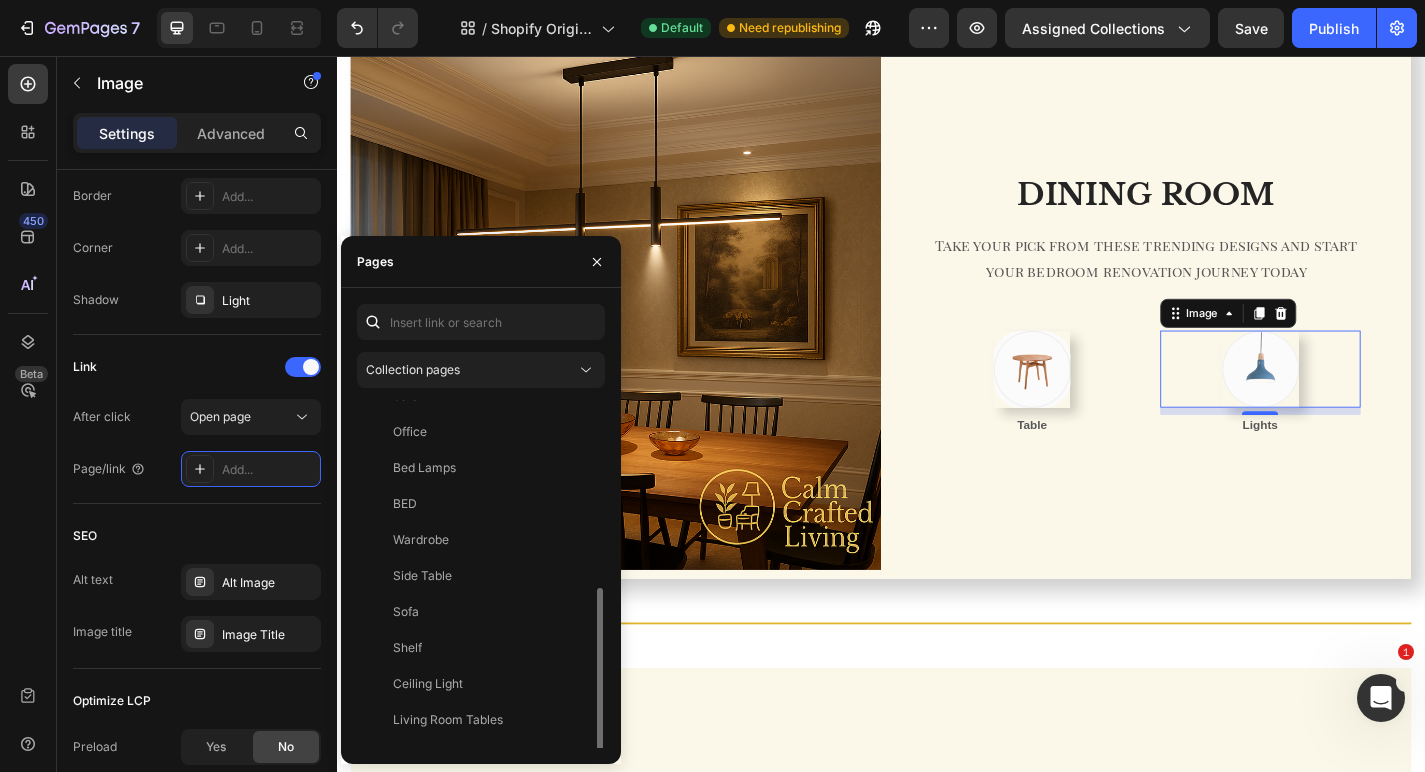 scroll, scrollTop: 300, scrollLeft: 0, axis: vertical 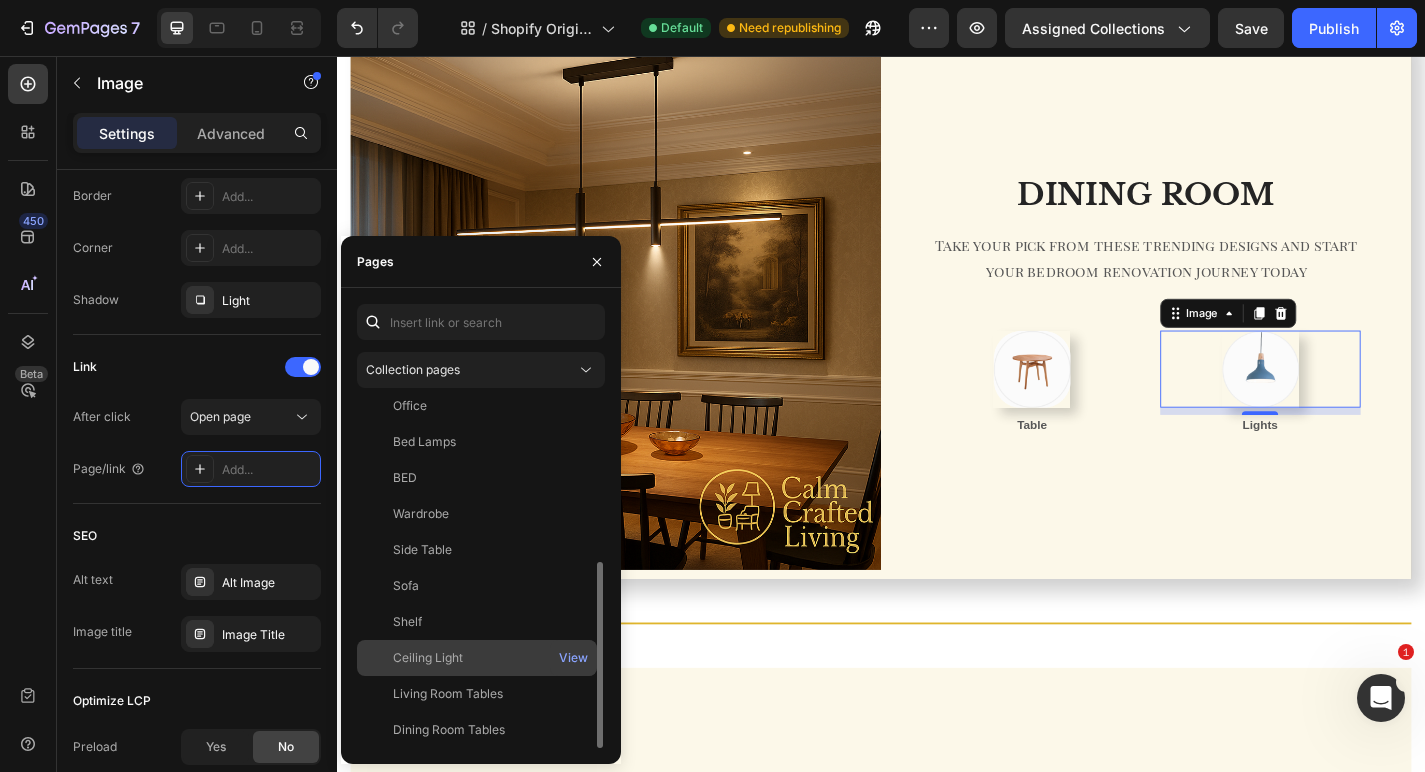 click on "Ceiling Light" 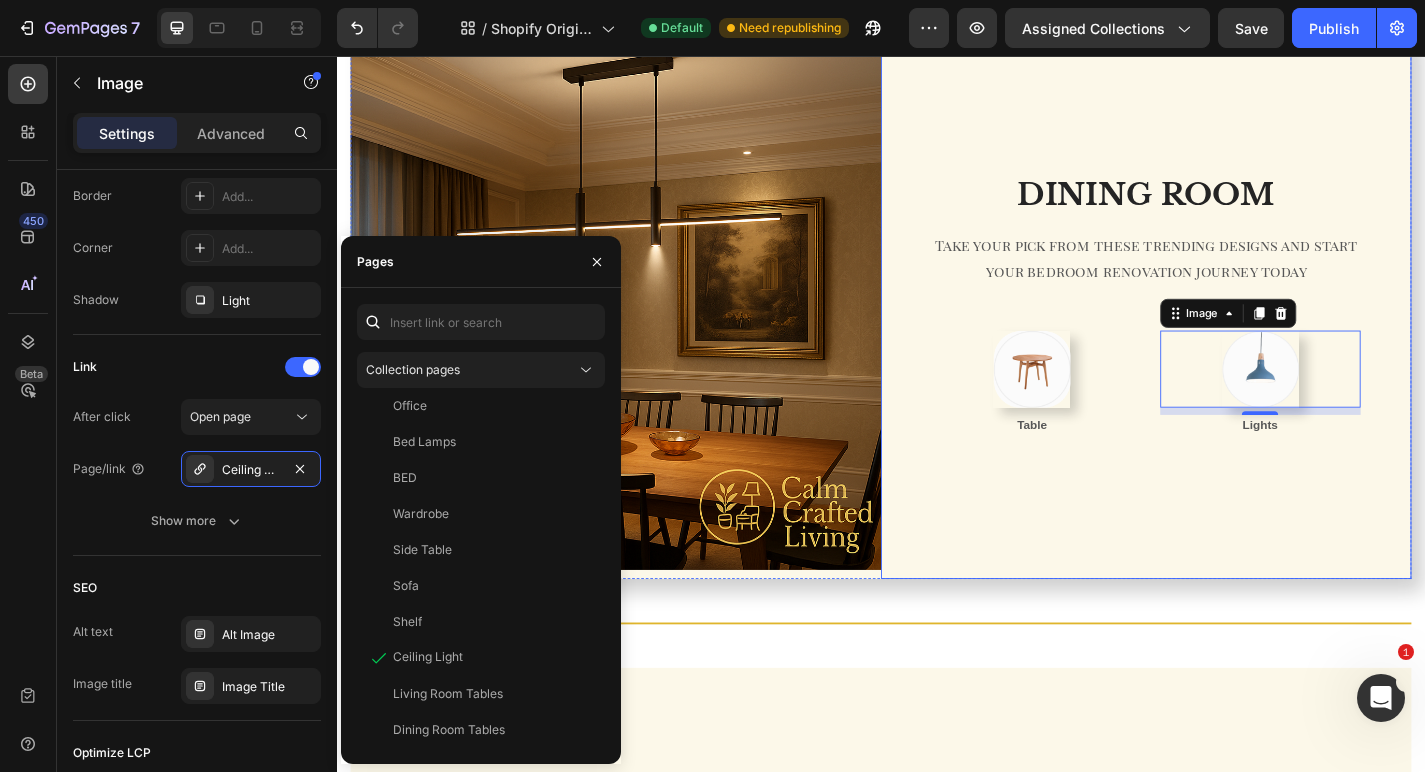 click on "DINING ROOM Heading Take your pick from these trending designs and start your bedroom renovation journey today Text block Row Image Table Text block Row Image   8 Lights Text block Row Row Row" at bounding box center (1229, 330) 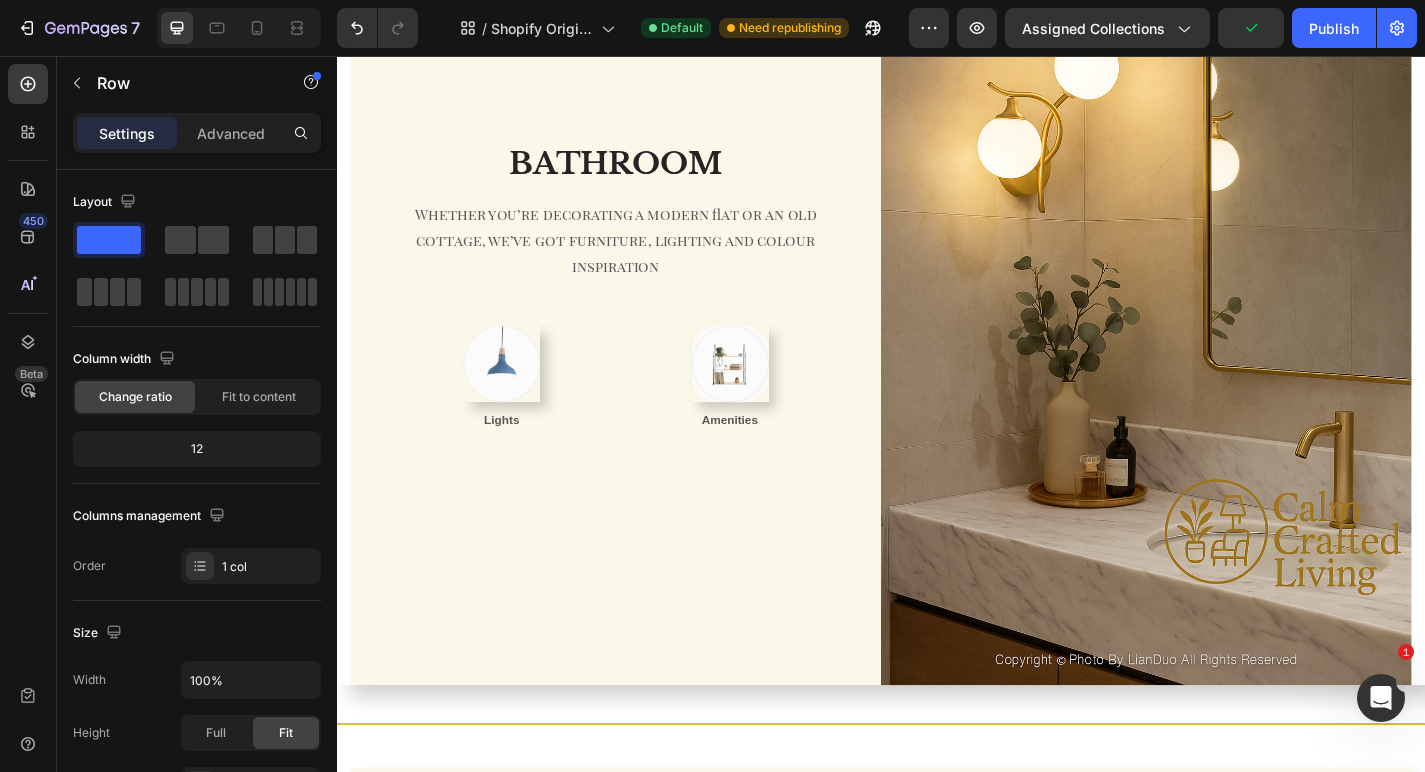 scroll, scrollTop: 2772, scrollLeft: 0, axis: vertical 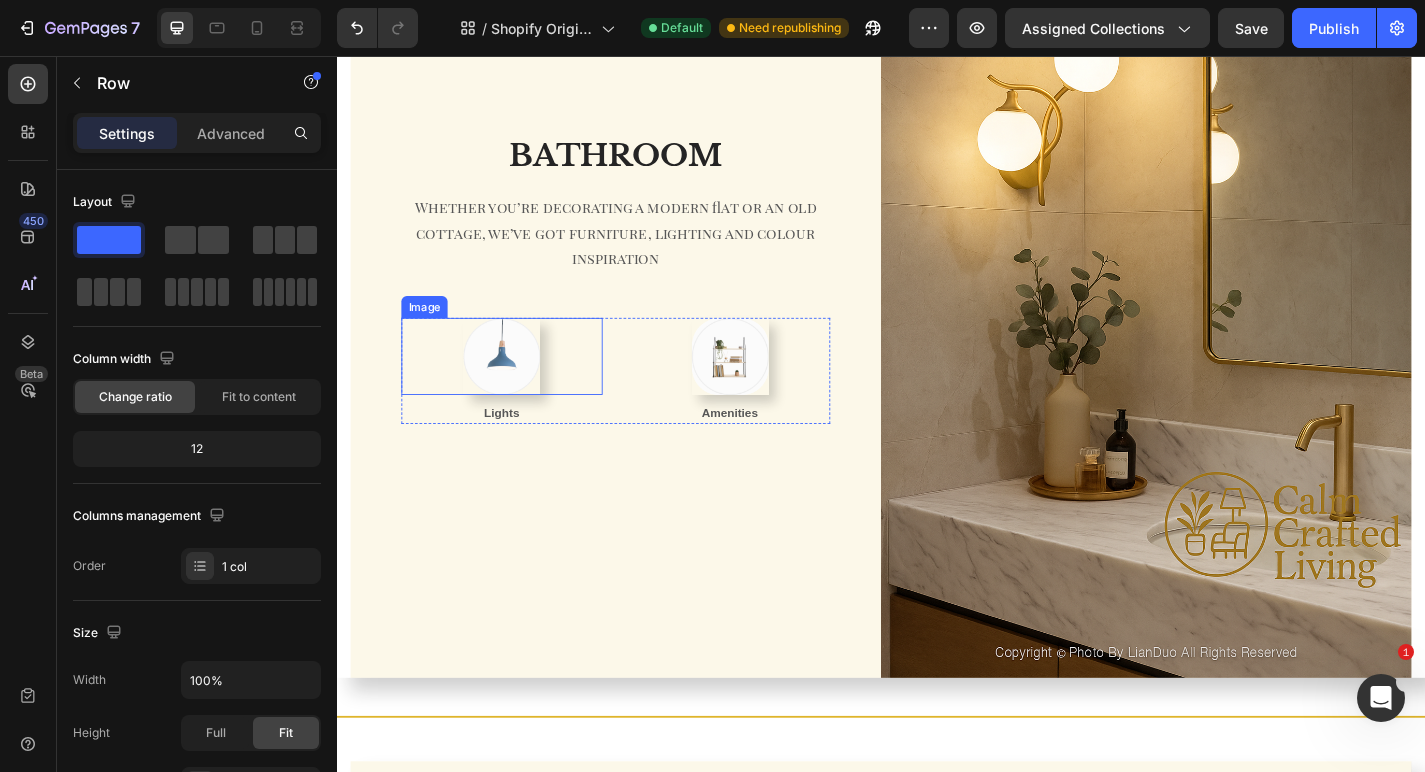click at bounding box center [518, 387] 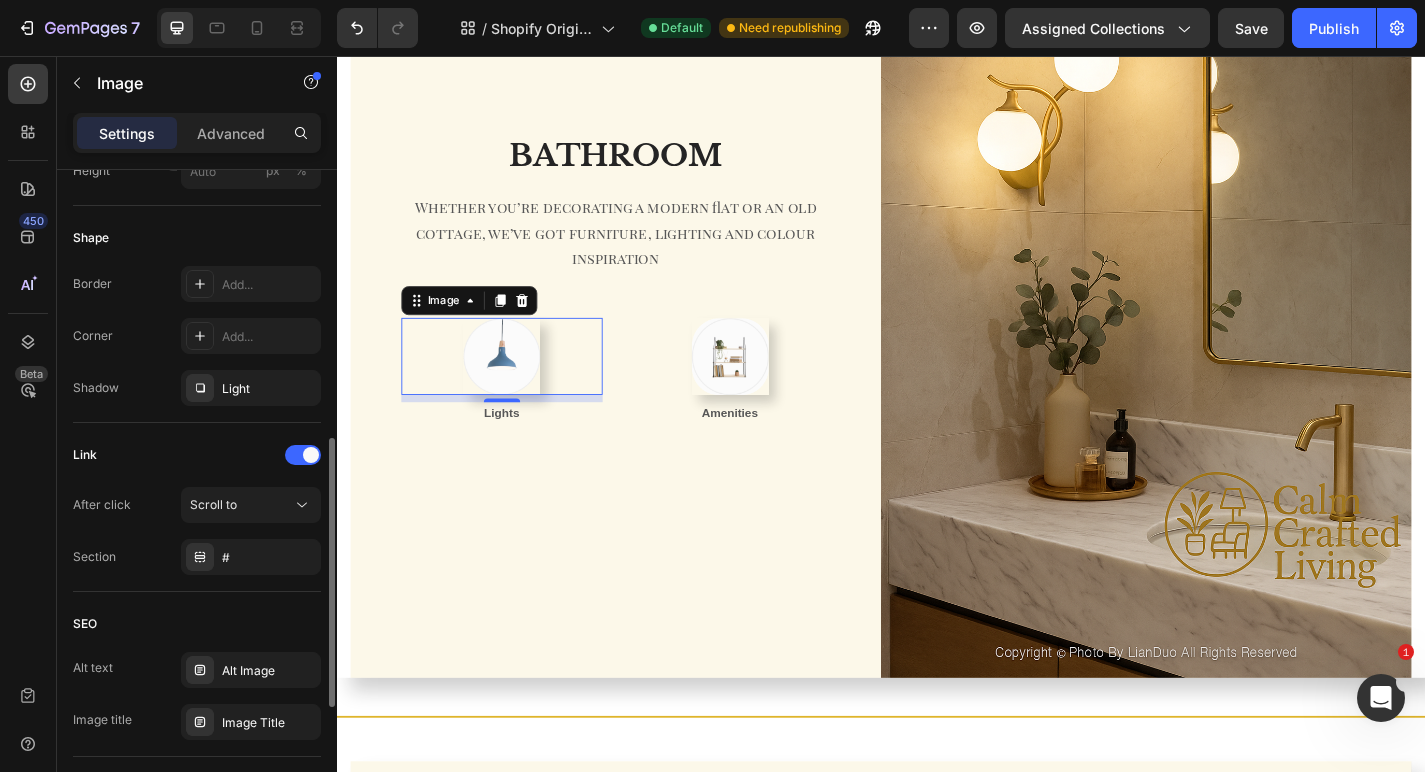 scroll, scrollTop: 652, scrollLeft: 0, axis: vertical 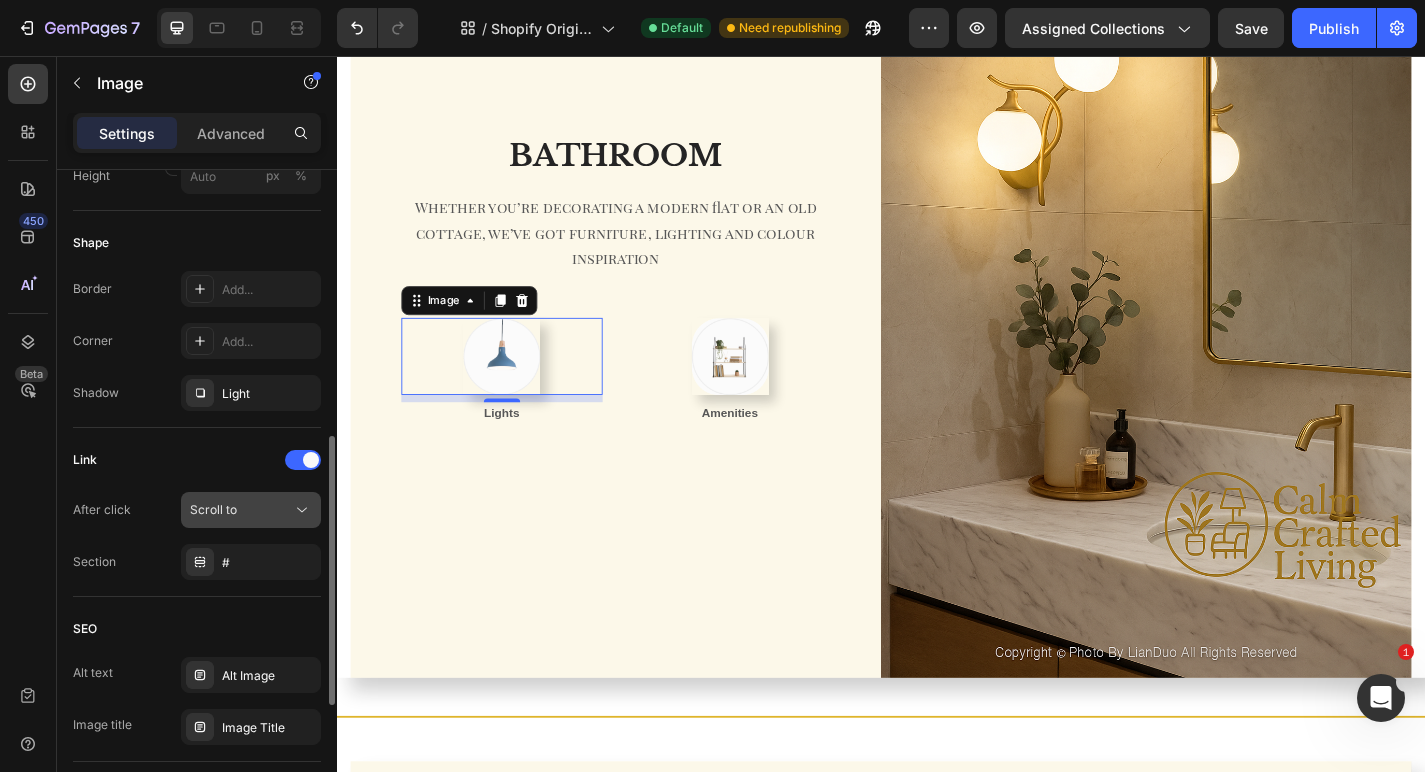 click on "Scroll to" at bounding box center (251, 510) 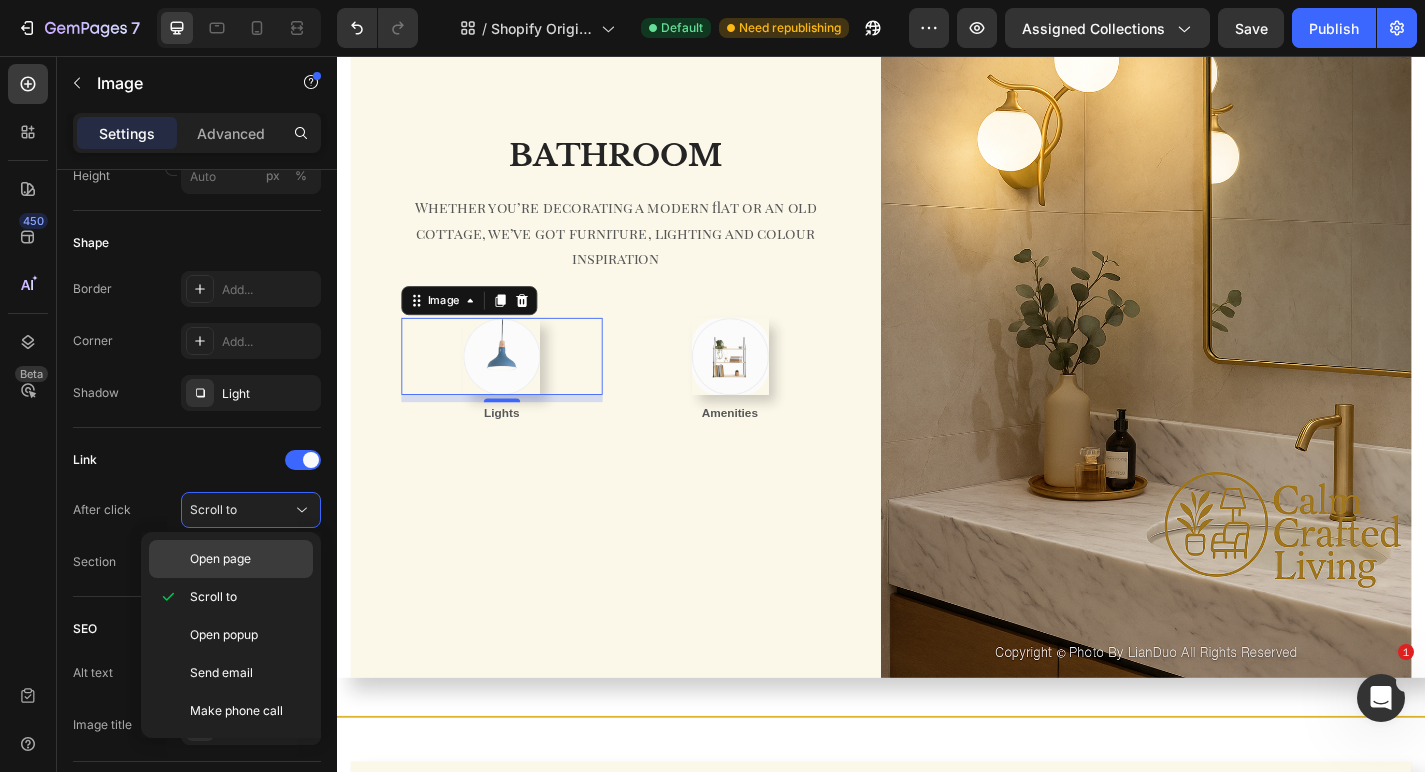 click on "Open page" 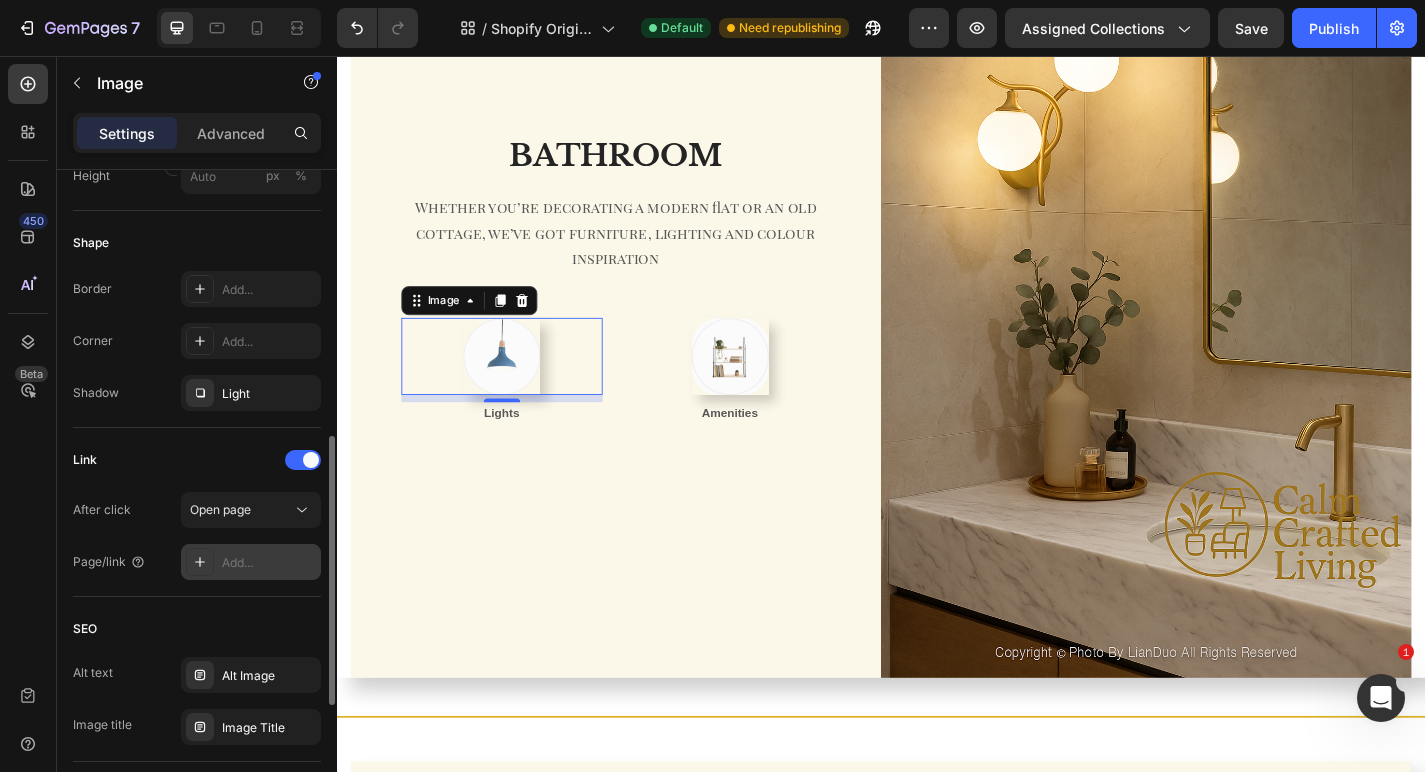 click on "Add..." at bounding box center [269, 563] 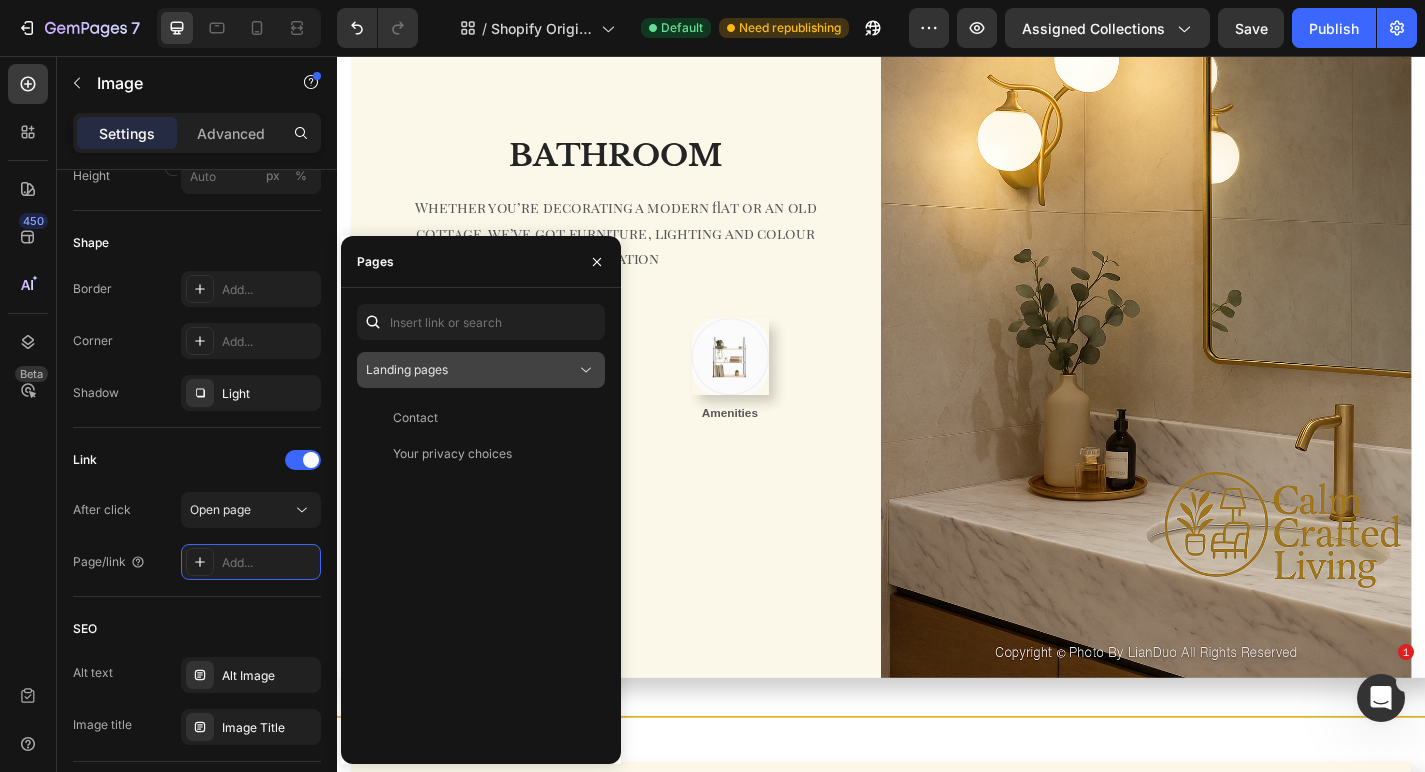 click on "Landing pages" 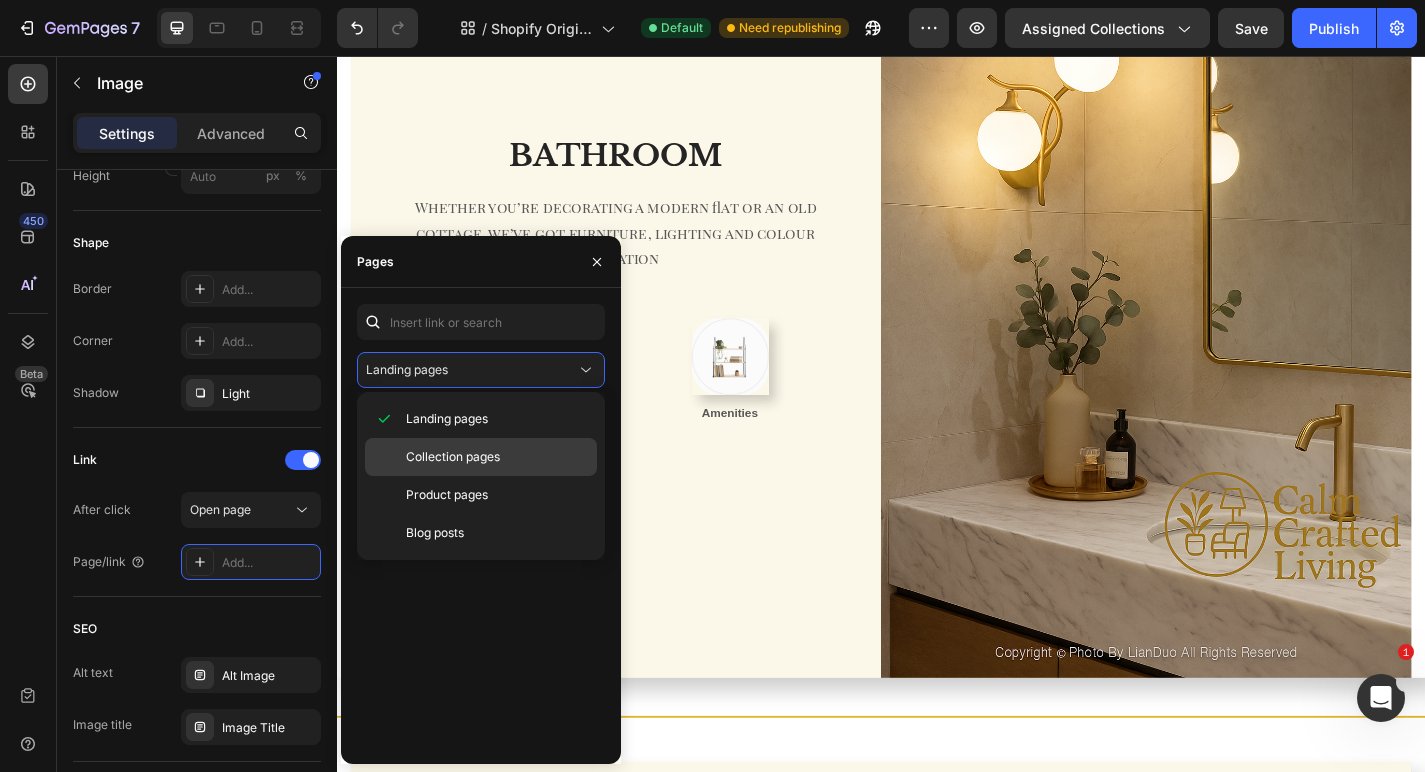 click on "Collection pages" at bounding box center [453, 457] 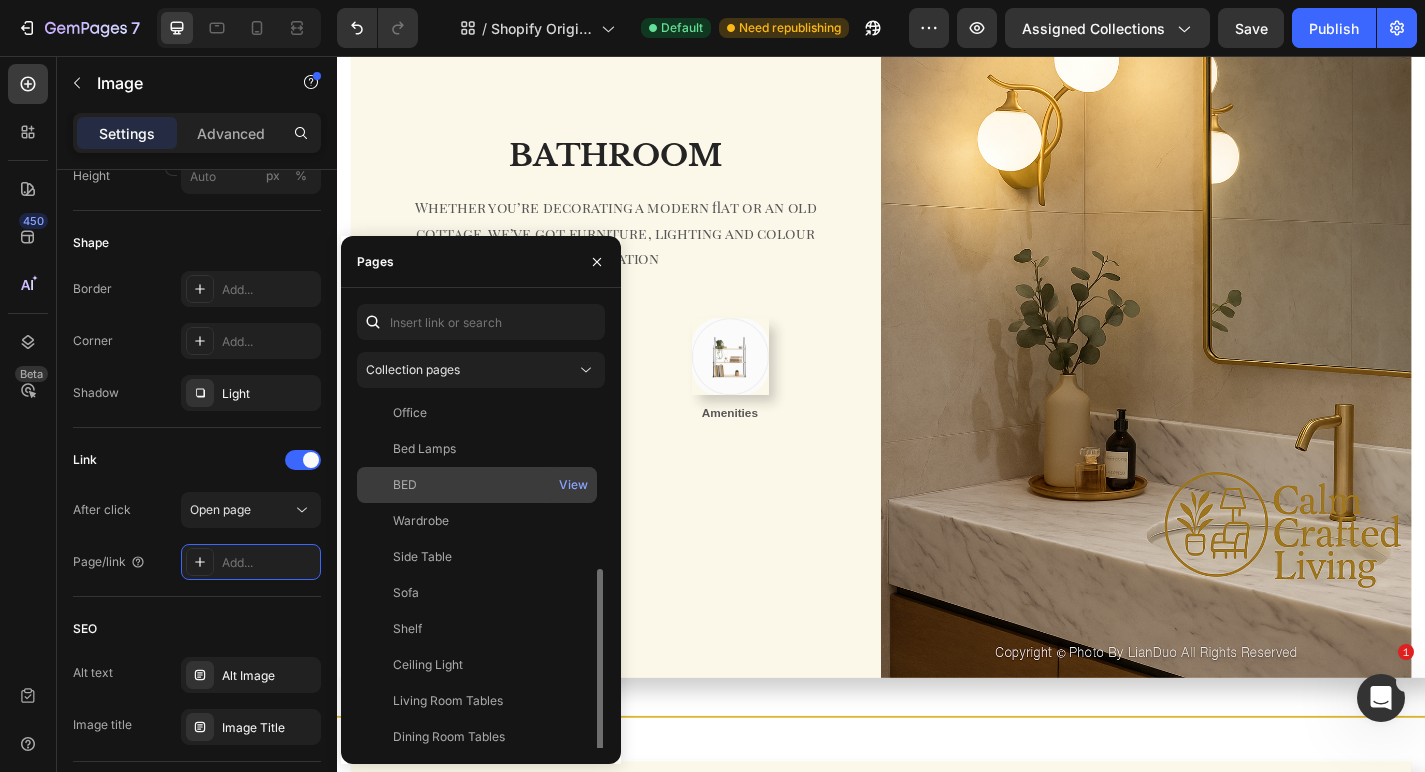 scroll, scrollTop: 300, scrollLeft: 0, axis: vertical 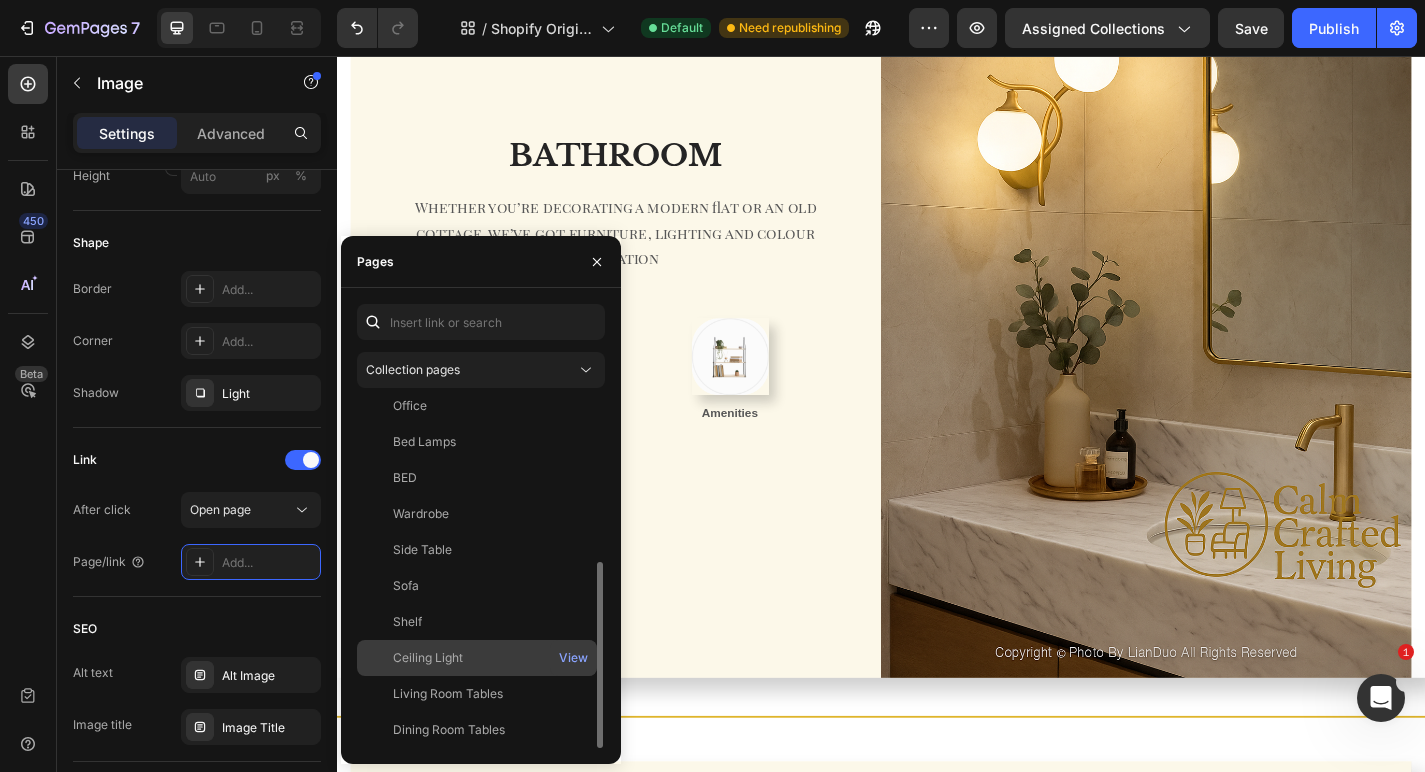 click on "Ceiling Light" at bounding box center [477, 658] 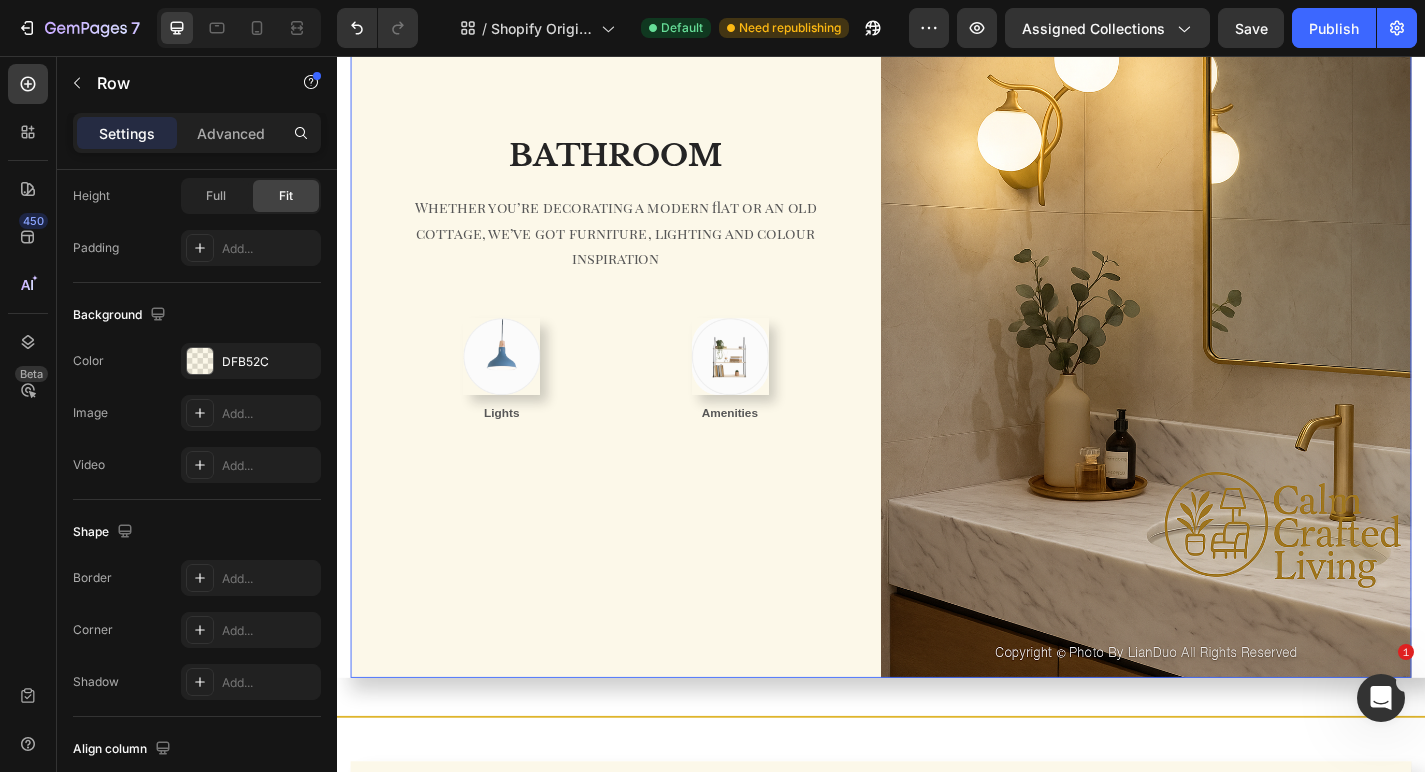 click on "BATHROOM Heading Whether you’re decorating a modern flat or an old cottage, we’ve got furniture, lighting and colour inspiration Text block Row Image   8  Lights Text block Image Row Amenities Text block Row Row Row" at bounding box center [644, 303] 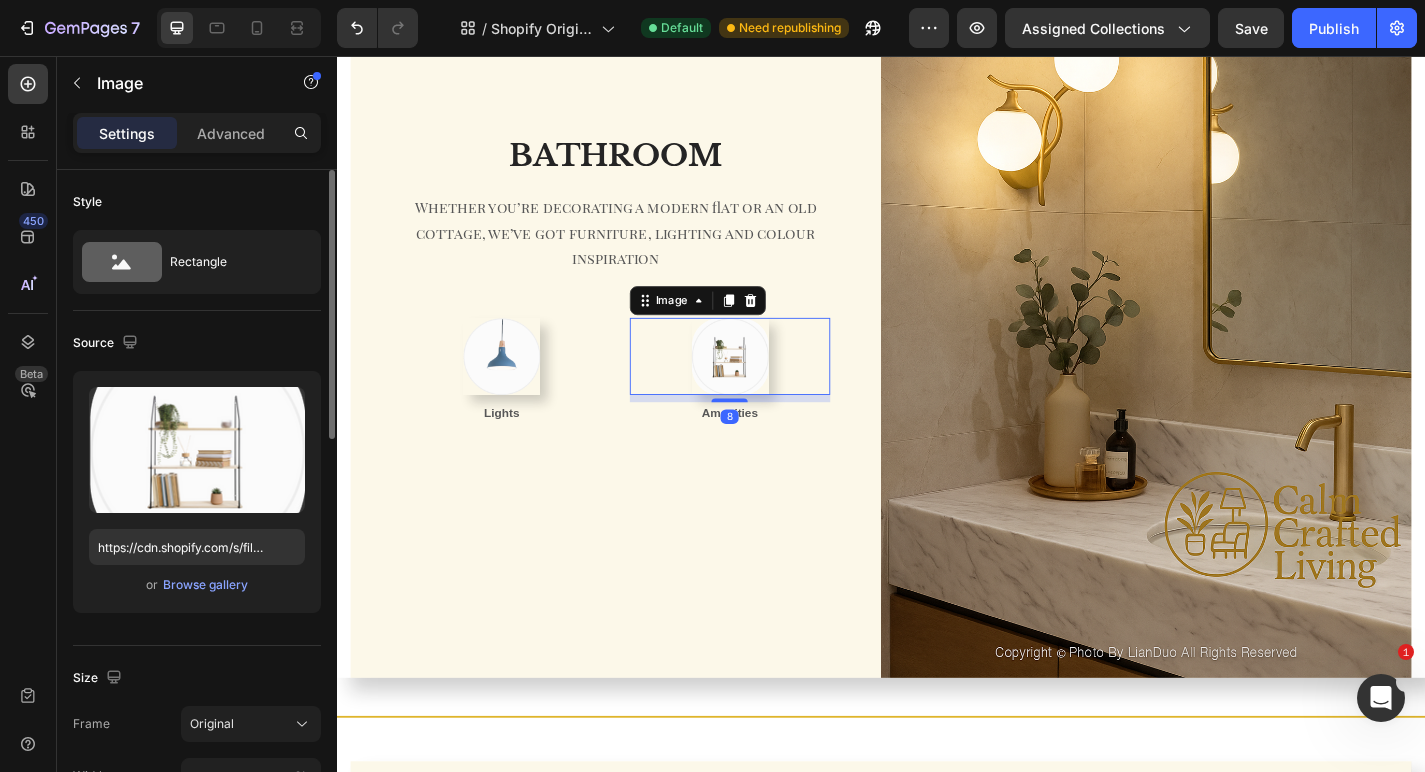 click at bounding box center (770, 387) 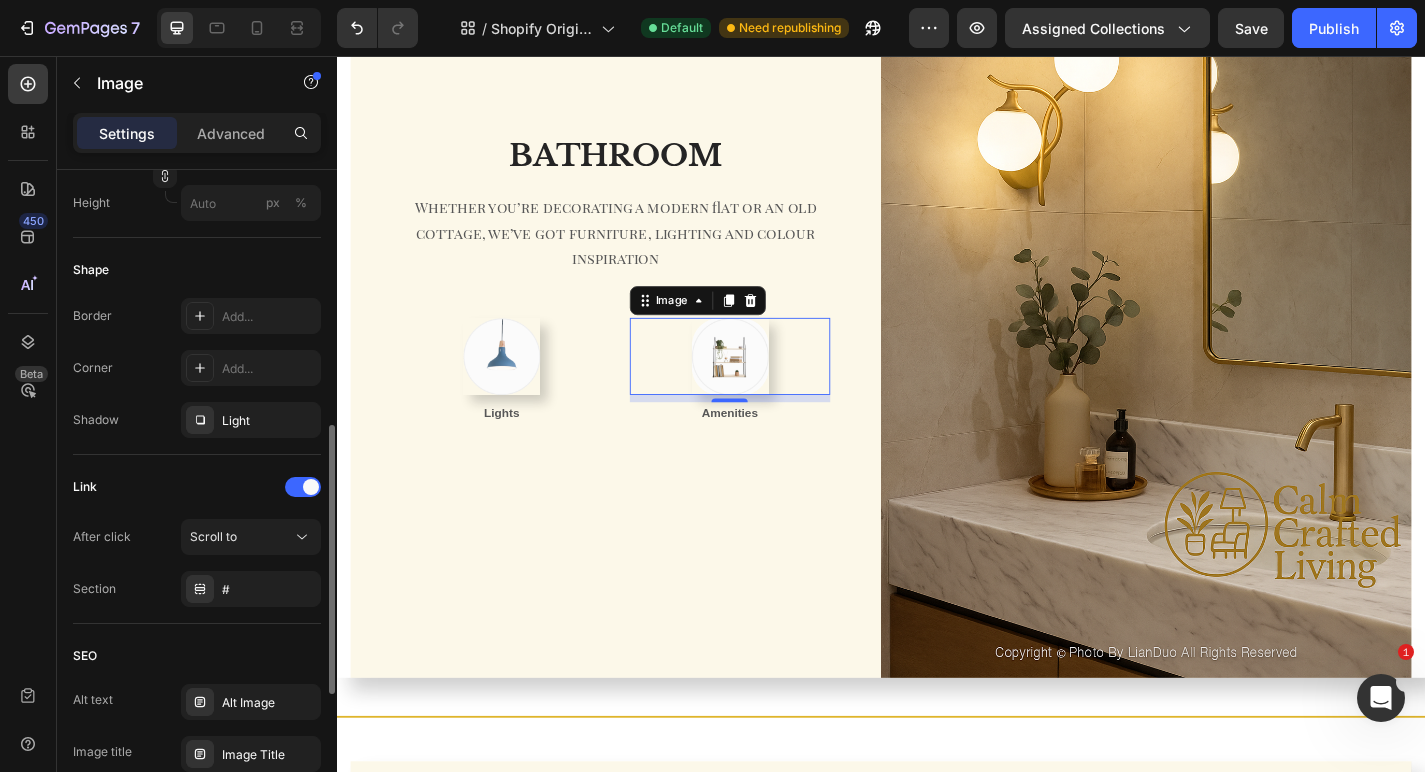 scroll, scrollTop: 955, scrollLeft: 0, axis: vertical 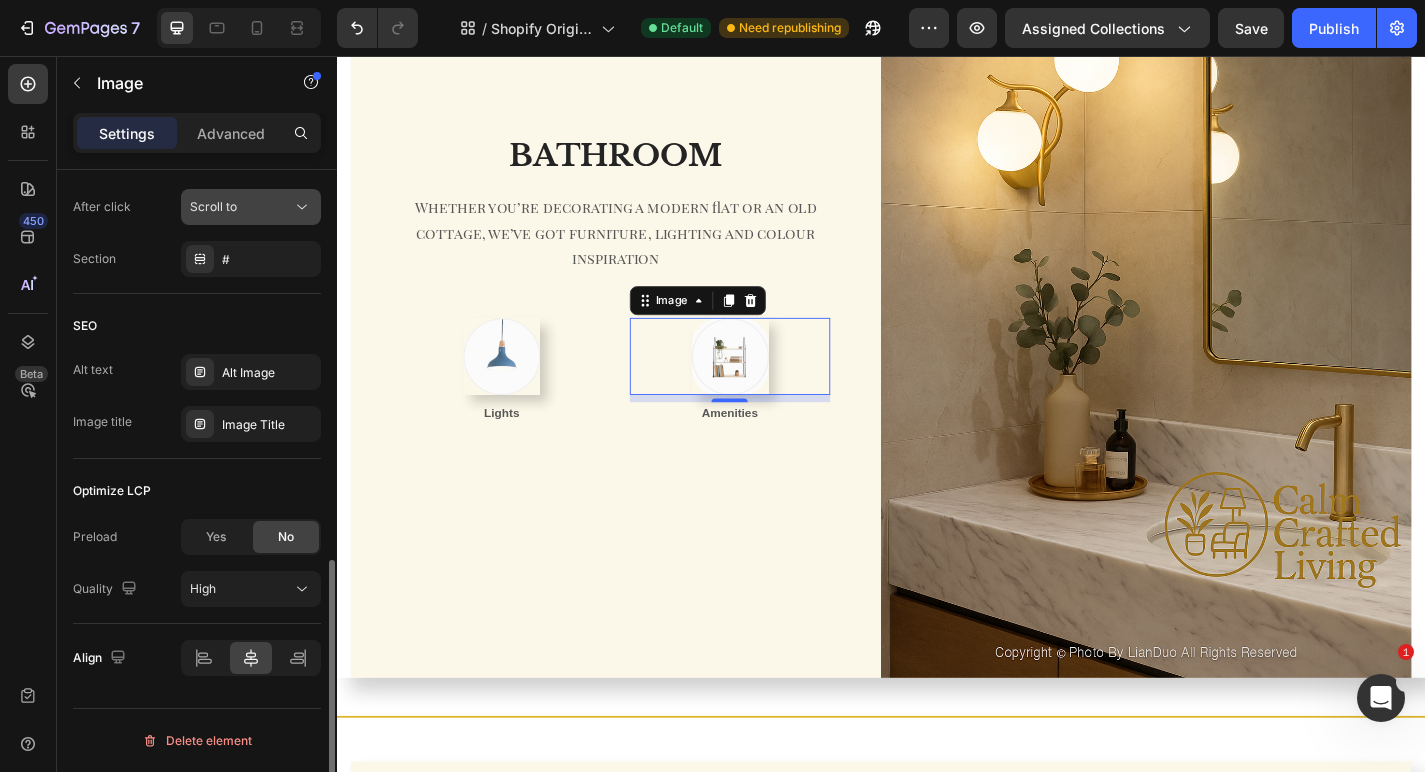 click 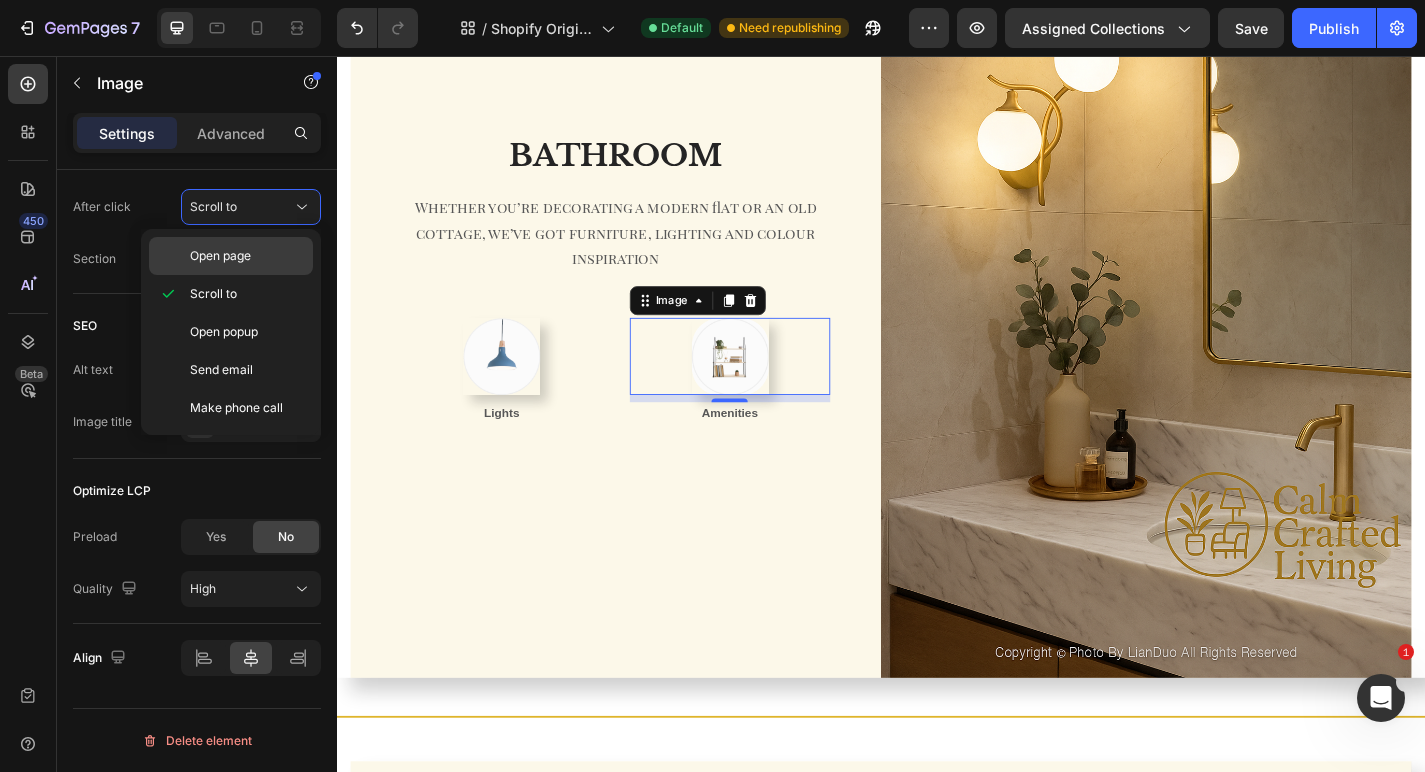 click on "Open page" at bounding box center (247, 256) 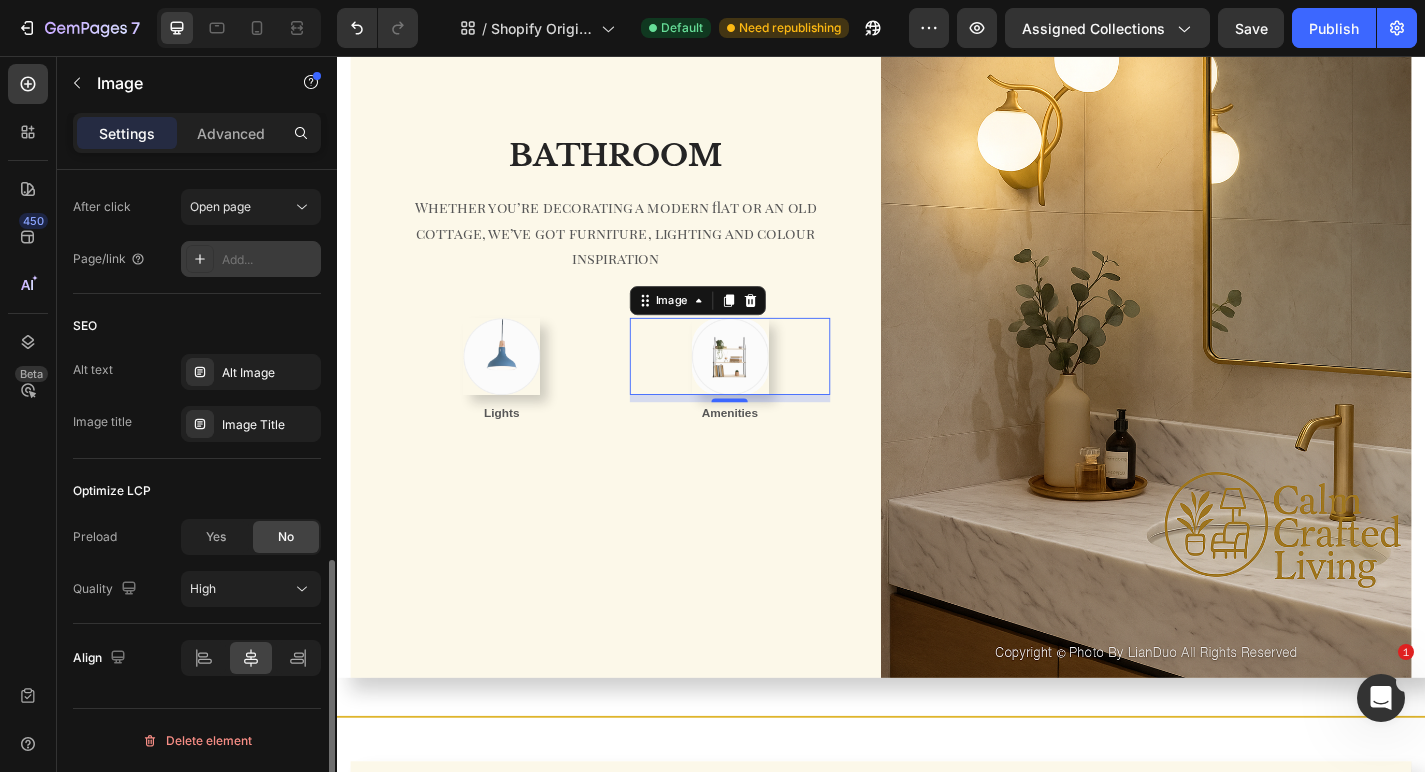 click on "Add..." at bounding box center (269, 260) 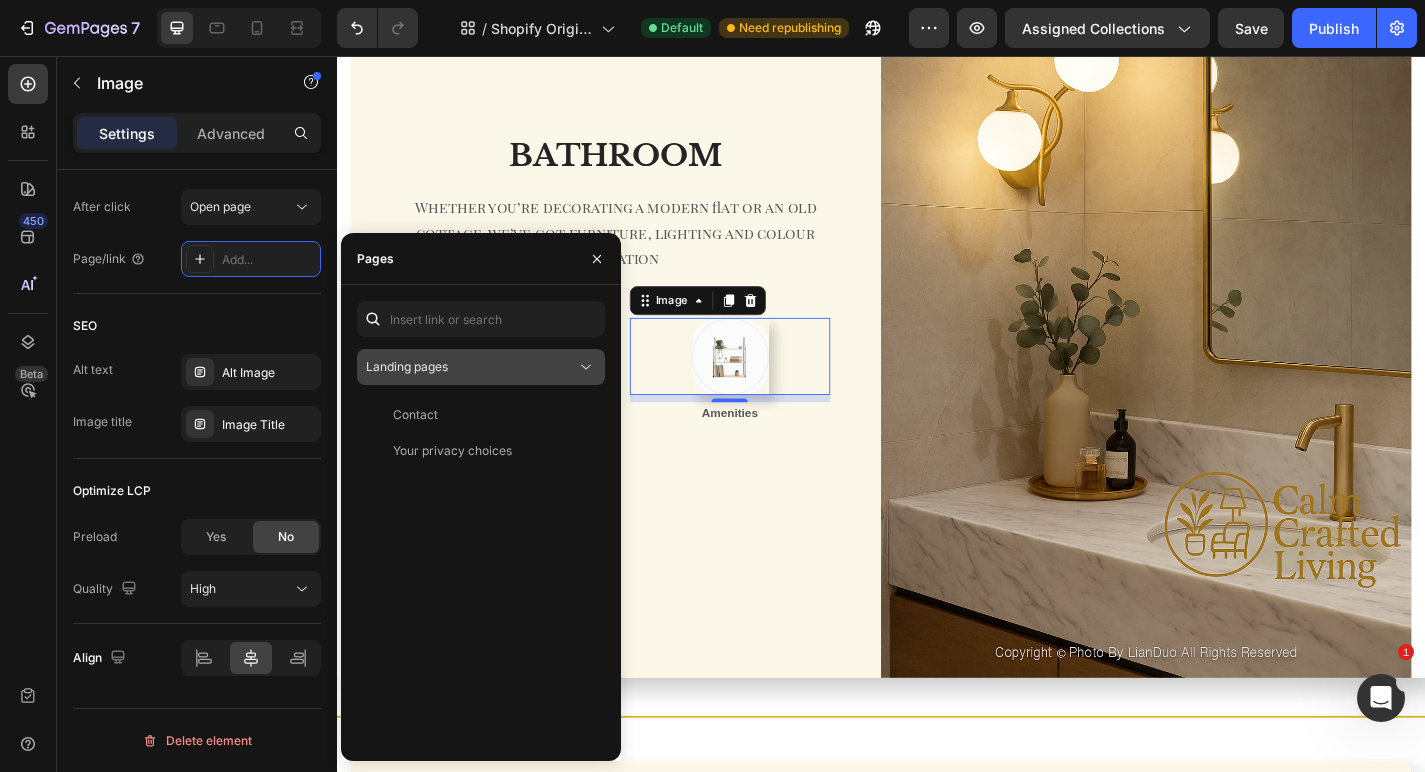 click on "Landing pages" at bounding box center [471, 367] 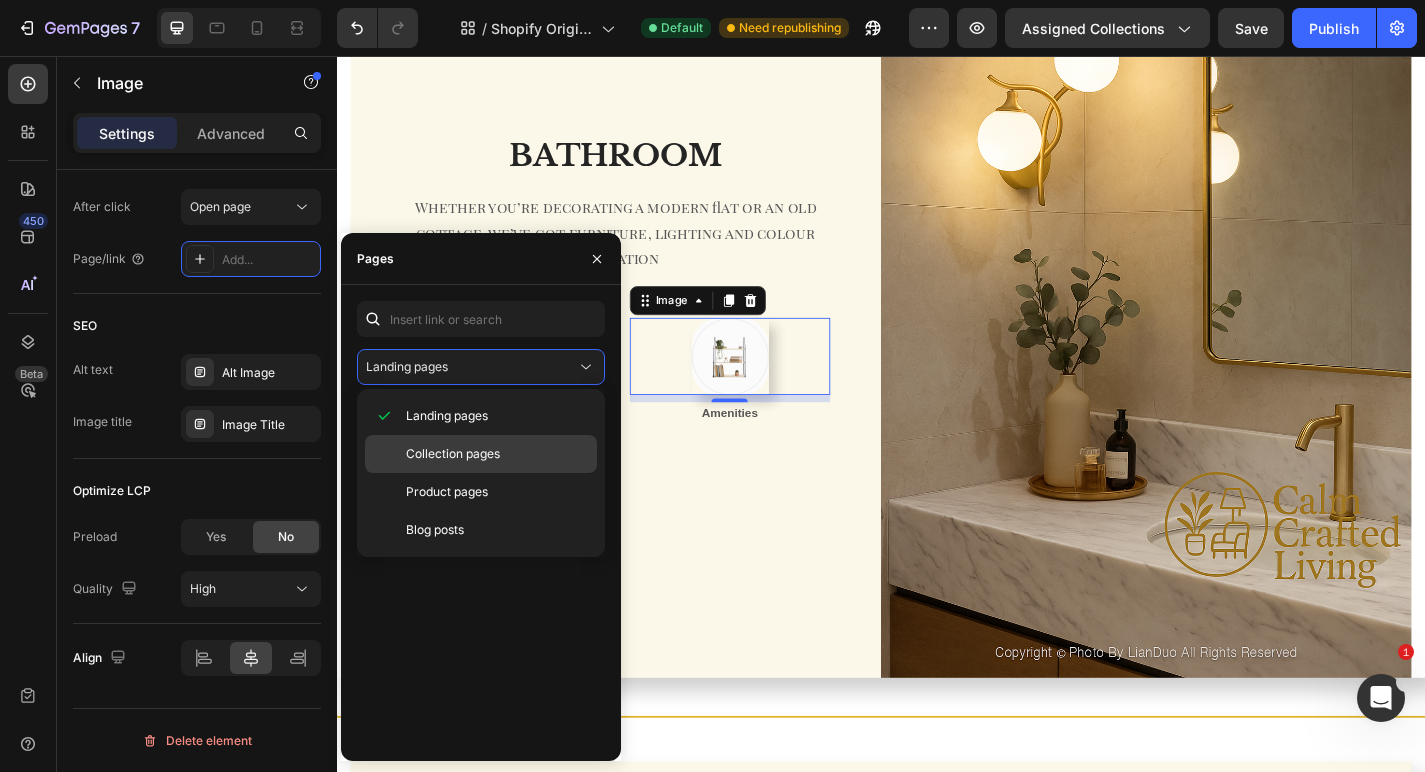 click on "Collection pages" at bounding box center [453, 454] 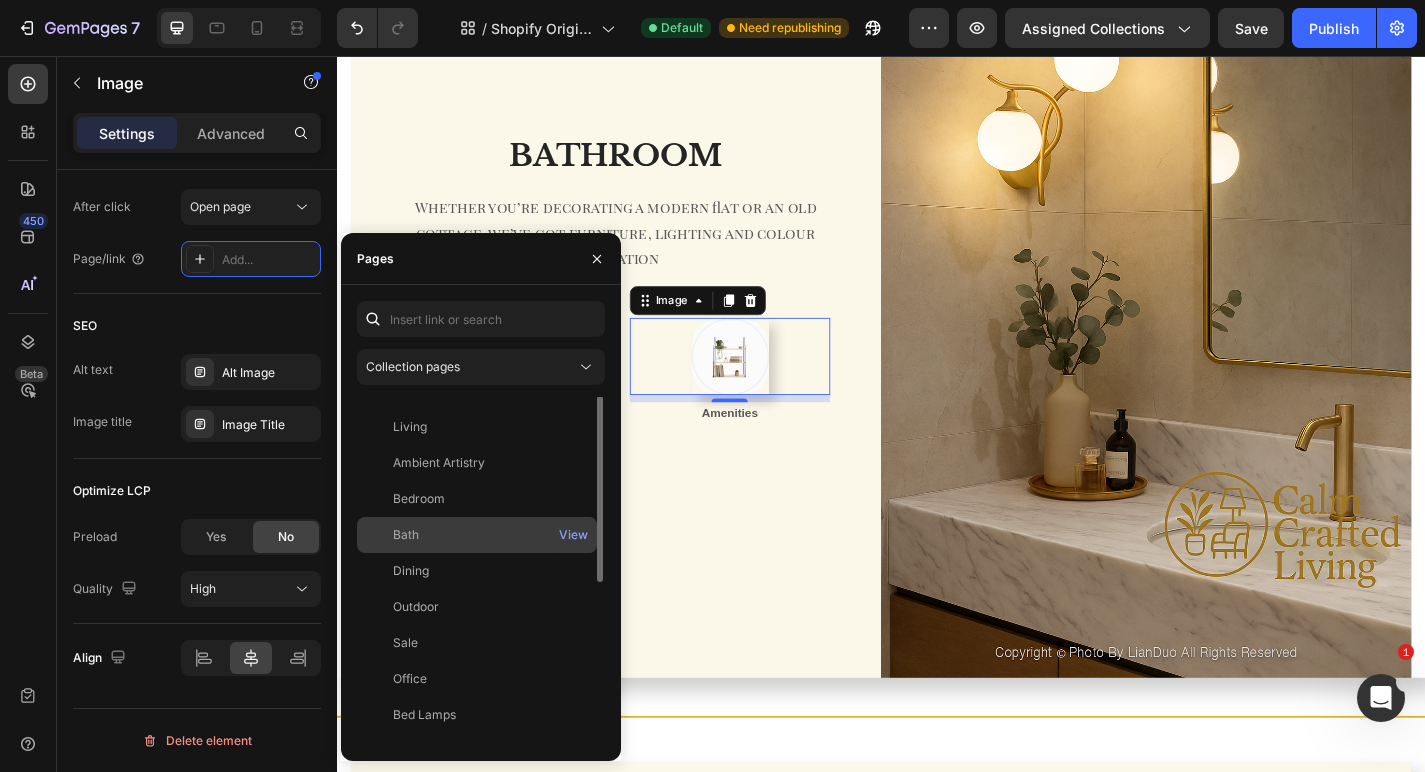 scroll, scrollTop: 31, scrollLeft: 0, axis: vertical 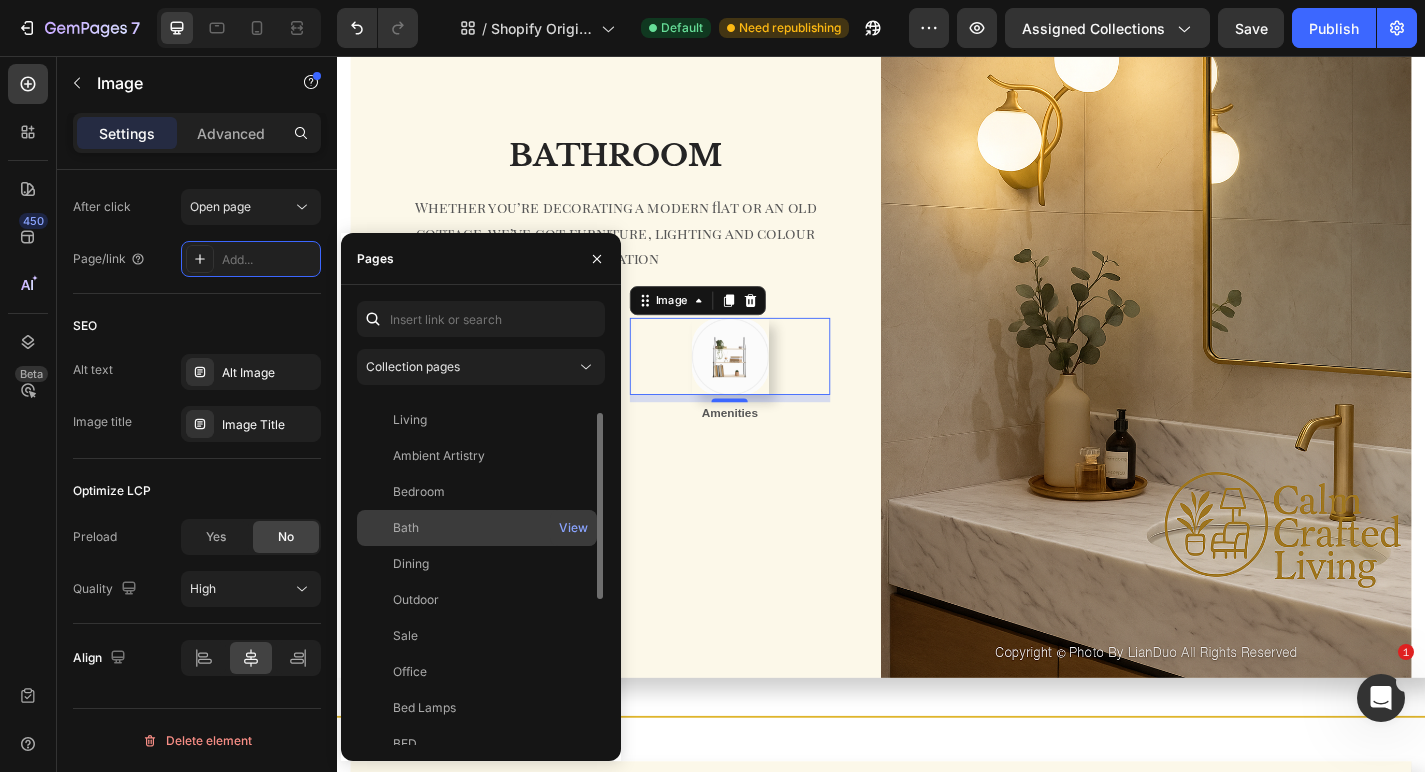 click on "Bath" at bounding box center [477, 528] 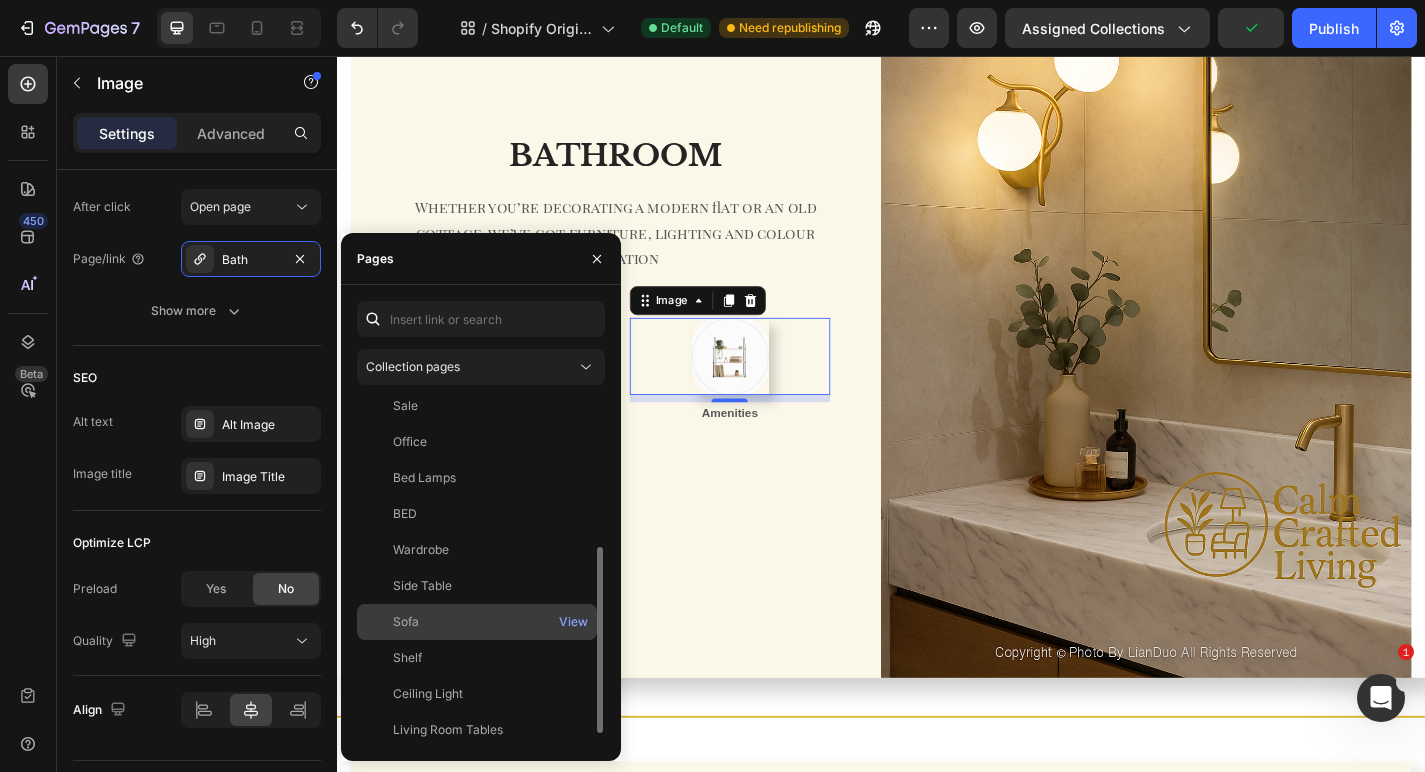 scroll, scrollTop: 300, scrollLeft: 0, axis: vertical 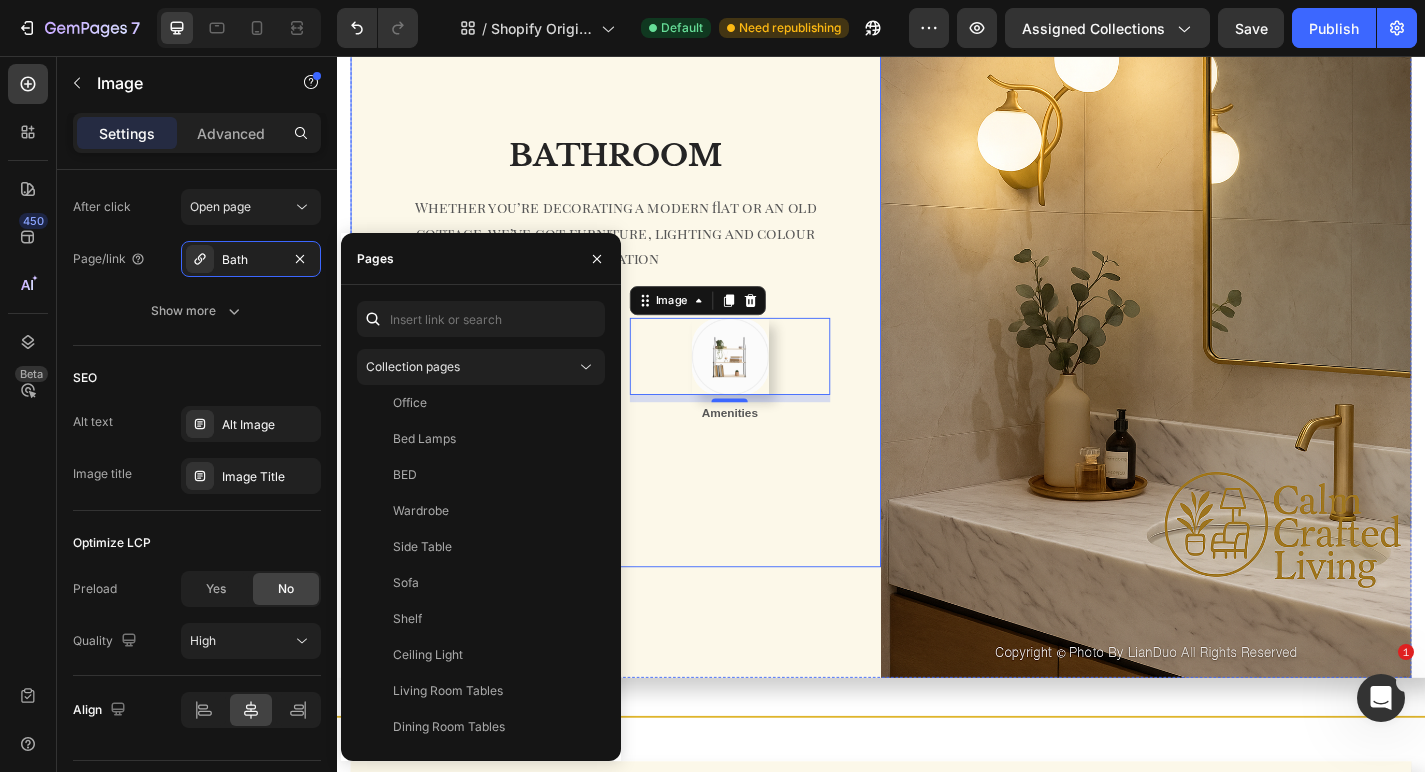 click on "BATHROOM Heading Whether you’re decorating a modern flat or an old cottage, we’ve got furniture, lighting and colour inspiration Text block Row Image  Lights Text block Image   8 Row Amenities Text block Row Row Row" at bounding box center [644, 303] 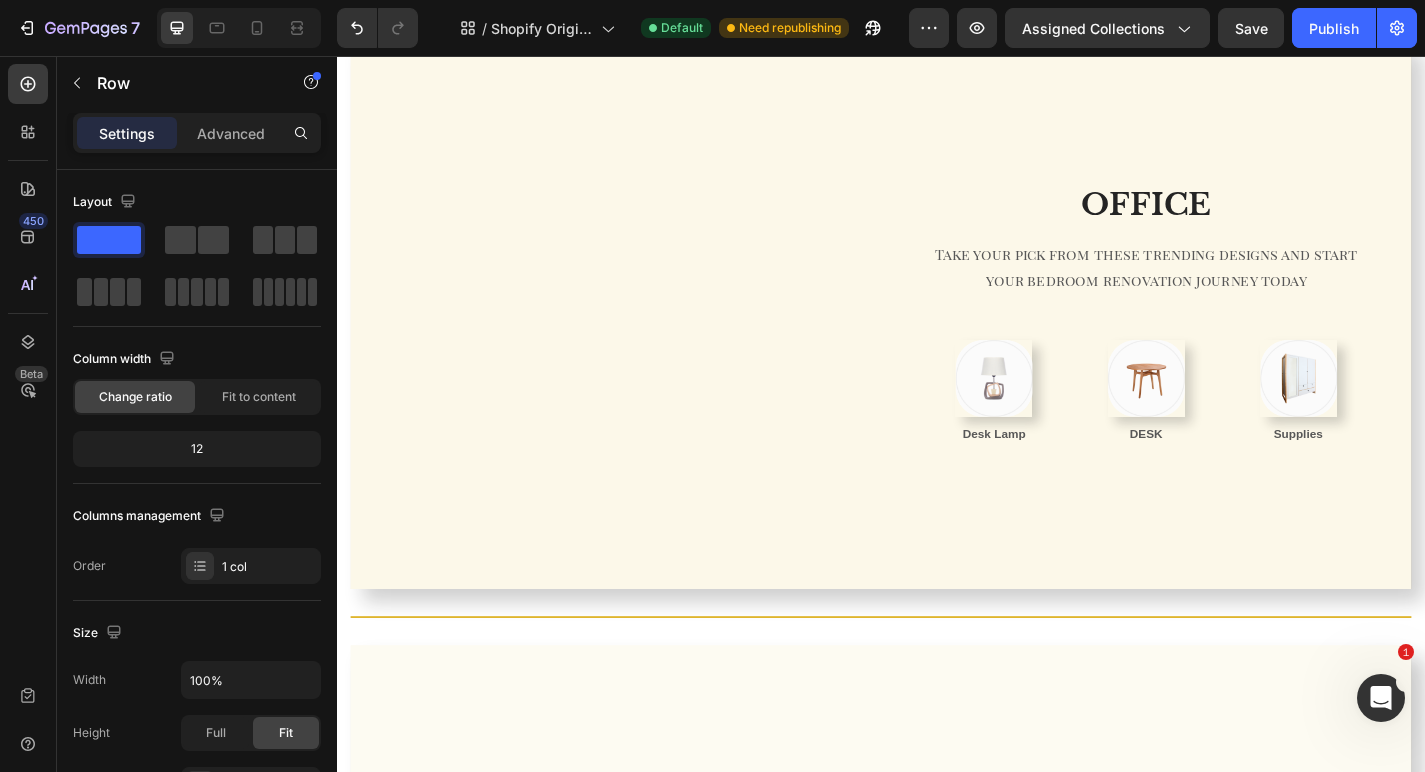 scroll, scrollTop: 3573, scrollLeft: 0, axis: vertical 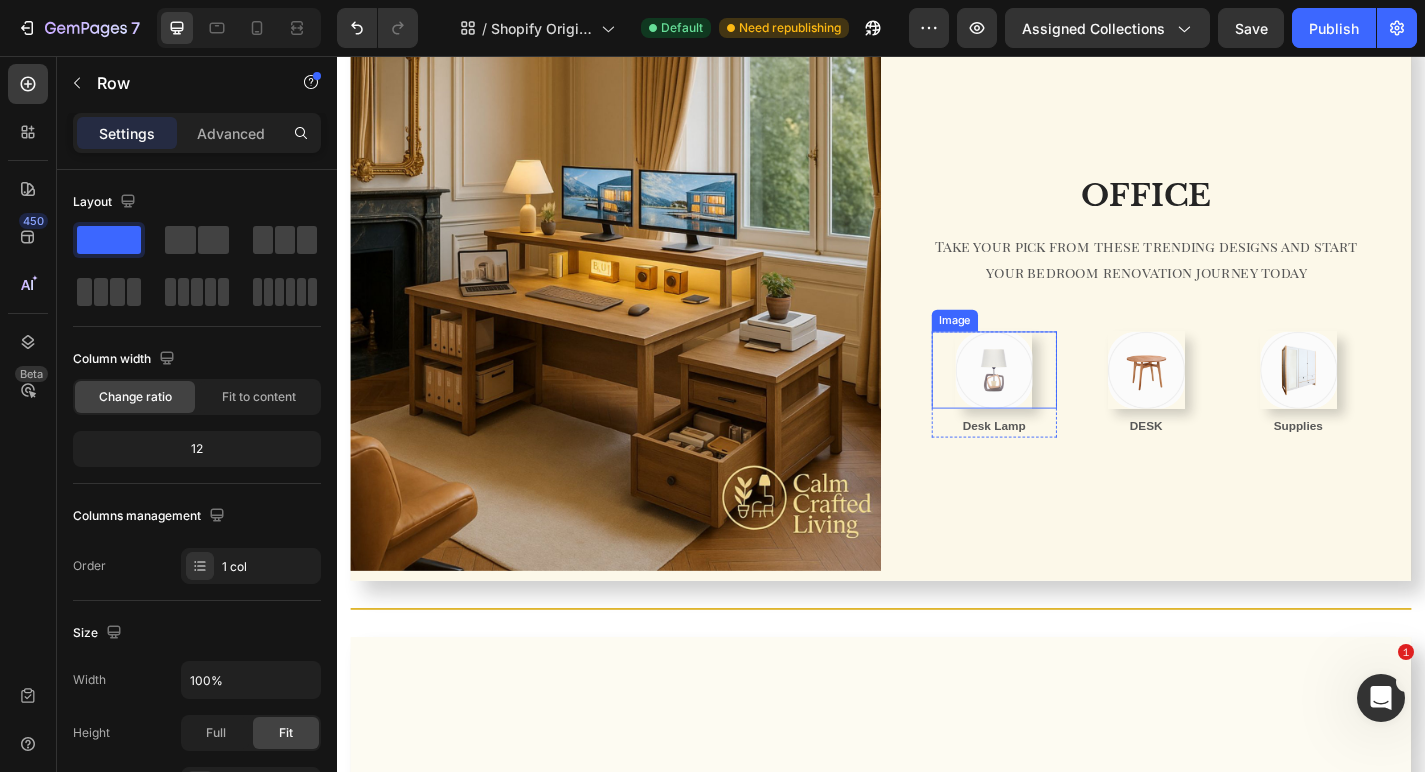 click at bounding box center (1061, 402) 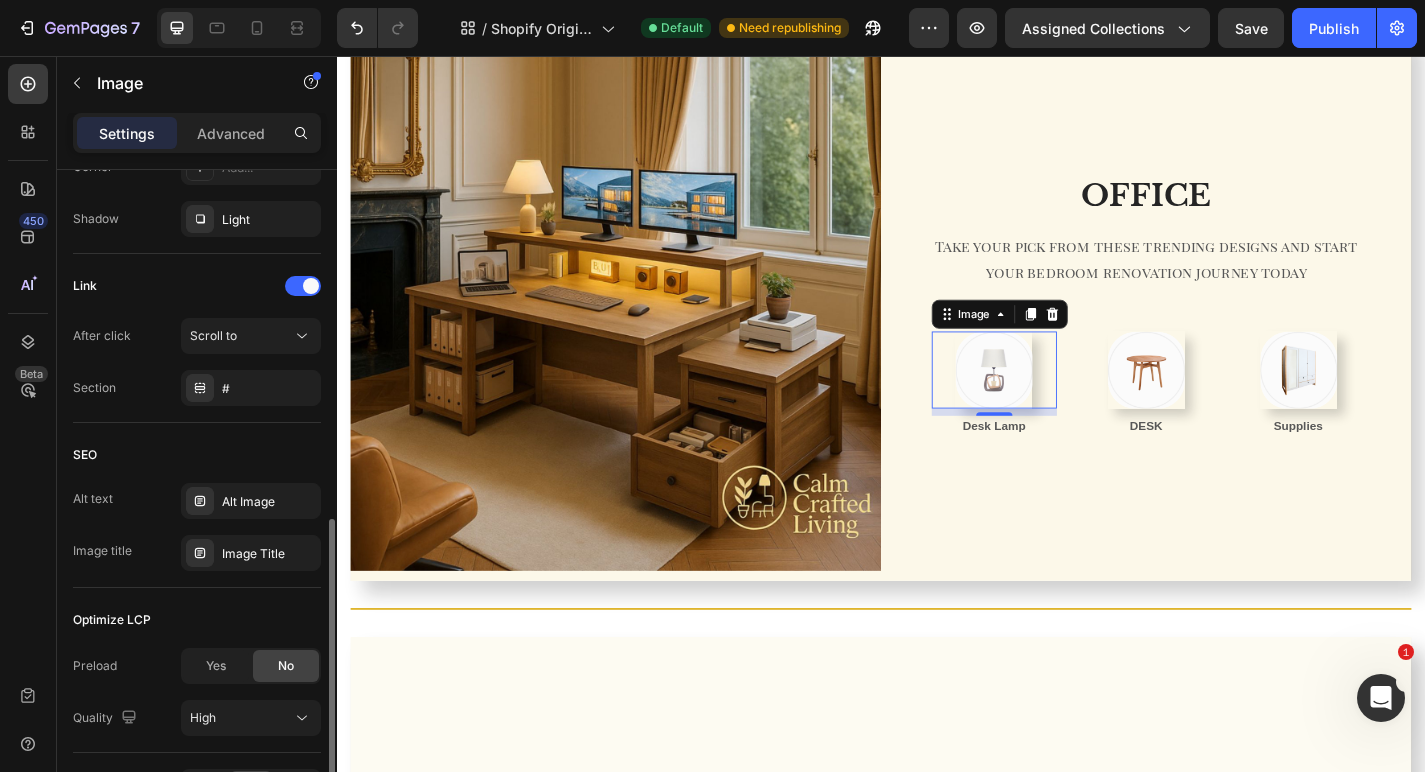 scroll, scrollTop: 805, scrollLeft: 0, axis: vertical 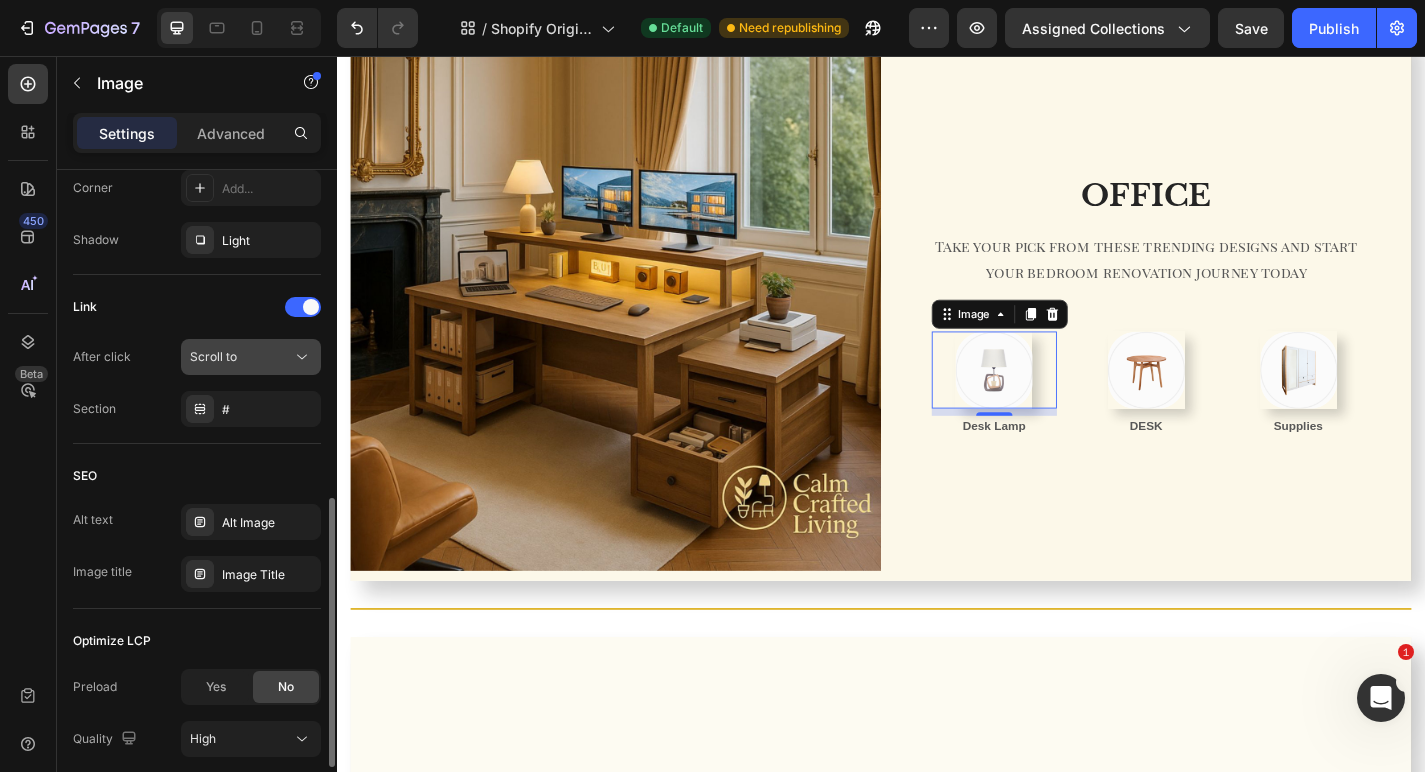 click on "Scroll to" at bounding box center (241, 357) 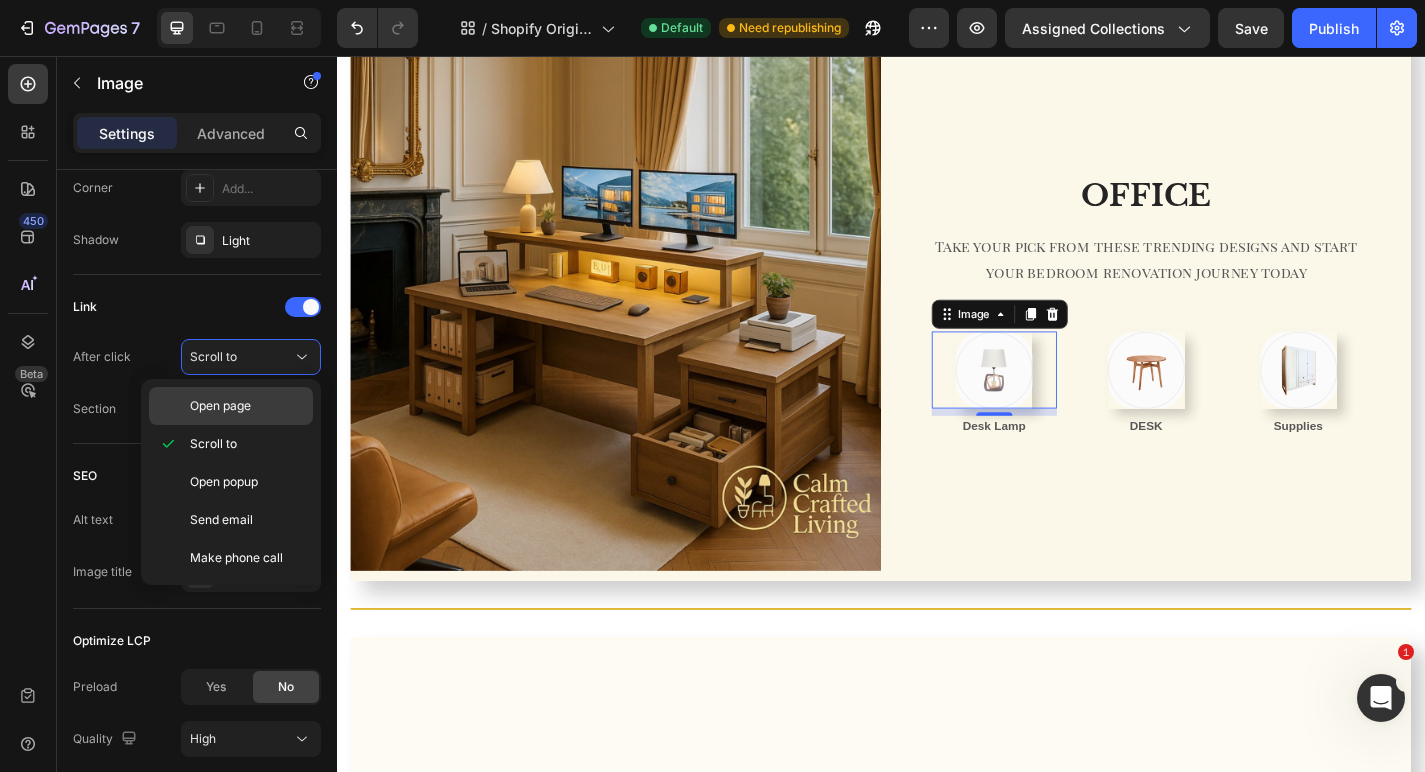 click on "Open page" at bounding box center [247, 406] 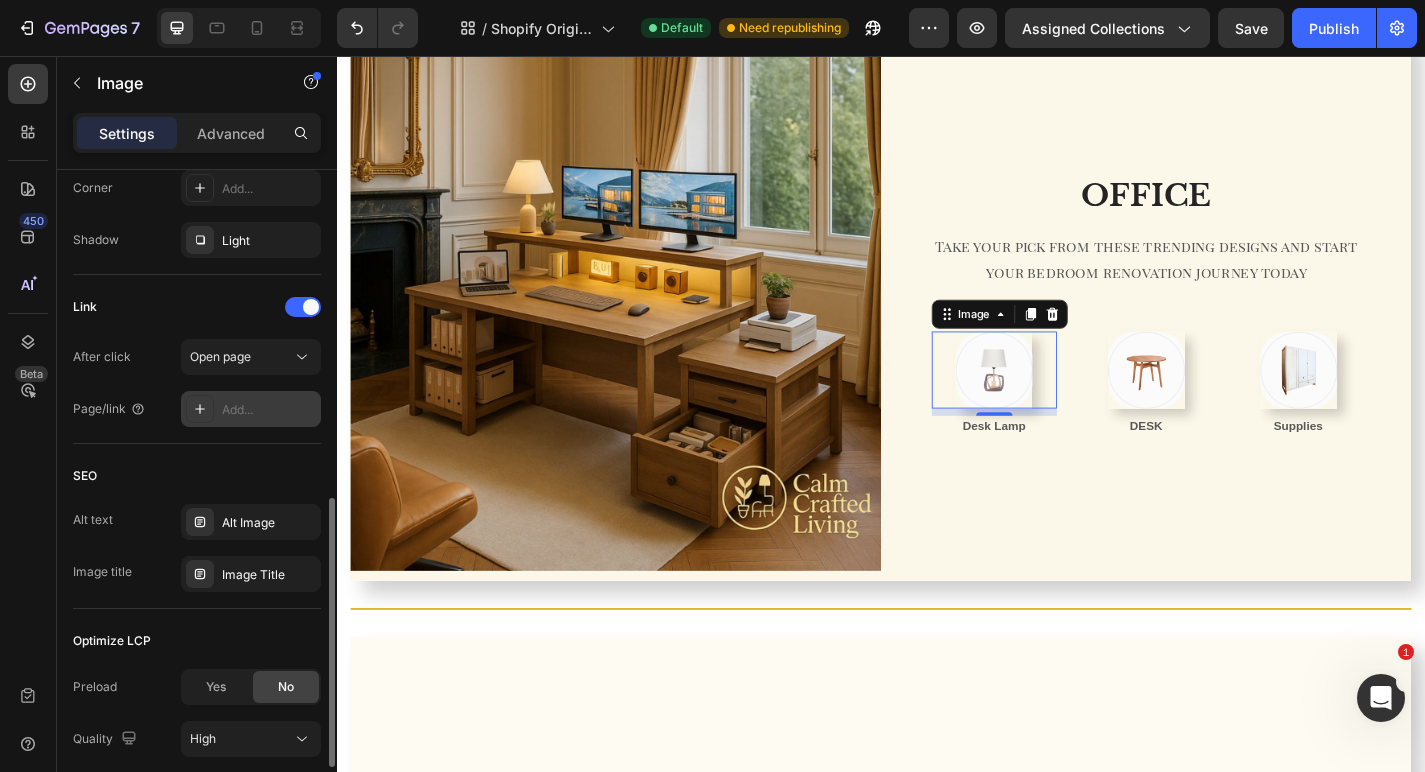click on "Add..." at bounding box center [269, 410] 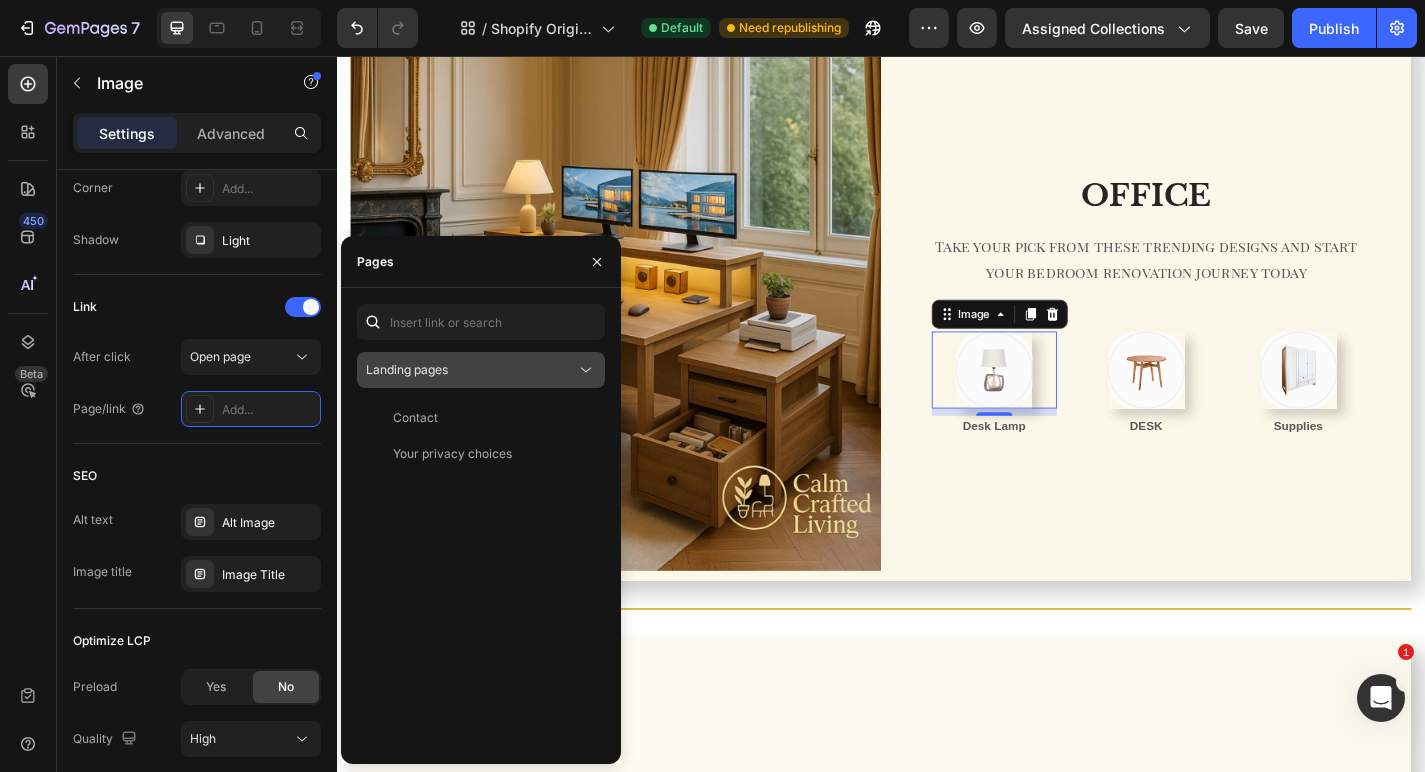 click on "Landing pages" at bounding box center [471, 370] 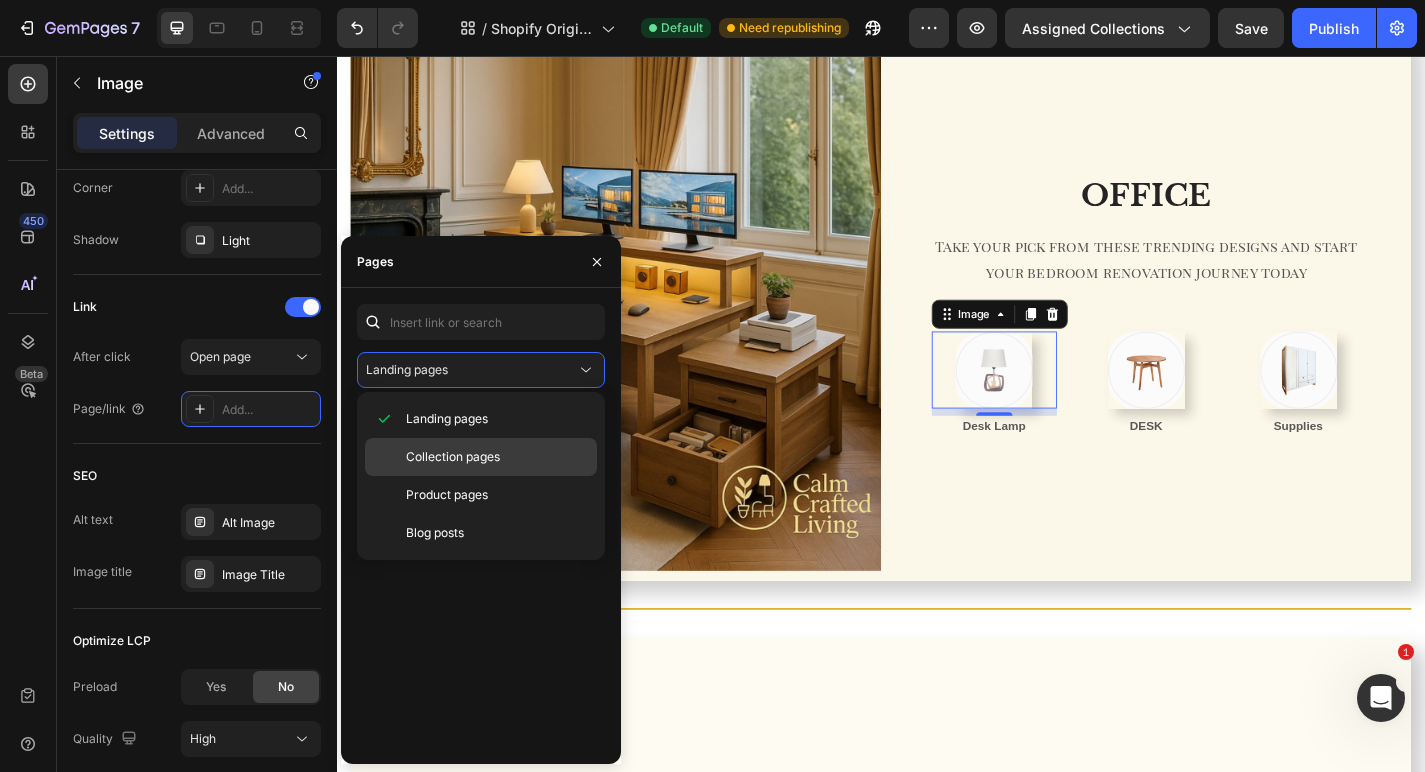 click on "Collection pages" 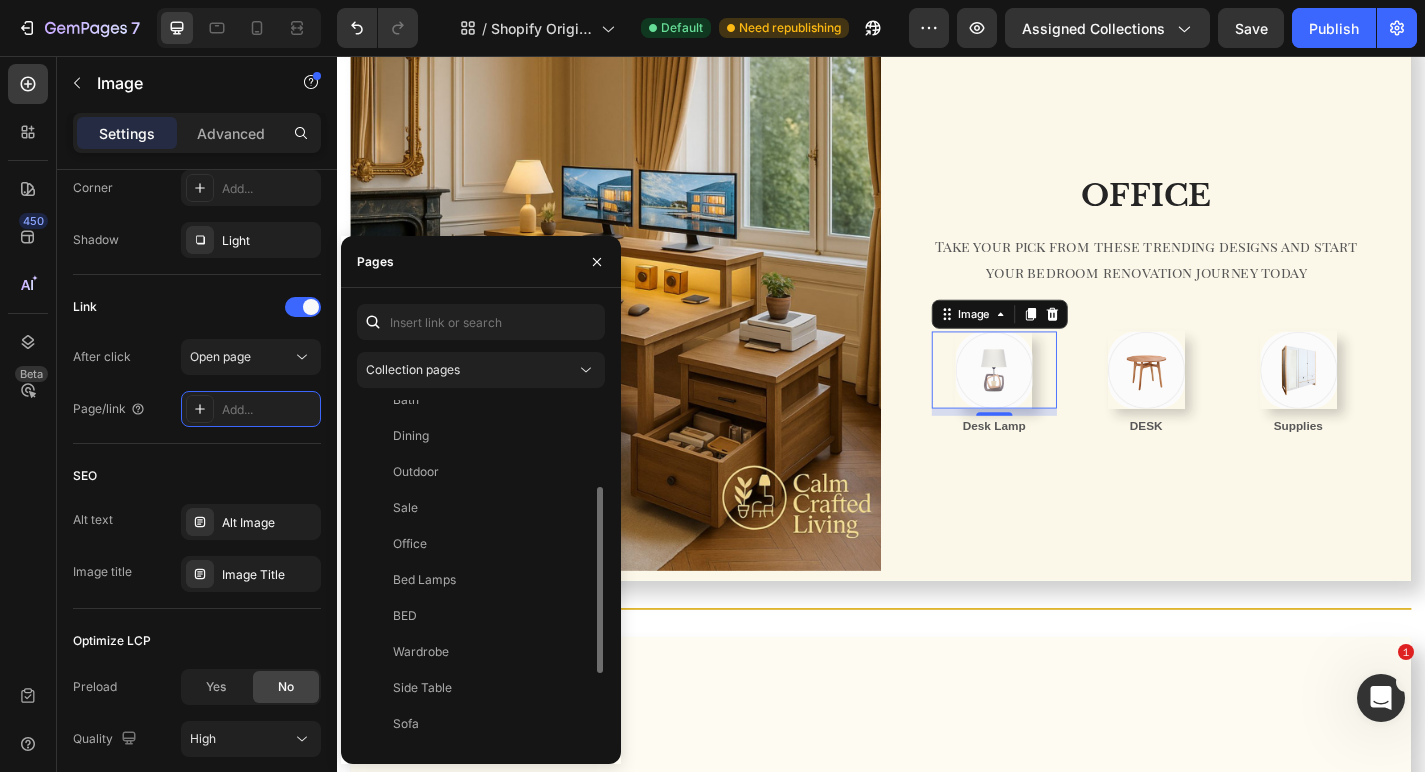 scroll, scrollTop: 163, scrollLeft: 0, axis: vertical 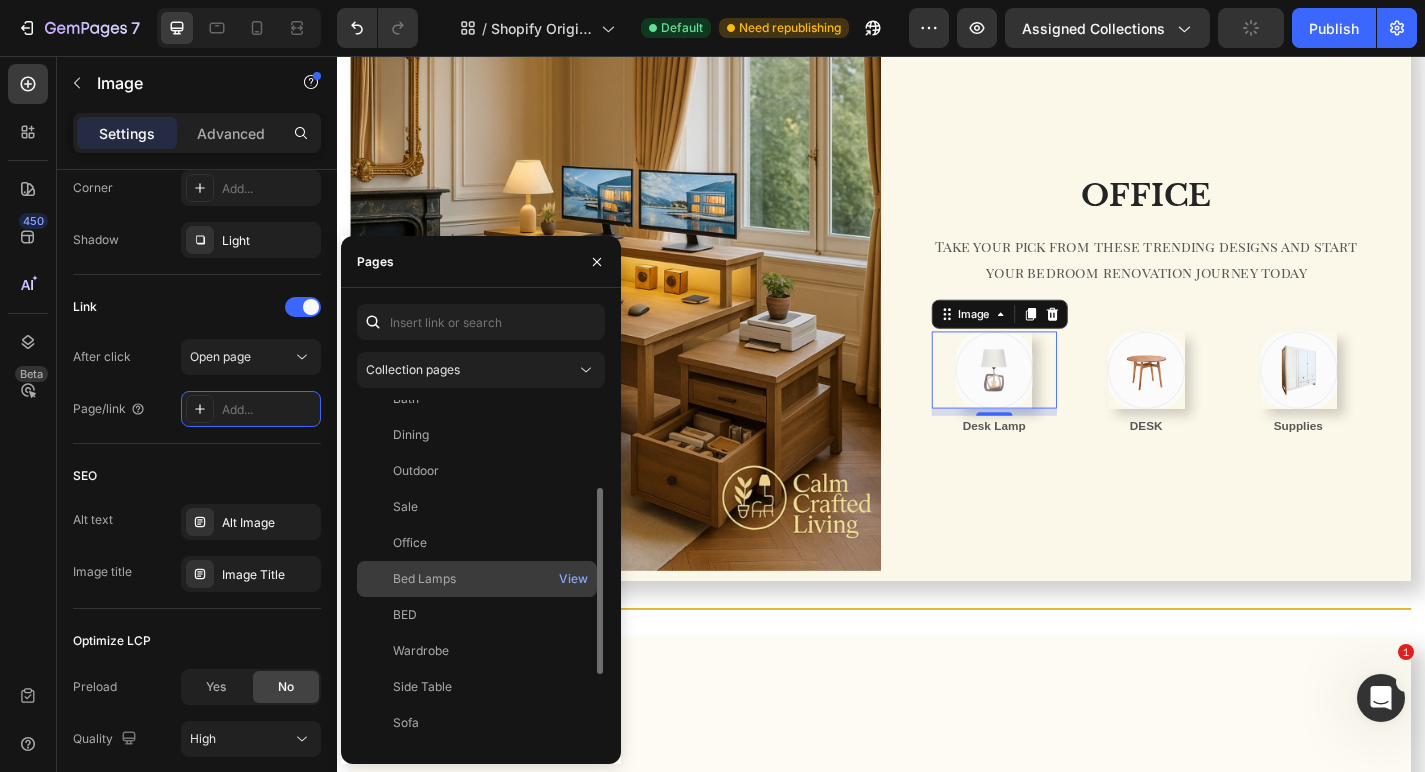 click on "Bed Lamps" at bounding box center [477, 579] 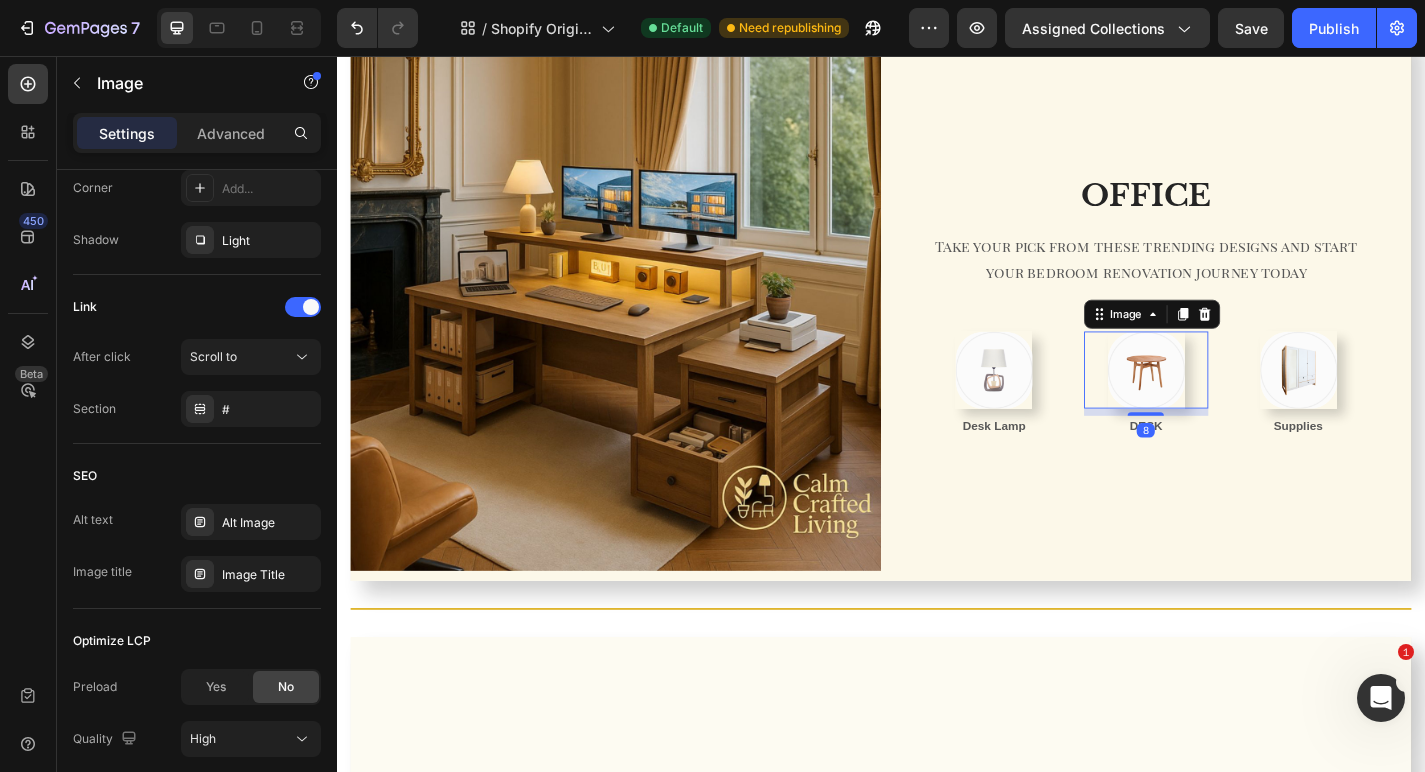 click at bounding box center (1229, 402) 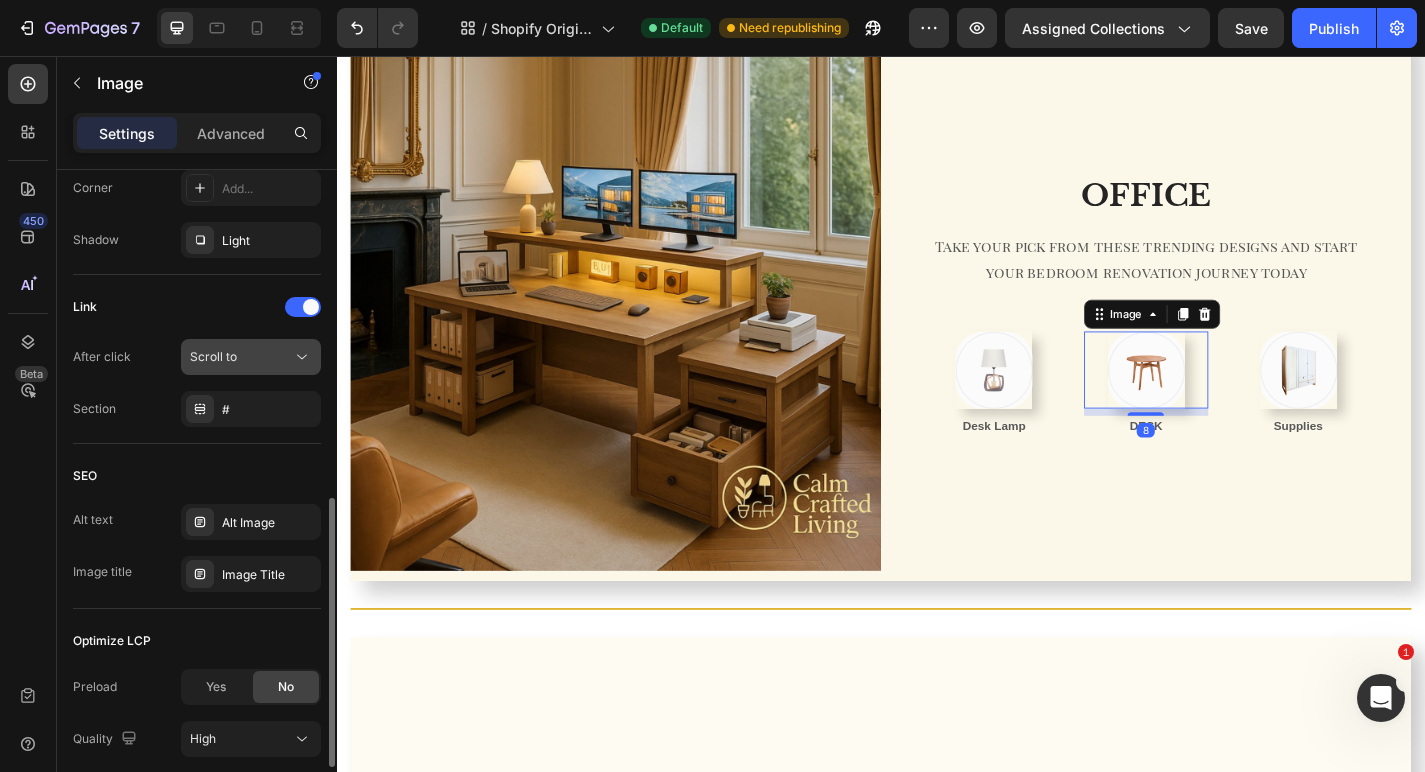 click on "Scroll to" at bounding box center [241, 357] 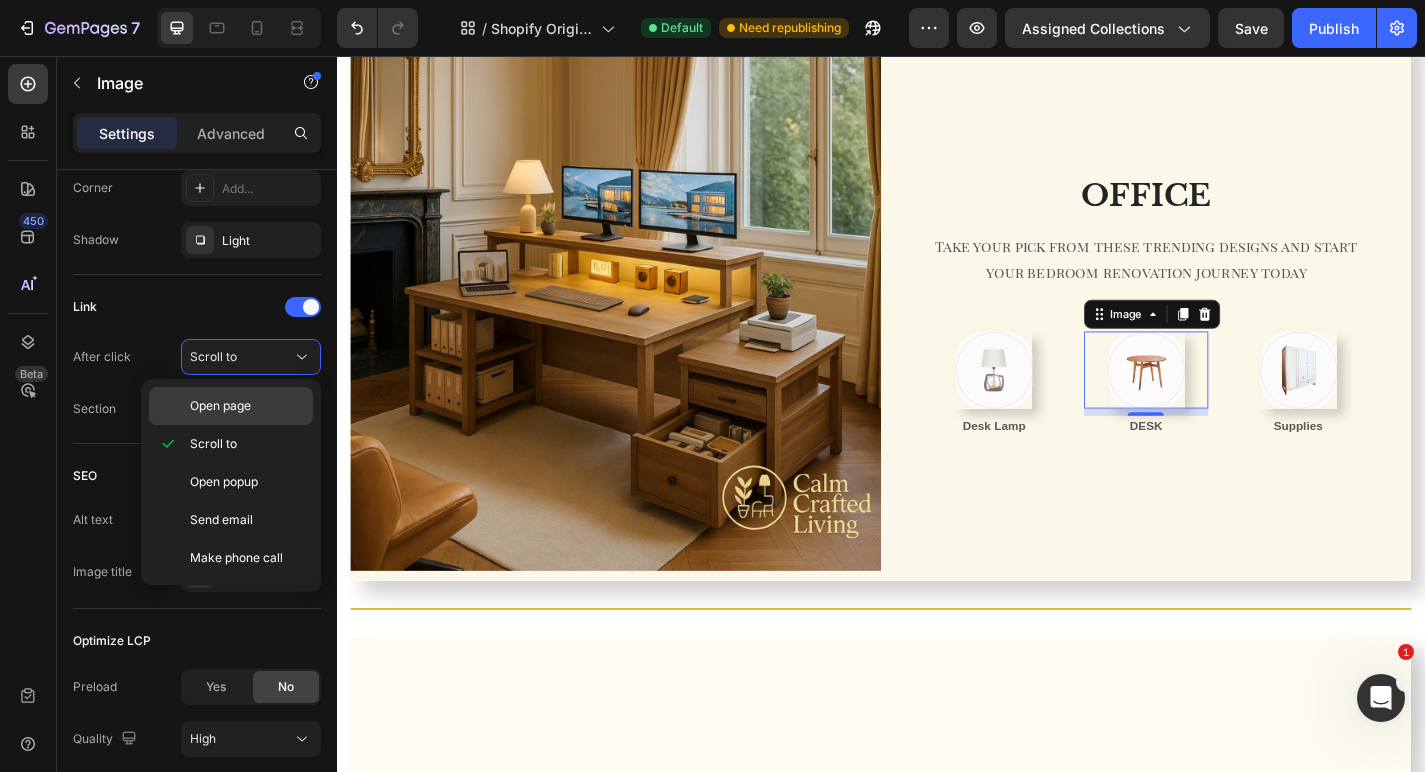 click on "Open page" at bounding box center [247, 406] 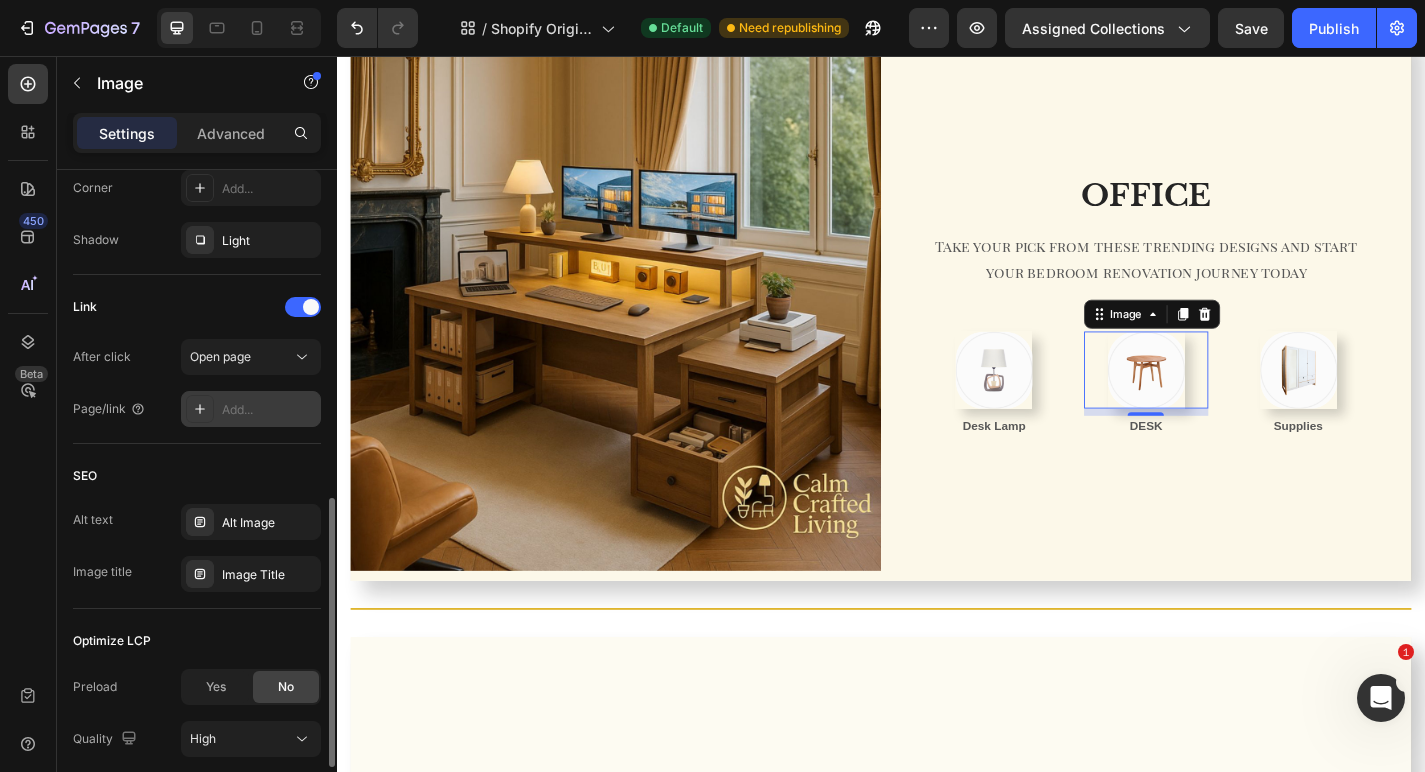 click on "Add..." at bounding box center [269, 410] 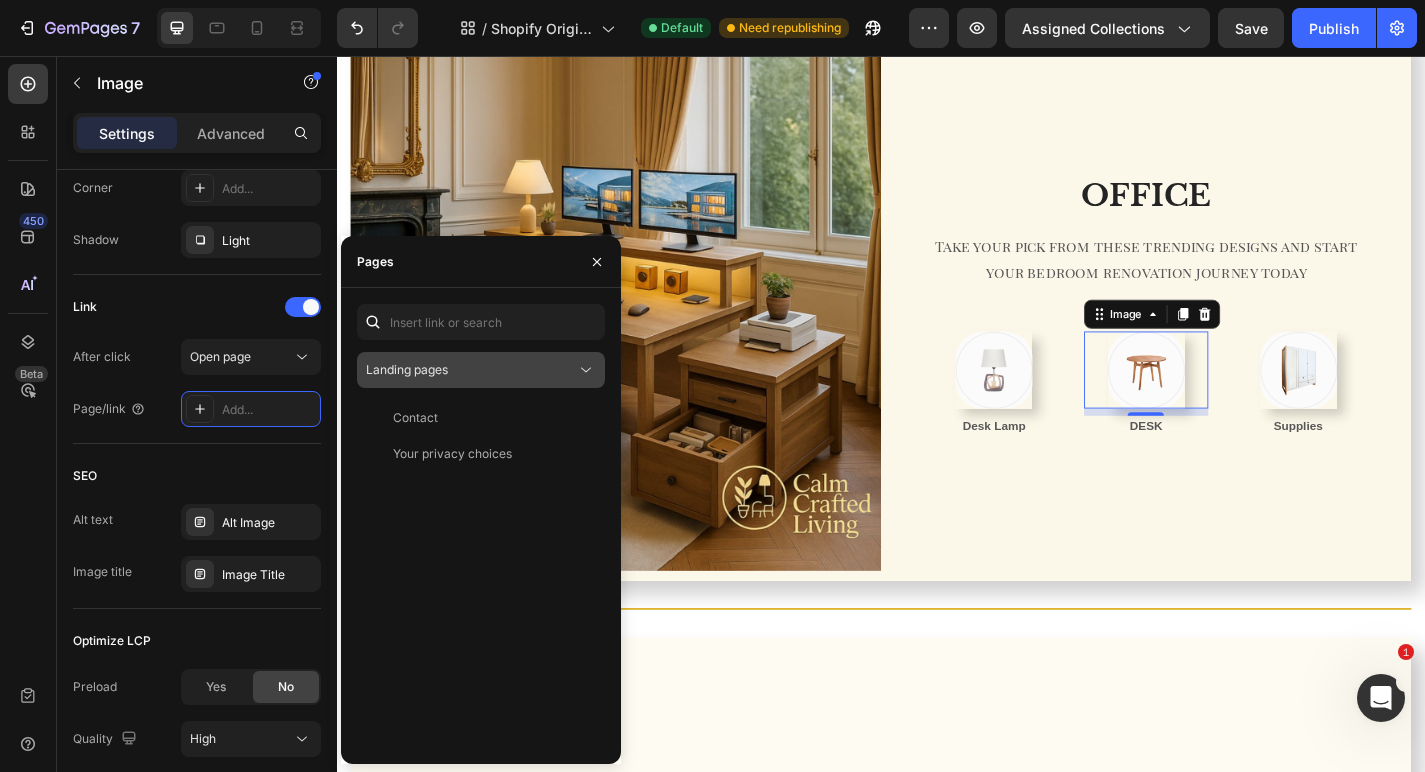 click on "Landing pages" at bounding box center [407, 369] 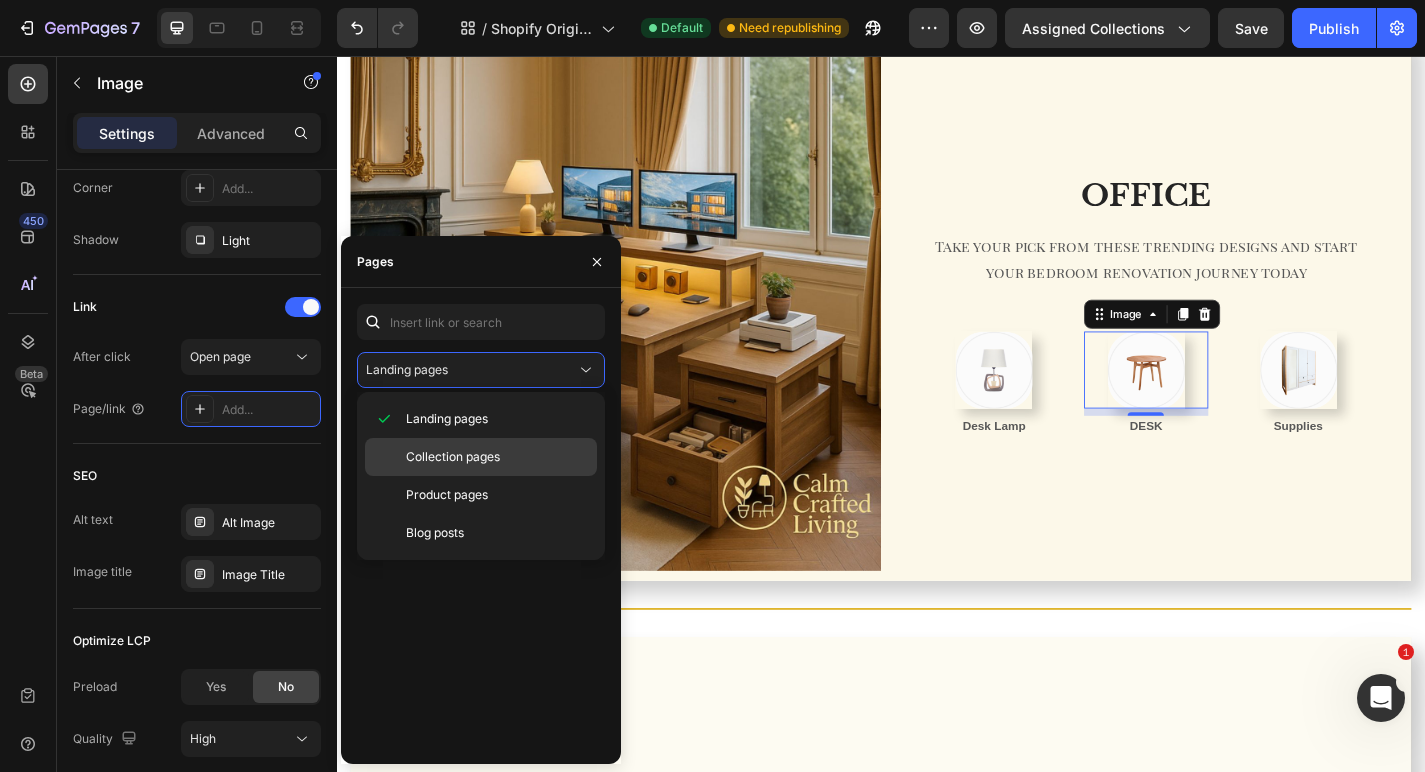 click on "Collection pages" at bounding box center [453, 457] 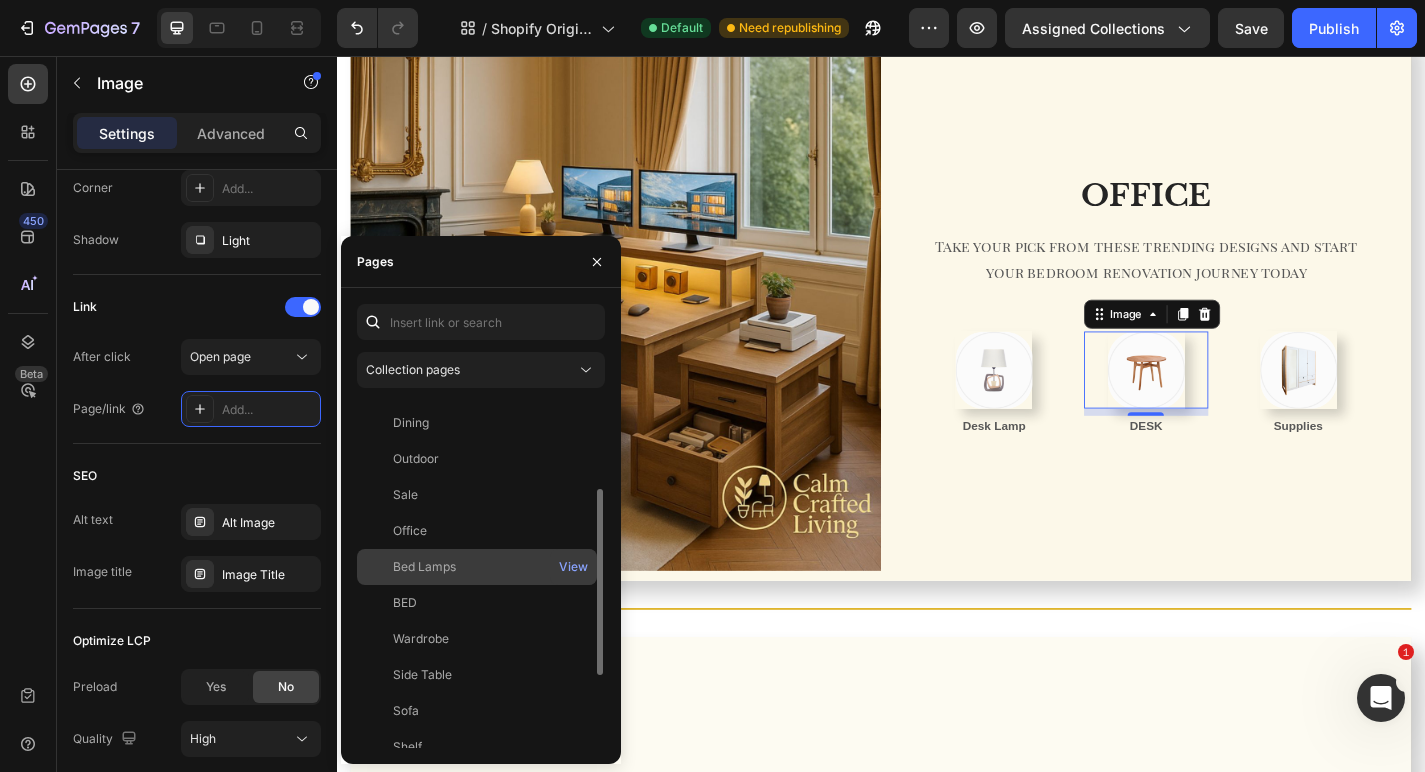scroll, scrollTop: 172, scrollLeft: 0, axis: vertical 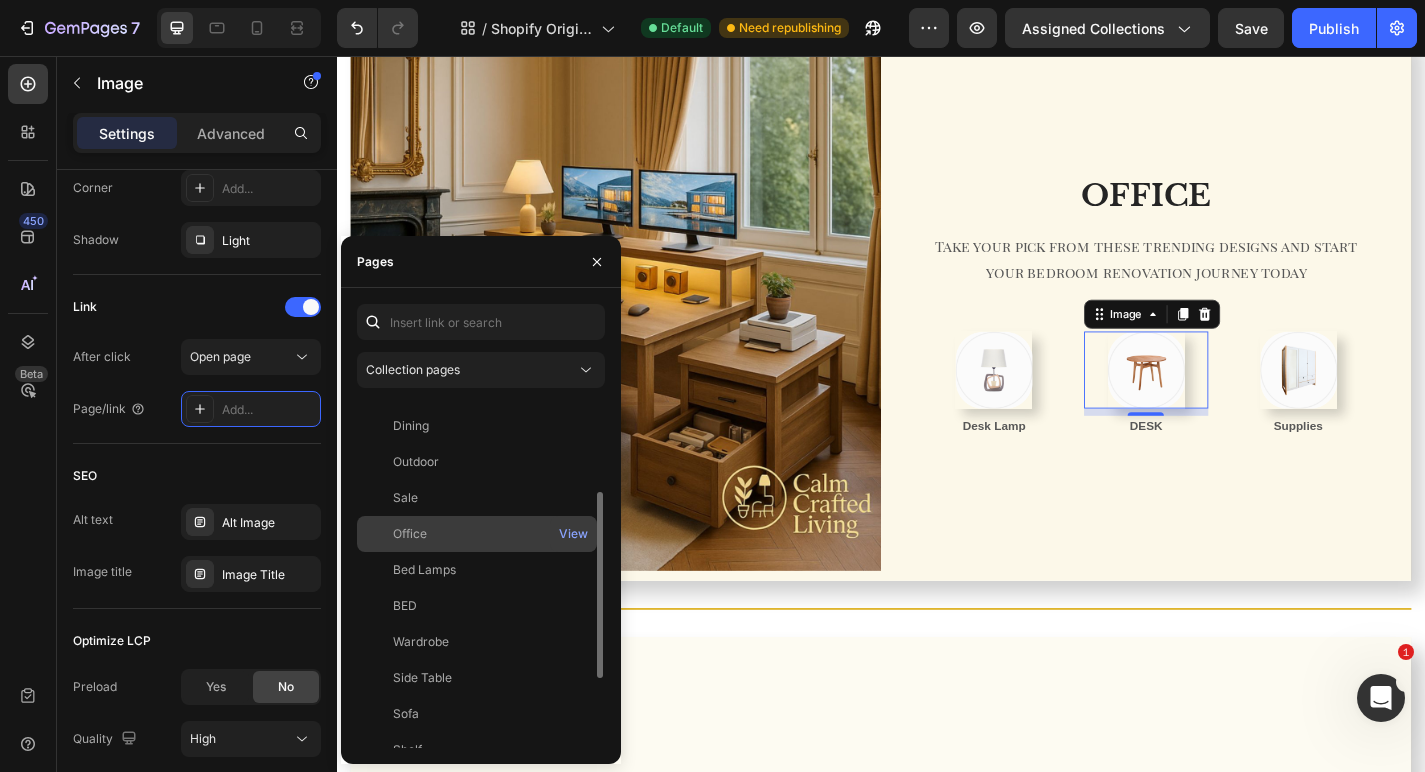 click on "Office" at bounding box center [477, 534] 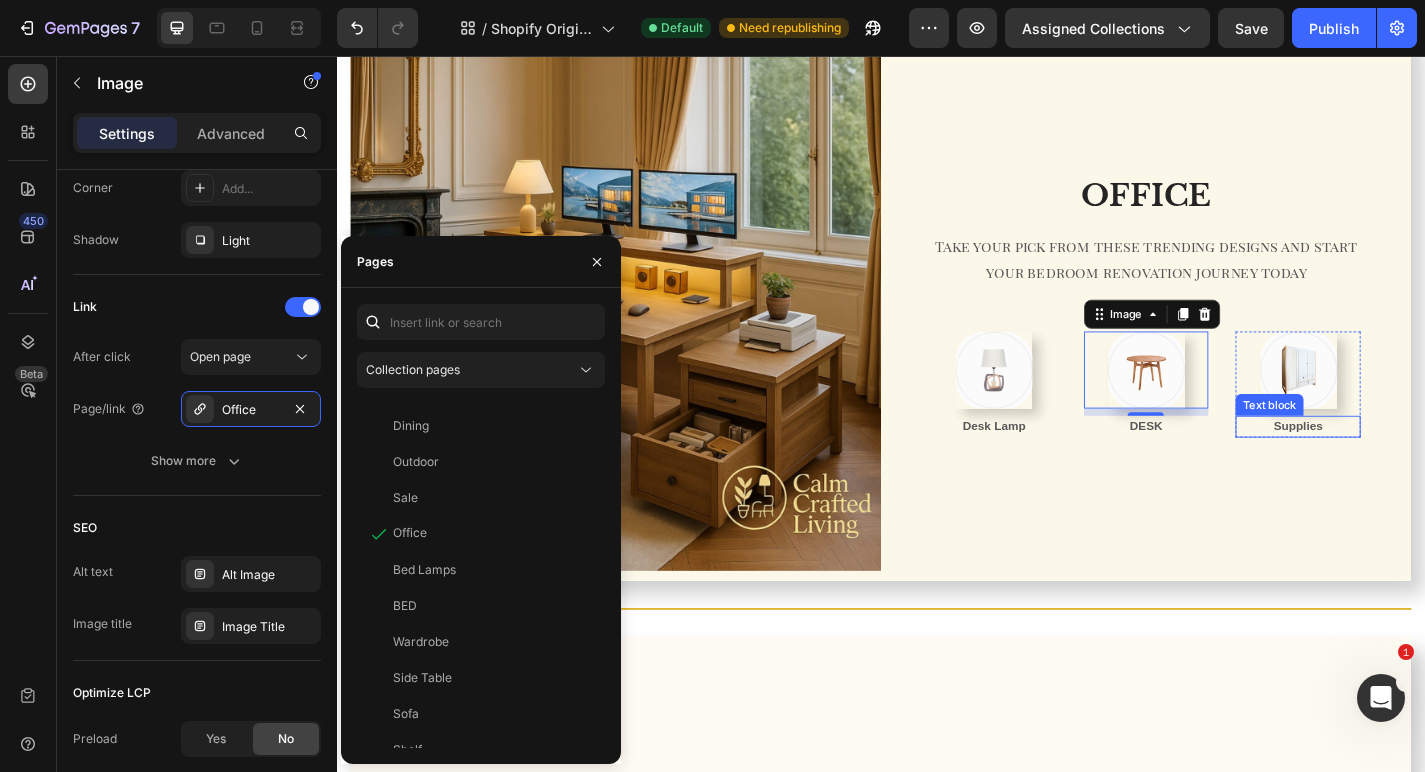 click on "Text block" at bounding box center [1365, 441] 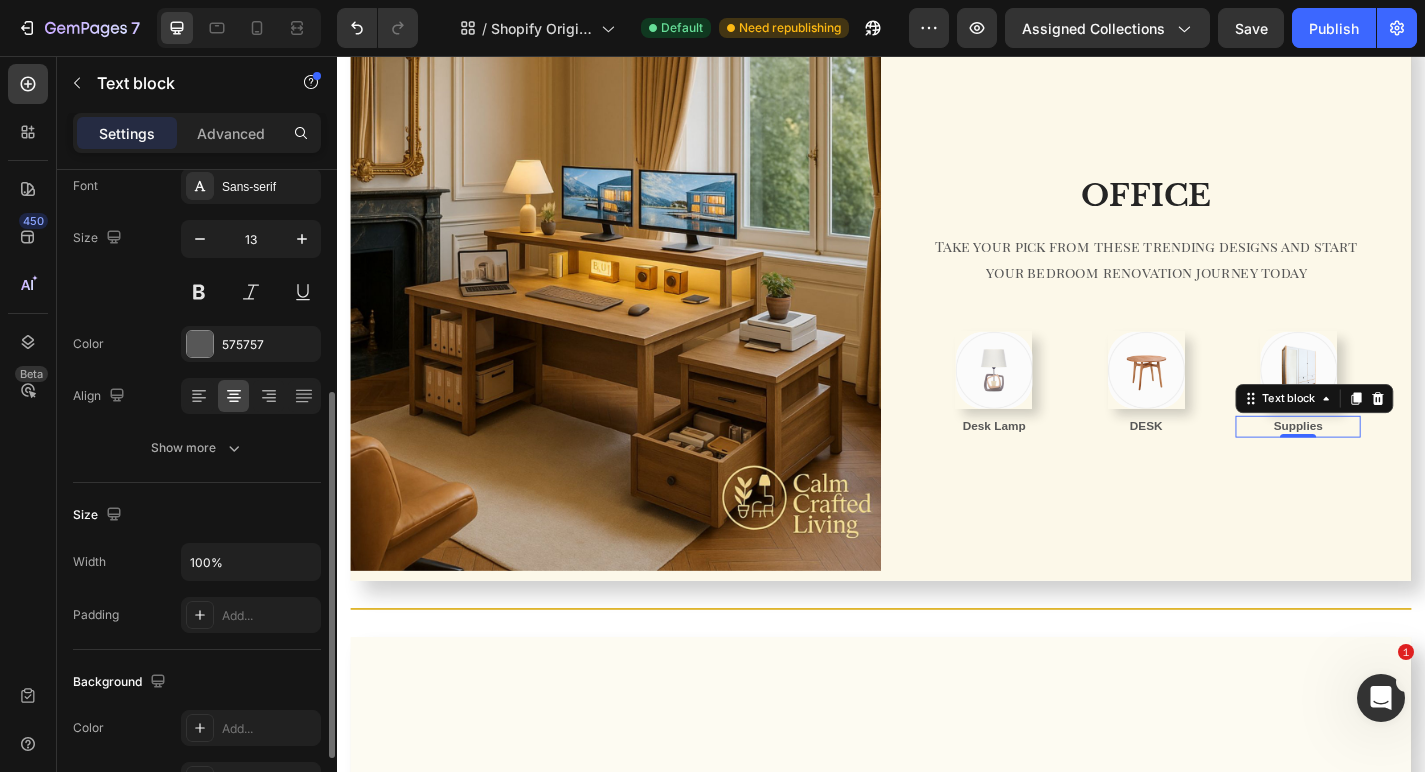 scroll, scrollTop: 526, scrollLeft: 0, axis: vertical 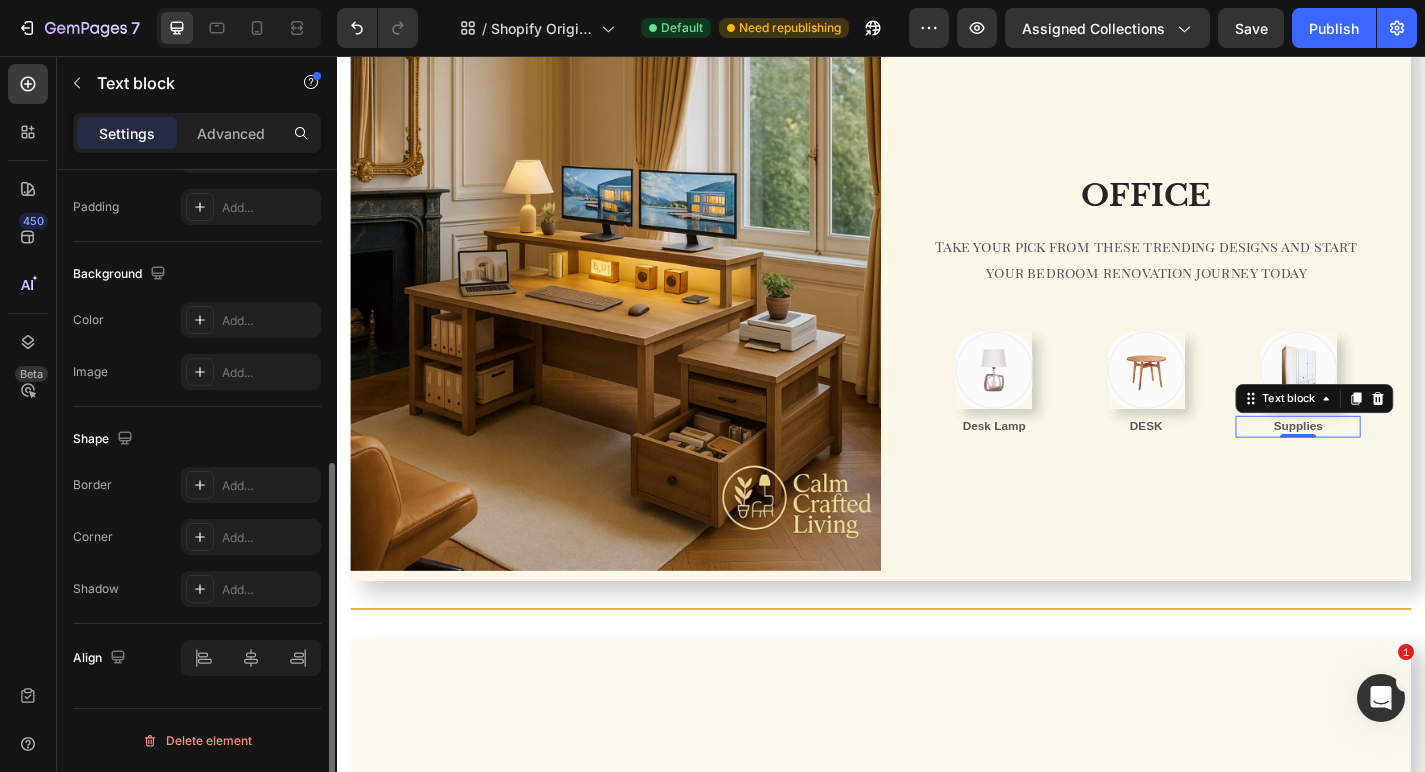 click on "Shape" at bounding box center [197, 439] 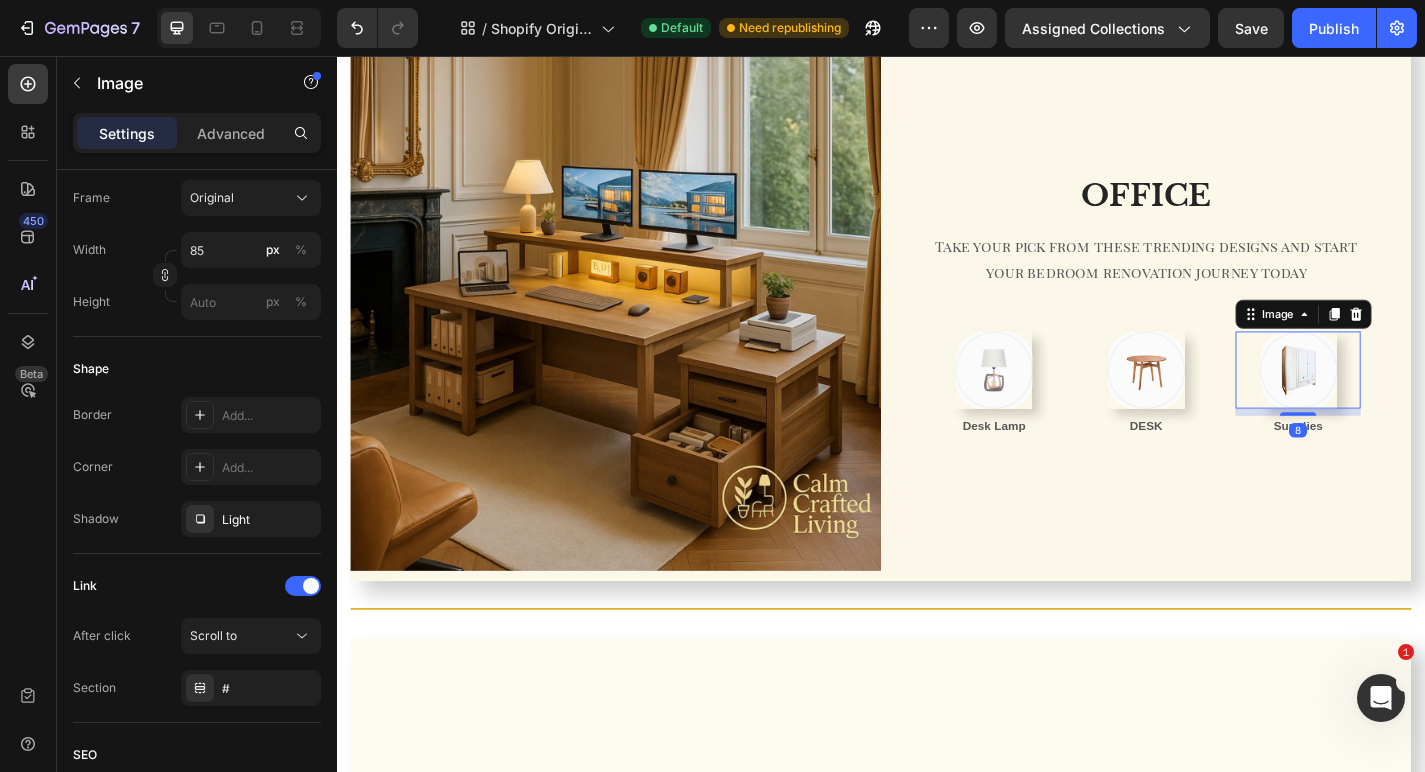 click at bounding box center [1397, 402] 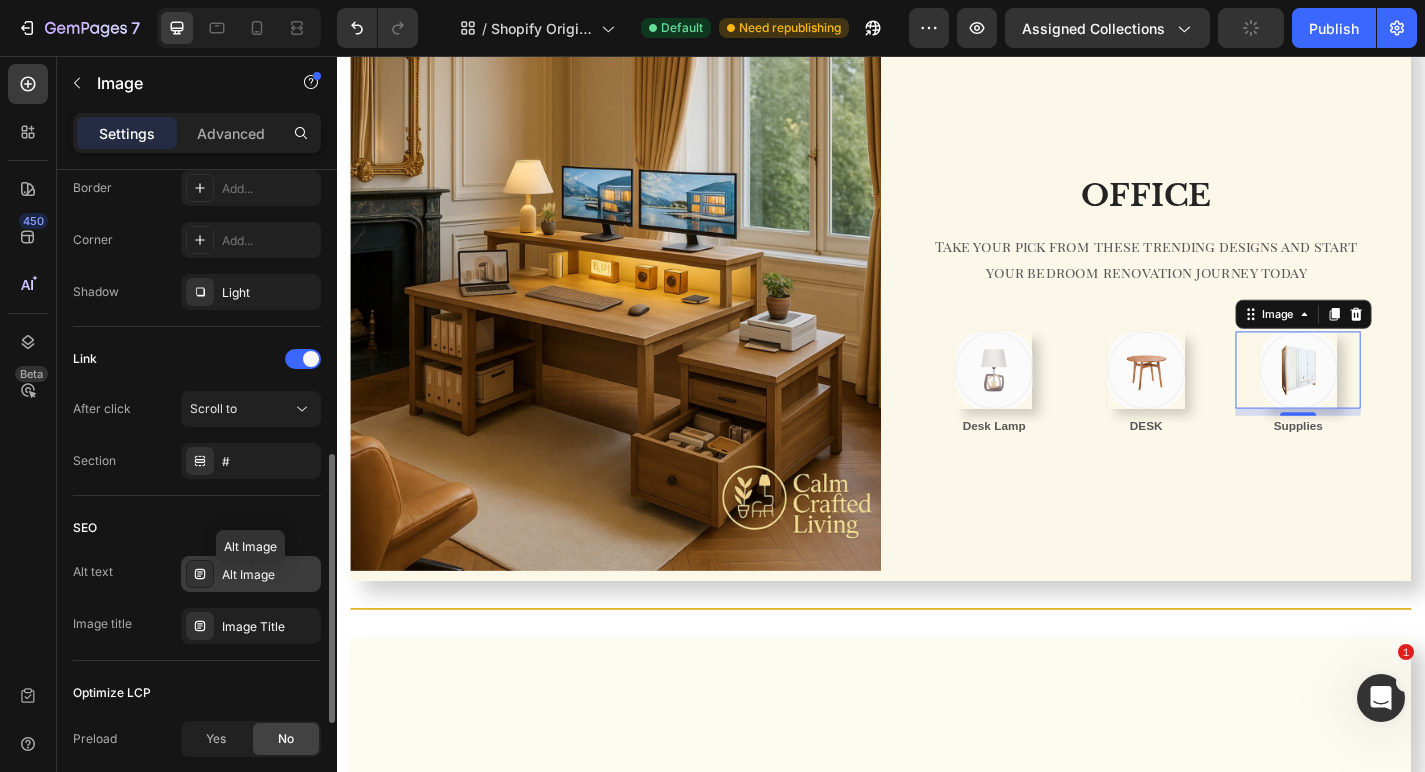 scroll, scrollTop: 734, scrollLeft: 0, axis: vertical 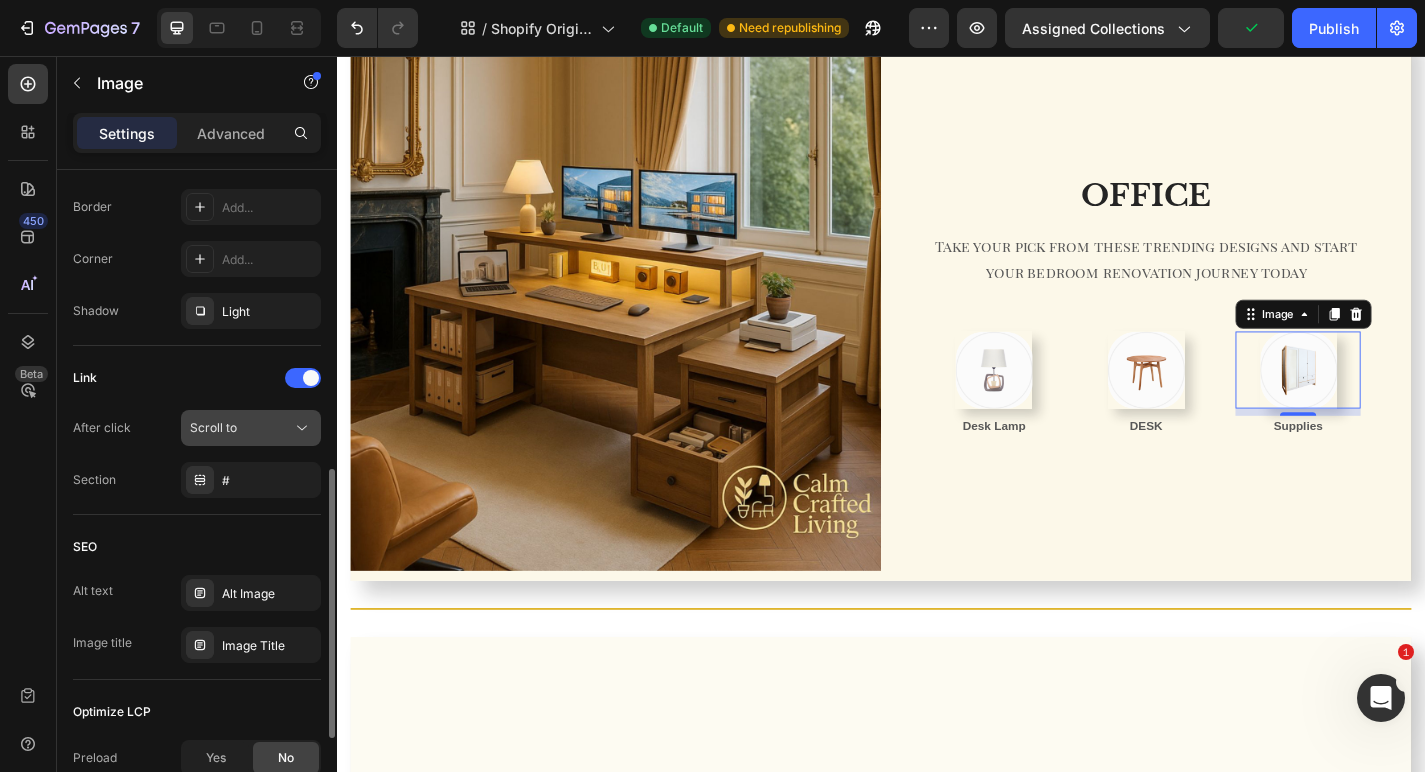 click on "Scroll to" at bounding box center (241, 428) 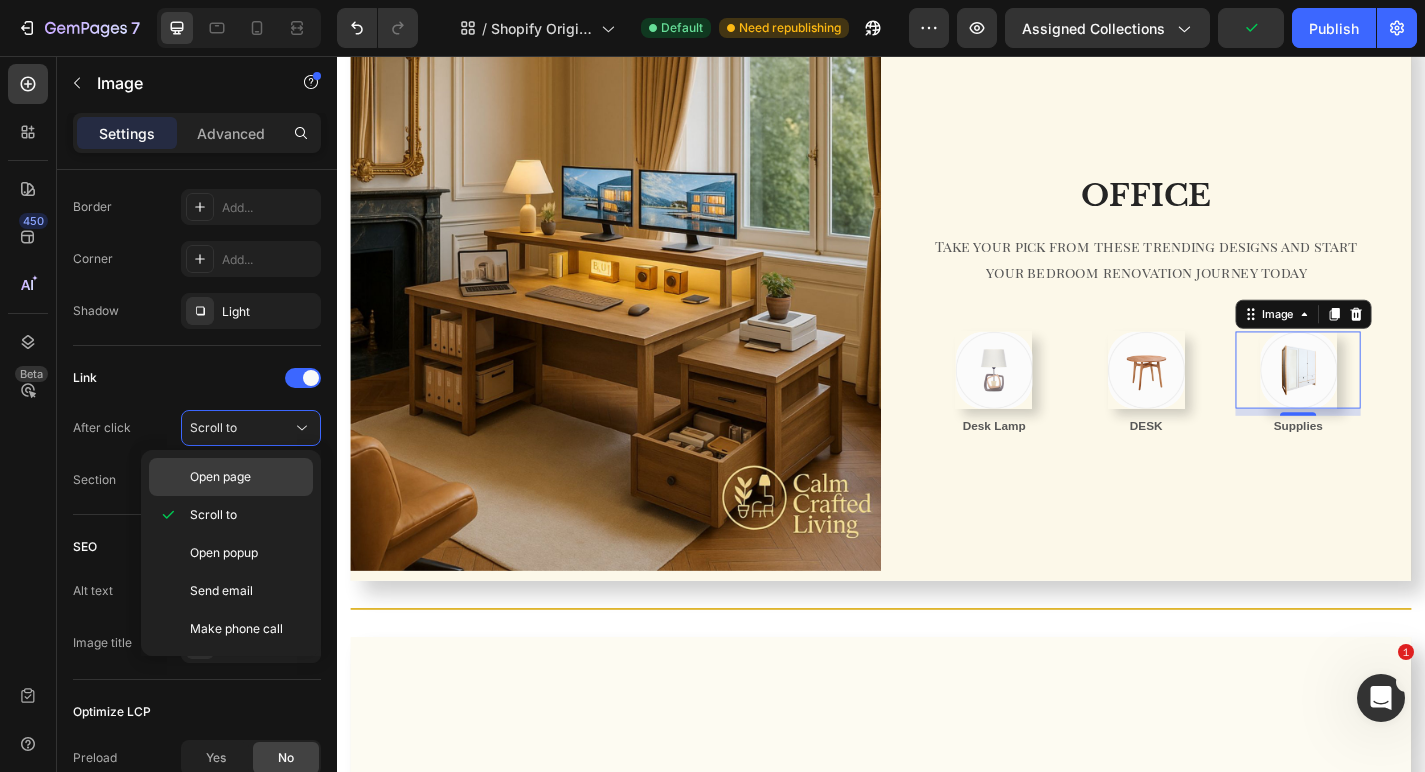 click on "Open page" at bounding box center [220, 477] 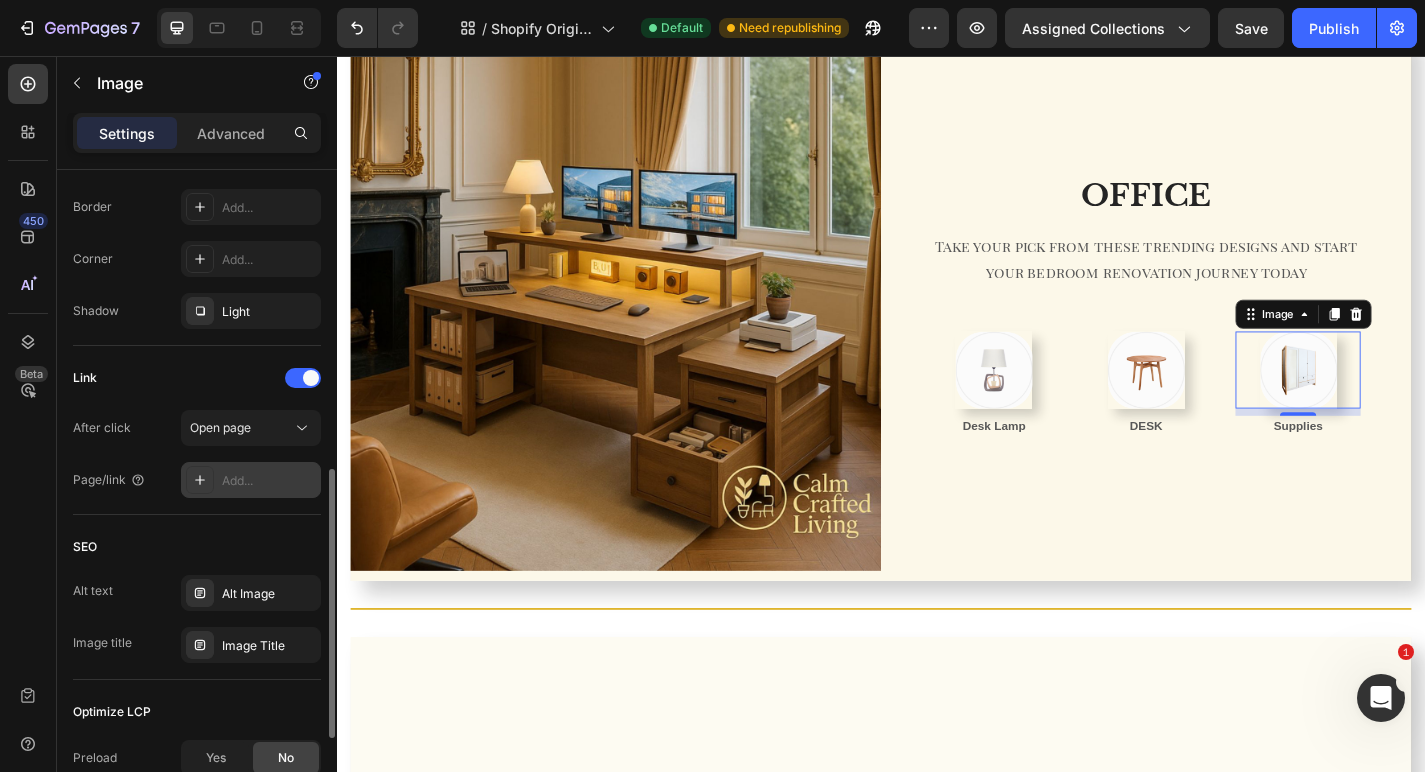 click on "Add..." at bounding box center (269, 481) 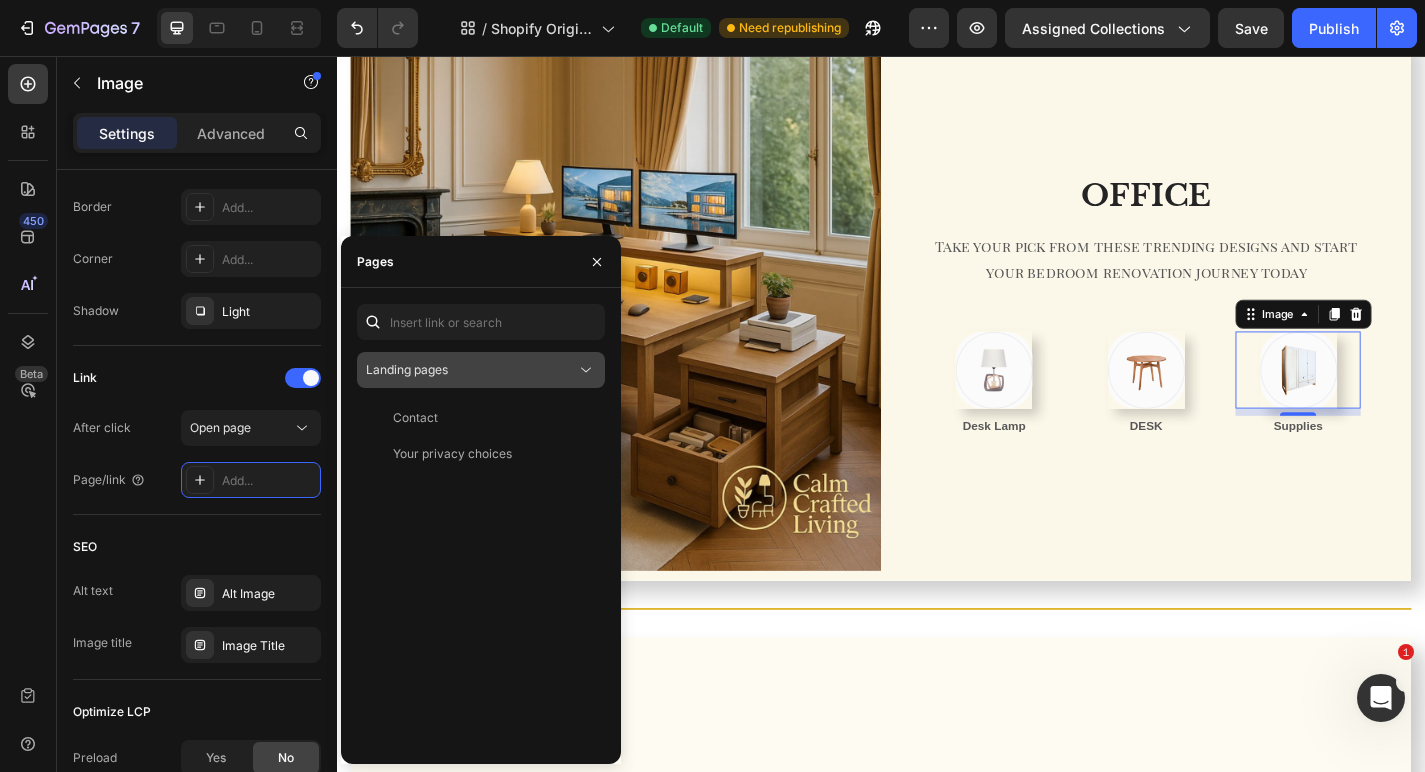 click on "Landing pages" at bounding box center (471, 370) 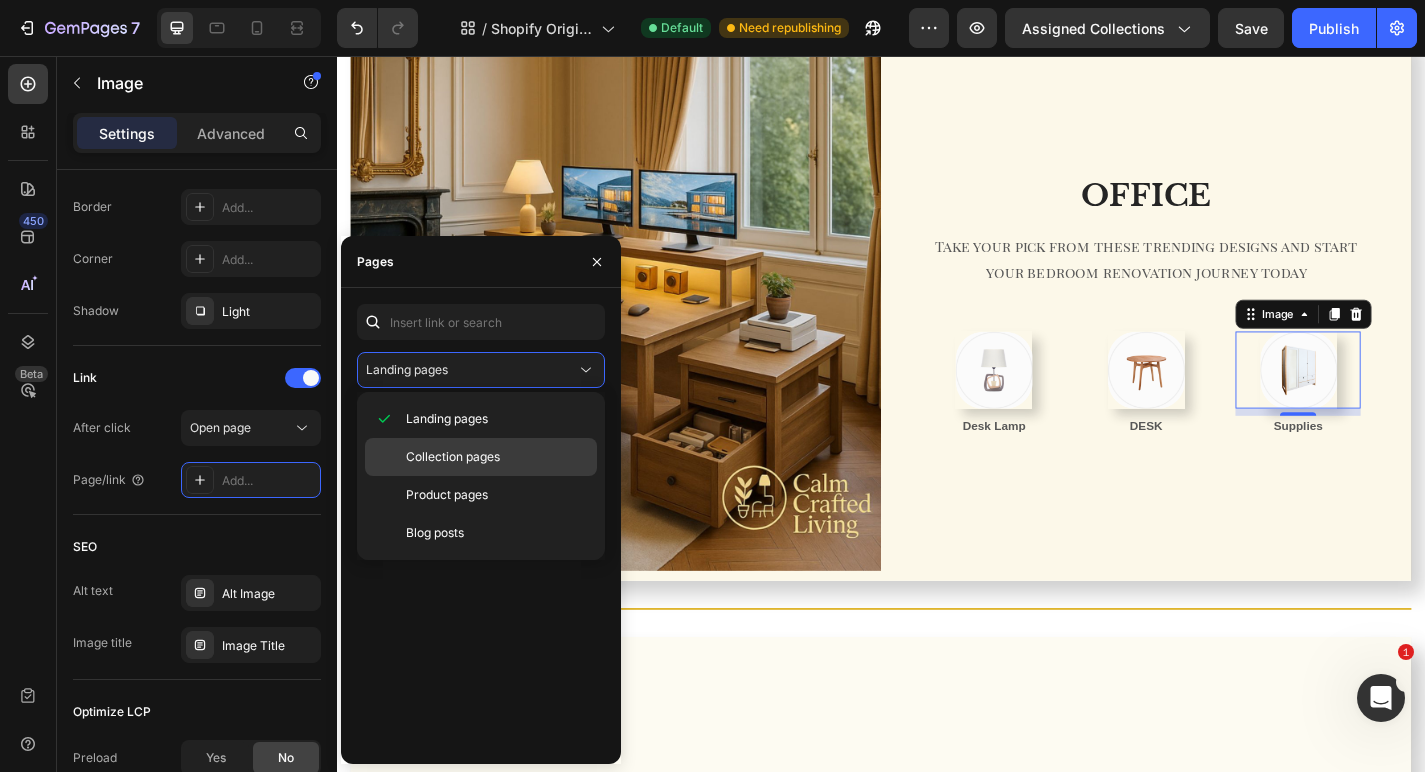 click on "Collection pages" at bounding box center (453, 457) 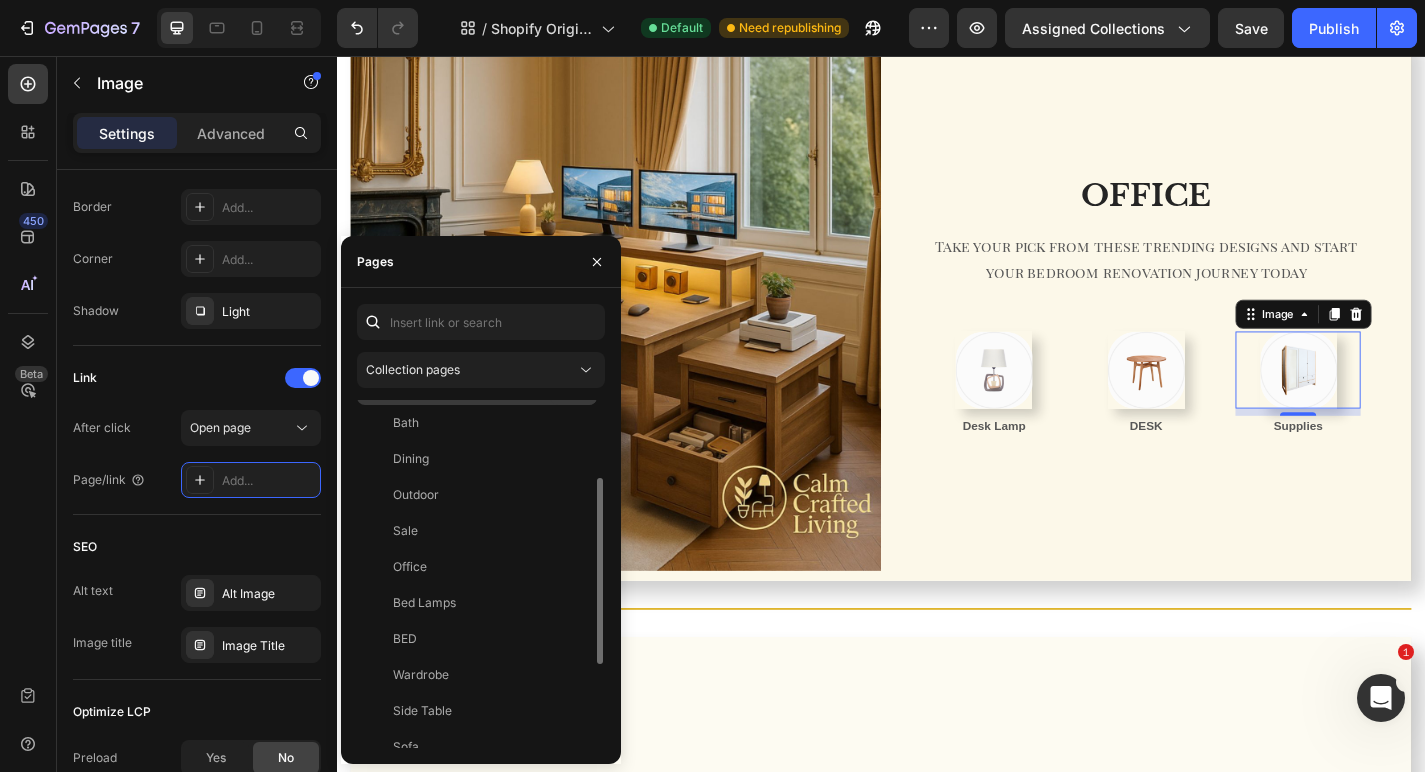 scroll, scrollTop: 141, scrollLeft: 0, axis: vertical 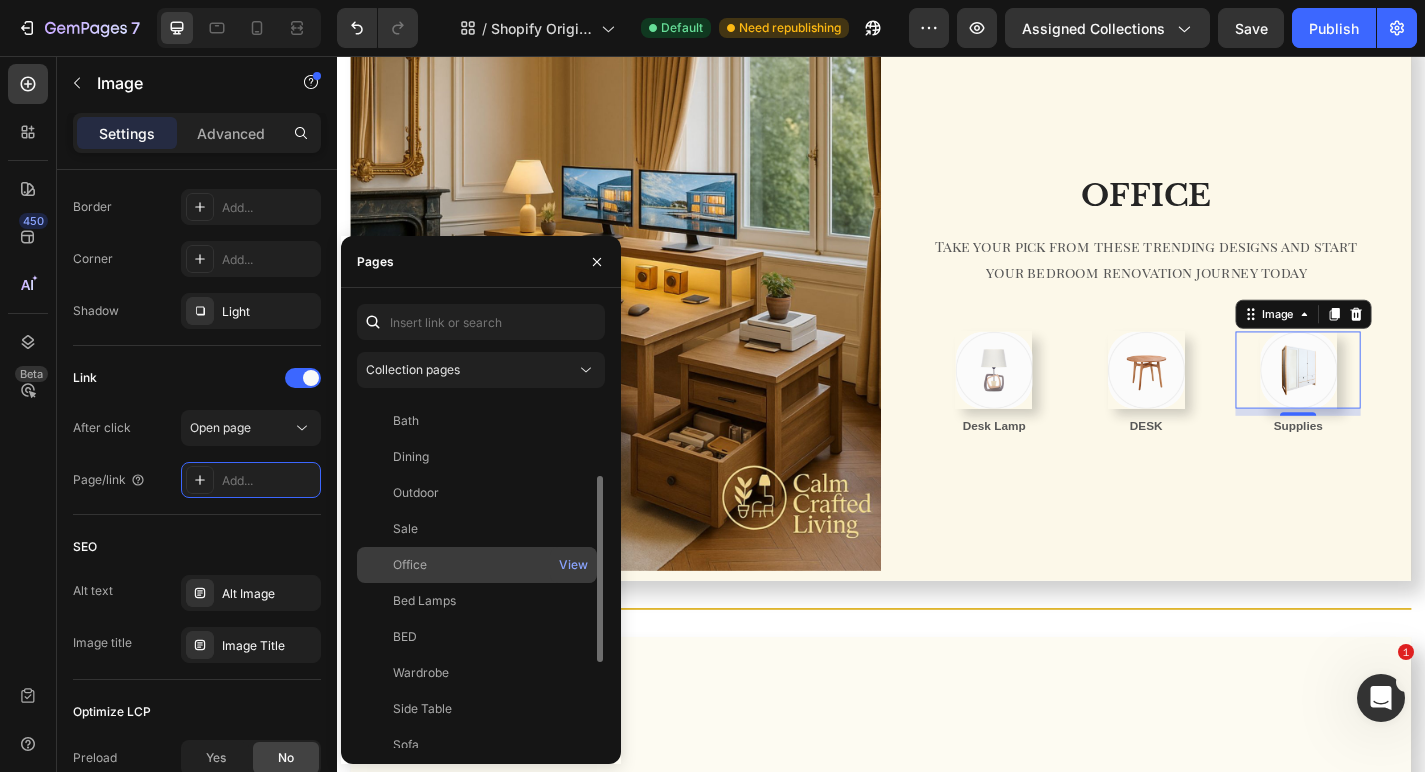 click on "Office" at bounding box center [477, 565] 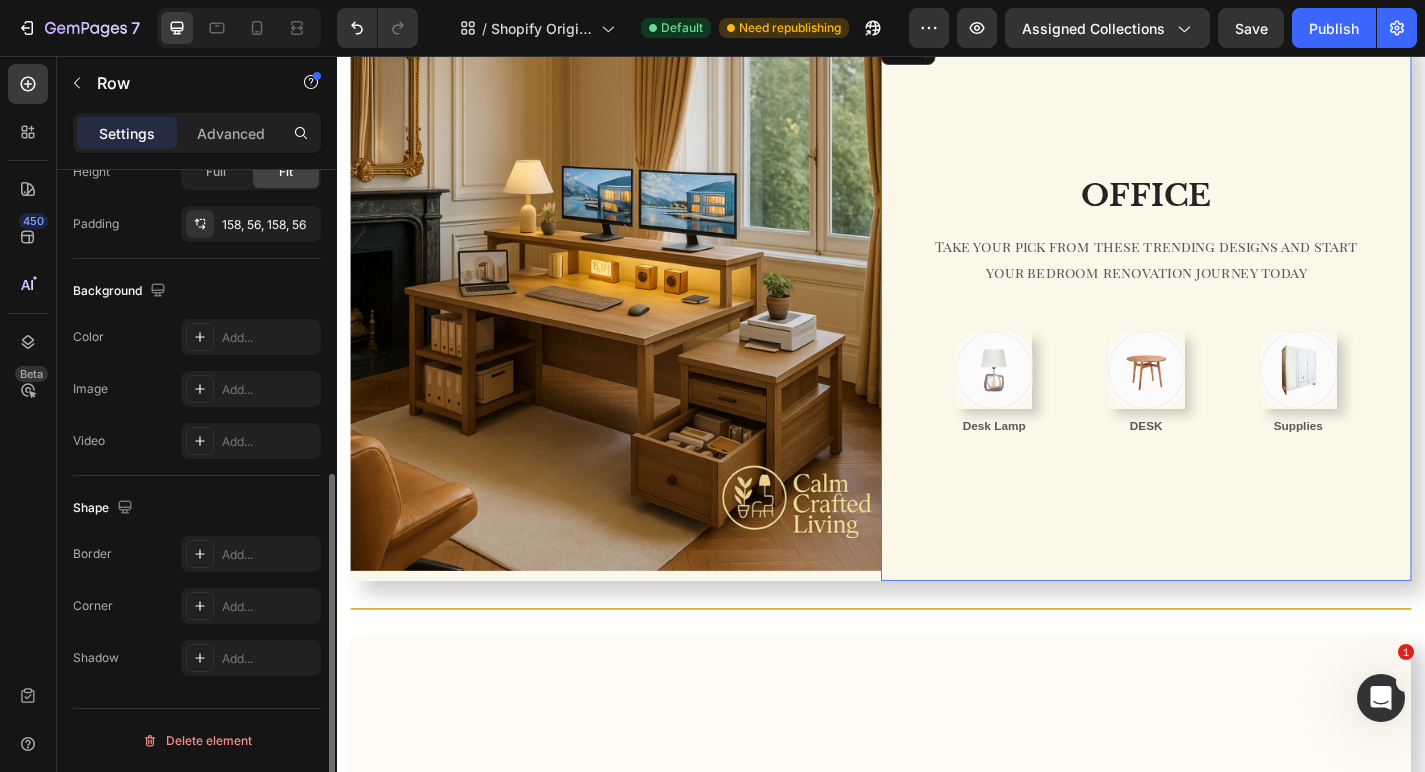 click on "OFFICE Heading Take your pick from these trending designs and start your bedroom renovation journey today Text block Row Image Desk Lamp Text block Row Image DESK Text block Row Image   8 Supplies Text block Row Row Row" at bounding box center (1229, 332) 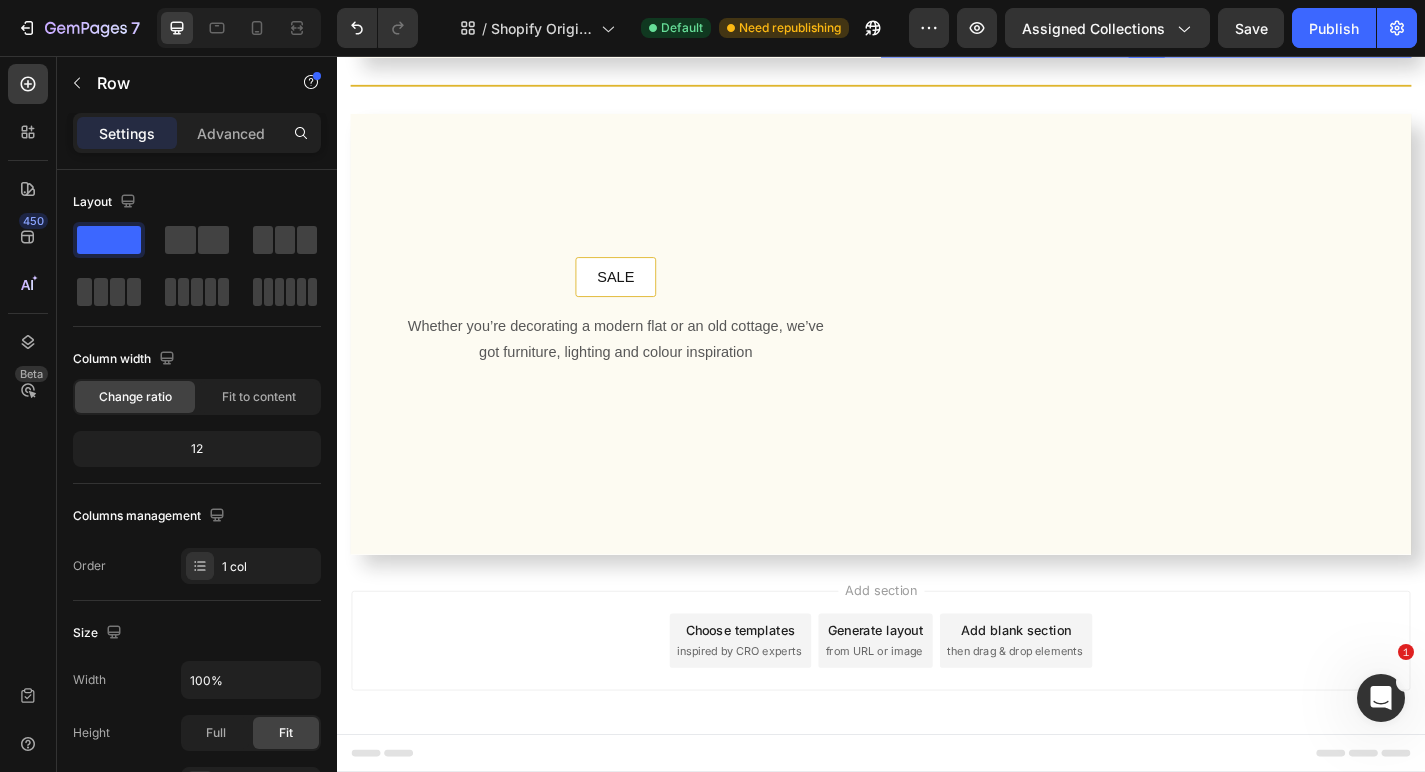 scroll, scrollTop: 4235, scrollLeft: 0, axis: vertical 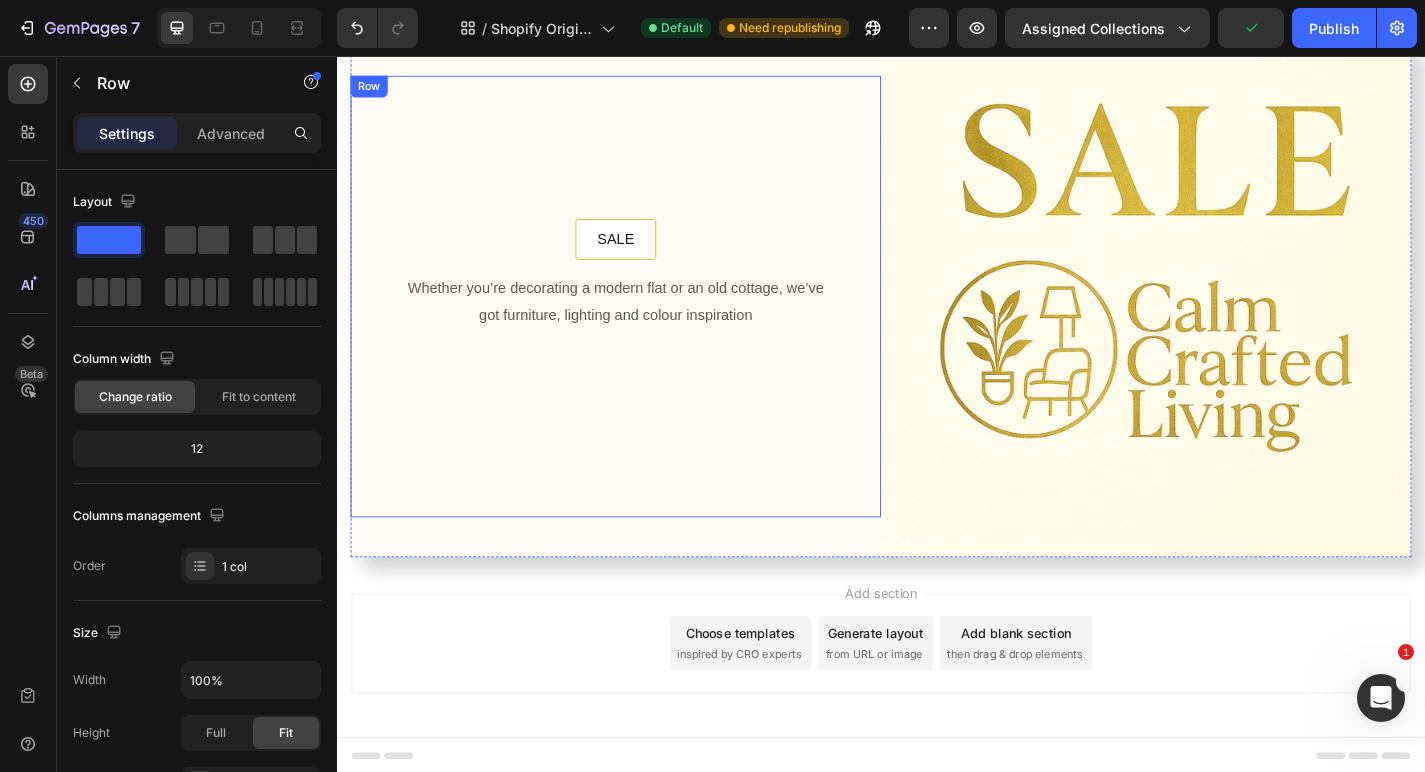 click on "SALE Button Whether you’re decorating a modern flat or an old cottage, we’ve got furniture, lighting and colour inspiration Text block Row" at bounding box center [644, 321] 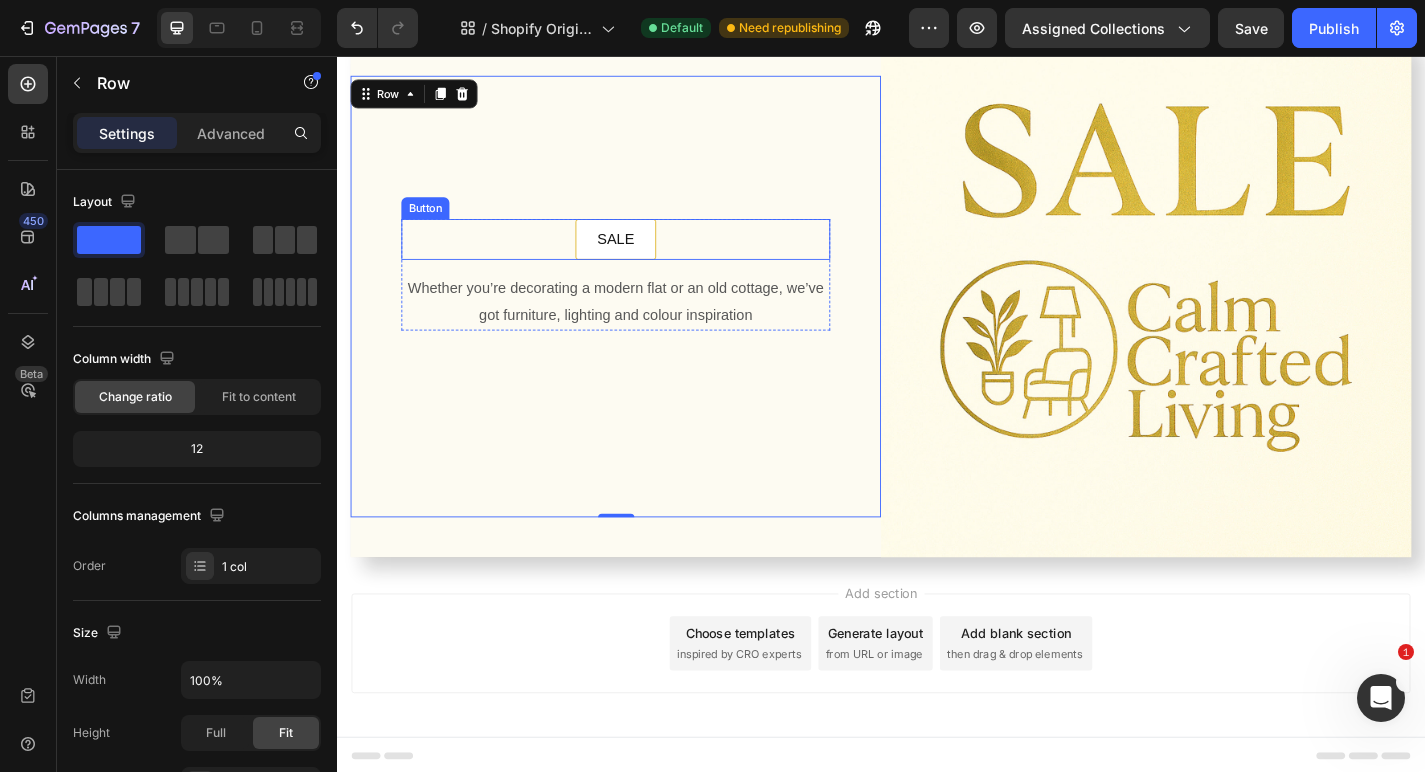 click on "SALE Button" at bounding box center [644, 258] 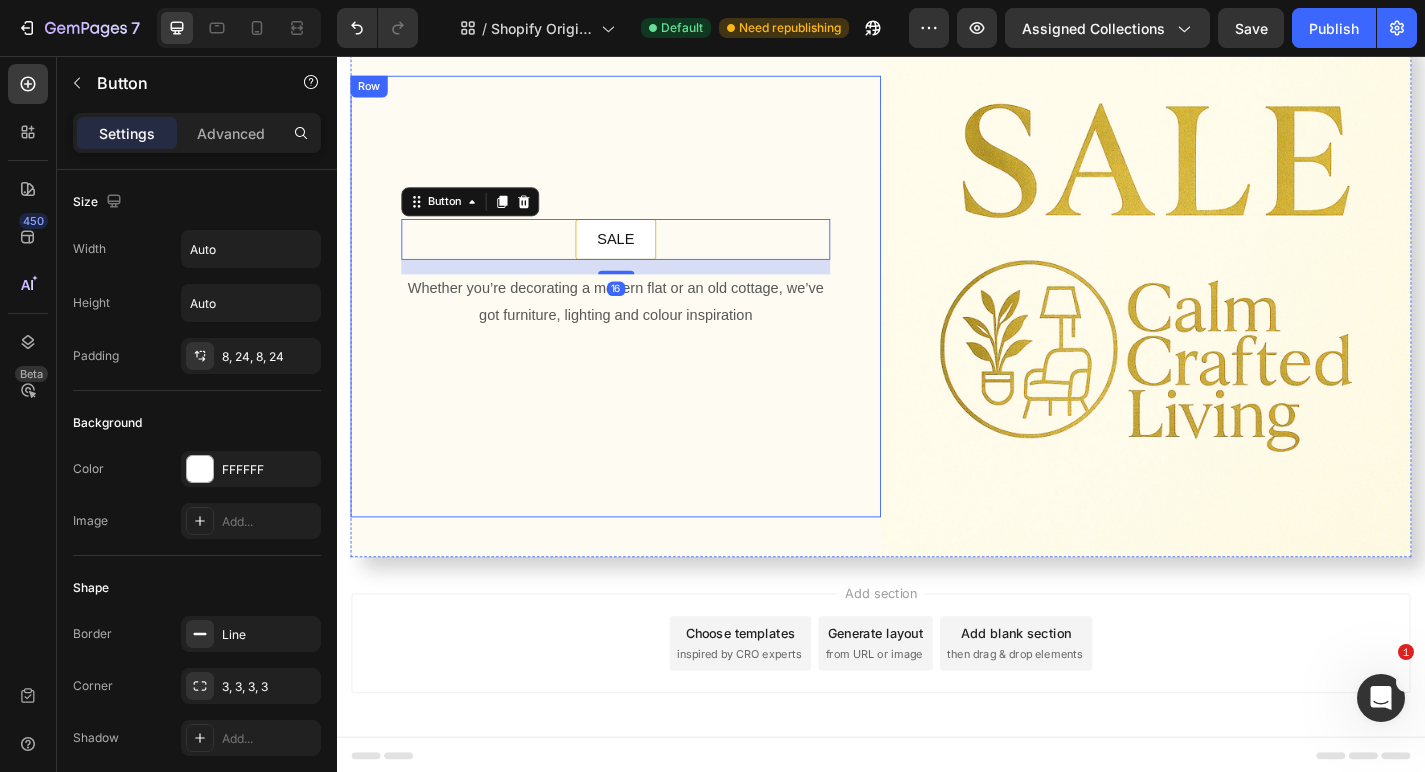 click on "SALE Button   16 Whether you’re decorating a modern flat or an old cottage, we’ve got furniture, lighting and colour inspiration Text block Row Row" at bounding box center [644, 321] 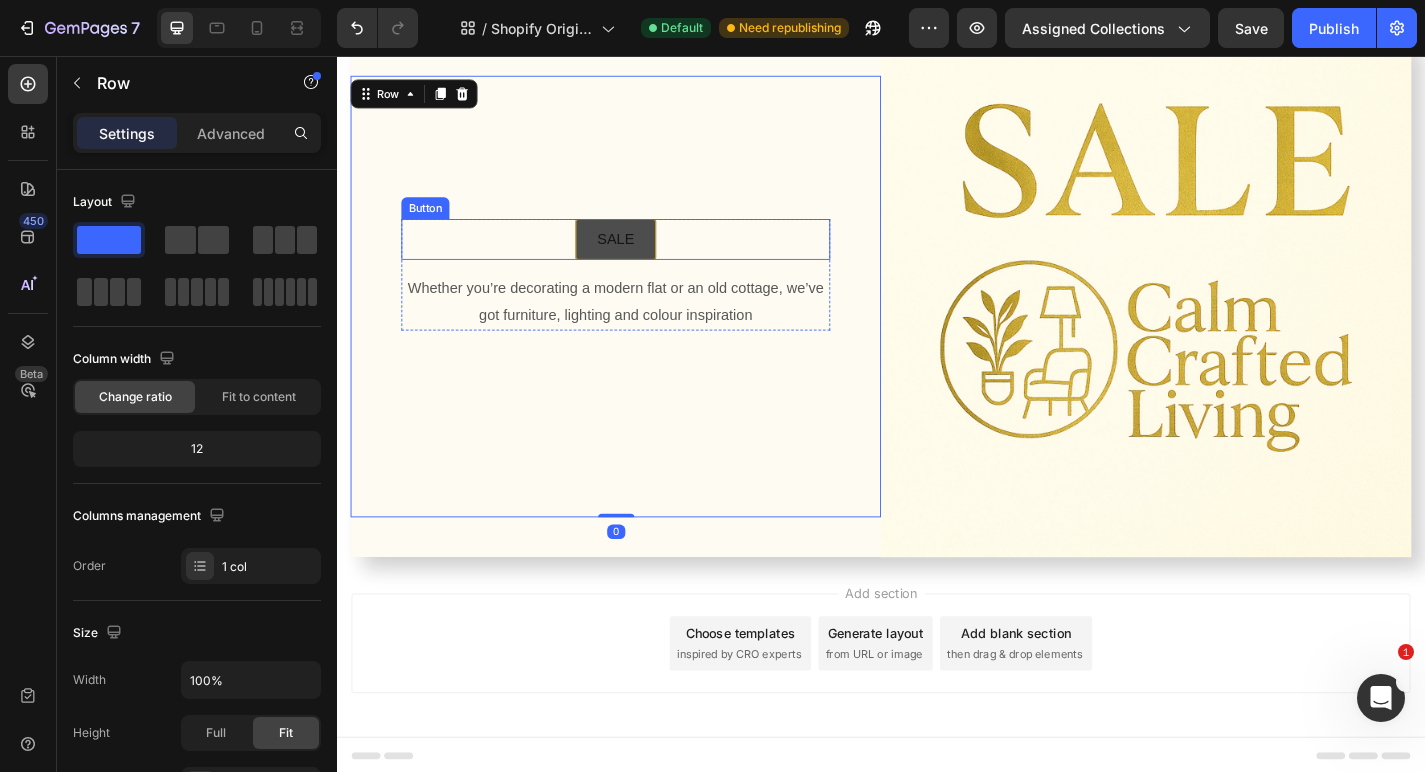 click on "SALE" at bounding box center (644, 258) 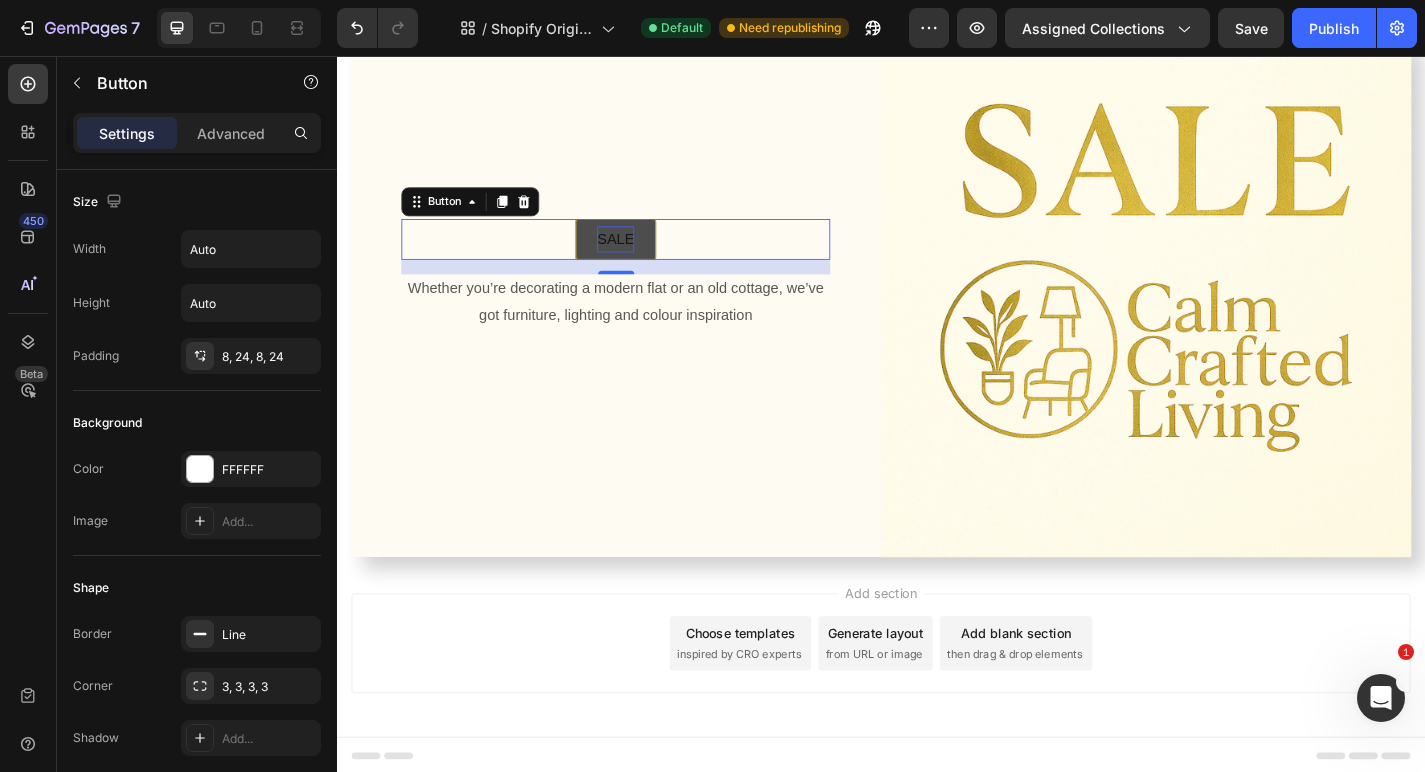 click on "SALE" at bounding box center (644, 258) 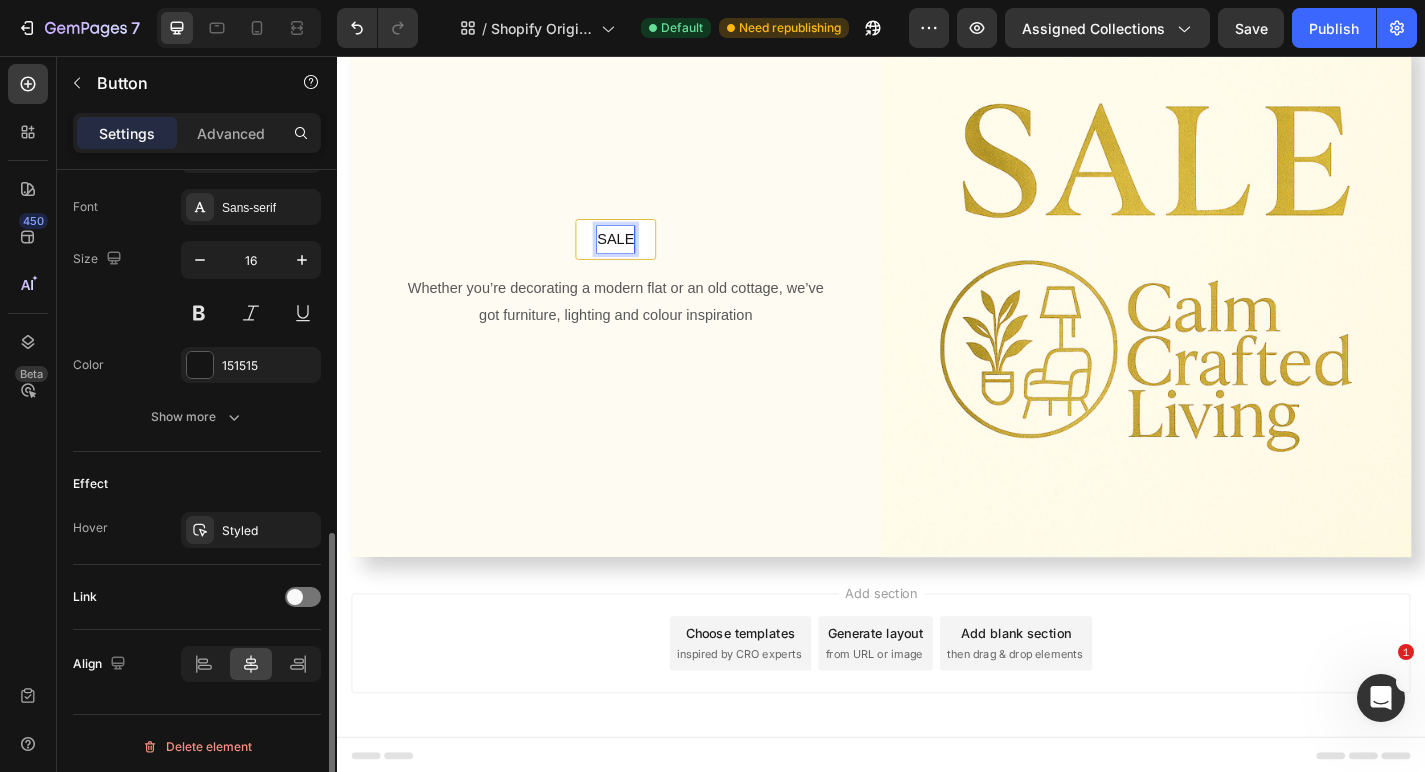 scroll, scrollTop: 775, scrollLeft: 0, axis: vertical 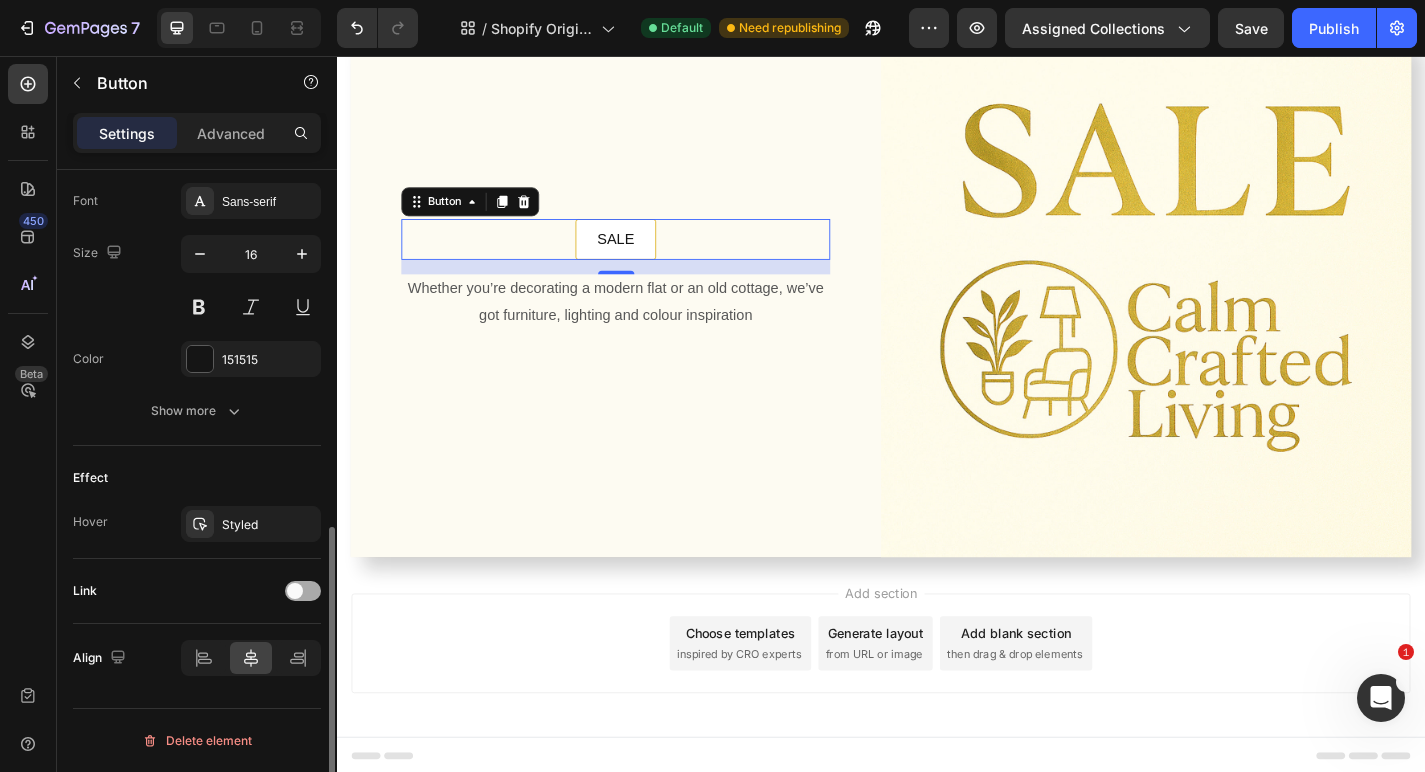 click at bounding box center (303, 591) 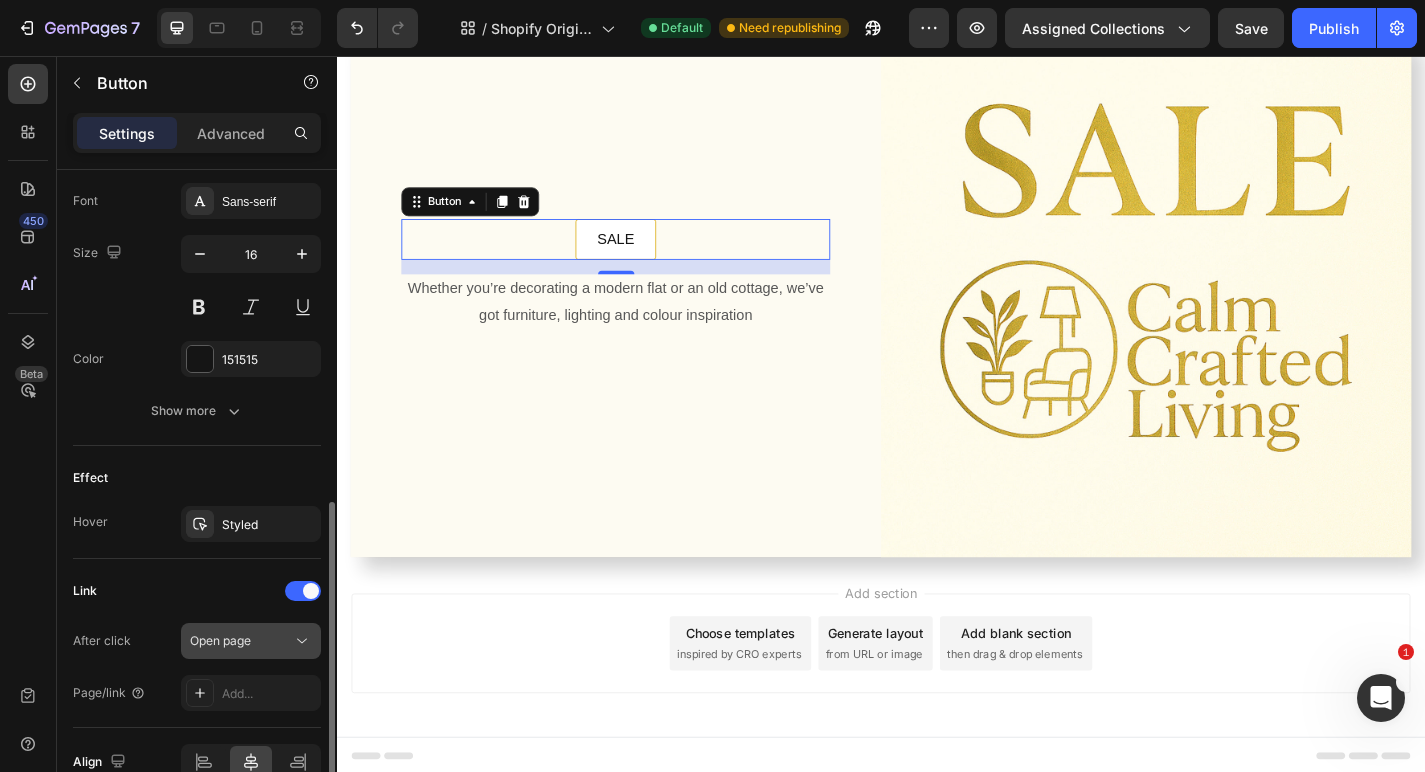 click on "Open page" at bounding box center [241, 641] 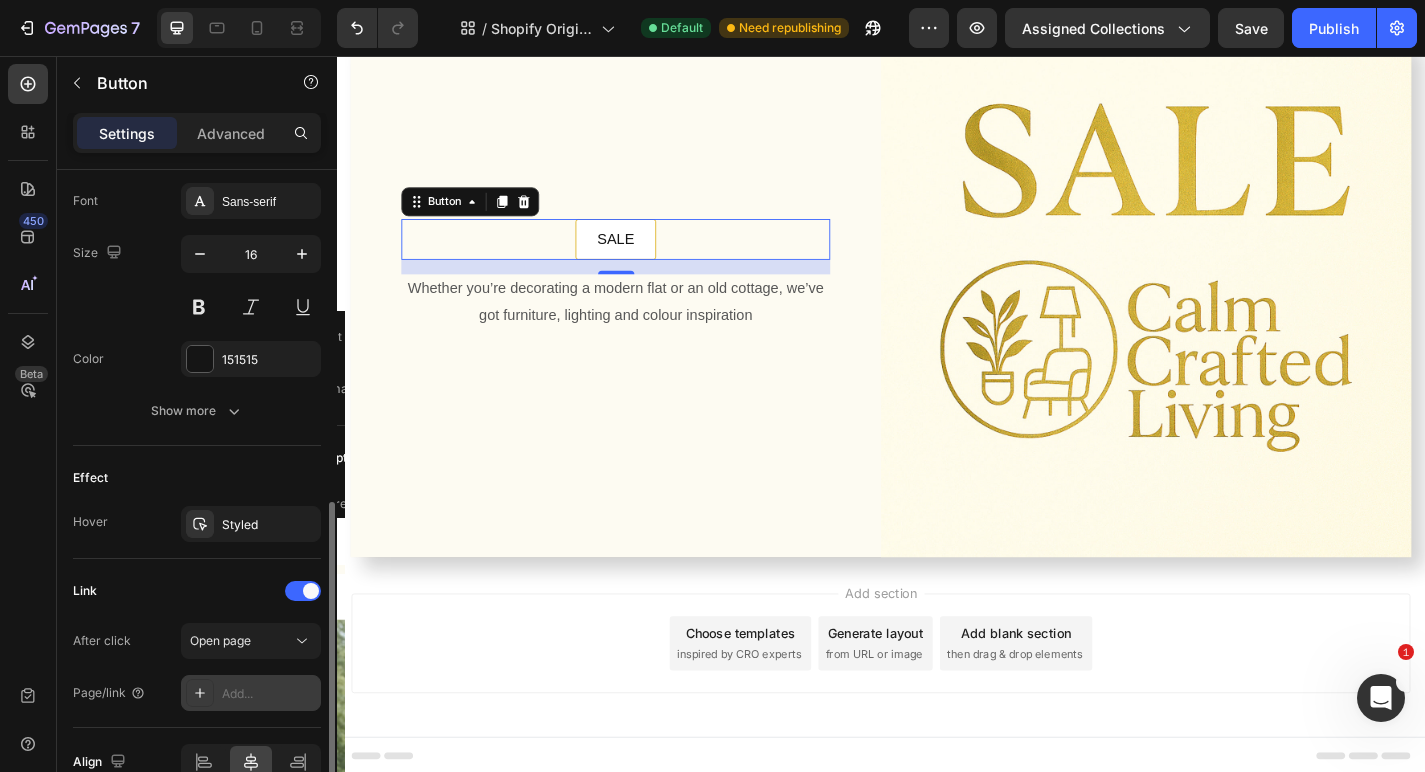 click on "Add..." at bounding box center [269, 694] 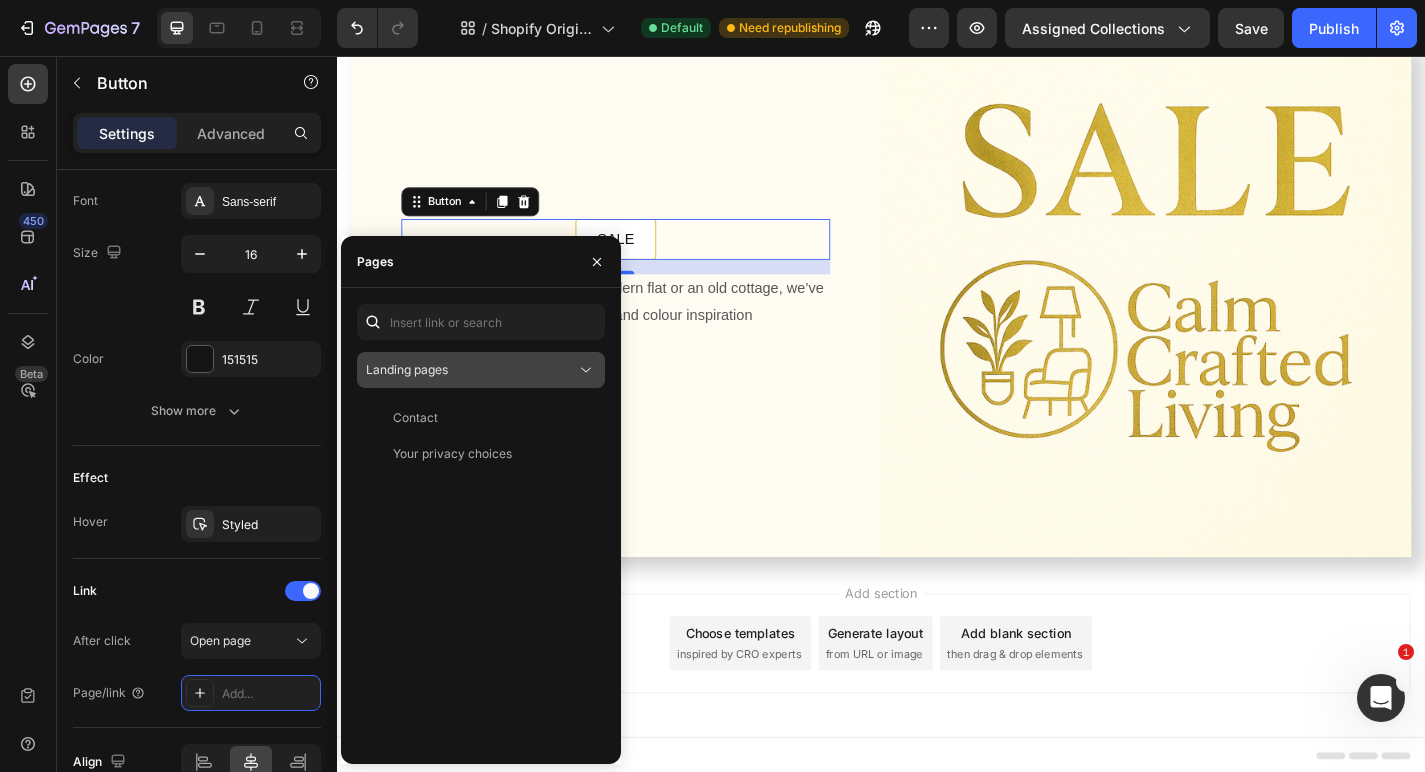 click on "Landing pages" at bounding box center [471, 370] 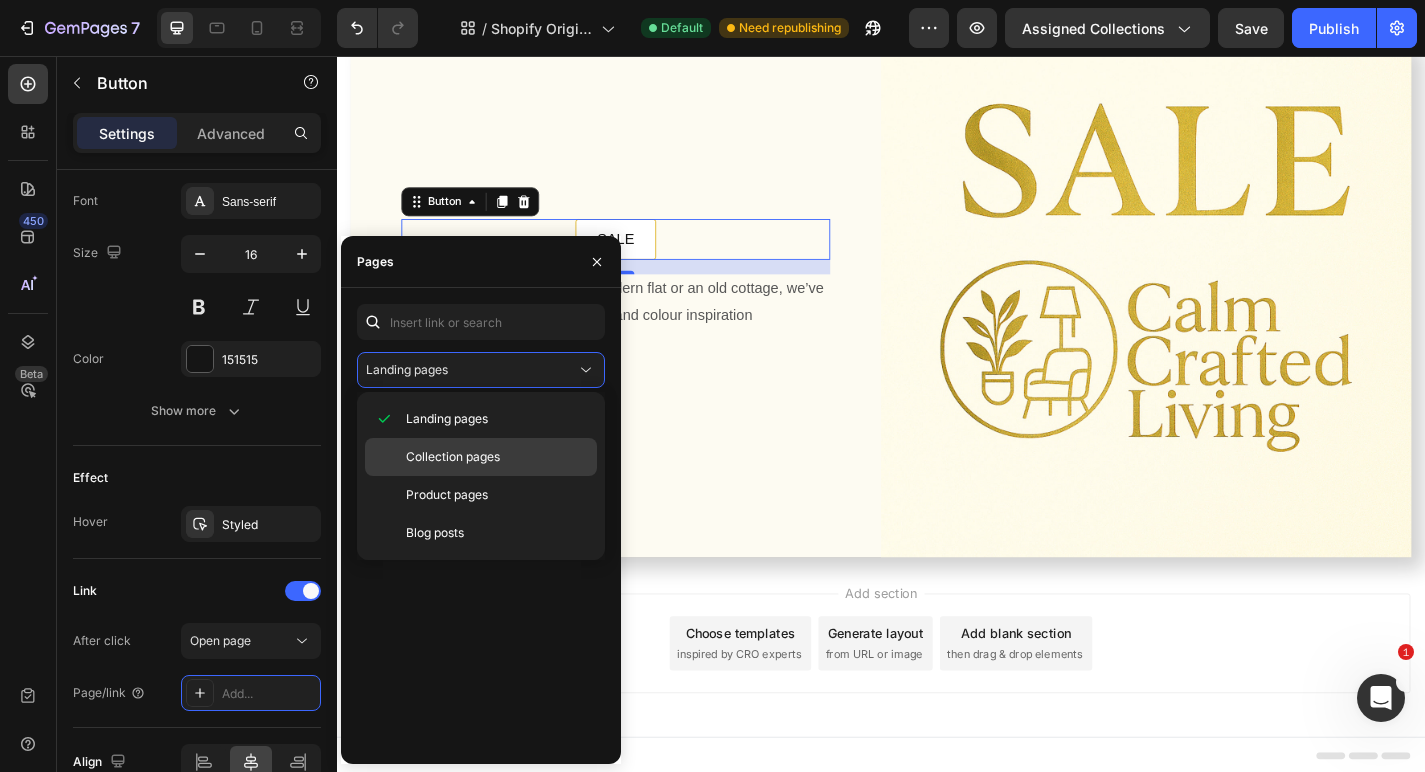 click on "Collection pages" at bounding box center (453, 457) 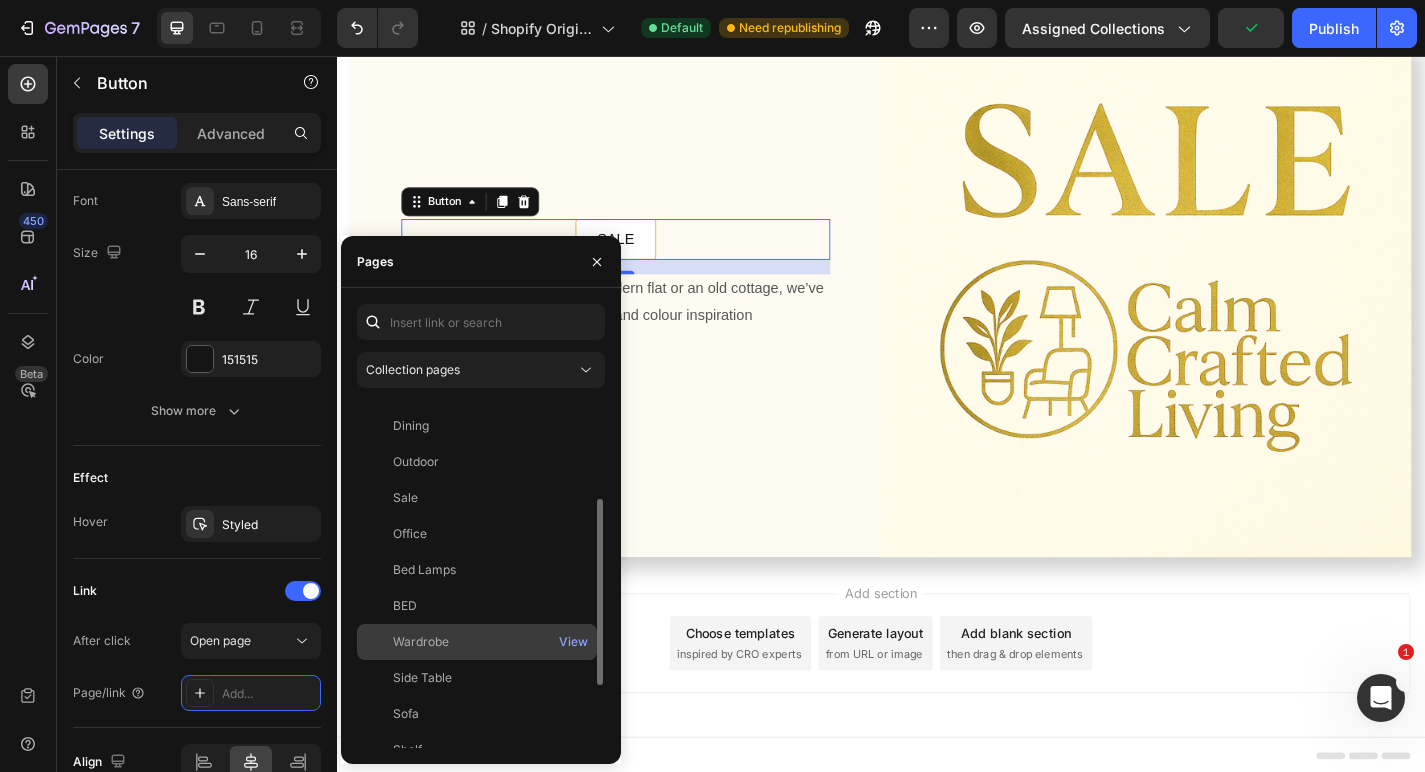 scroll, scrollTop: 171, scrollLeft: 0, axis: vertical 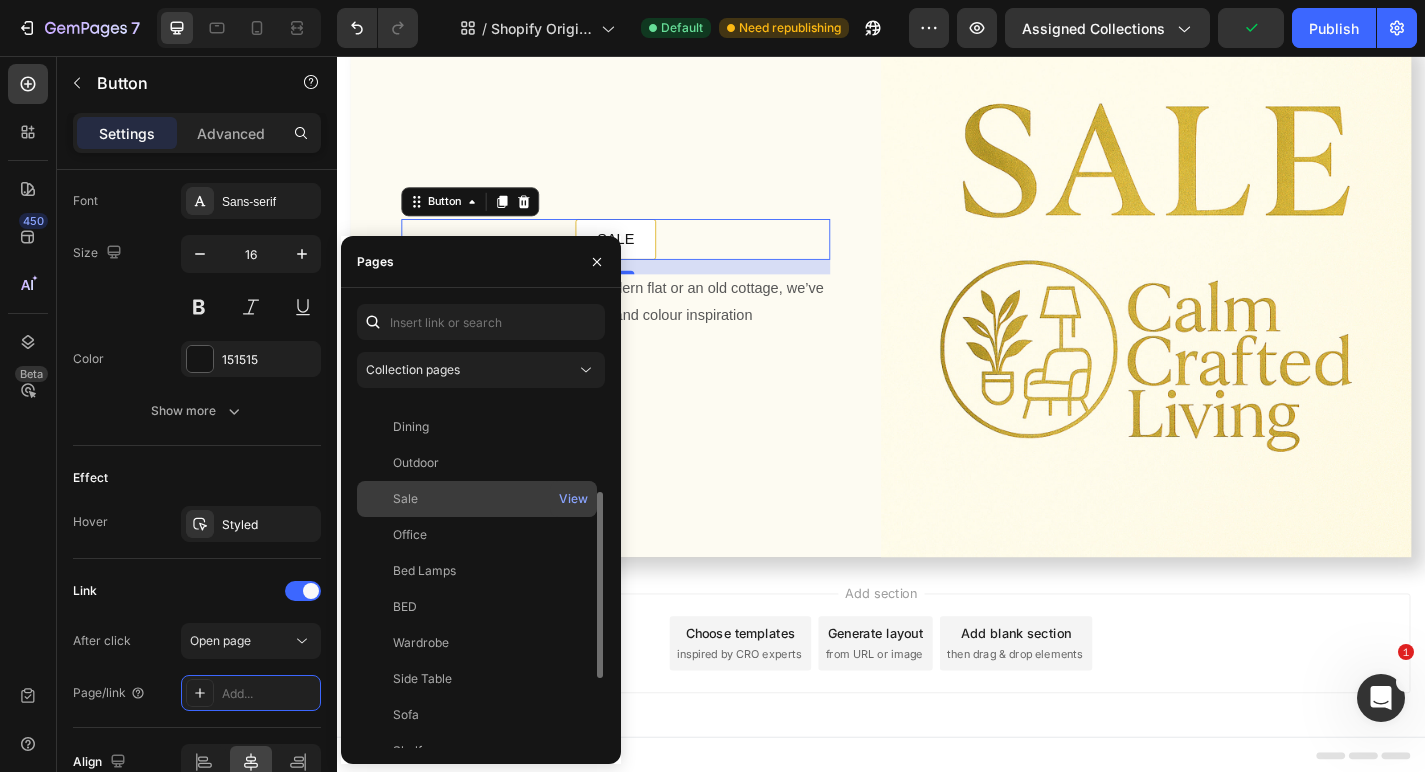 click on "Sale" at bounding box center [477, 499] 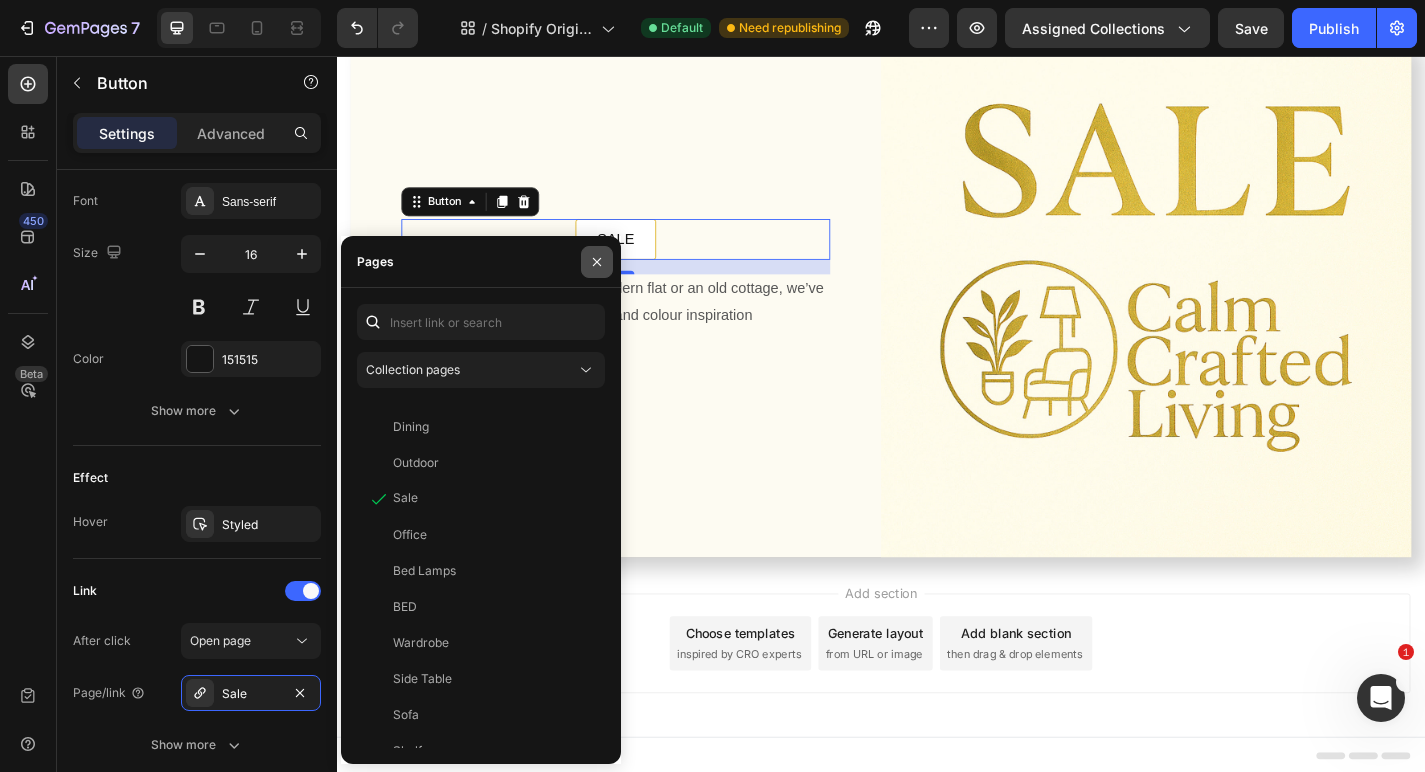 click 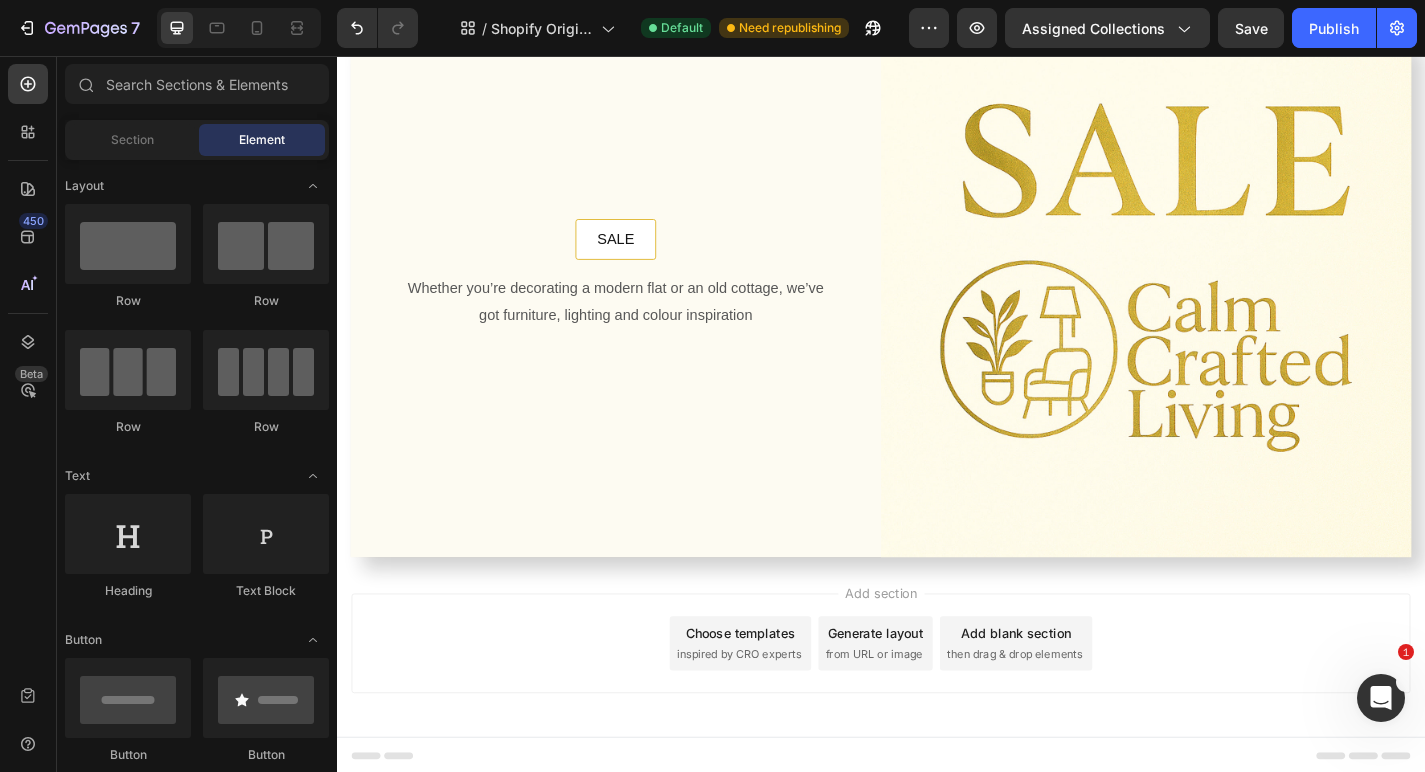 click 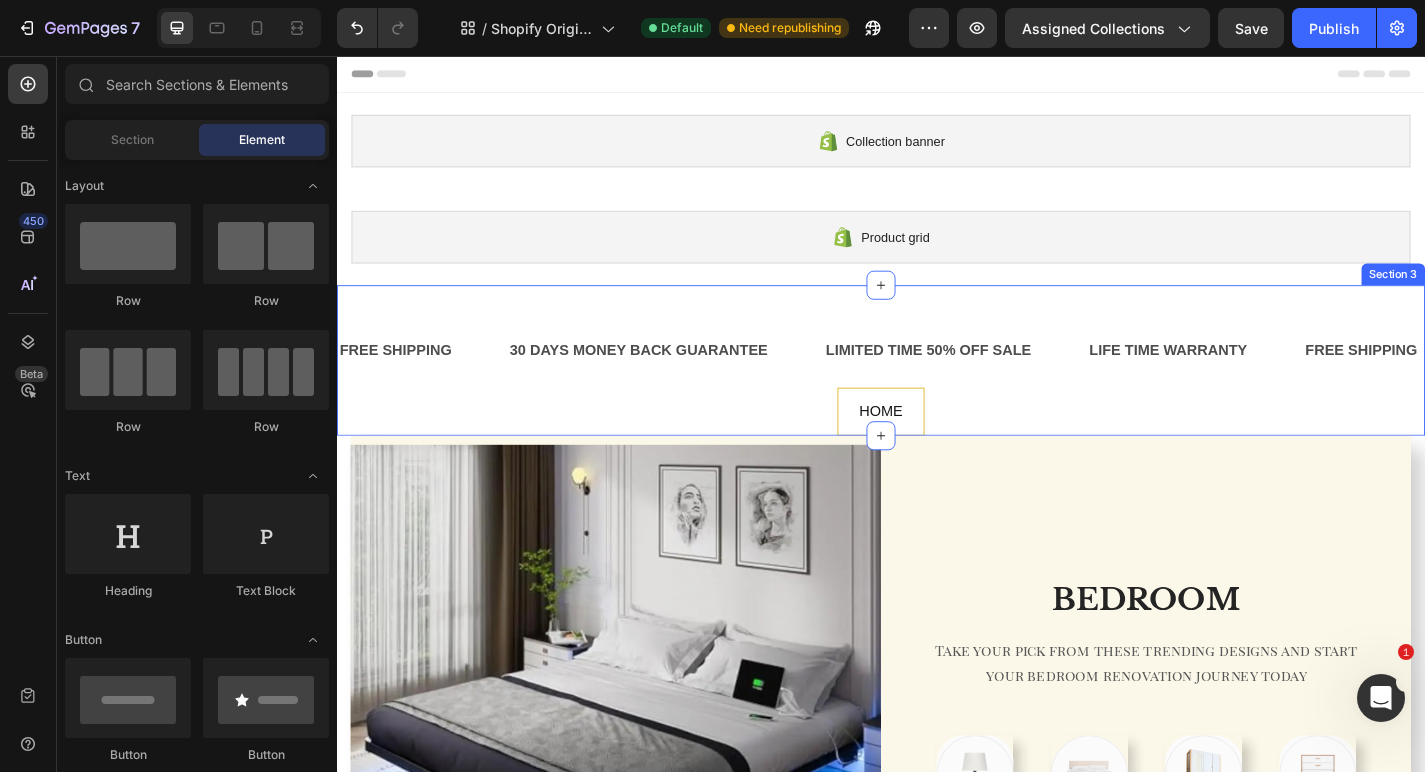 scroll, scrollTop: 0, scrollLeft: 0, axis: both 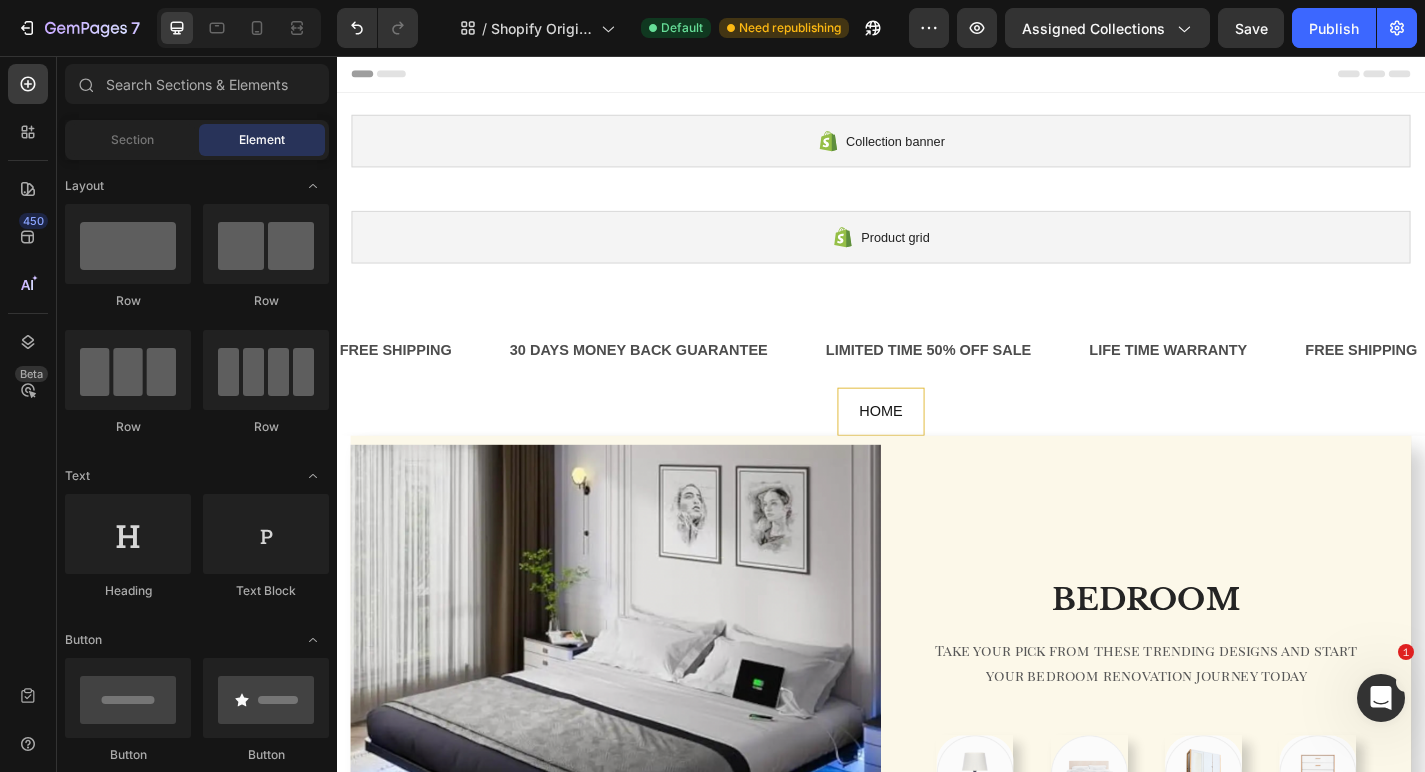 click 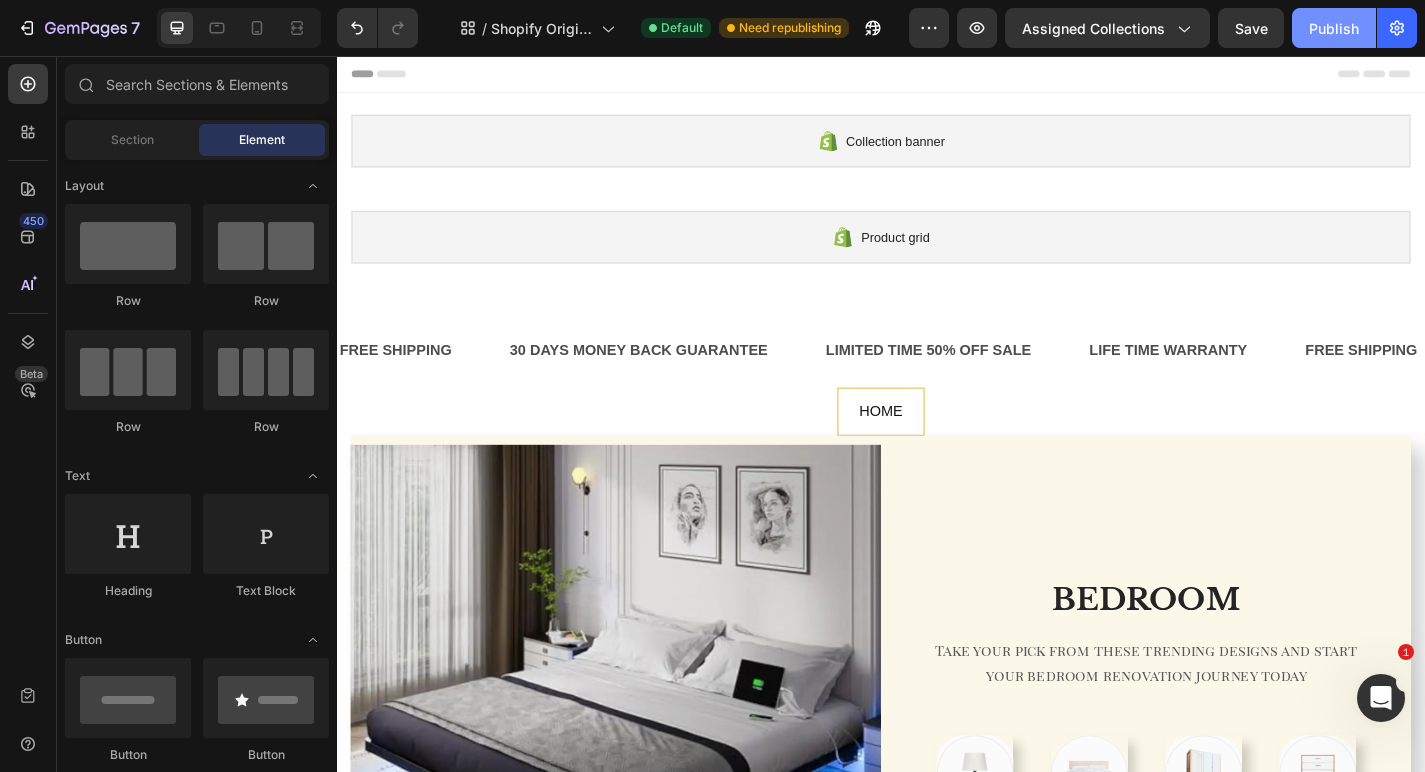 click on "Publish" at bounding box center [1334, 28] 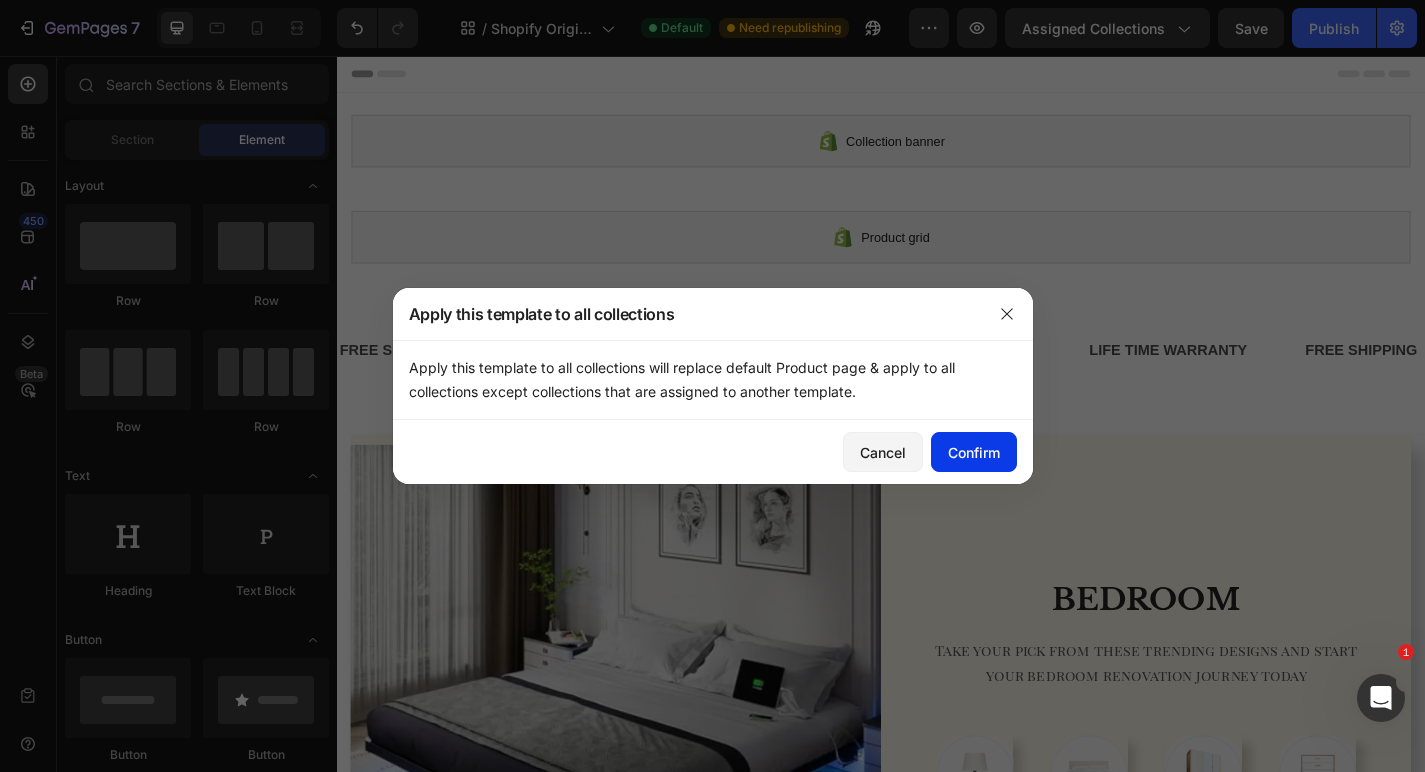 click on "Confirm" at bounding box center [974, 452] 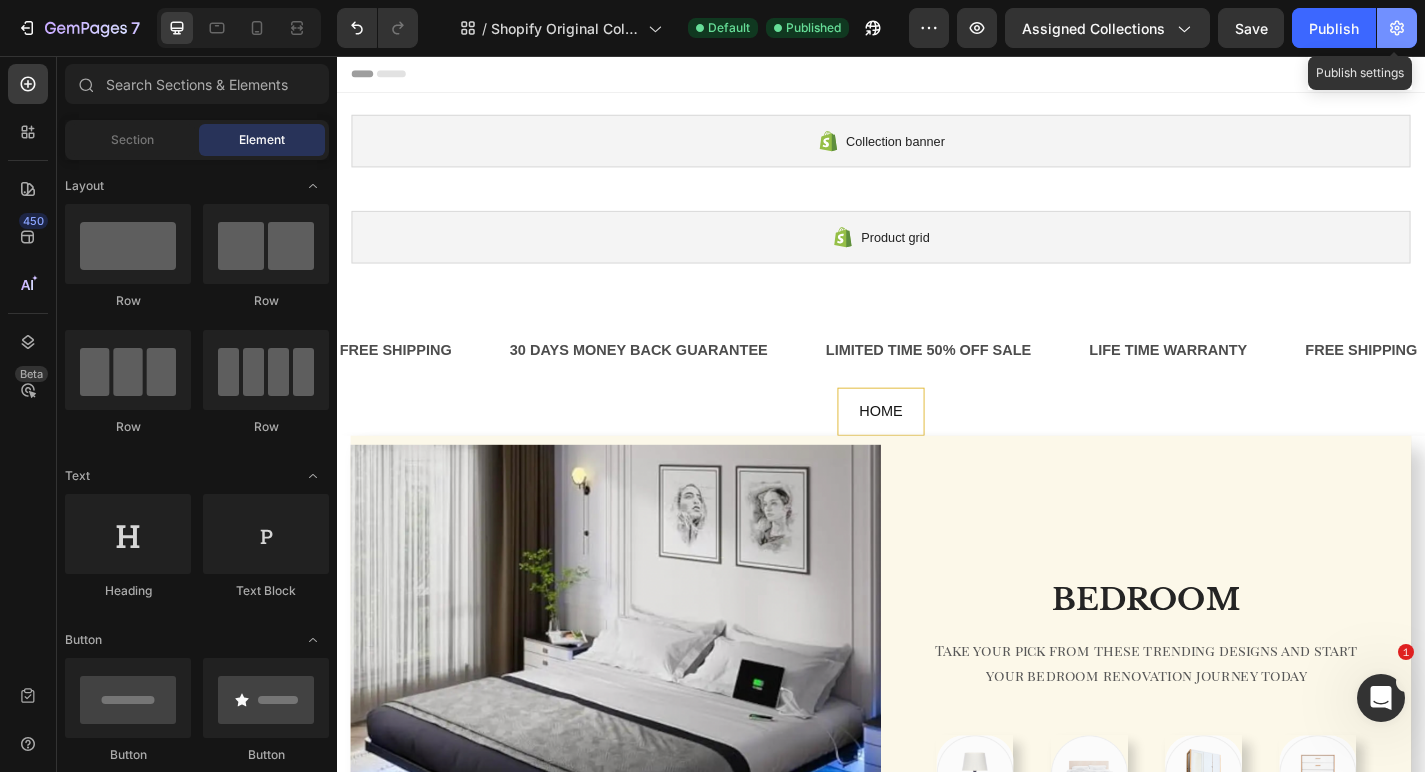 click 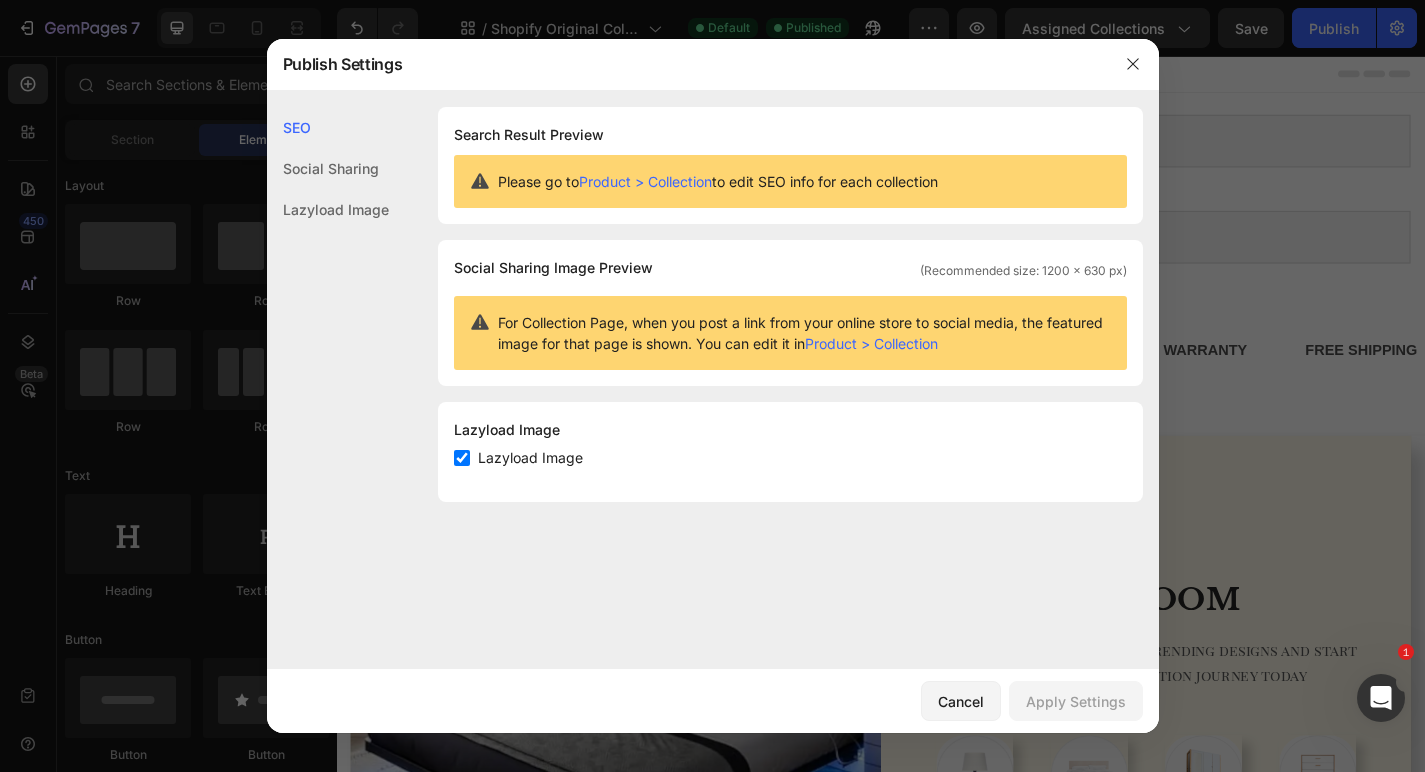 click on "Product > Collection" at bounding box center (871, 343) 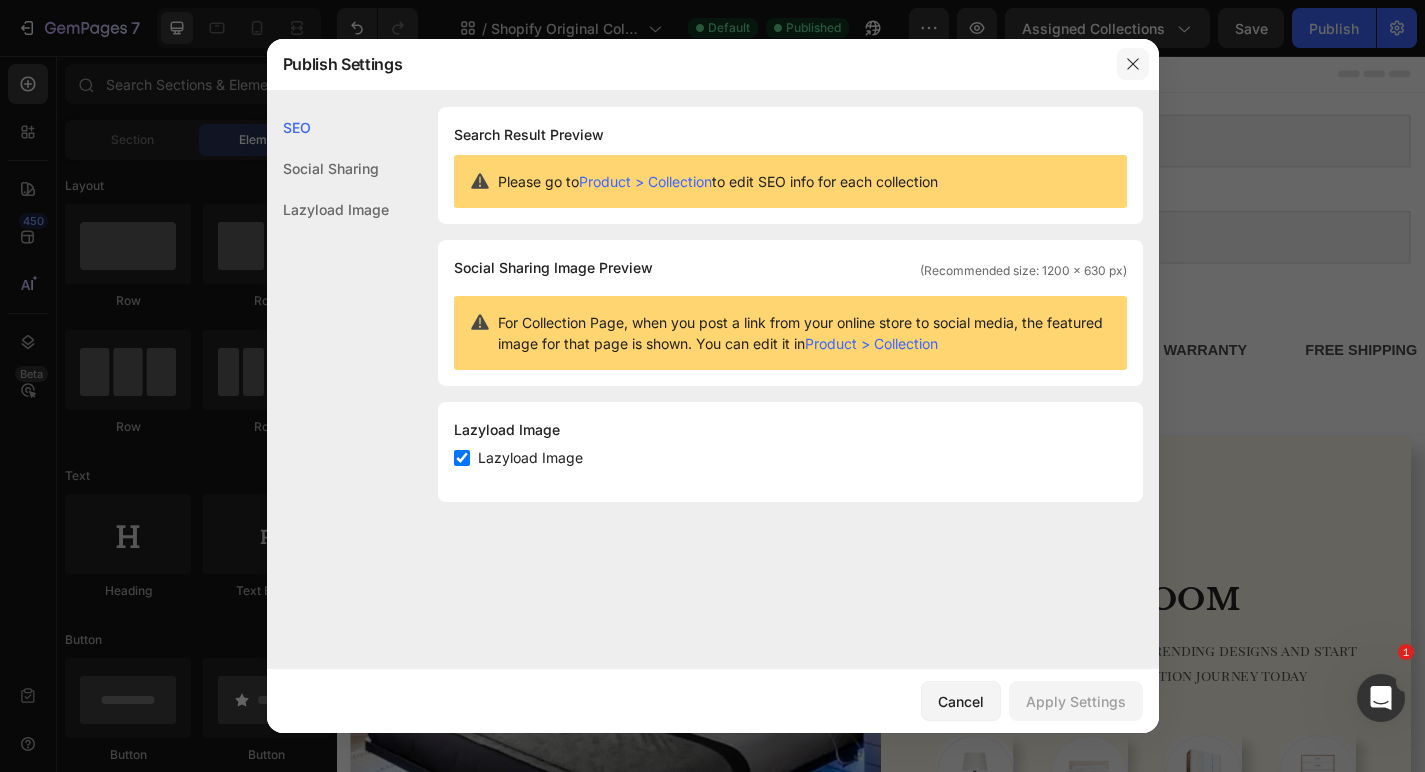 click 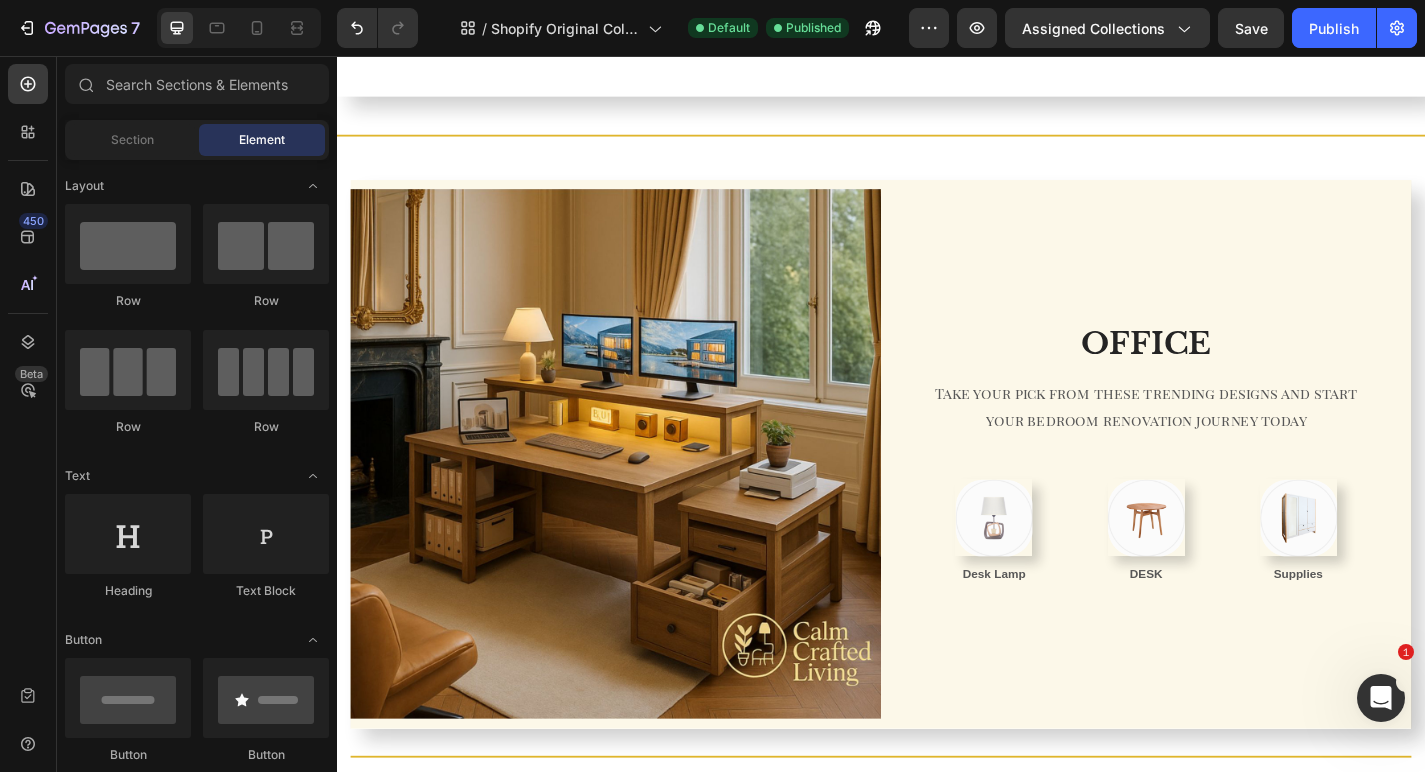 scroll, scrollTop: 3466, scrollLeft: 0, axis: vertical 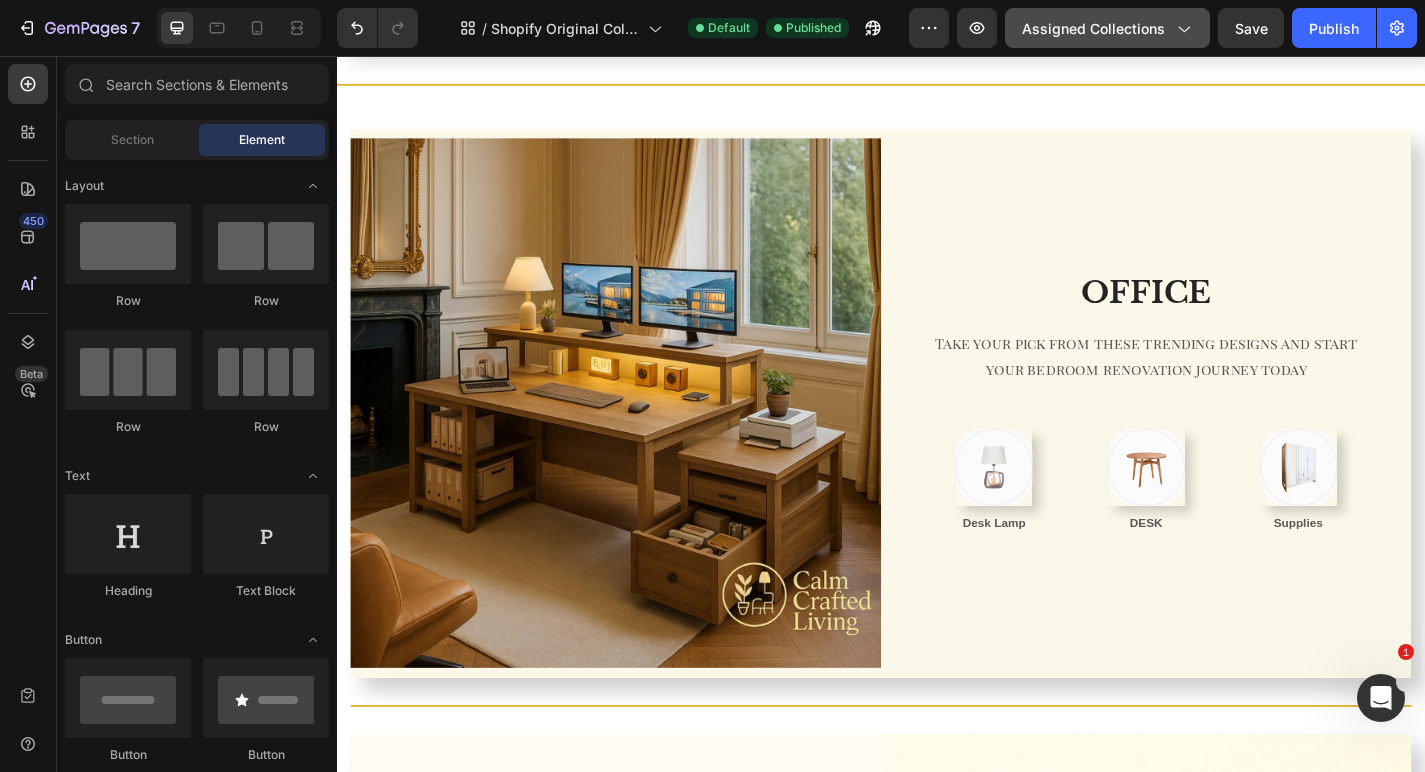 click on "Assigned Collections" 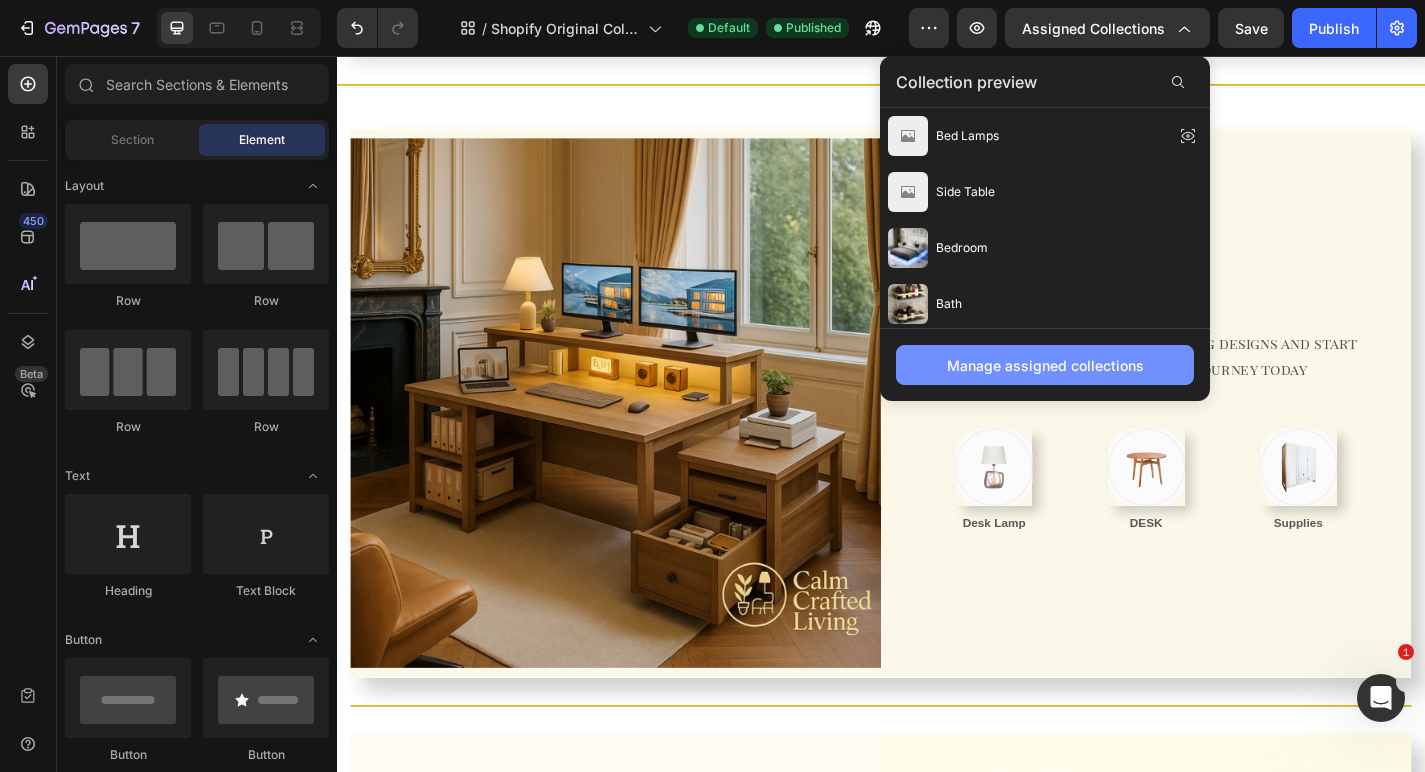 click on "Manage assigned collections" at bounding box center (1045, 365) 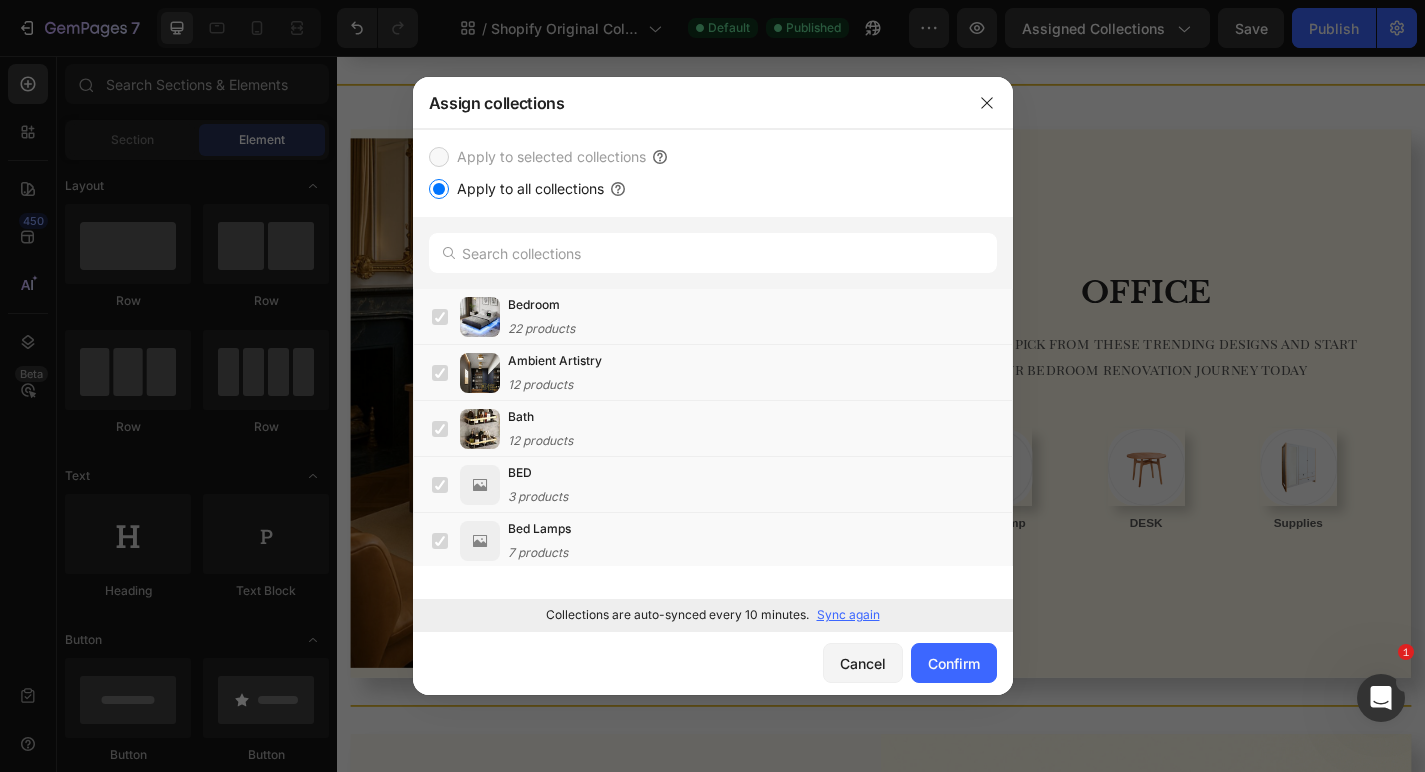 click on "Apply to all collections" at bounding box center [439, 189] 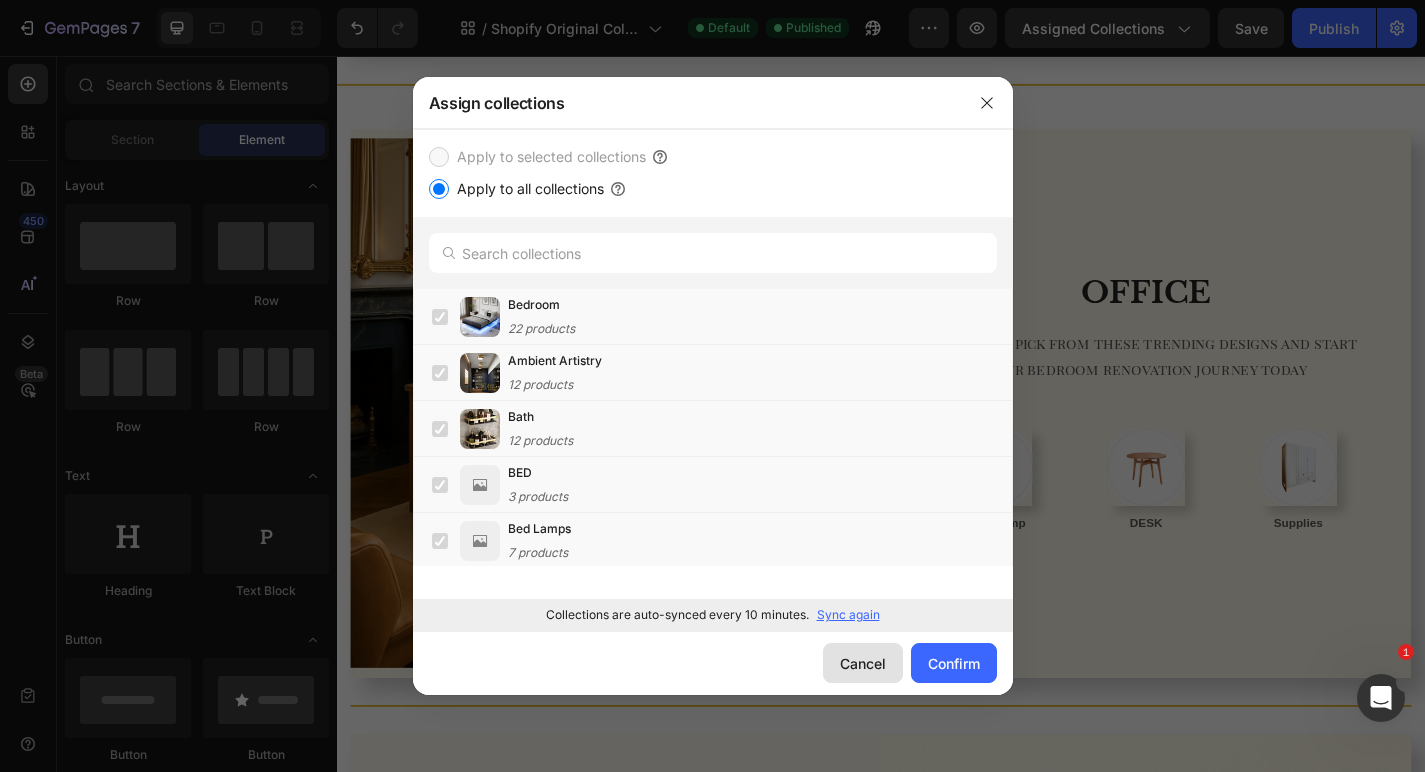 click on "Cancel" at bounding box center [863, 663] 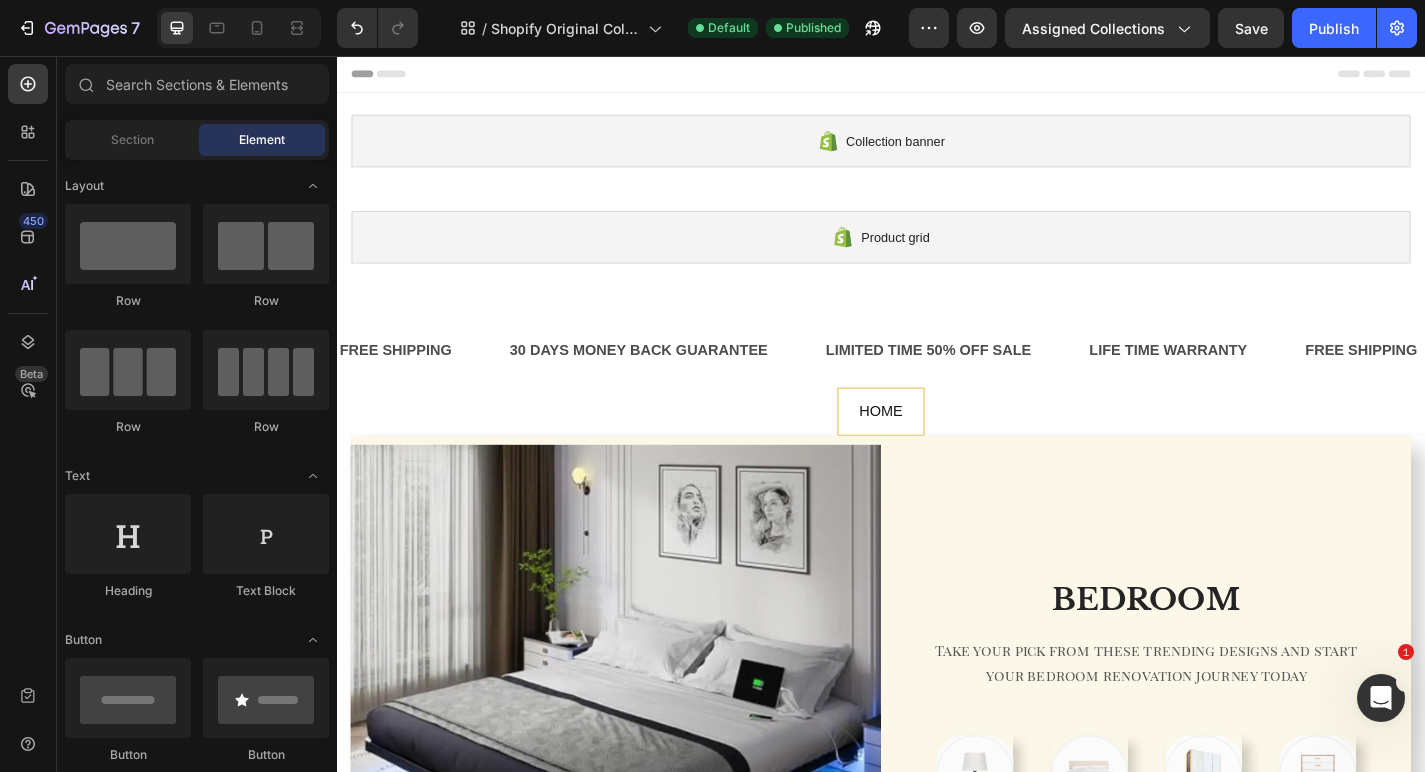 scroll, scrollTop: 0, scrollLeft: 0, axis: both 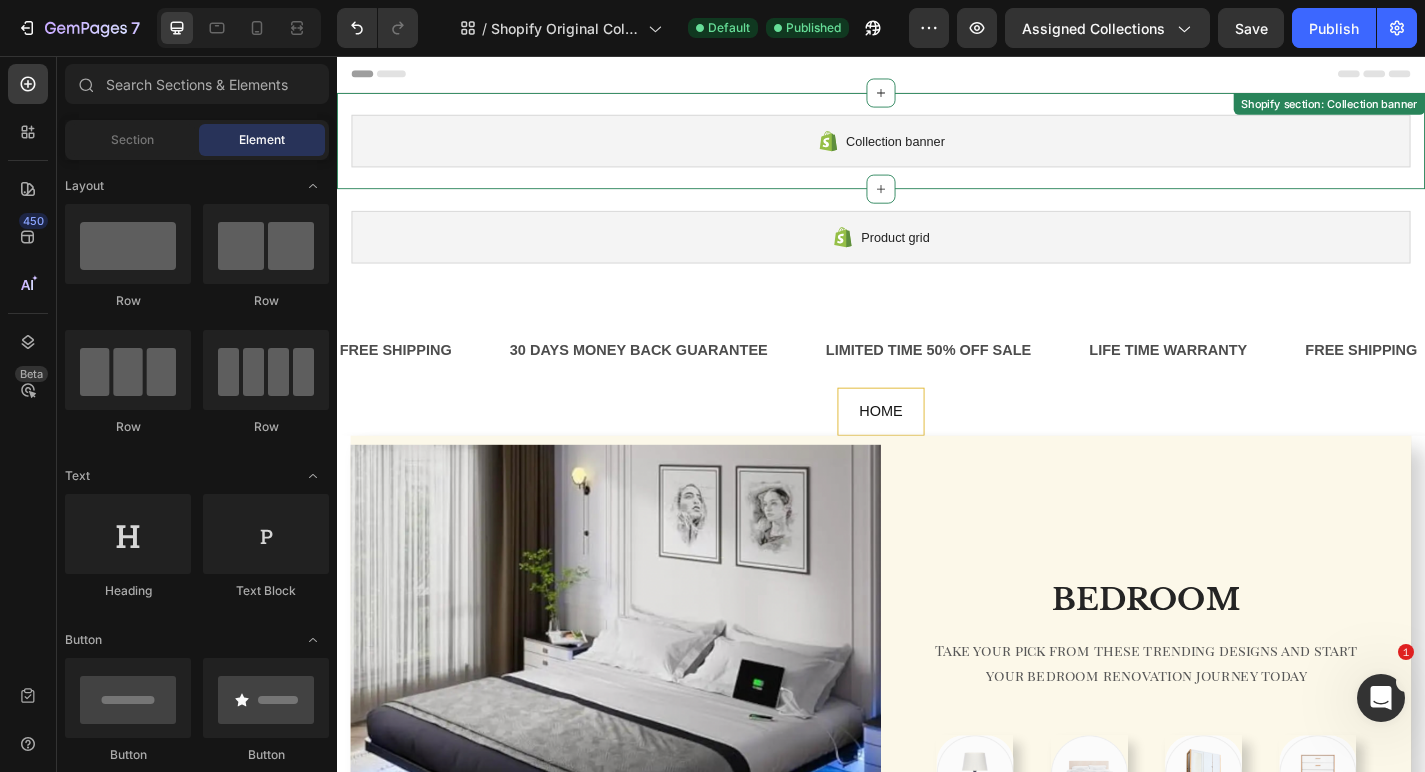 click on "Collection banner" at bounding box center [953, 150] 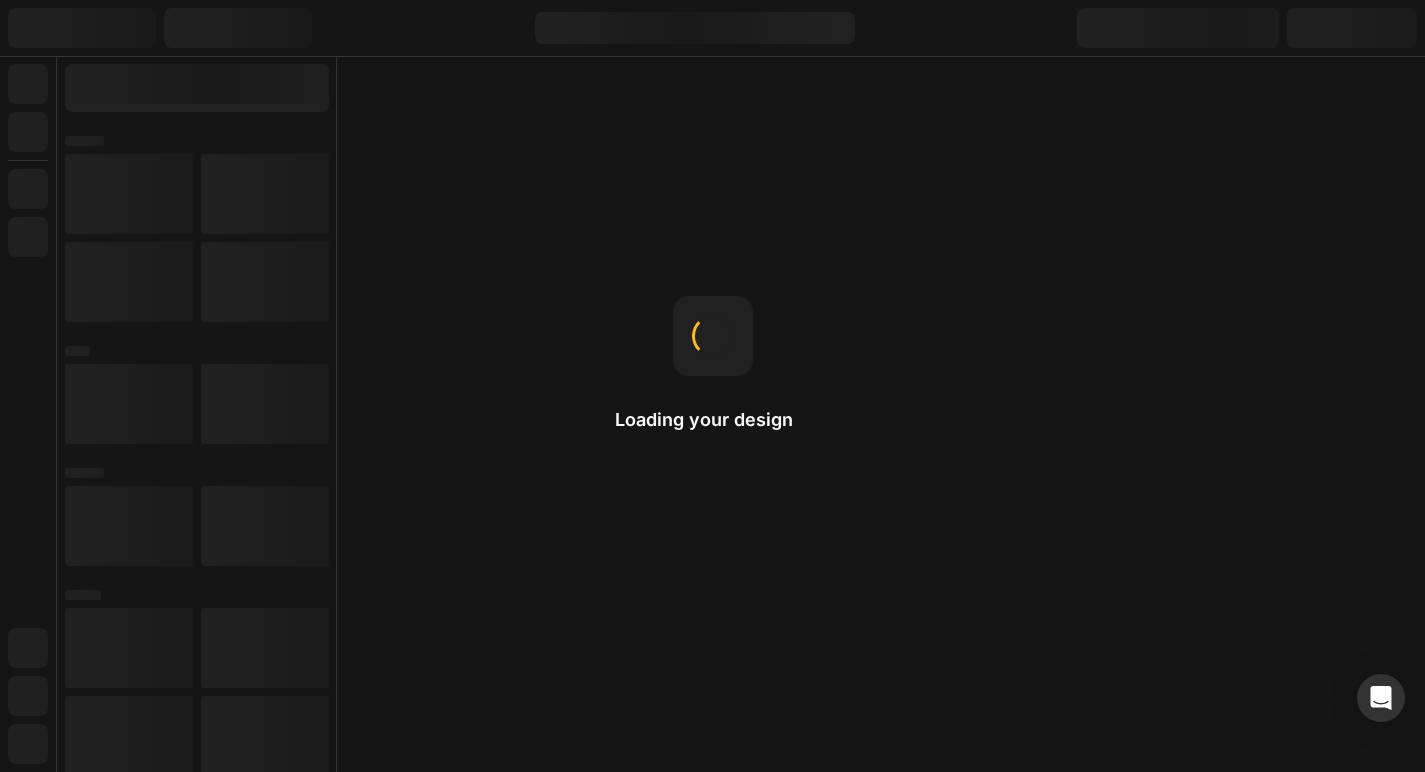 scroll, scrollTop: 0, scrollLeft: 0, axis: both 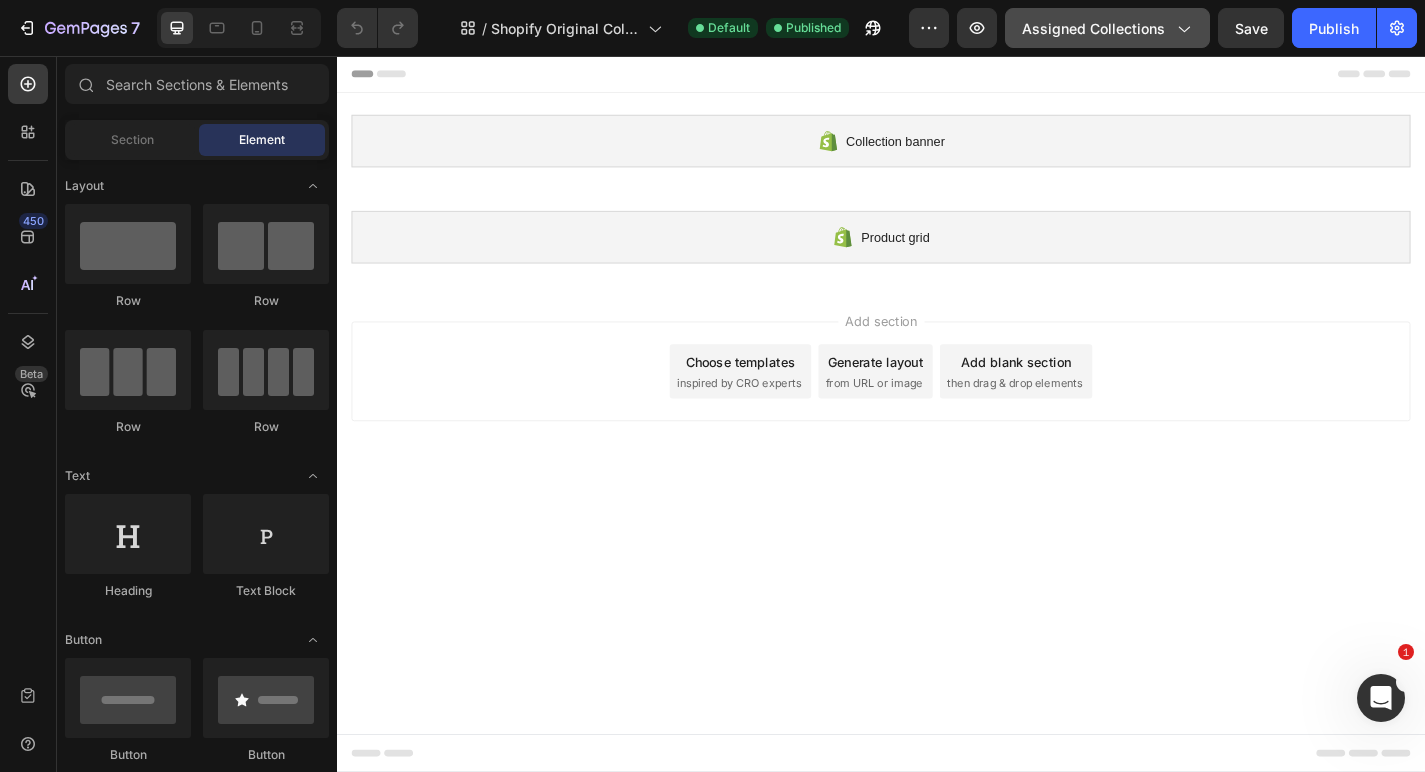 click on "Assigned Collections" at bounding box center [1107, 28] 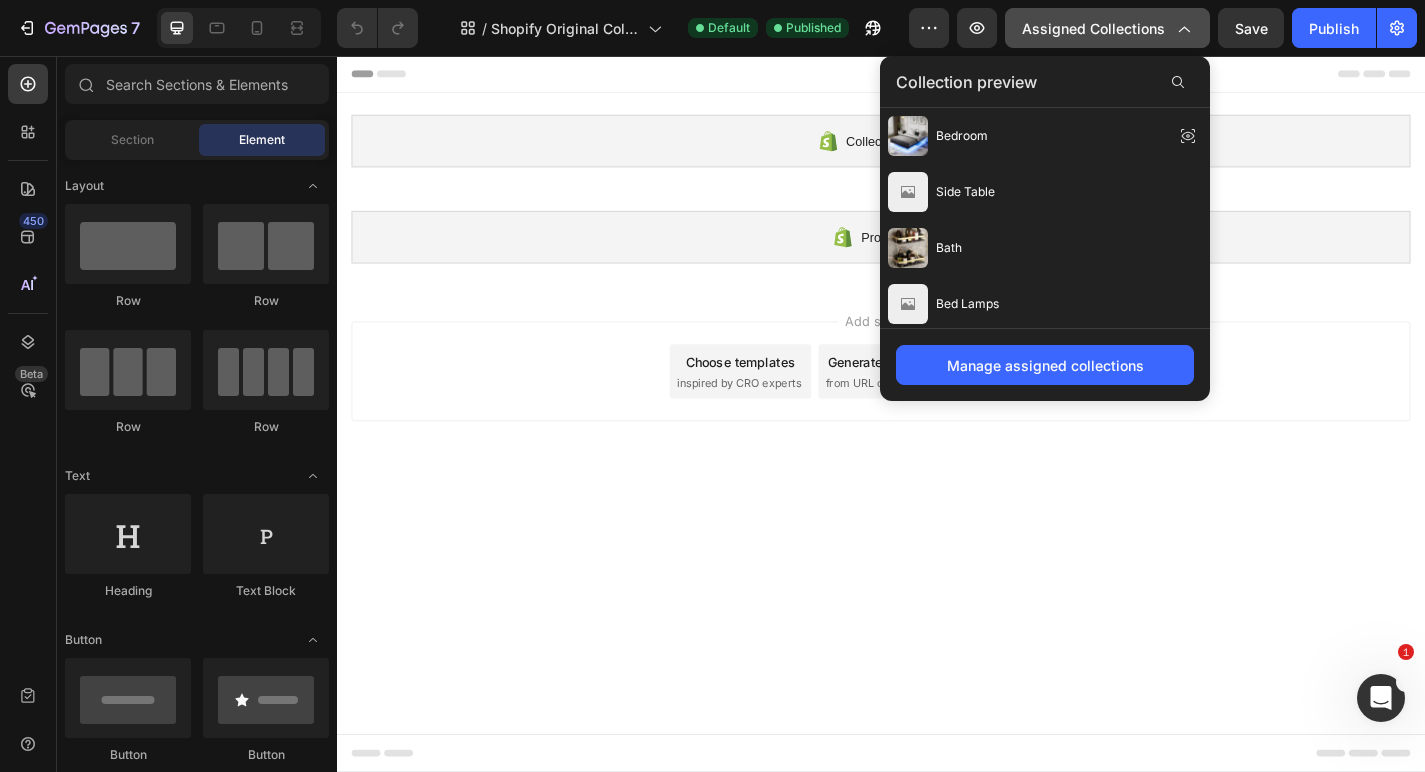 click on "Assigned Collections" at bounding box center (1107, 28) 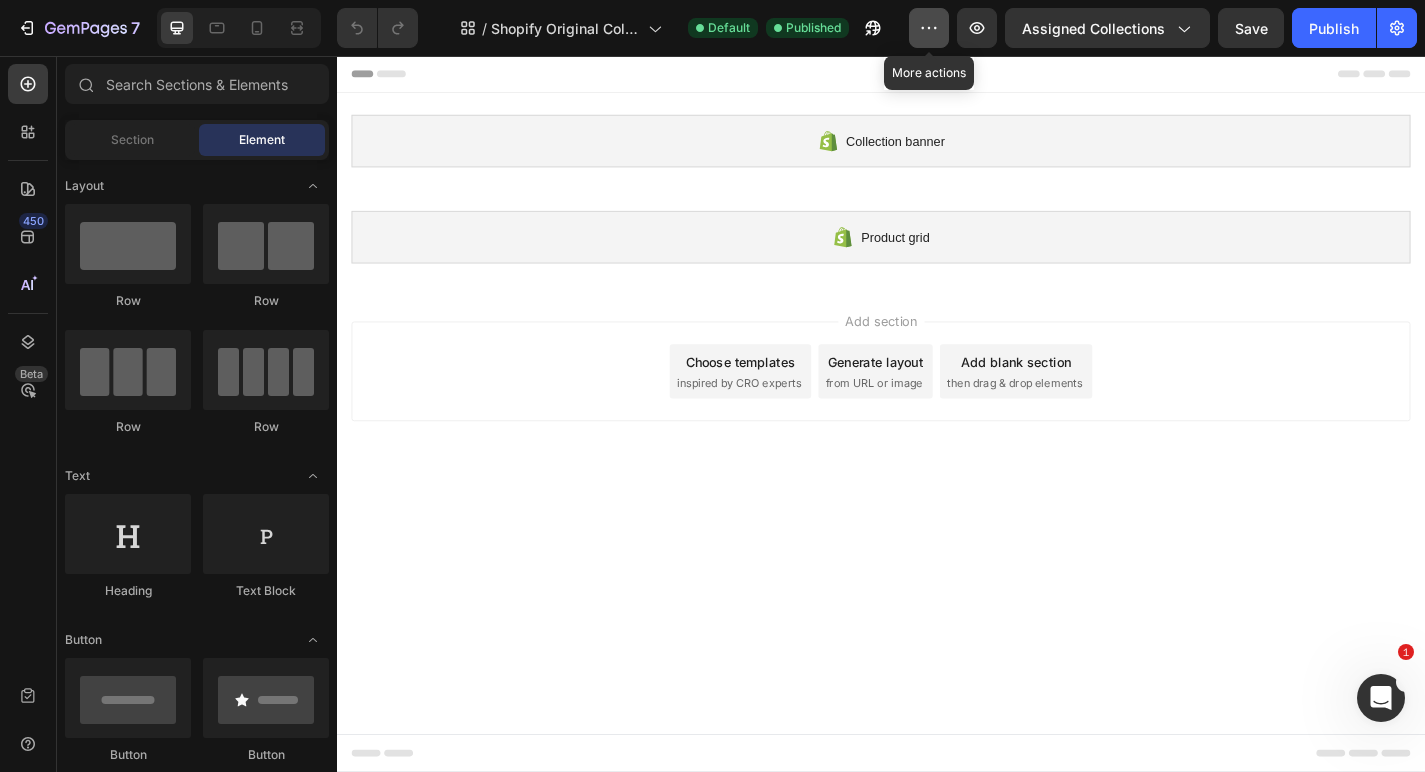 click 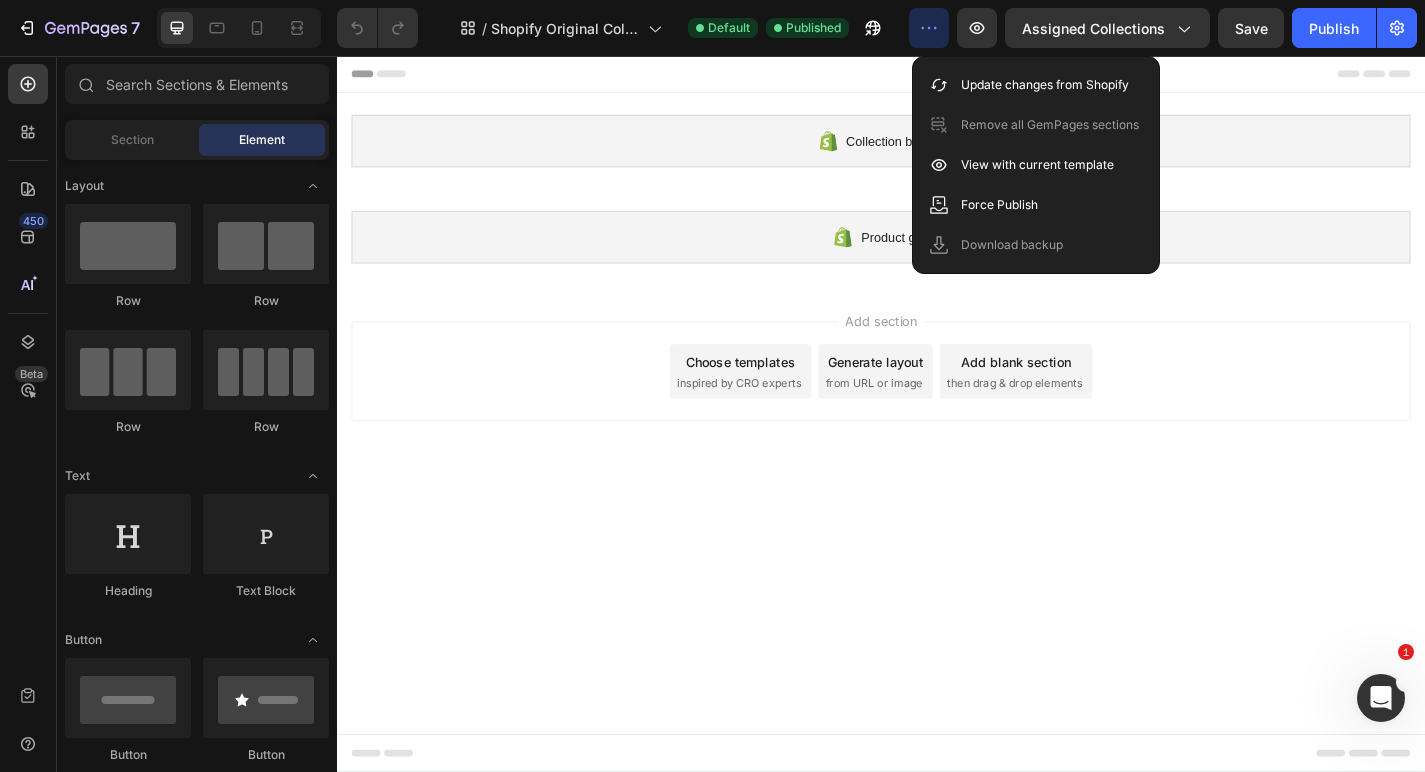 click 